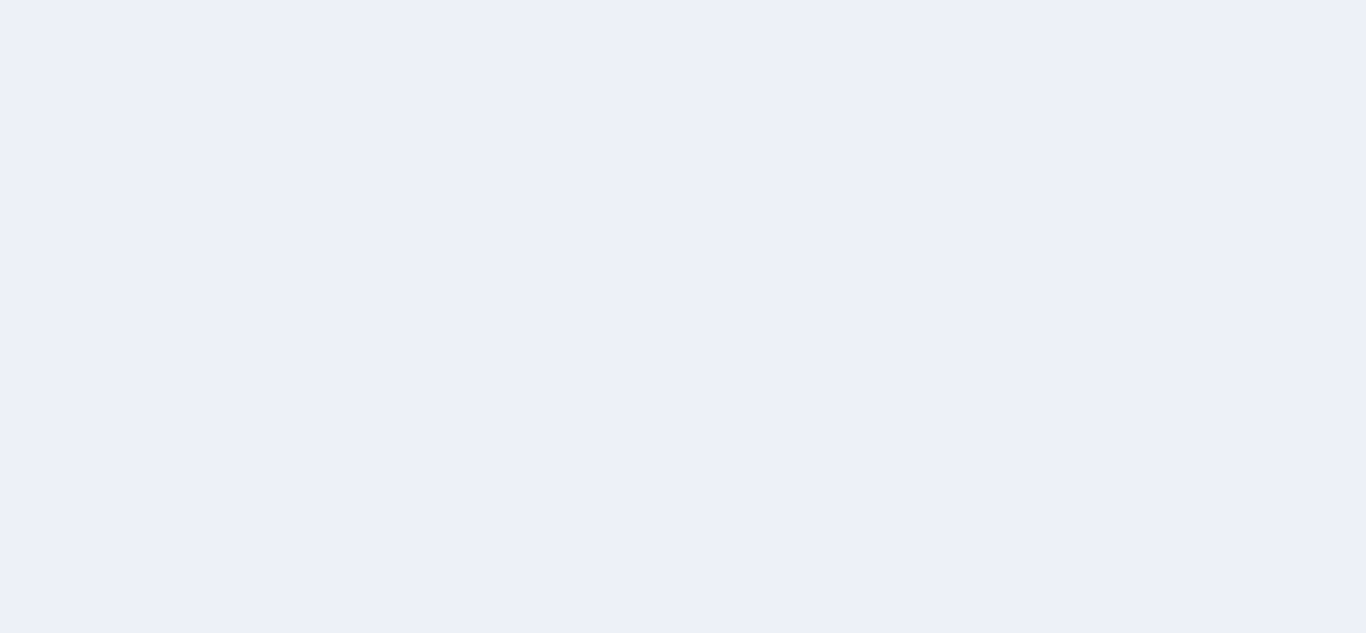 scroll, scrollTop: 0, scrollLeft: 0, axis: both 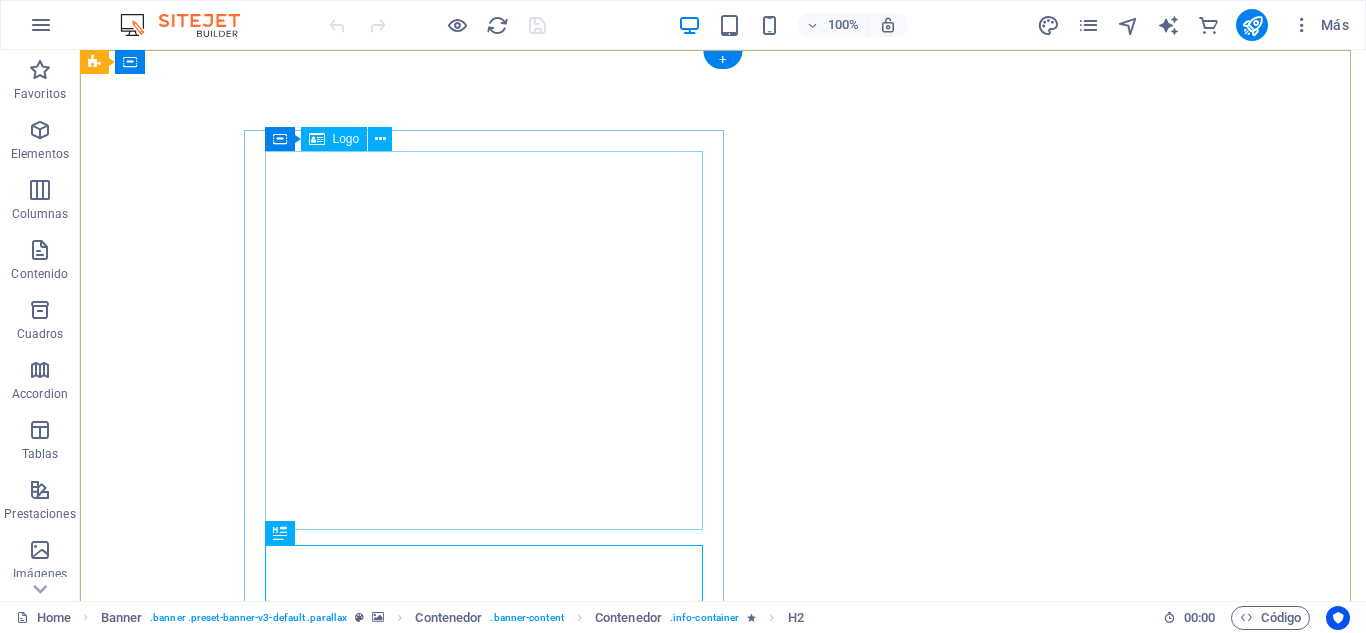 click at bounding box center (491, 1090) 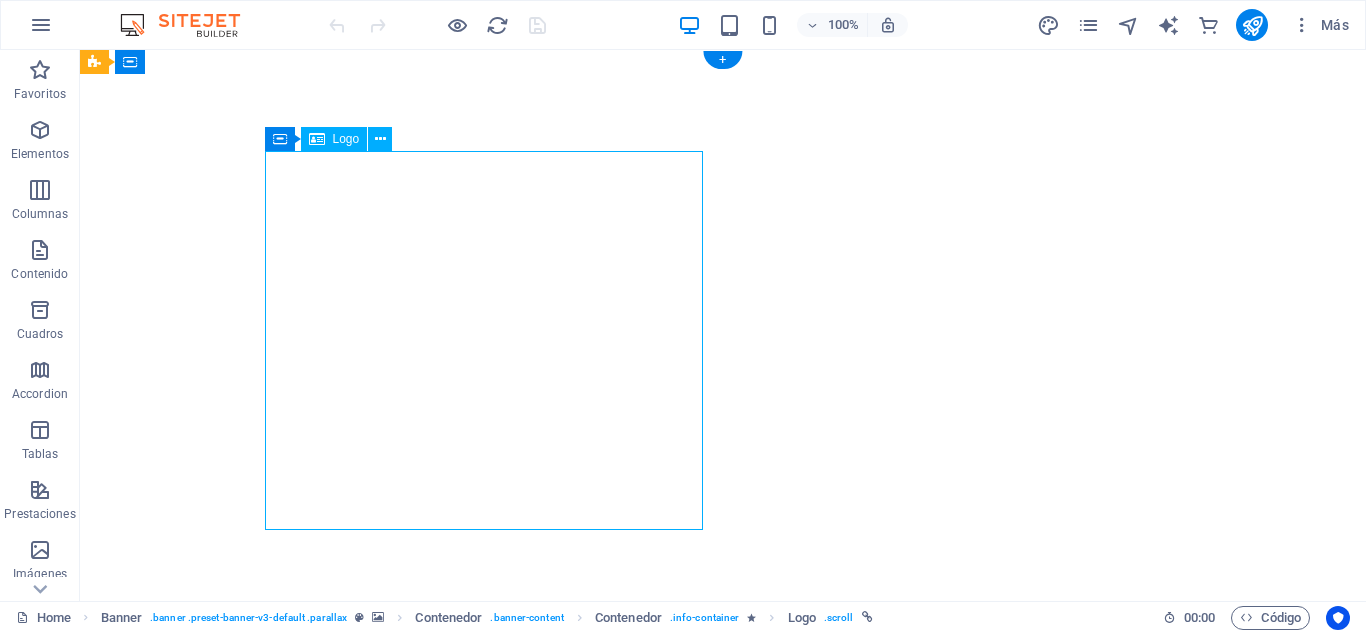 click at bounding box center [491, 1090] 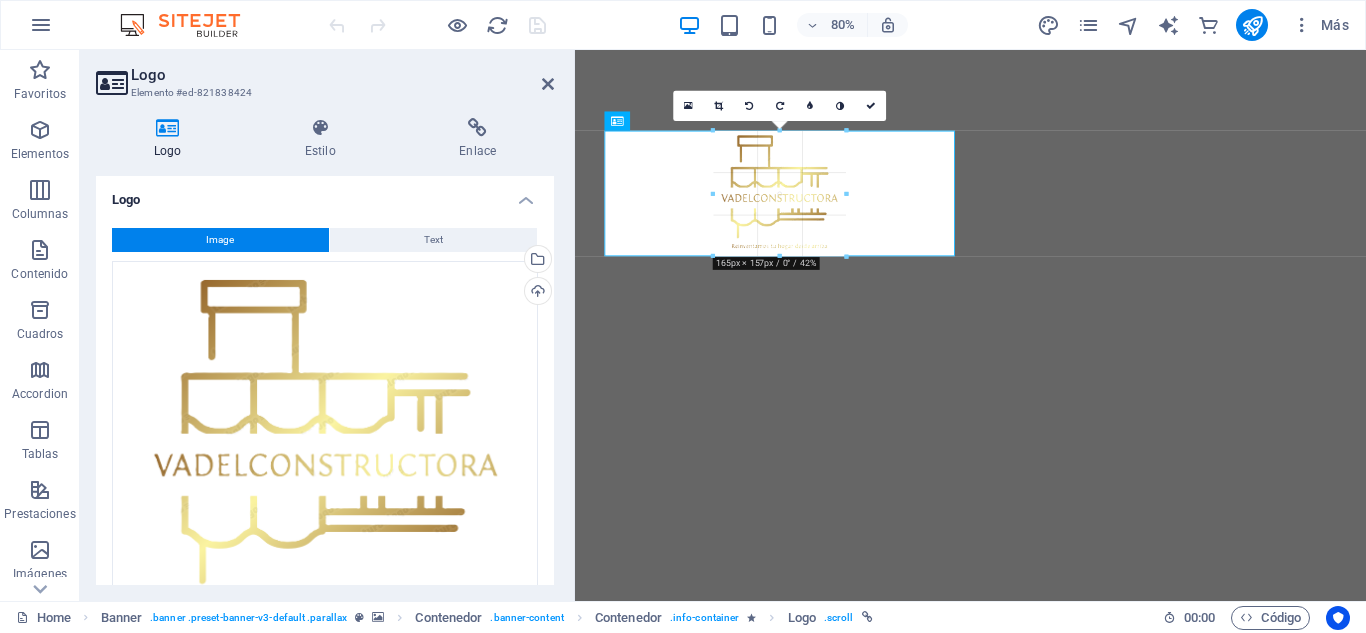 drag, startPoint x: 936, startPoint y: 435, endPoint x: 127, endPoint y: 200, distance: 842.4405 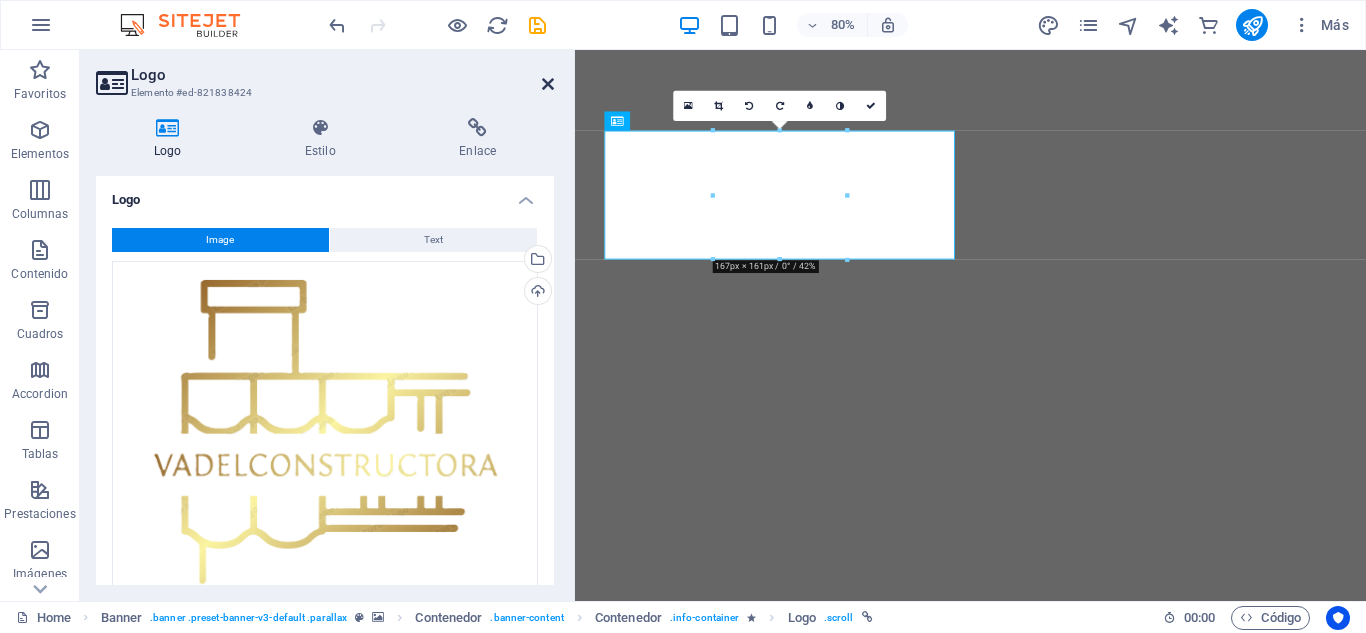 click at bounding box center [548, 84] 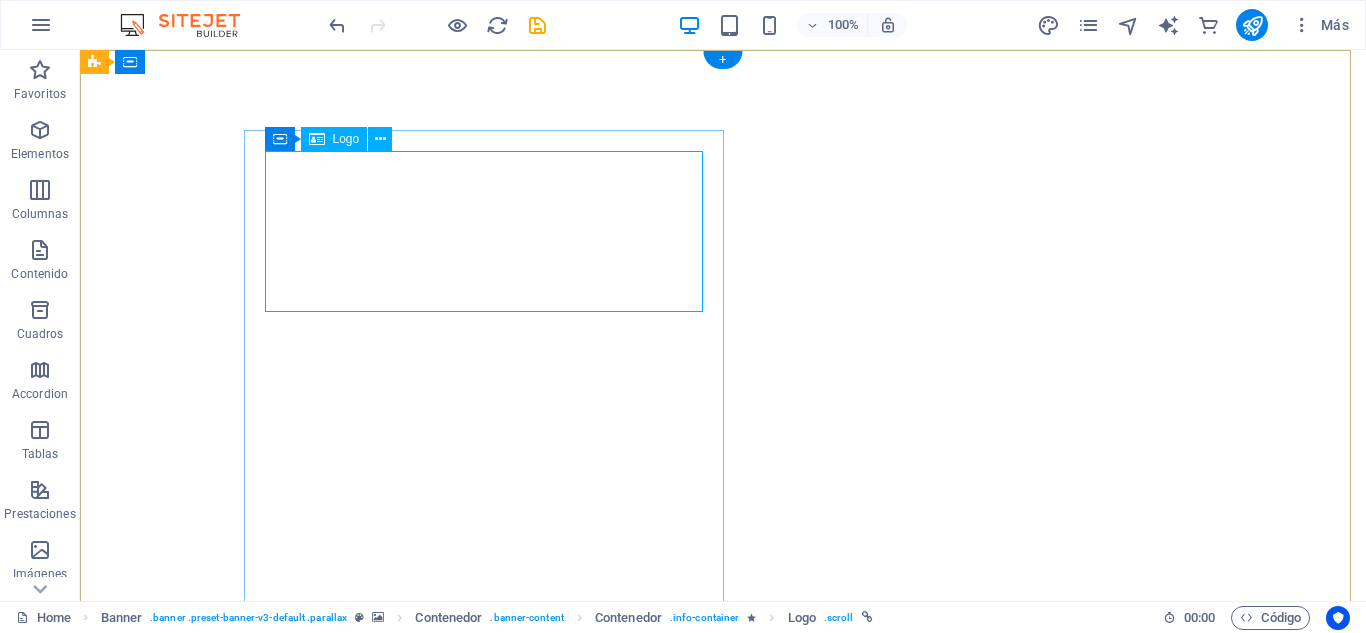 click at bounding box center (491, 905) 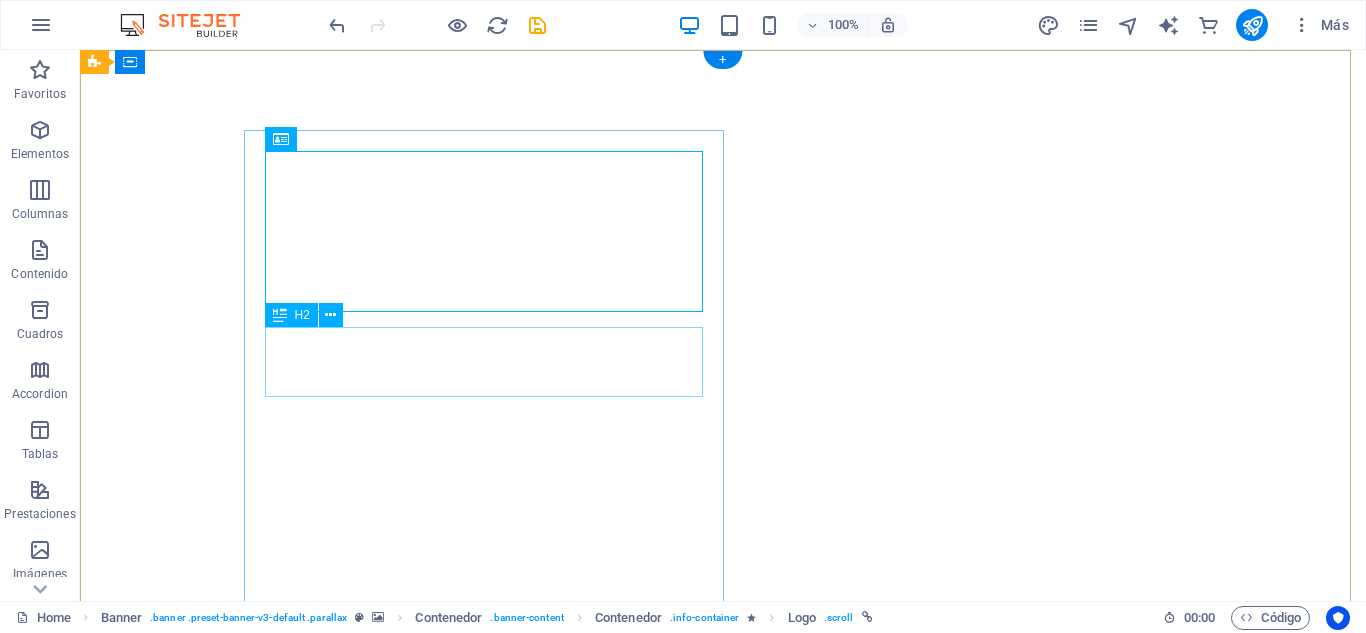 click on "roofing services" at bounding box center [491, 1036] 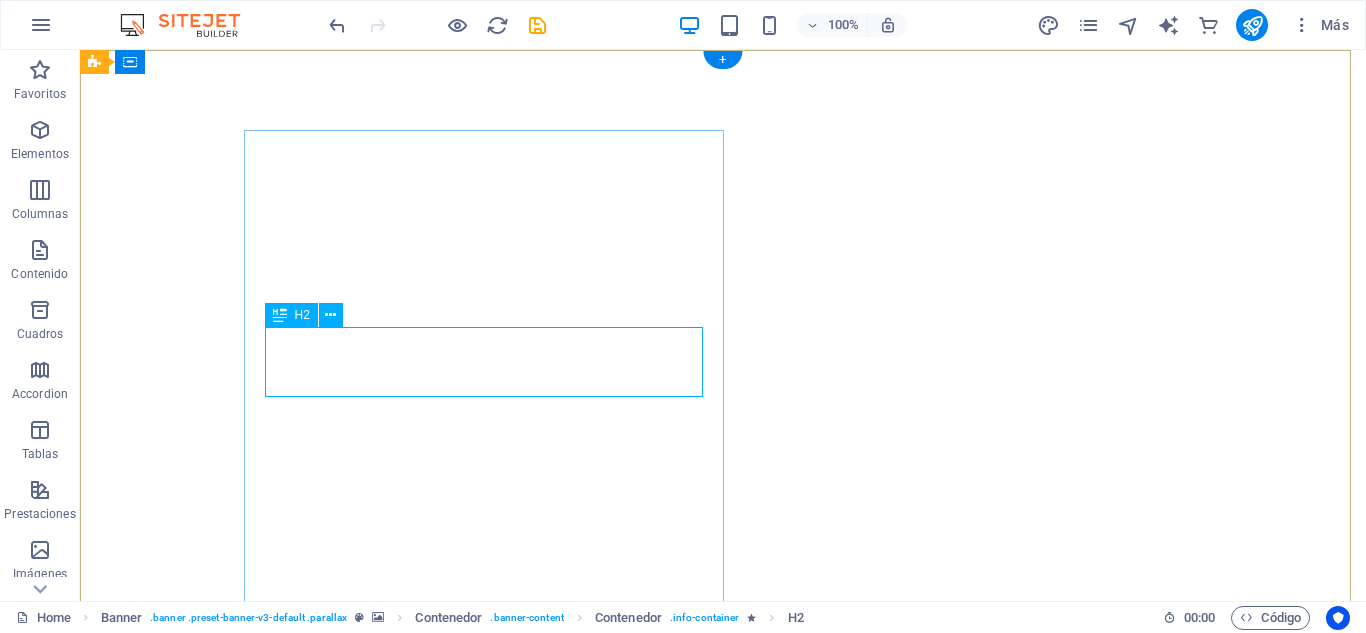 click on "roofing services" at bounding box center [491, 1036] 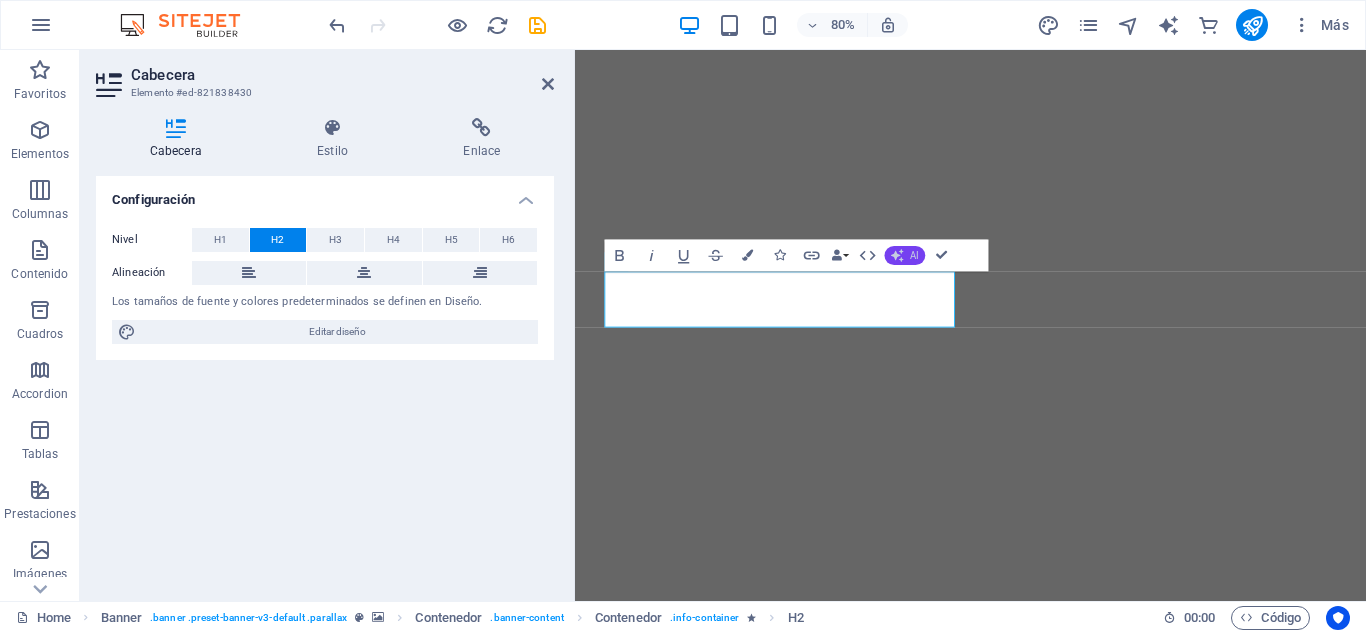 click 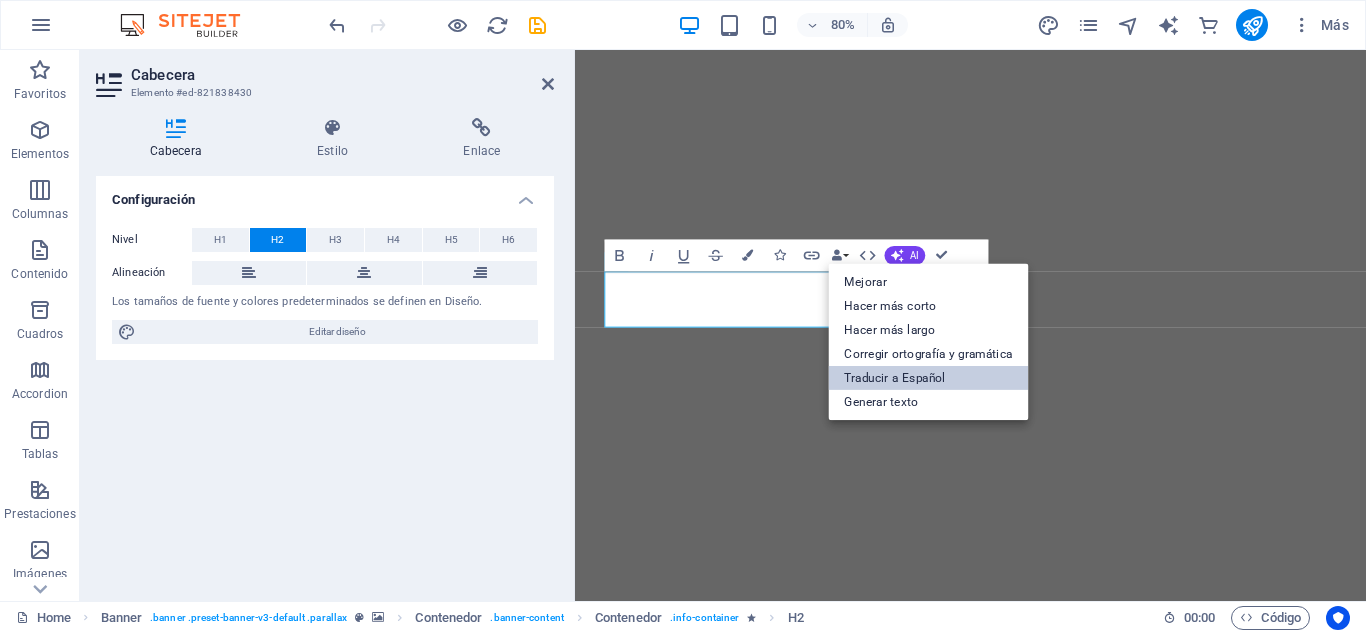 click on "Traducir a Español" at bounding box center [929, 378] 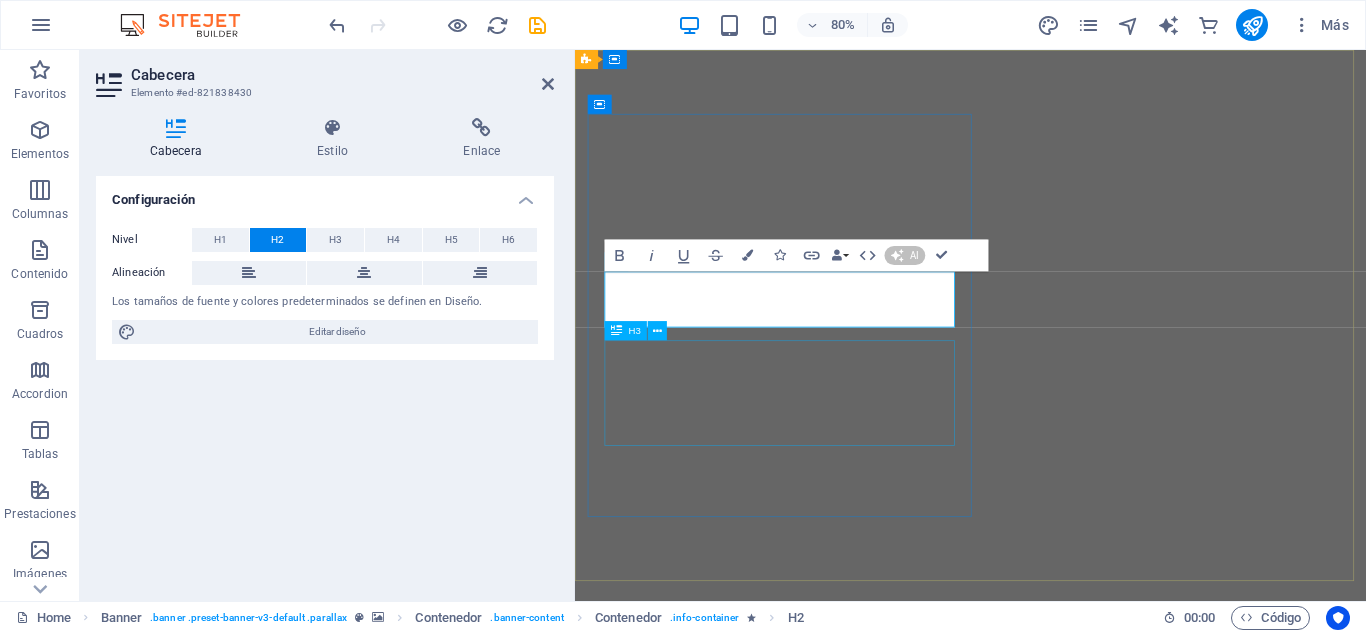 type 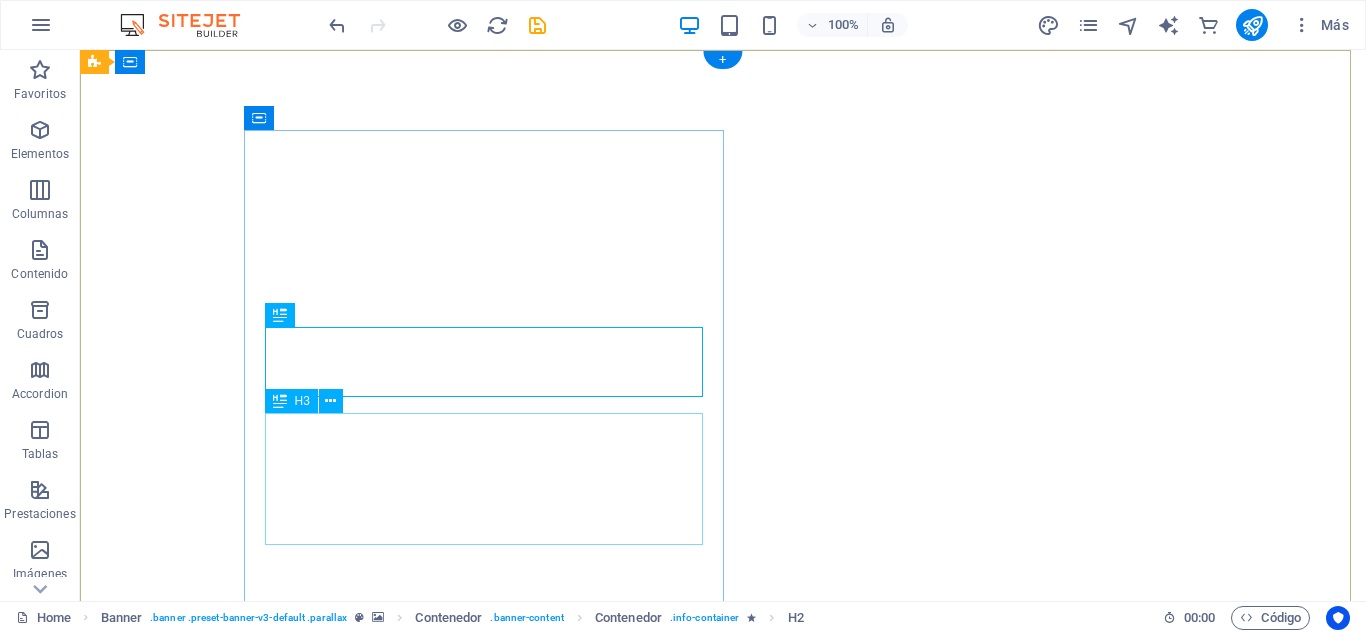 click on "Lorem ipsum dolor sit amet, consetetur sadipscing elitr, sed diam nonumy eirmod." at bounding box center (491, 1098) 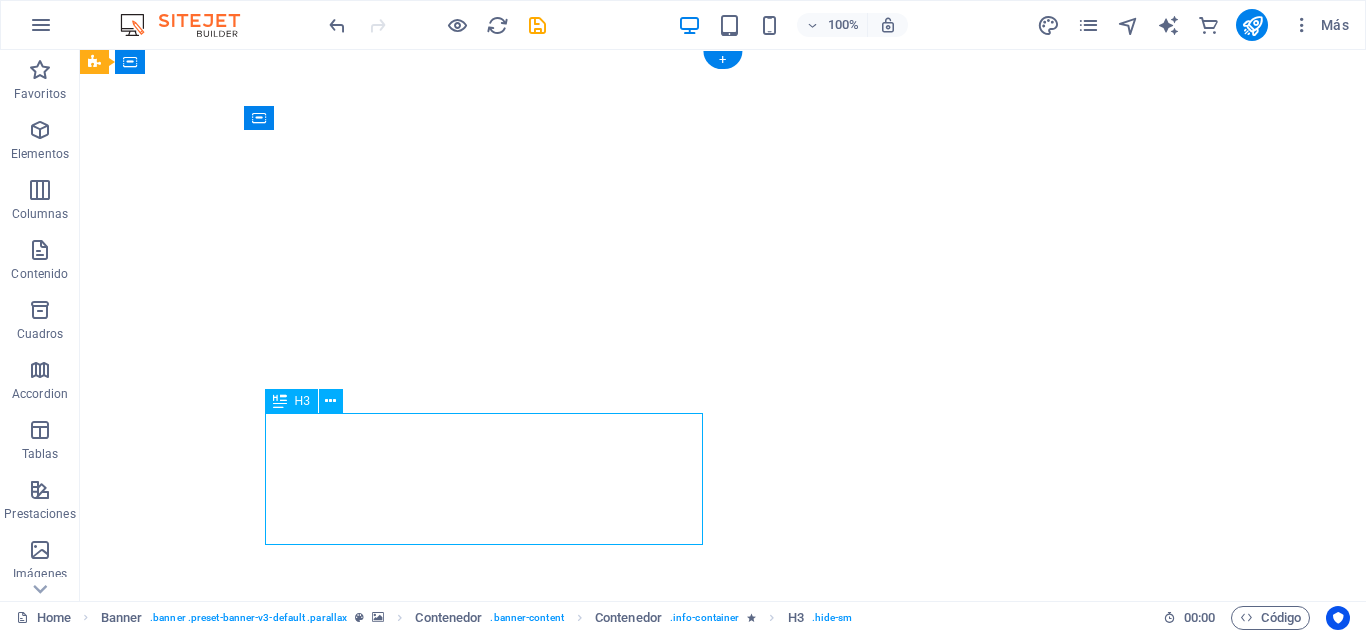 click on "Lorem ipsum dolor sit amet, consetetur sadipscing elitr, sed diam nonumy eirmod." at bounding box center (491, 1098) 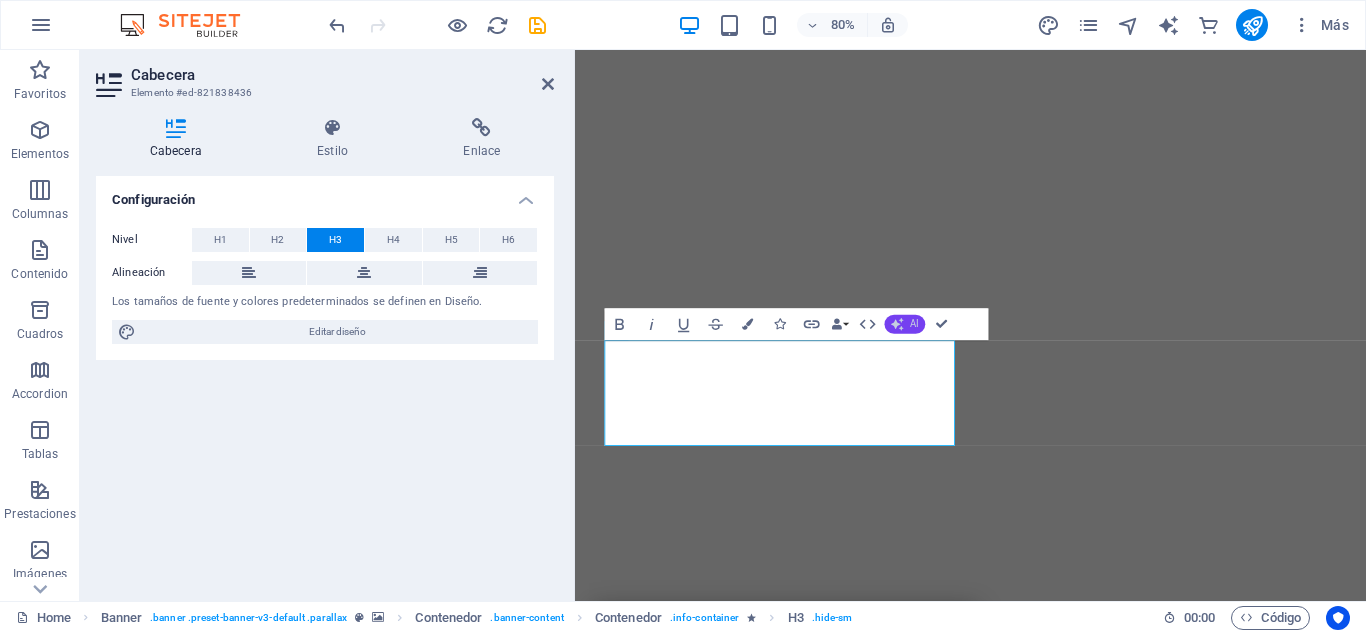 click 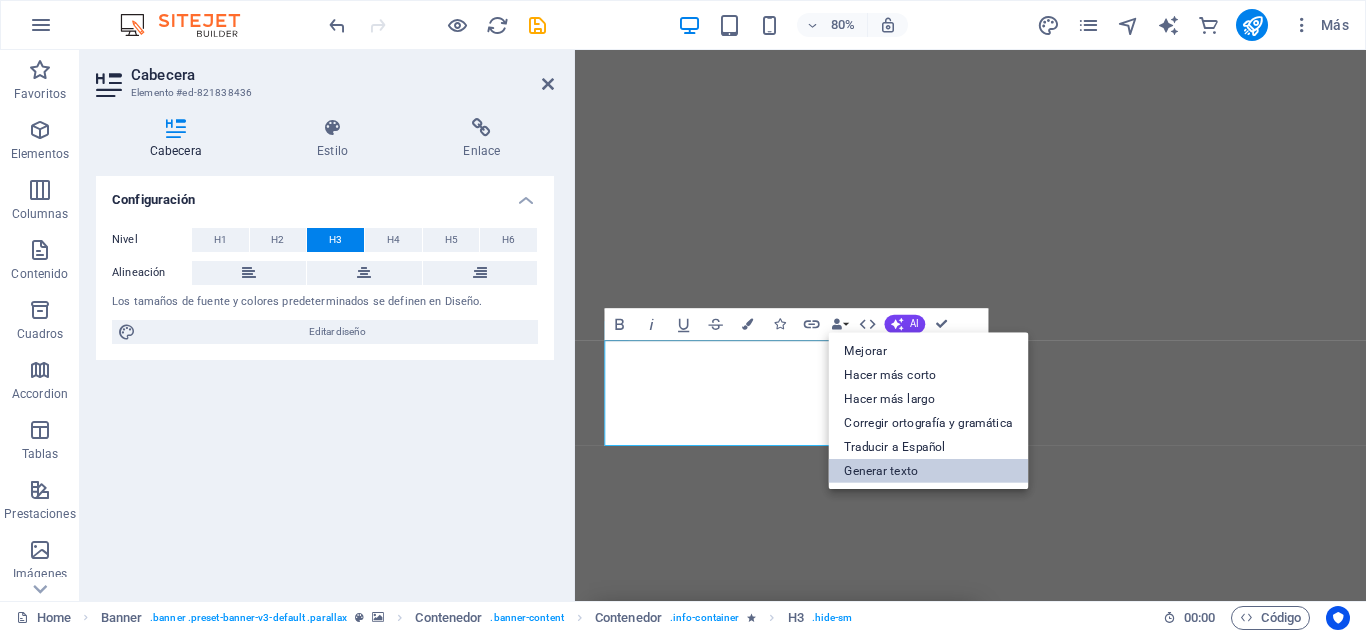 click on "Generar texto" at bounding box center [929, 471] 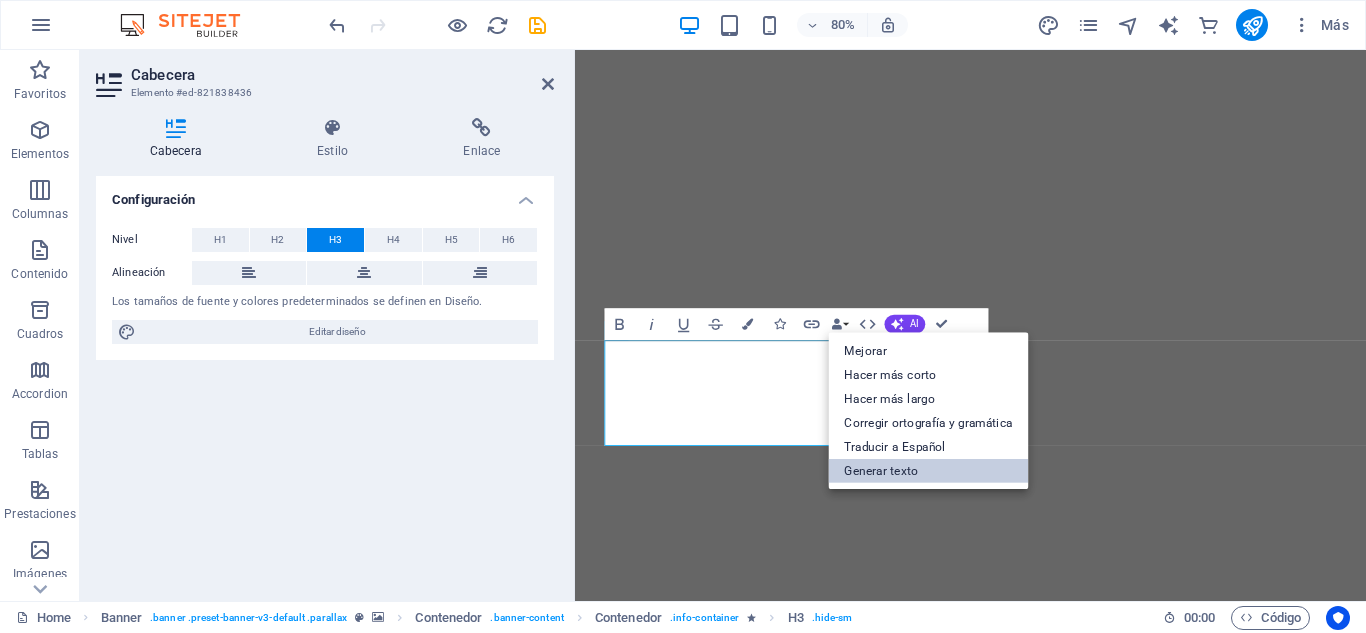 select on "English" 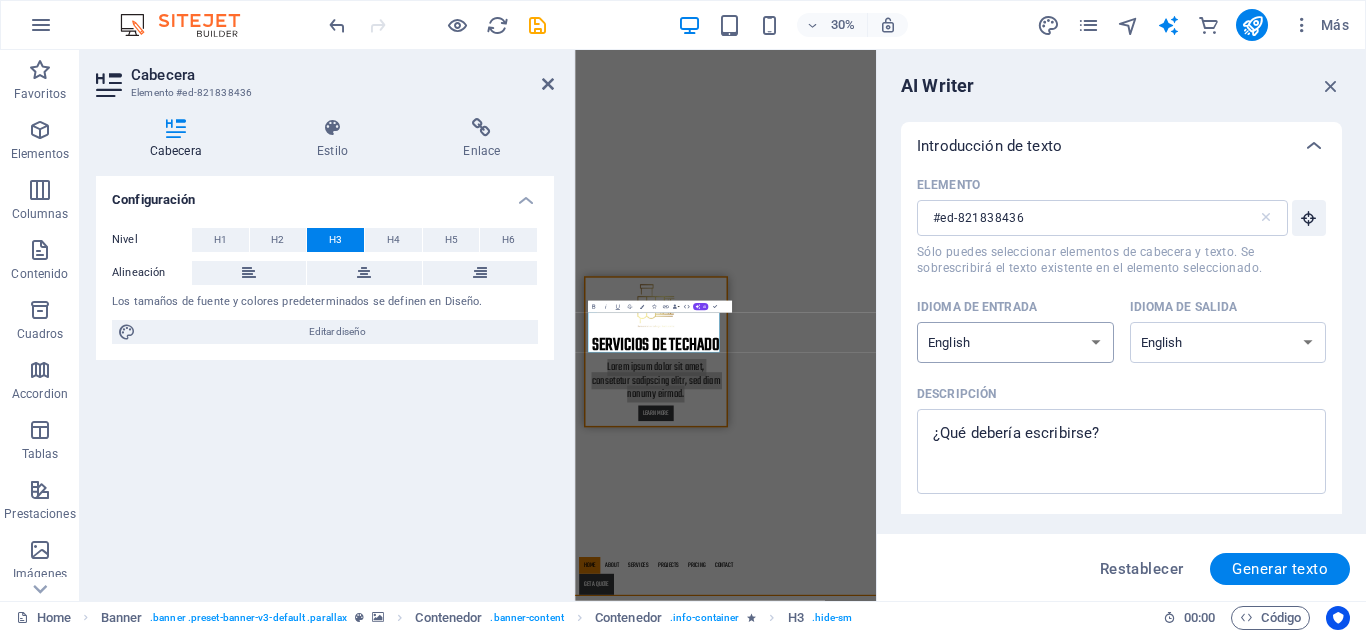 click on "Albanian Arabic Armenian Awadhi Azerbaijani Bashkir Basque Belarusian Bengali Bhojpuri Bosnian Brazilian Portuguese Bulgarian Cantonese (Yue) Catalan Chhattisgarhi Chinese Croatian Czech Danish Dogri Dutch English Estonian Faroese Finnish French Galician Georgian German Greek Gujarati Haryanvi Hindi Hungarian Indonesian Irish Italian Japanese Javanese Kannada Kashmiri Kazakh Konkani Korean Kyrgyz Latvian Lithuanian Macedonian Maithili Malay Maltese Mandarin Mandarin Chinese Marathi Marwari Min Nan Moldovan Mongolian Montenegrin Nepali Norwegian Oriya Pashto Persian (Farsi) Polish Portuguese Punjabi Rajasthani Romanian Russian Sanskrit Santali Serbian Sindhi Sinhala Slovak Slovene Slovenian Spanish Ukrainian Urdu Uzbek Vietnamese Welsh Wu" at bounding box center (1015, 342) 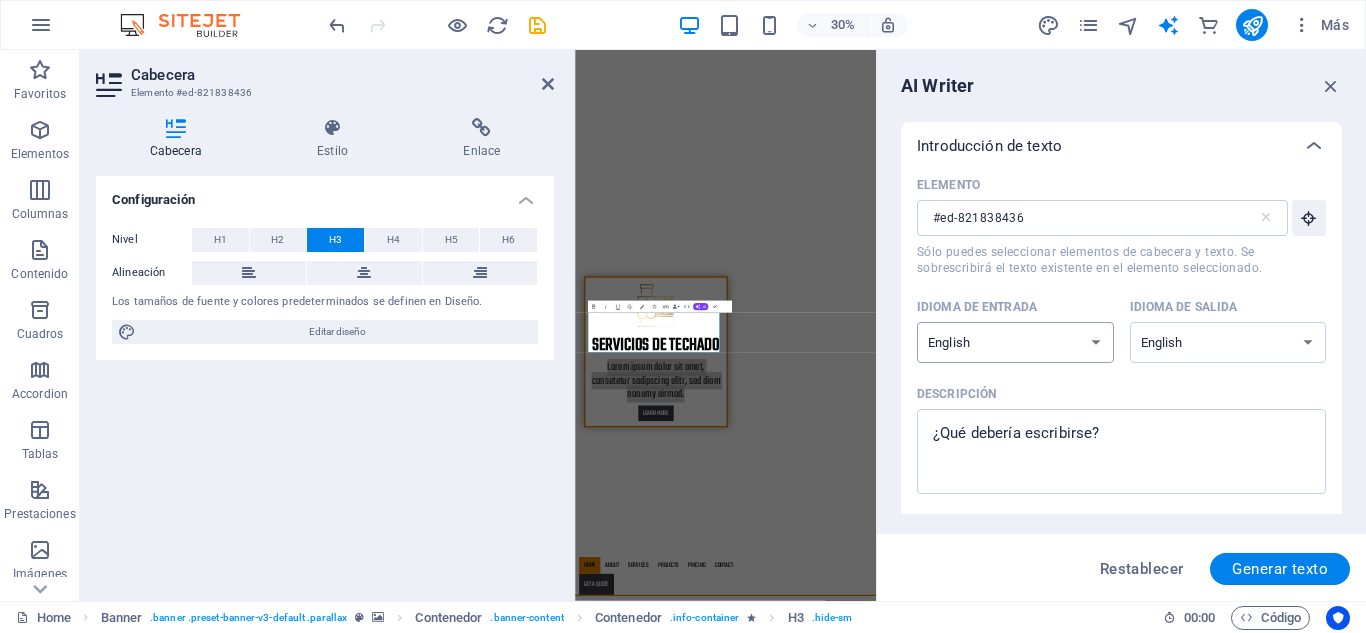 select on "Spanish" 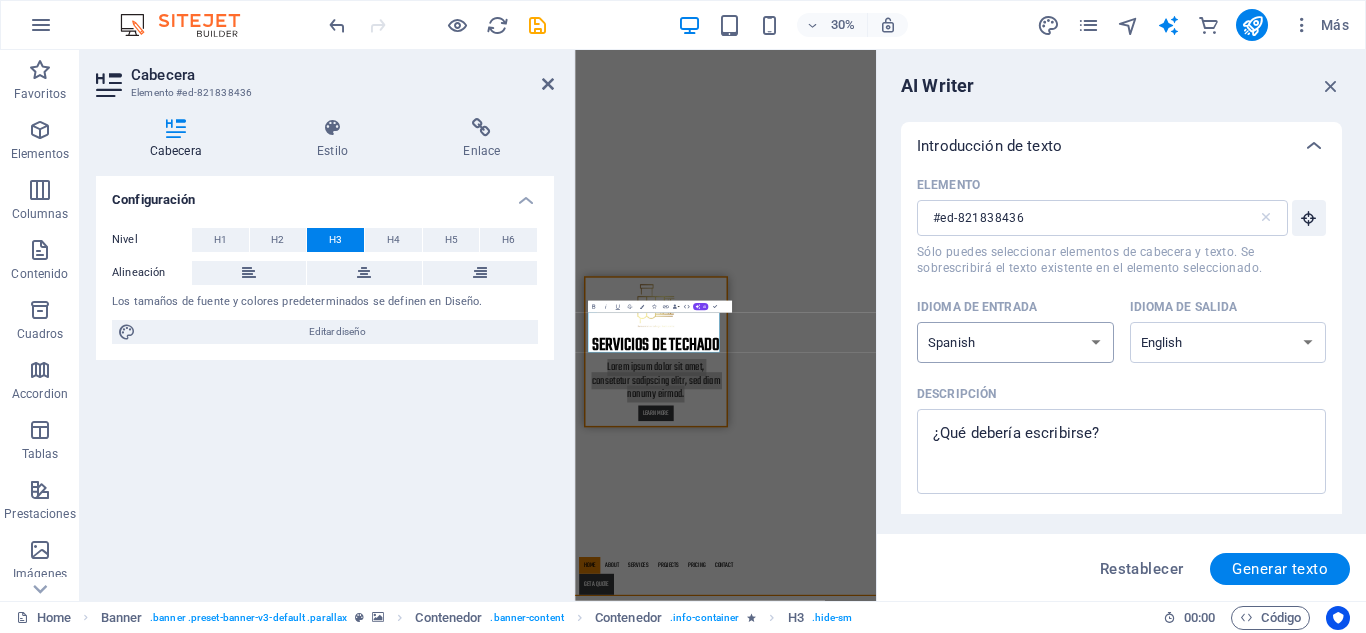 click on "Albanian Arabic Armenian Awadhi Azerbaijani Bashkir Basque Belarusian Bengali Bhojpuri Bosnian Brazilian Portuguese Bulgarian Cantonese (Yue) Catalan Chhattisgarhi Chinese Croatian Czech Danish Dogri Dutch English Estonian Faroese Finnish French Galician Georgian German Greek Gujarati Haryanvi Hindi Hungarian Indonesian Irish Italian Japanese Javanese Kannada Kashmiri Kazakh Konkani Korean Kyrgyz Latvian Lithuanian Macedonian Maithili Malay Maltese Mandarin Mandarin Chinese Marathi Marwari Min Nan Moldovan Mongolian Montenegrin Nepali Norwegian Oriya Pashto Persian (Farsi) Polish Portuguese Punjabi Rajasthani Romanian Russian Sanskrit Santali Serbian Sindhi Sinhala Slovak Slovene Slovenian Spanish Ukrainian Urdu Uzbek Vietnamese Welsh Wu" at bounding box center (1015, 342) 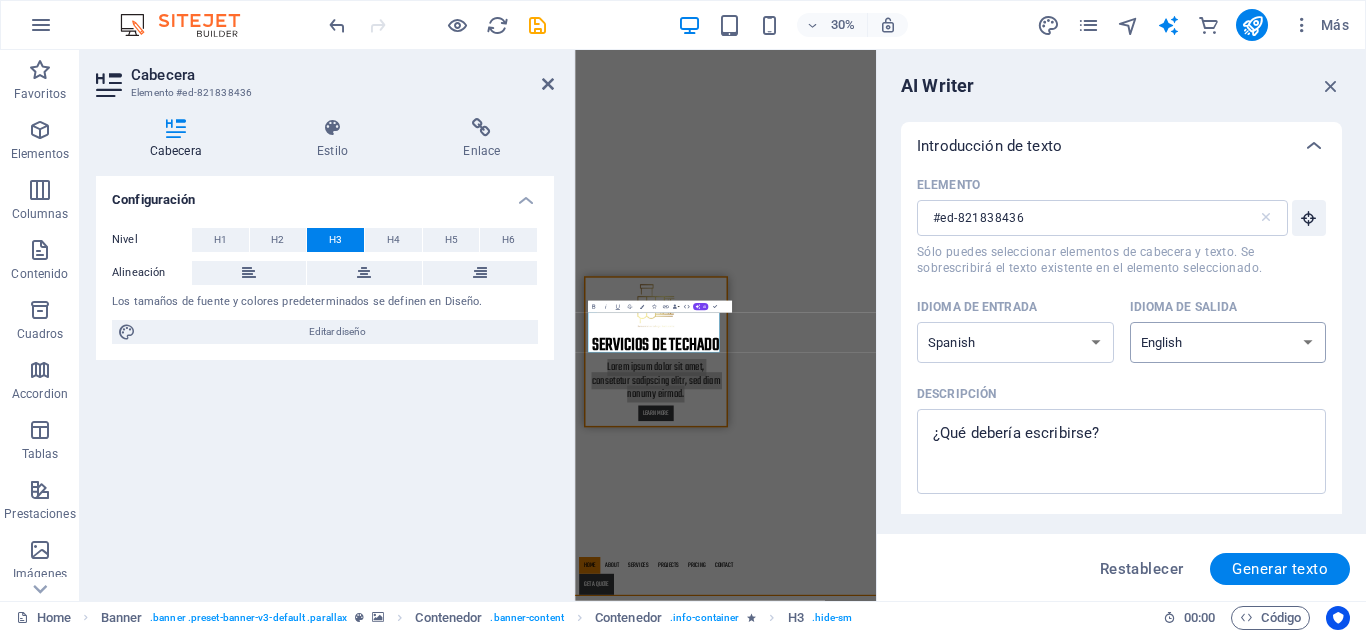 click on "Albanian Arabic Armenian Awadhi Azerbaijani Bashkir Basque Belarusian Bengali Bhojpuri Bosnian Brazilian Portuguese Bulgarian Cantonese (Yue) Catalan Chhattisgarhi Chinese Croatian Czech Danish Dogri Dutch English Estonian Faroese Finnish French Galician Georgian German Greek Gujarati Haryanvi Hindi Hungarian Indonesian Irish Italian Japanese Javanese Kannada Kashmiri Kazakh Konkani Korean Kyrgyz Latvian Lithuanian Macedonian Maithili Malay Maltese Mandarin Mandarin Chinese Marathi Marwari Min Nan Moldovan Mongolian Montenegrin Nepali Norwegian Oriya Pashto Persian (Farsi) Polish Portuguese Punjabi Rajasthani Romanian Russian Sanskrit Santali Serbian Sindhi Sinhala Slovak Slovene Slovenian Spanish Ukrainian Urdu Uzbek Vietnamese Welsh Wu" at bounding box center (1228, 342) 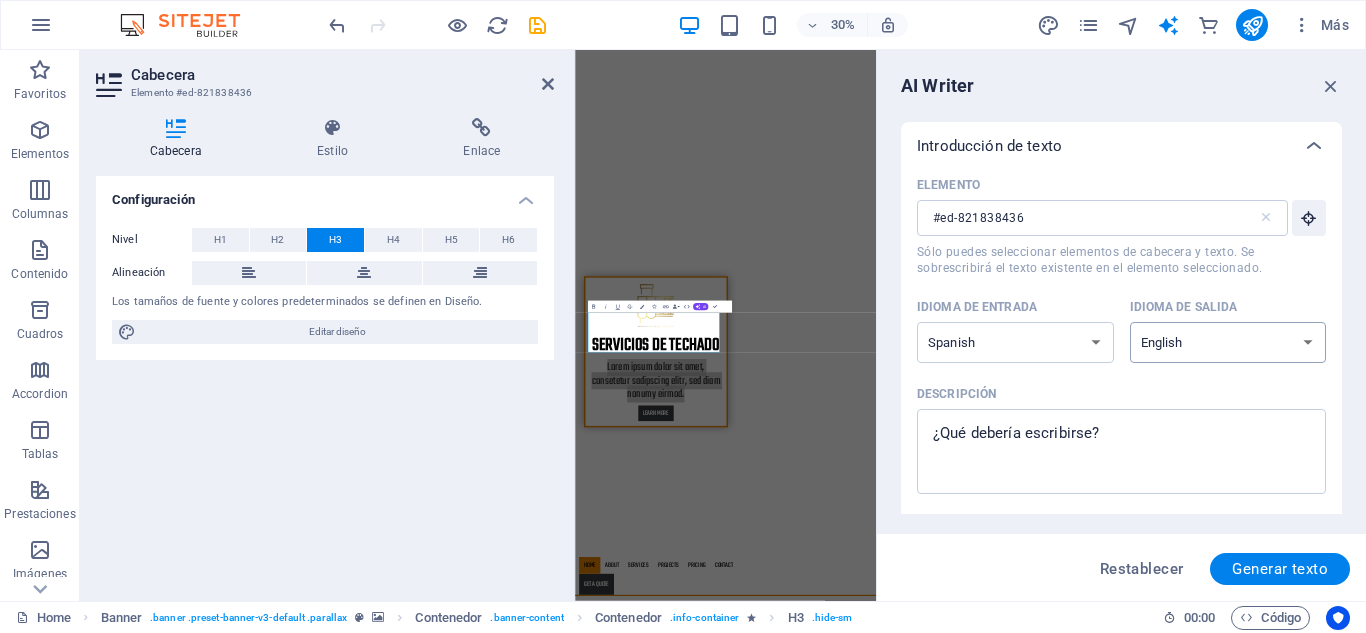 select on "Spanish" 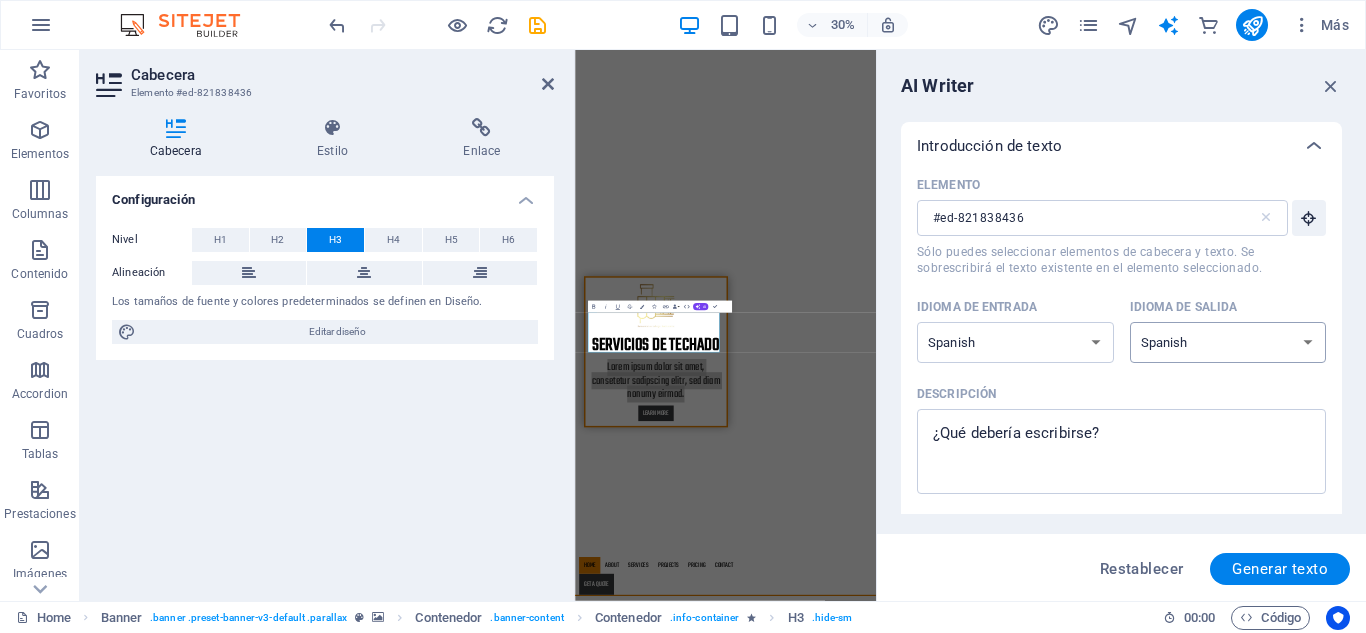 click on "Albanian Arabic Armenian Awadhi Azerbaijani Bashkir Basque Belarusian Bengali Bhojpuri Bosnian Brazilian Portuguese Bulgarian Cantonese (Yue) Catalan Chhattisgarhi Chinese Croatian Czech Danish Dogri Dutch English Estonian Faroese Finnish French Galician Georgian German Greek Gujarati Haryanvi Hindi Hungarian Indonesian Irish Italian Japanese Javanese Kannada Kashmiri Kazakh Konkani Korean Kyrgyz Latvian Lithuanian Macedonian Maithili Malay Maltese Mandarin Mandarin Chinese Marathi Marwari Min Nan Moldovan Mongolian Montenegrin Nepali Norwegian Oriya Pashto Persian (Farsi) Polish Portuguese Punjabi Rajasthani Romanian Russian Sanskrit Santali Serbian Sindhi Sinhala Slovak Slovene Slovenian Spanish Ukrainian Urdu Uzbek Vietnamese Welsh Wu" at bounding box center (1228, 342) 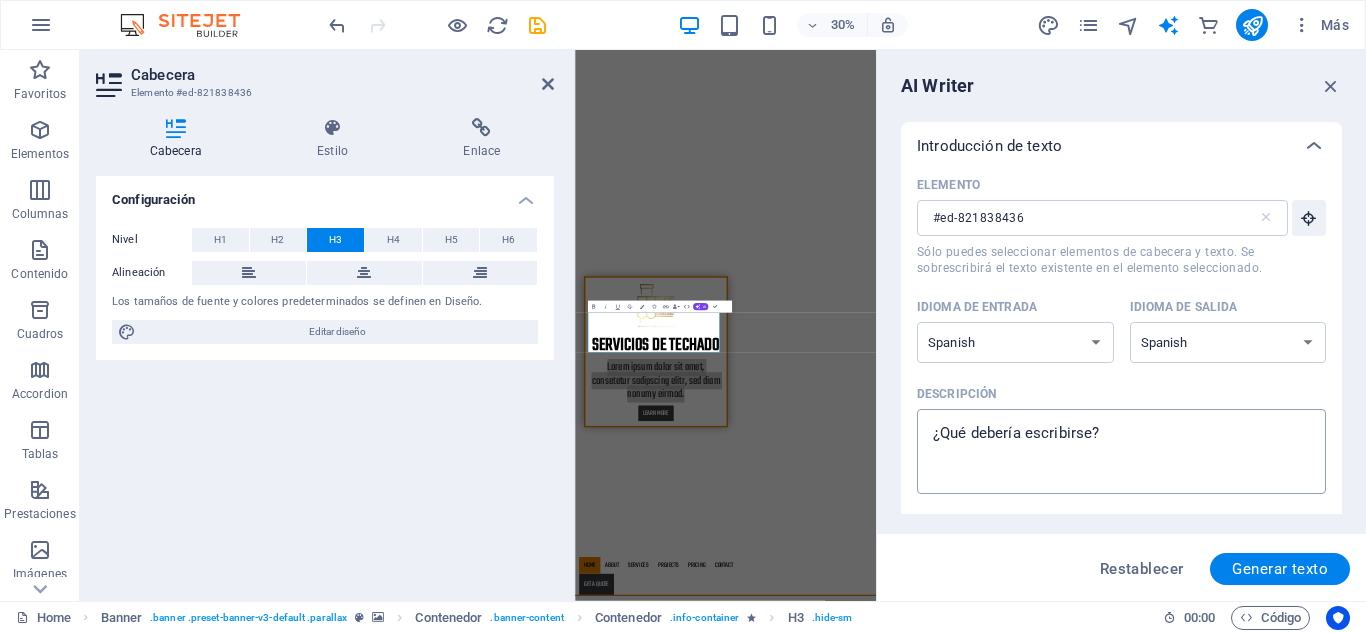 type on "x" 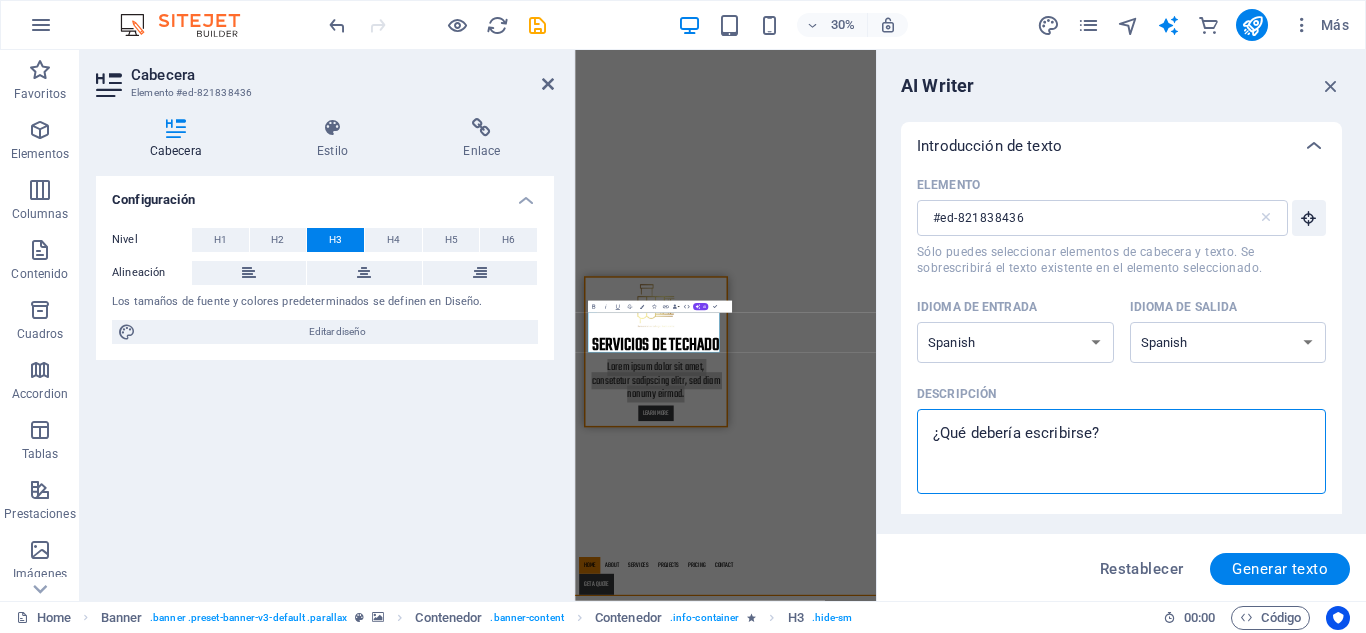 click on "Descripción x ​" at bounding box center [1121, 451] 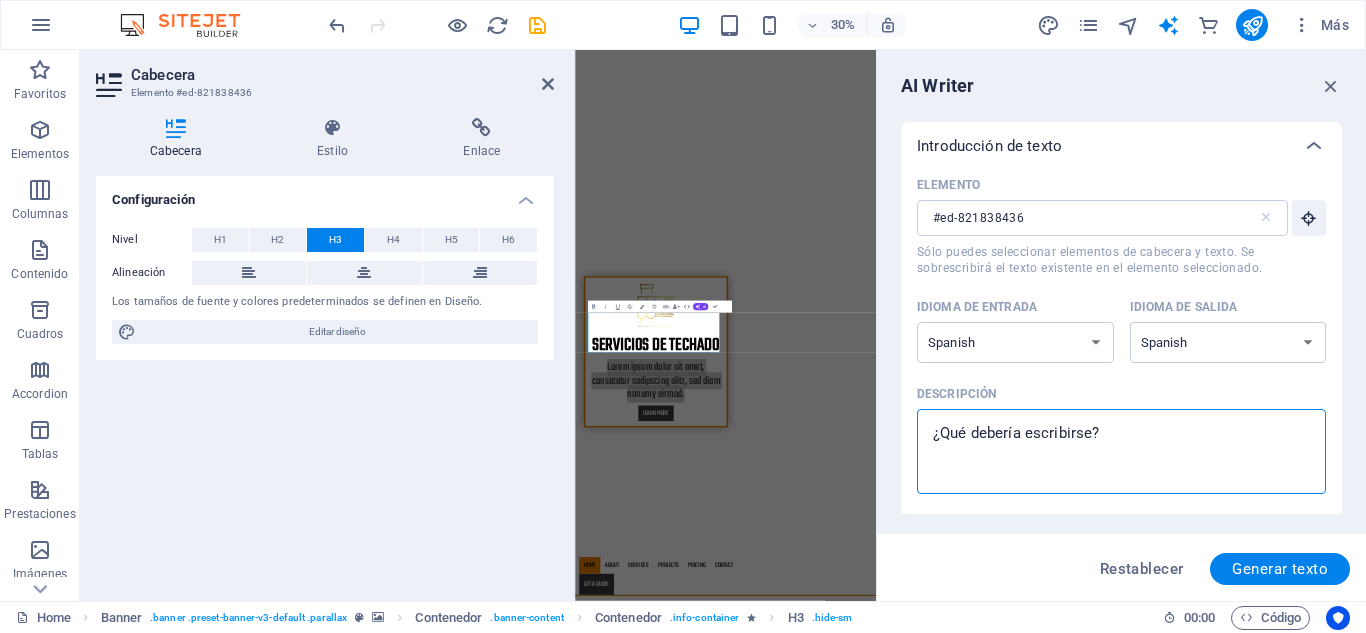 type on "b" 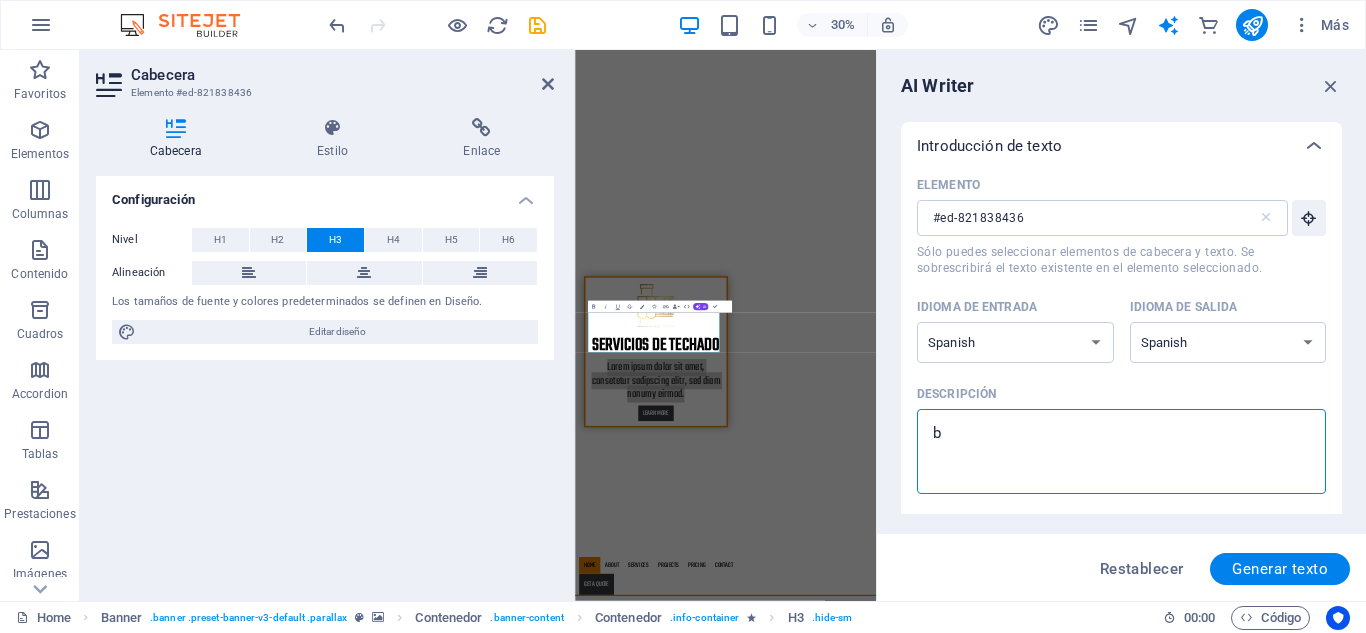 type on "x" 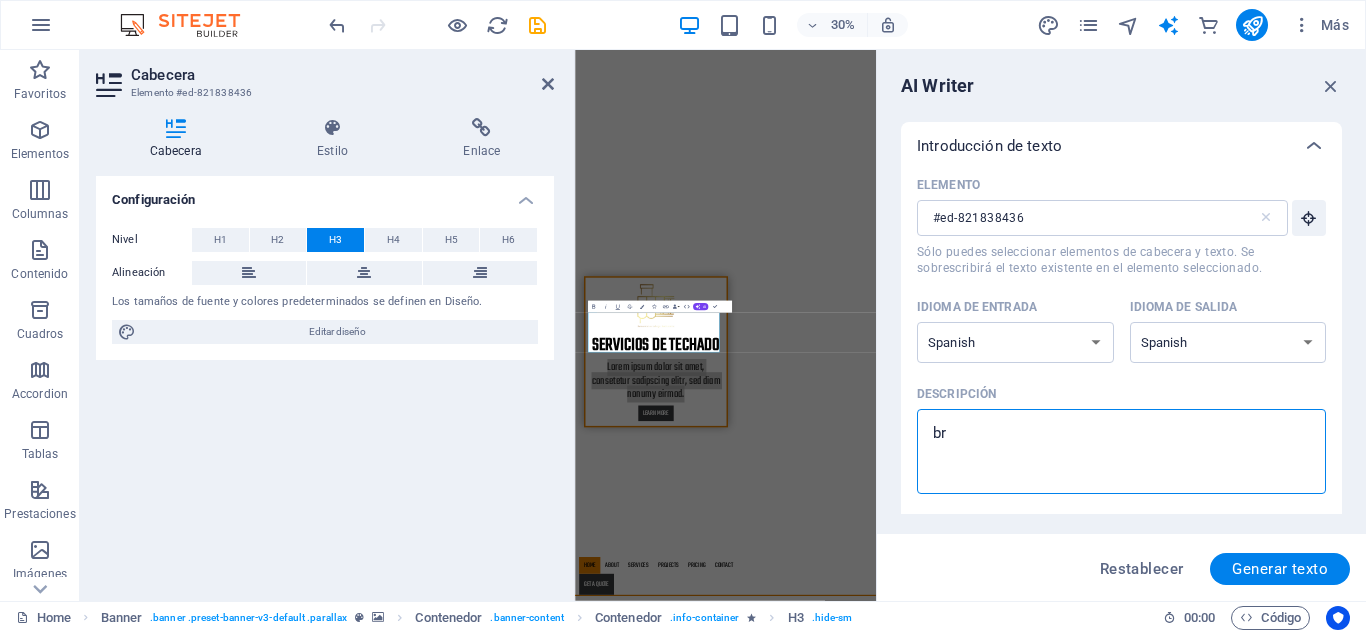 type on "bre" 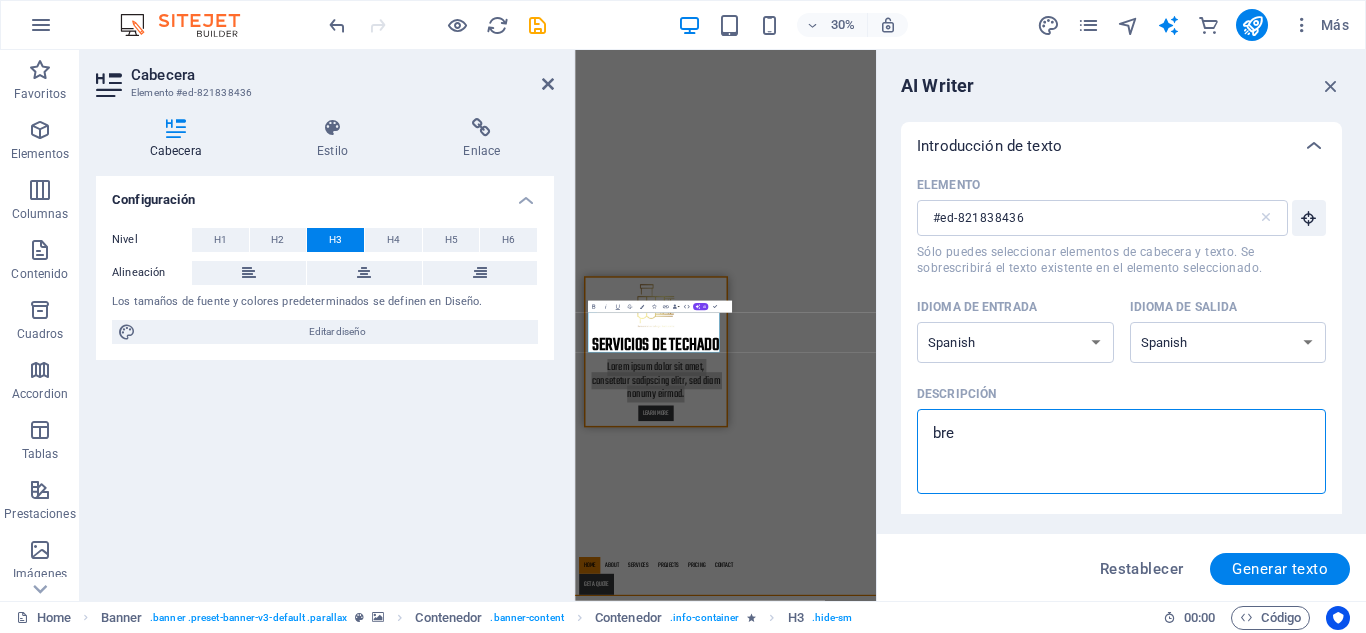 type on "brev" 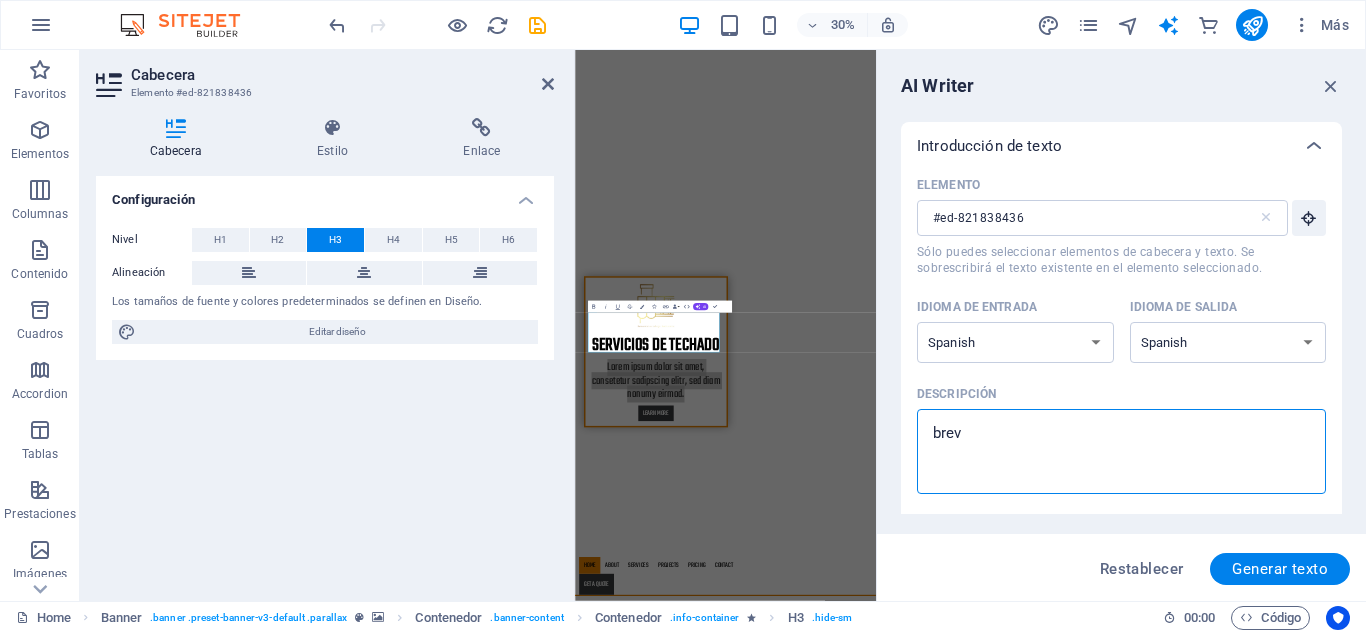 type on "breve" 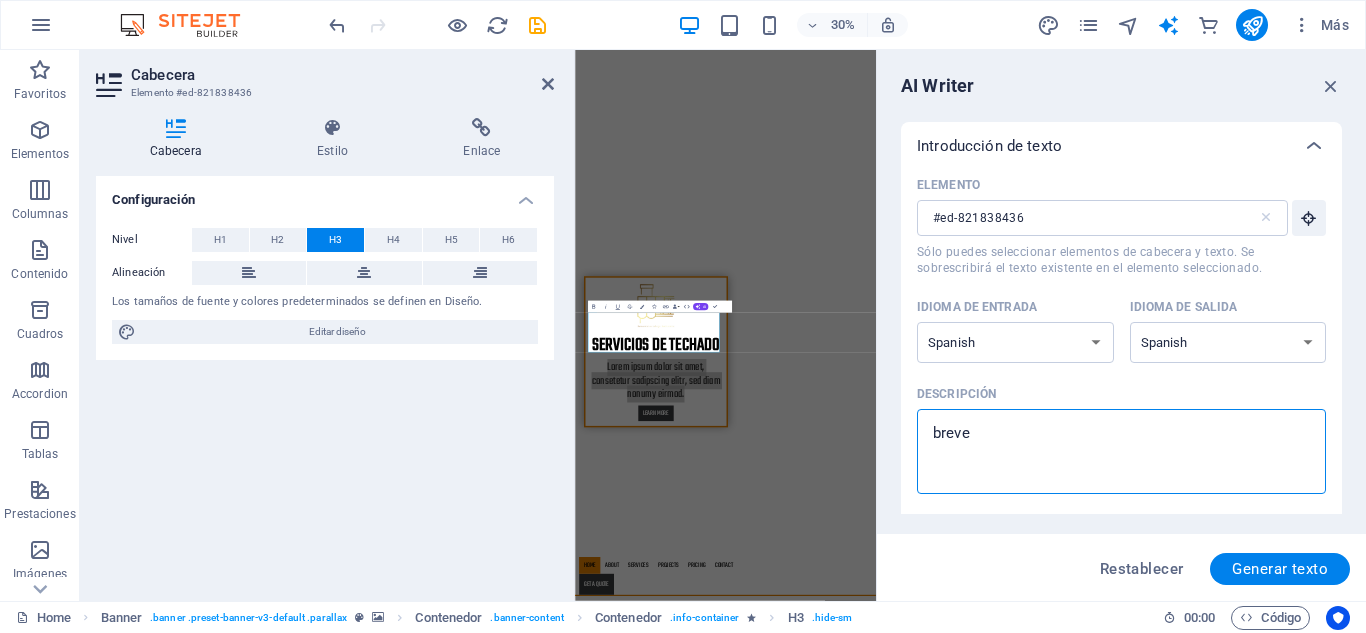 type on "x" 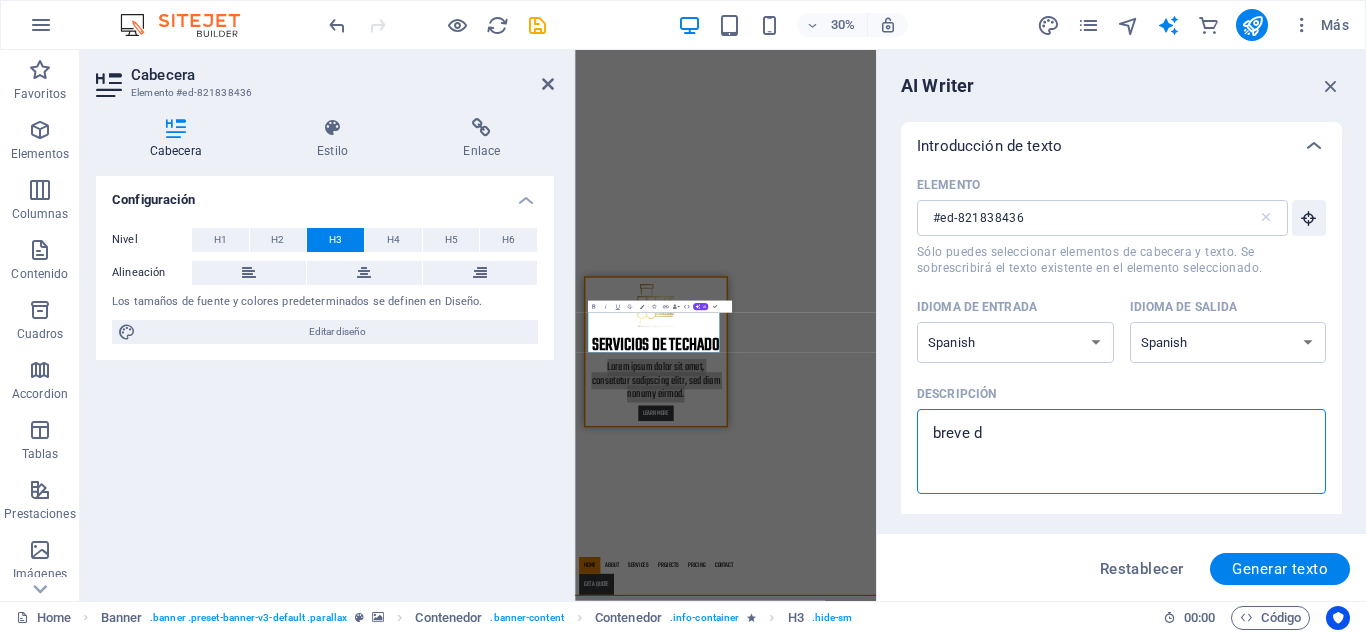 type on "breve de" 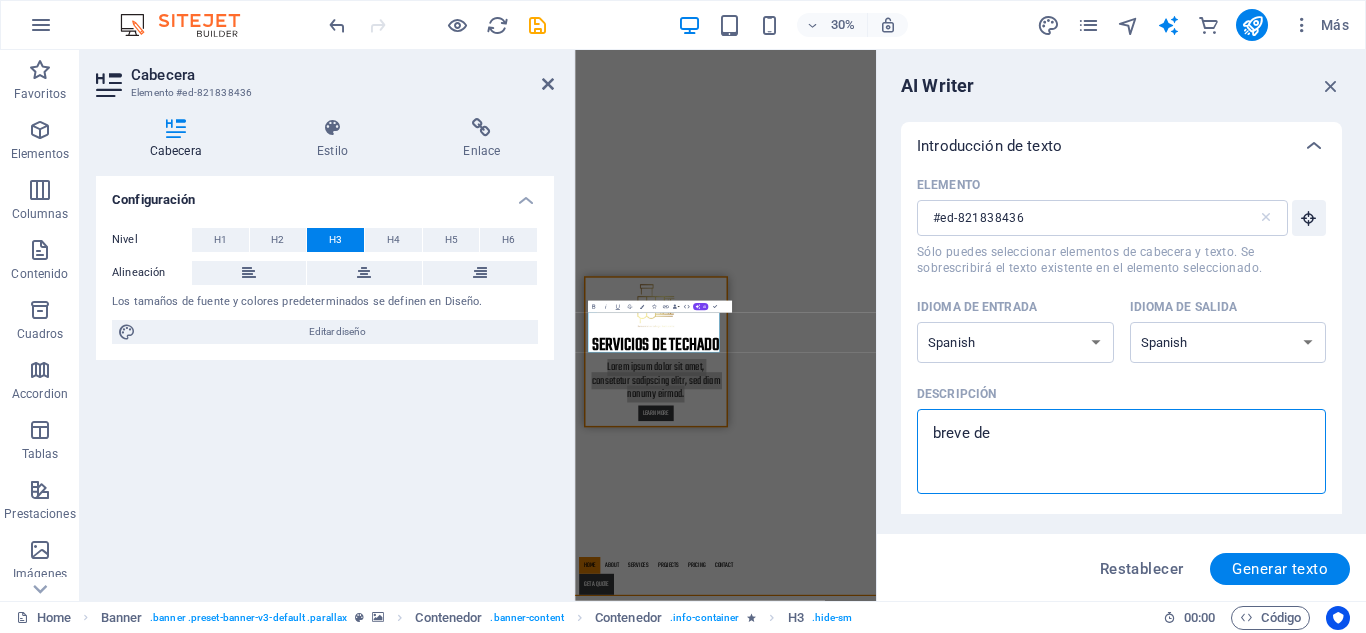 type on "breve des" 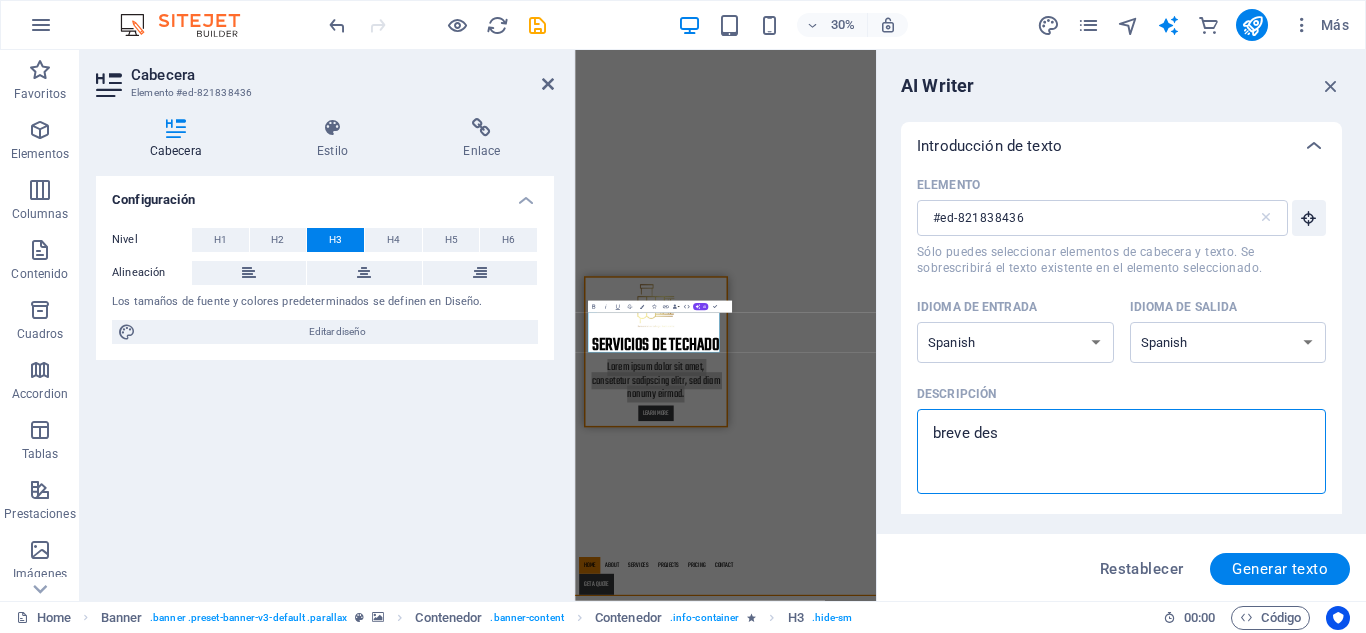 type on "x" 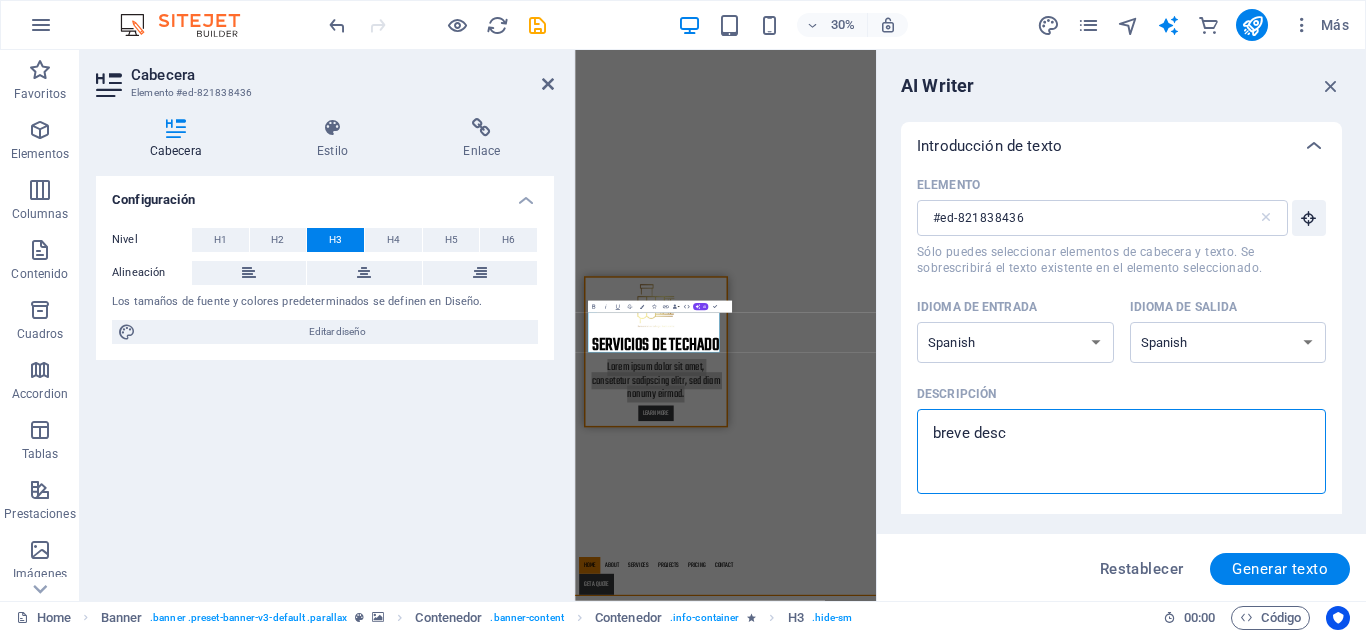 type on "breve descr" 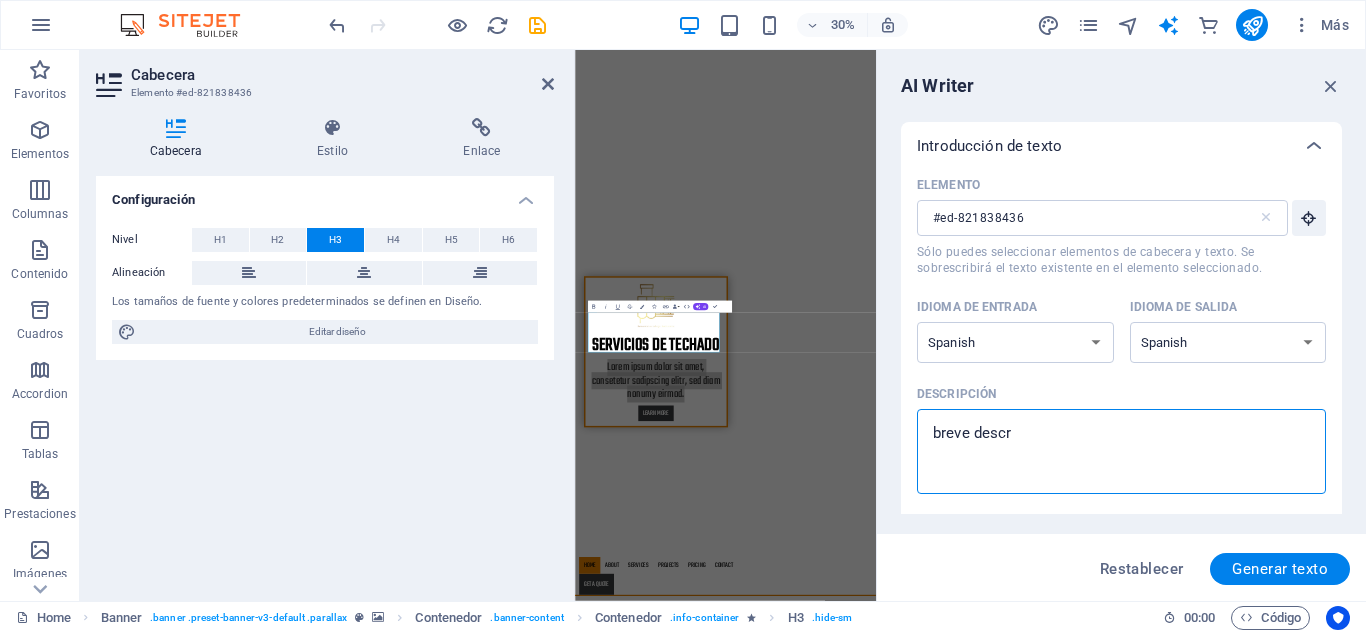 type on "breve descri" 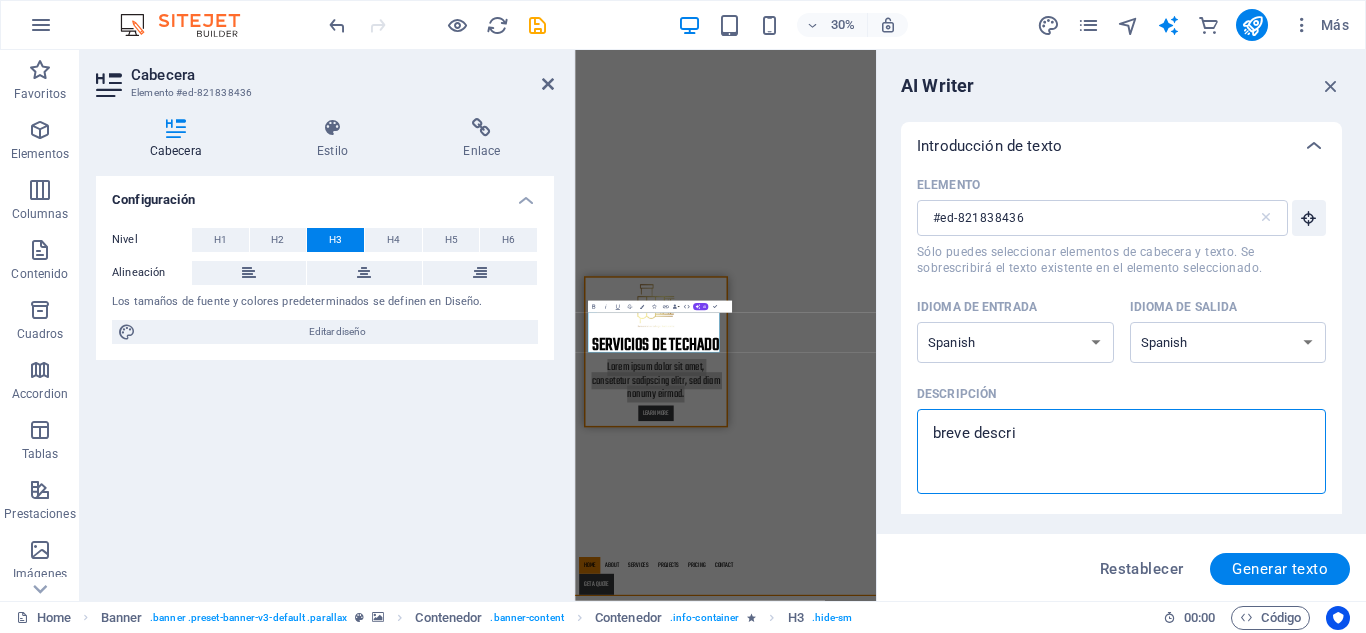 type on "x" 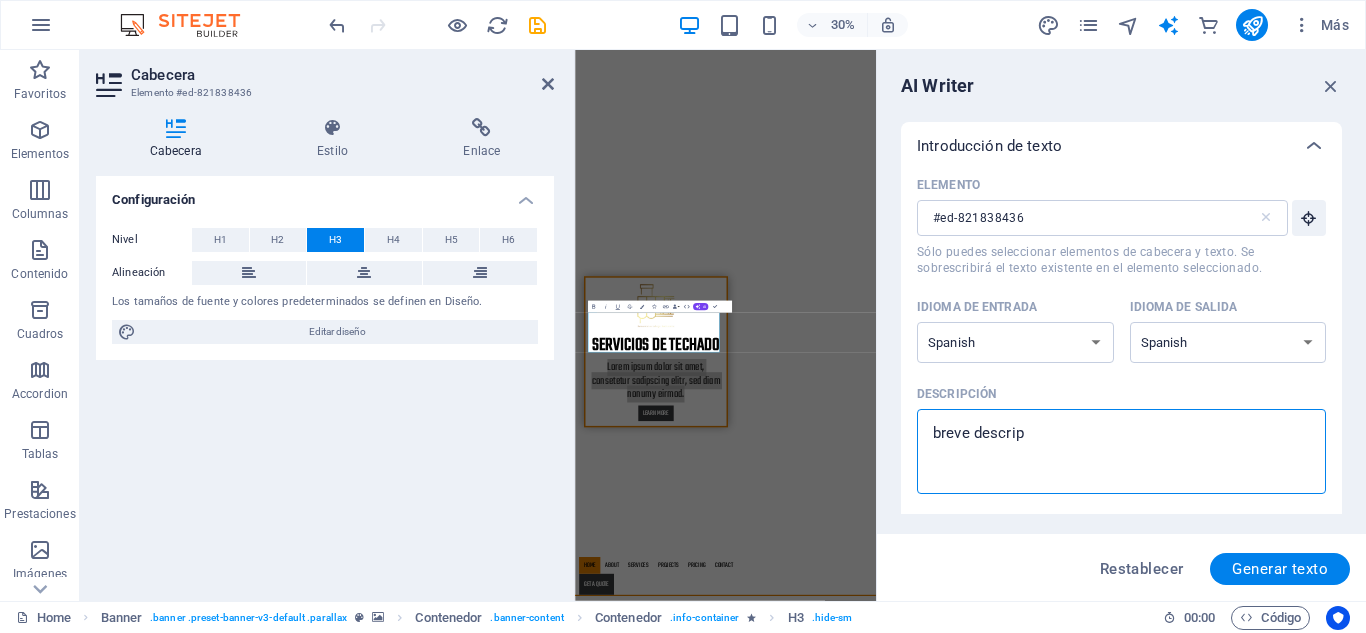 type on "breve descripc" 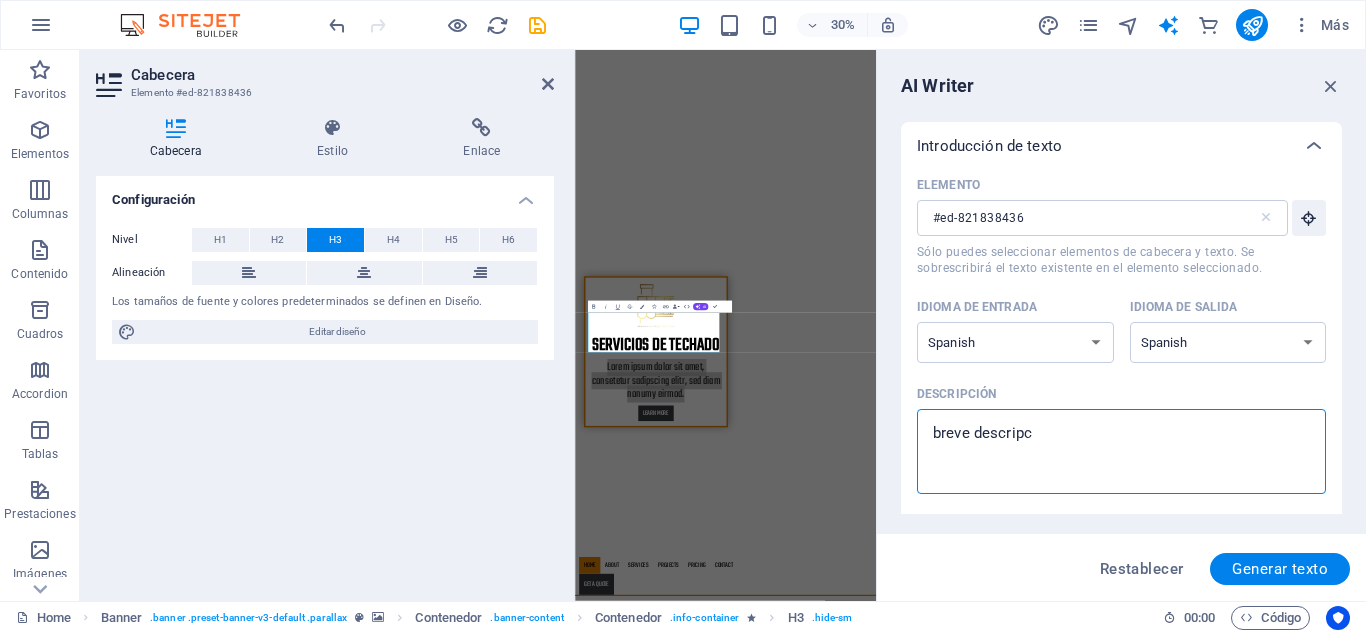 type on "x" 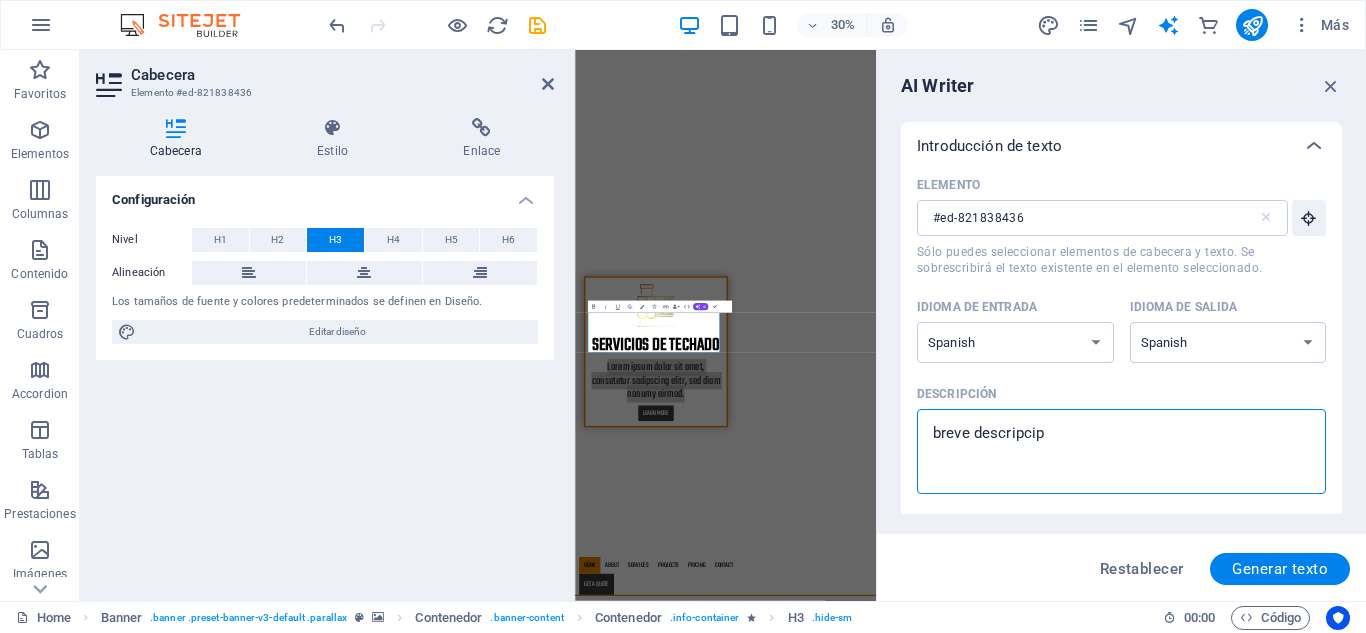 type on "breve descripcipo" 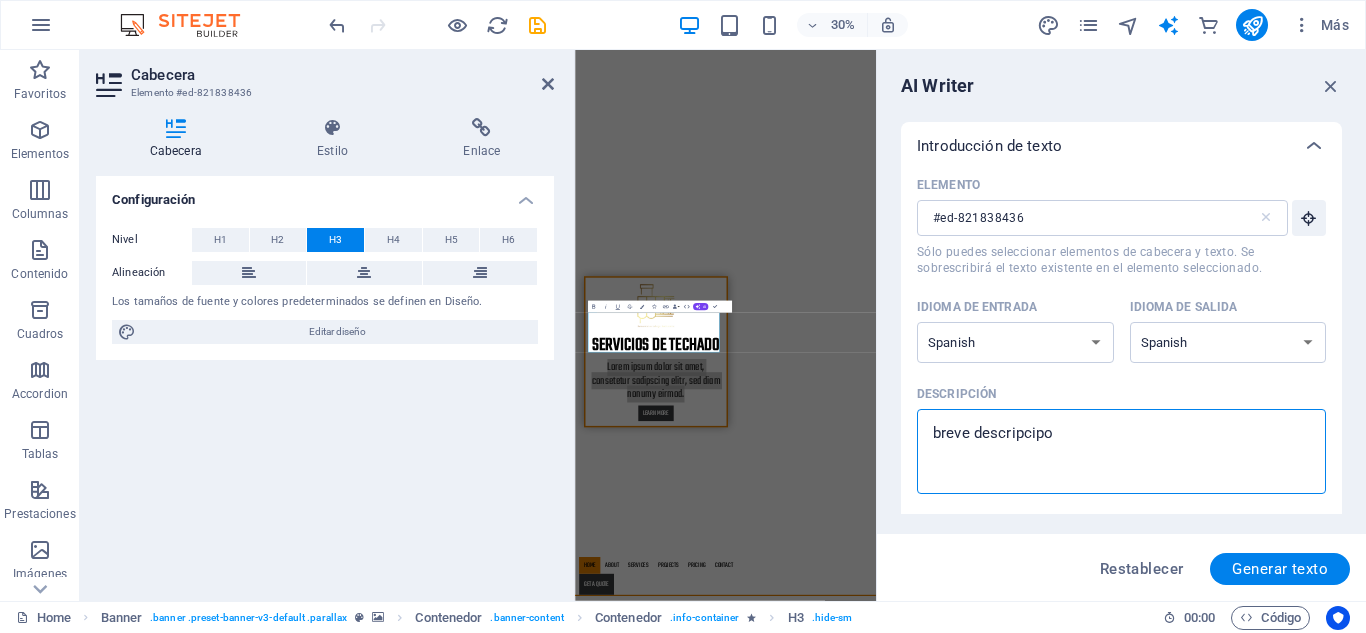 type on "breve descripcipon" 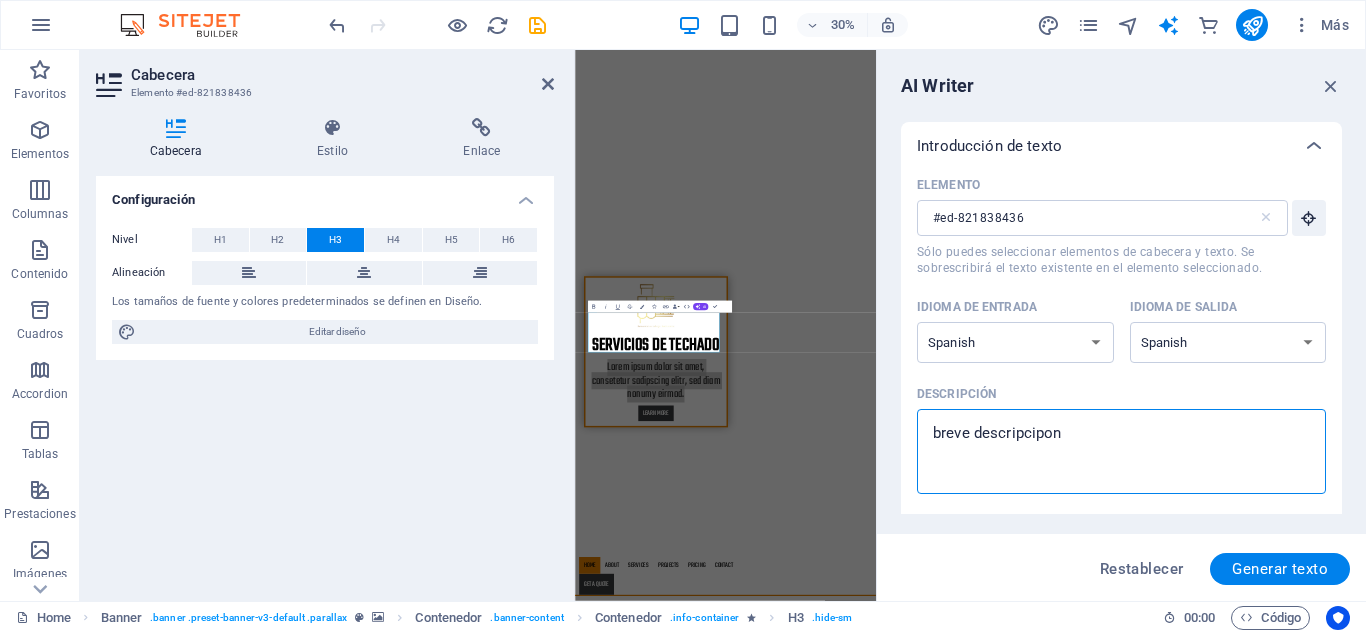 type on "x" 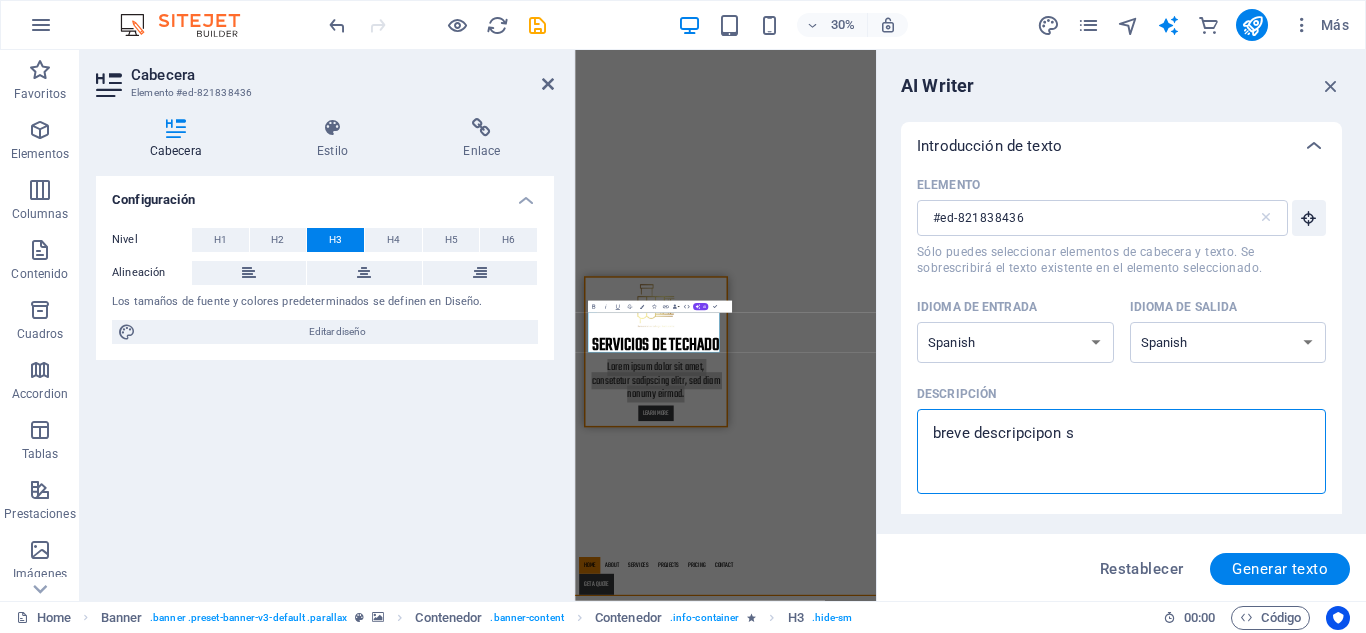 type on "breve descripcipon so" 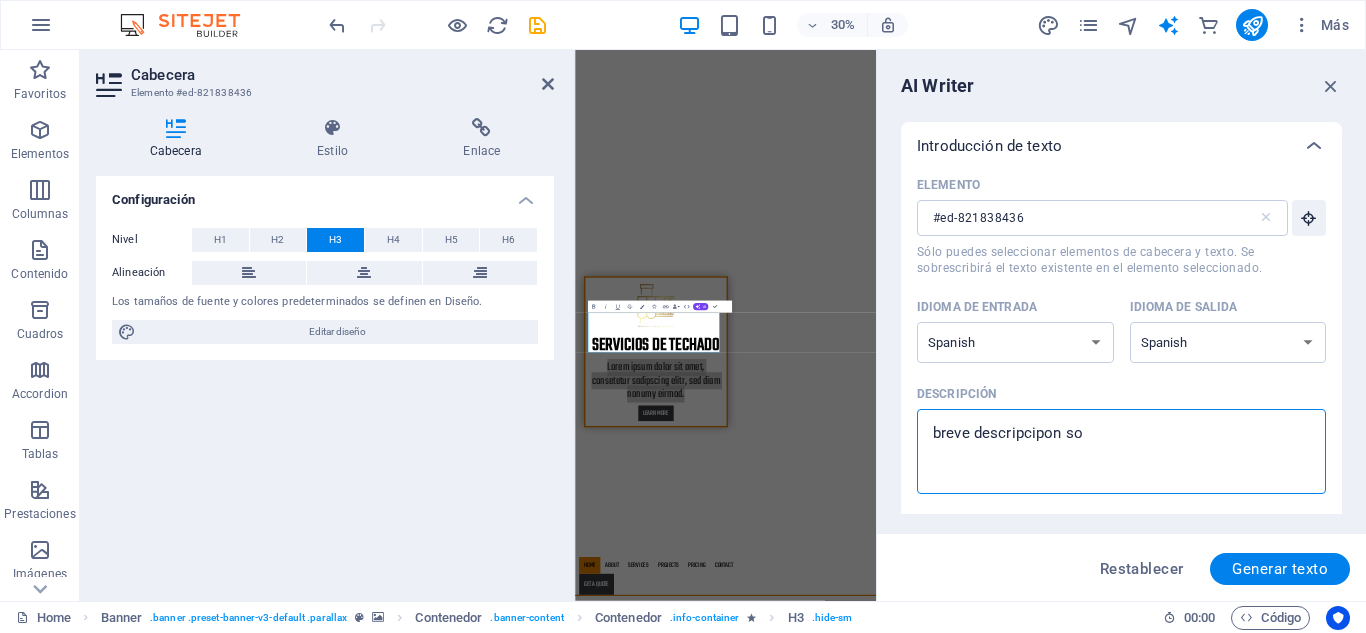 type on "breve descripcipon sob" 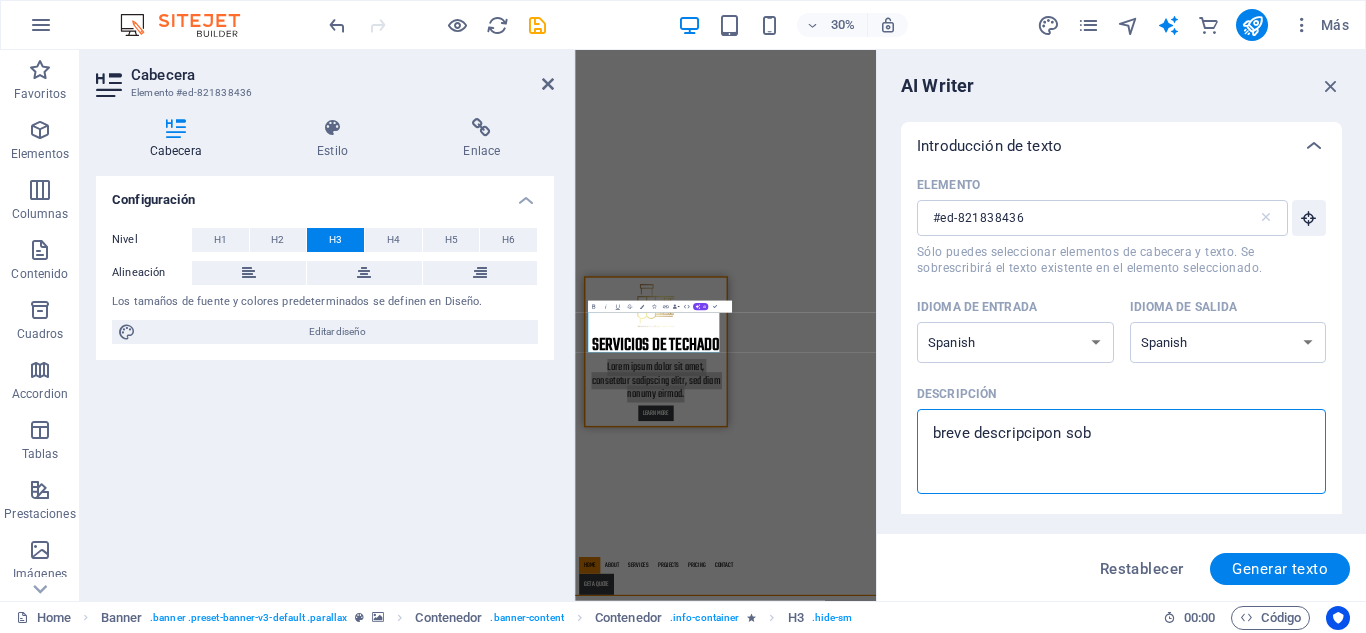 type on "breve descripcipon sobr" 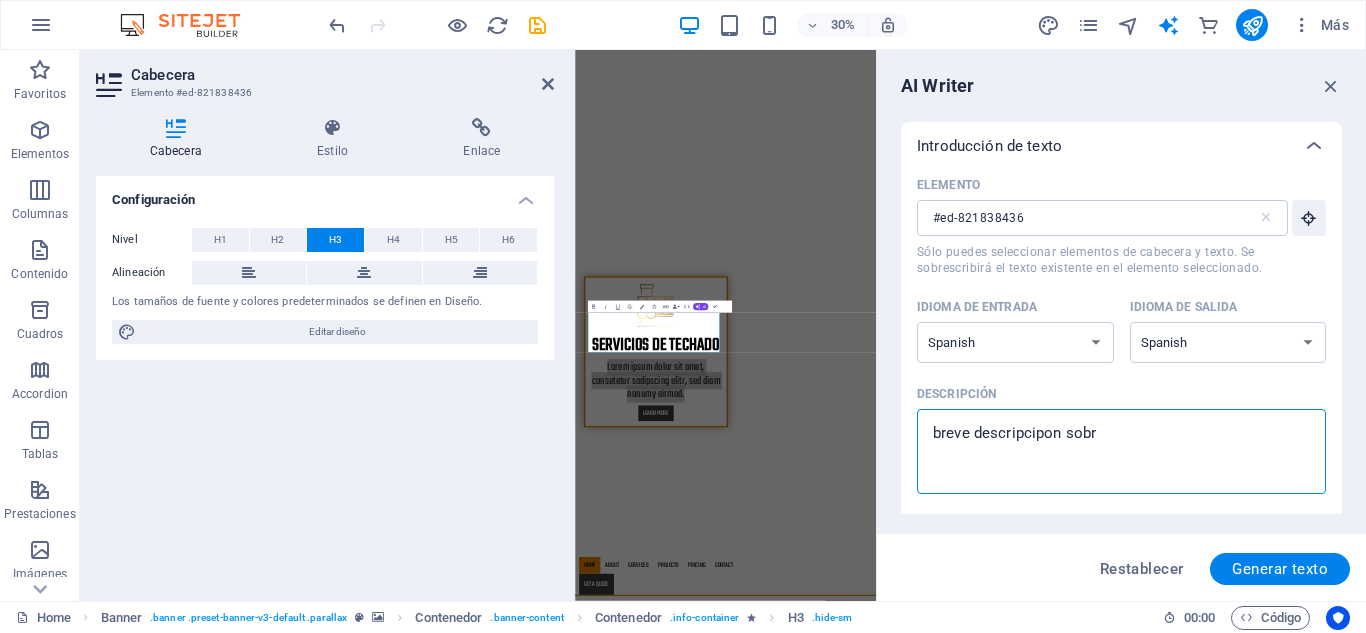 type on "x" 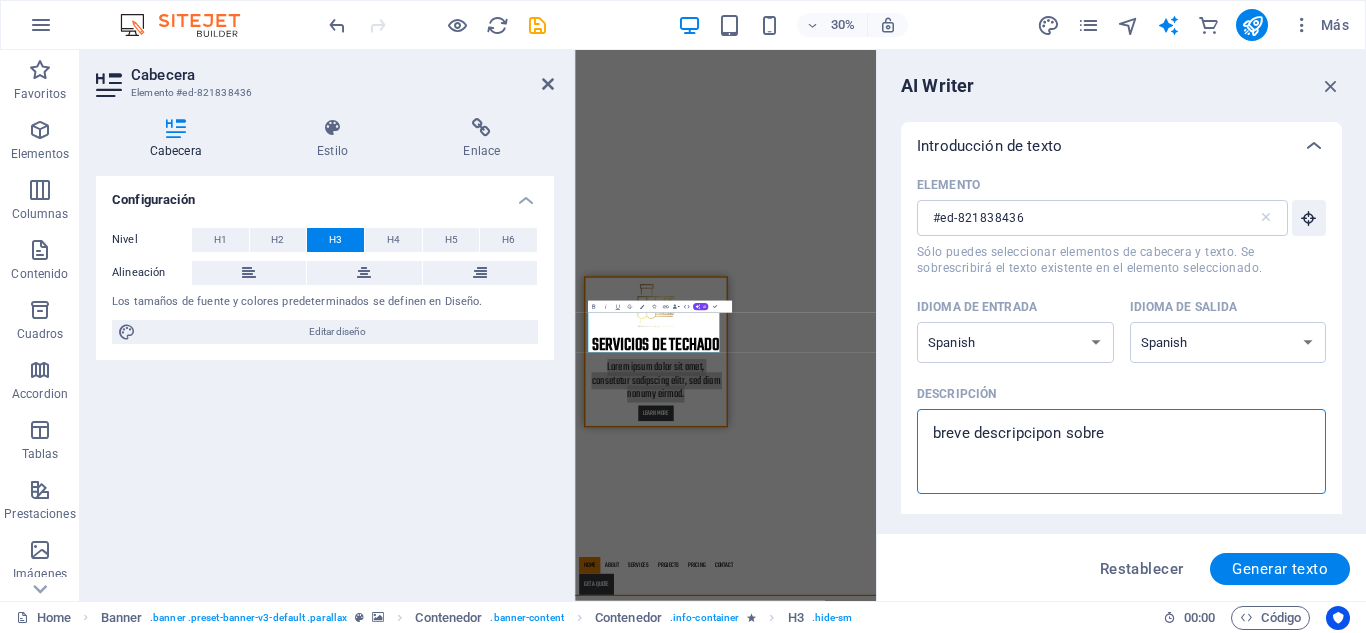 type on "breve descripcipon sobre" 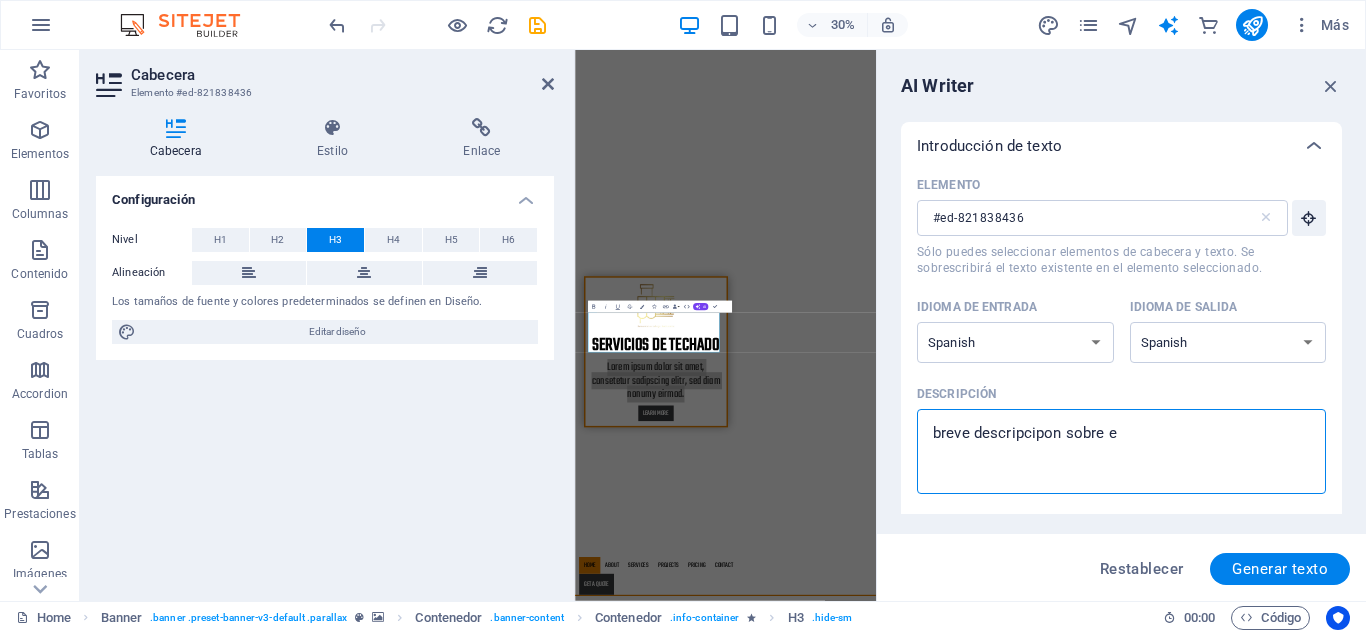 type on "x" 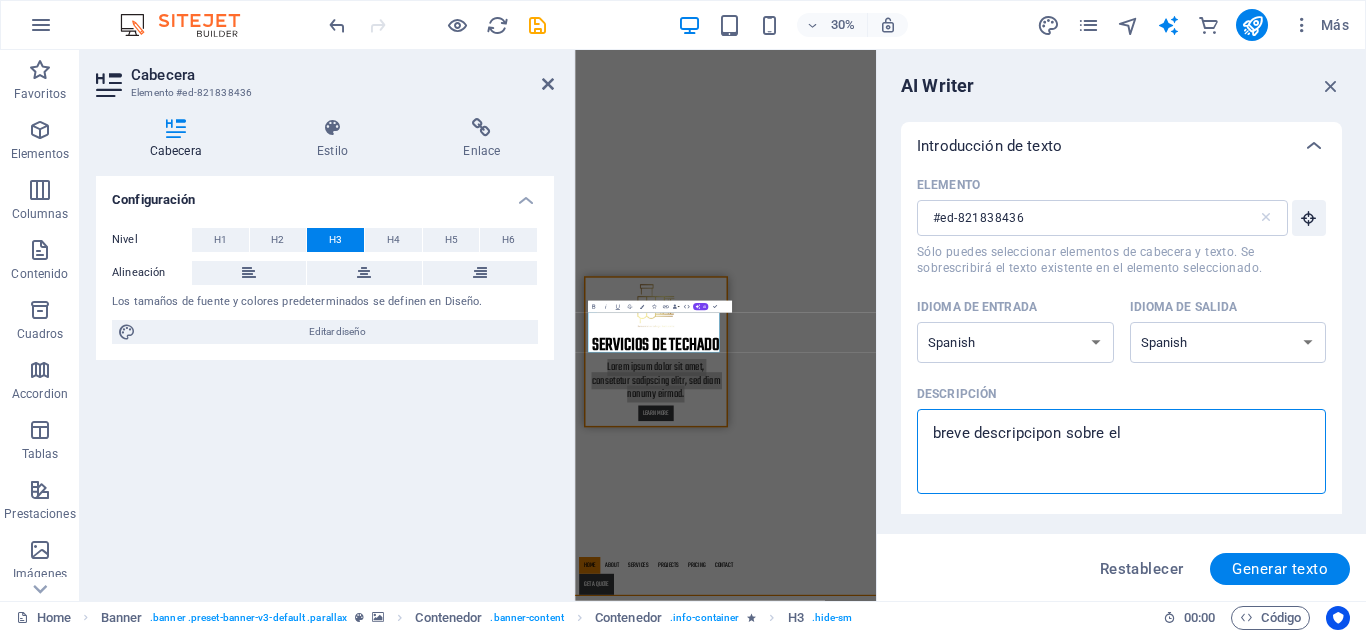 type on "x" 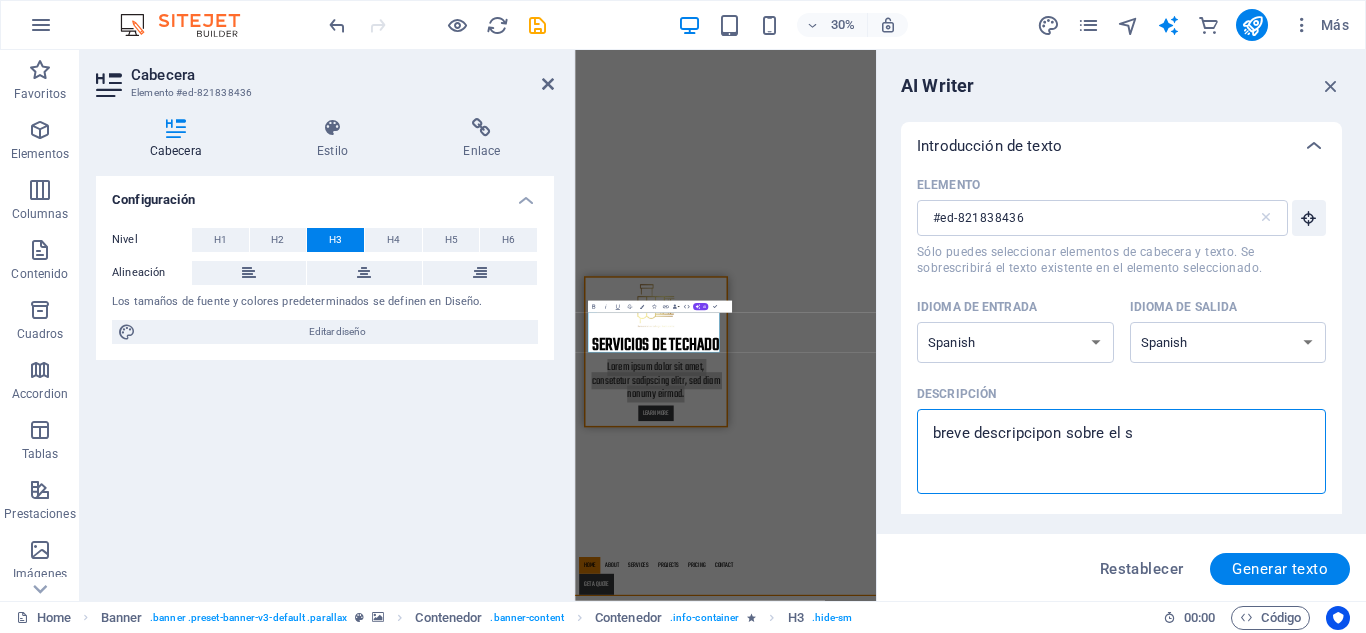 type on "x" 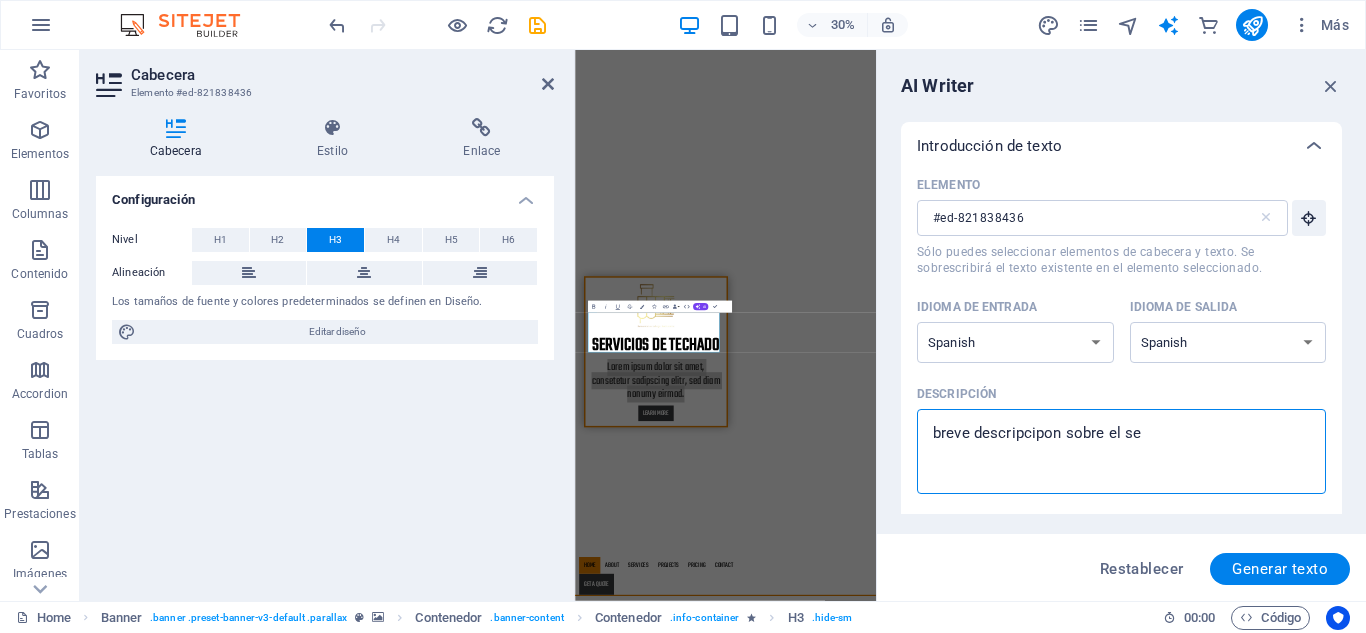 type on "breve descripcipon sobre el ser" 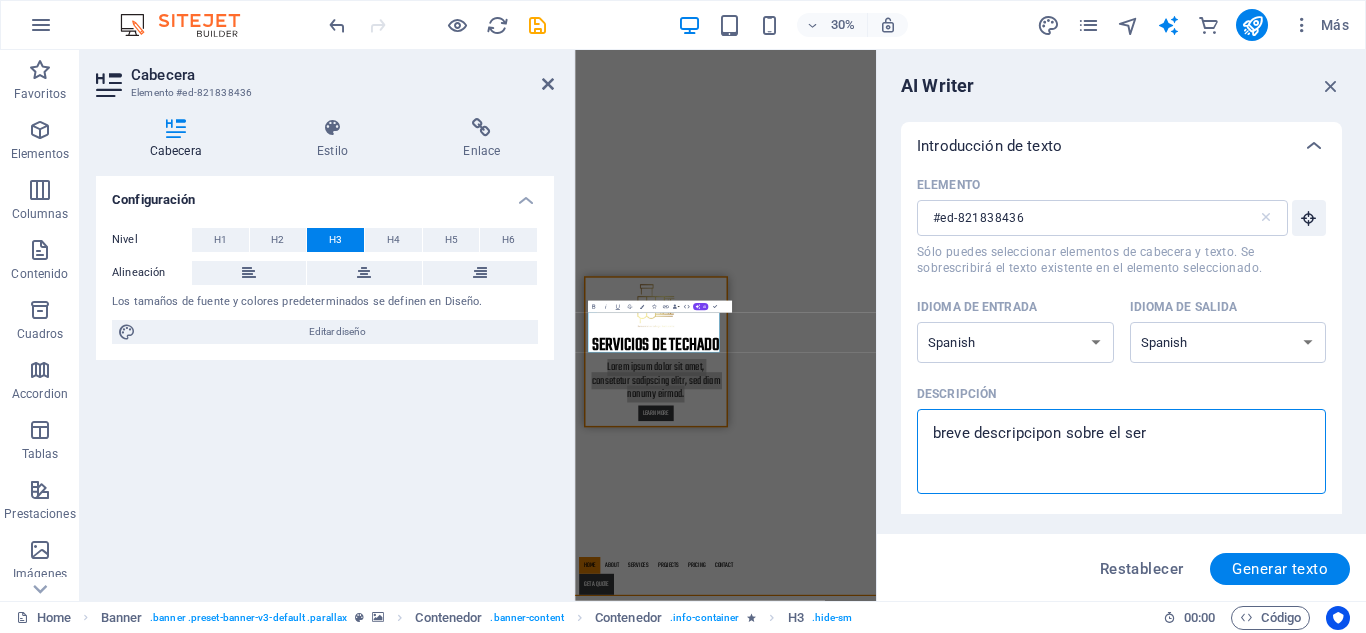 type on "breve descripcipon sobre el serv" 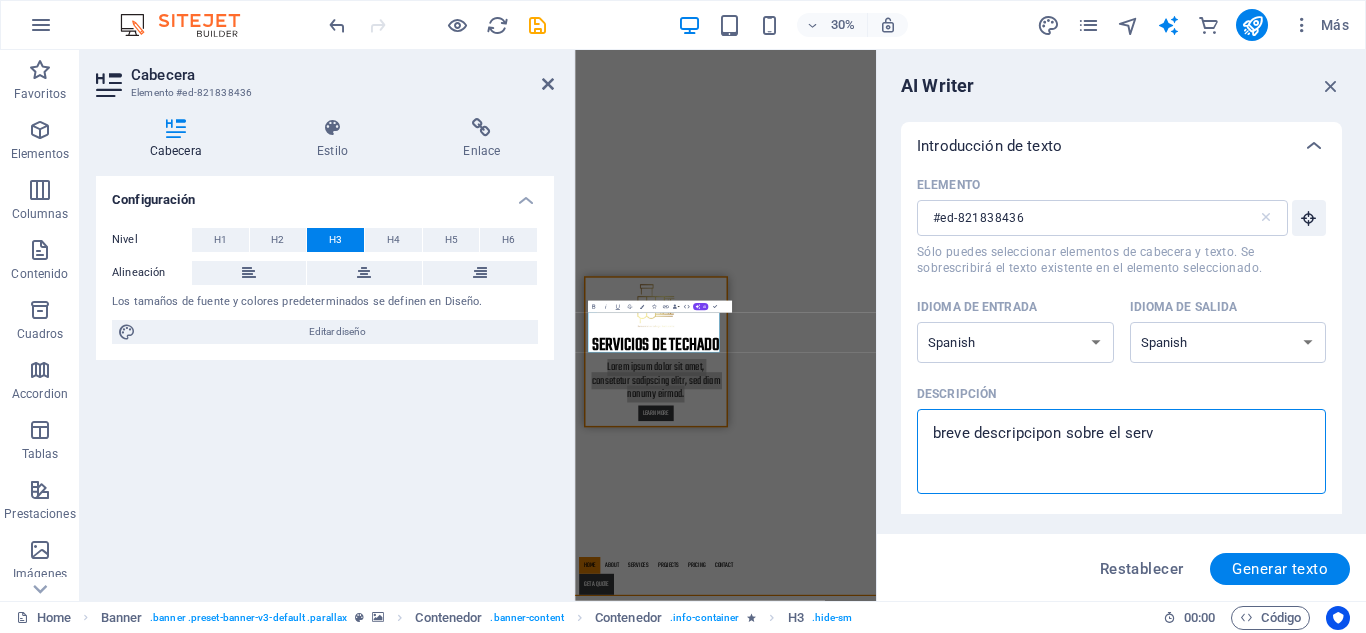 type on "breve descripcipon sobre el servi" 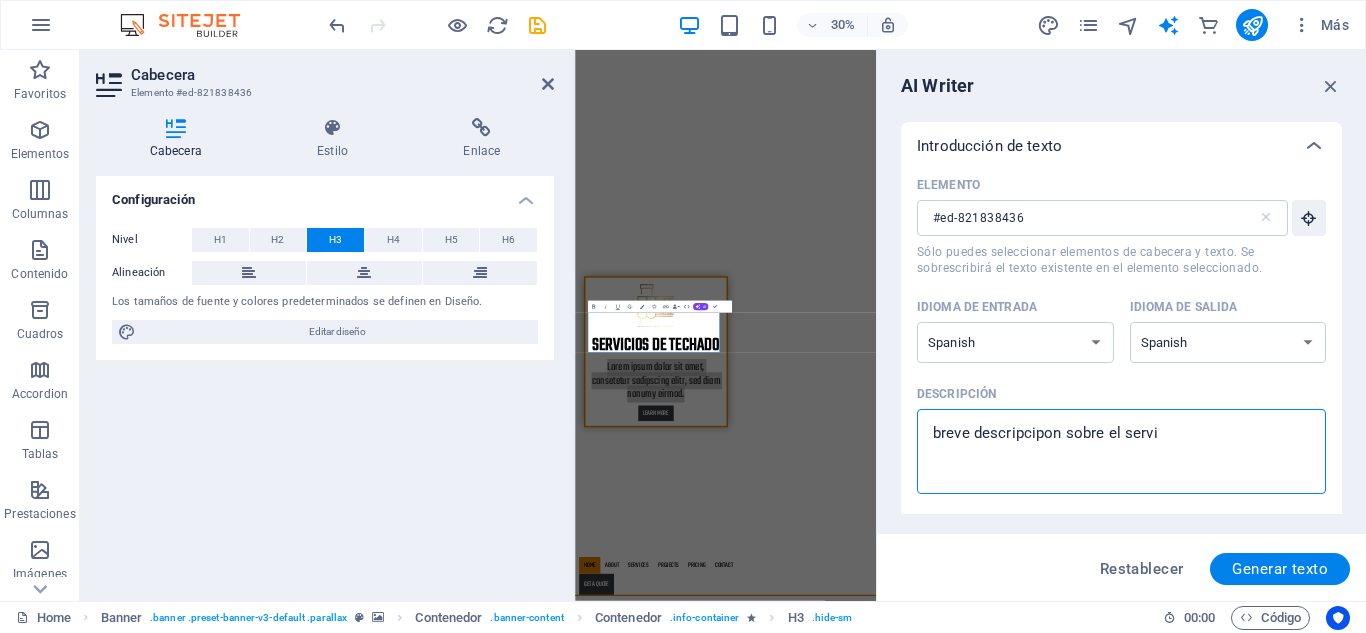 type on "x" 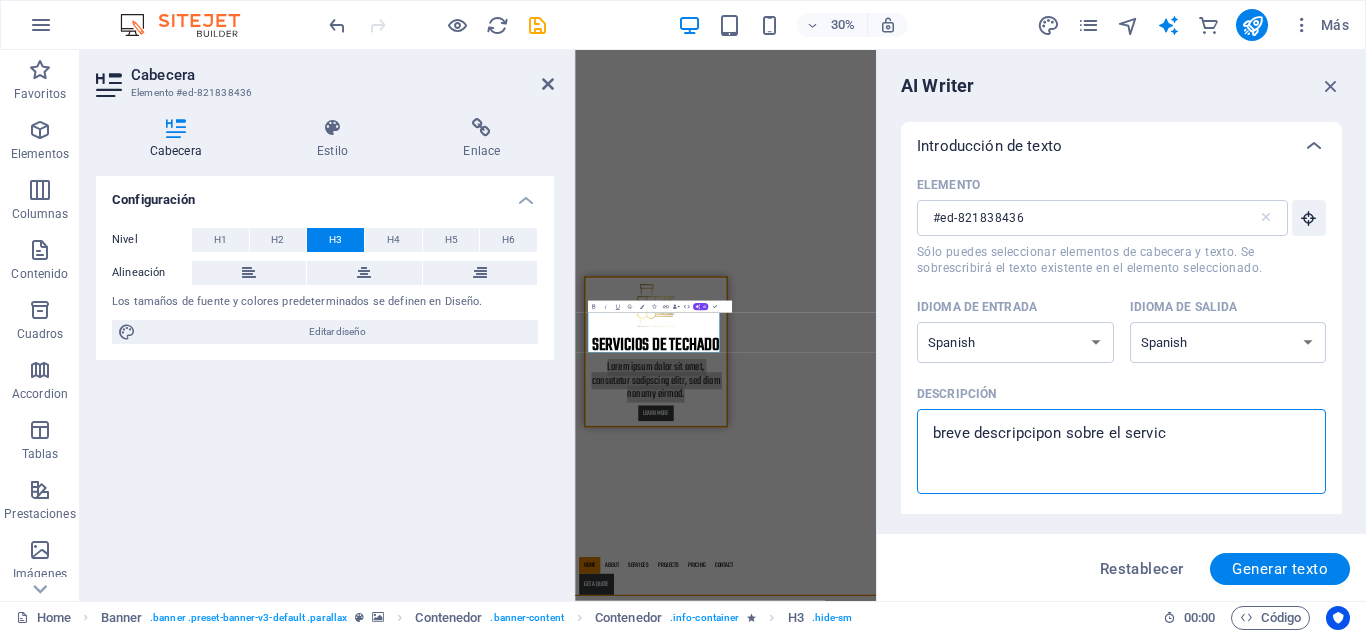 type on "x" 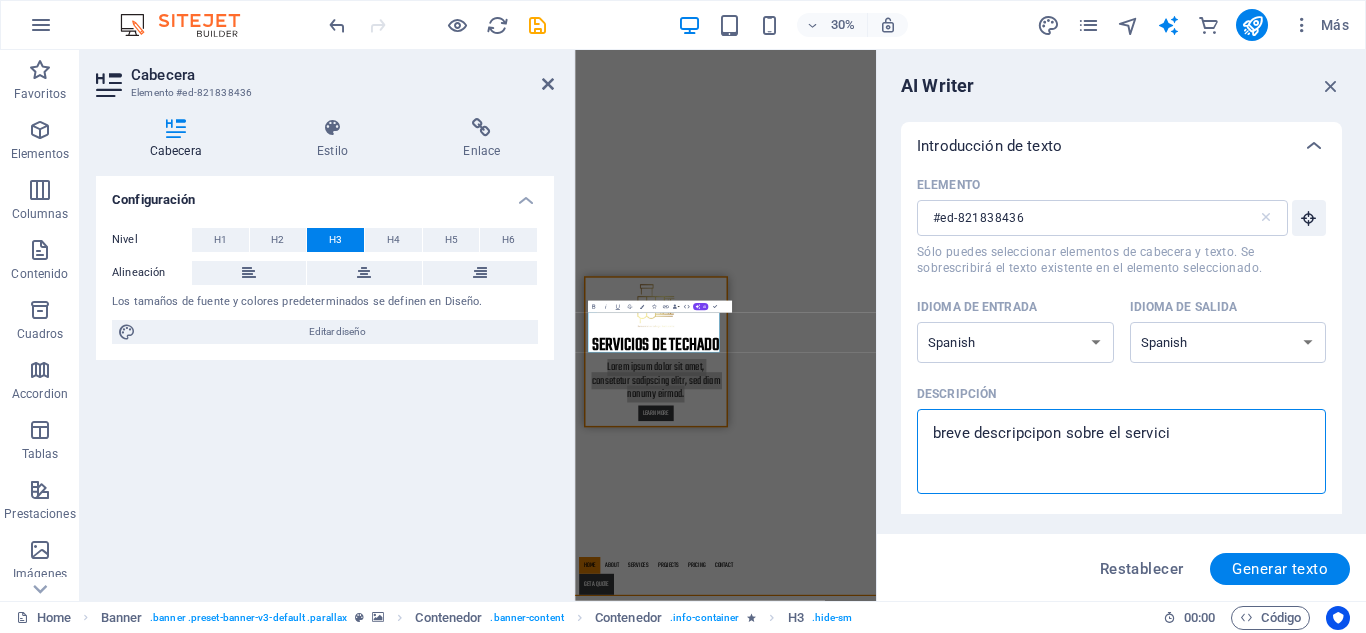 type on "breve descripcipon sobre el servicio" 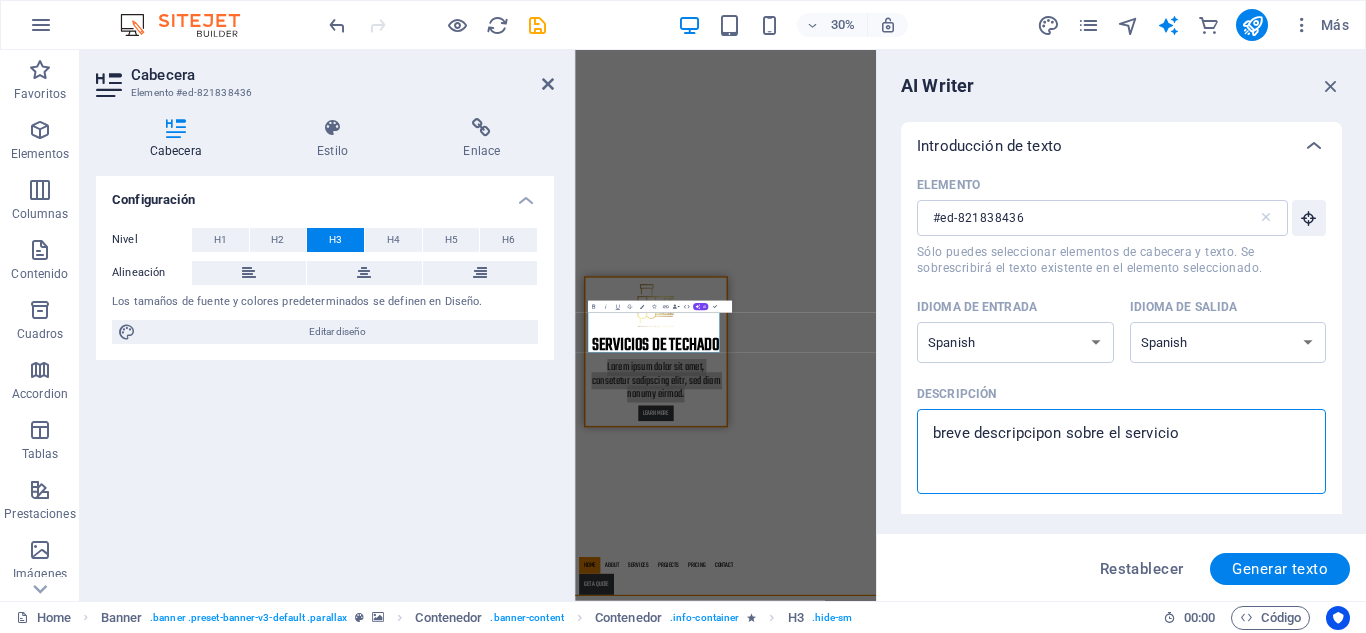 type on "breve descripcipon sobre el servicio" 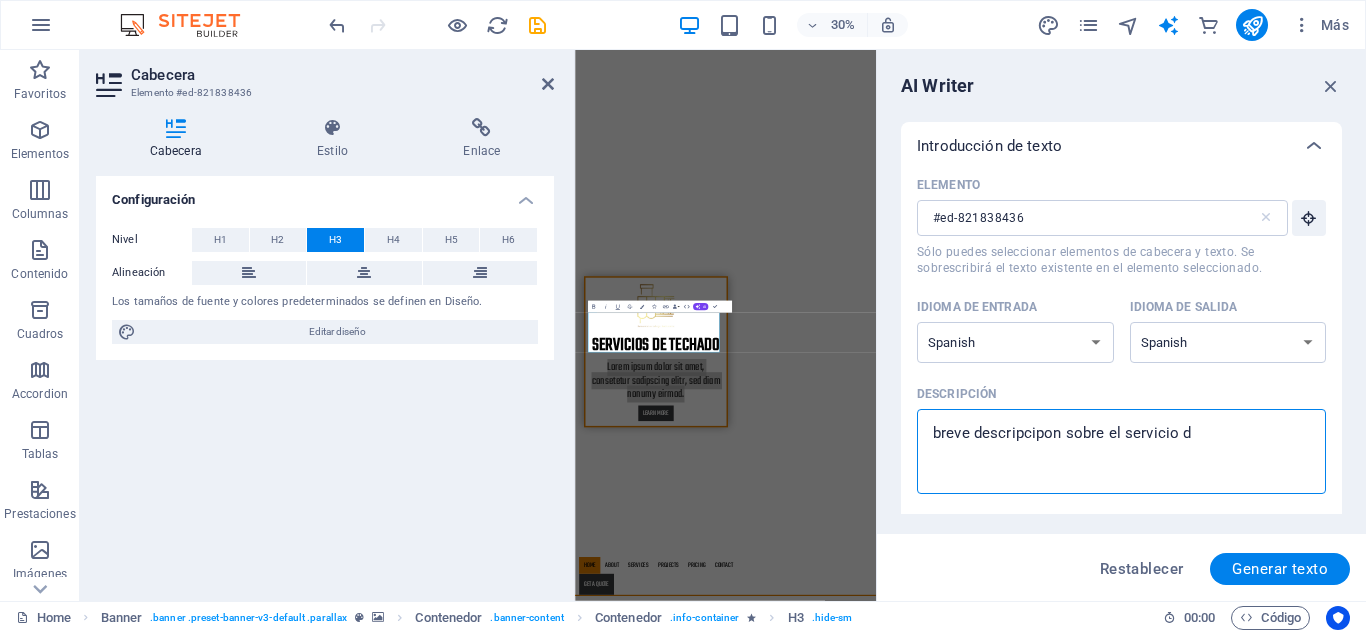 type on "x" 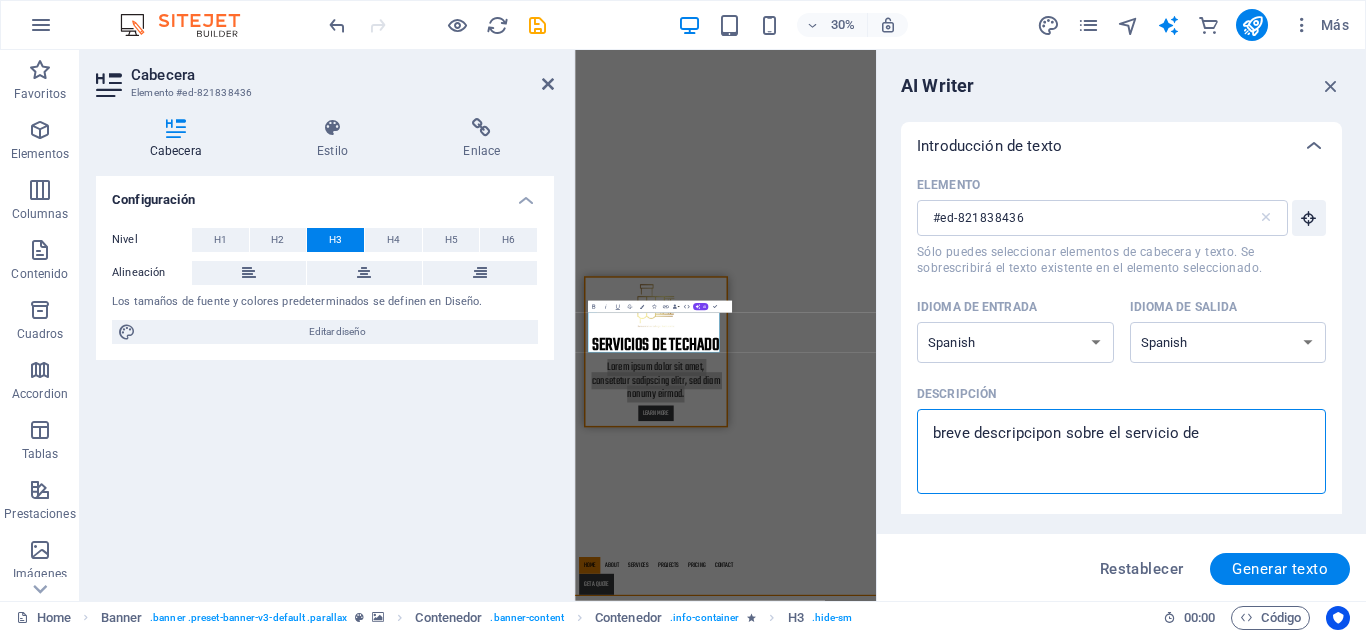 type on "breve descripcipon sobre el servicio de" 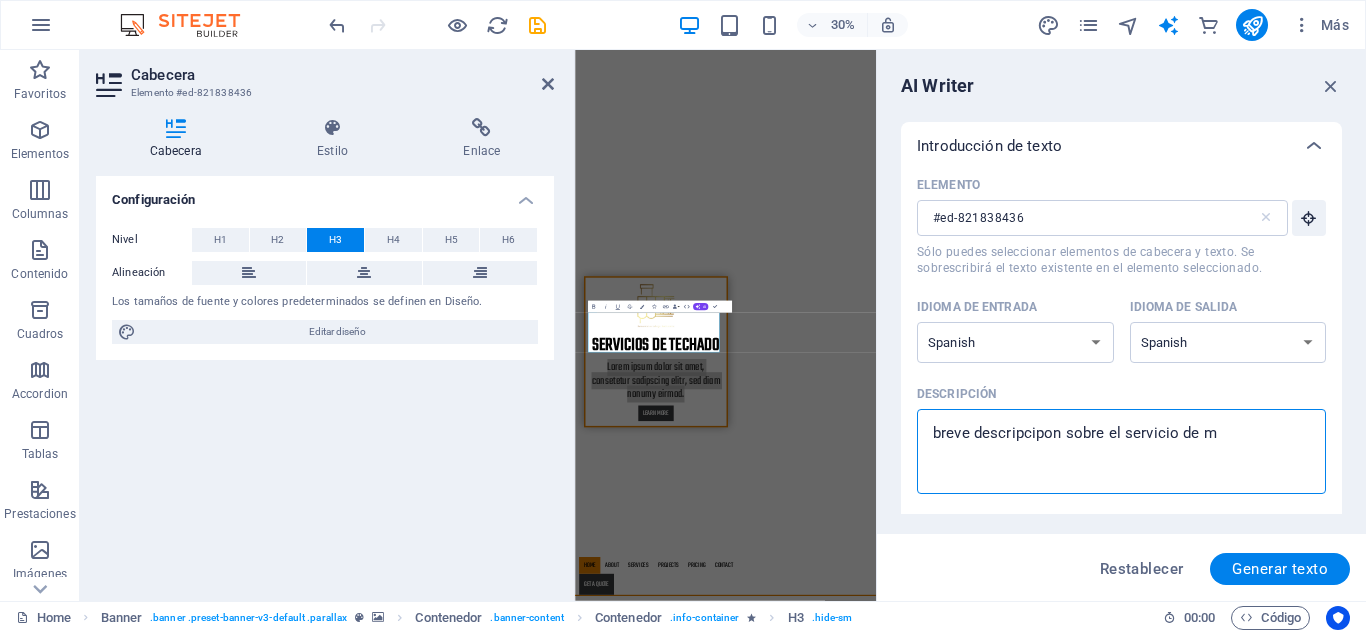 type on "breve descripcipon sobre el servicio de me" 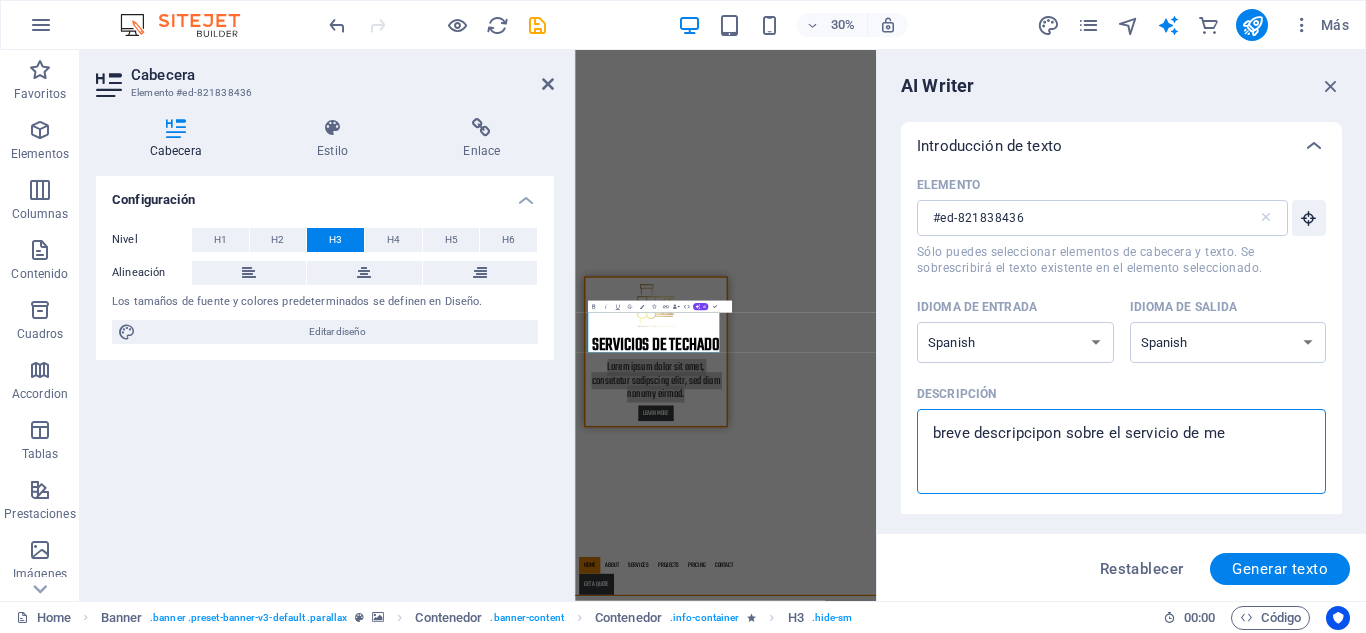 type on "x" 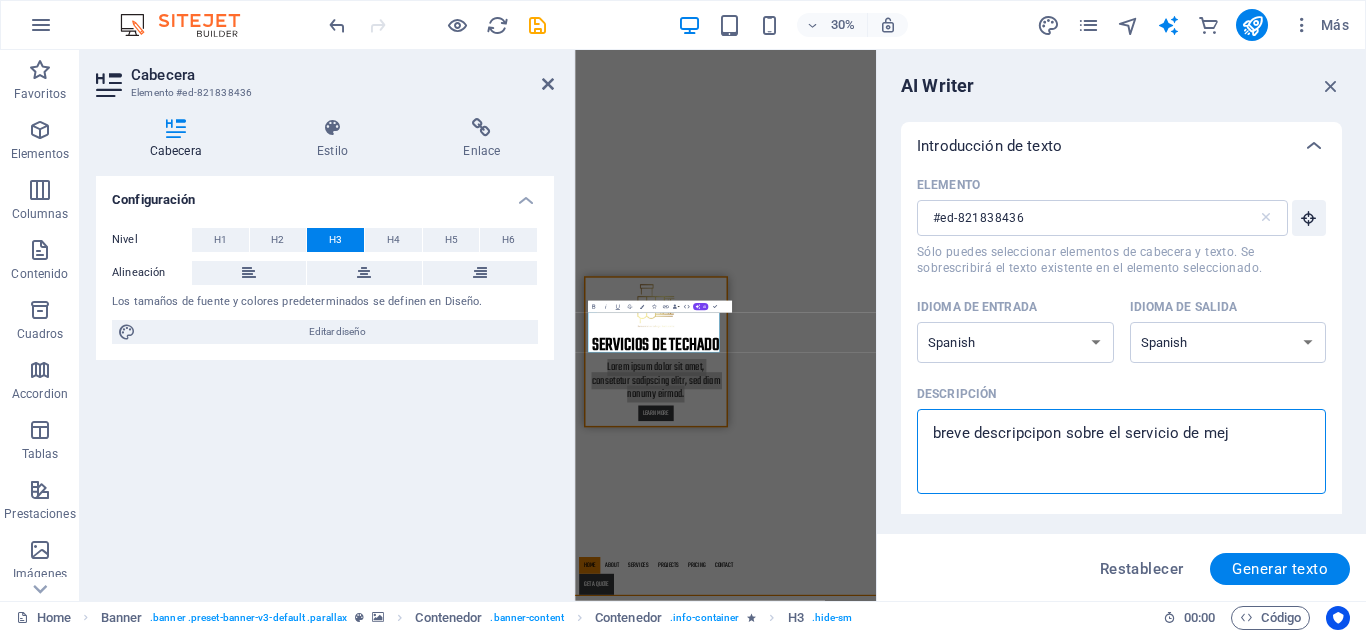 type on "breve descripcipon sobre el servicio de mejo" 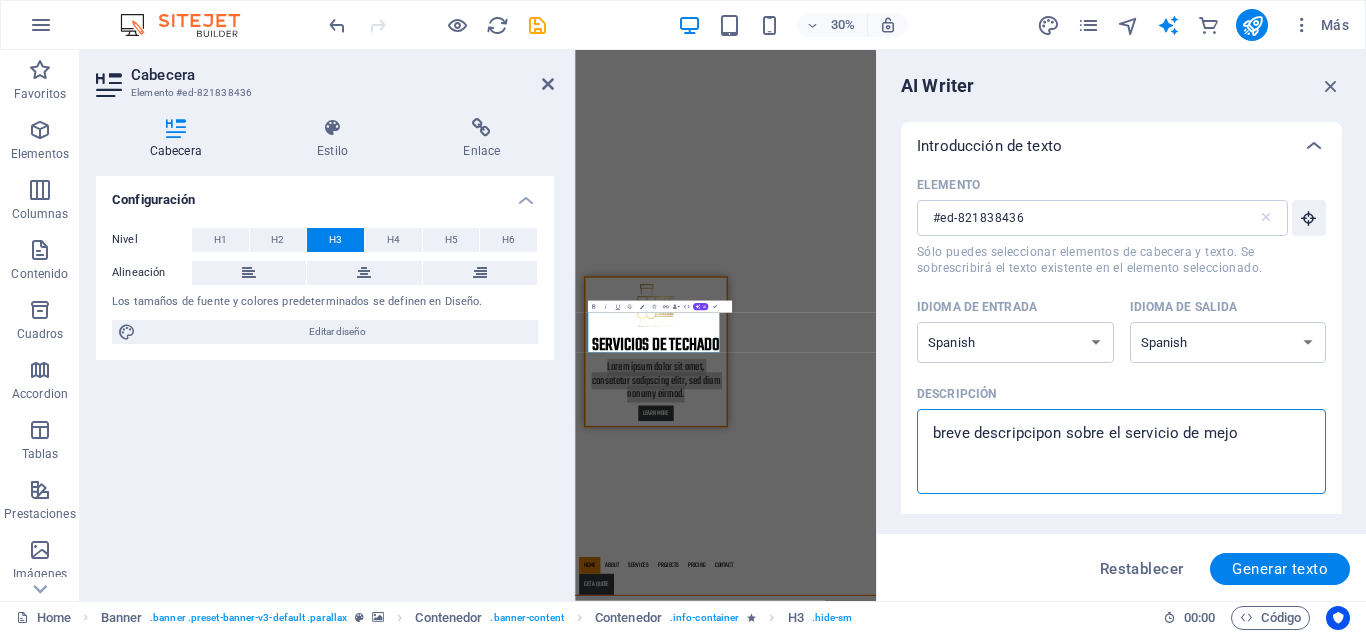 type on "breve descripcipon sobre el servicio de mejor" 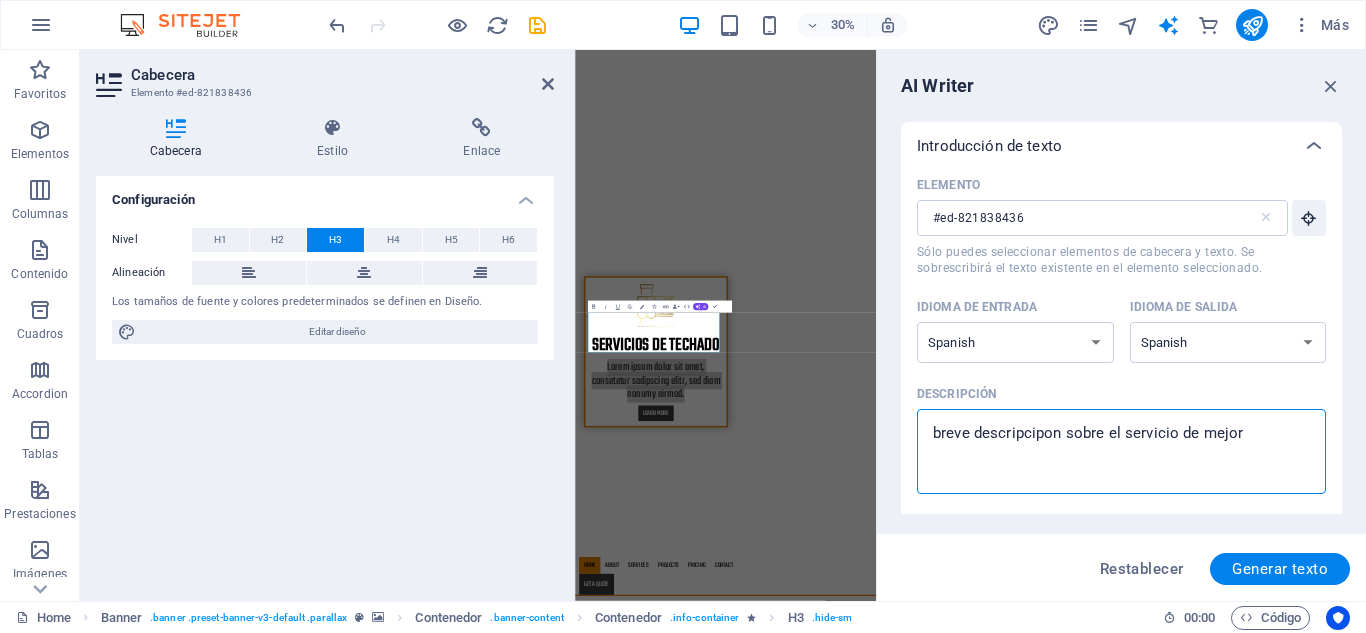 type on "breve descripcipon sobre el servicio de mejora" 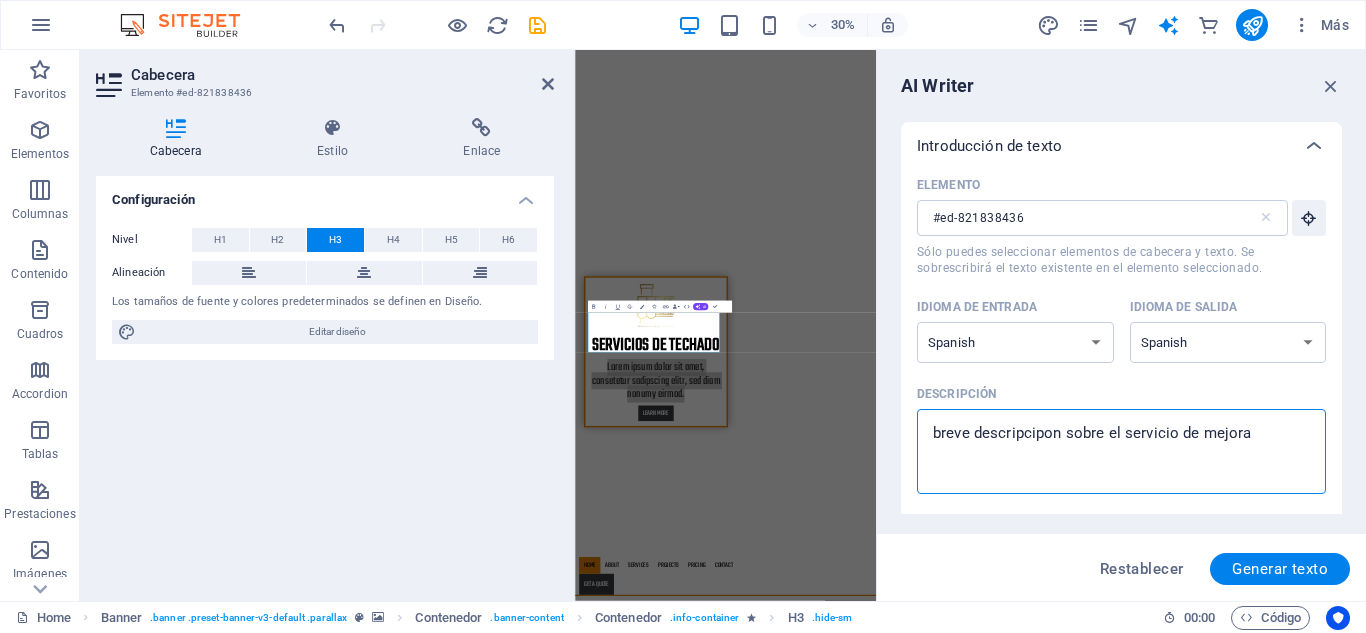 type on "breve descripcipon sobre el servicio de mejoram" 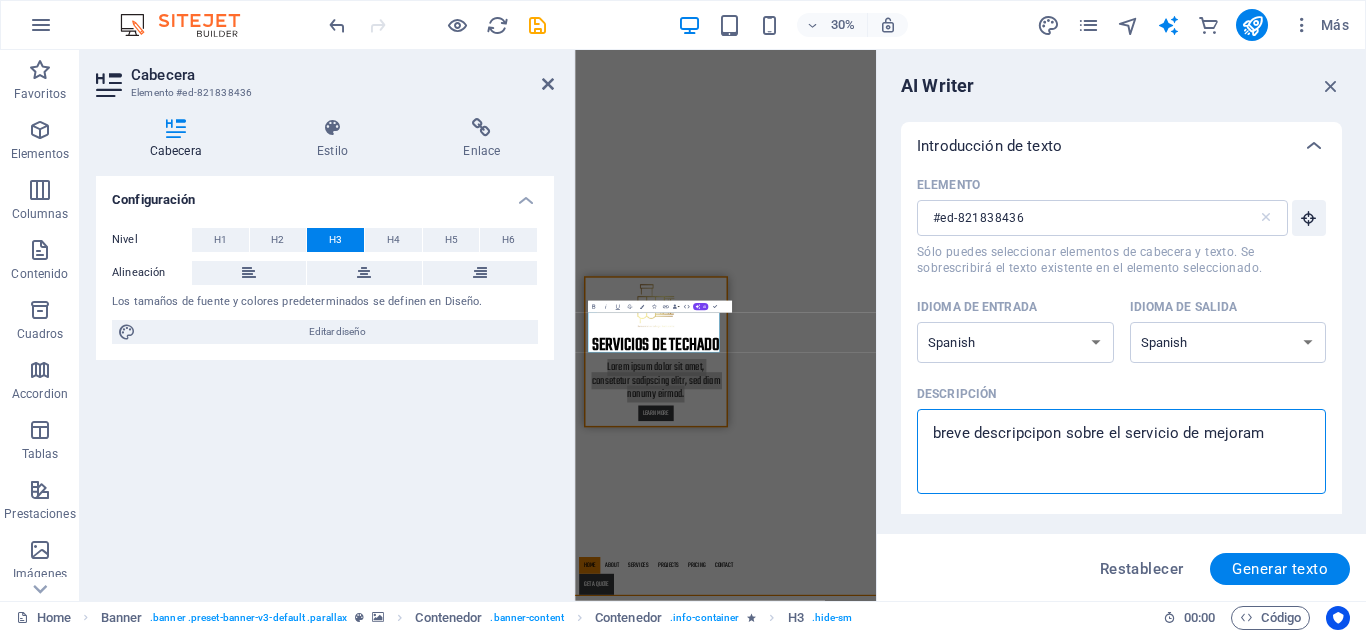 type on "breve descripcipon sobre el servicio de mejorami" 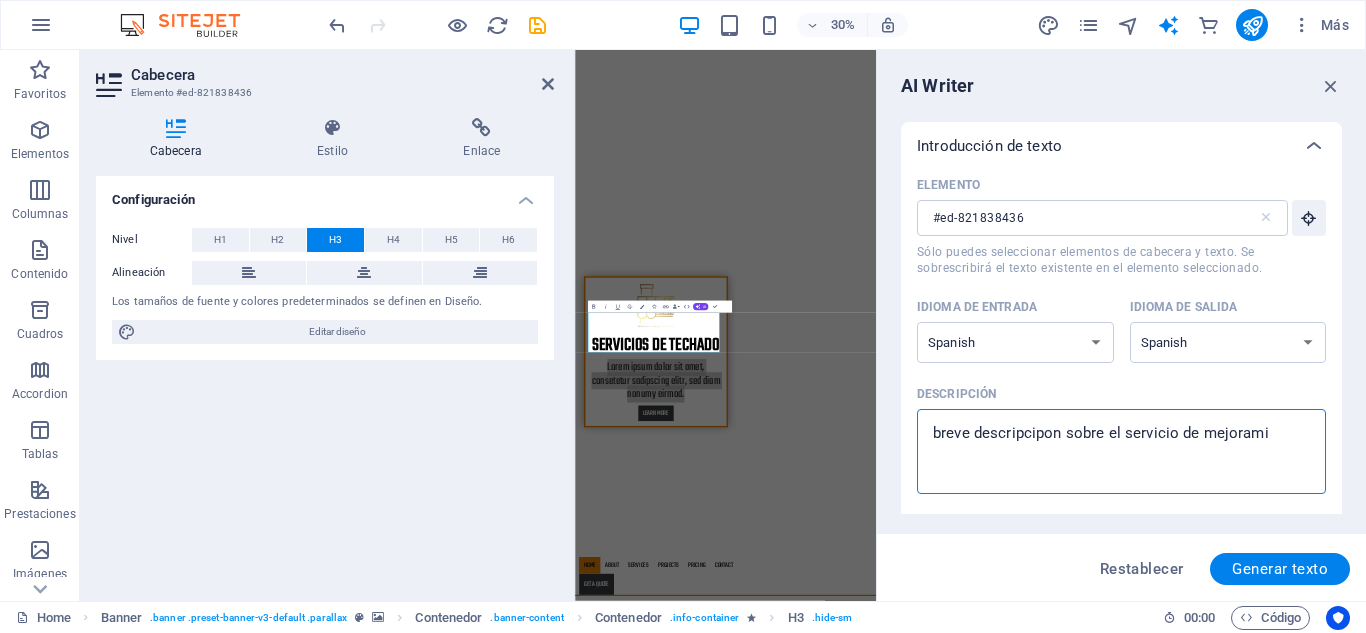 type on "breve descripcipon sobre el servicio de mejoramie" 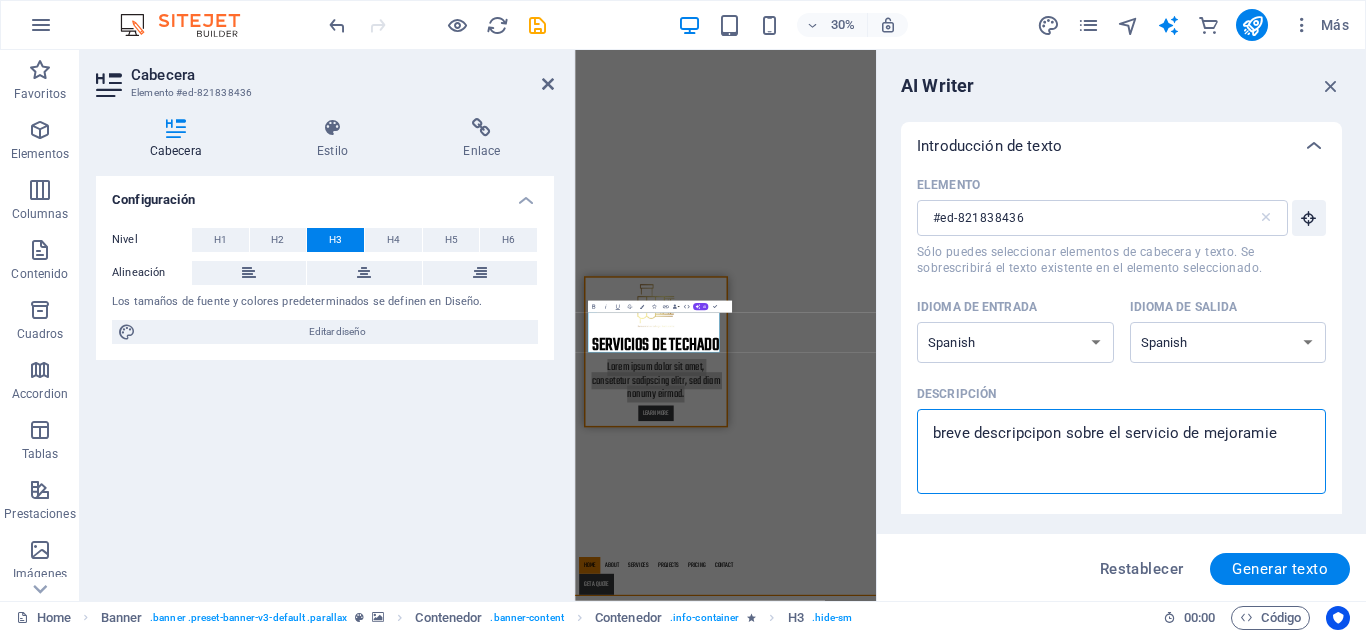 type on "breve descripcipon sobre el servicio de mejoramien" 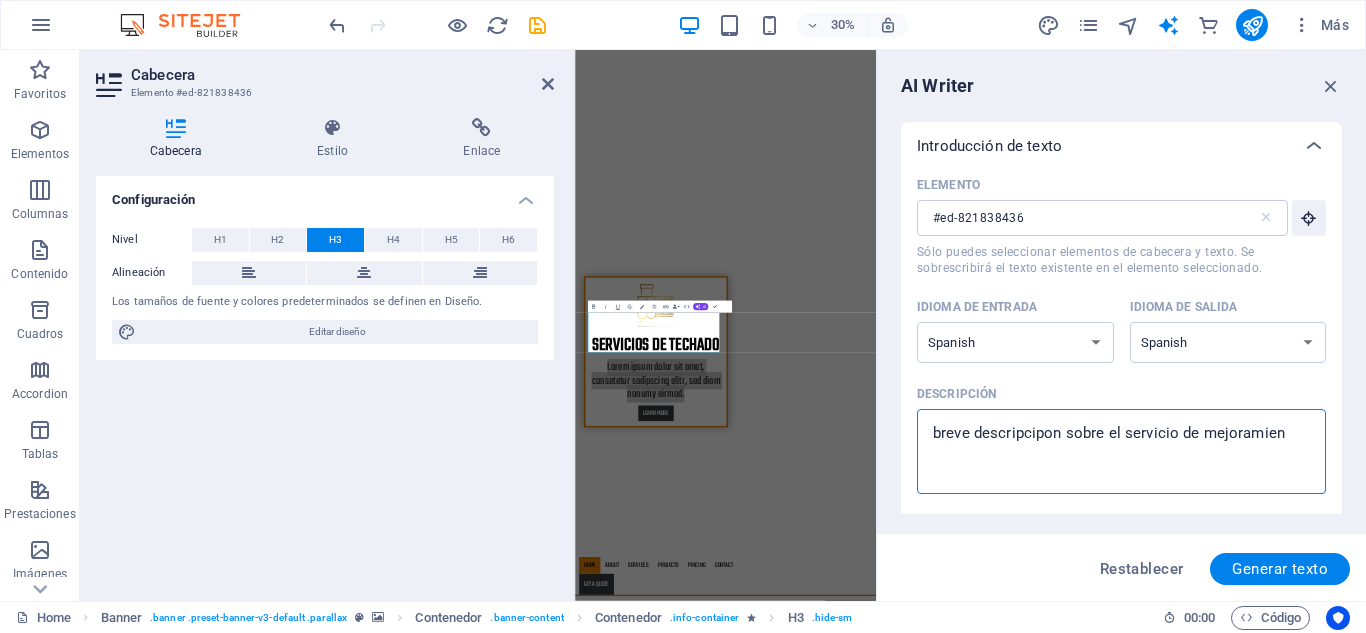 type on "breve descripcipon sobre el servicio de mejoramient" 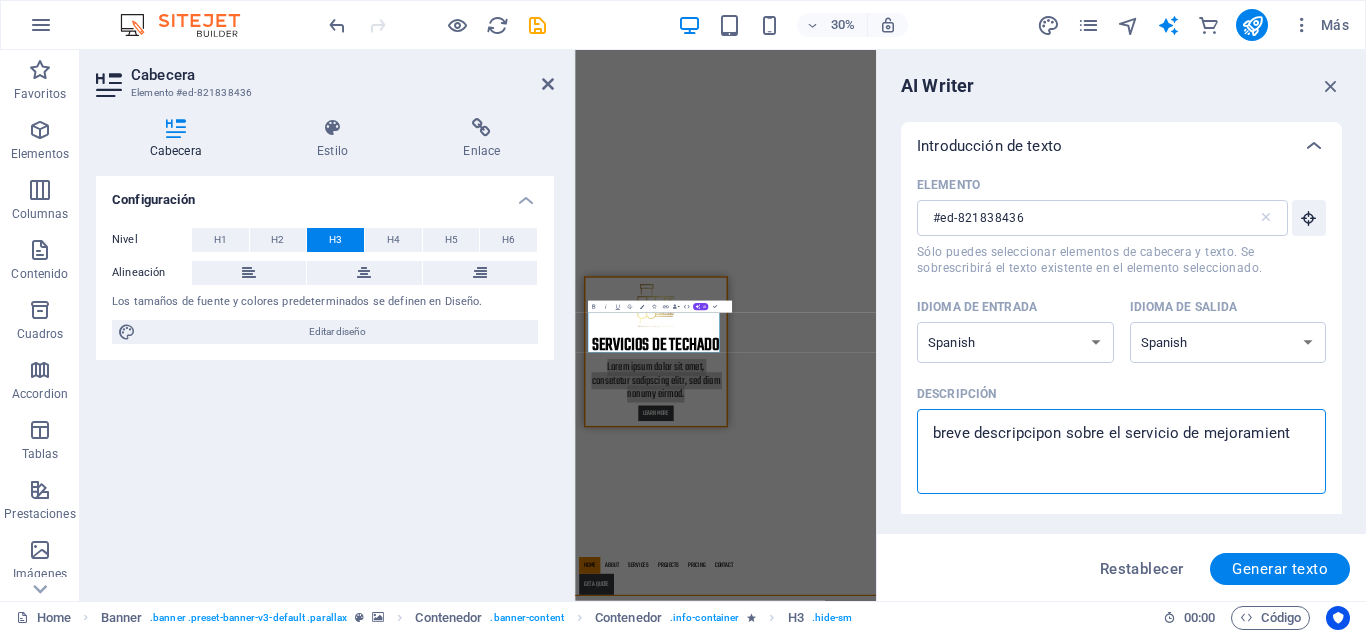 type on "x" 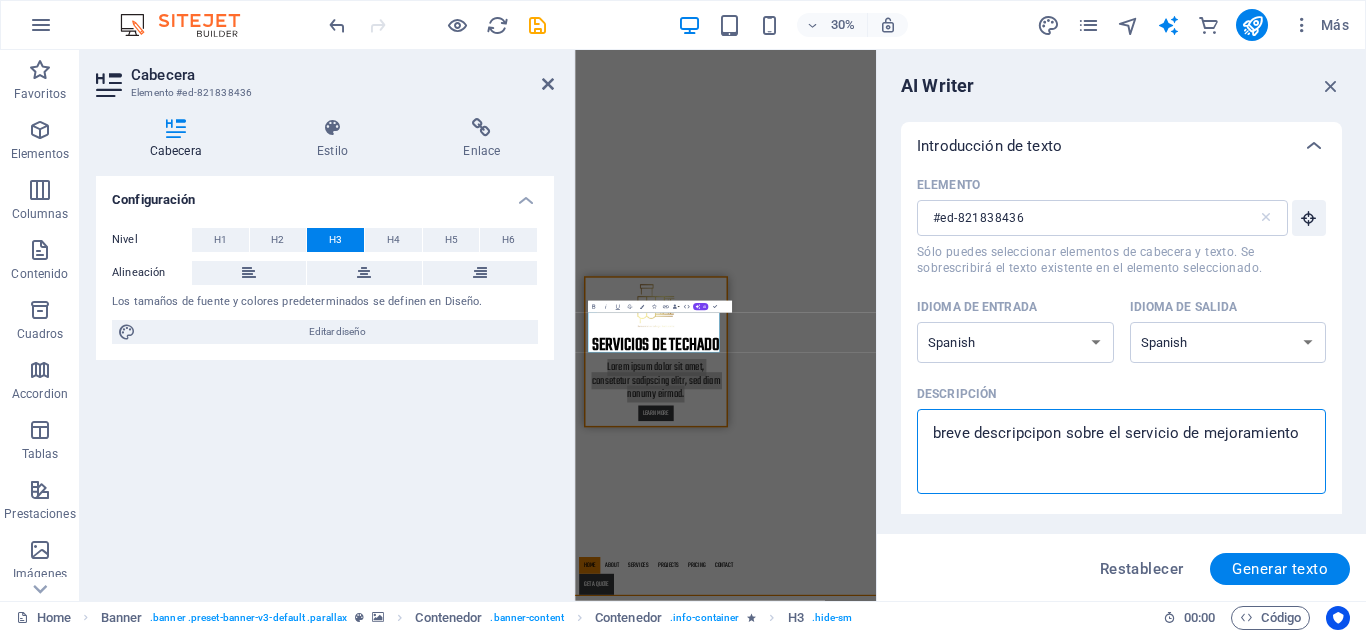 type on "x" 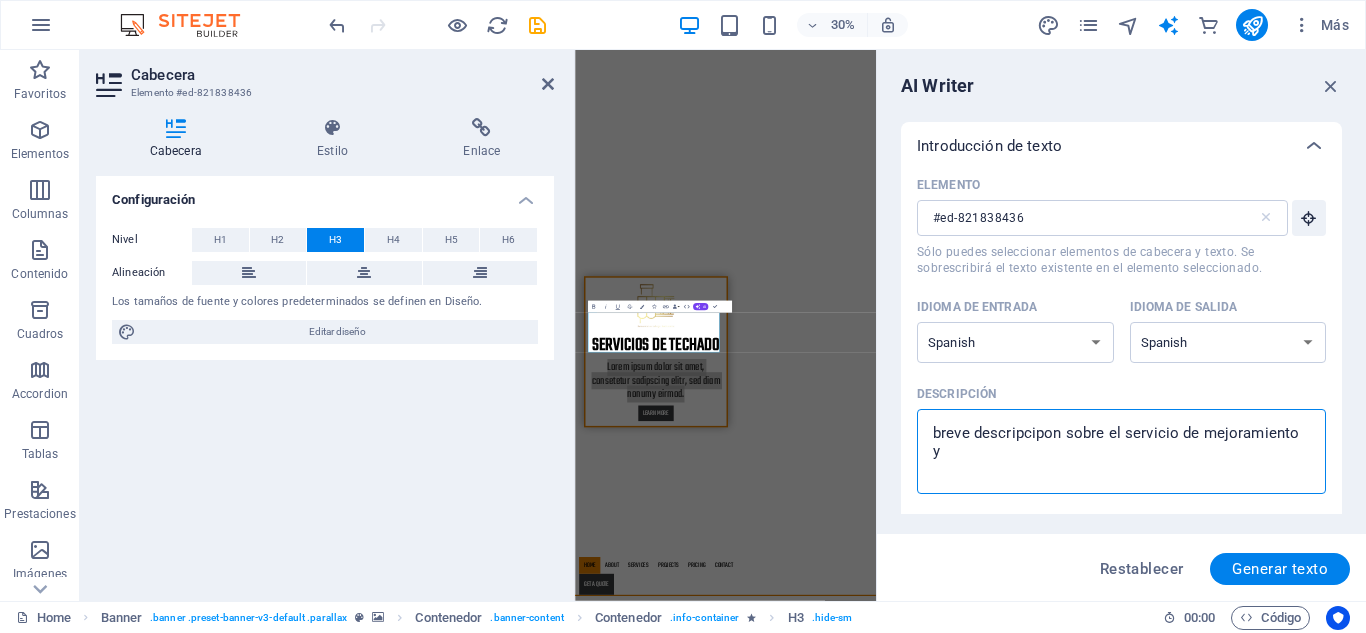 type on "x" 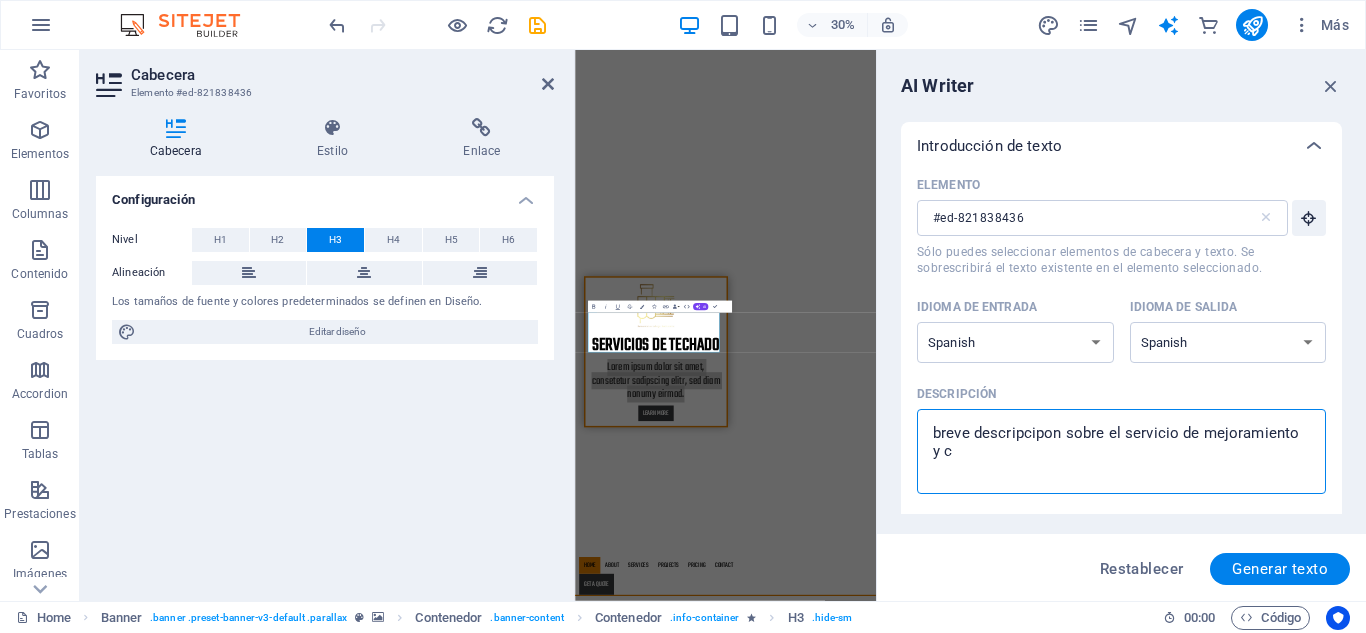type on "x" 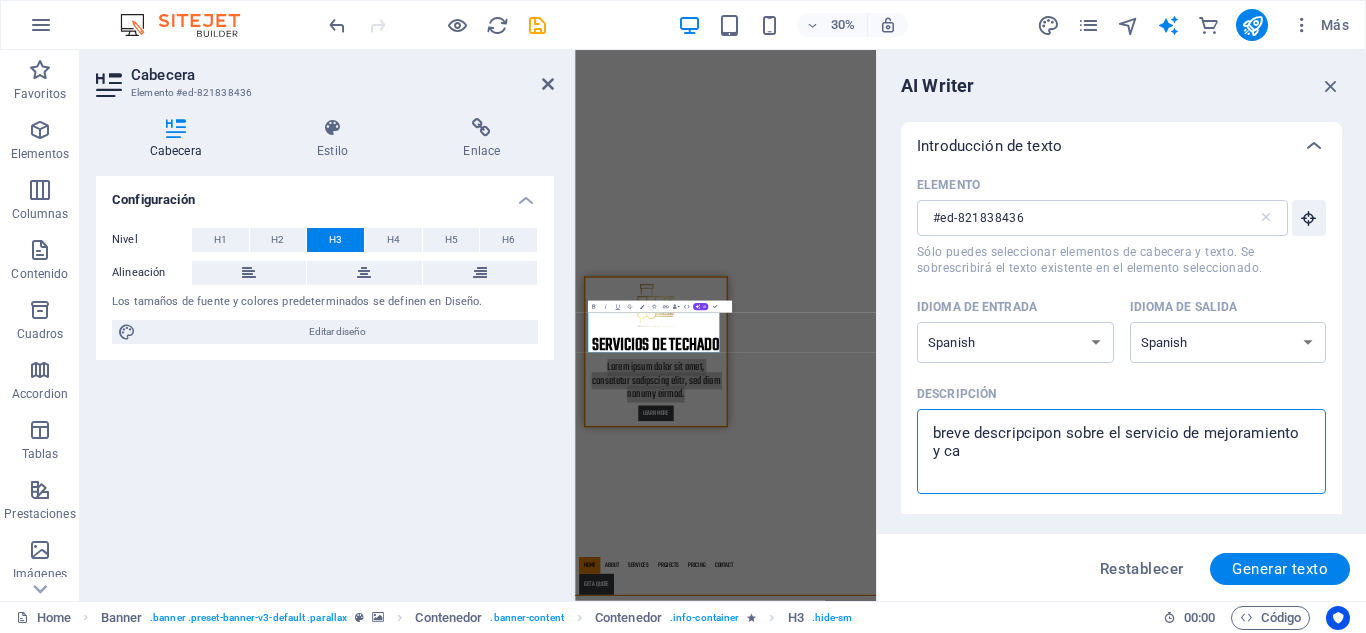 type on "x" 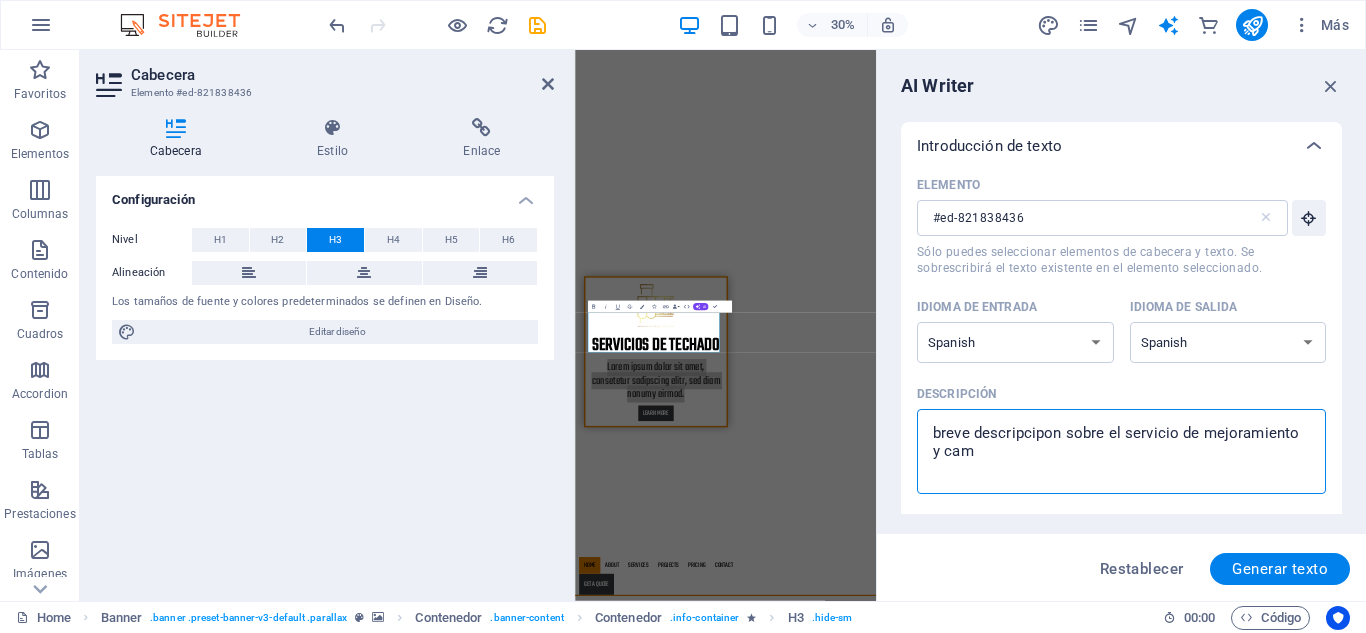 type on "breve descripcipon sobre el servicio de mejoramiento y camb" 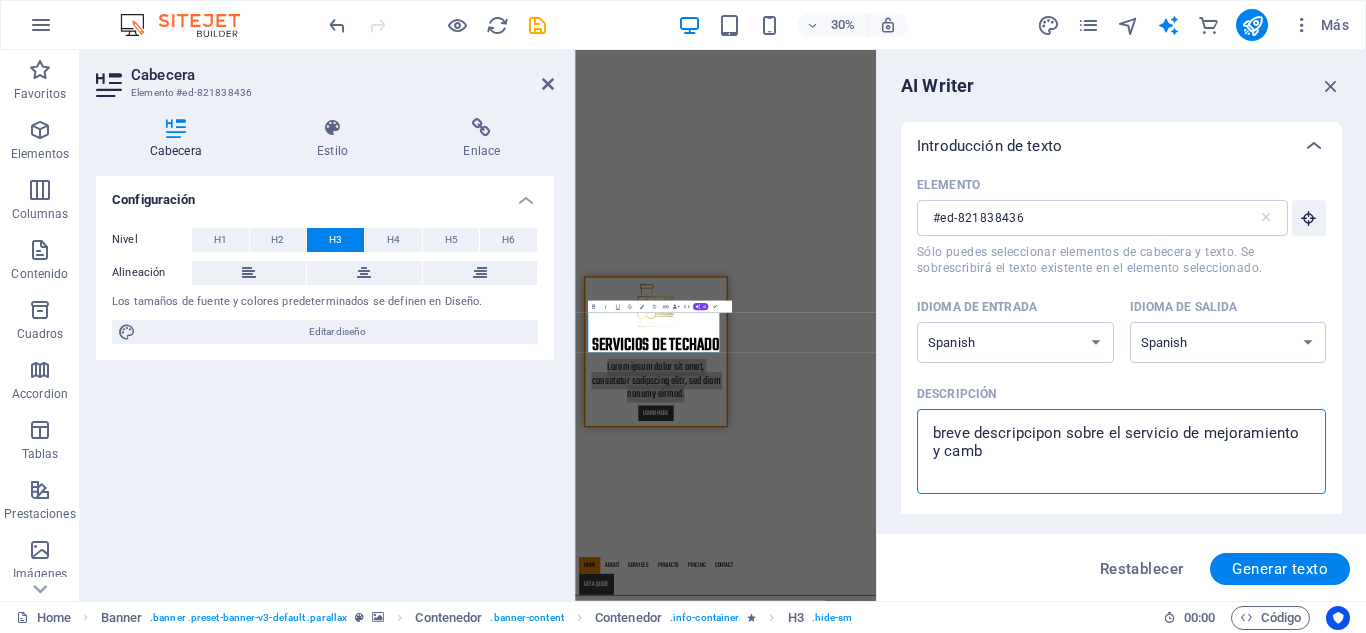type on "breve descripcipon sobre el servicio de mejoramiento y cambi" 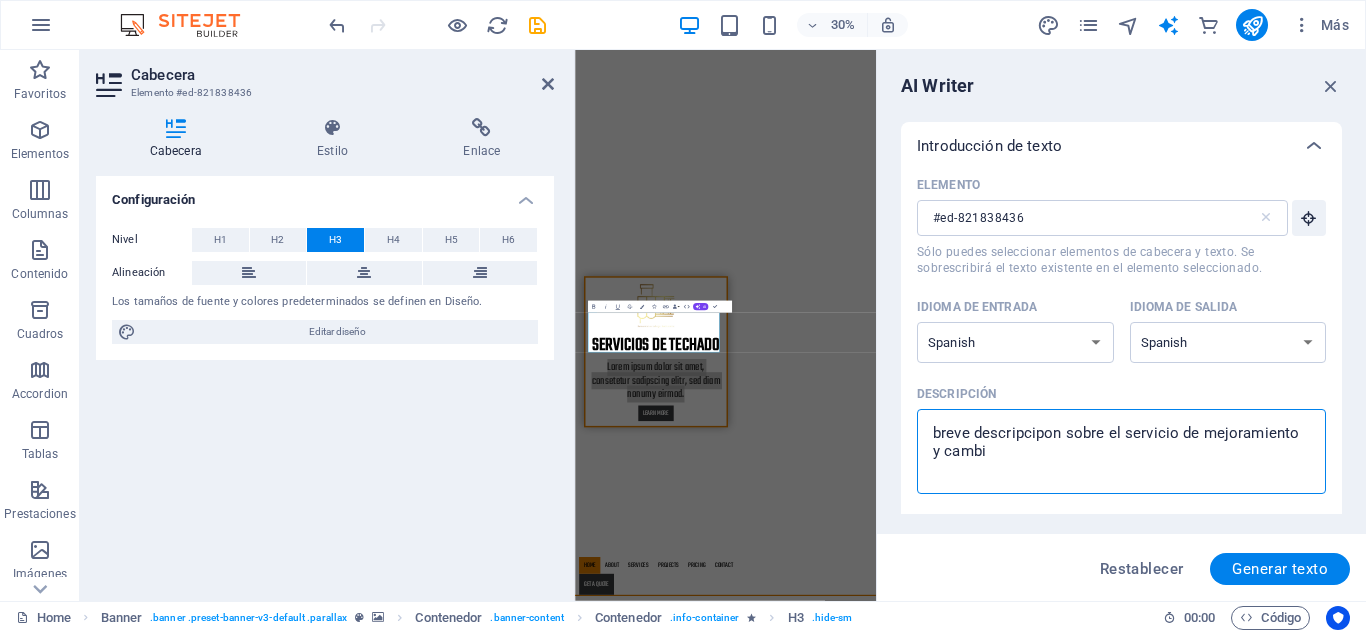 type on "breve descripcipon sobre el servicio de mejoramiento y cambio" 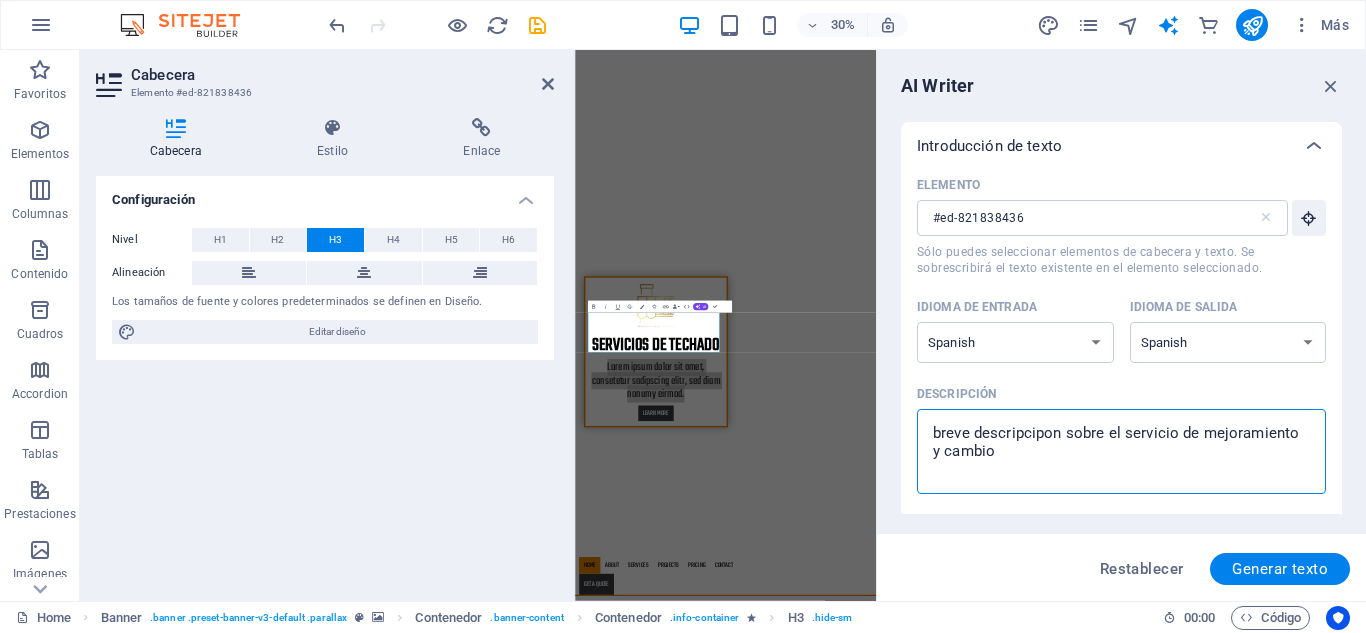 type on "breve descripcipon sobre el servicio de mejoramiento y cambio" 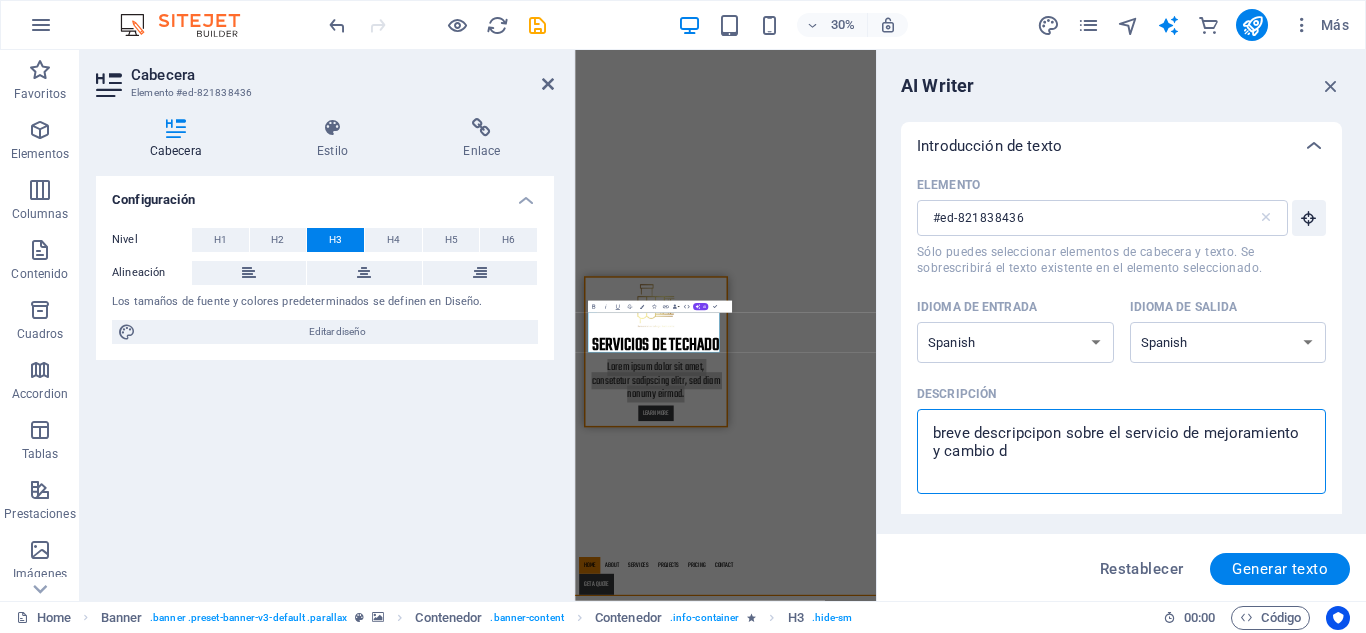 type on "breve descripcipon sobre el servicio de mejoramiento y cambio de" 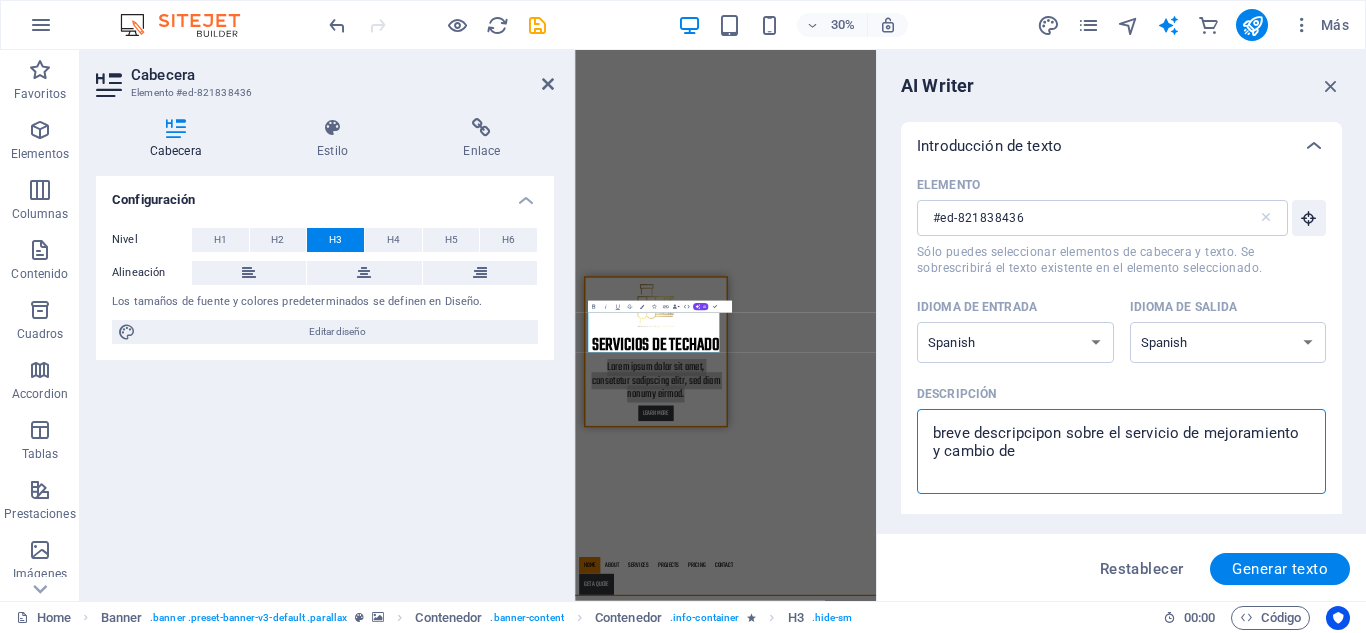 type on "breve descripcipon sobre el servicio de mejoramiento y cambio de" 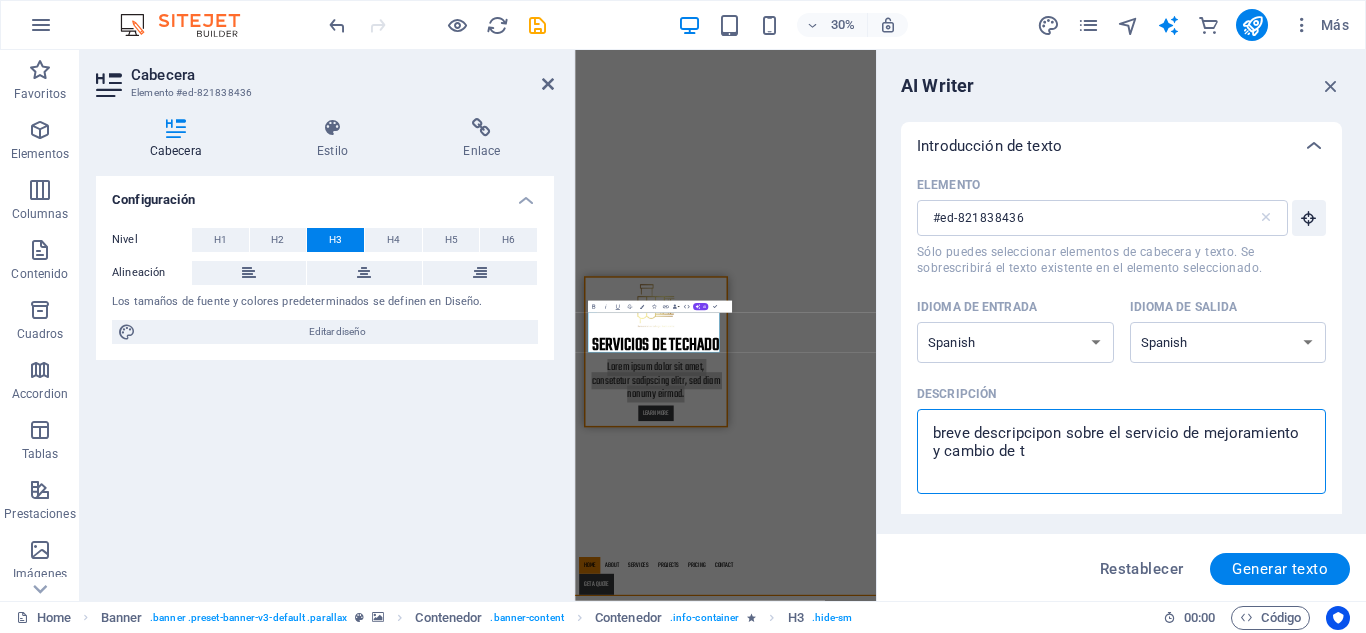 type on "x" 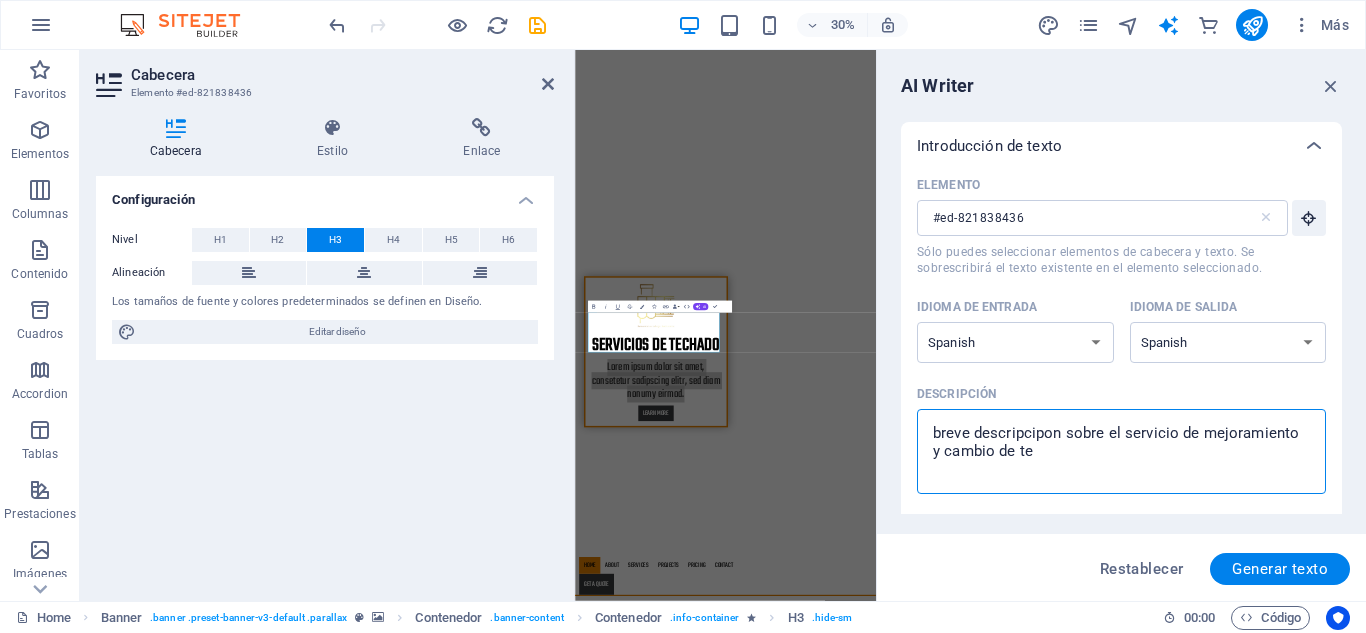 type on "x" 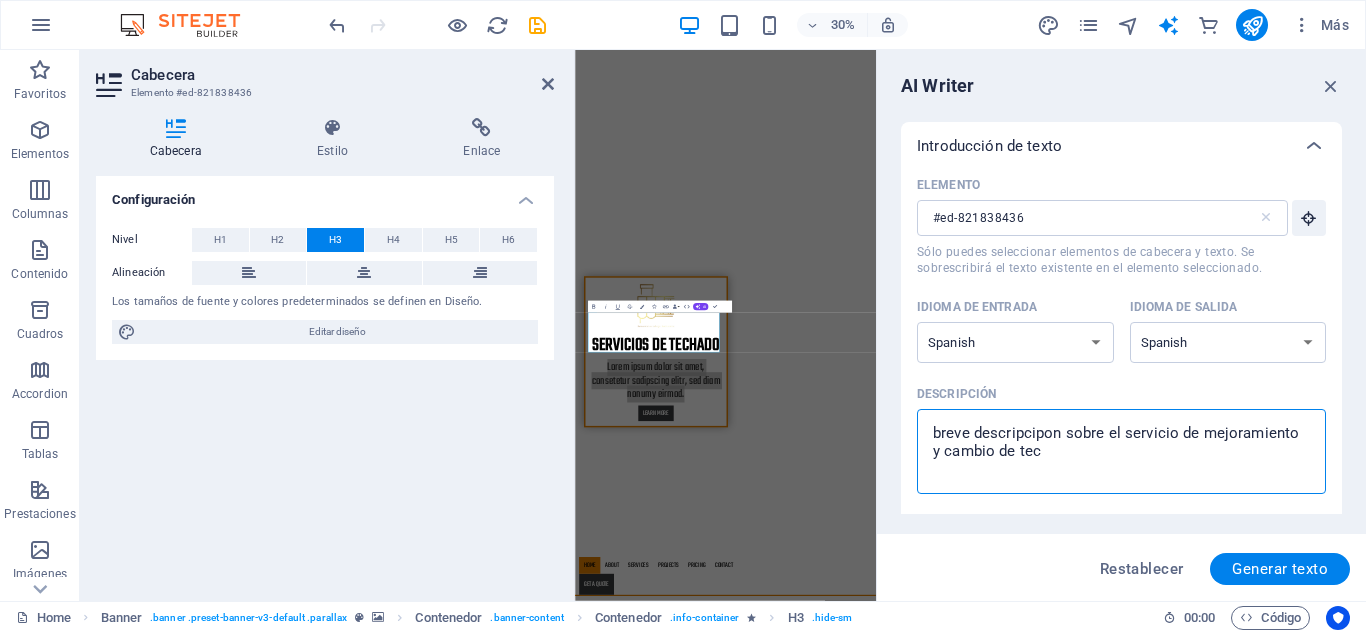 type on "breve descripcipon sobre el servicio de mejoramiento y cambio de tech" 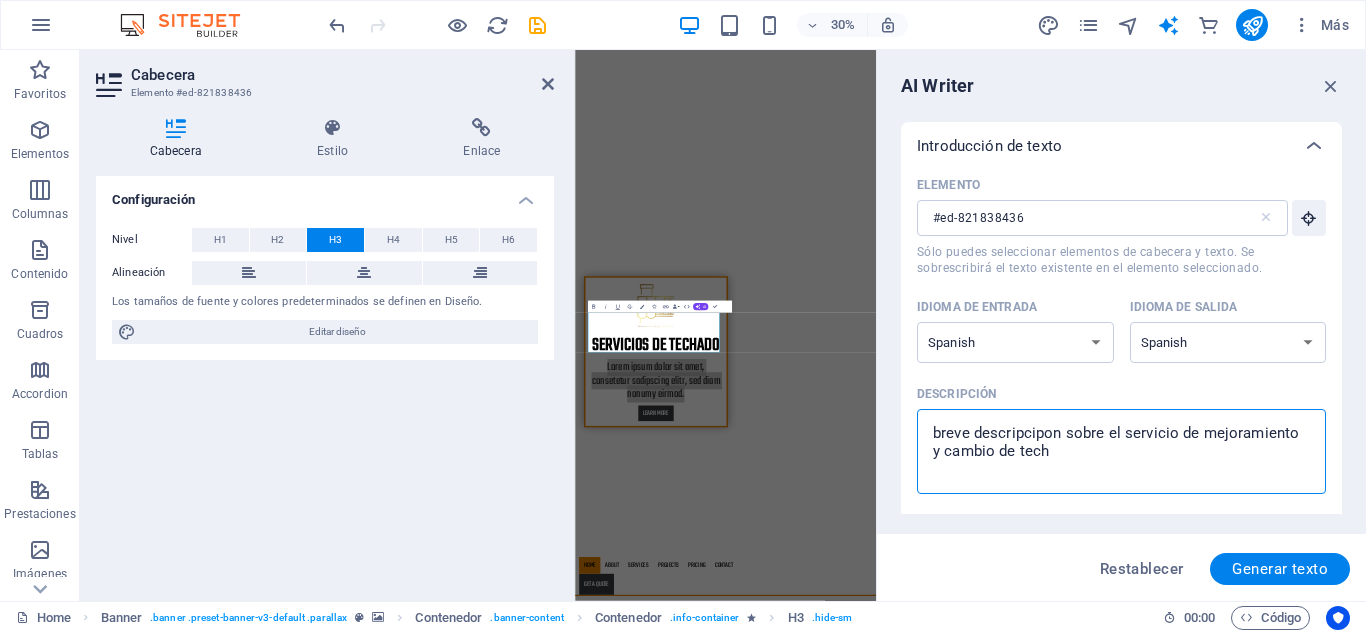type on "x" 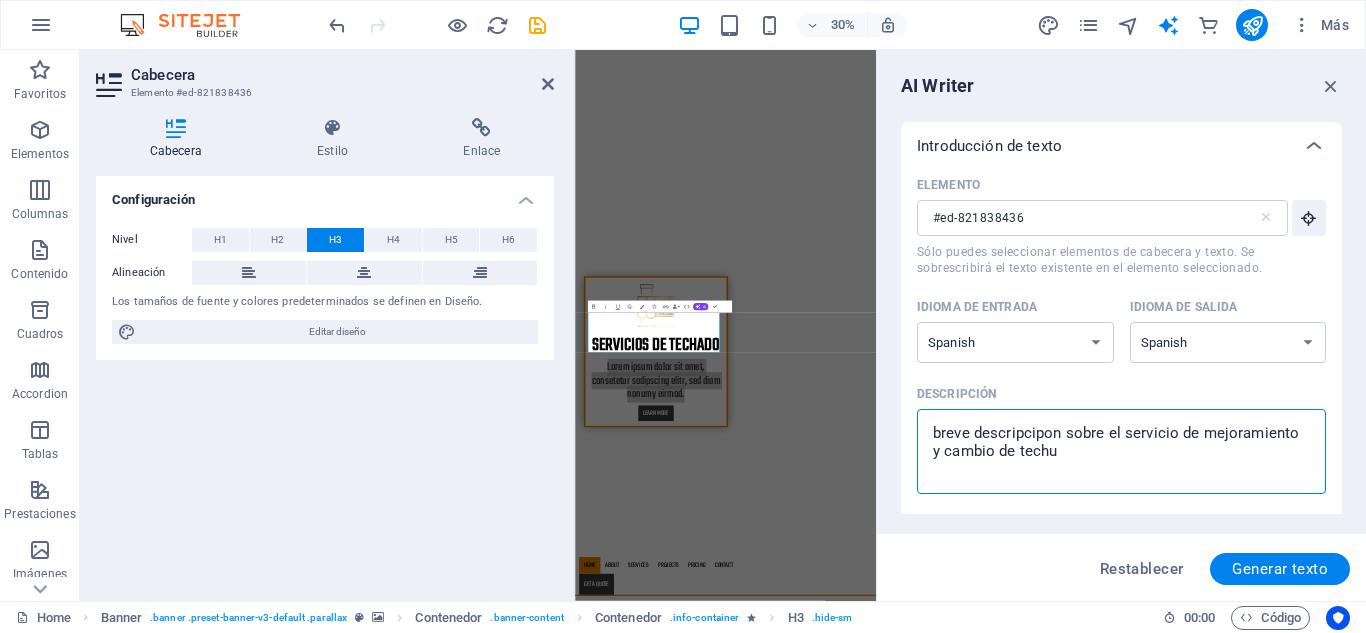 type on "breve descripcipon sobre el servicio de mejoramiento y cambio de techum" 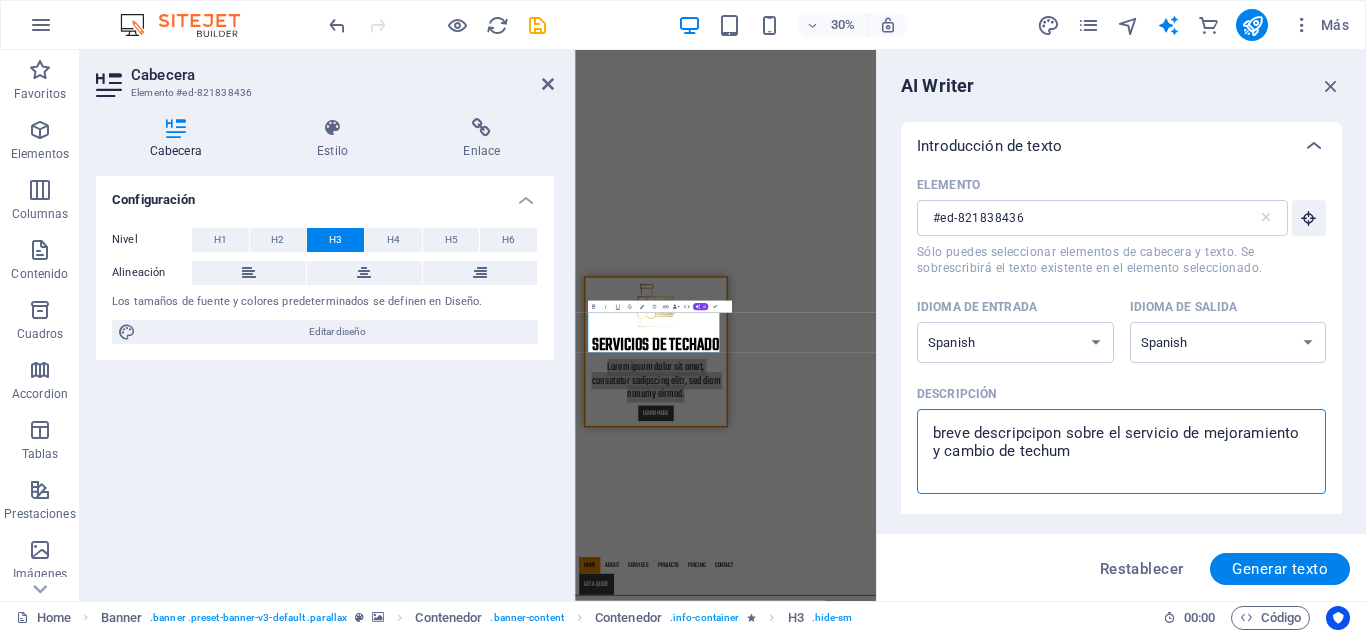 type on "breve descripcipon sobre el servicio de mejoramiento y cambio de techumb" 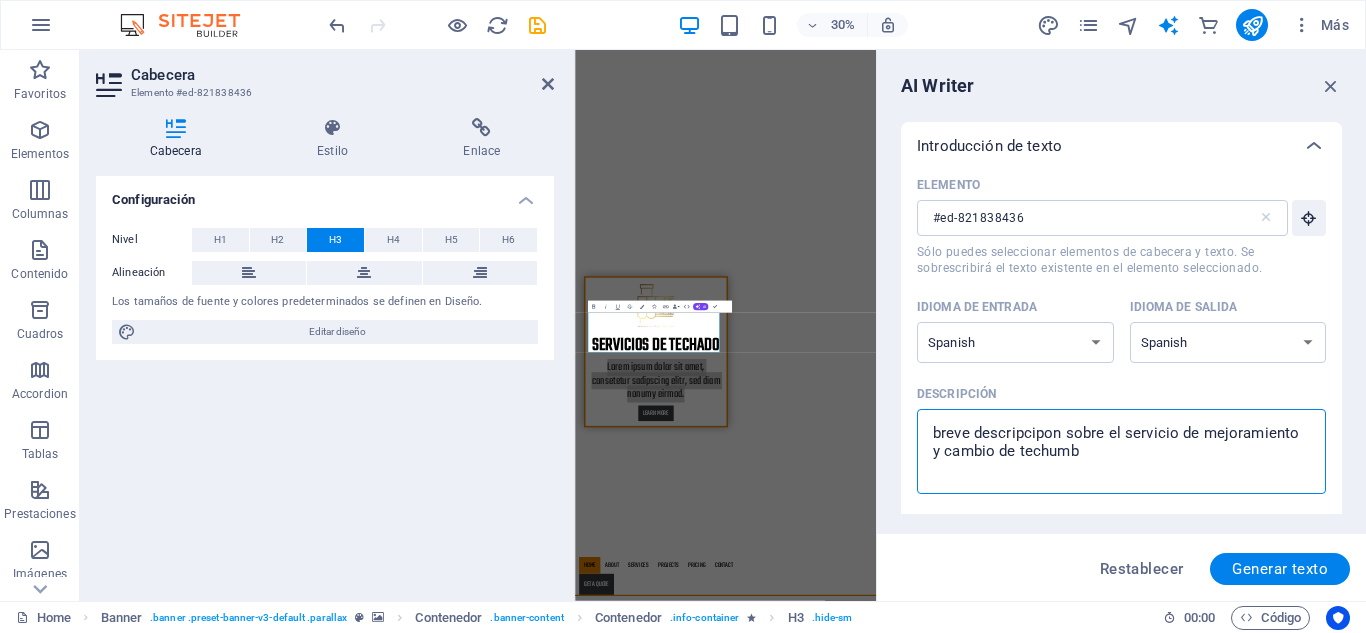 type on "breve descripcipon sobre el servicio de mejoramiento y cambio de techumbr" 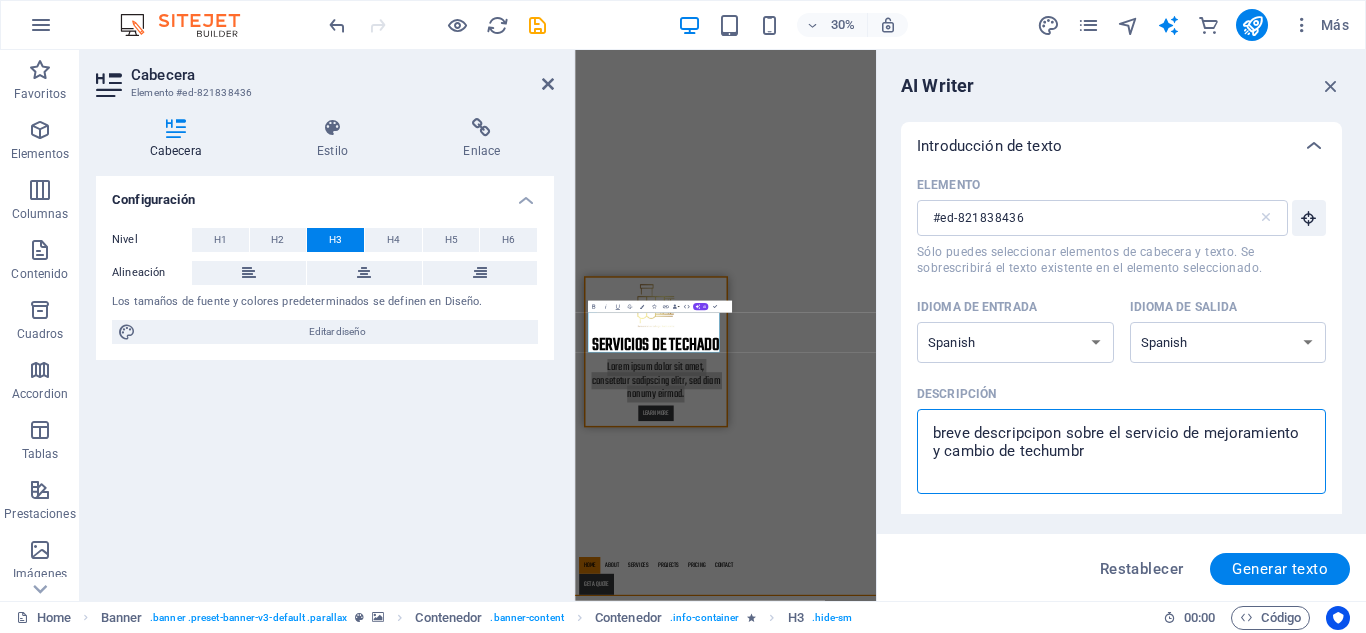 type on "x" 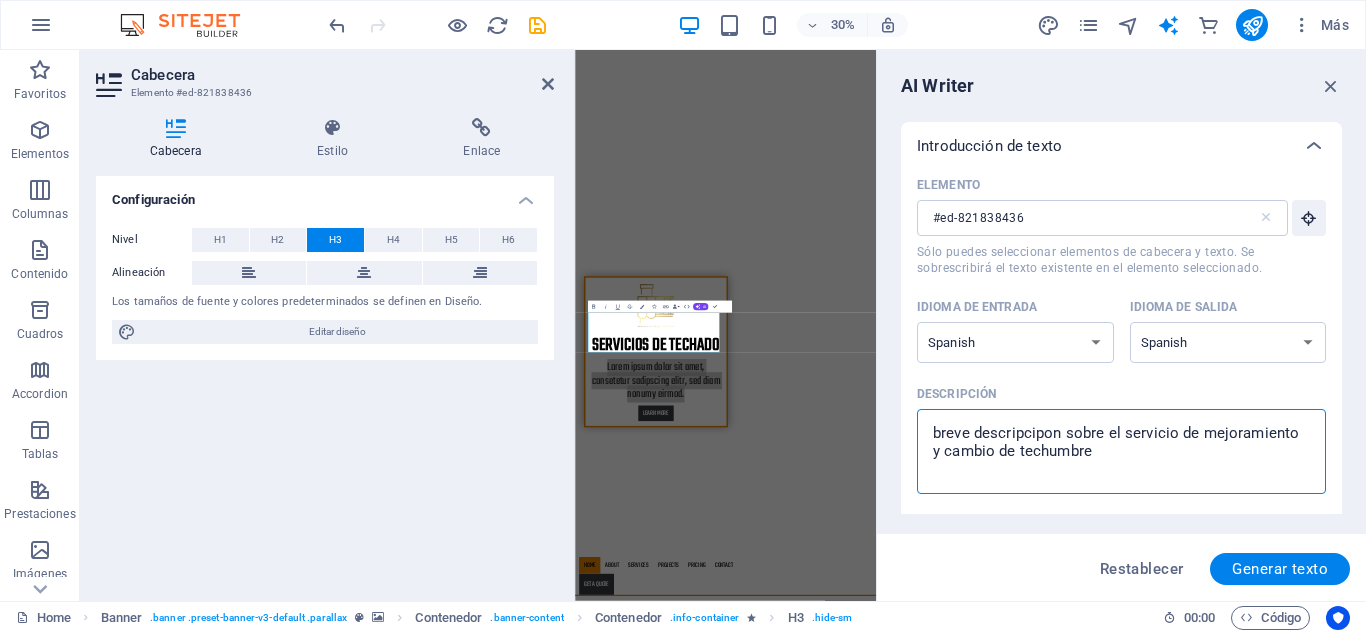 type on "breve descripcipon sobre el servicio de mejoramiento y cambio de techumbres" 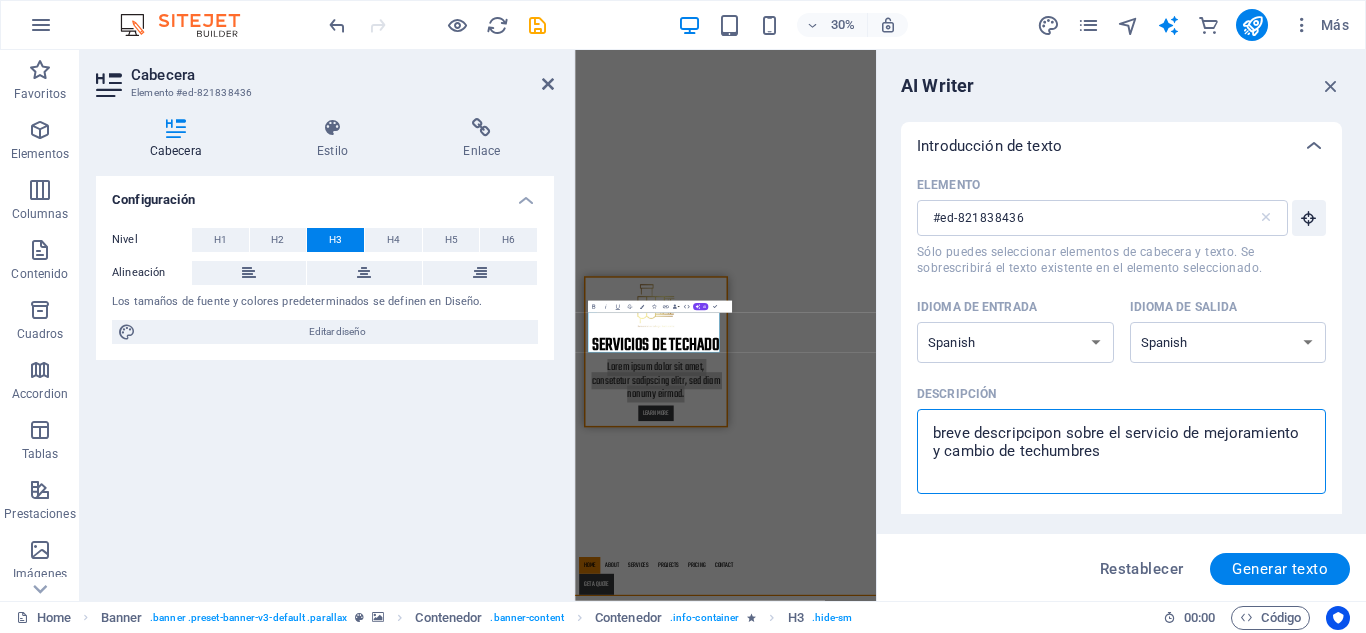 click on "breve descripcipon sobre el servicio de mejoramiento y cambio de techumbres" at bounding box center [1121, 451] 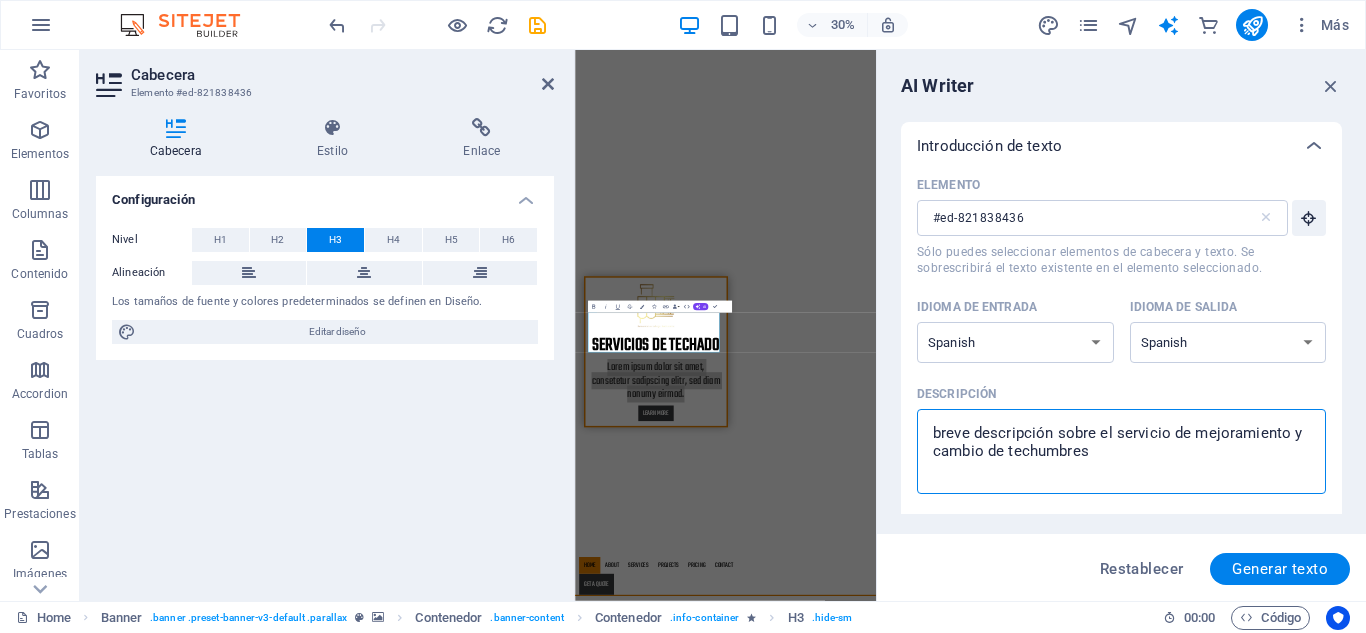 type on "x" 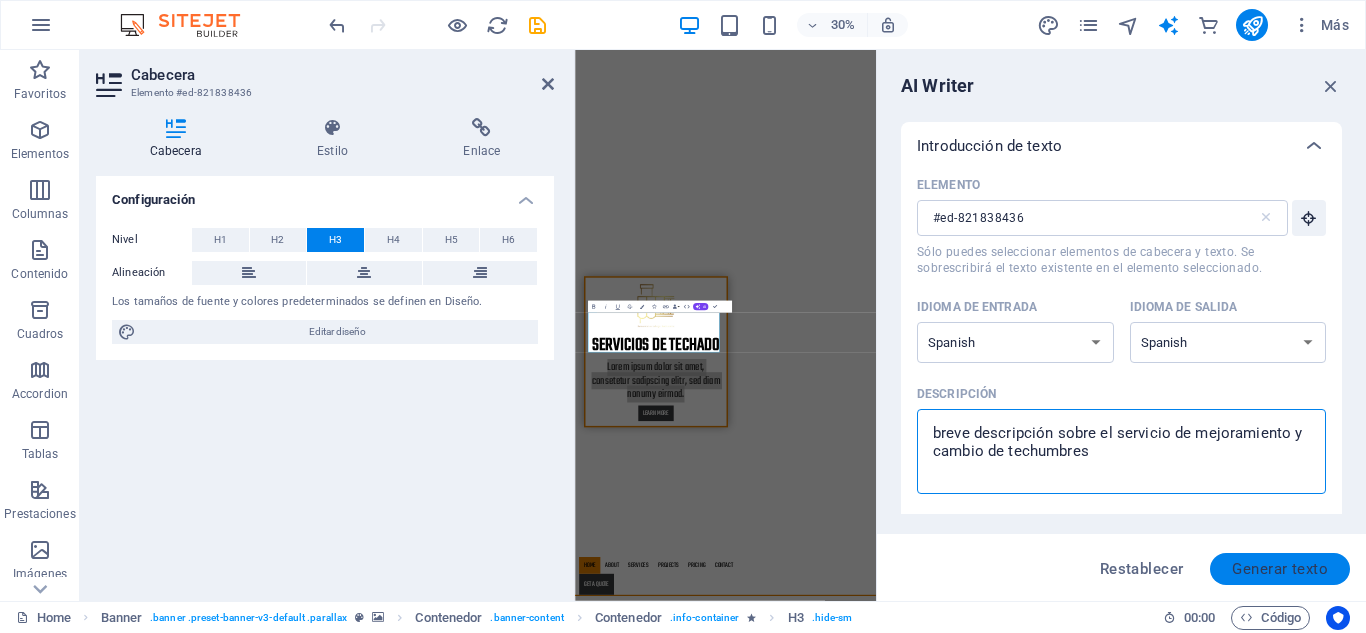 type on "breve descripción sobre el servicio de mejoramiento y cambio de techumbres" 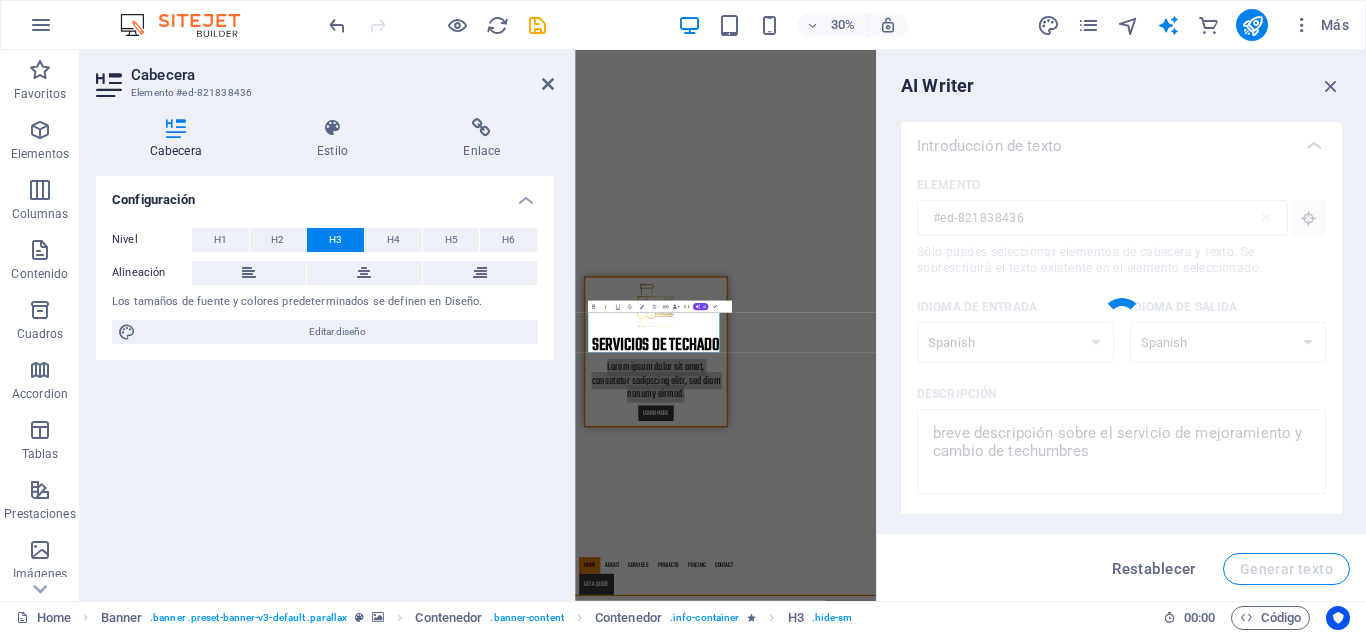 type 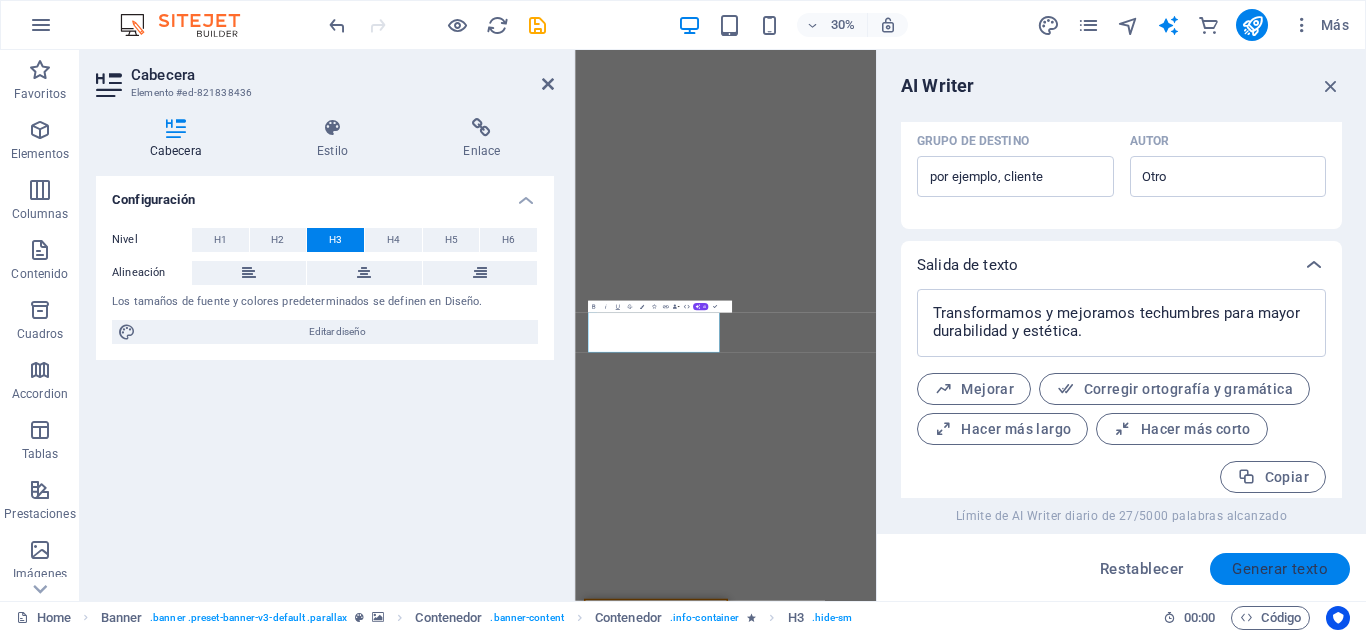 scroll, scrollTop: 645, scrollLeft: 0, axis: vertical 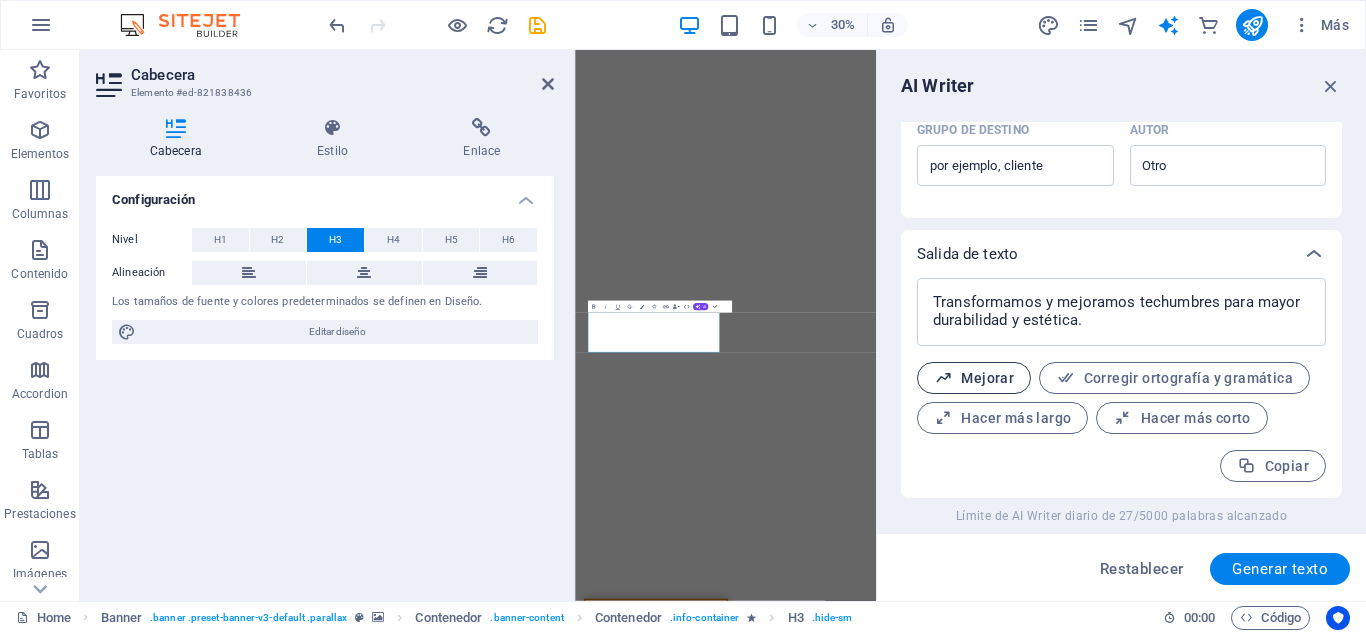 click on "Mejorar" at bounding box center (974, 378) 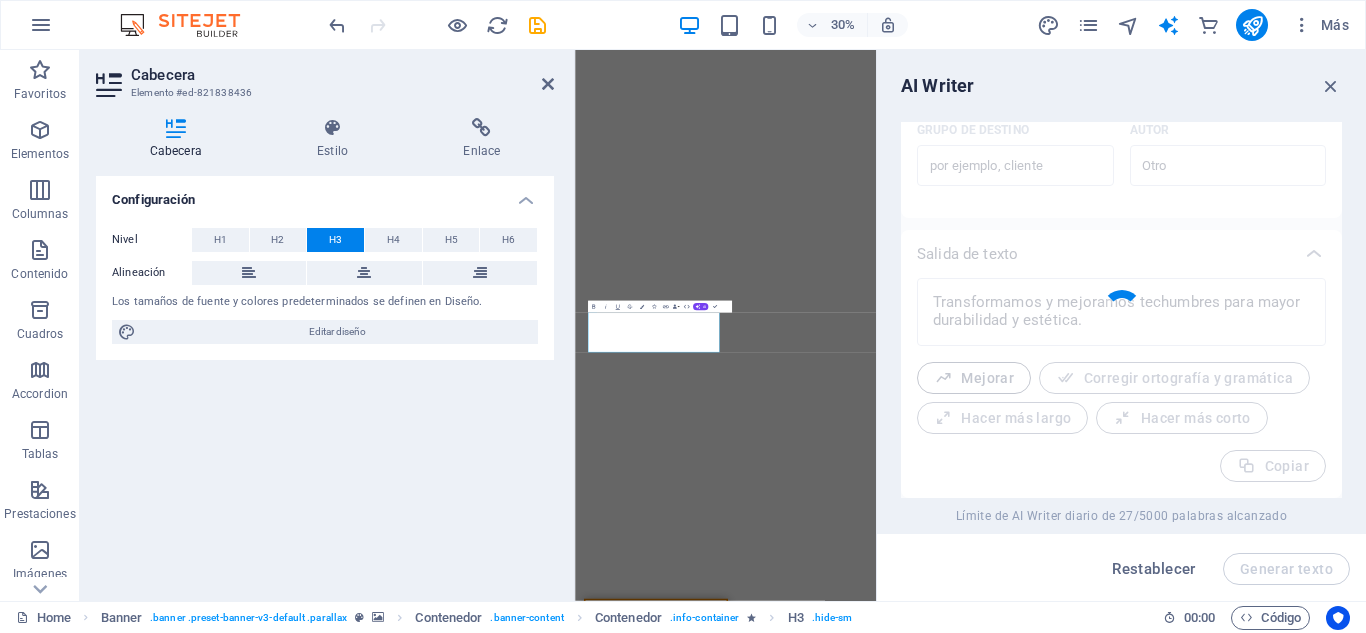 type on "x" 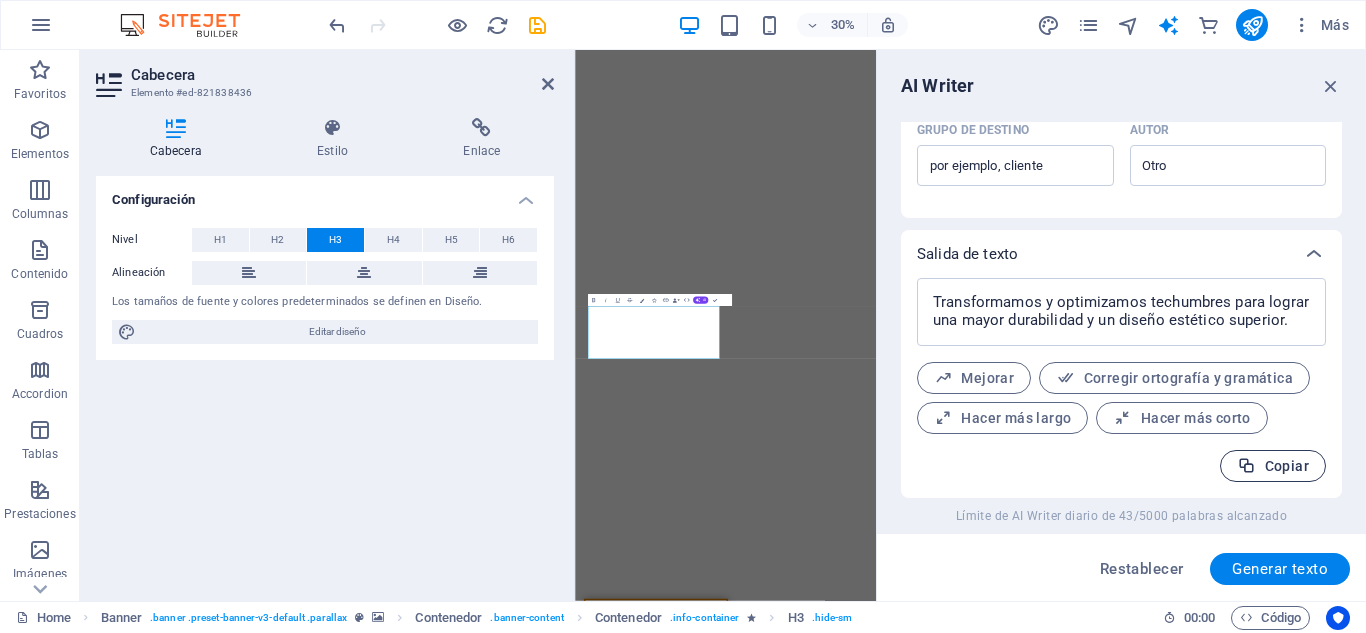 click on "Copiar" at bounding box center (1273, 466) 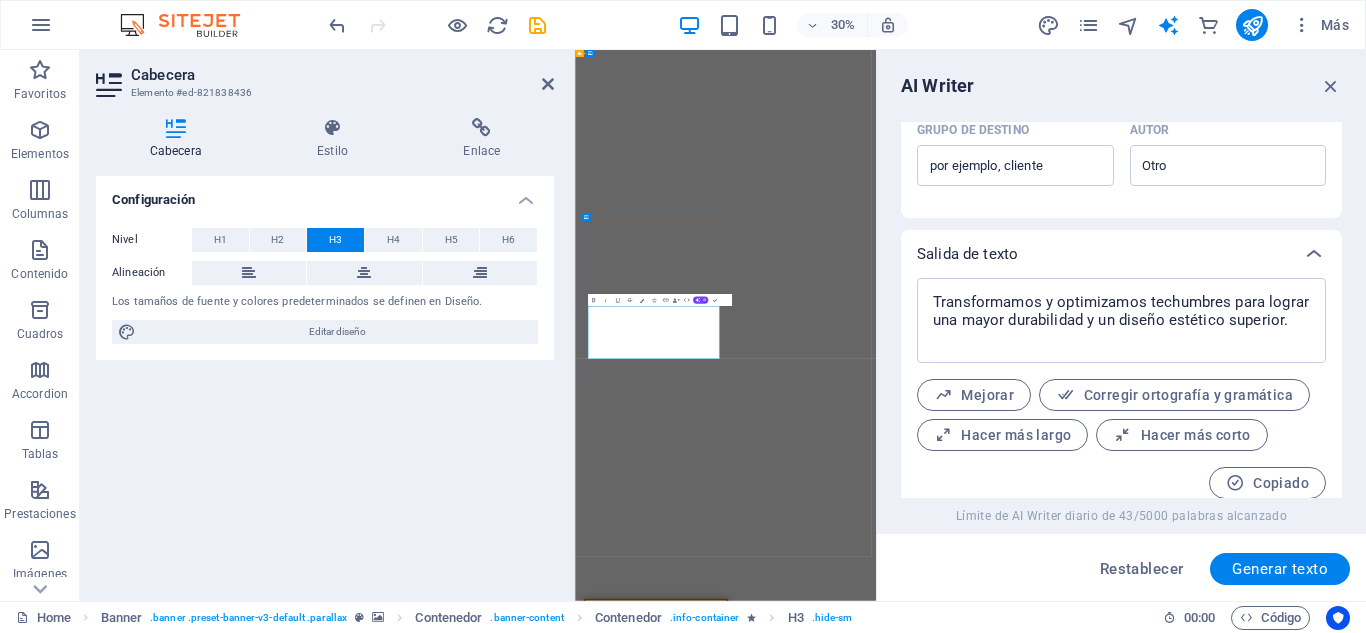 click on "Transformamos y optimizamos techumbres para lograr una mayor durabilidad y un diseño estético superior." at bounding box center (845, 2250) 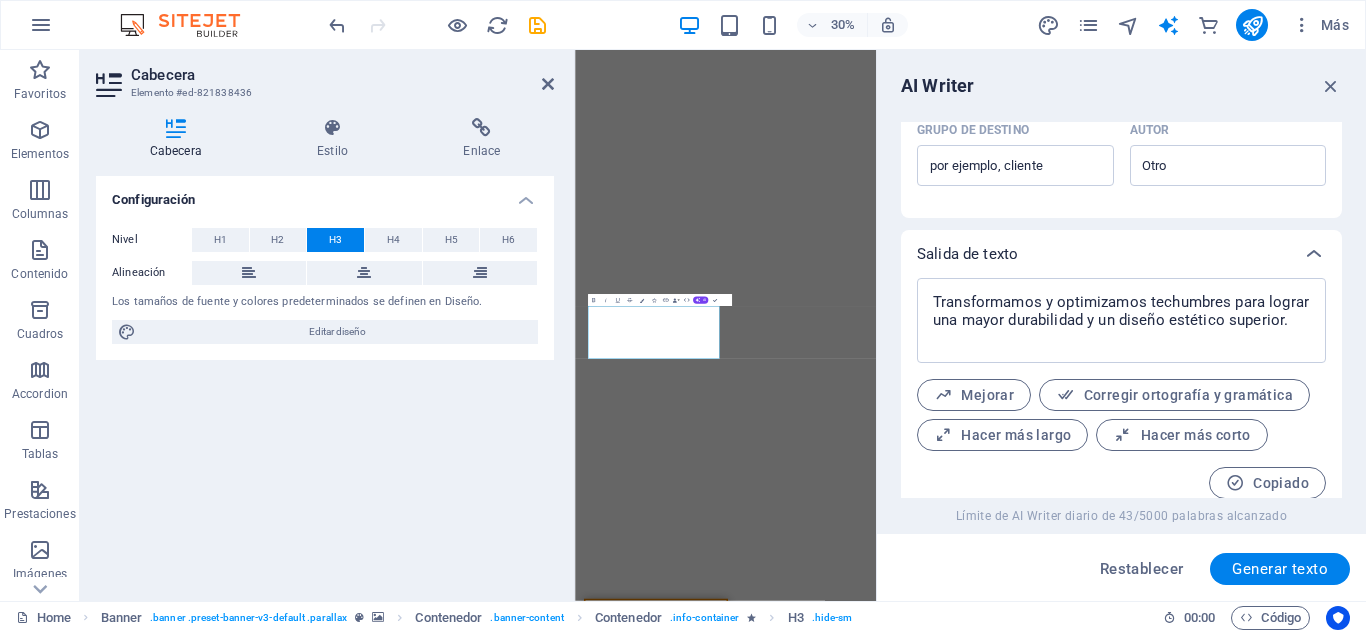 click on "AI Writer Introducción de texto Elemento #ed-821838436 ​ Sólo puedes seleccionar elementos de cabecera y texto. Se sobrescribirá el texto existente en el elemento seleccionado. Idioma de entrada Albanian Arabic Armenian Awadhi Azerbaijani Bashkir Basque Belarusian Bengali Bhojpuri Bosnian Brazilian Portuguese Bulgarian Cantonese (Yue) Catalan Chhattisgarhi Chinese Croatian Czech Danish Dogri Dutch English Estonian Faroese Finnish French Galician Georgian German Greek Gujarati Haryanvi Hindi Hungarian Indonesian Irish Italian Japanese Javanese Kannada Kashmiri Kazakh Konkani Korean Kyrgyz Latvian Lithuanian Macedonian Maithili Malay Maltese Mandarin Mandarin Chinese Marathi Marwari Min Nan Moldovan Mongolian Montenegrin Nepali Norwegian Oriya Pashto Persian (Farsi) Polish Portuguese Punjabi Rajasthani Romanian Russian Sanskrit Santali Serbian Sindhi Sinhala Slovak Slovene Slovenian Spanish Ukrainian Urdu Uzbek Vietnamese Welsh Wu Idioma de salida Albanian Arabic Armenian Awadhi Azerbaijani Bashkir Basque" at bounding box center (1121, 325) 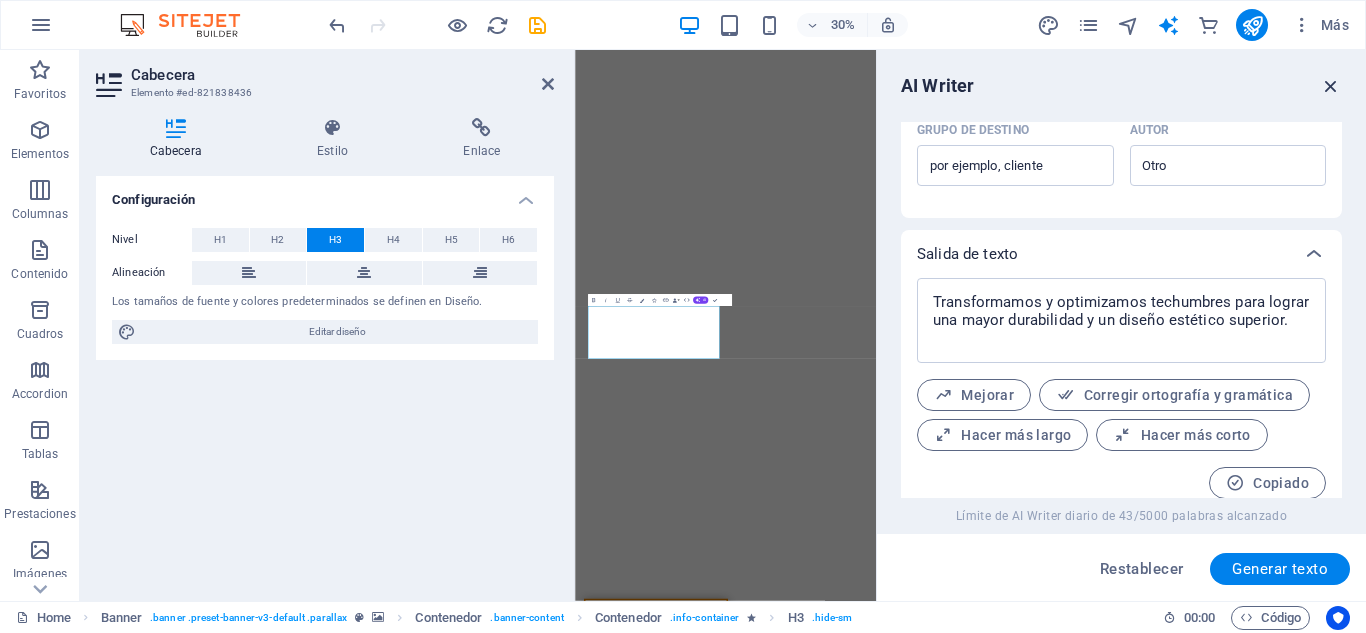 click at bounding box center (1331, 86) 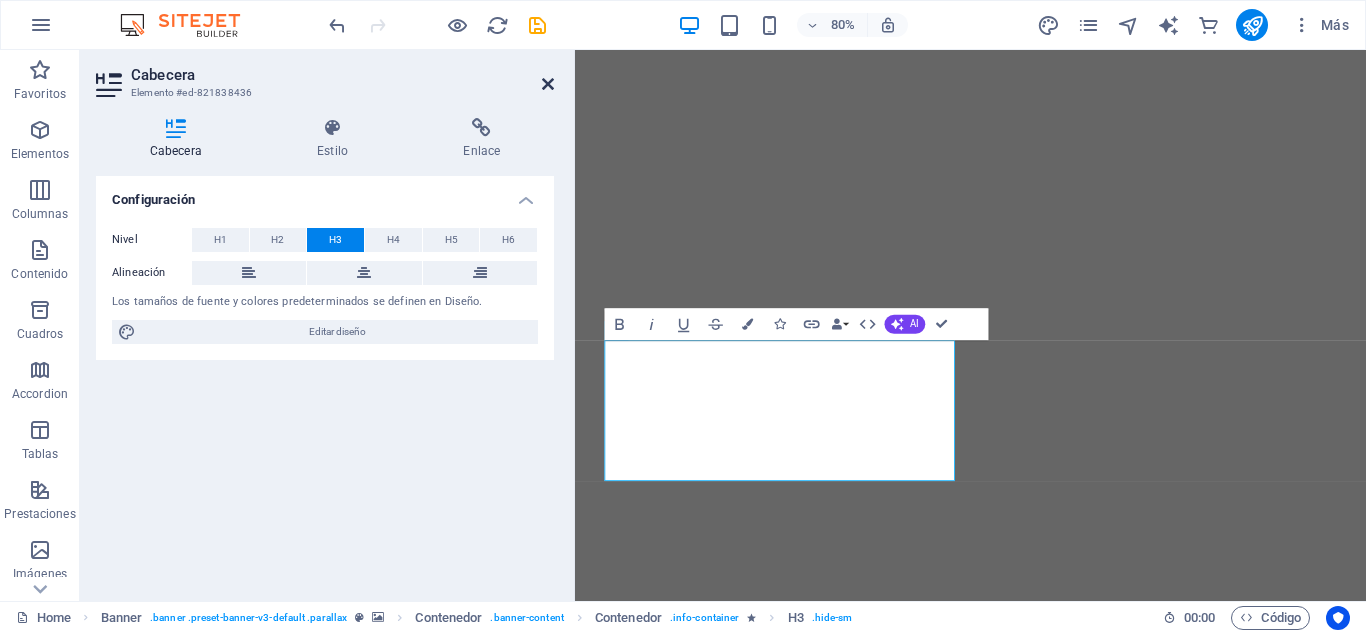 click at bounding box center (548, 84) 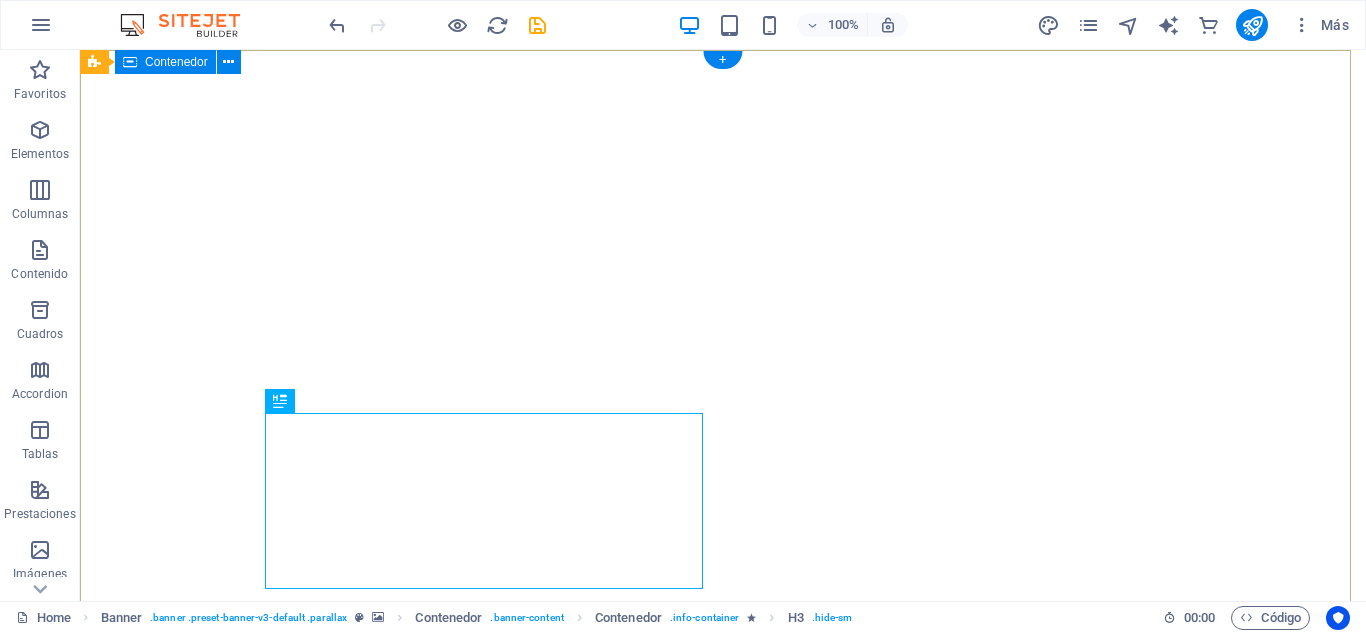 click on "SERVICIOS DE TECHADO Transformamos y optimizamos techumbres para lograr una mayor durabilidad y un diseño estético superior. Learn more" at bounding box center [723, 1105] 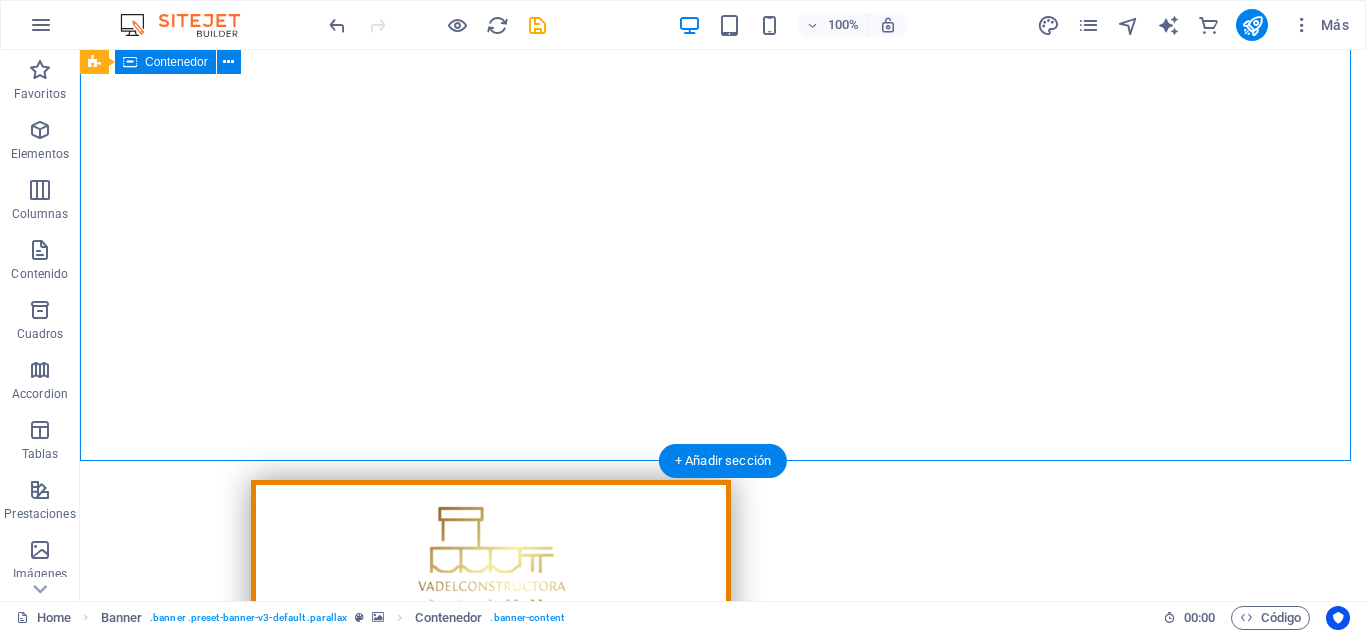 scroll, scrollTop: 297, scrollLeft: 0, axis: vertical 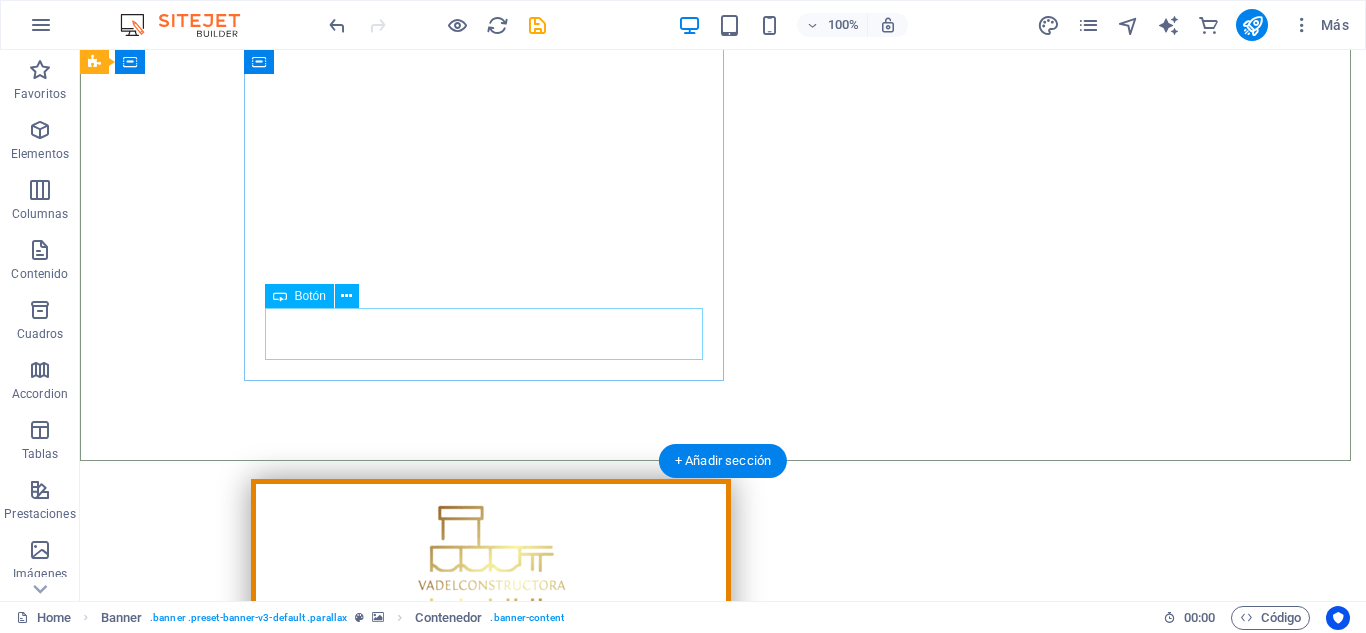 click on "Learn more" at bounding box center (491, 980) 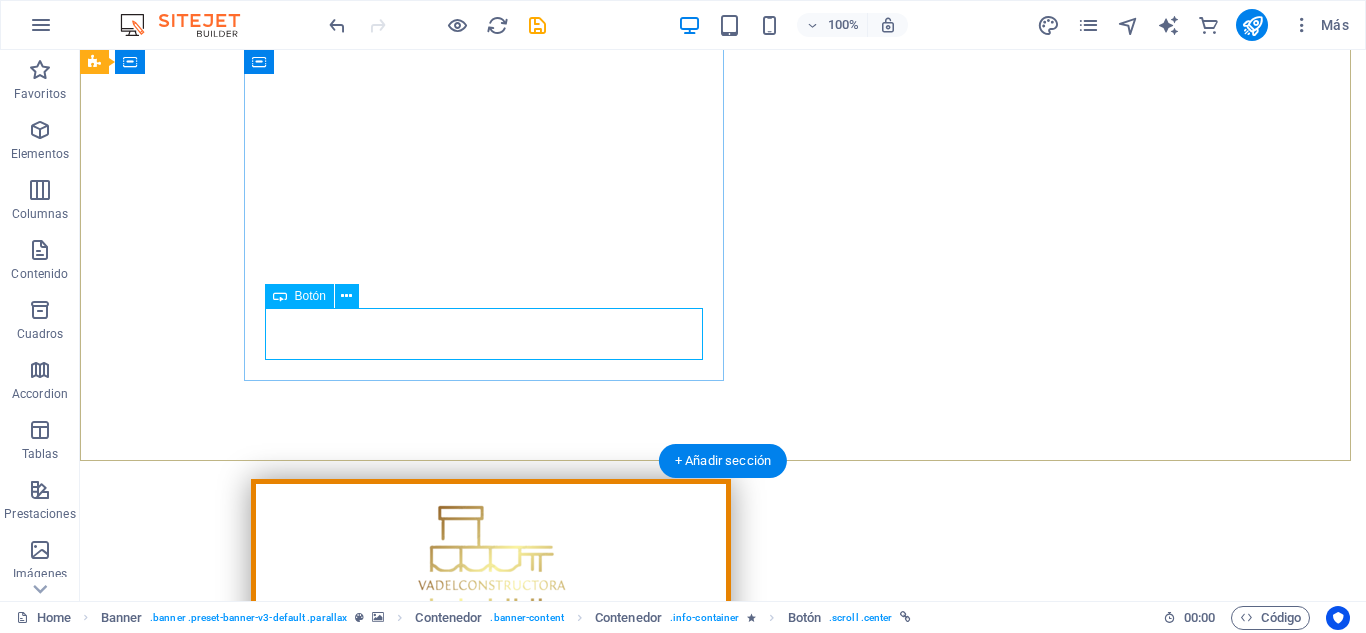click on "Learn more" at bounding box center (491, 980) 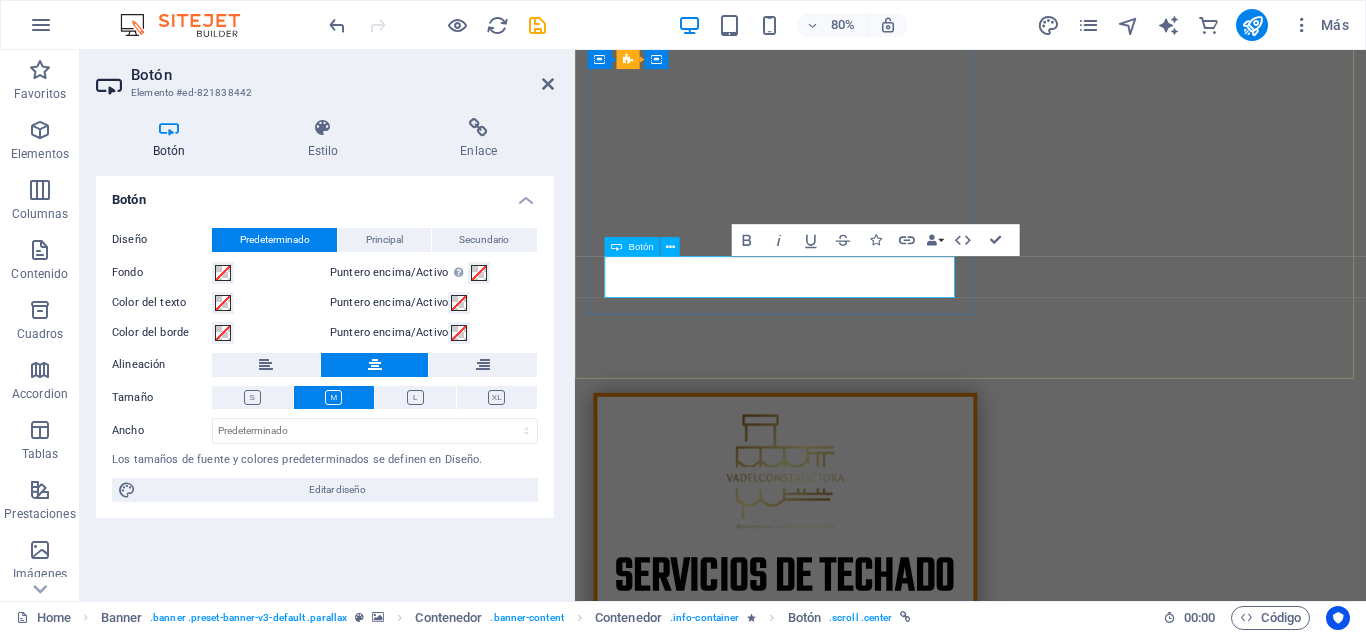 click on "Learn more" at bounding box center [838, 980] 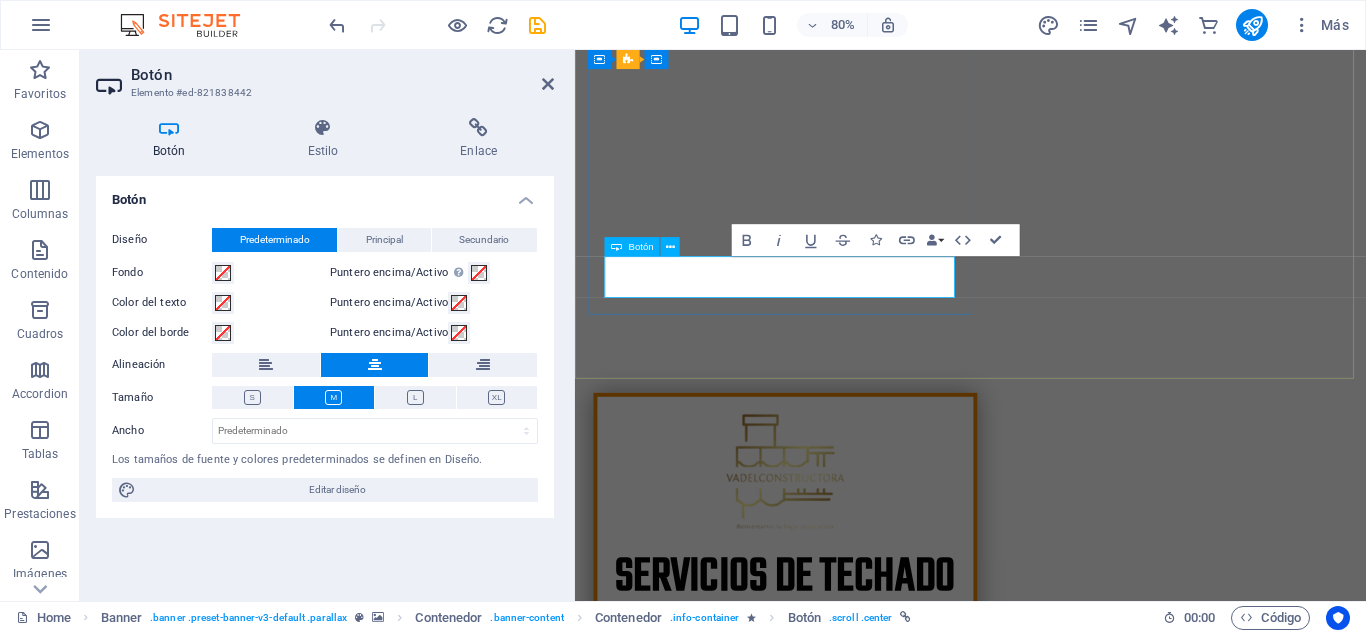 click on "Learn more" at bounding box center (838, 980) 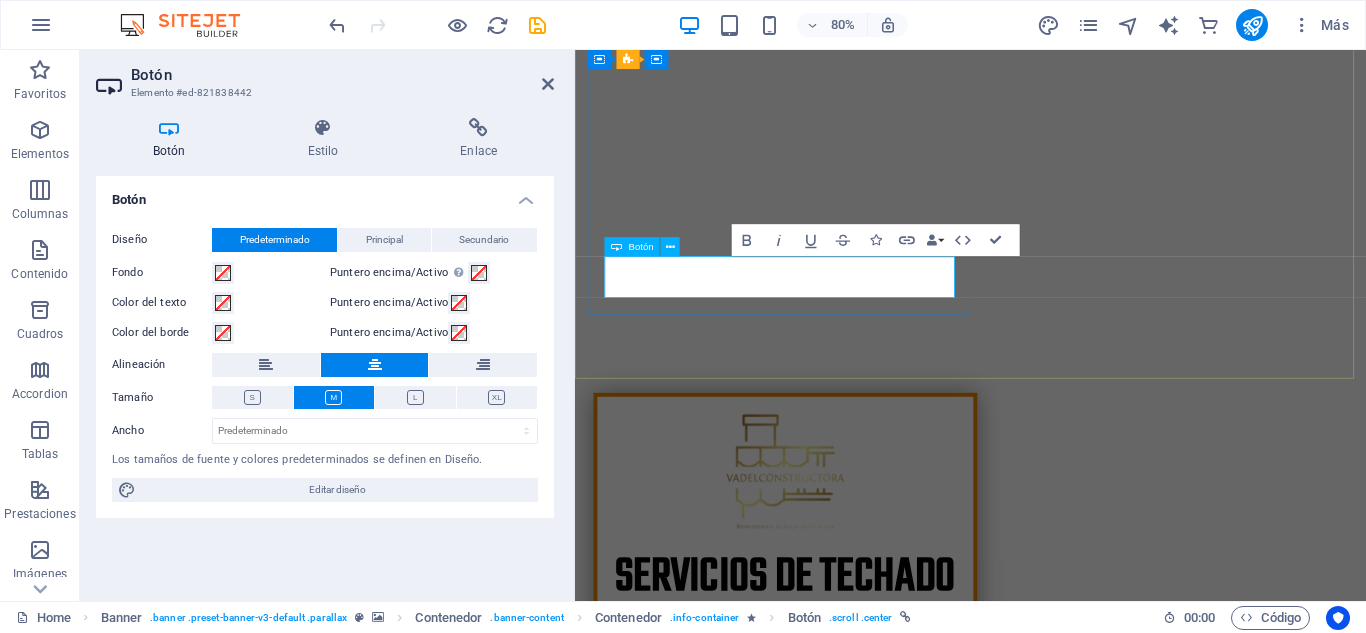 click on "Learn more" at bounding box center (838, 980) 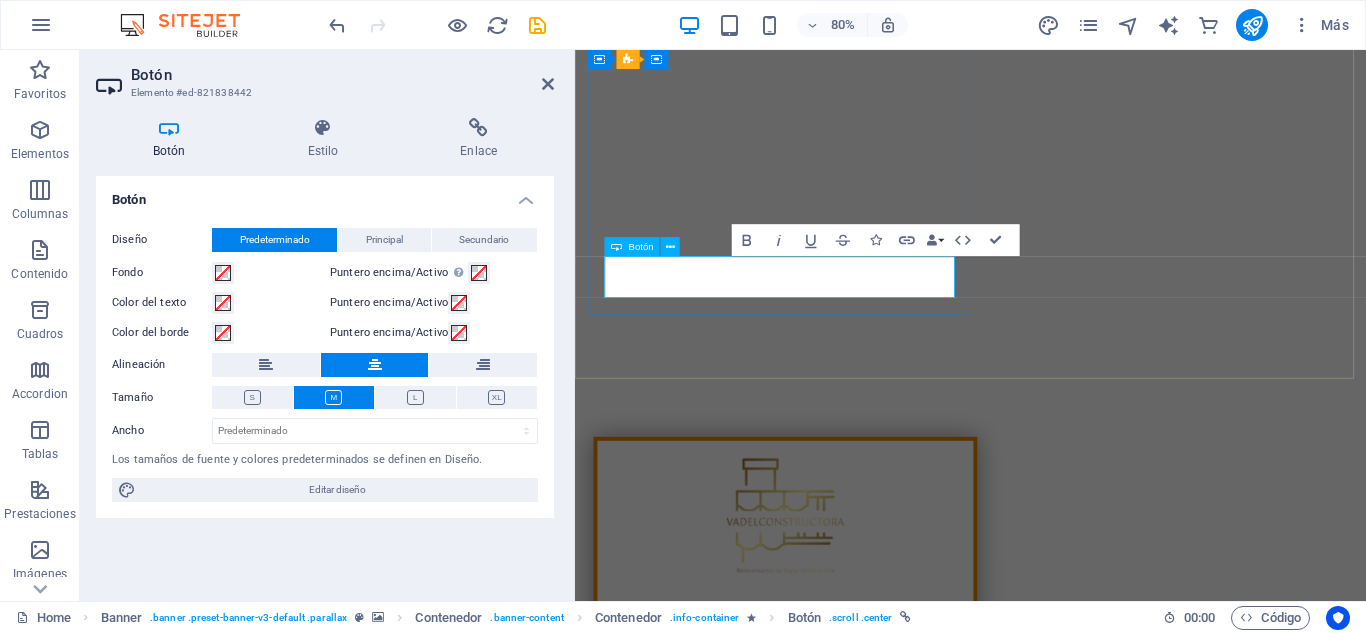 type 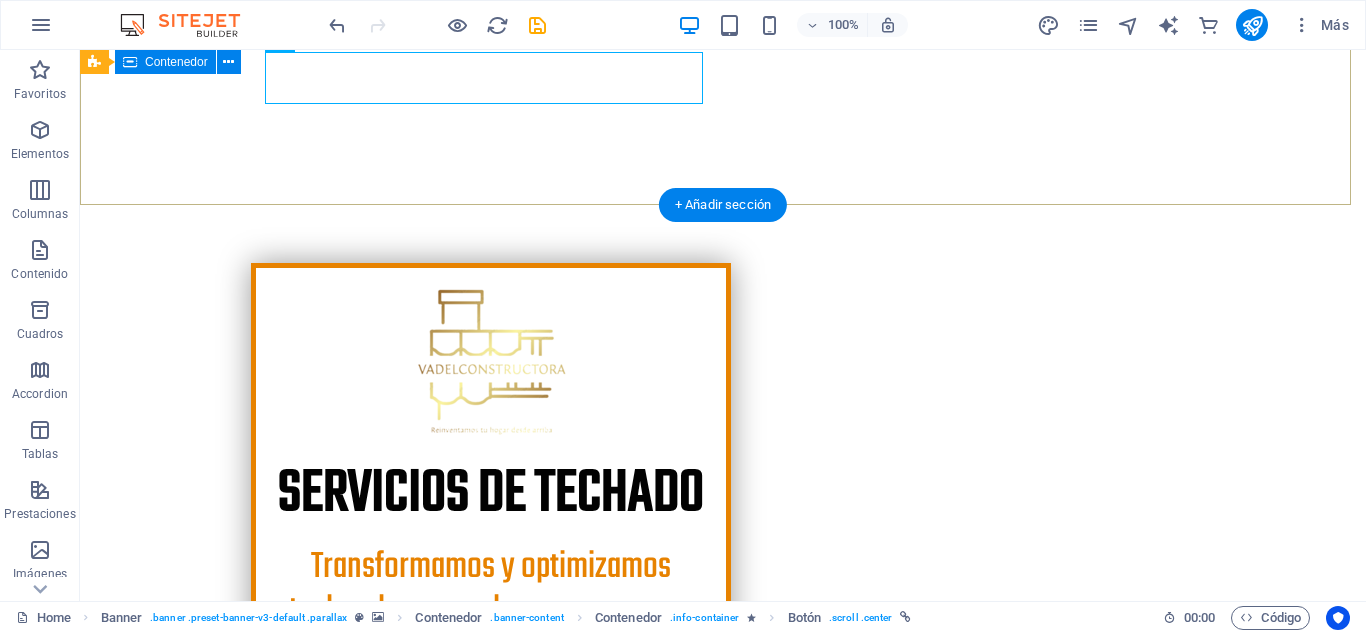 scroll, scrollTop: 607, scrollLeft: 0, axis: vertical 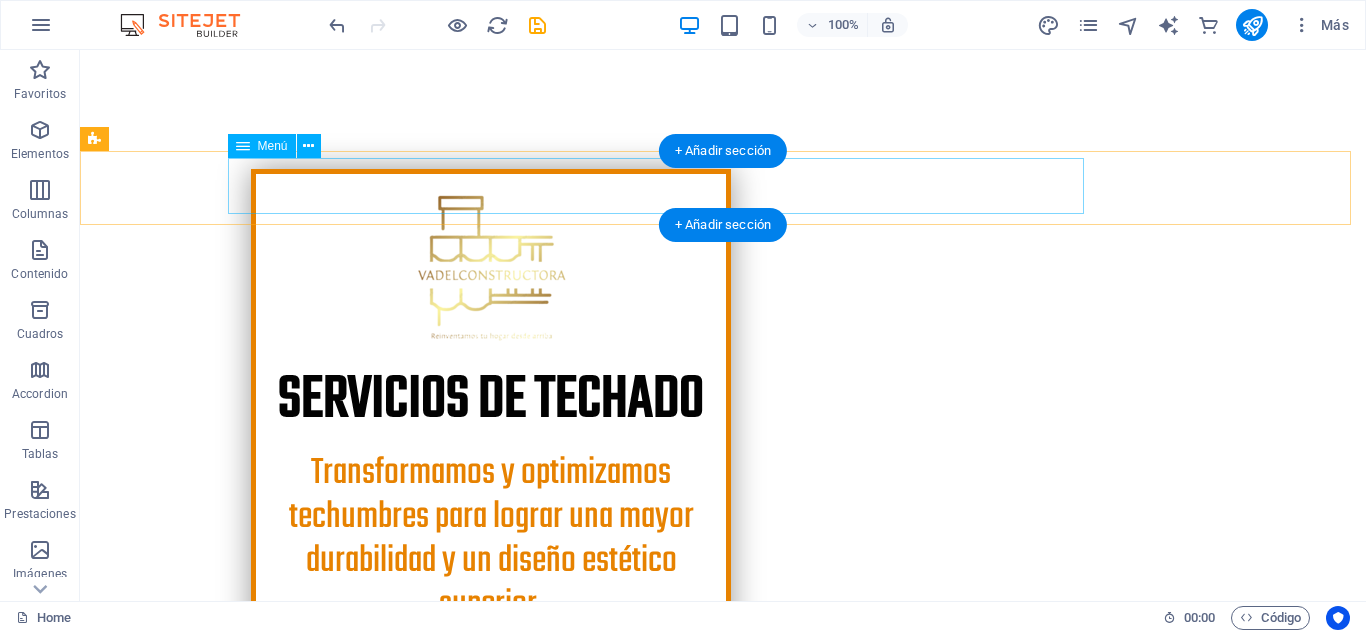 click on "Home About Services Projects Project-detail Pricing Contact" at bounding box center (723, 825) 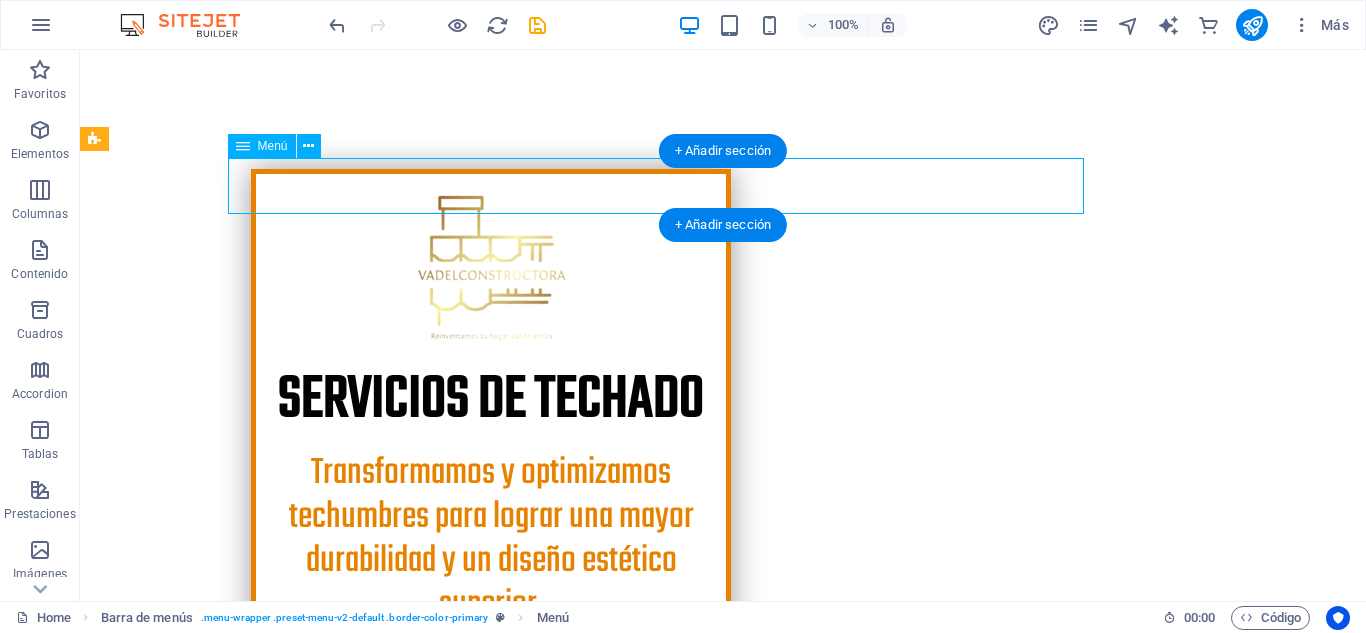 click on "Home About Services Projects Project-detail Pricing Contact" at bounding box center [723, 825] 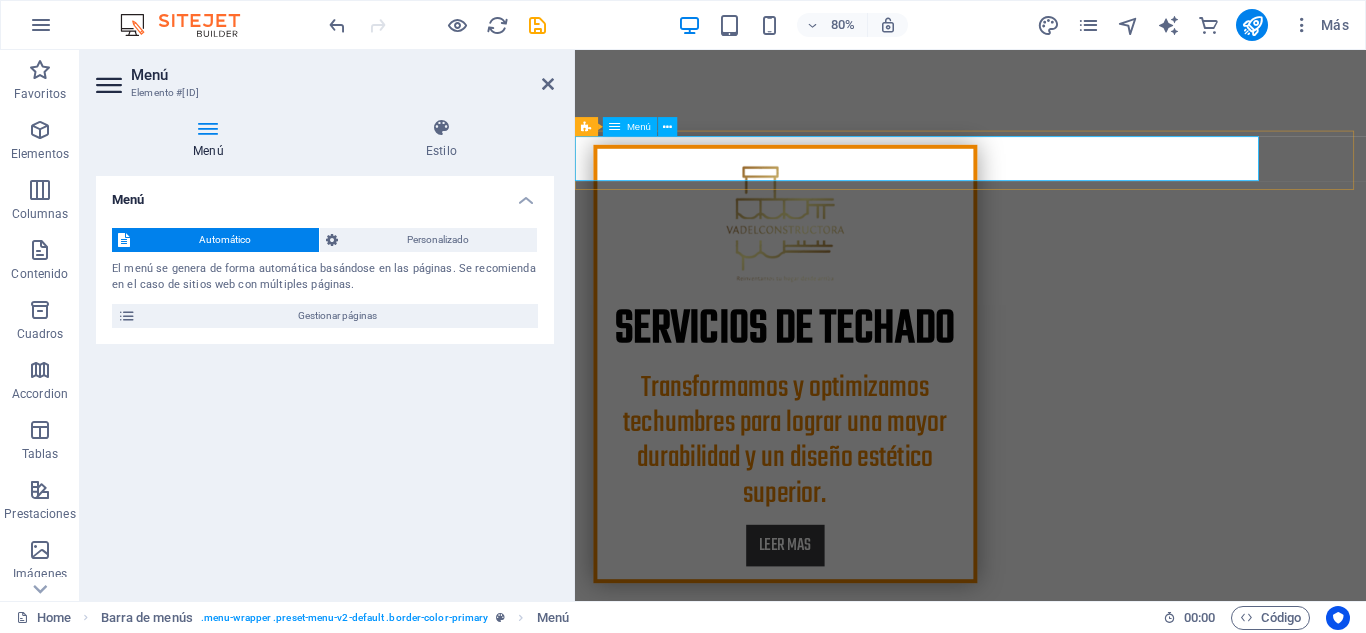 click on "Home About Services Projects Project-detail Pricing Contact" at bounding box center [1070, 825] 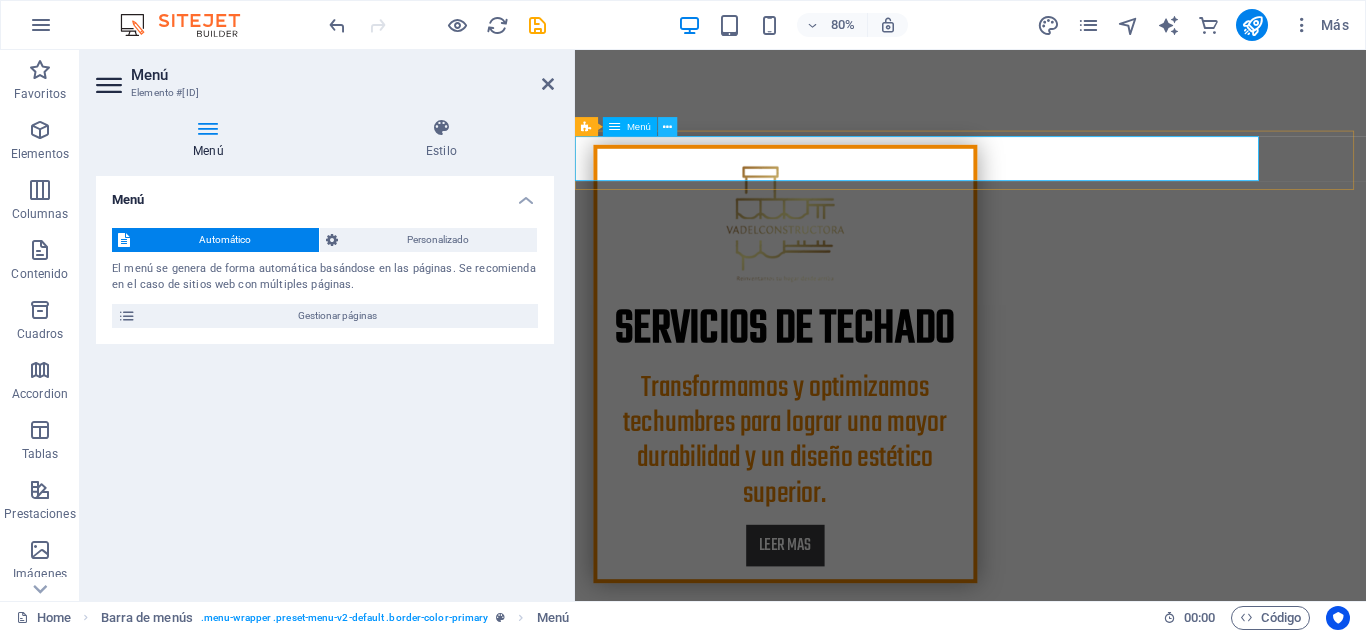 click at bounding box center (667, 127) 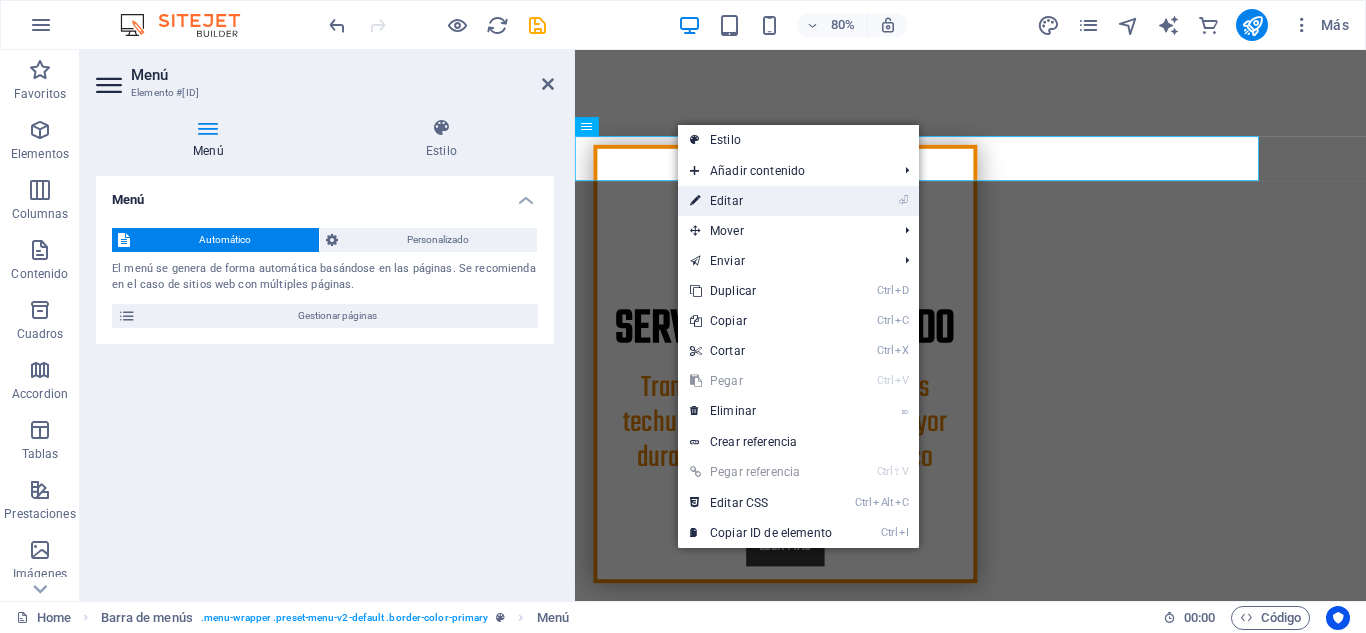 click on "⏎  Editar" at bounding box center (761, 201) 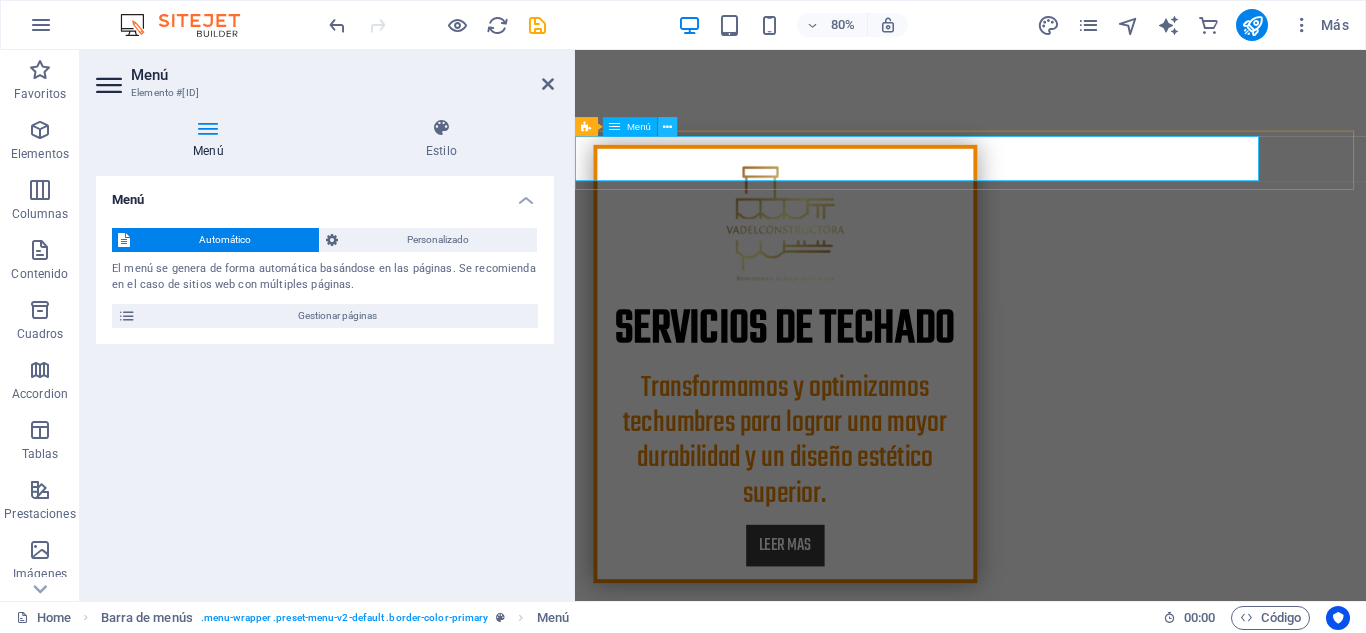 click at bounding box center (667, 127) 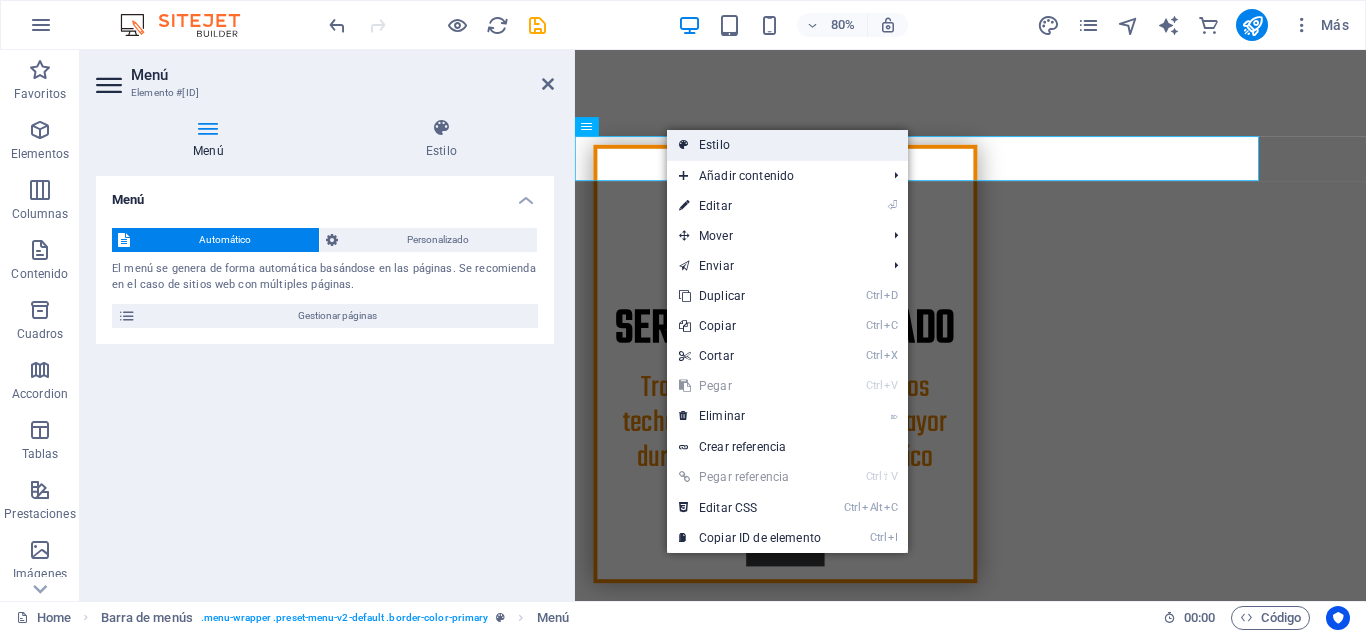 click on "Estilo" at bounding box center [787, 145] 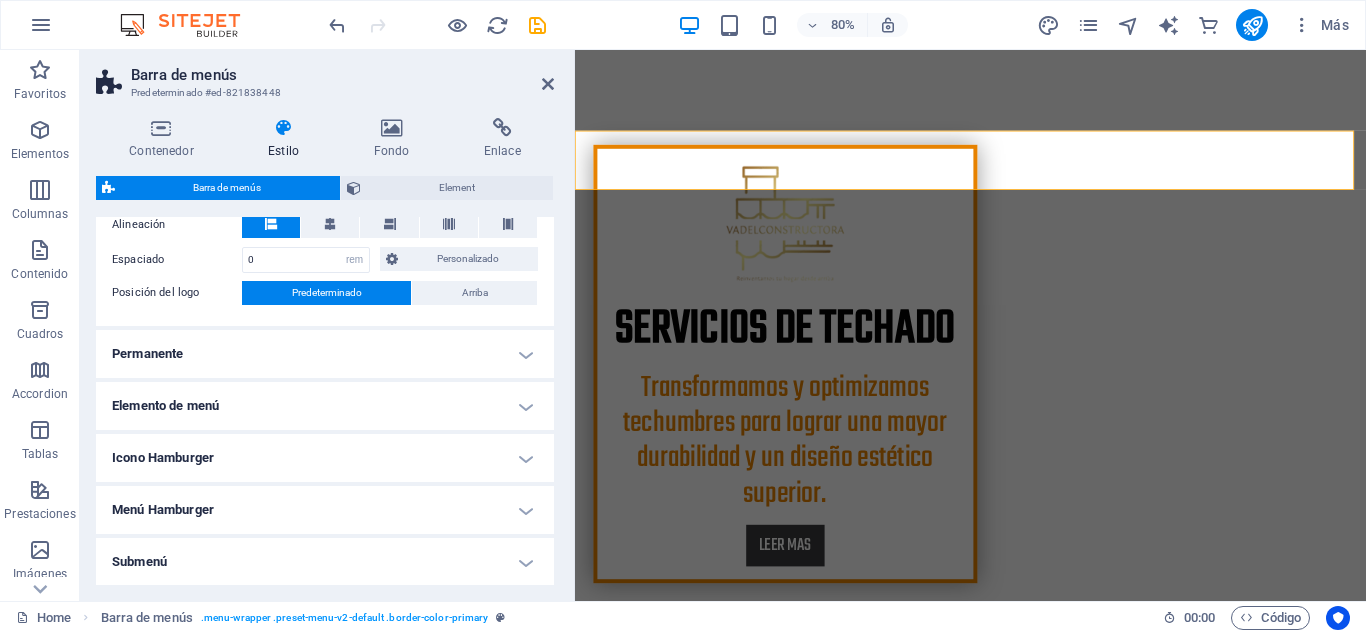 scroll, scrollTop: 514, scrollLeft: 0, axis: vertical 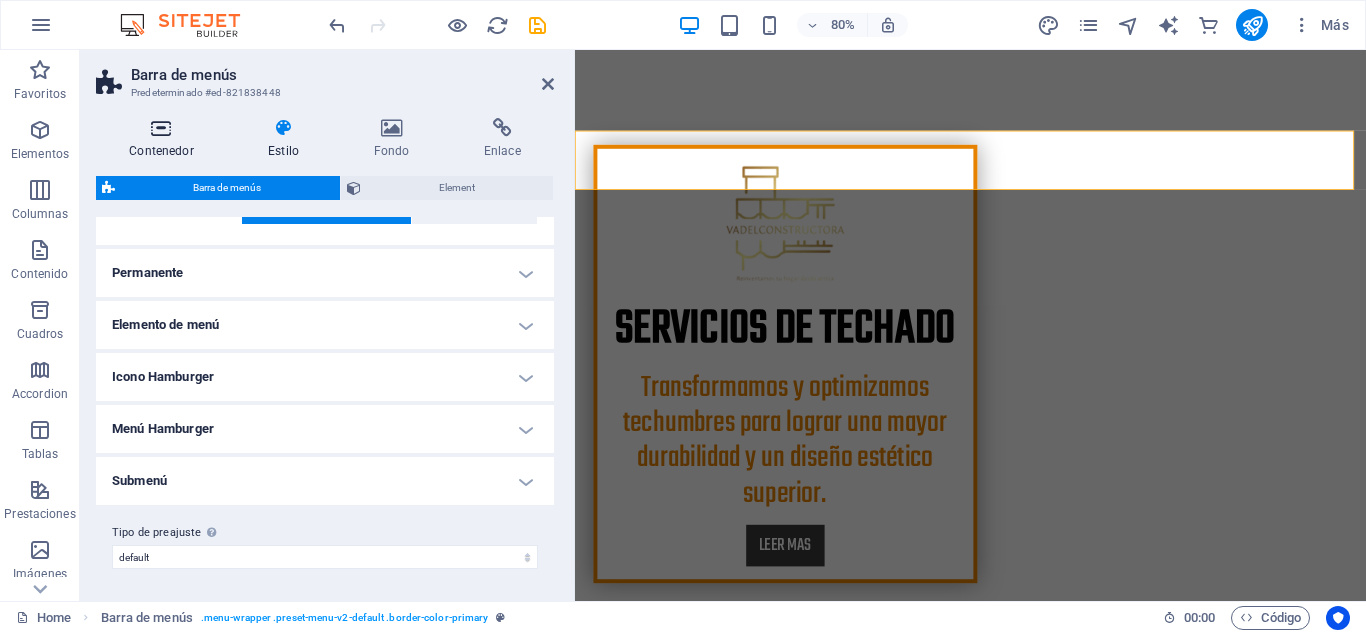 click on "Contenedor" at bounding box center (165, 139) 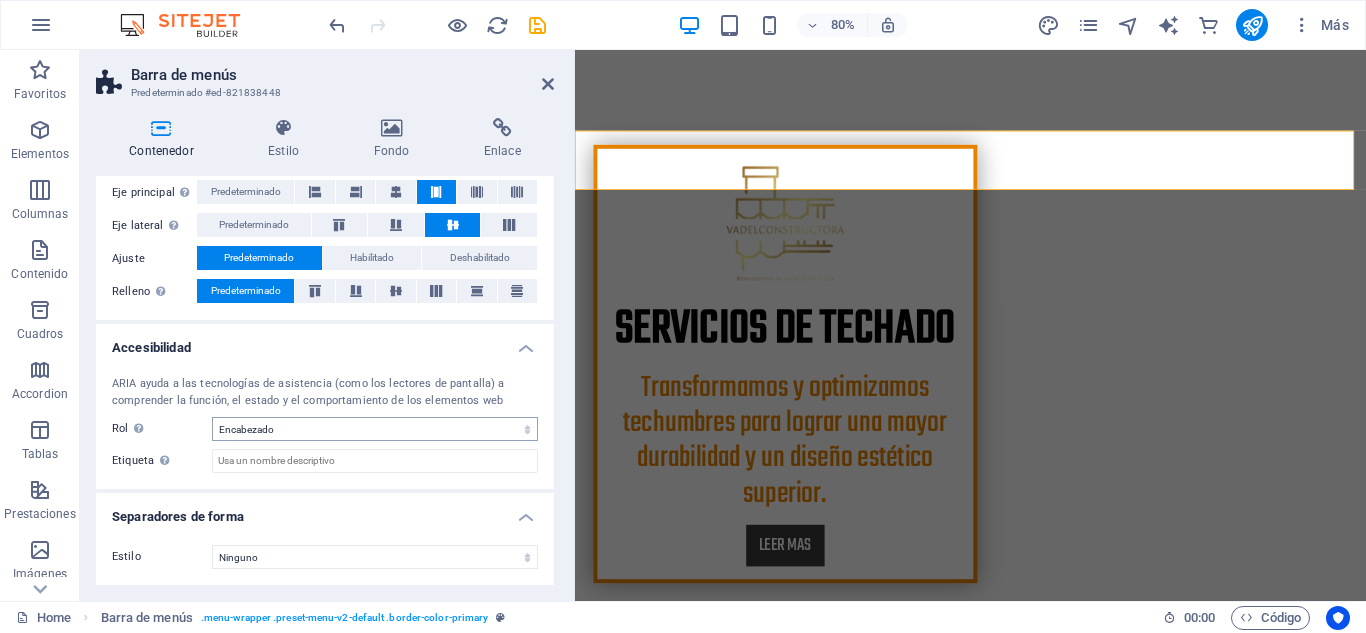 scroll, scrollTop: 0, scrollLeft: 0, axis: both 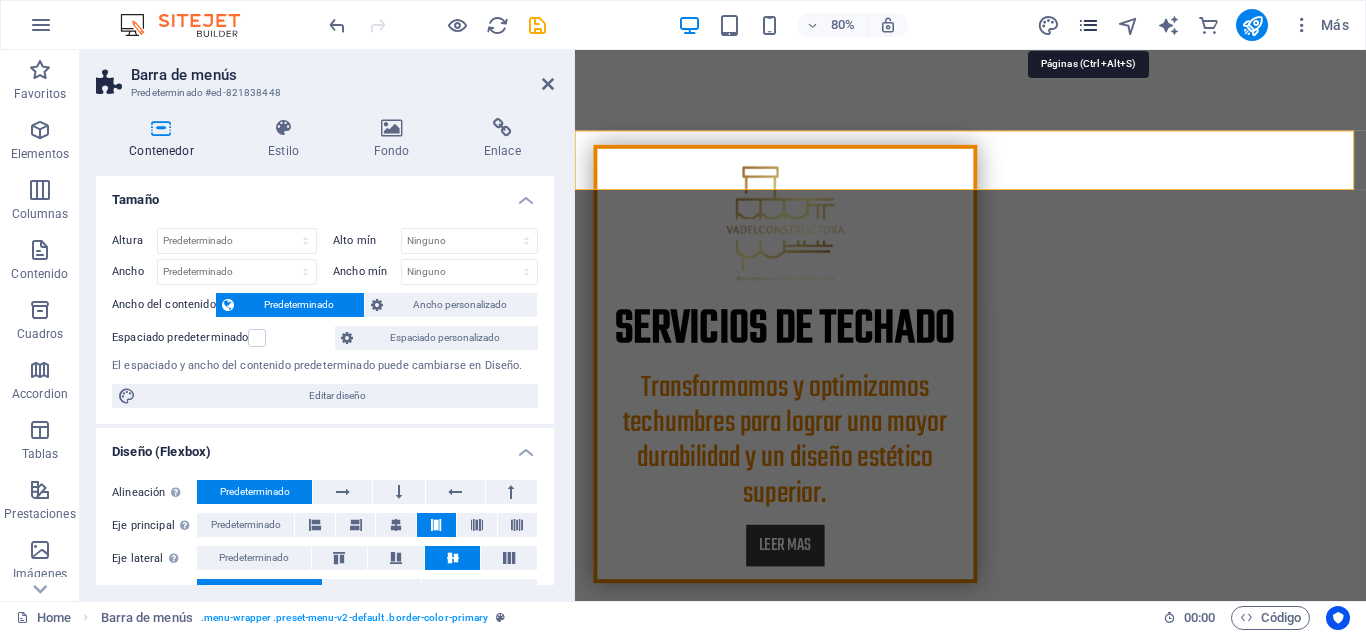 click at bounding box center [1088, 25] 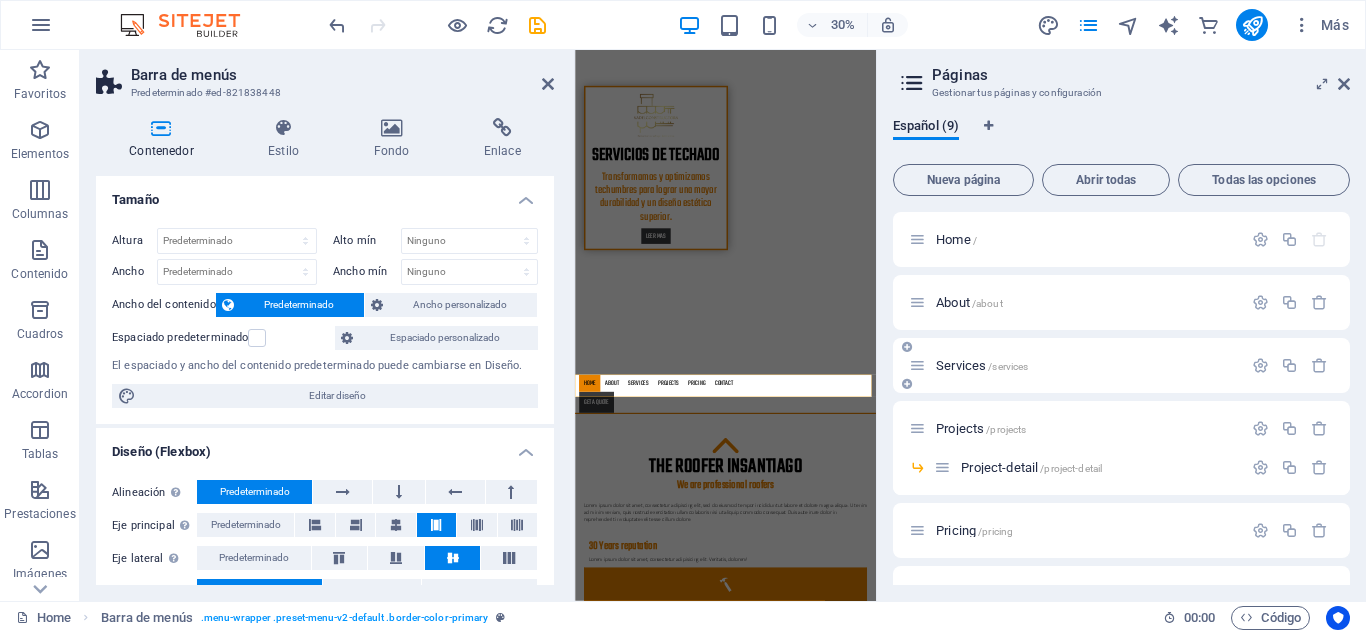 scroll, scrollTop: 170, scrollLeft: 0, axis: vertical 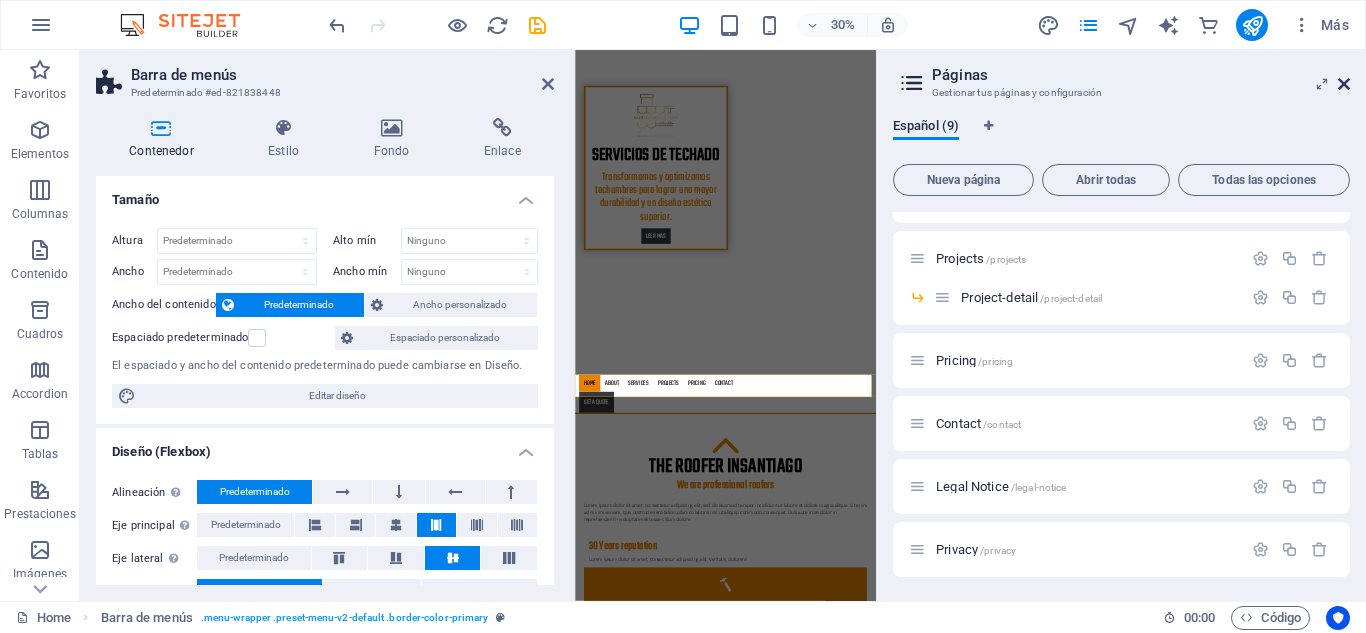 click at bounding box center [1344, 84] 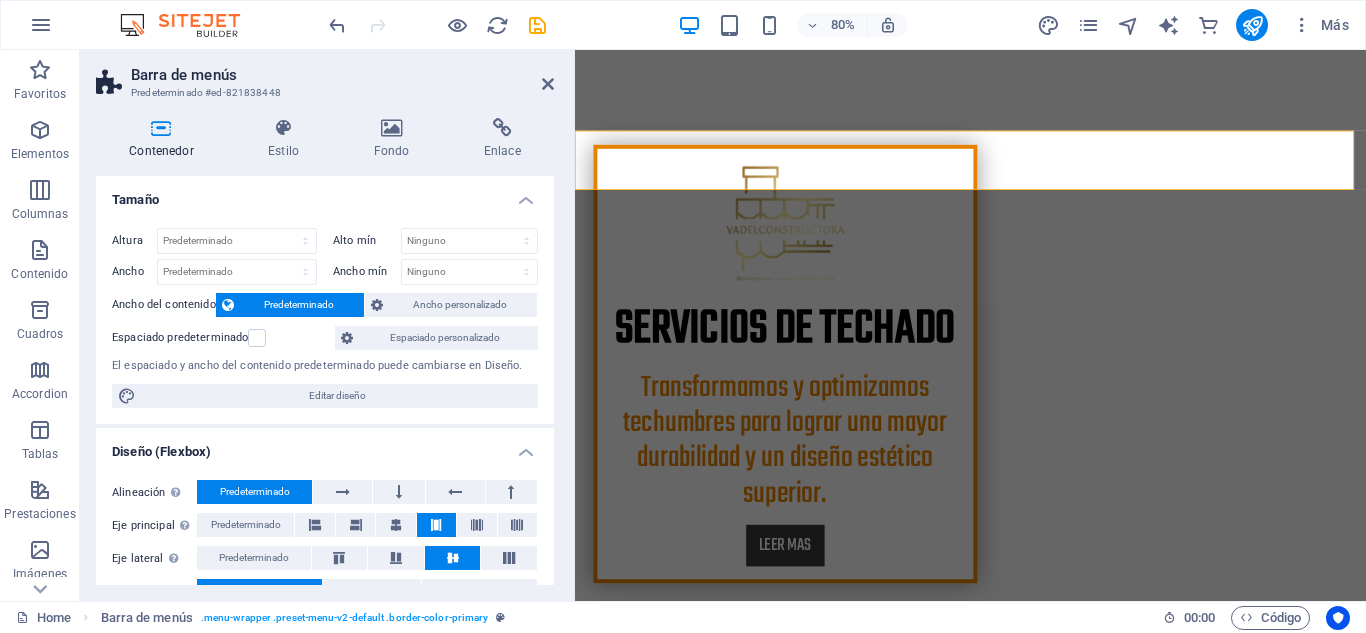 scroll, scrollTop: 333, scrollLeft: 0, axis: vertical 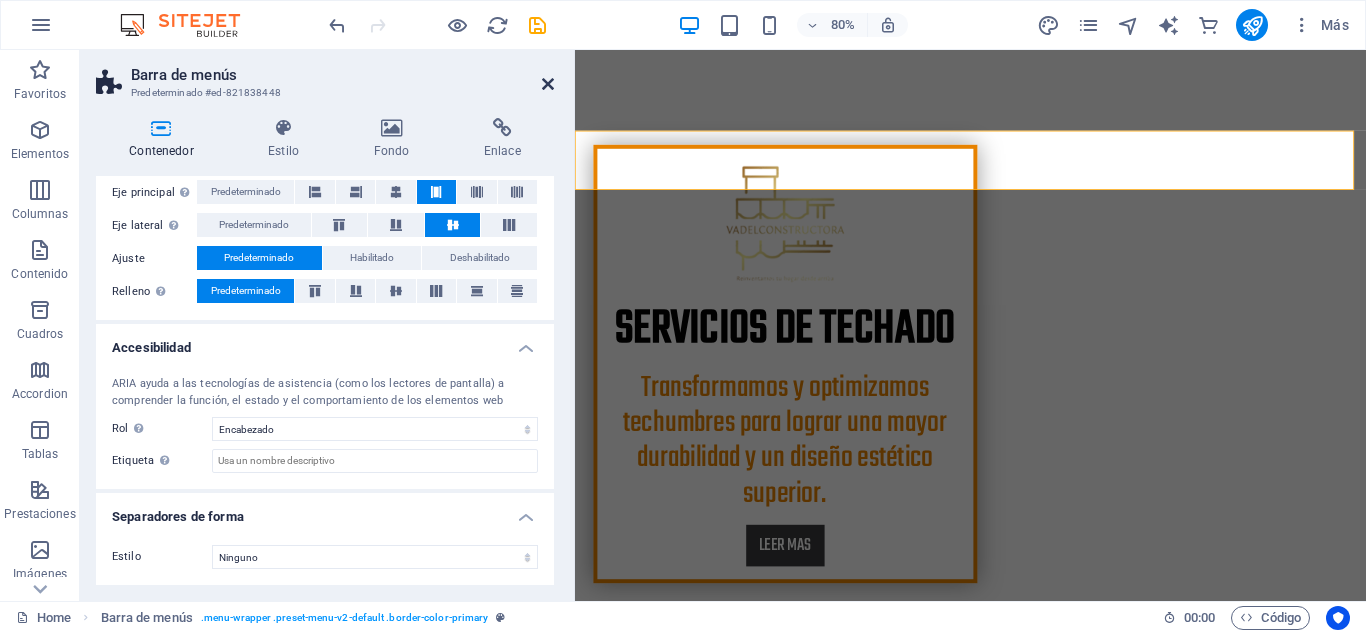 click at bounding box center (548, 84) 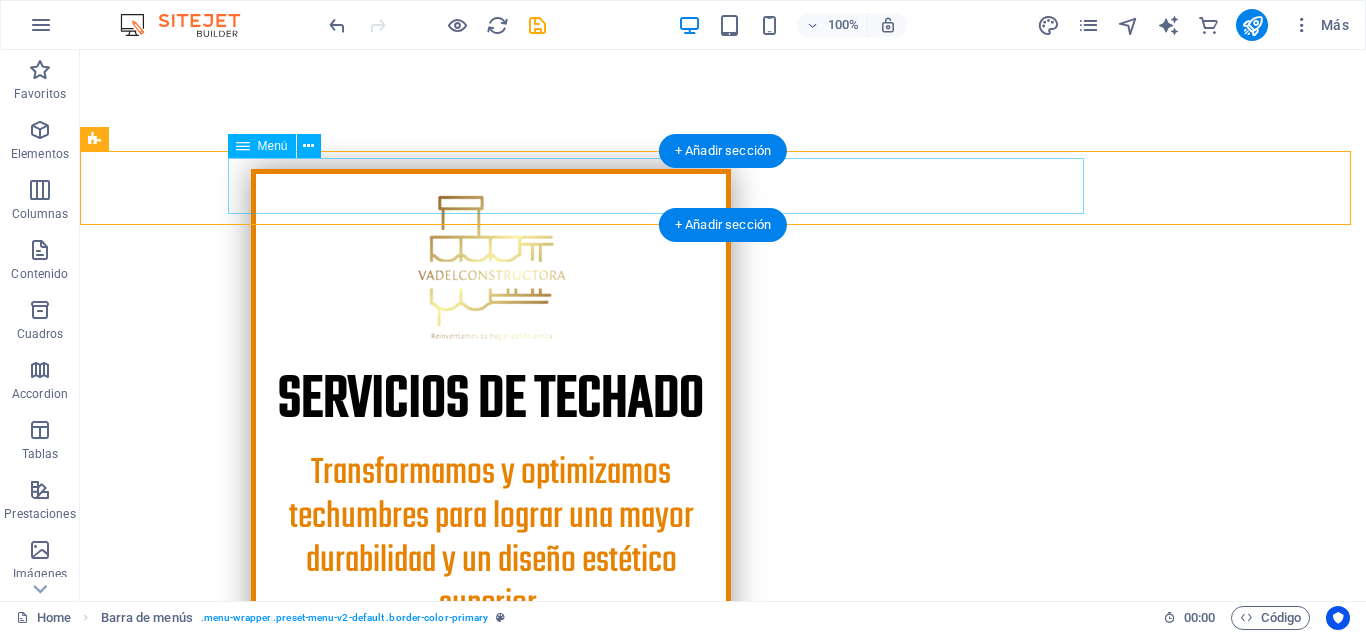 click on "Home About Services Projects Project-detail Pricing Contact" at bounding box center (723, 825) 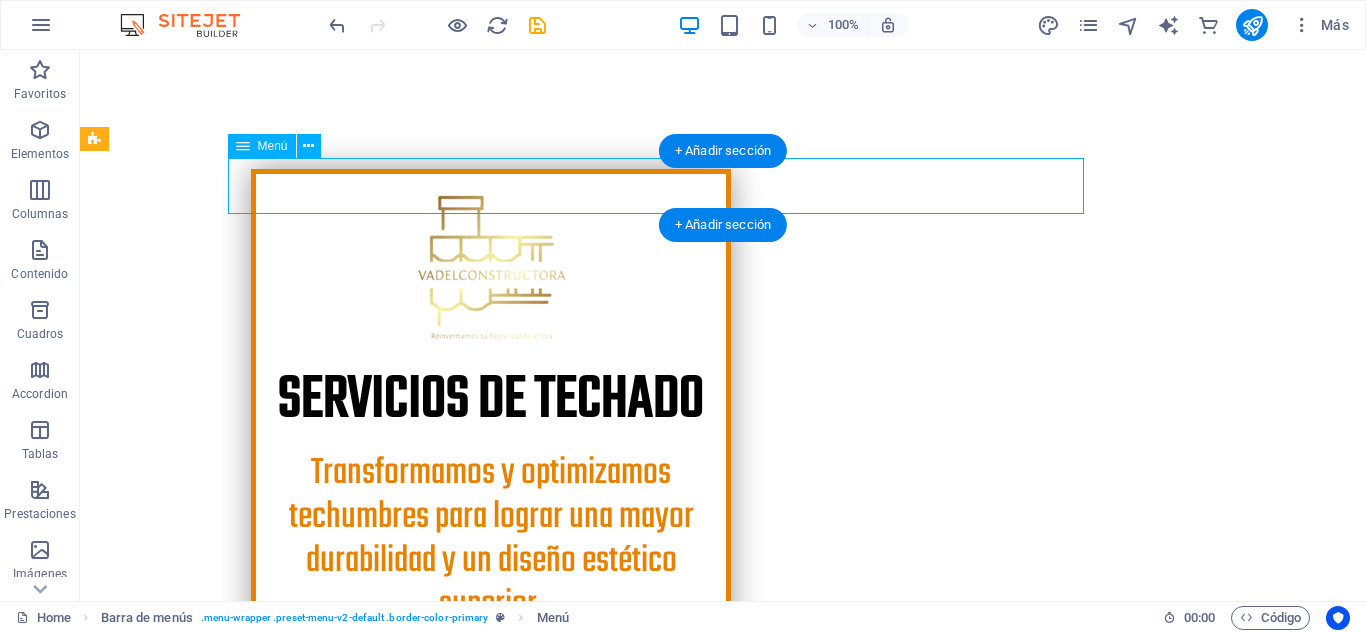 click on "Home About Services Projects Project-detail Pricing Contact" at bounding box center [723, 825] 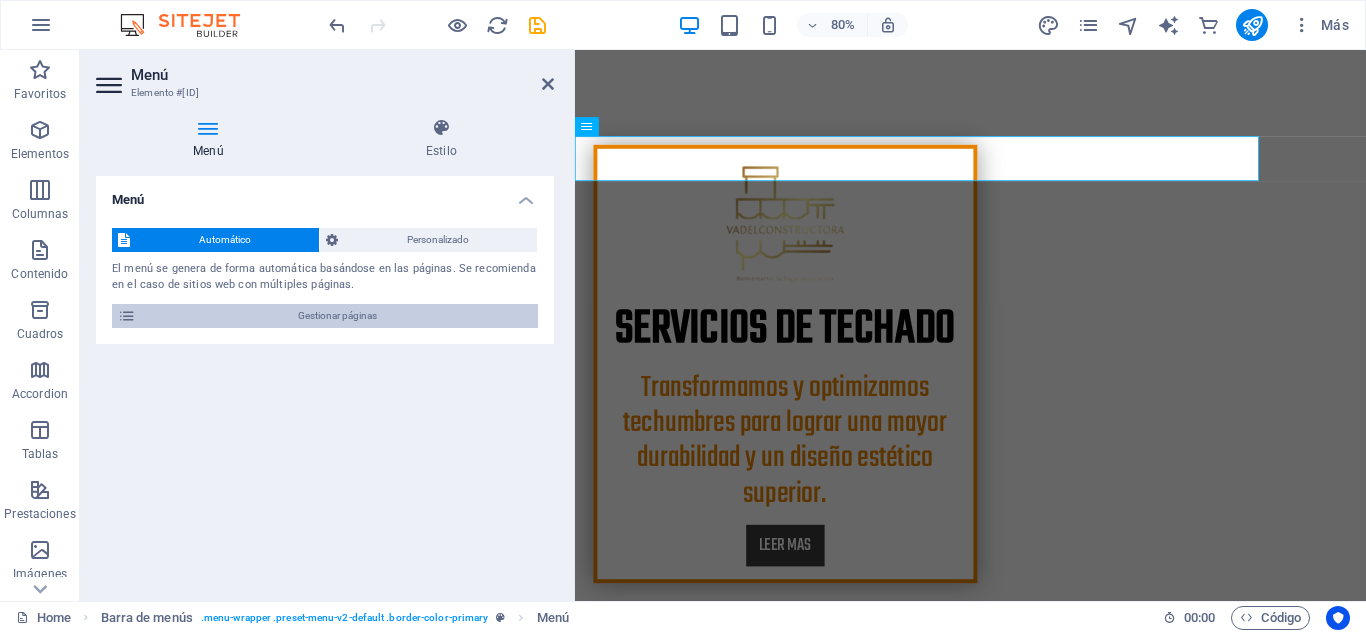 click on "Gestionar páginas" at bounding box center (337, 316) 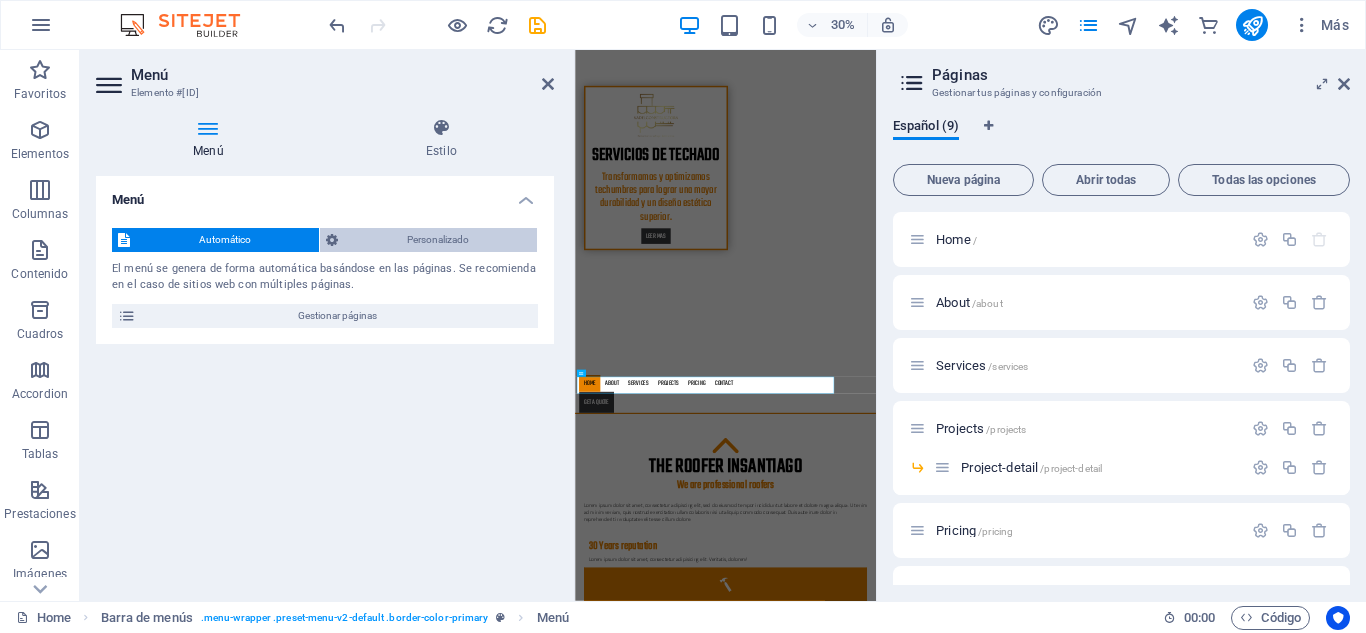 click on "Personalizado" at bounding box center [437, 240] 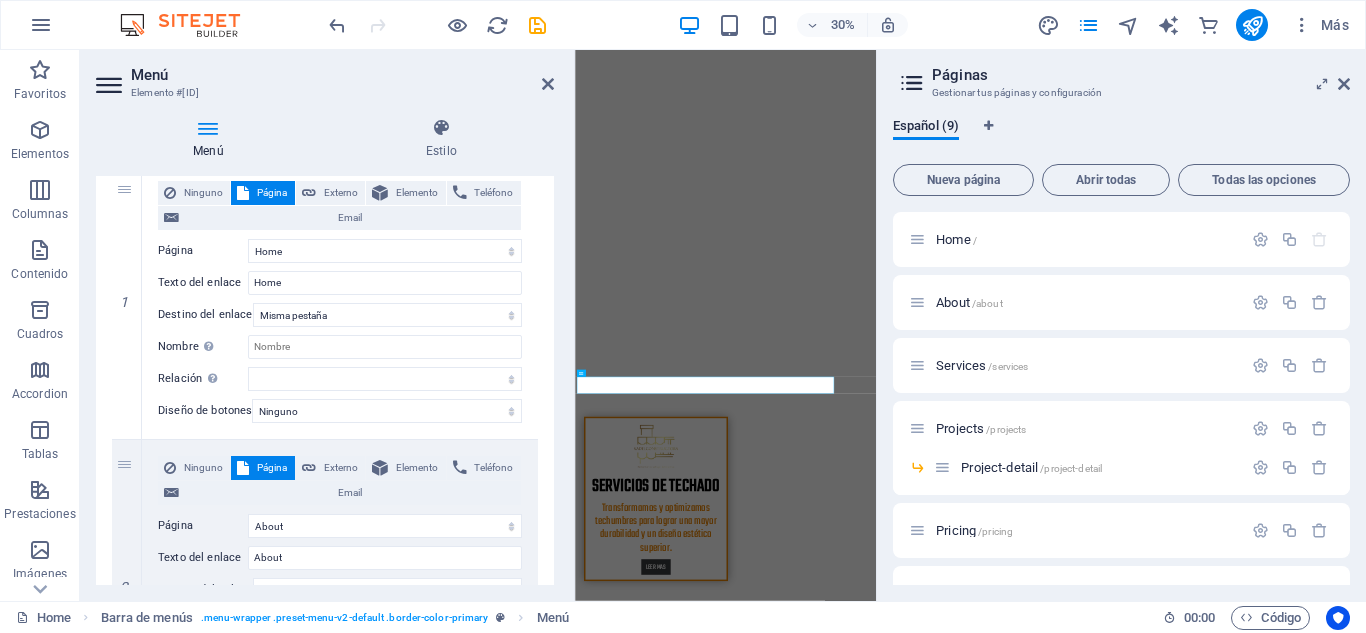 scroll, scrollTop: 202, scrollLeft: 0, axis: vertical 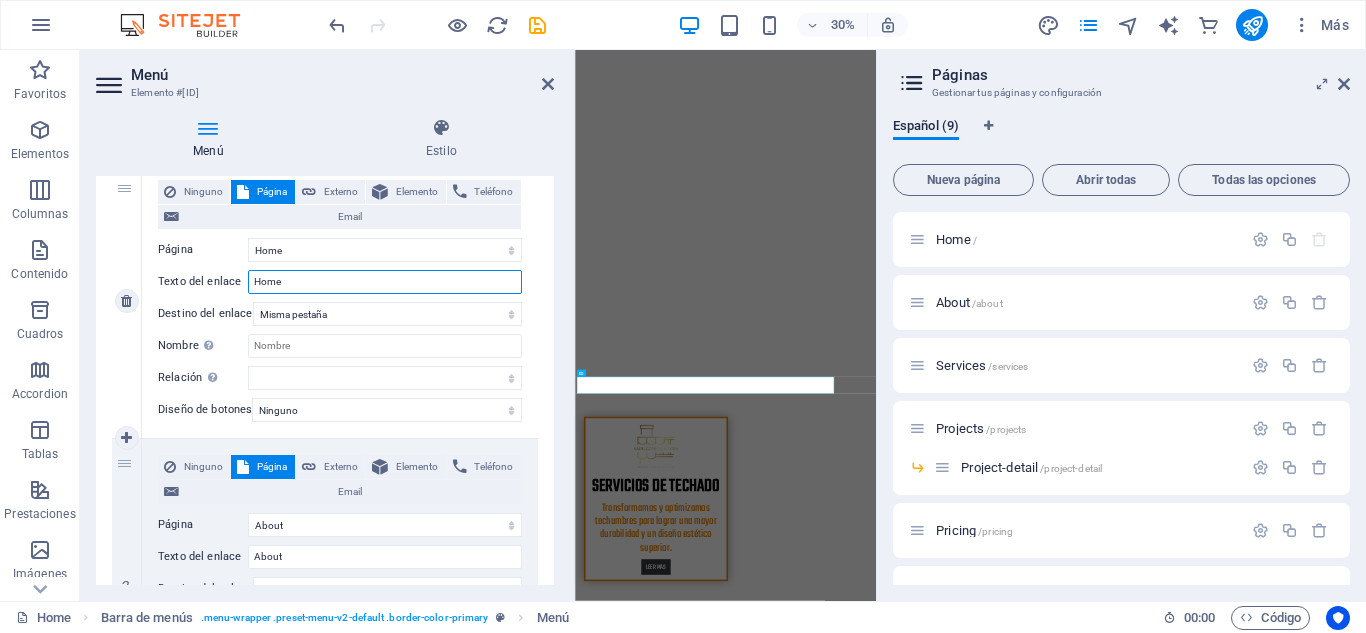 drag, startPoint x: 296, startPoint y: 280, endPoint x: 213, endPoint y: 275, distance: 83.15047 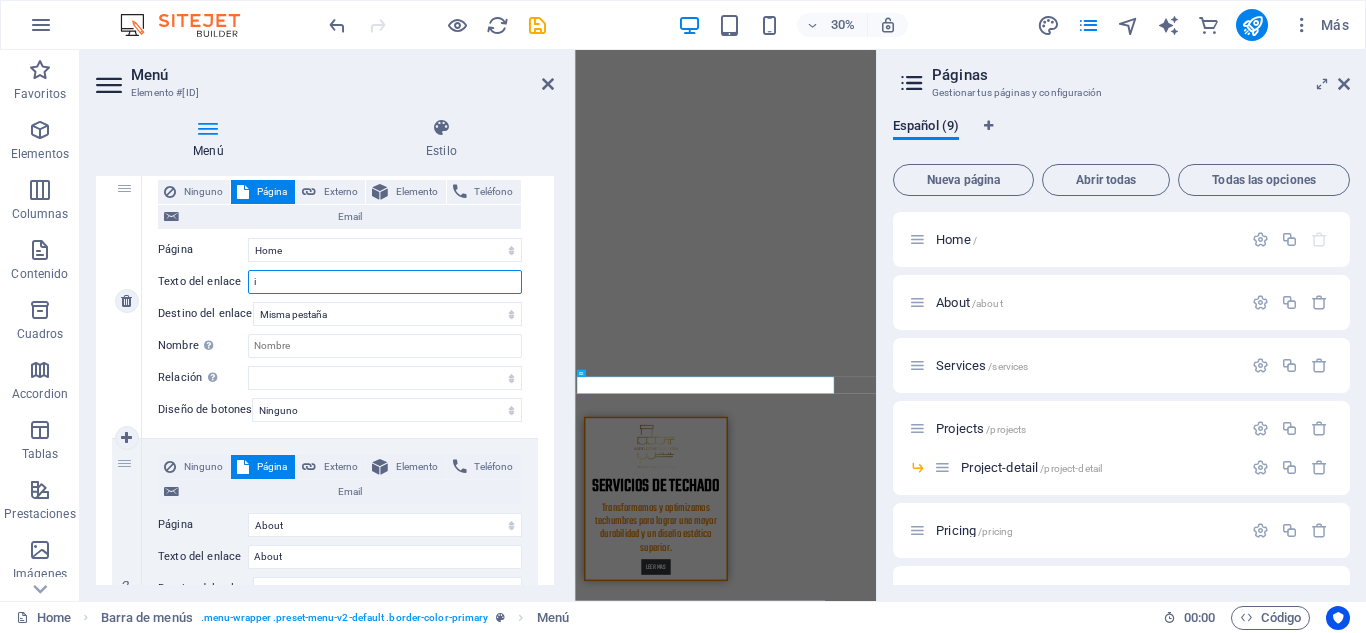 type on "in" 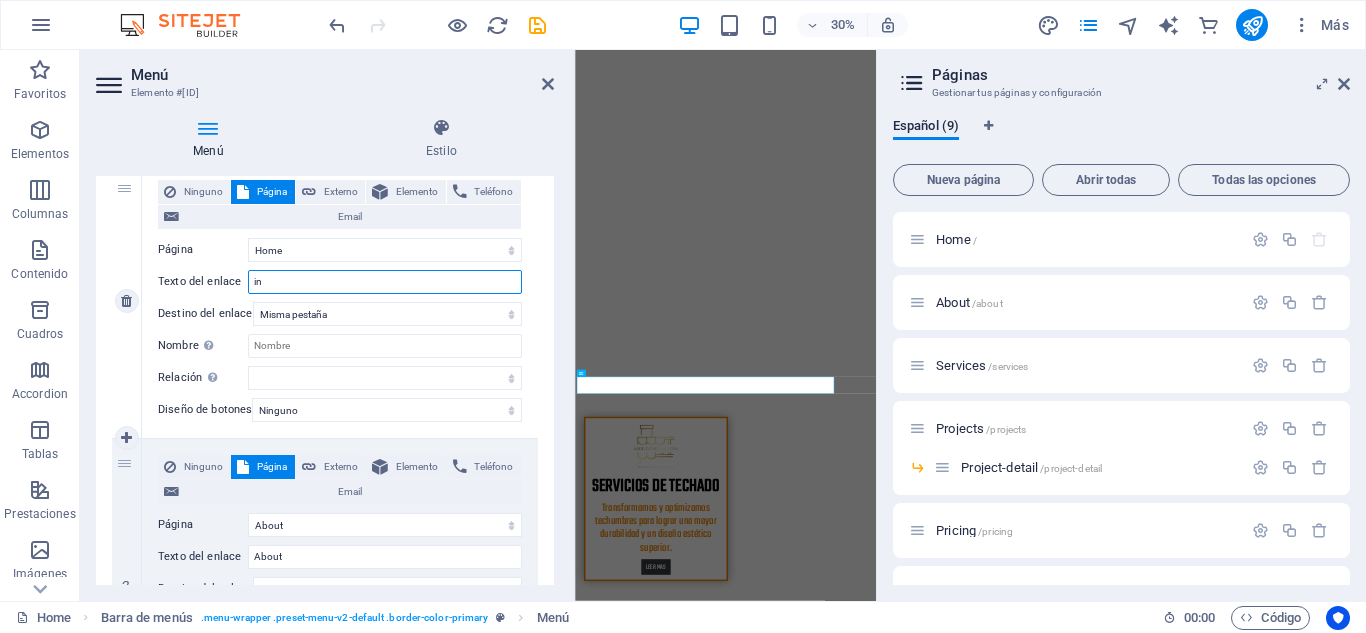select 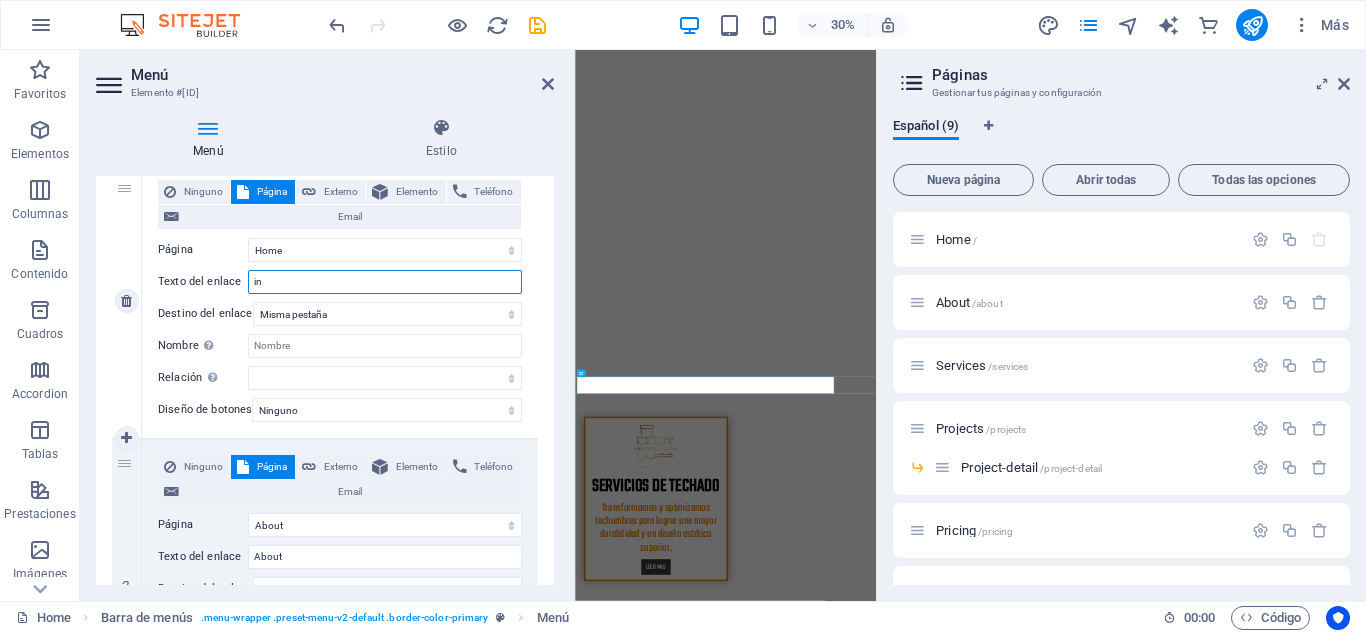 type on "i" 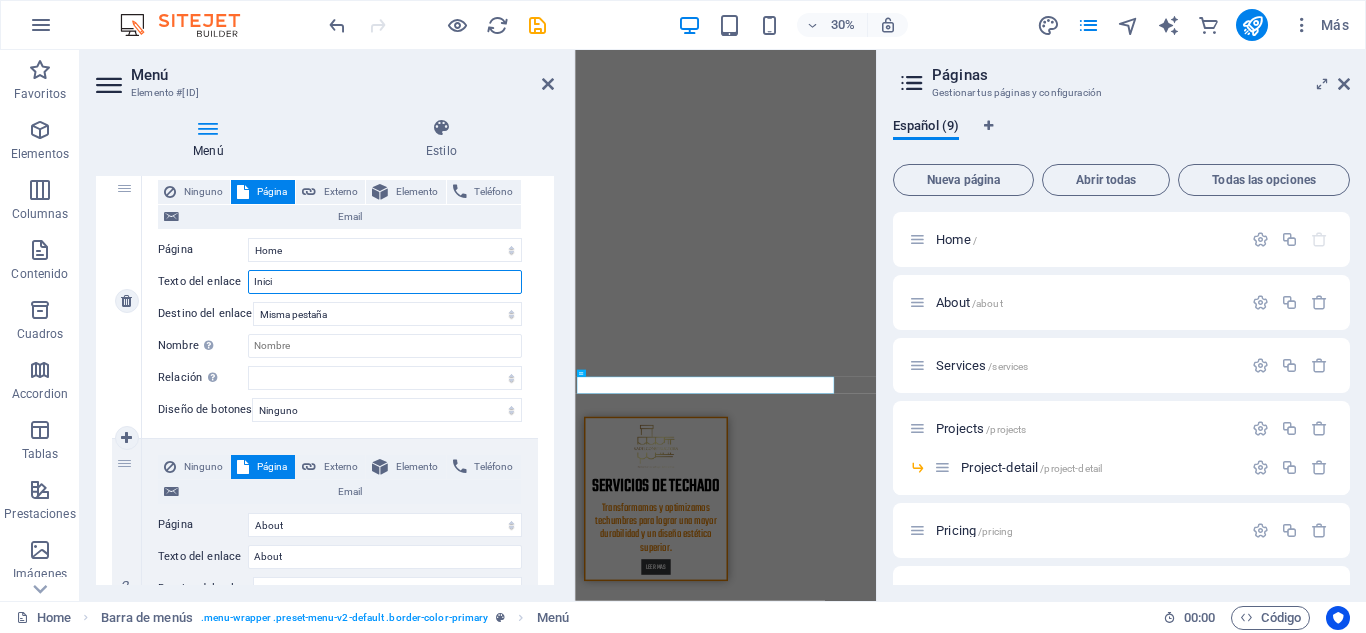 type on "Inicio" 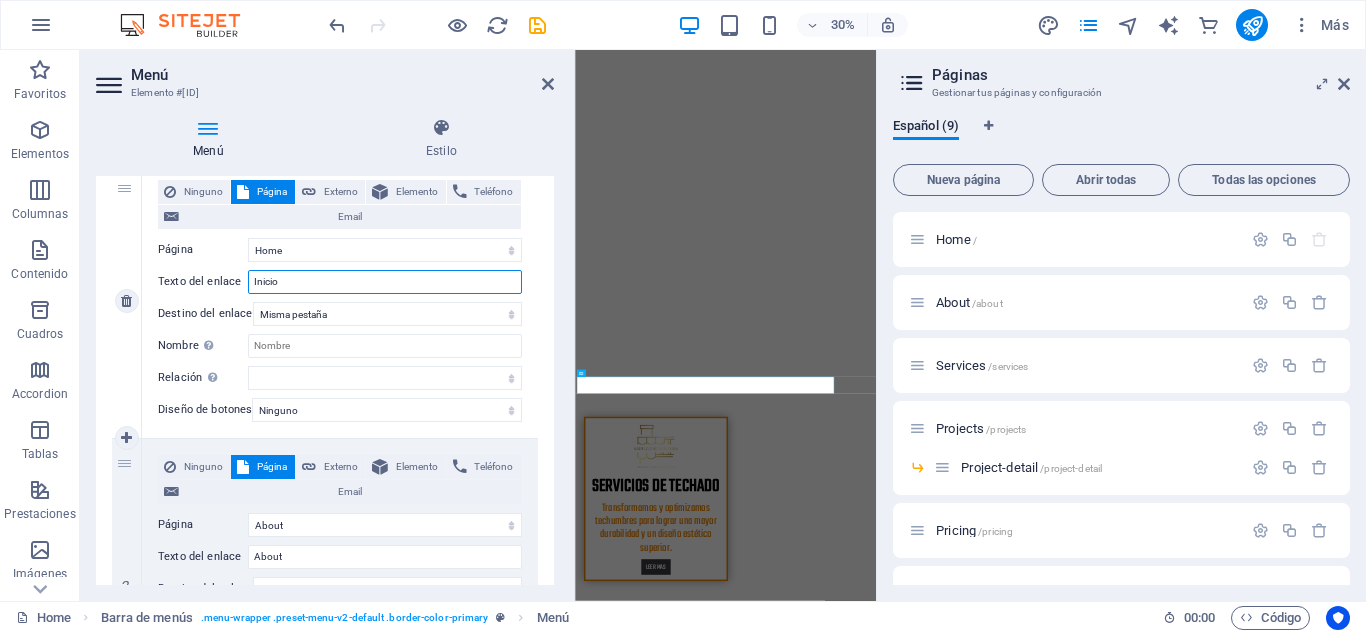 select 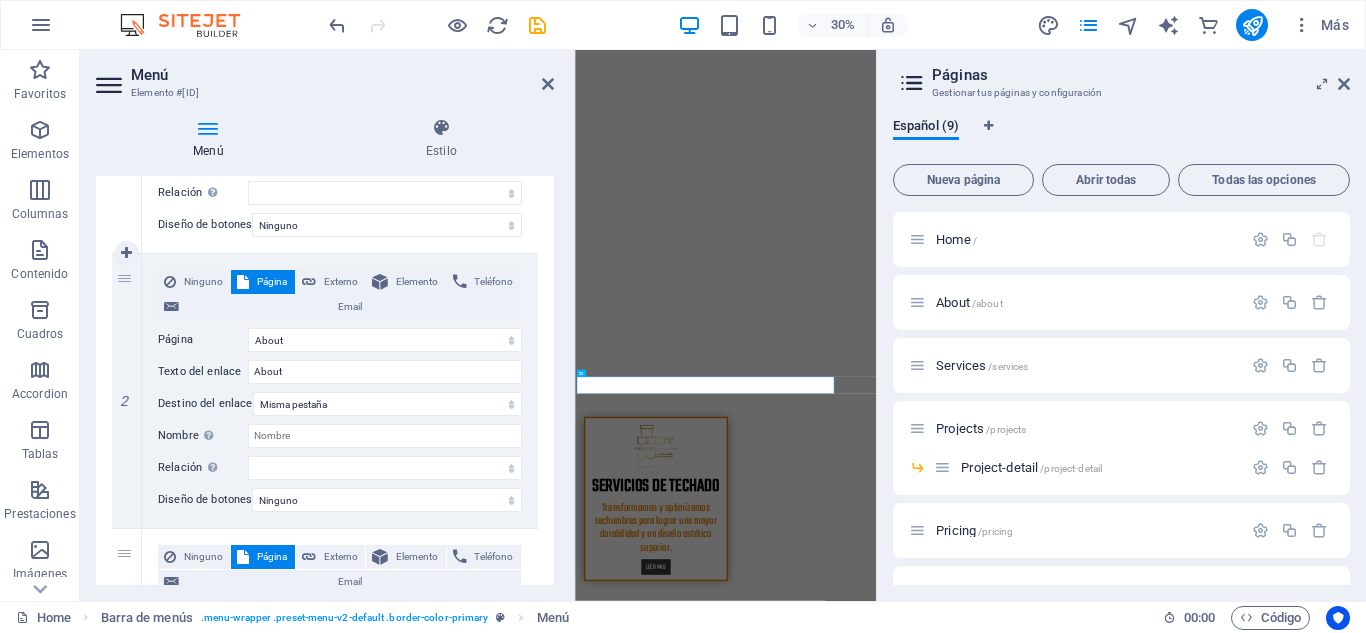 scroll, scrollTop: 390, scrollLeft: 0, axis: vertical 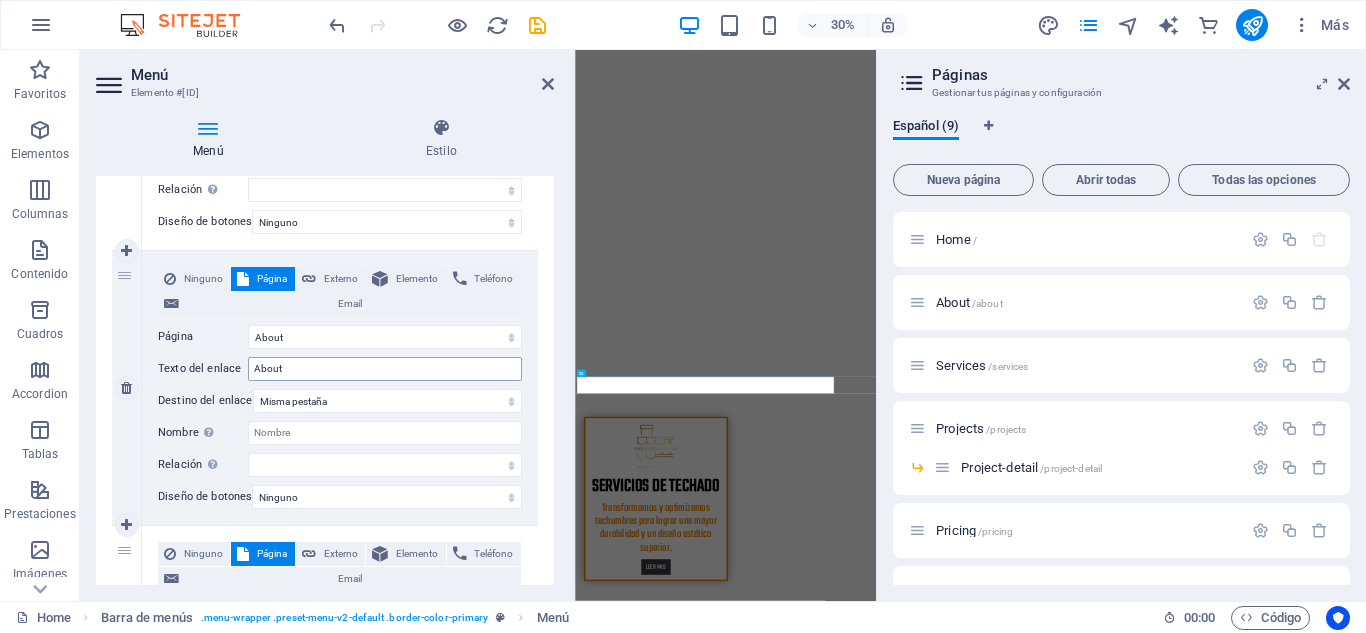 type on "Inicio" 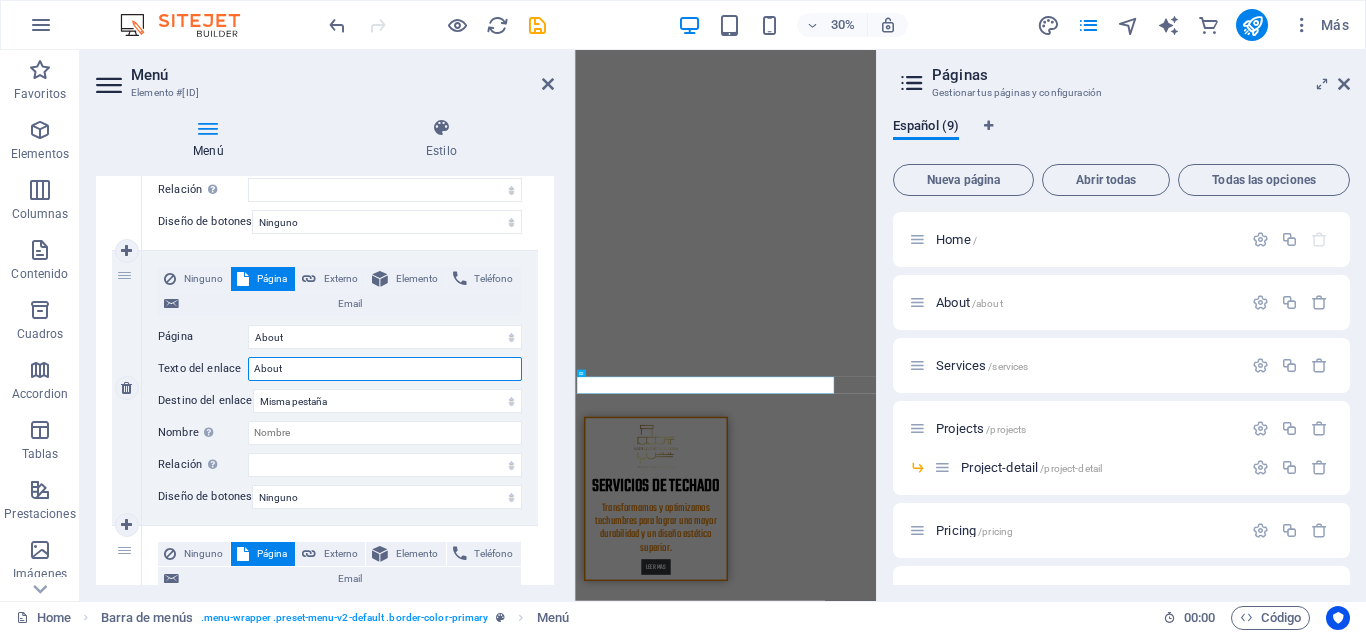 drag, startPoint x: 290, startPoint y: 360, endPoint x: 246, endPoint y: 362, distance: 44.04543 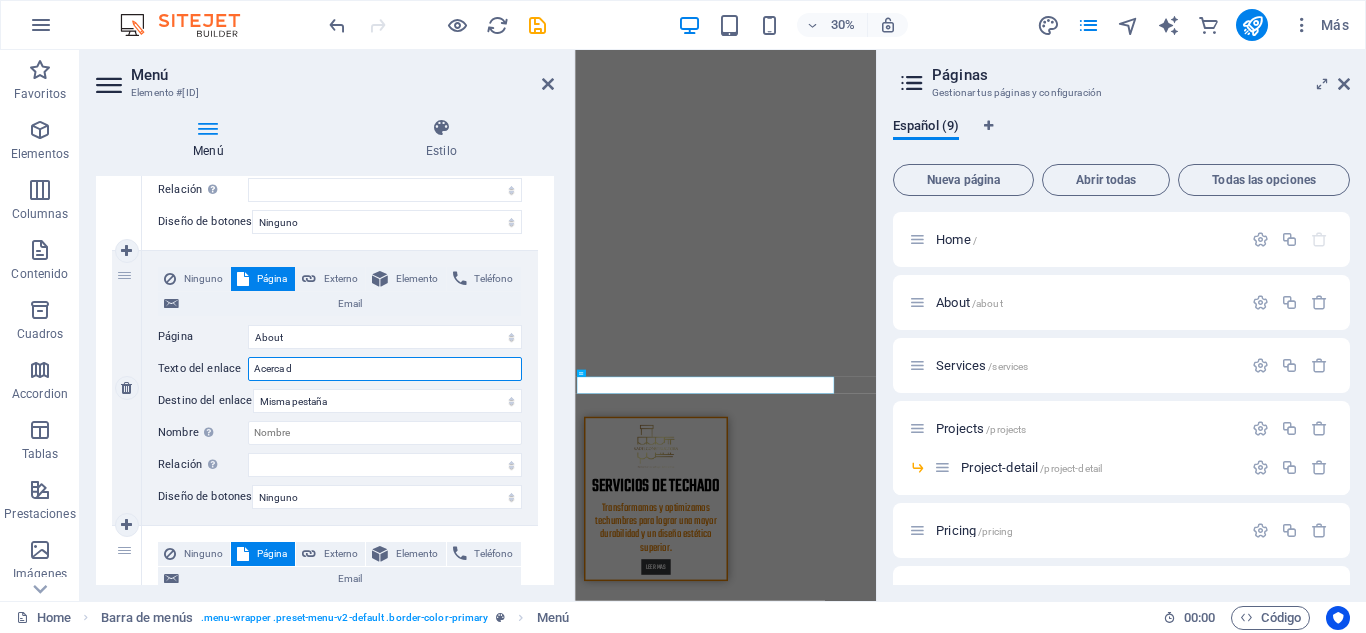 type on "Acerca de" 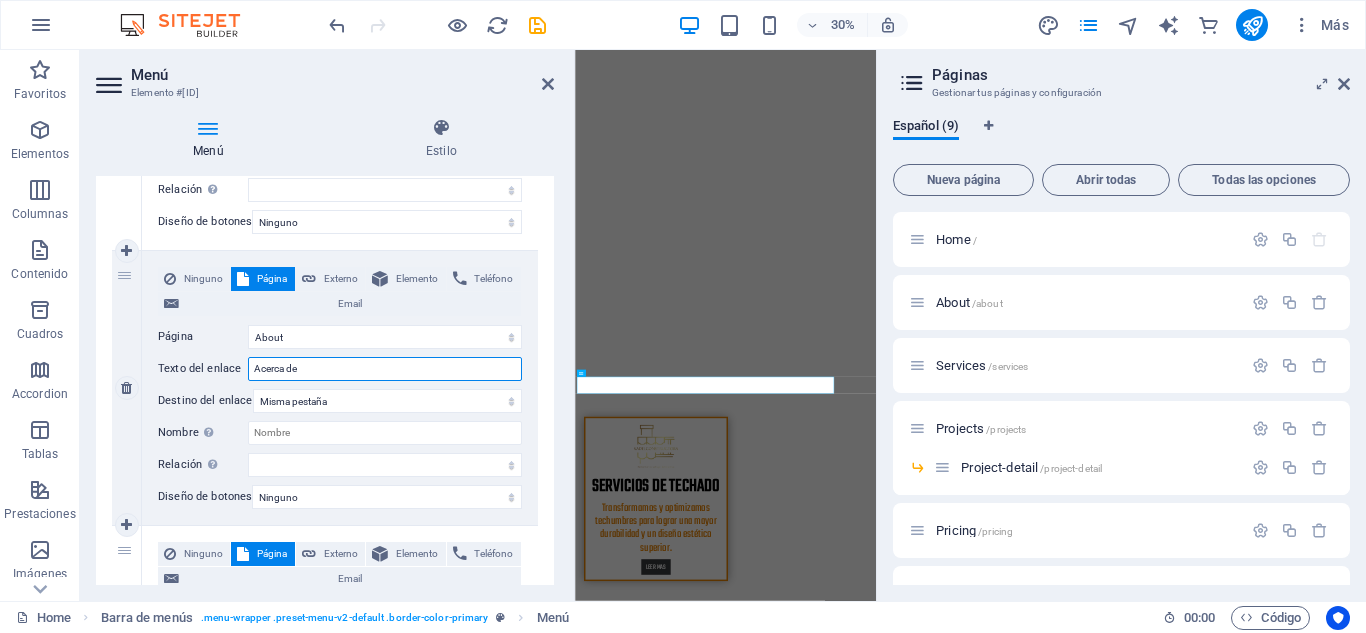 select 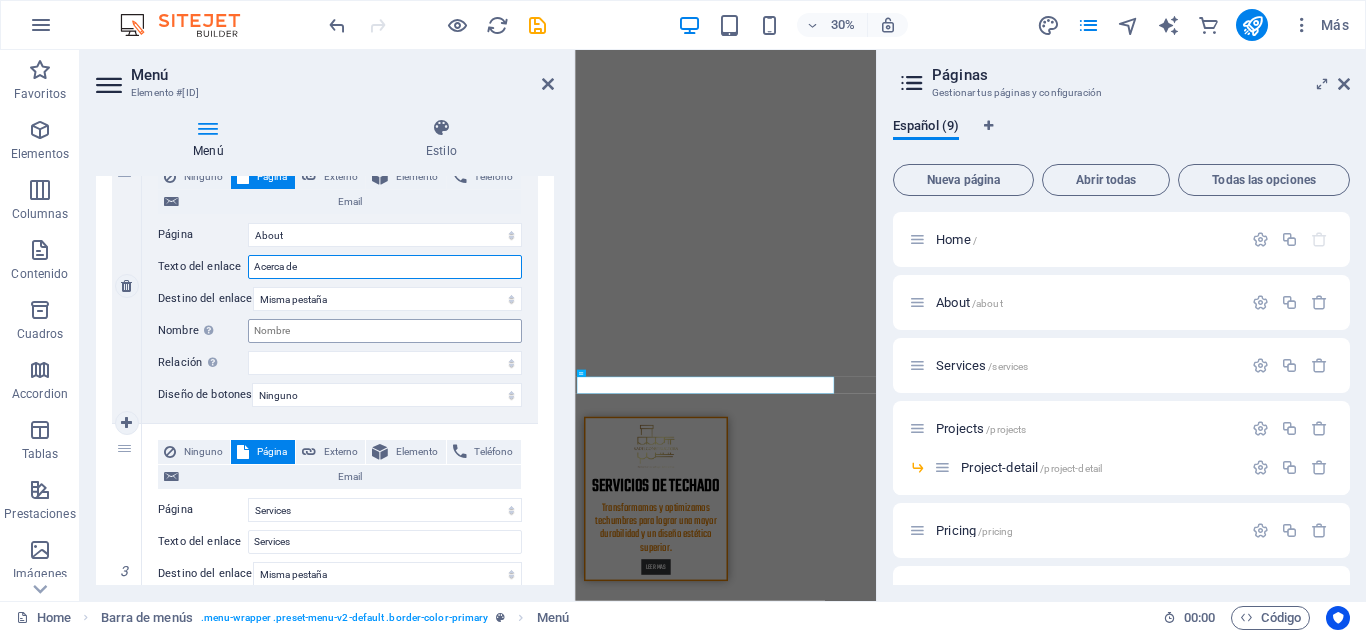 scroll, scrollTop: 493, scrollLeft: 0, axis: vertical 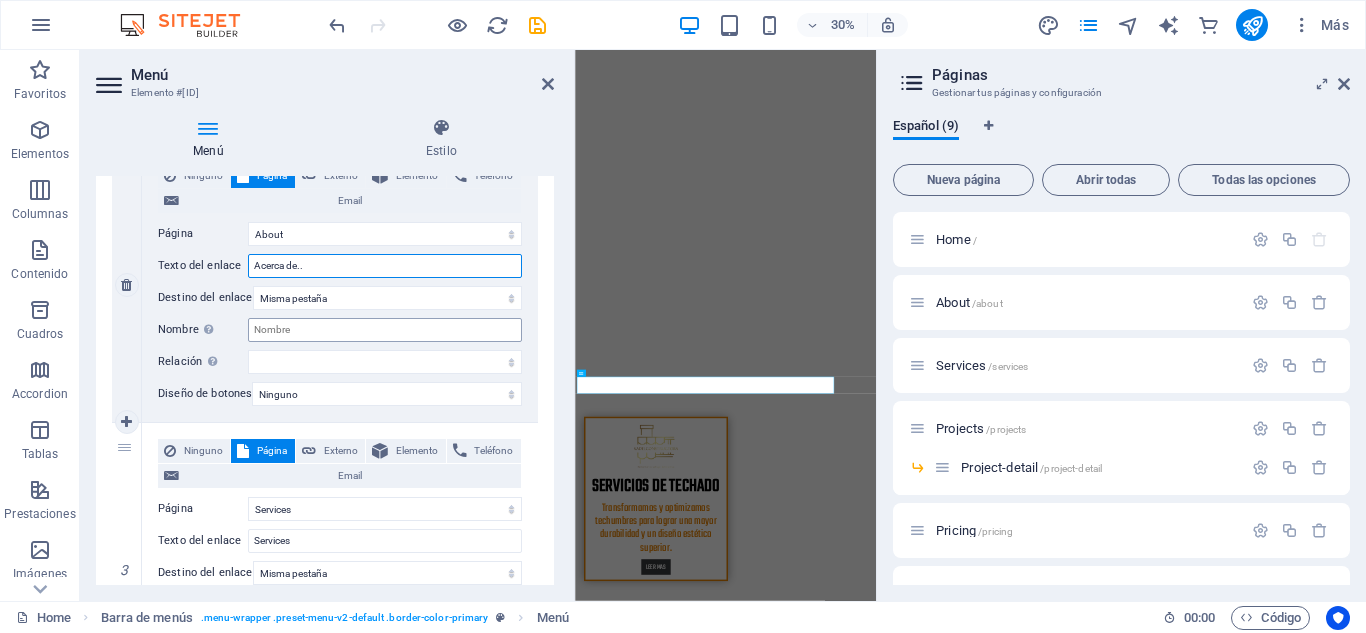 type on "Acerca de..." 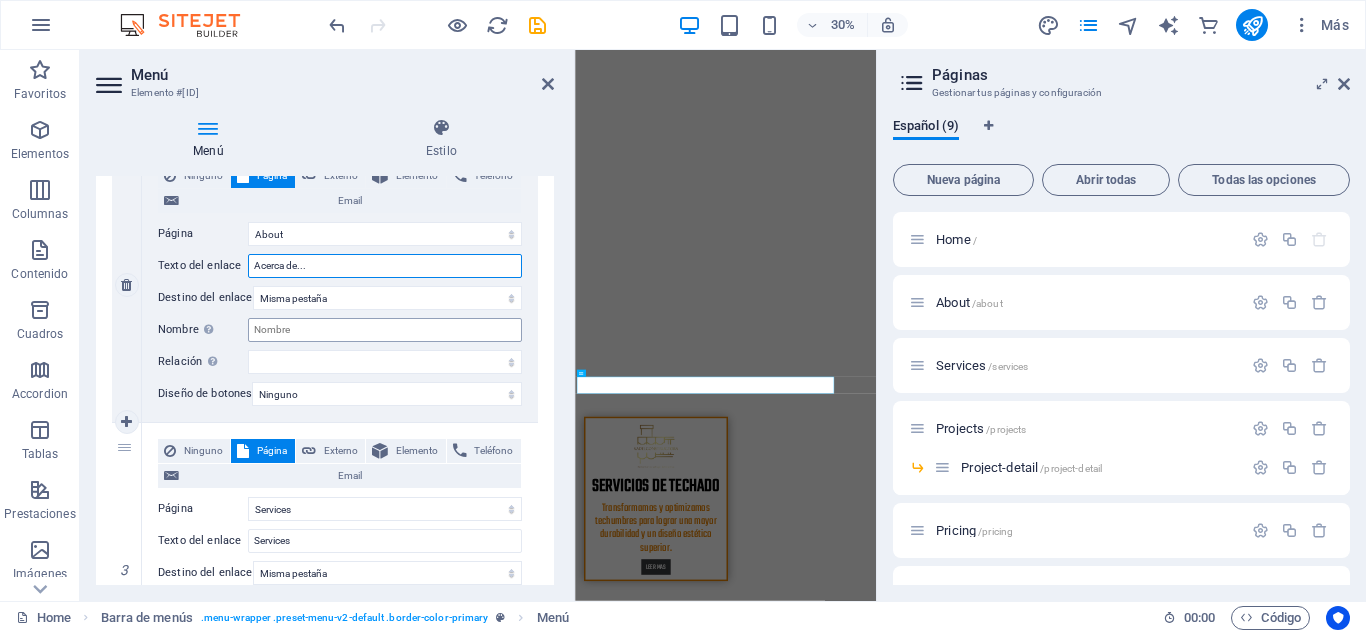 select 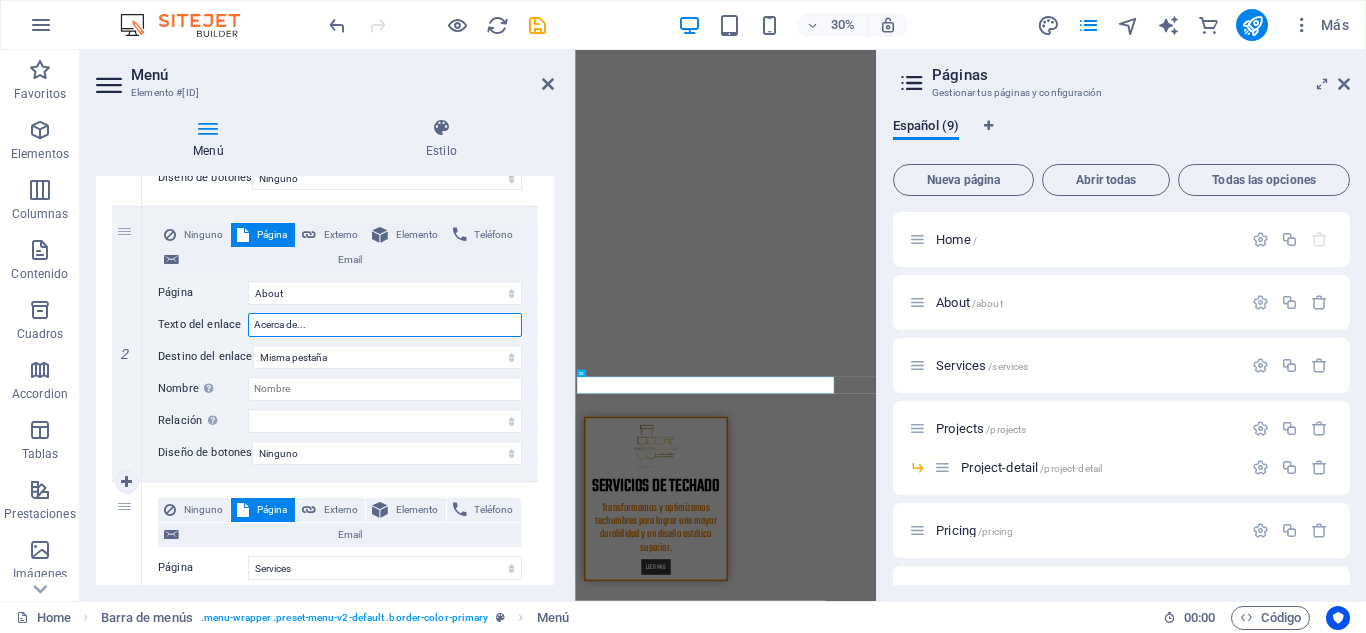 scroll, scrollTop: 433, scrollLeft: 0, axis: vertical 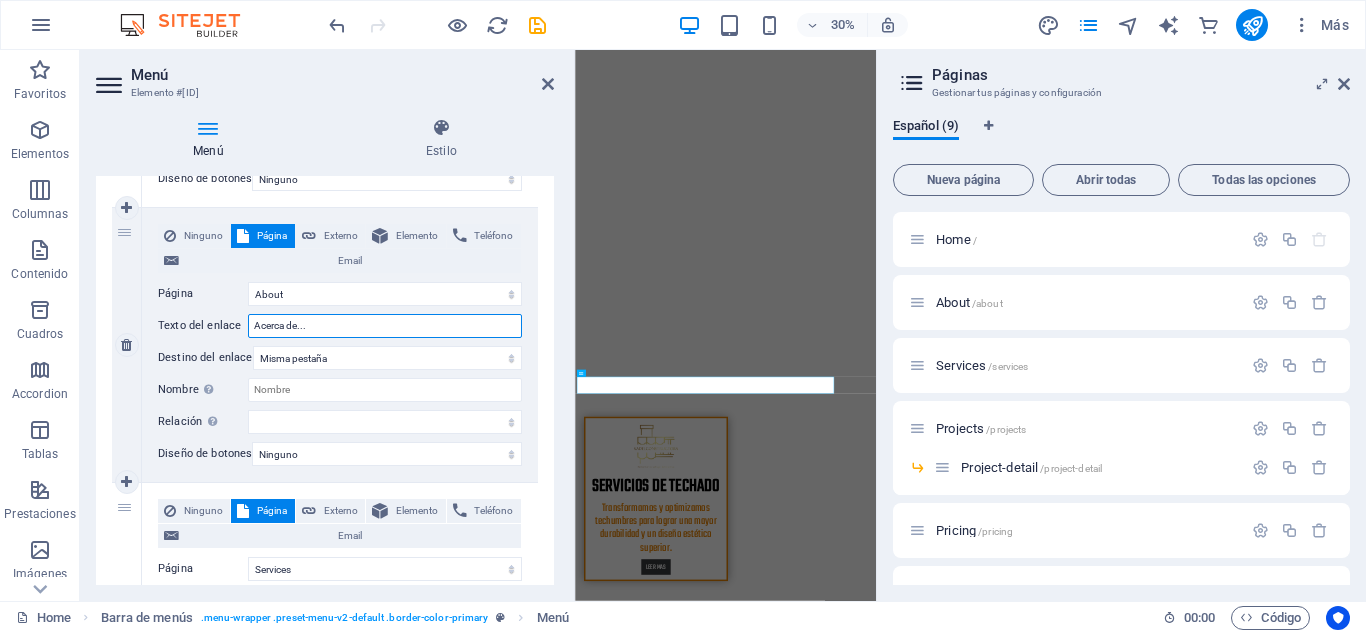 drag, startPoint x: 311, startPoint y: 324, endPoint x: 248, endPoint y: 329, distance: 63.1981 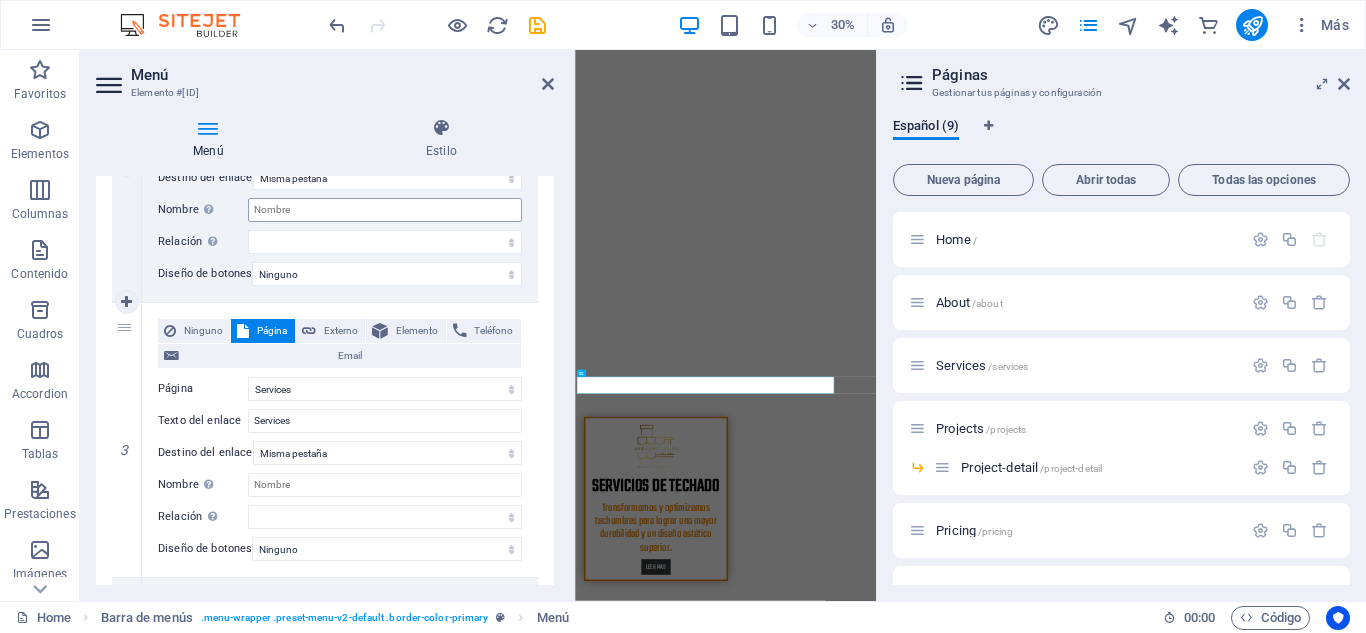 scroll, scrollTop: 615, scrollLeft: 0, axis: vertical 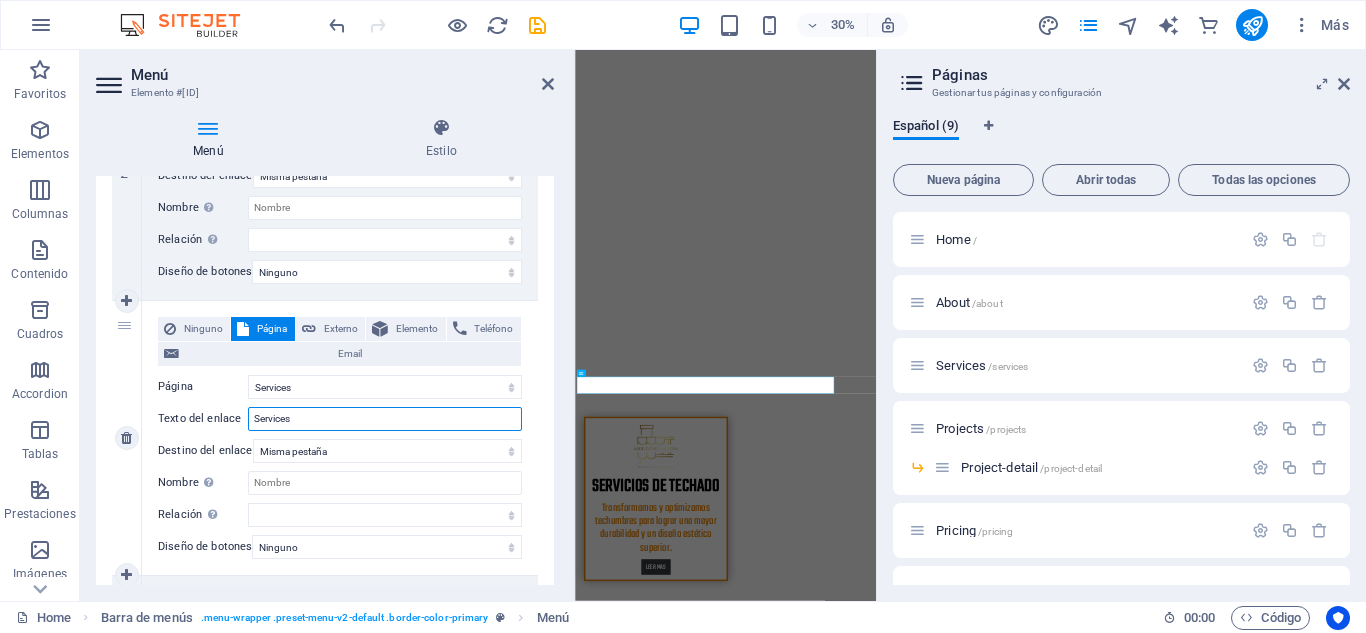 drag, startPoint x: 299, startPoint y: 416, endPoint x: 282, endPoint y: 429, distance: 21.400934 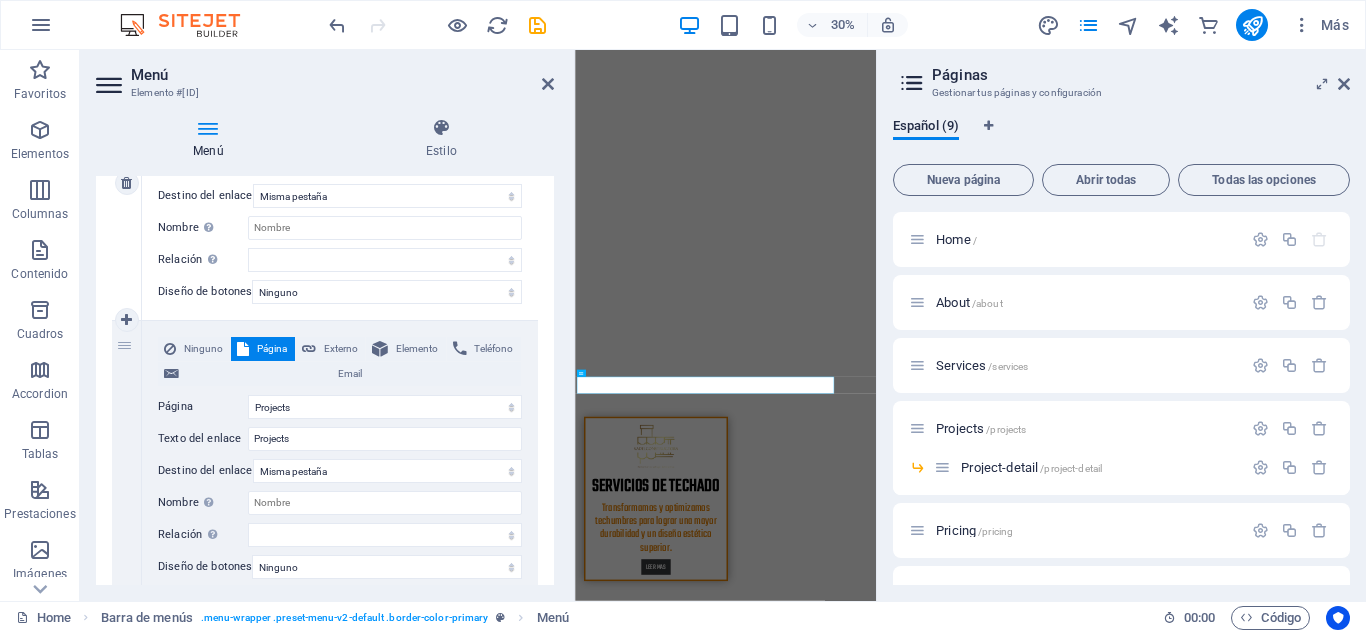 scroll, scrollTop: 872, scrollLeft: 0, axis: vertical 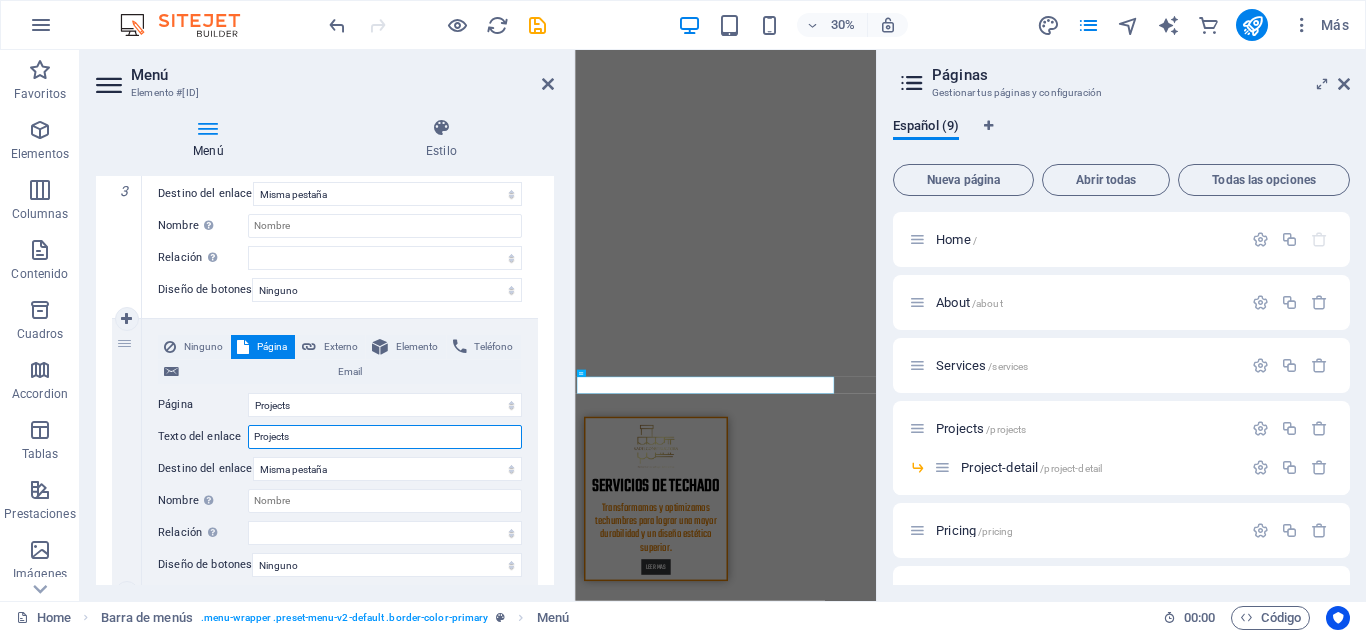 click on "Projects" at bounding box center [385, 437] 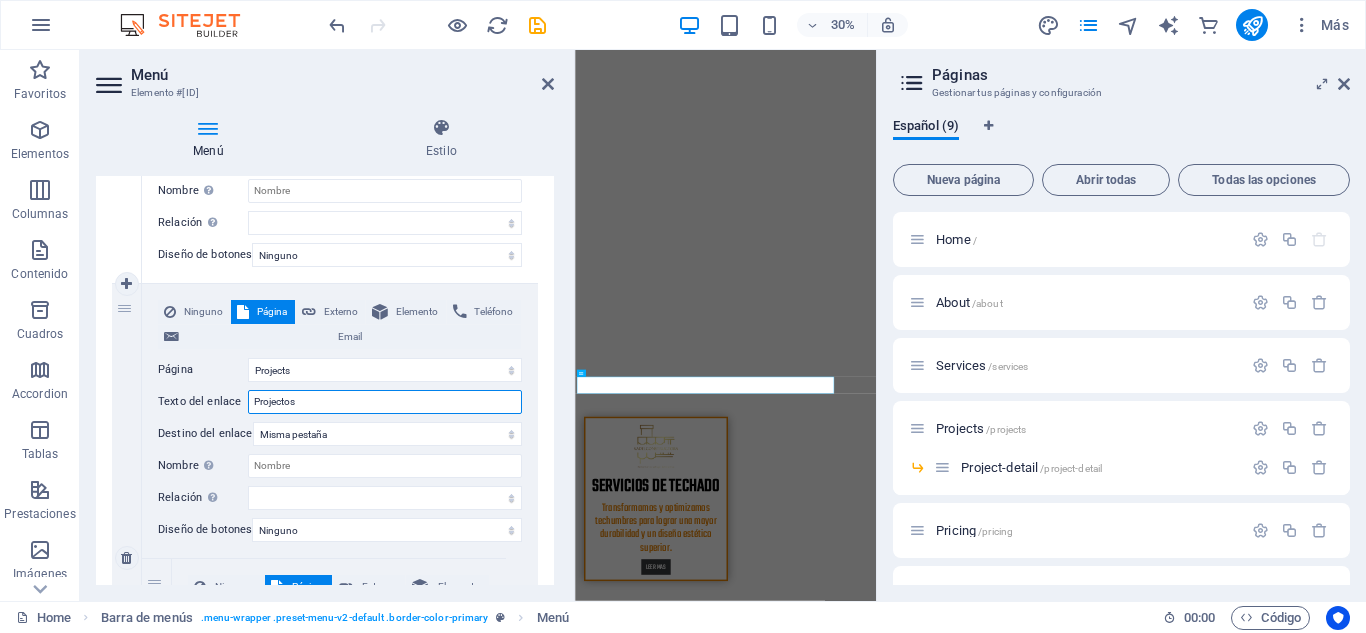 scroll, scrollTop: 908, scrollLeft: 0, axis: vertical 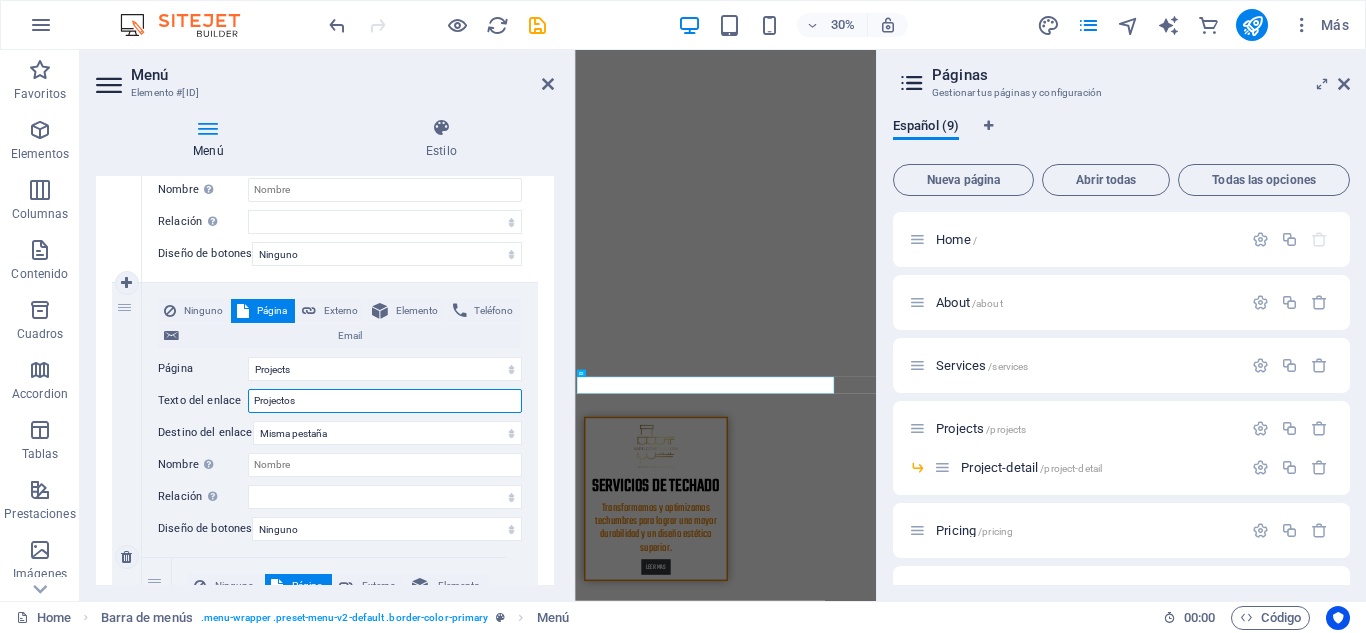 click on "Projectos" at bounding box center [385, 401] 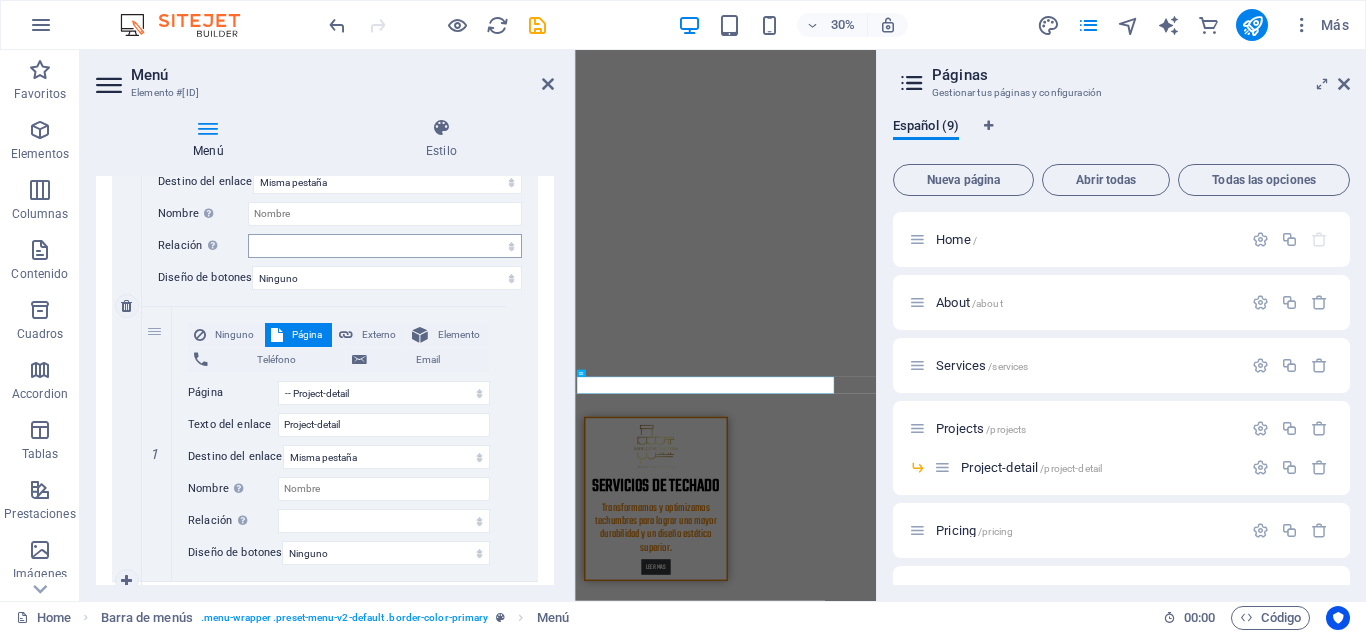 scroll, scrollTop: 1160, scrollLeft: 0, axis: vertical 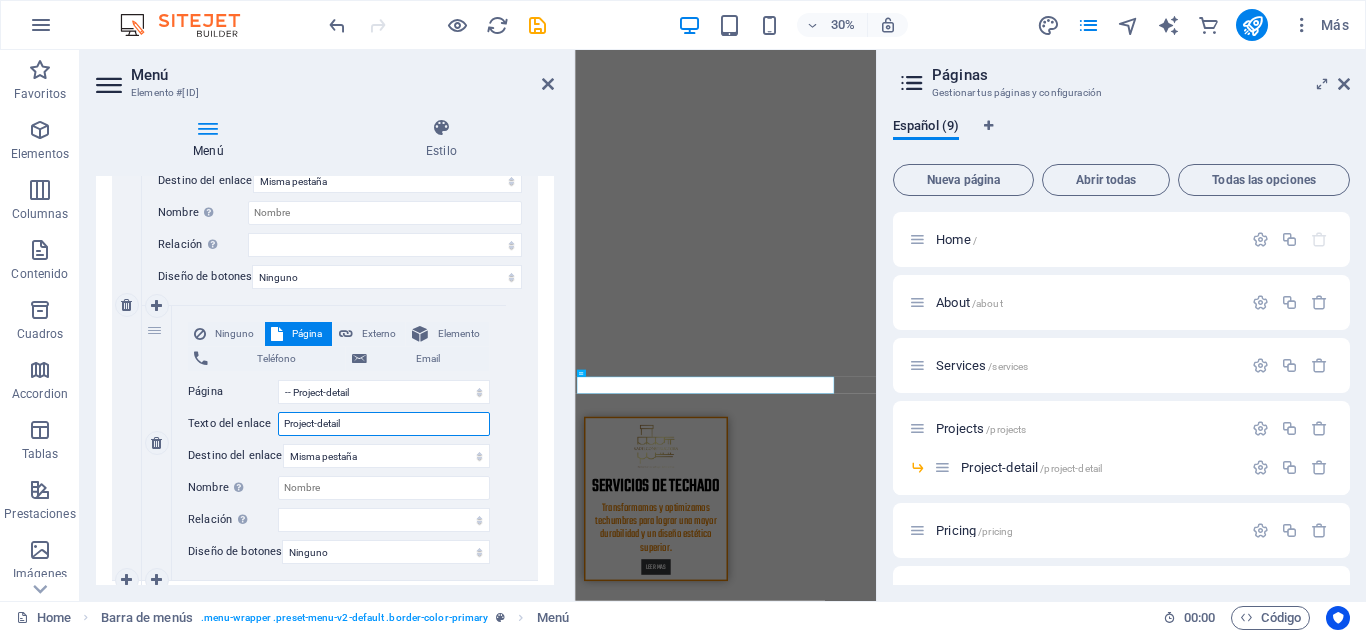 click on "Project-detail" at bounding box center [384, 424] 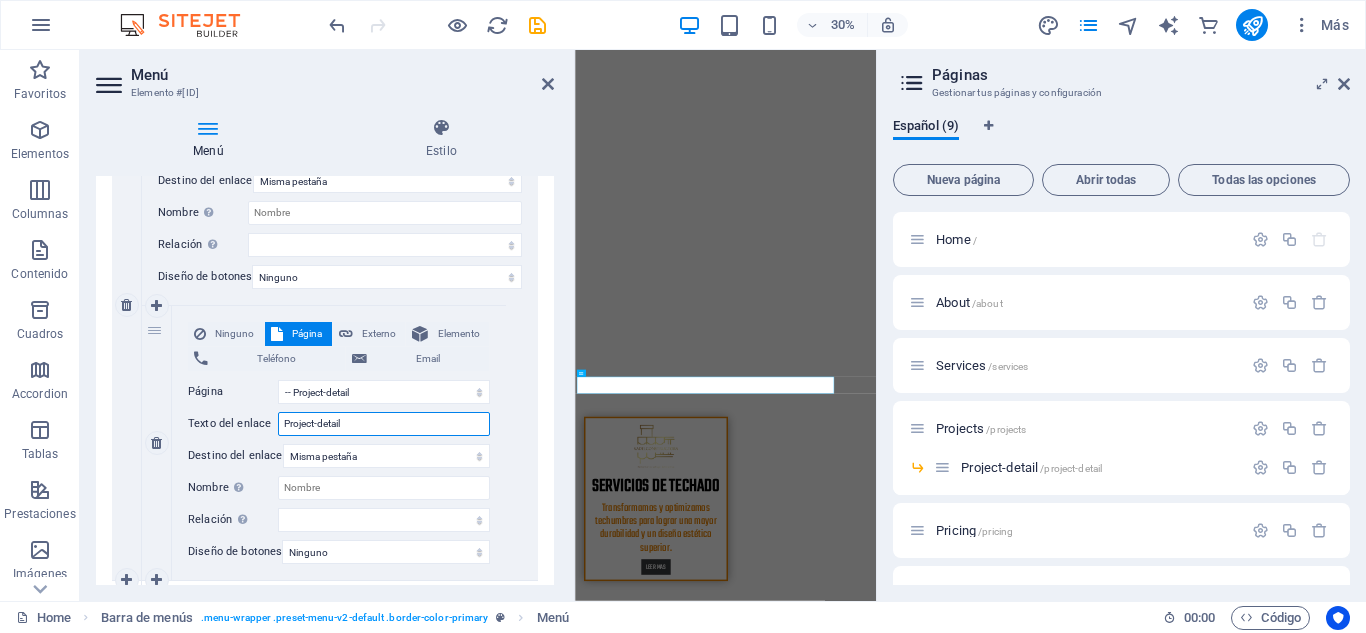 click on "Project-detail" at bounding box center (384, 424) 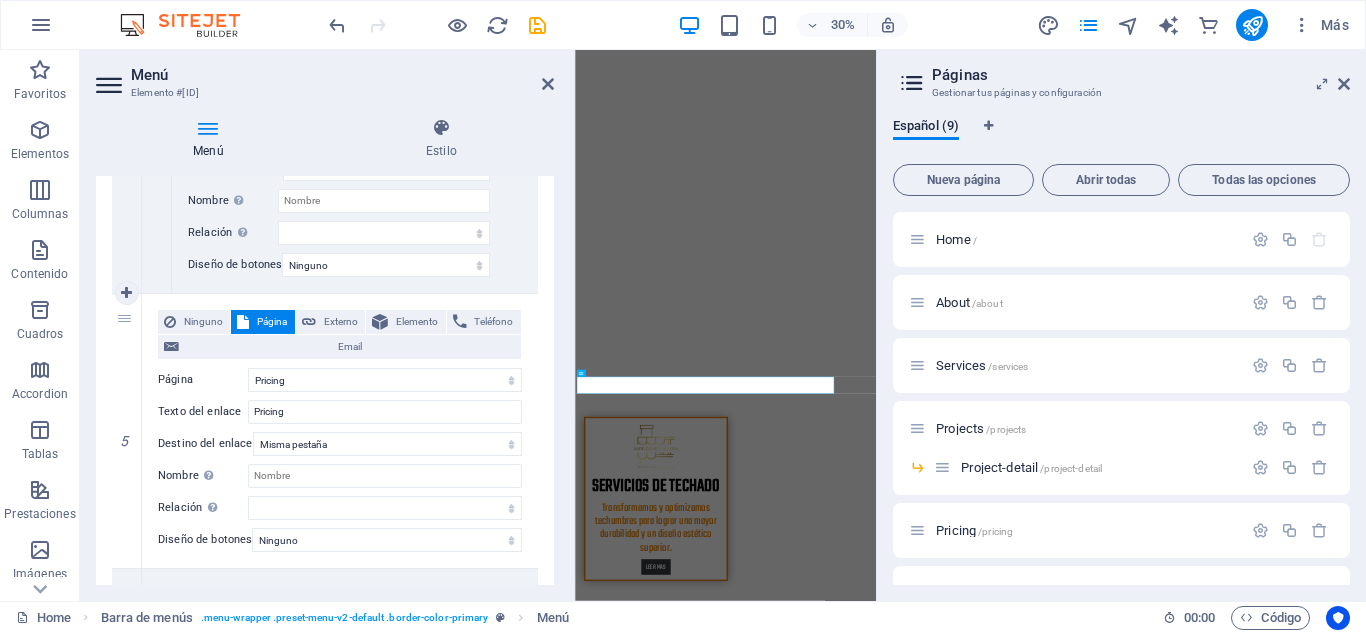 scroll, scrollTop: 1448, scrollLeft: 0, axis: vertical 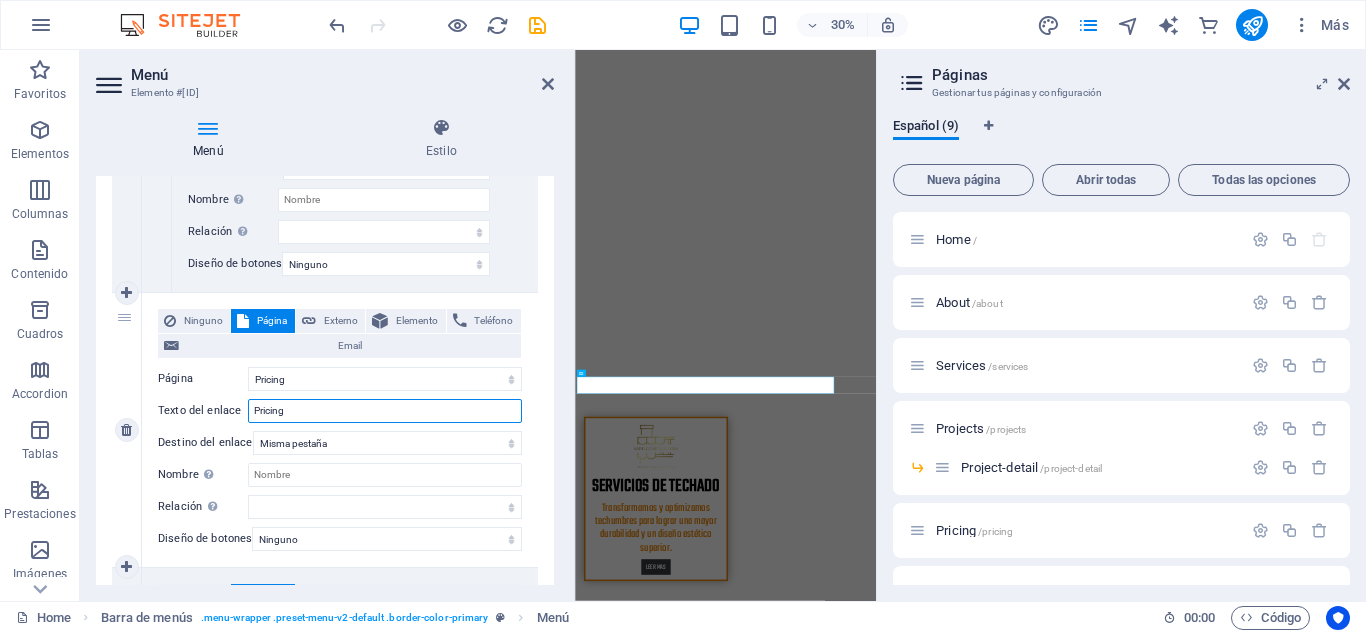 drag, startPoint x: 358, startPoint y: 409, endPoint x: 241, endPoint y: 419, distance: 117.426575 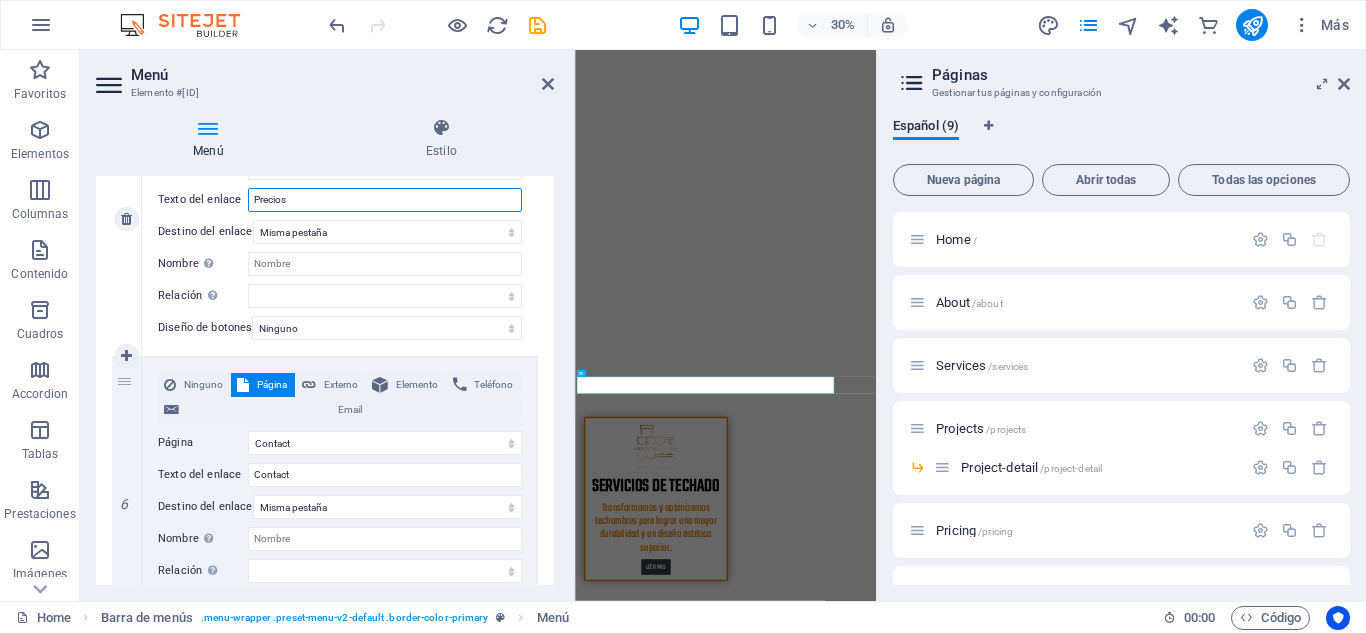 scroll, scrollTop: 1754, scrollLeft: 0, axis: vertical 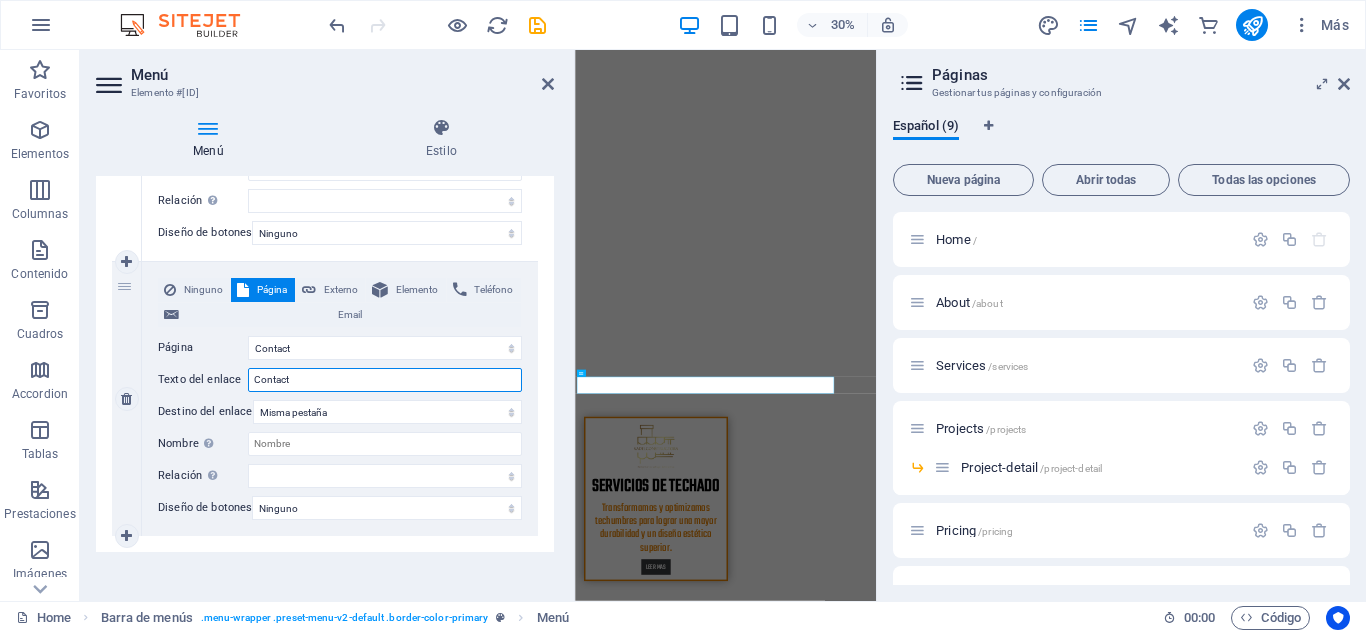 click on "Contact" at bounding box center (385, 380) 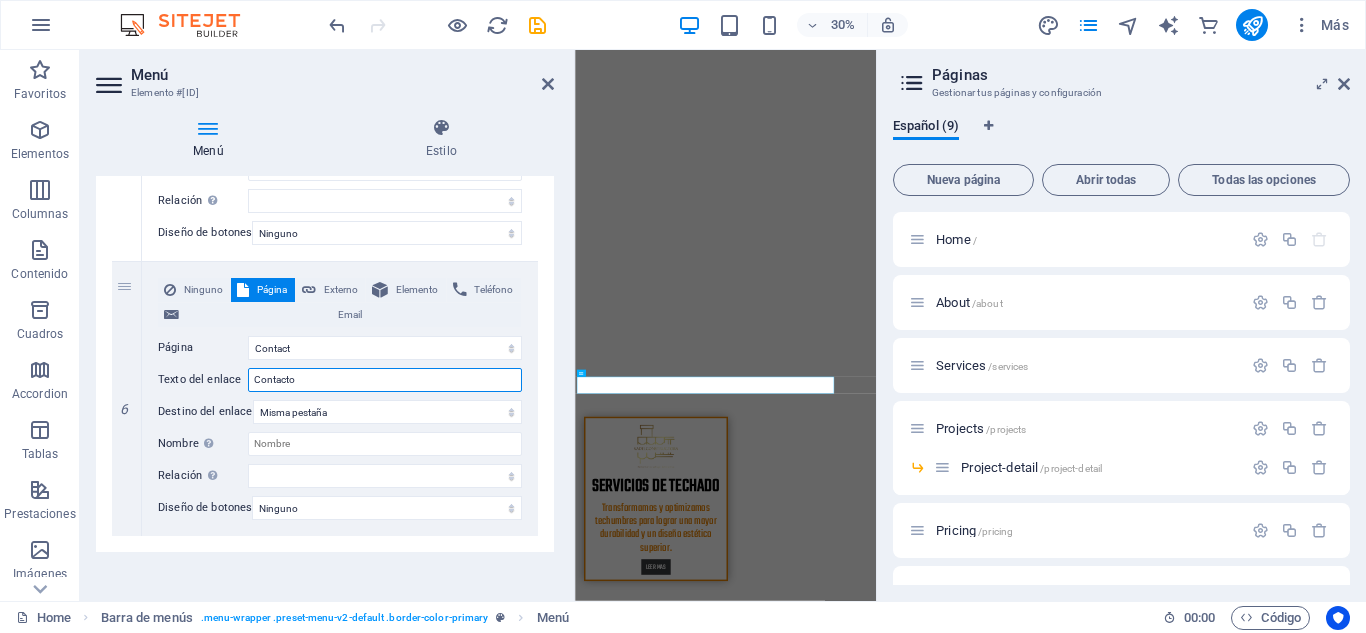 scroll, scrollTop: 1774, scrollLeft: 0, axis: vertical 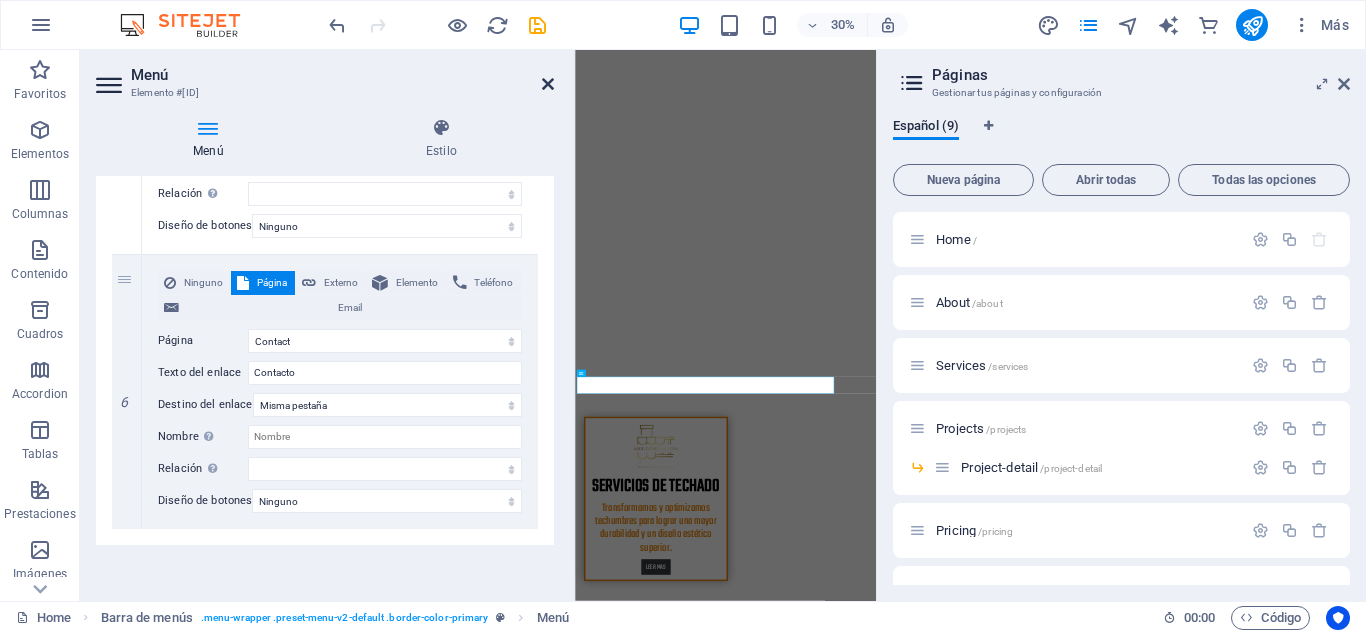 click at bounding box center (548, 84) 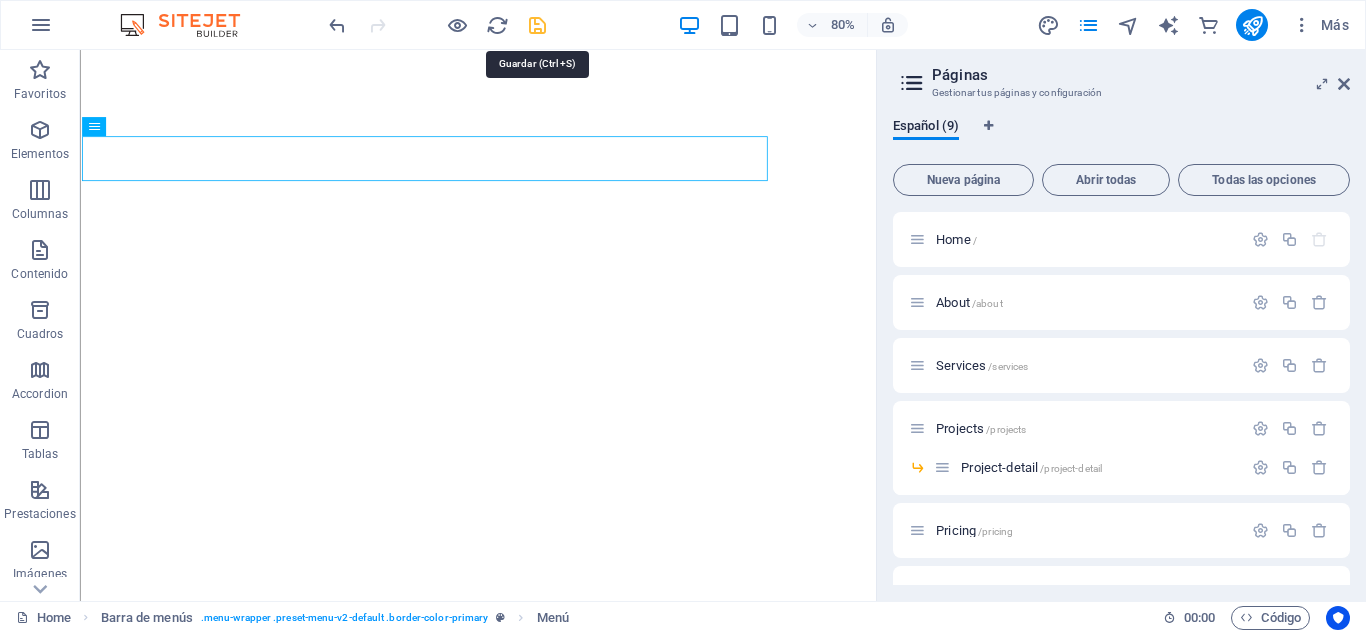 click at bounding box center [537, 25] 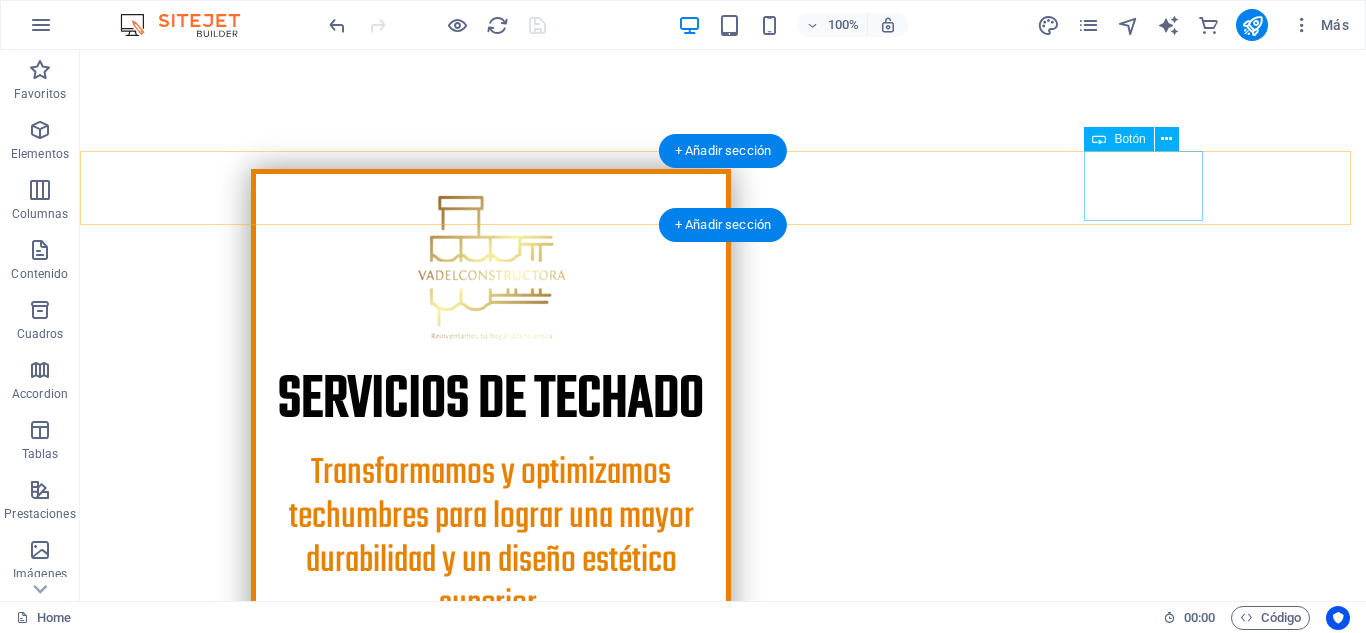 click on "Get a quote" at bounding box center (723, 888) 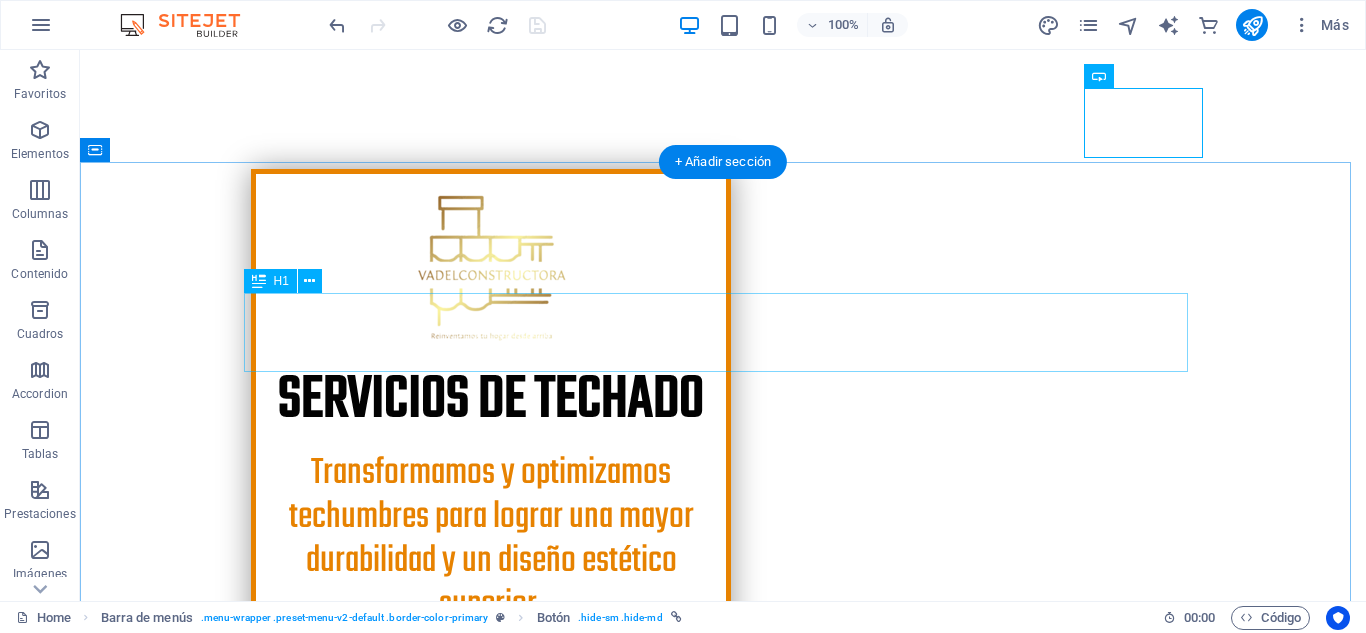 scroll, scrollTop: 674, scrollLeft: 0, axis: vertical 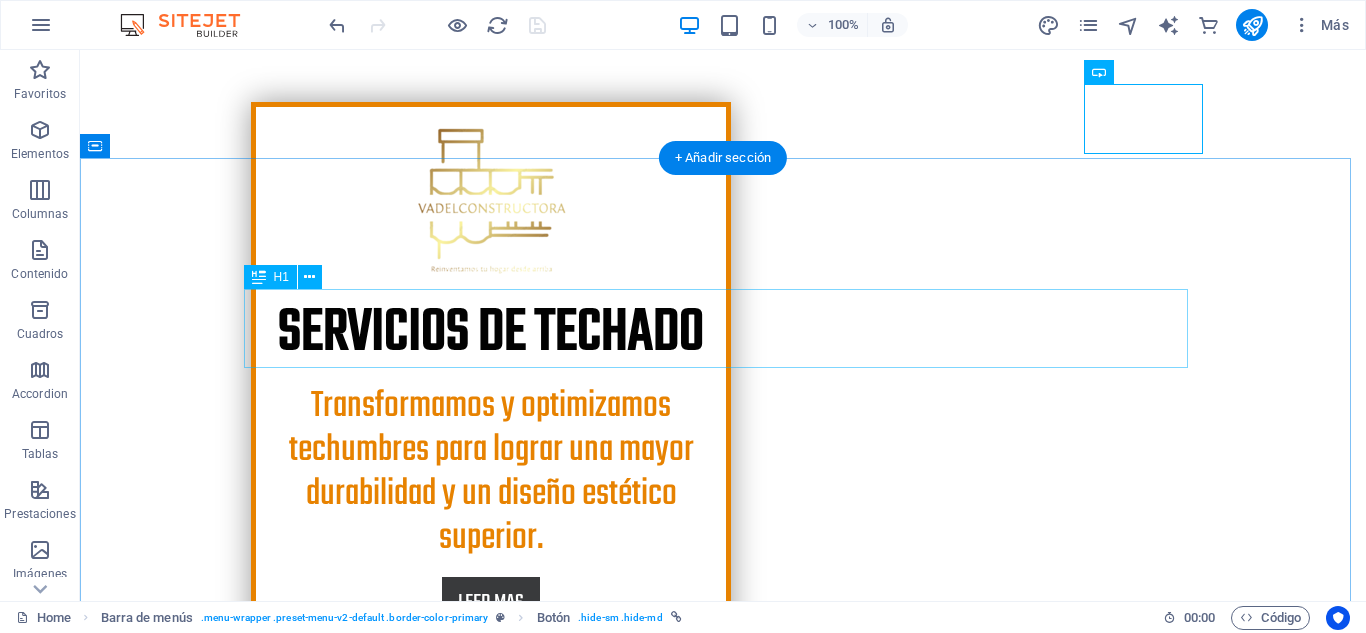 click on "The roofer in  Santiago" at bounding box center (723, 1036) 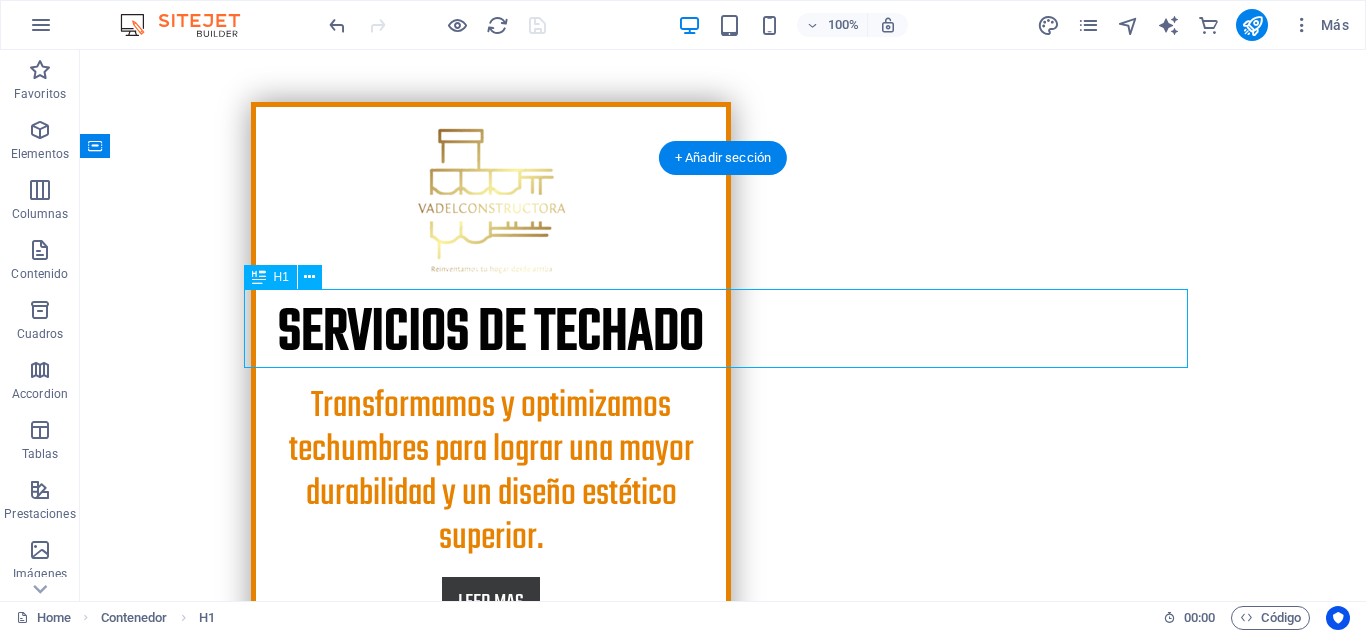 click on "The roofer in  Santiago" at bounding box center [723, 1036] 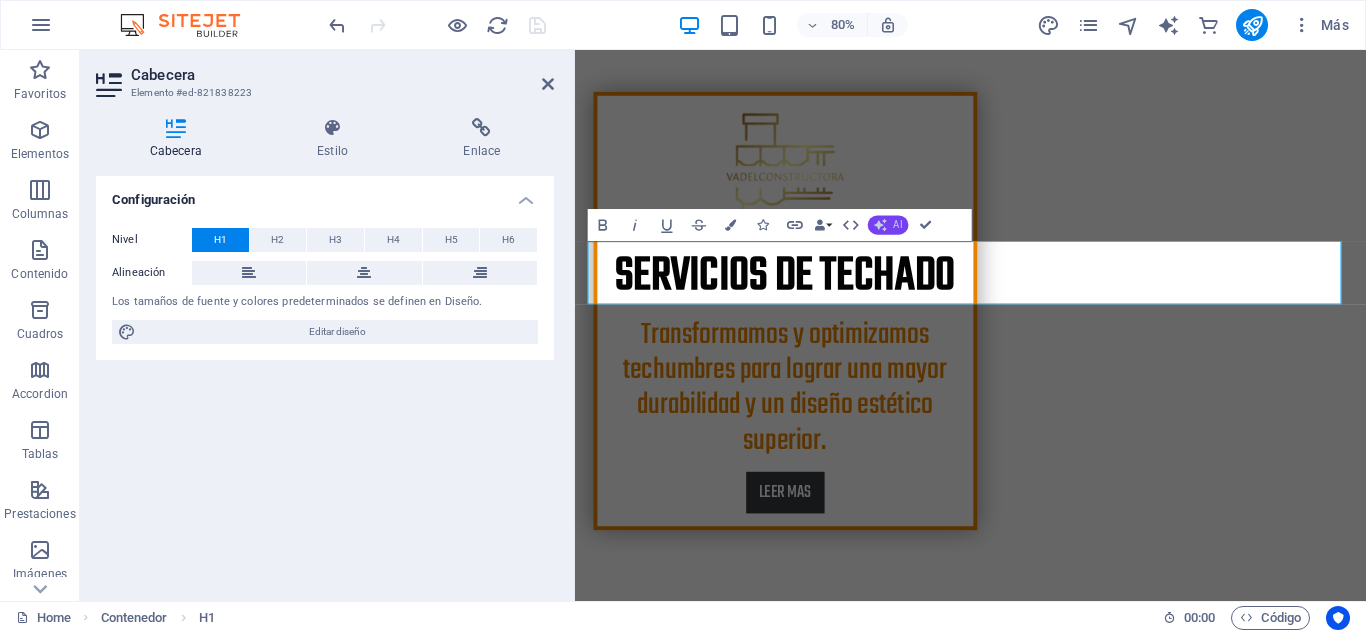 click on "AI" at bounding box center [888, 225] 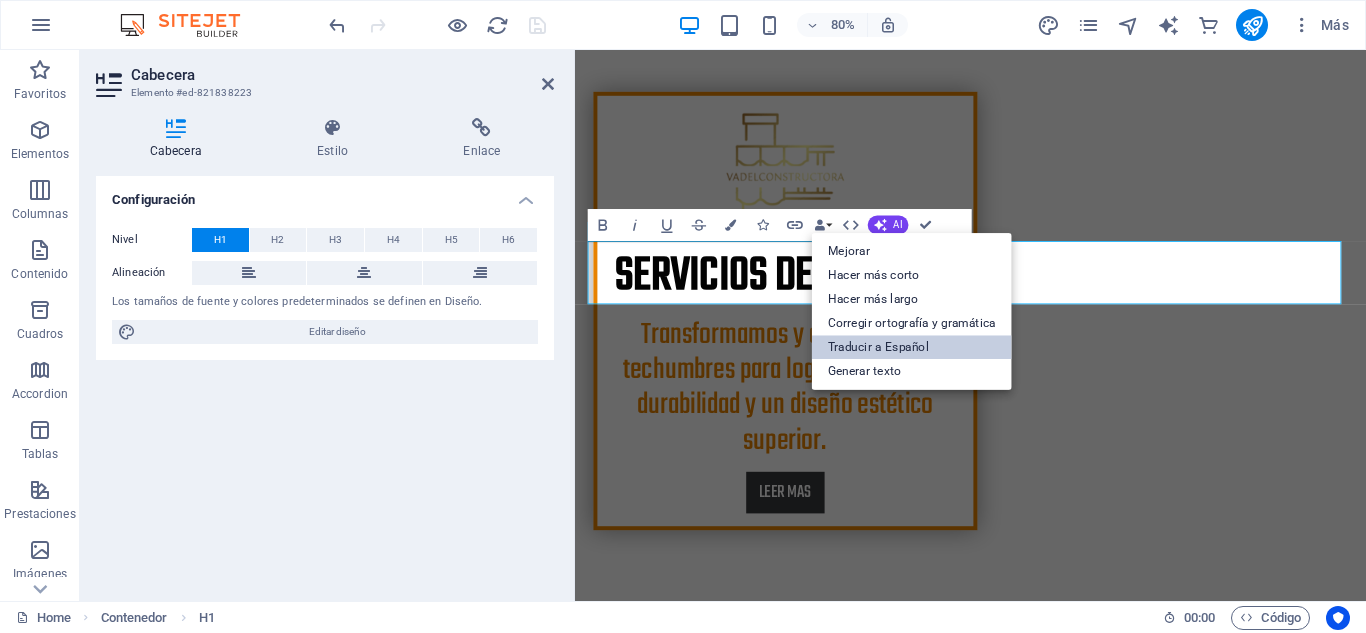 click on "Traducir a Español" at bounding box center [912, 347] 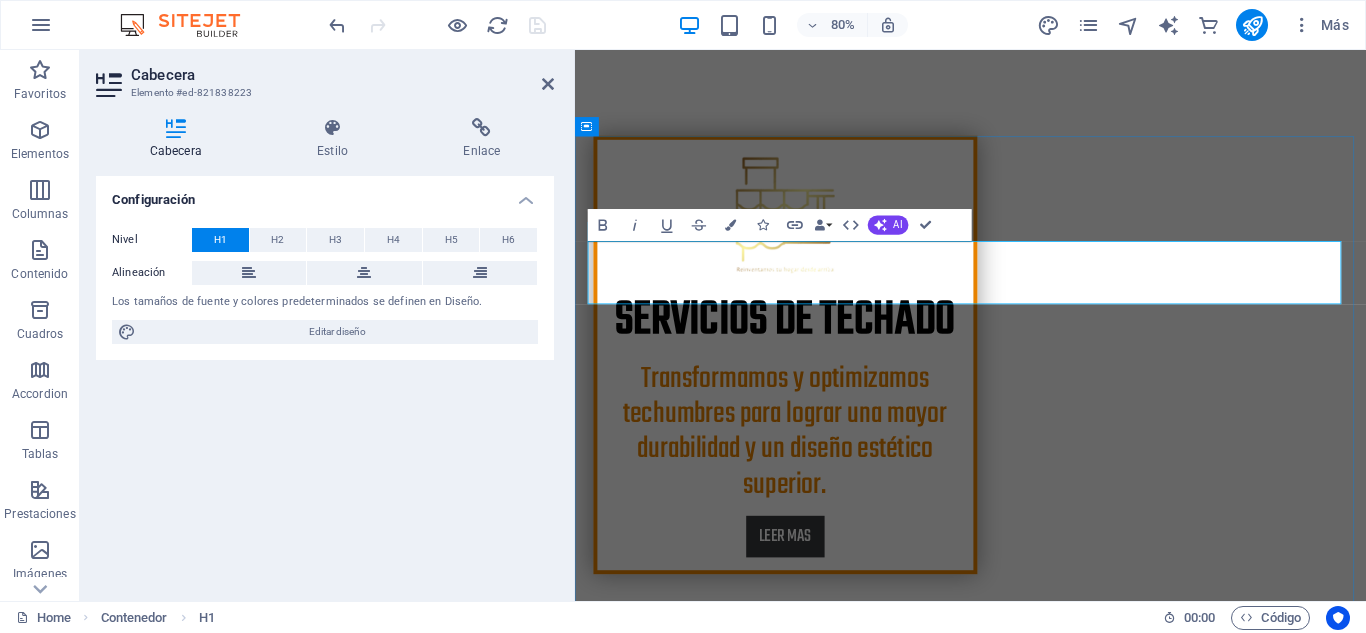 click on "EL TECHADOR EN SANTIAGO" at bounding box center [1070, 1091] 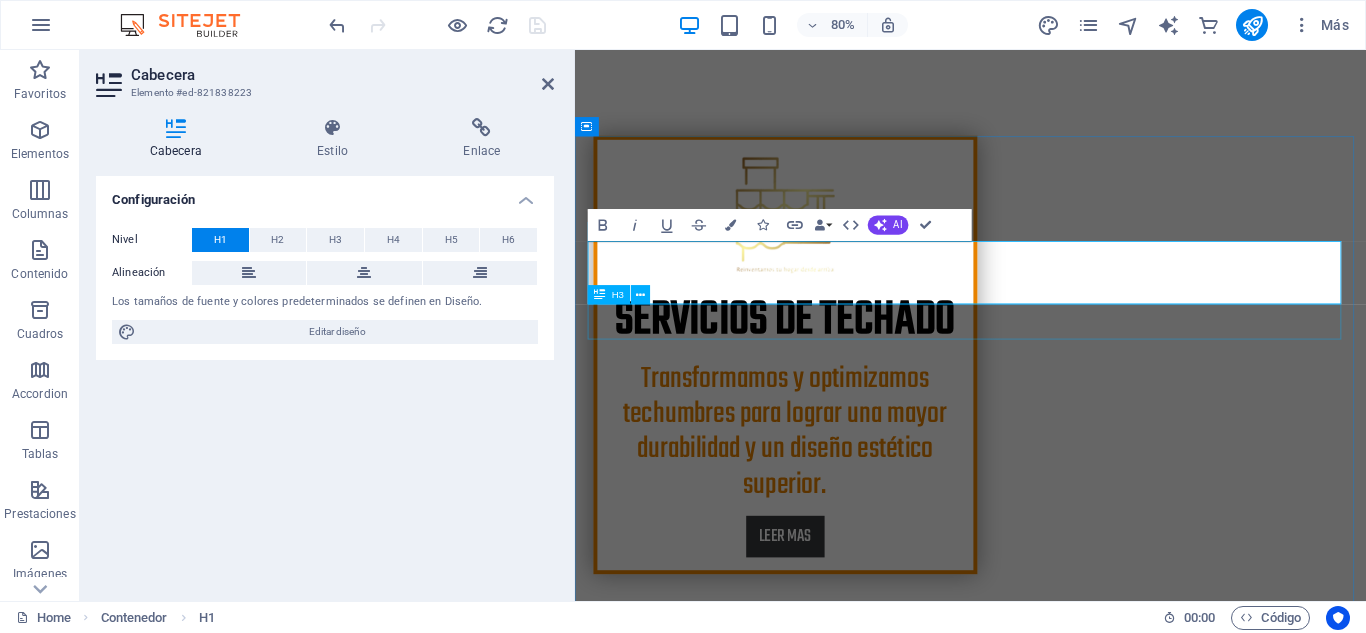 click on "We are professional roofers" at bounding box center [1070, 1153] 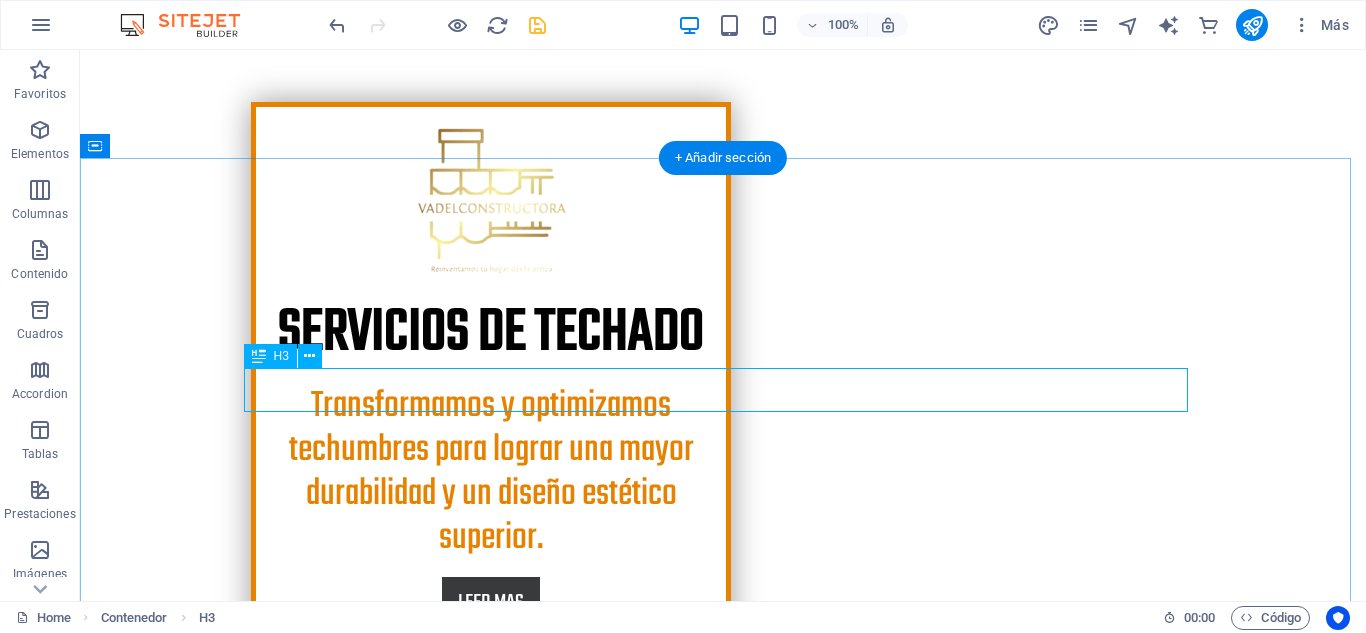 click on "We are professional roofers" at bounding box center [723, 1098] 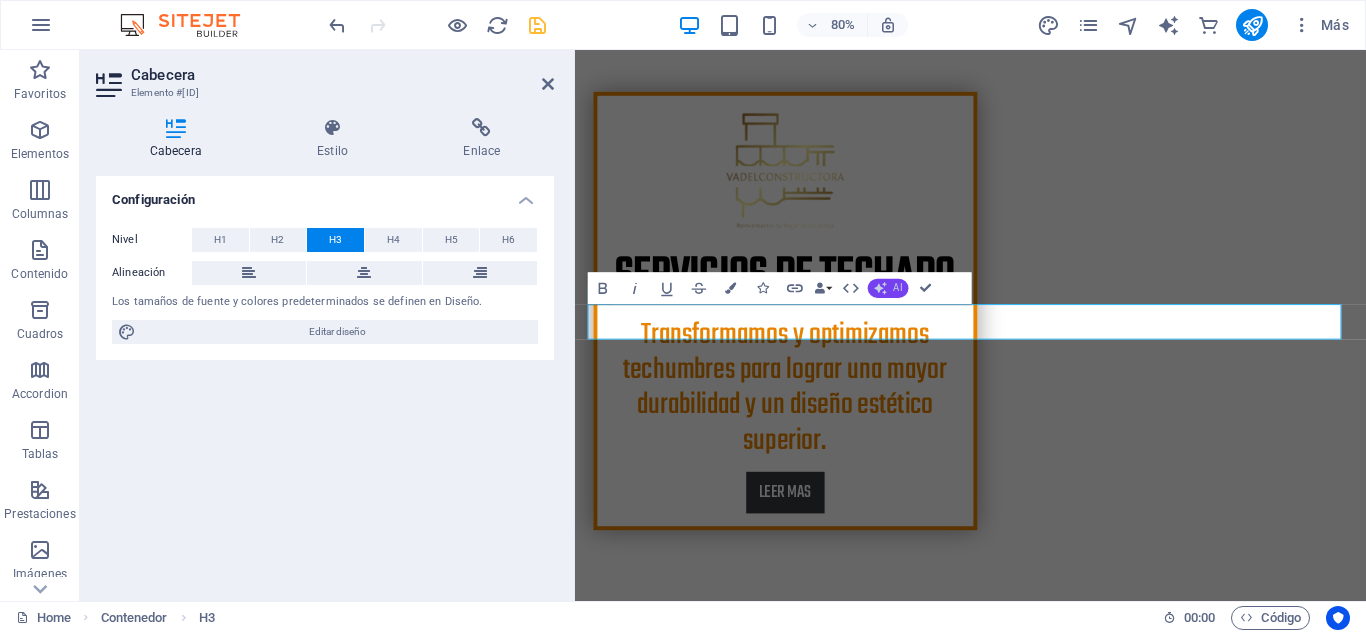 click 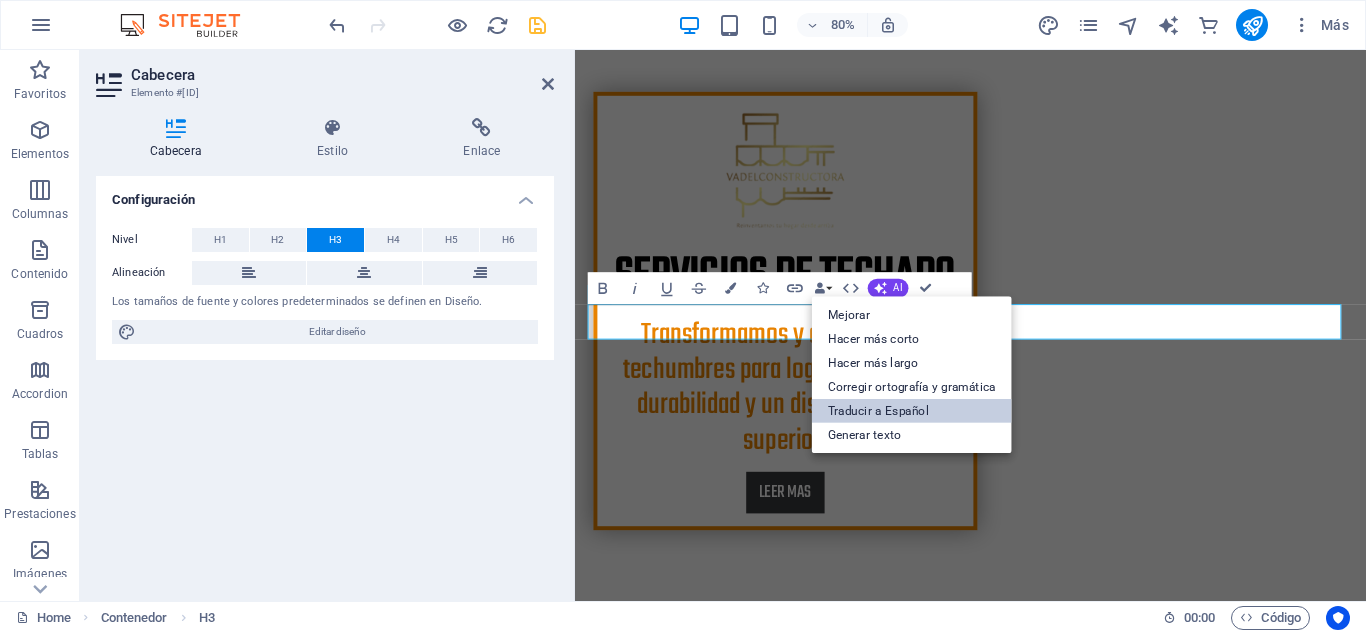 click on "Traducir a Español" at bounding box center [912, 411] 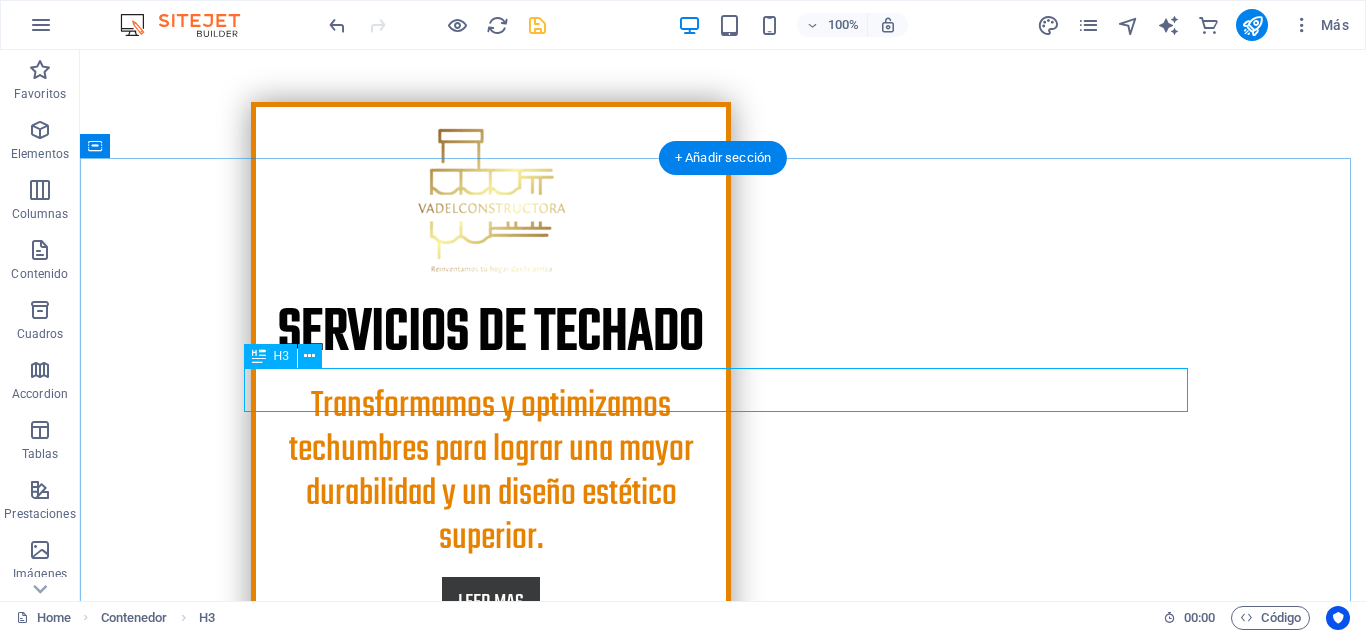 click on "Somos techadores profesionales." at bounding box center (723, 1098) 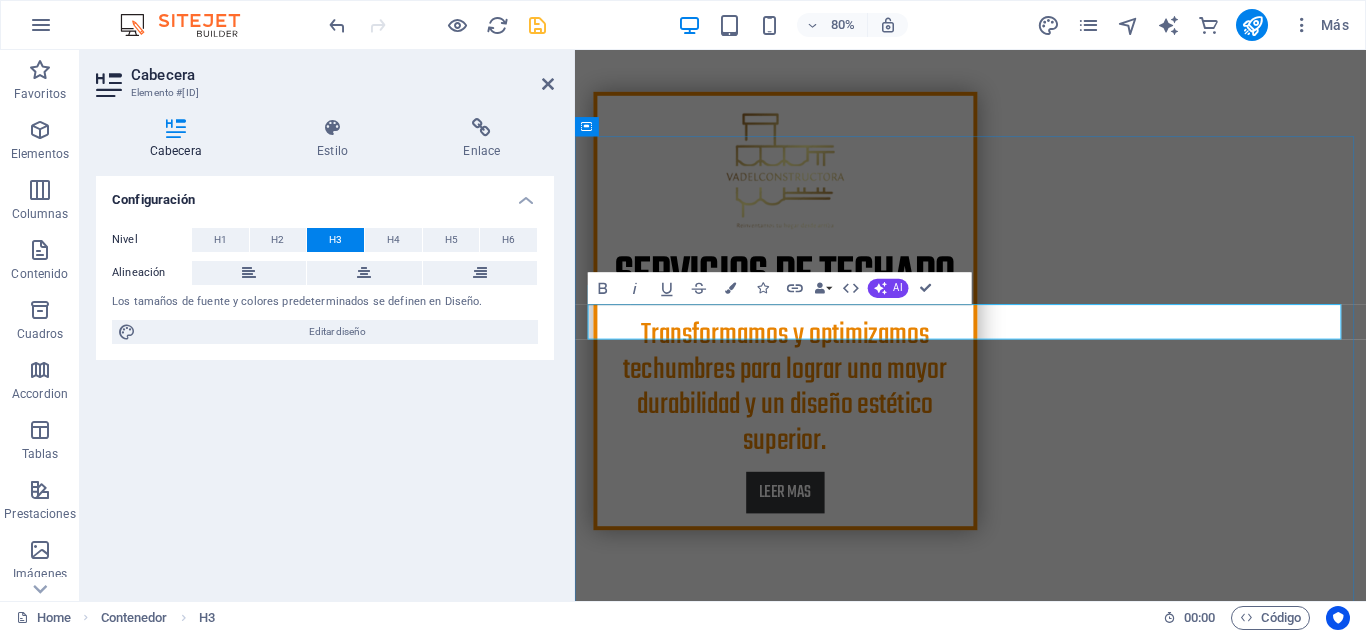 click on "Somos techadores profesionales." at bounding box center (1070, 1098) 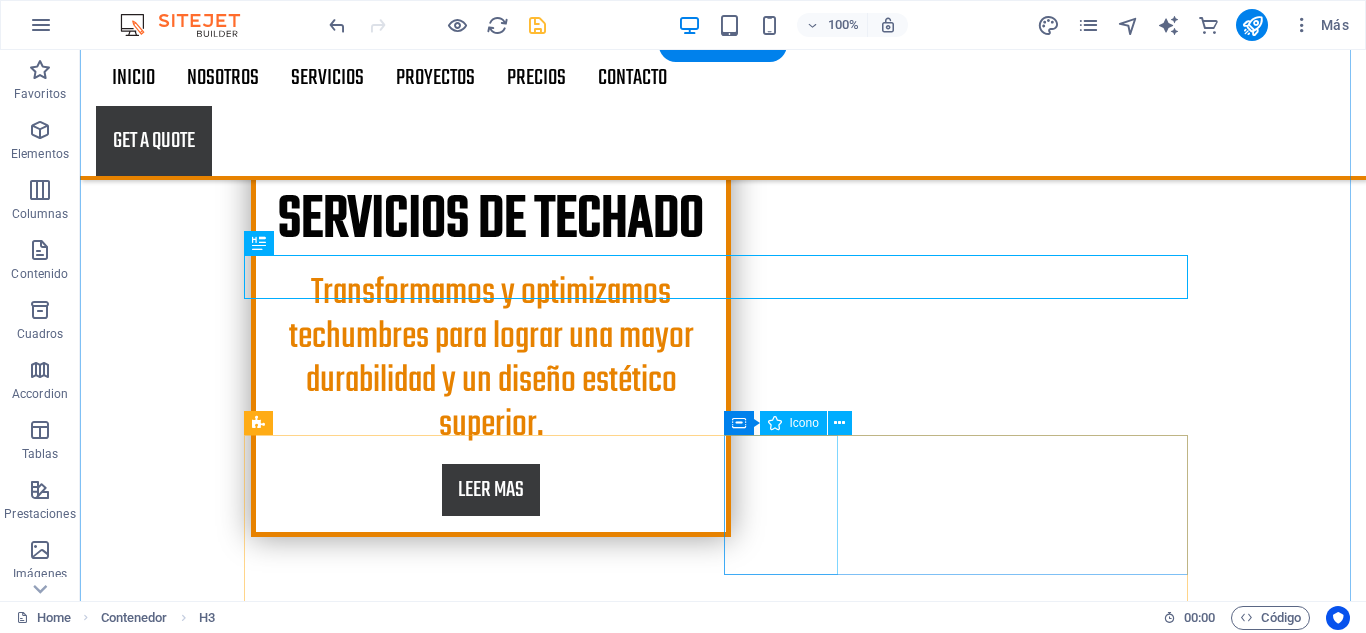 scroll, scrollTop: 788, scrollLeft: 0, axis: vertical 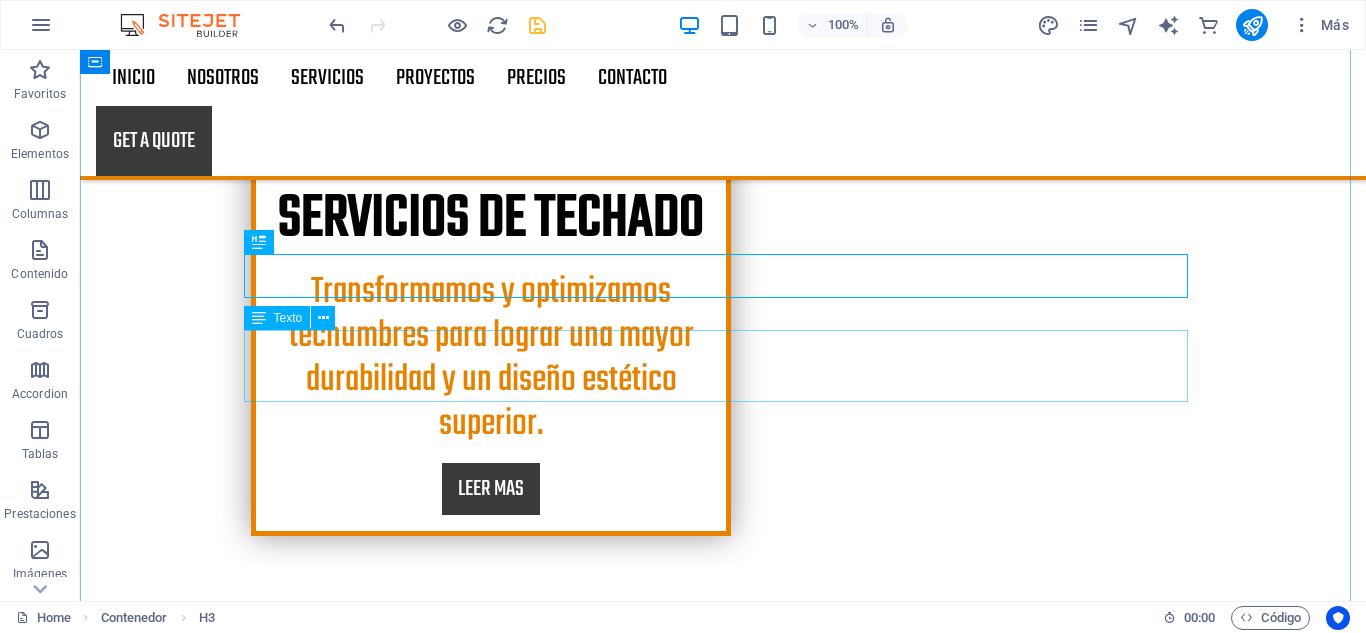 click on "Lorem ipsum dolor sit amet, consectetur adipiscing elit, sed do eiusmod tempor incididunt ut labore et dolore magna aliqua. Ut enim ad minim veniam, quis nostrud exercitation ullamco laboris nisi ut aliquip commodo consequat. Duis aute irure dolor in reprehenderit in voluptate velit esse cillum dolore." at bounding box center (723, 1018) 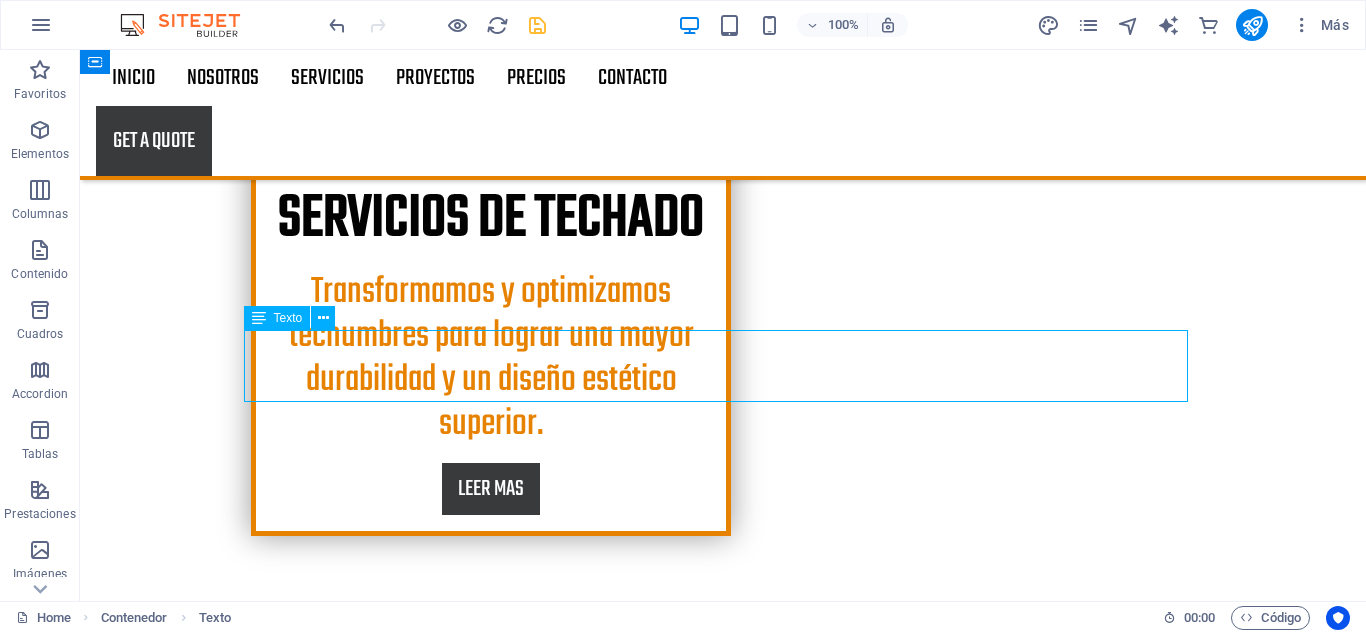 click on "Lorem ipsum dolor sit amet, consectetur adipiscing elit, sed do eiusmod tempor incididunt ut labore et dolore magna aliqua. Ut enim ad minim veniam, quis nostrud exercitation ullamco laboris nisi ut aliquip commodo consequat. Duis aute irure dolor in reprehenderit in voluptate velit esse cillum dolore." at bounding box center (723, 1018) 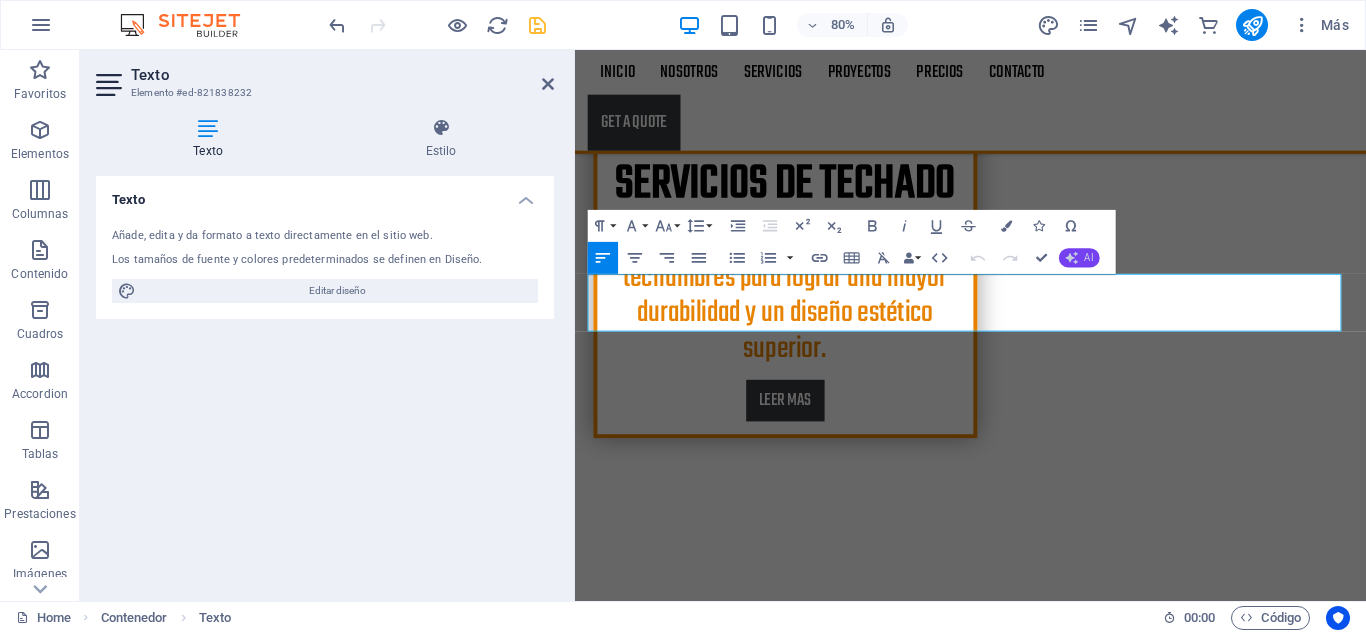 click 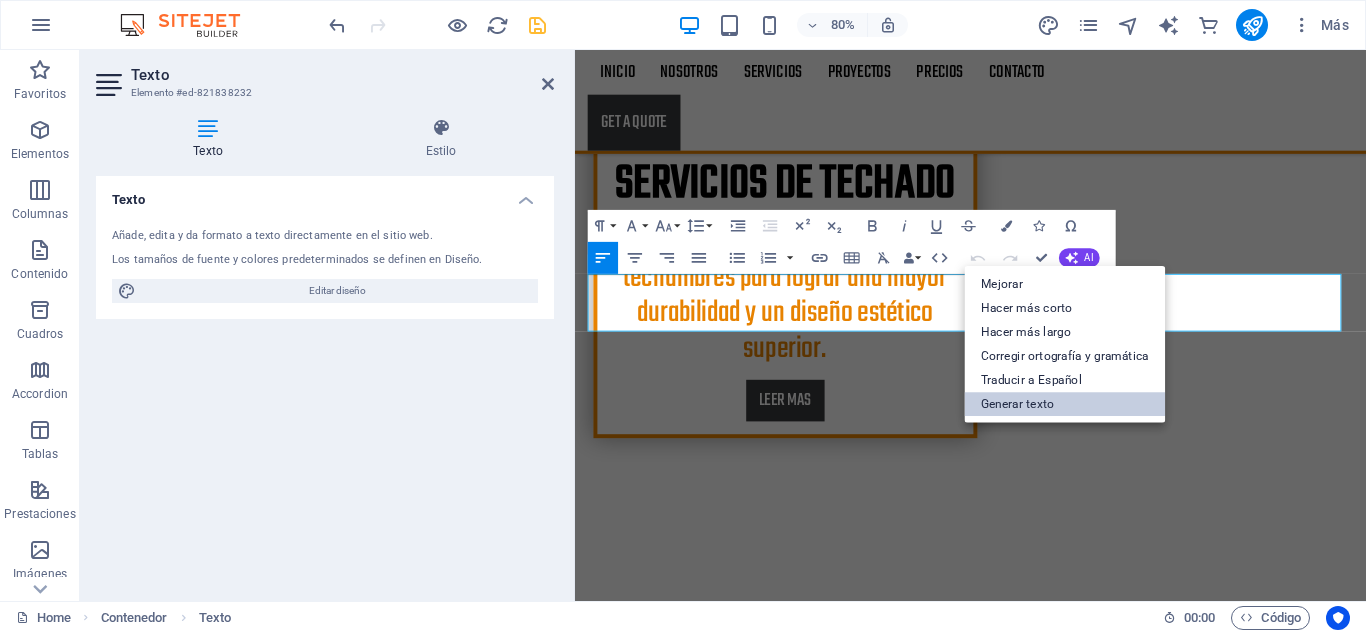click on "Generar texto" at bounding box center (1065, 404) 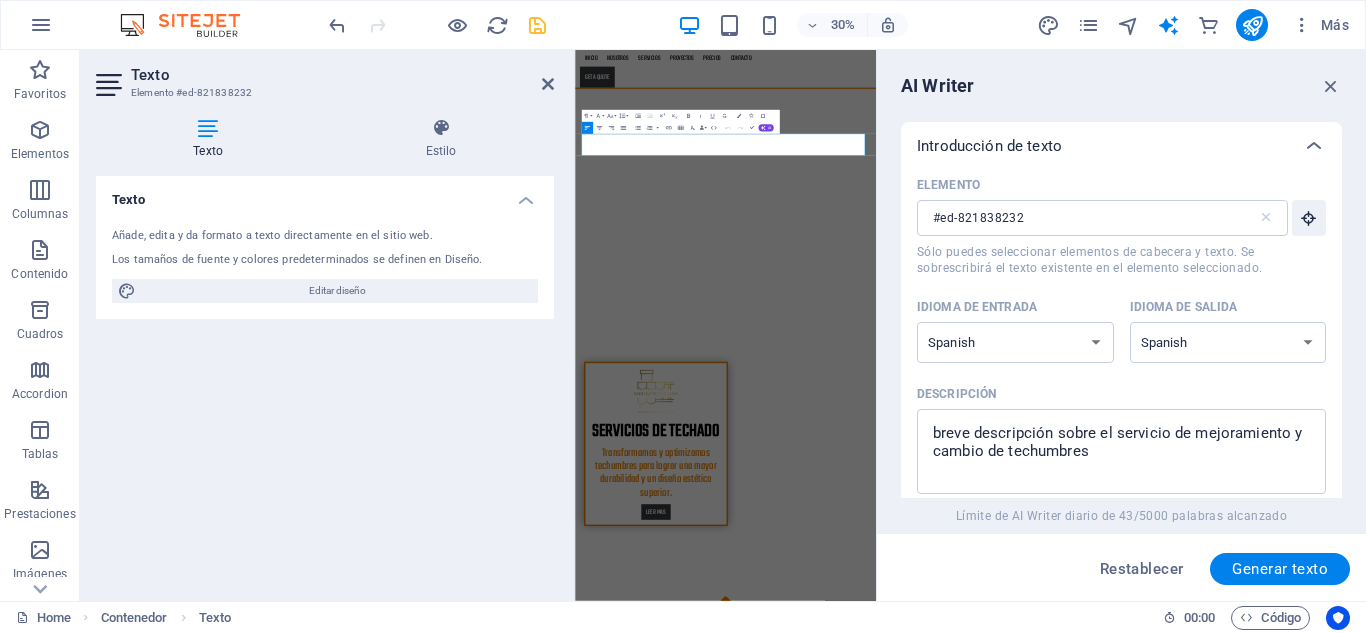 scroll, scrollTop: 1770, scrollLeft: 0, axis: vertical 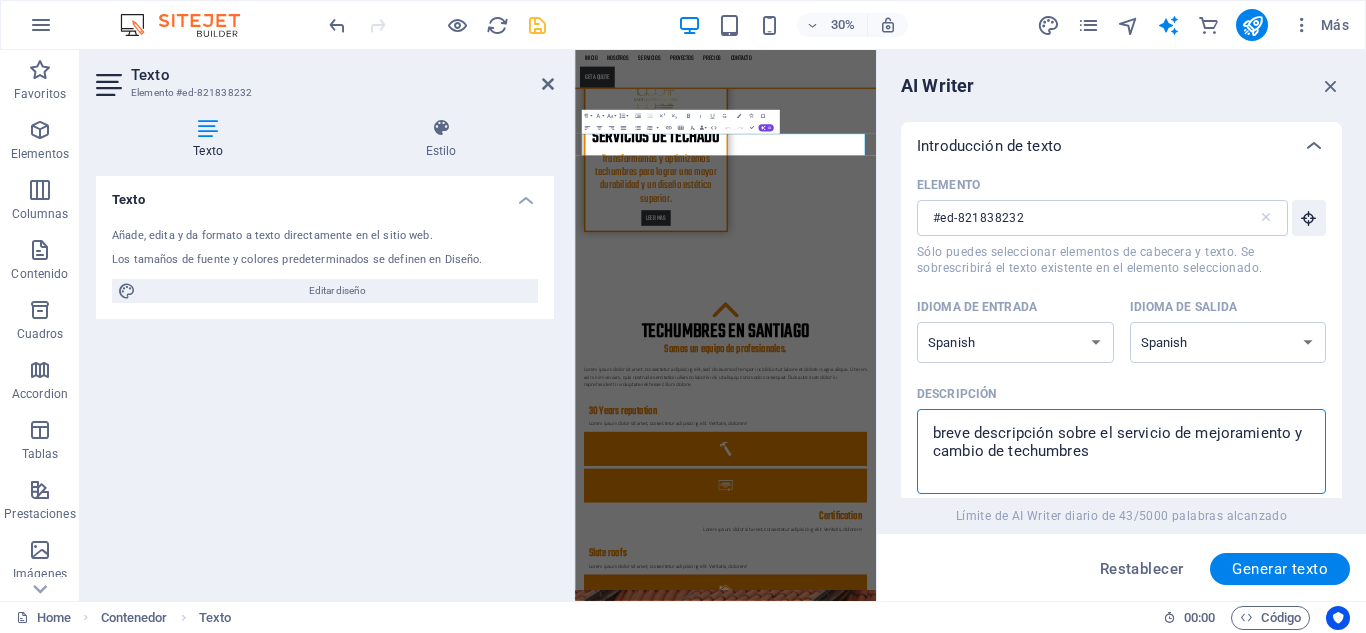 drag, startPoint x: 1120, startPoint y: 448, endPoint x: 1058, endPoint y: 435, distance: 63.348244 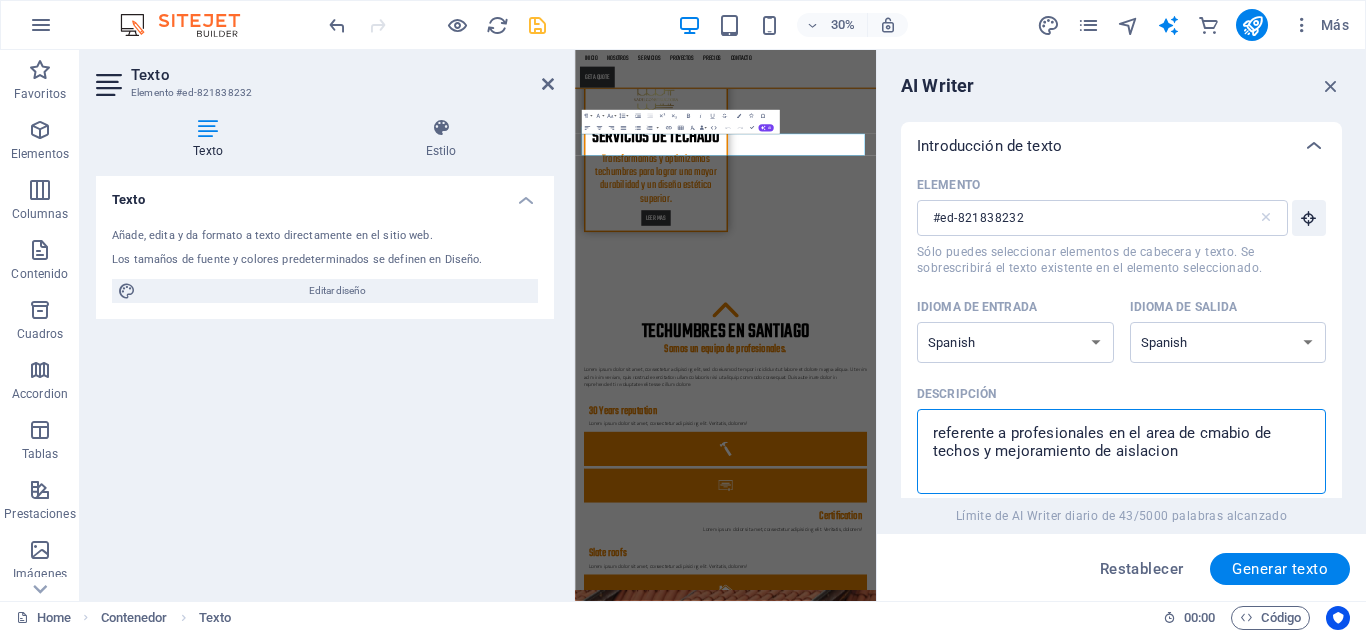 click on "referente a profesionales en el area de cmabio de techos y mejoramiento de aislacion" at bounding box center (1121, 451) 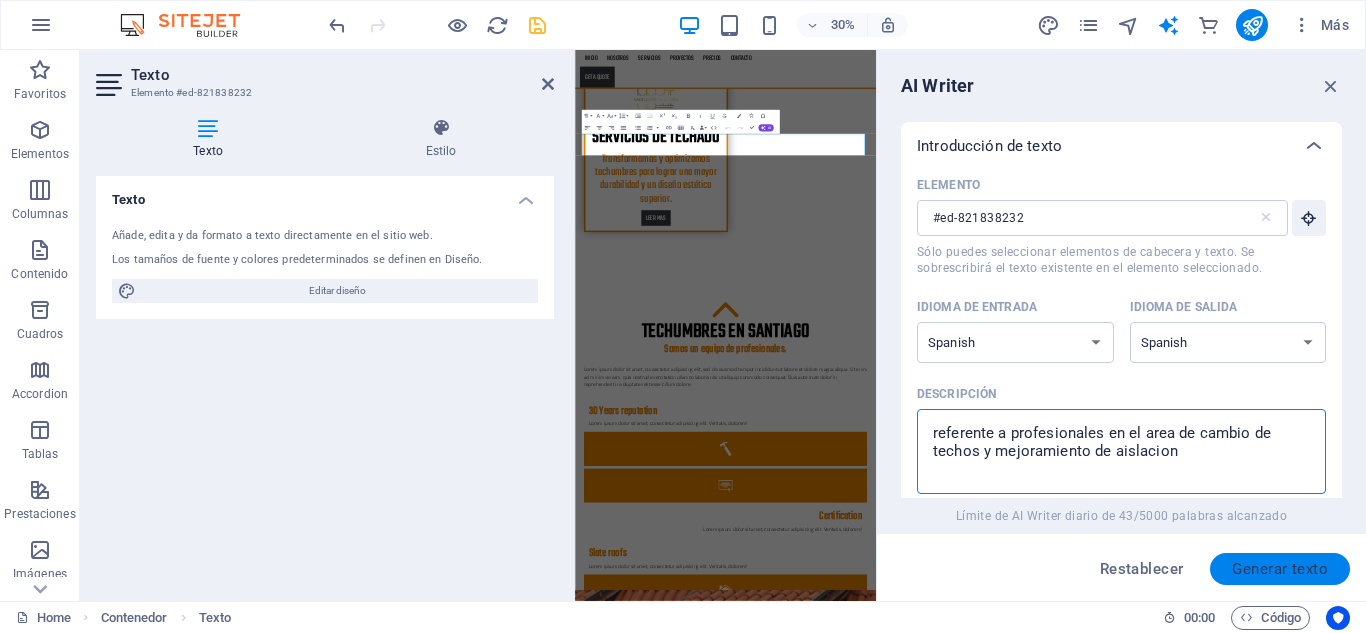 click on "Generar texto" at bounding box center [1280, 569] 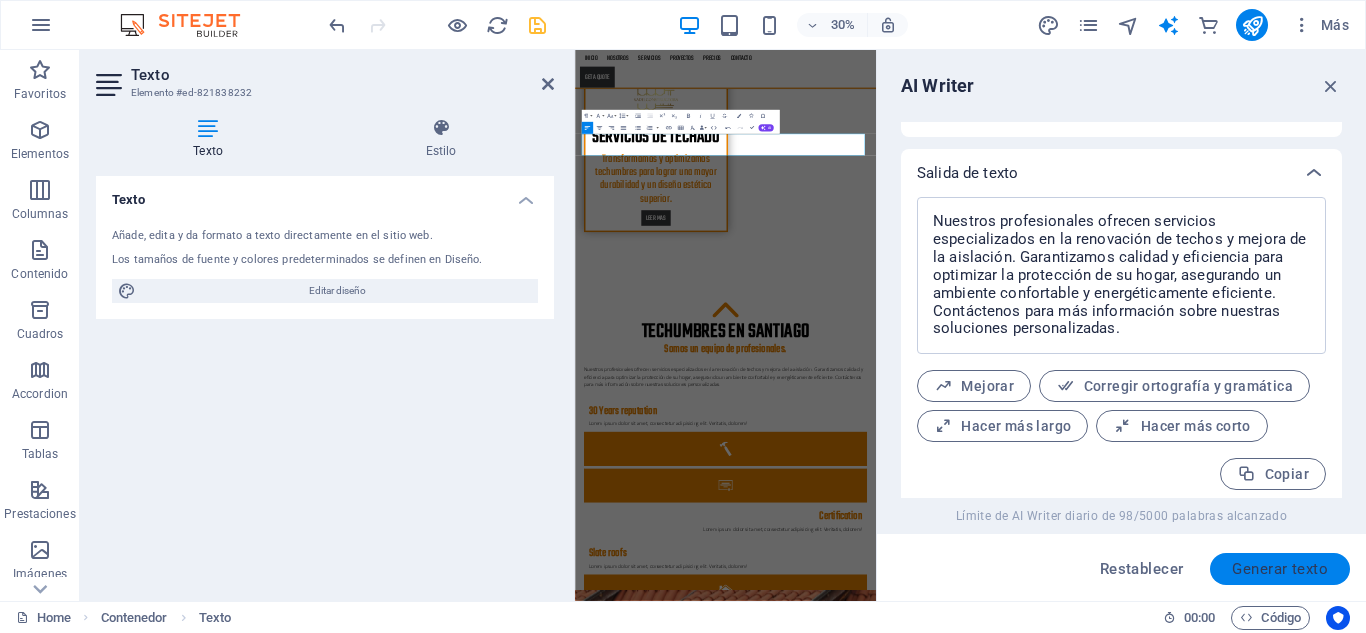 scroll, scrollTop: 734, scrollLeft: 0, axis: vertical 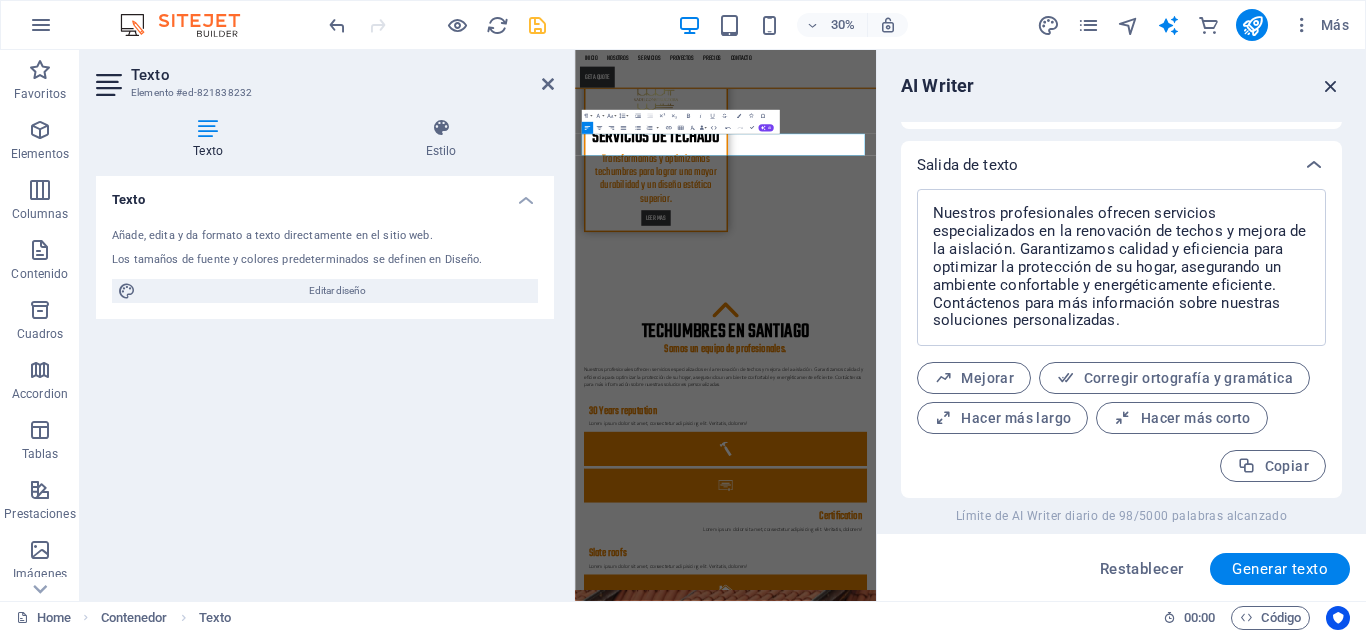 click at bounding box center [1331, 86] 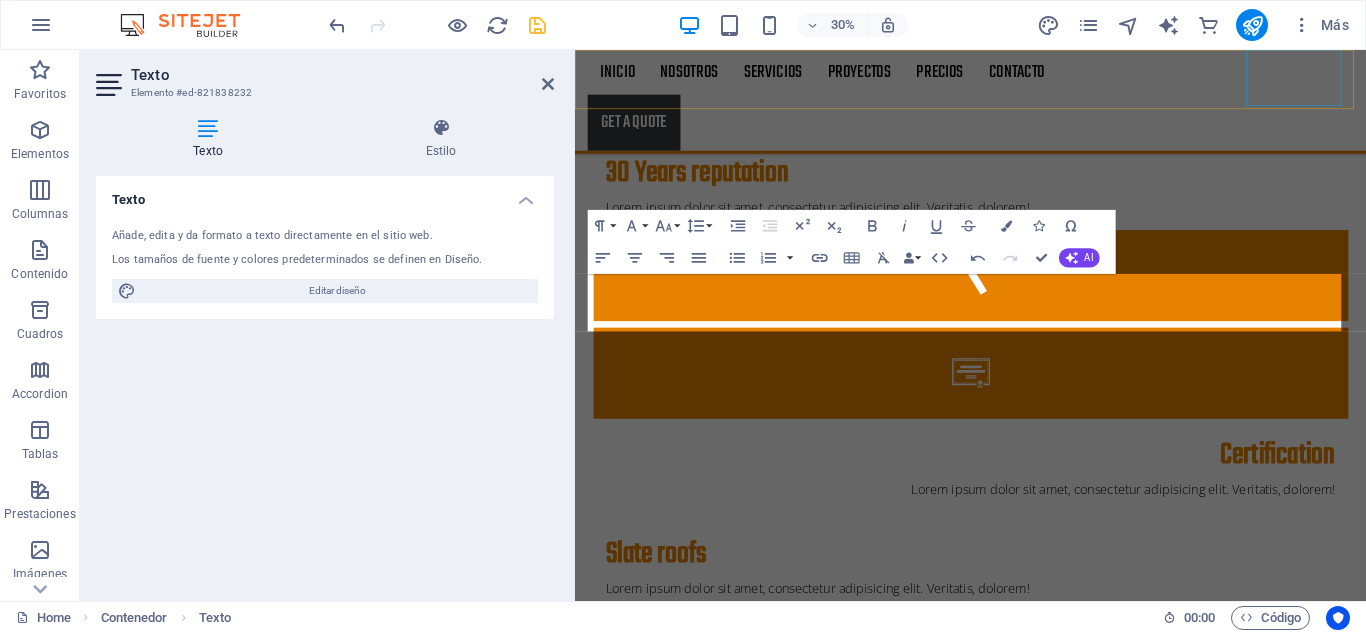 scroll, scrollTop: 788, scrollLeft: 0, axis: vertical 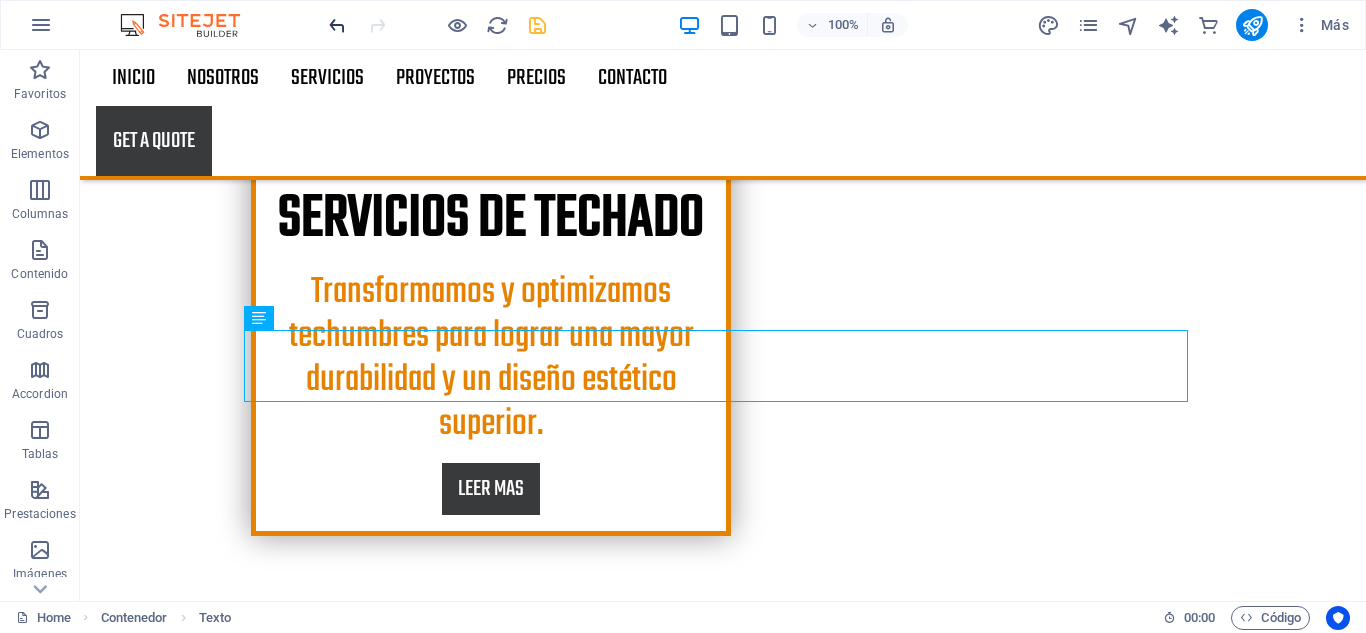 click at bounding box center [337, 25] 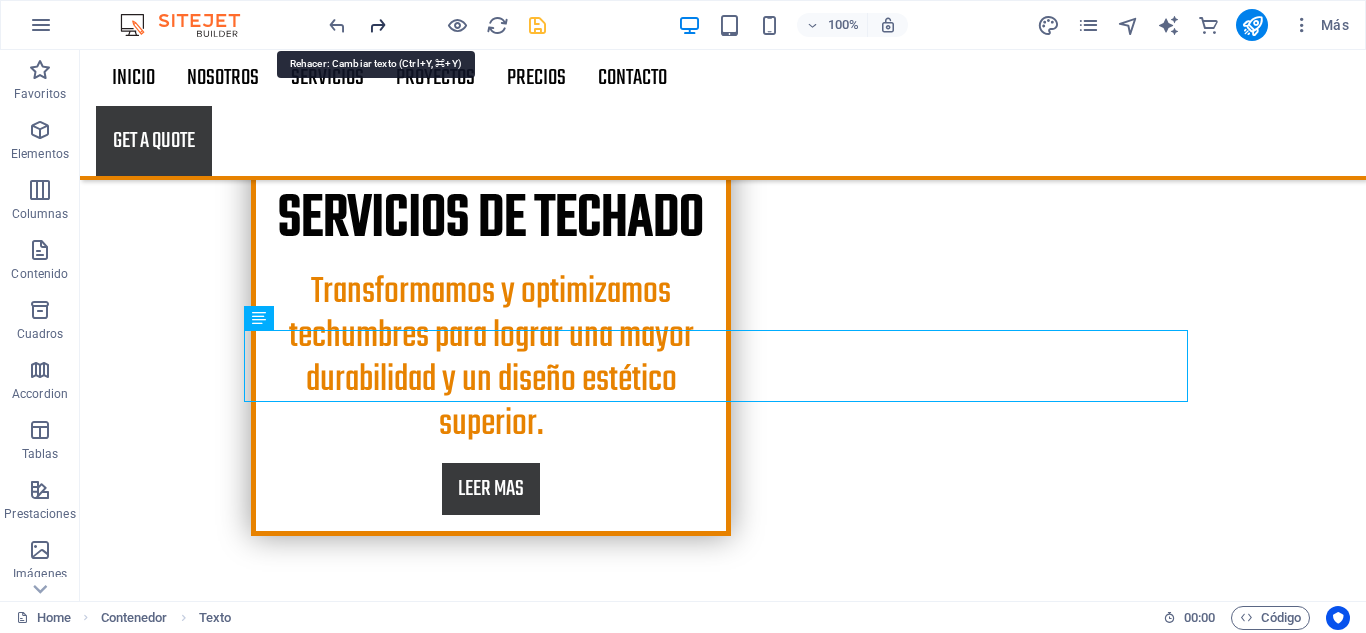 click at bounding box center [377, 25] 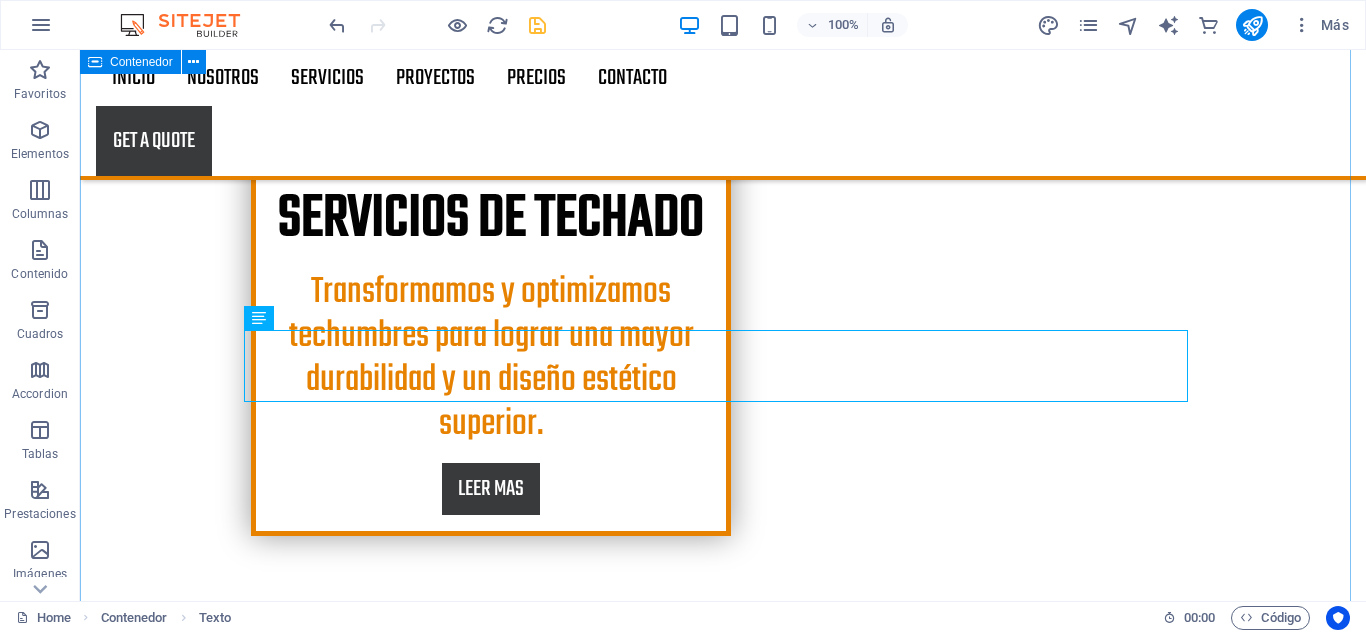 click on "TECHumbres EN SANTIAGO Somos un equipo de profesionales. Nuestros profesionales ofrecen servicios especializados en la renovación de techos y mejora de la aislación. Garantizamos calidad y eficiencia para optimizar la protección de su hogar, asegurando un ambiente confortable y energéticamente eficiente. Contáctenos para más información sobre nuestras soluciones personalizadas. 30 Years reputation Lorem ipsum dolor sit amet, consectetur adipisicing elit. Veritatis, dolorem! Certification Lorem ipsum dolor sit amet, consectetur adipisicing elit. Veritatis, dolorem! Slate roofs Lorem ipsum dolor sit amet, consectetur adipisicing elit. Veritatis, dolorem! Fair Prices Lorem ipsum dolor sit amet, consectetur adipisicing elit. Veritatis, dolorem!" at bounding box center (723, 1363) 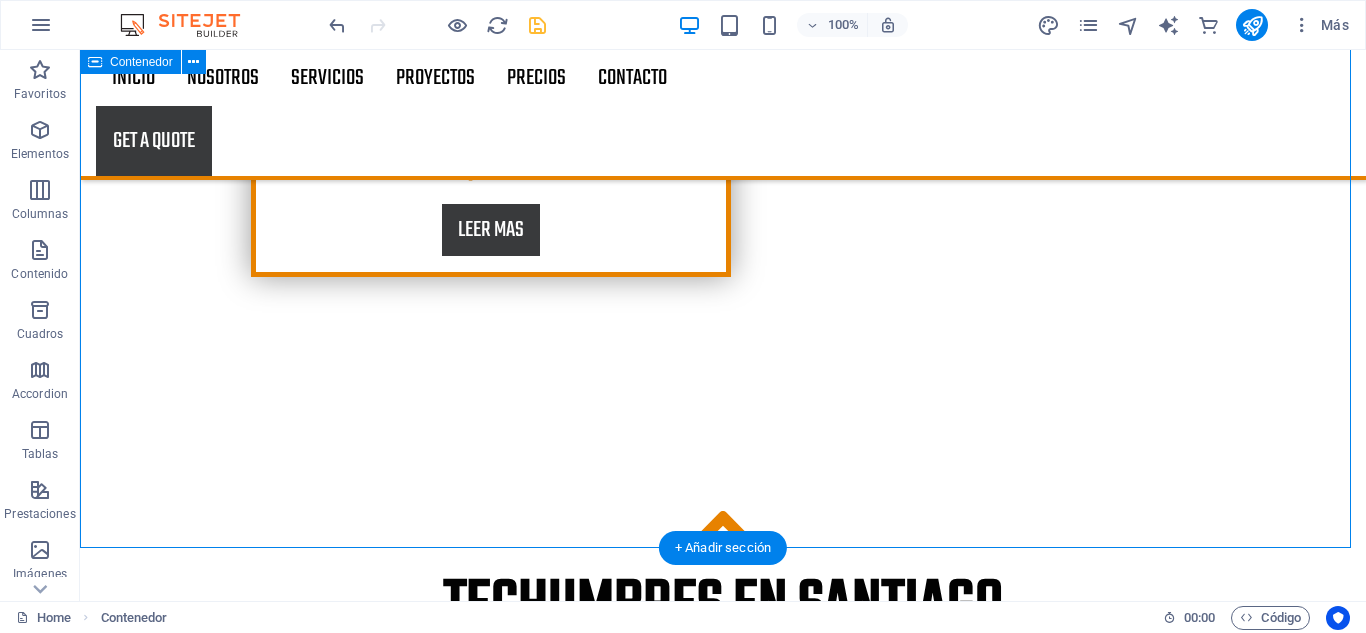 scroll, scrollTop: 1066, scrollLeft: 0, axis: vertical 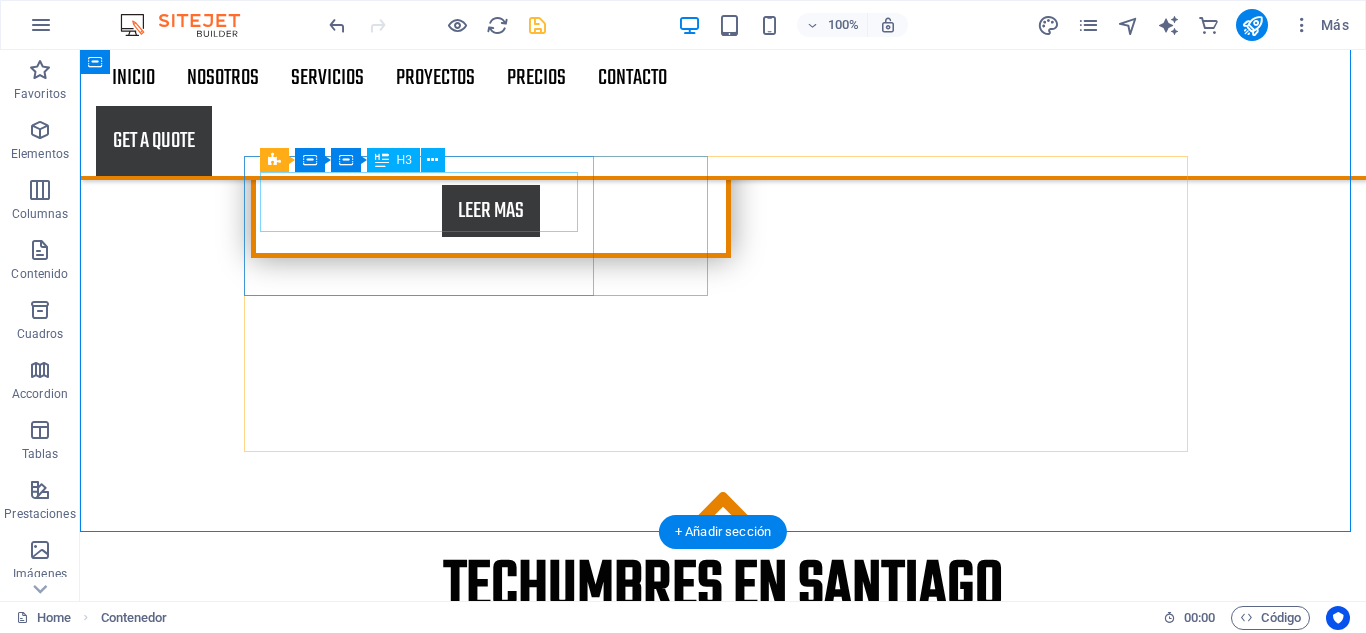 click on "30 Years reputation" at bounding box center (723, 854) 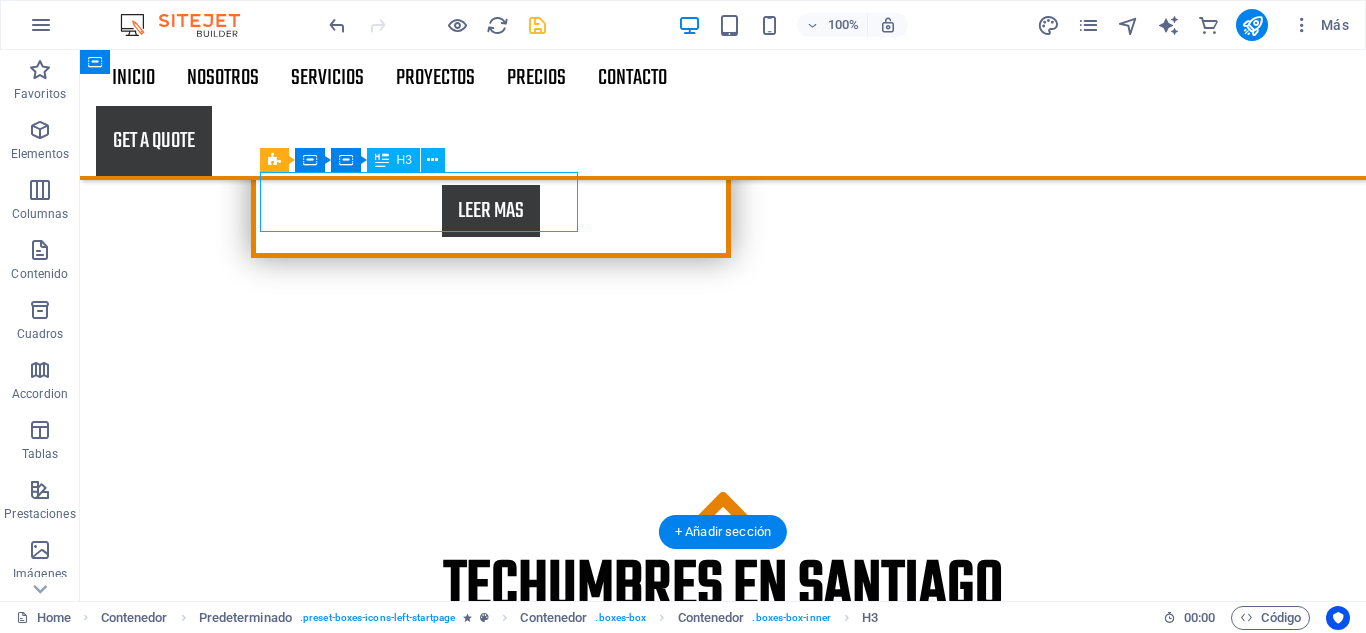 click on "30 Years reputation" at bounding box center (723, 854) 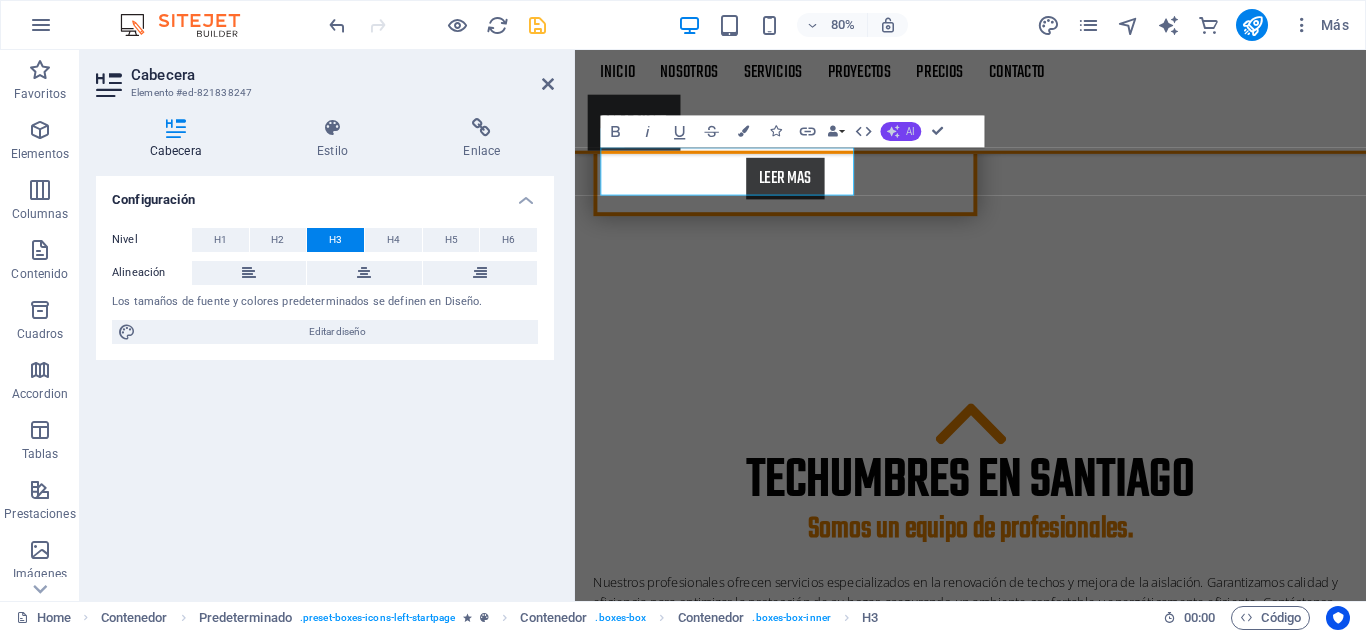 click 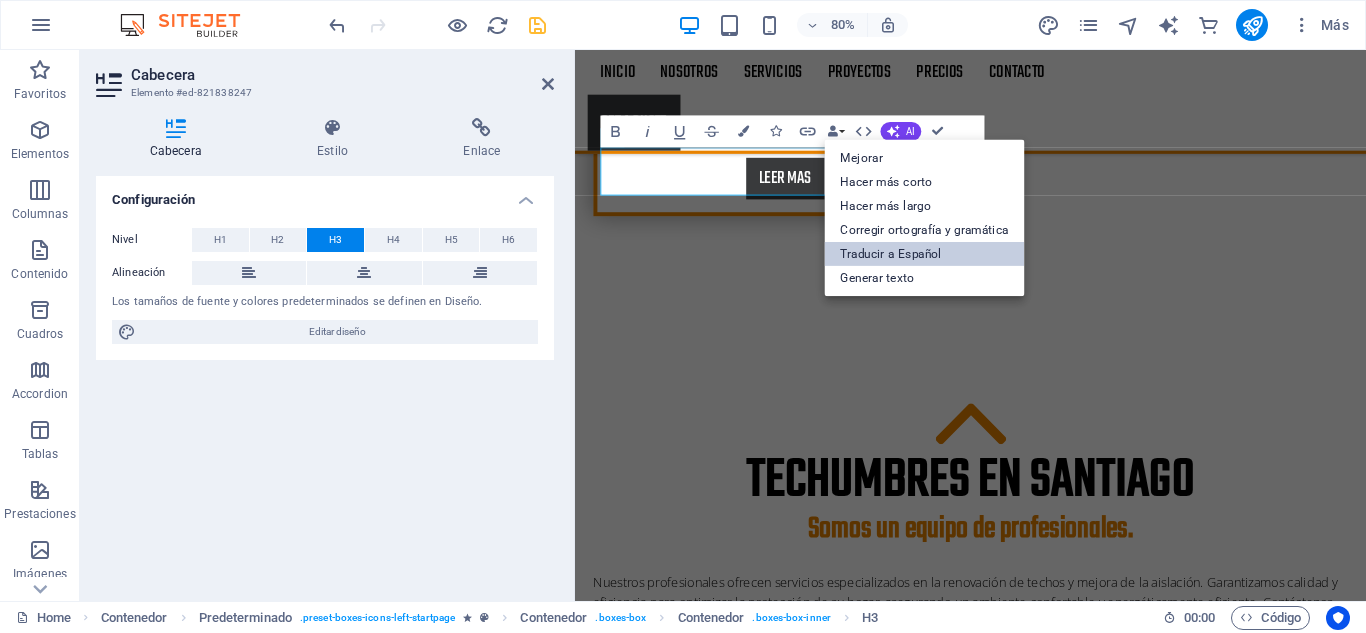 click on "Traducir a Español" at bounding box center [925, 254] 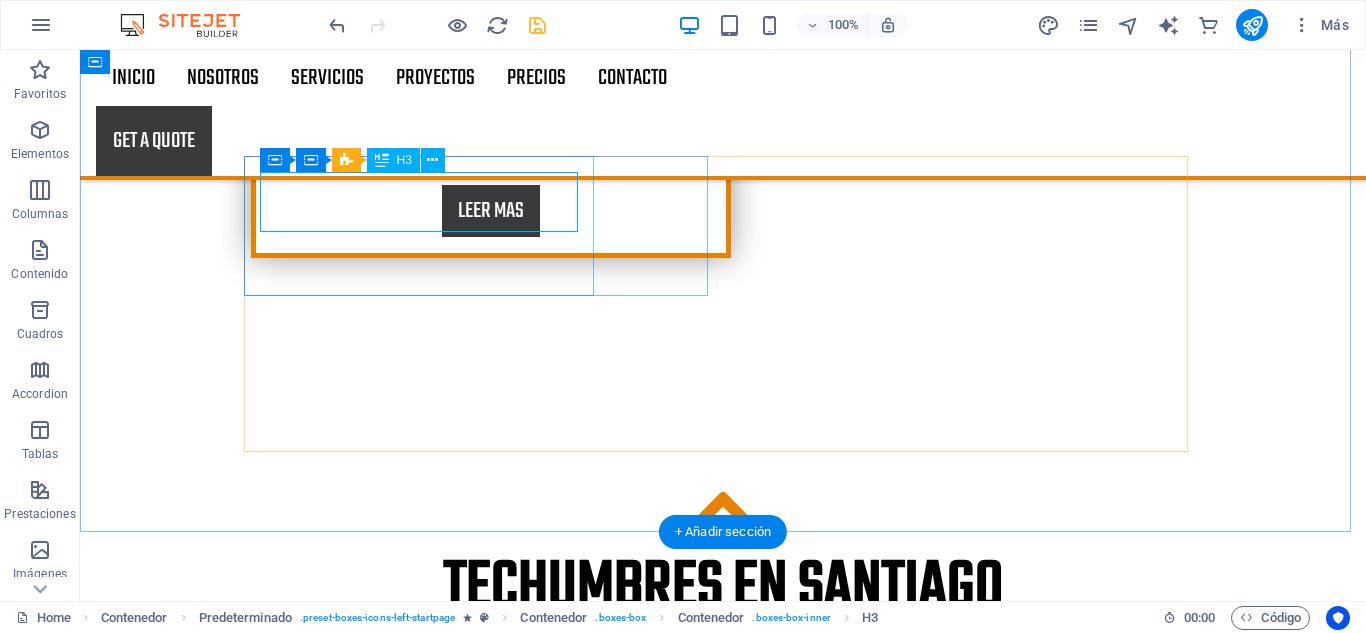 click on "[NUMBER] años de reputación" at bounding box center [723, 854] 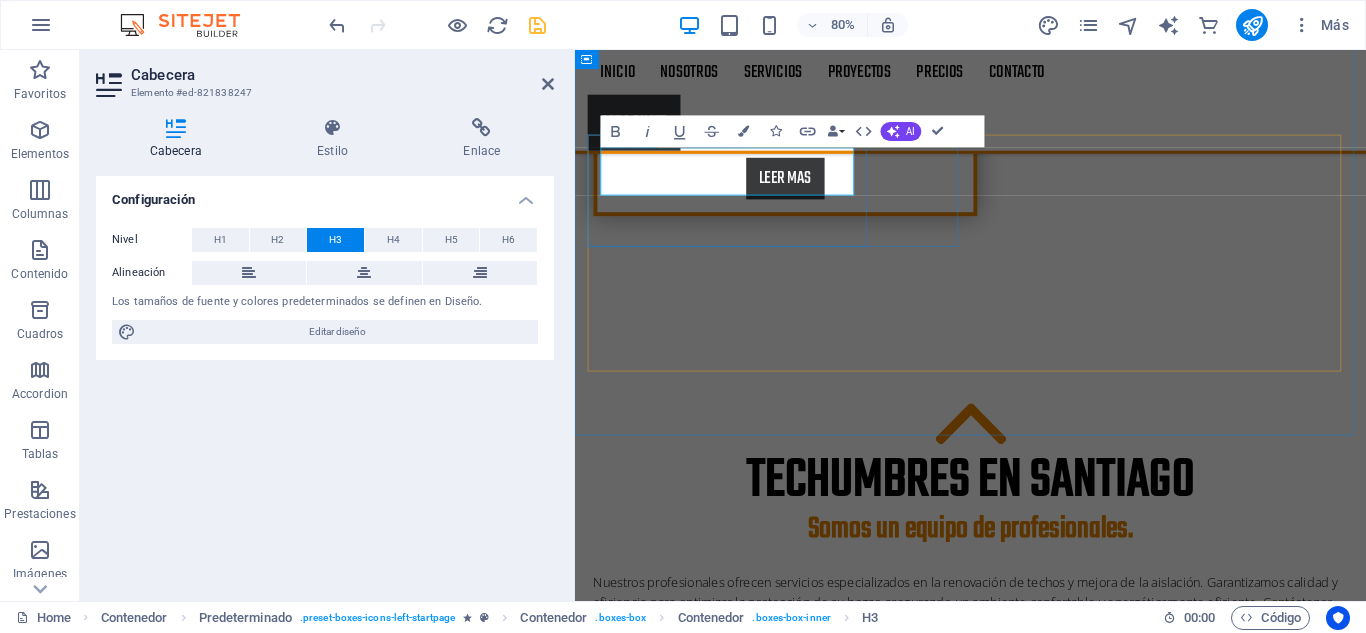 click on "[NUMBER] años de reputación" at bounding box center [1070, 854] 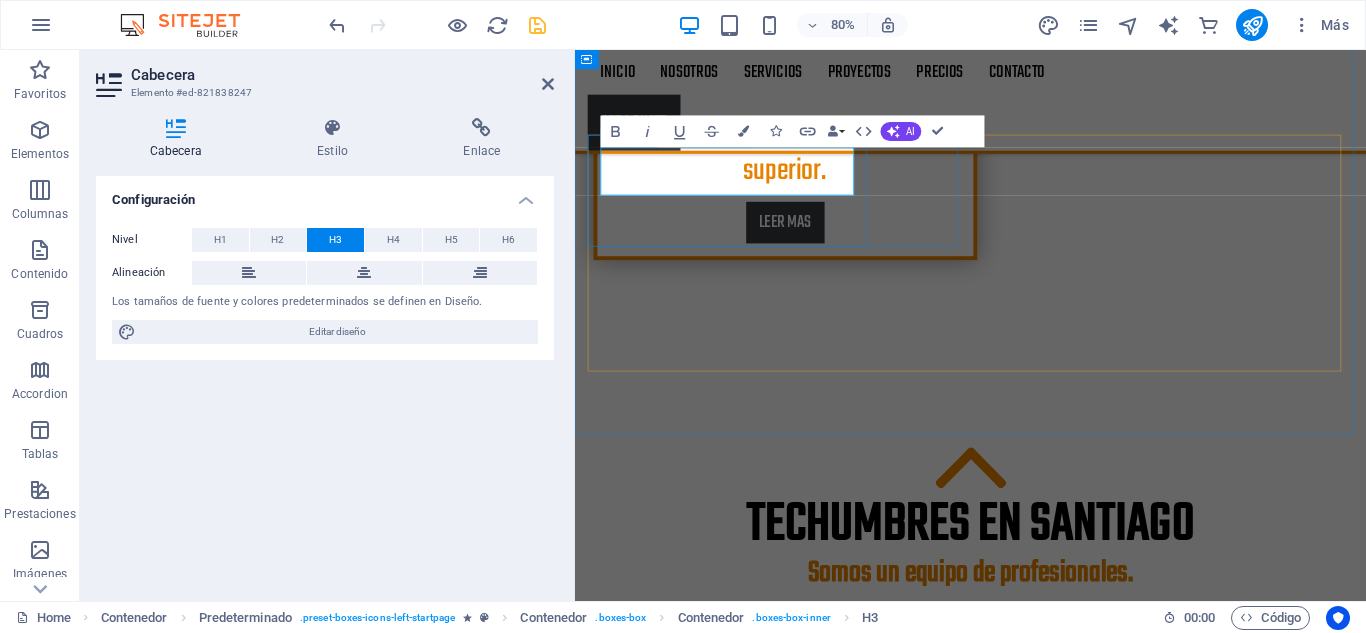 click on "[AGE] de ereputación" at bounding box center [1070, 909] 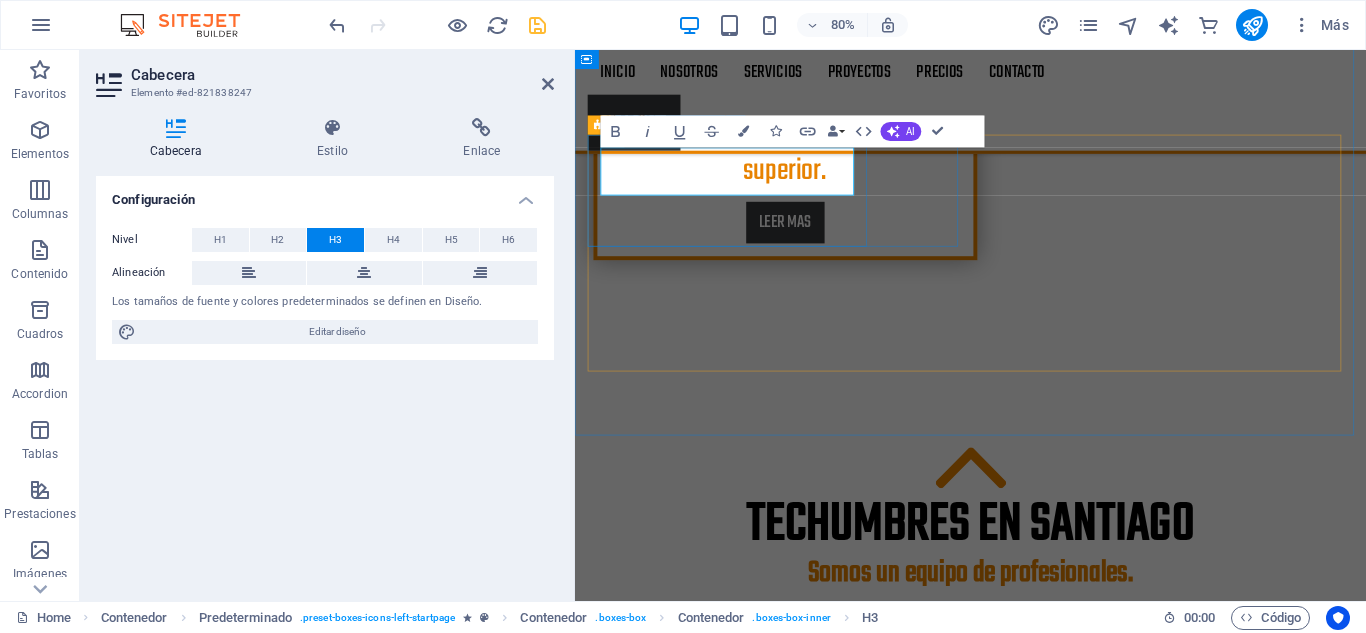 click on "30 años de experiencia Lorem ipsum dolor sit amet, consectetur adipisicing elit. Veritatis, dolorem!" at bounding box center [1070, 921] 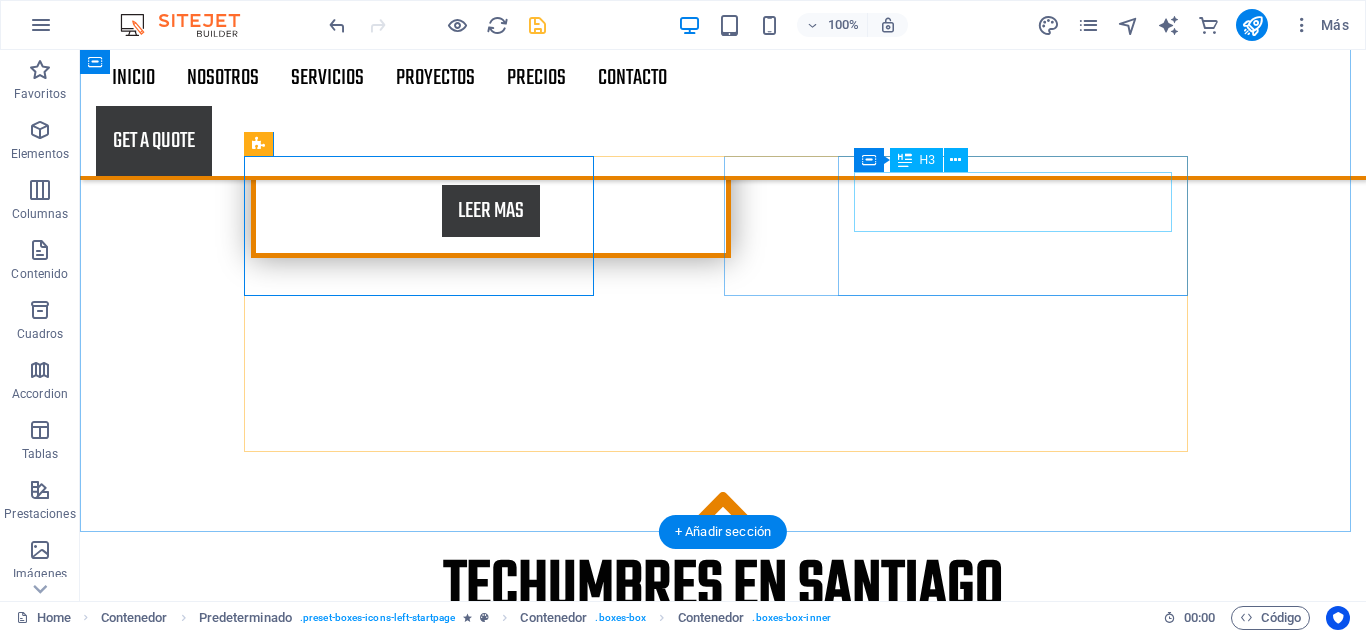 click on "Certification" at bounding box center (723, 1206) 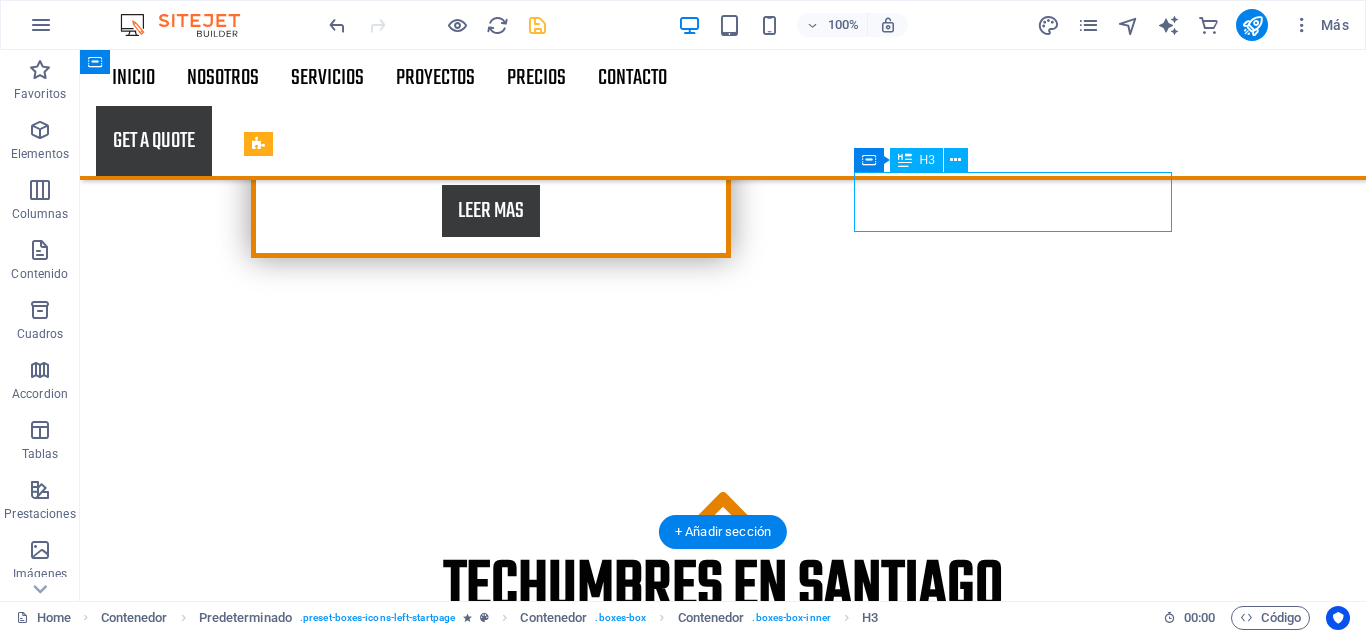 click on "Certification" at bounding box center (723, 1206) 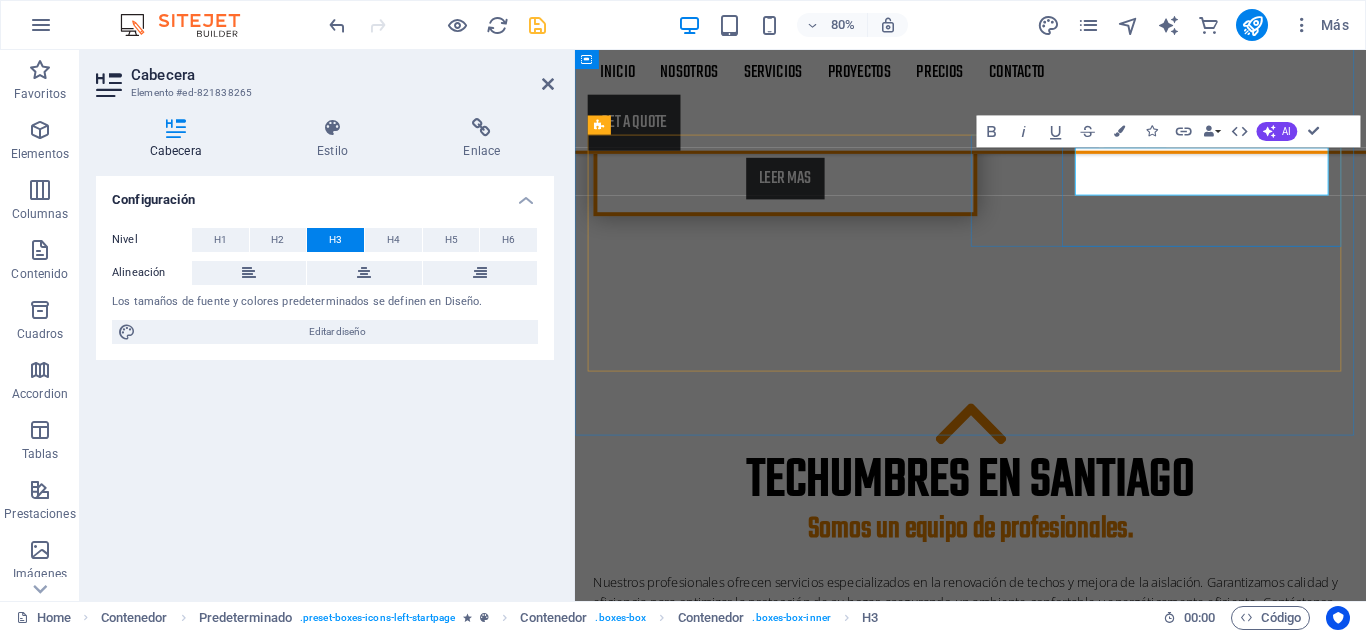 click on "Certification" at bounding box center (1070, 1206) 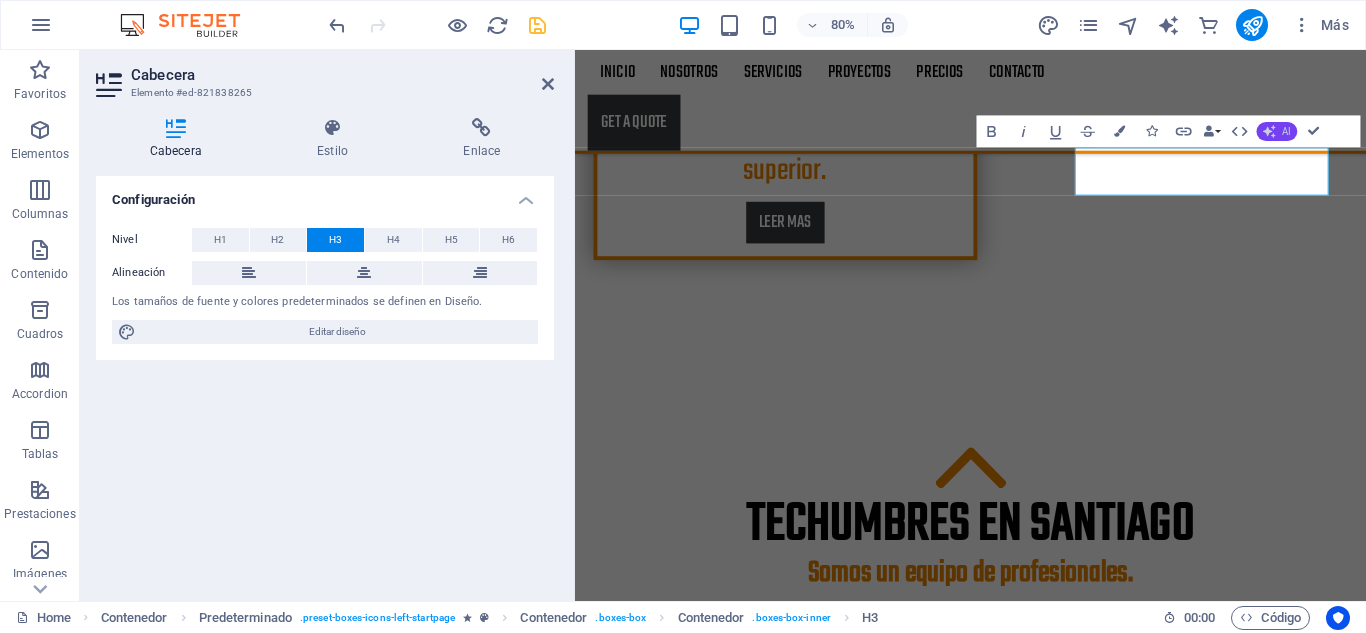 click 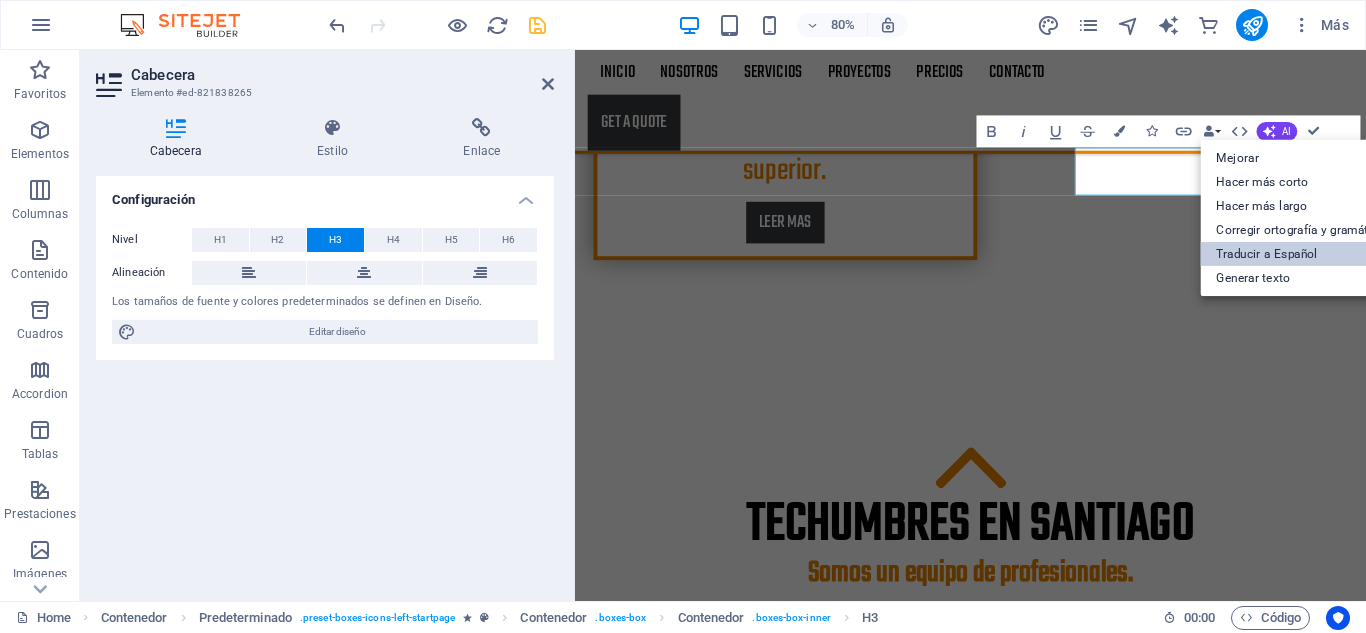 click on "Traducir a Español" at bounding box center [1301, 254] 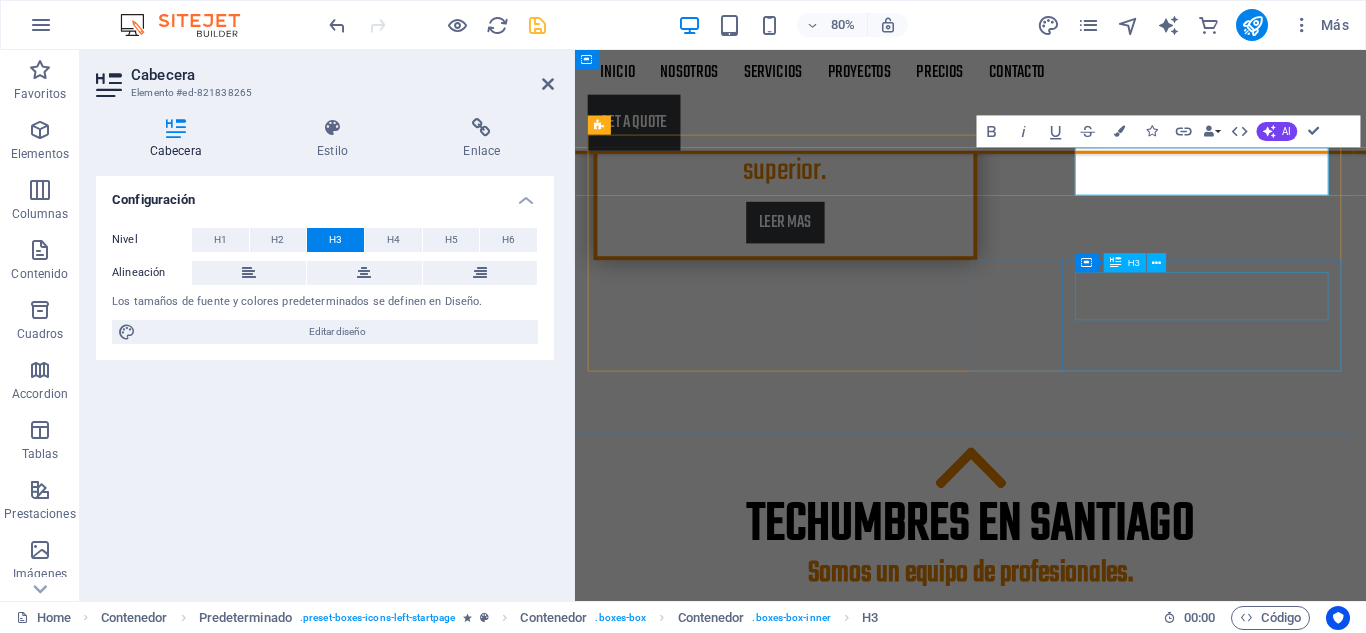 click on "Fair Prices" at bounding box center [1070, 1737] 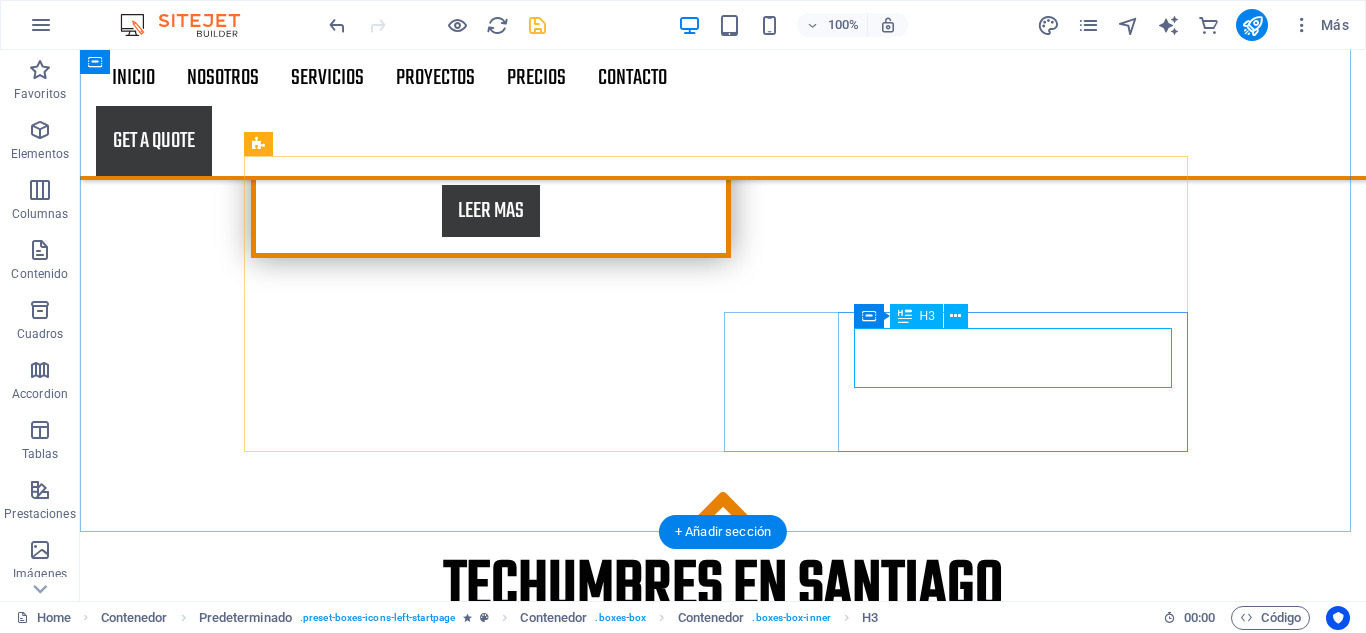 click on "Fair Prices" at bounding box center [723, 1682] 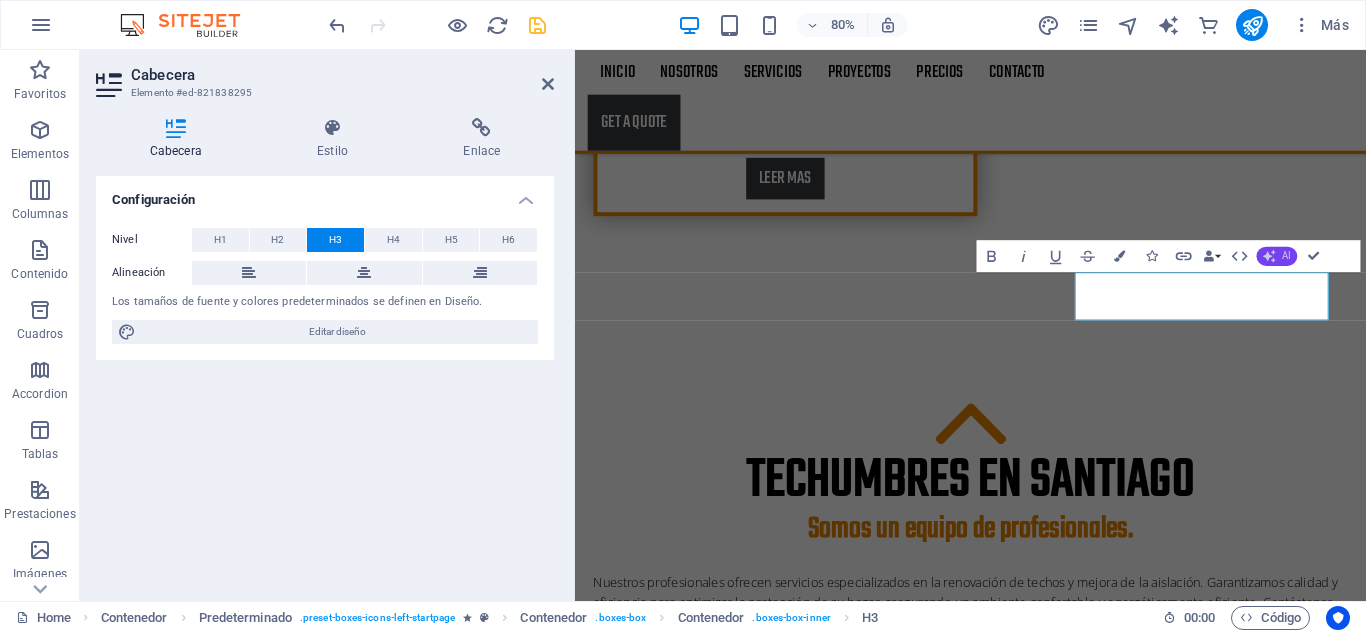 click on "AI" at bounding box center (1277, 256) 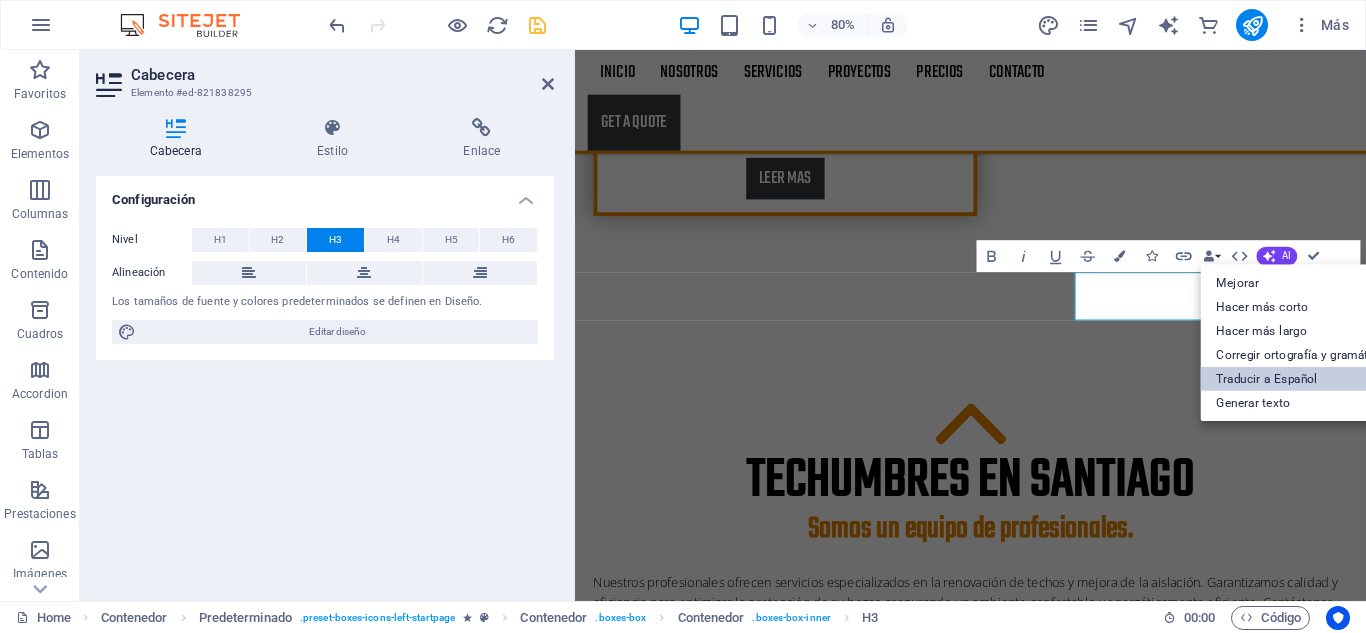 click on "Traducir a Español" at bounding box center (1301, 379) 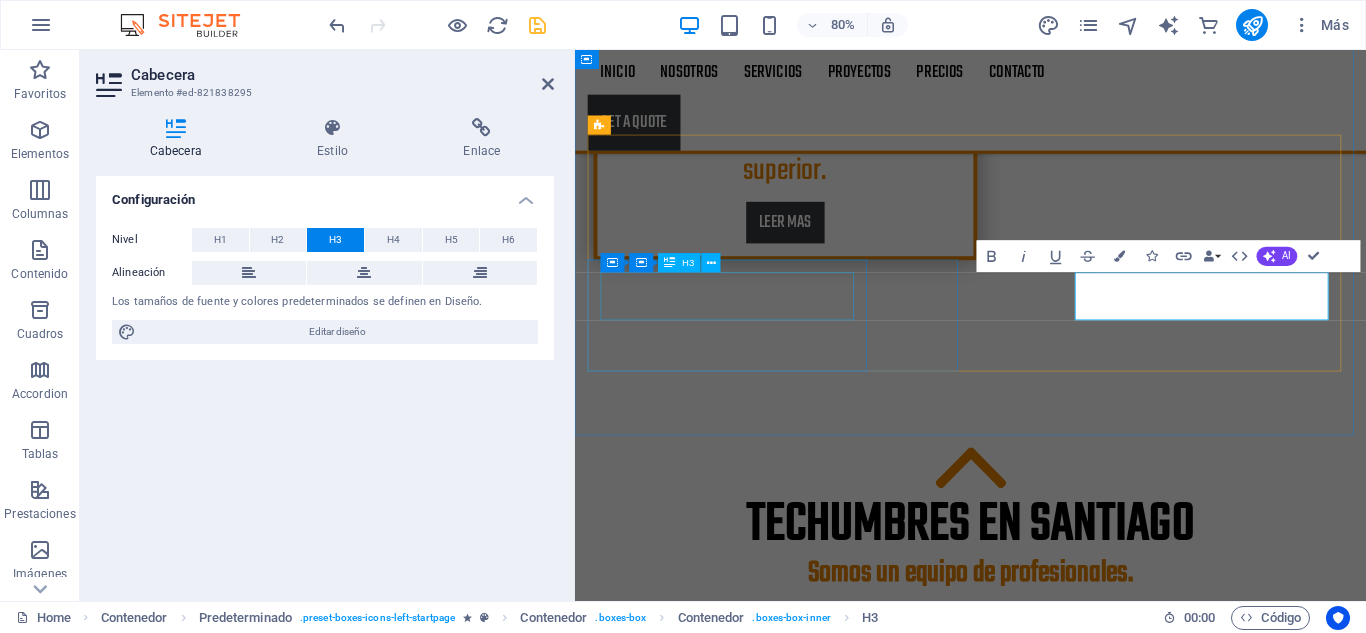 click on "Slate roofs" at bounding box center [1070, 1385] 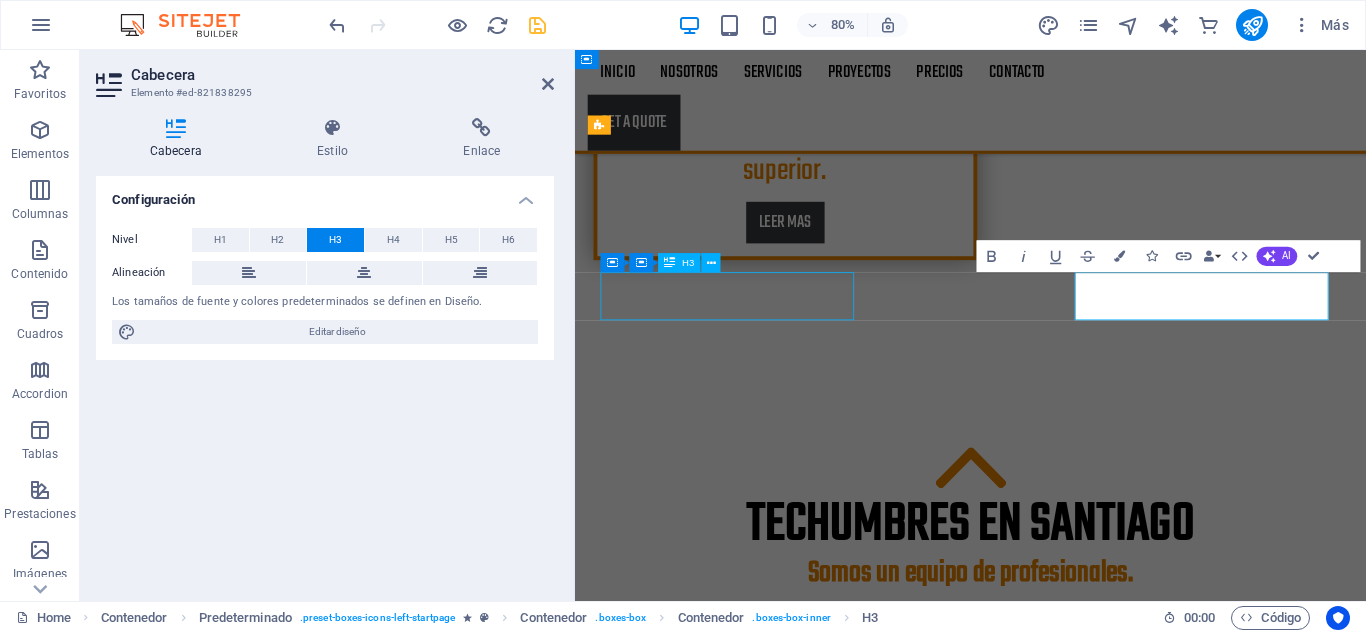 click on "Slate roofs" at bounding box center (1070, 1385) 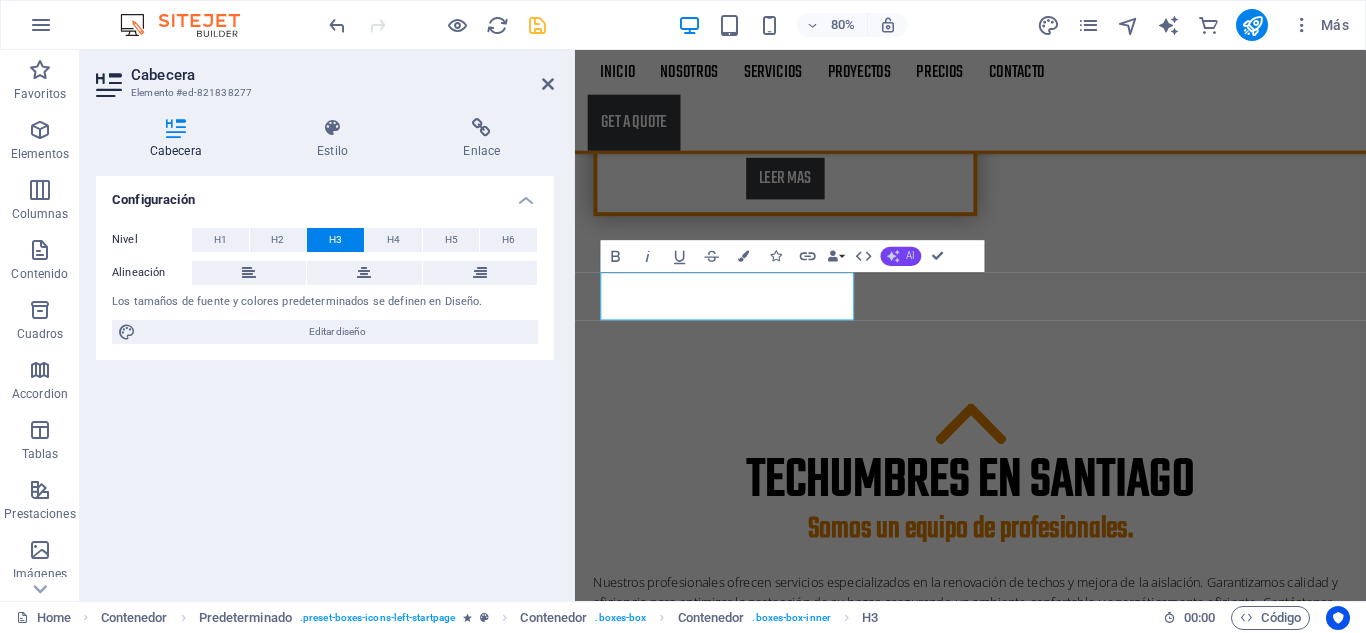 click on "AI" at bounding box center [901, 256] 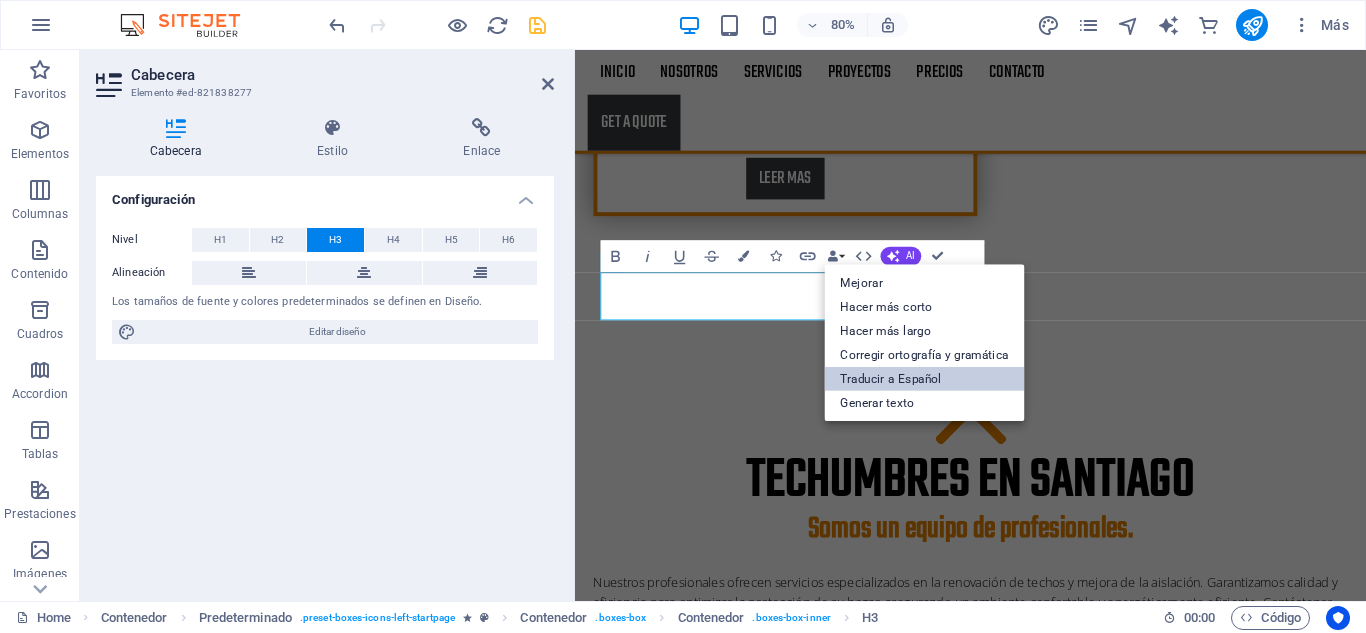 click on "Traducir a Español" at bounding box center (925, 379) 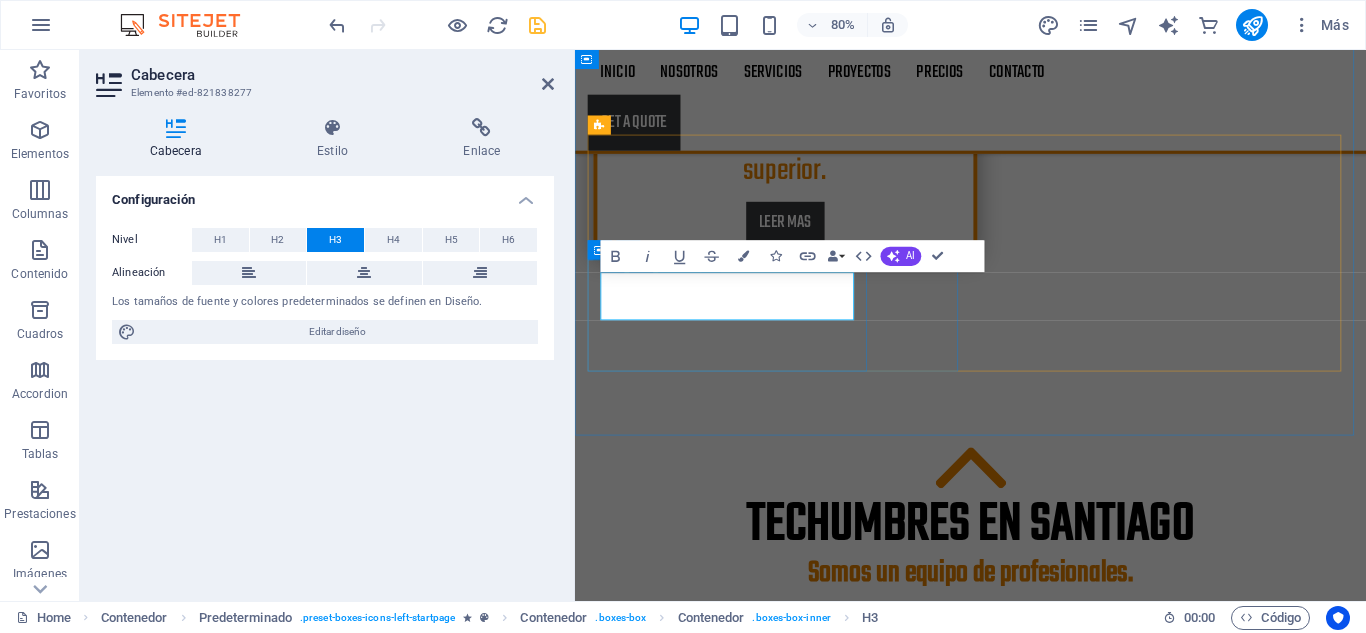 drag, startPoint x: 827, startPoint y: 375, endPoint x: 611, endPoint y: 355, distance: 216.92395 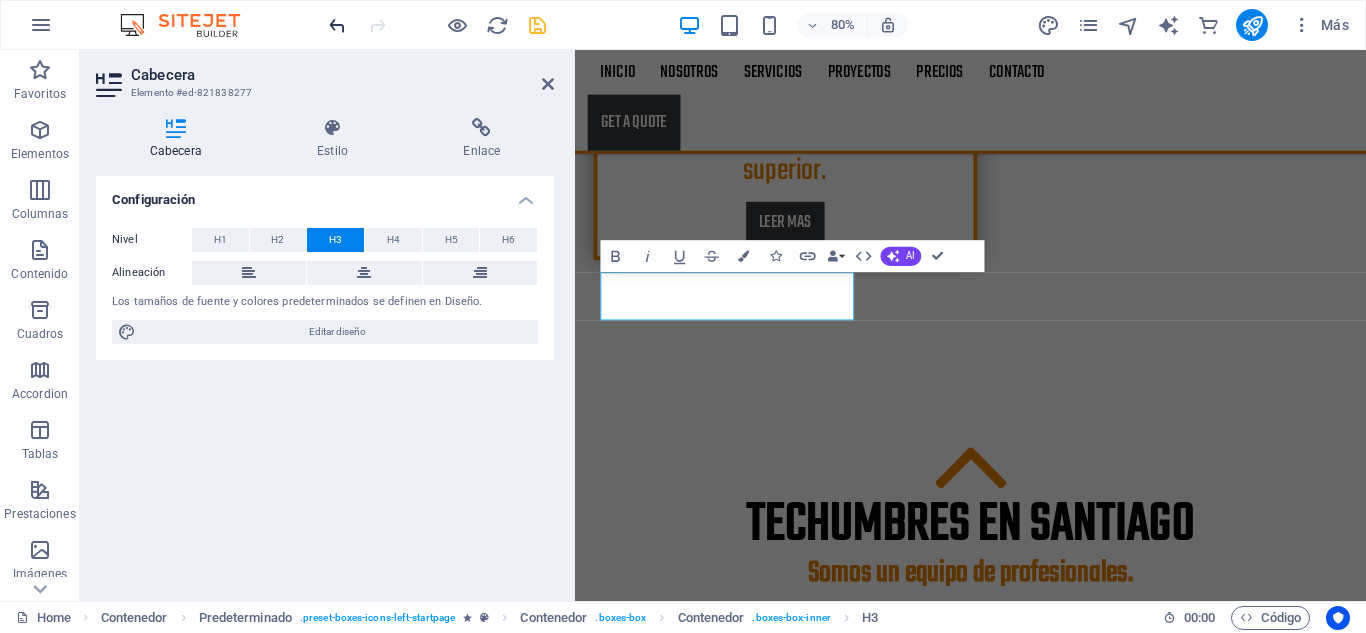 click at bounding box center [337, 25] 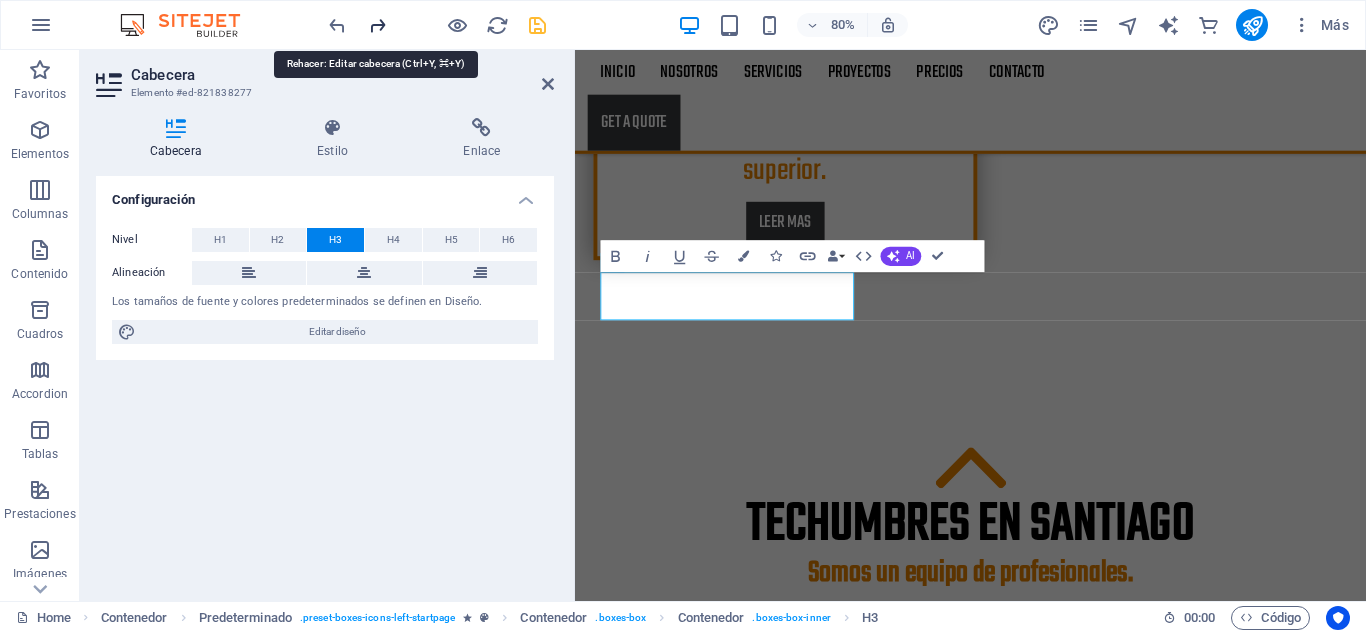click at bounding box center [377, 25] 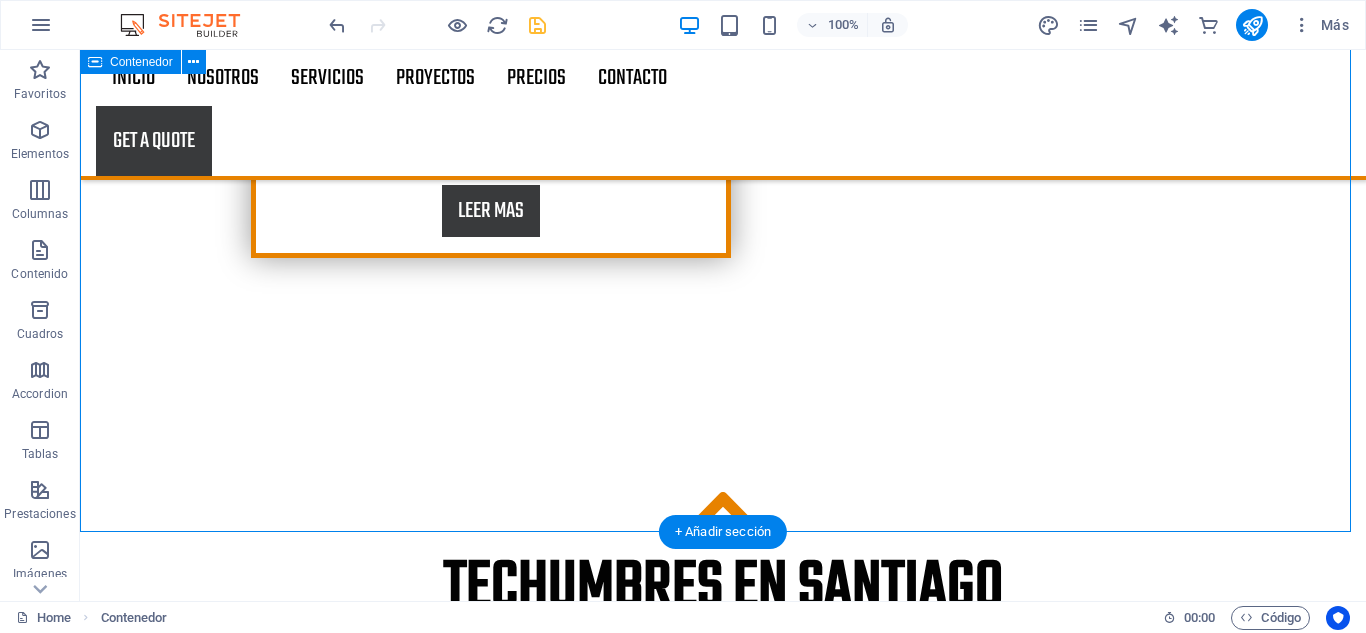 click on "TECHumbres EN SANTIAGO Somos un equipo de profesionales. Nuestros profesionales ofrecen servicios especializados en la renovación de techos y mejora de la aislación. Garantizamos calidad y eficiencia para optimizar la protección de su hogar, asegurando un ambiente confortable y energéticamente eficiente. Contáctenos para más información sobre nuestras soluciones personalizadas. [AGE] de experiencia Lorem ipsum dolor sit amet, consectetur adipisicing elit. Veritatis, dolorem! Certificación Lorem ipsum dolor sit amet, consectetur adipisicing elit. Veritatis, dolorem! Tejas de pizarra Lorem ipsum dolor sit amet, consectetur adipisicing elit. Veritatis, dolorem! Precios Justos Lorem ipsum dolor sit amet, consectetur adipisicing elit. Veritatis, dolorem!" at bounding box center (723, 1085) 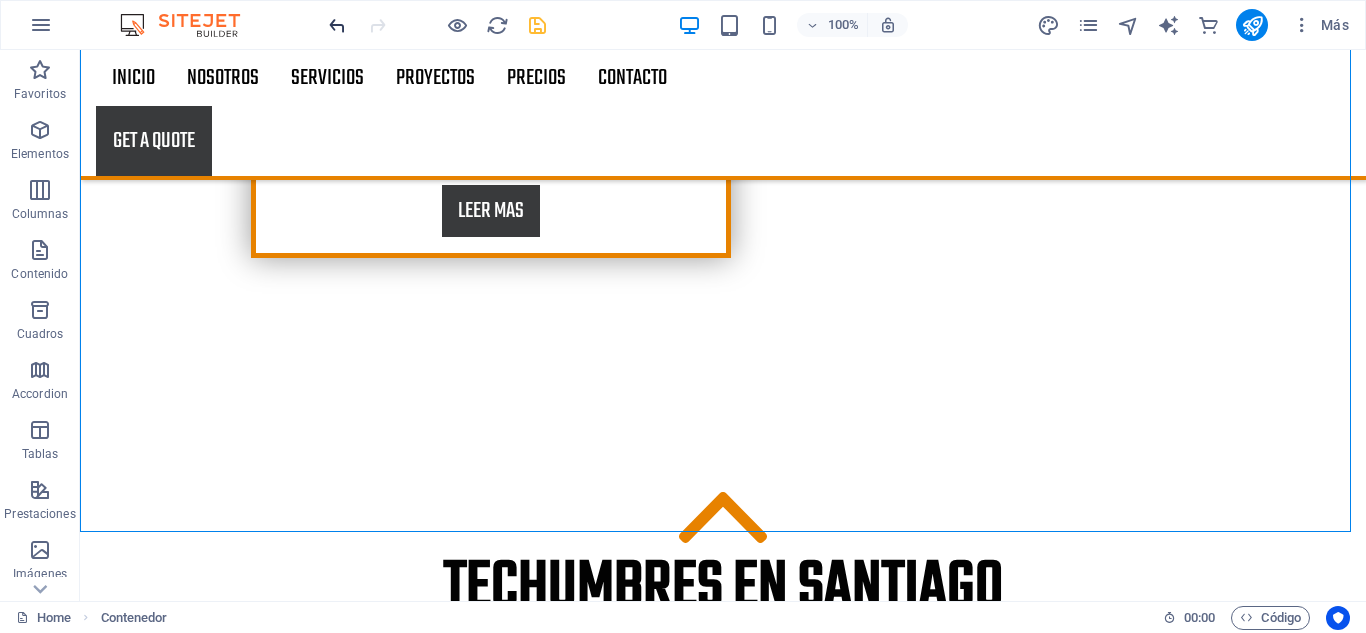 click at bounding box center (337, 25) 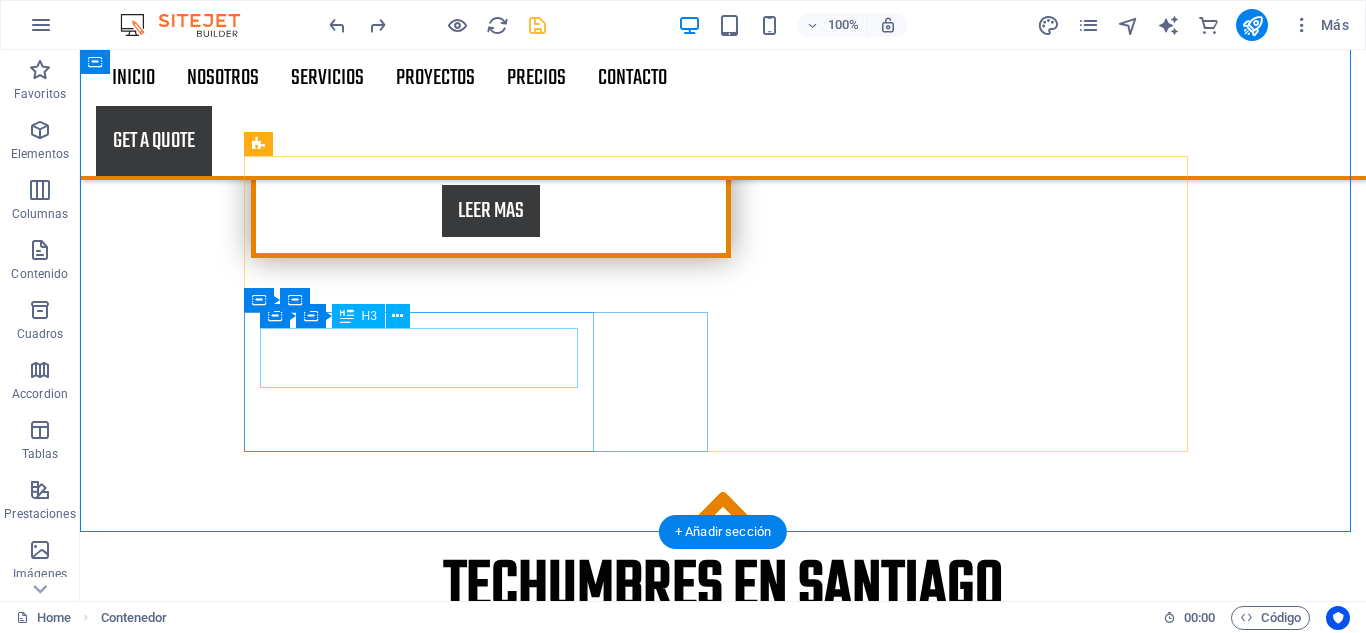 click on "Slate roofs" at bounding box center [723, 1330] 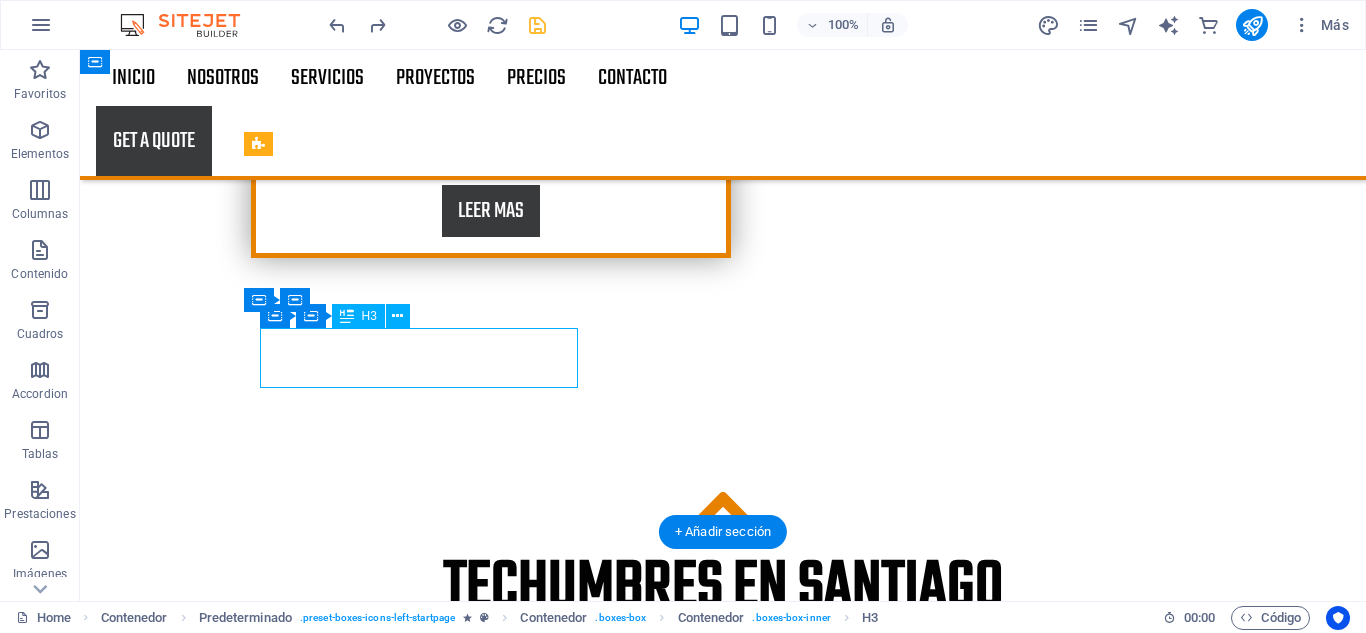 click on "Slate roofs" at bounding box center [723, 1330] 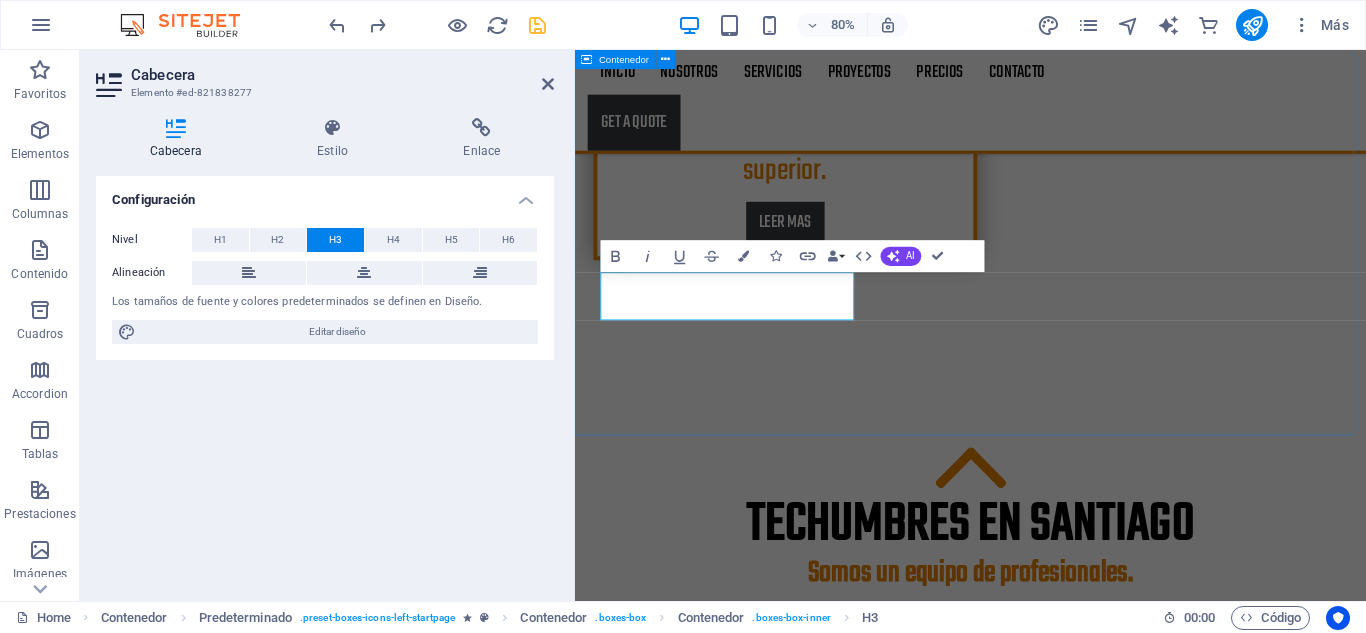 click on "TECHumbres EN [CITY] Somos un equipo de profesionales. Nuestros profesionales ofrecen servicios especializados en la renovación de techos y mejora de la aislación. Garantizamos calidad y eficiencia para optimizar la protección de su hogar, asegurando un ambiente confortable y energéticamente eficiente. Contáctenos para más información sobre nuestras soluciones personalizadas. 30 años de experiencia Lorem ipsum dolor sit amet, consectetur adipisicing elit. Veritatis, dolorem! Certificación Lorem ipsum dolor sit amet, consectetur adipisicing elit. Veritatis, dolorem! ​Materiales de calida Lorem ipsum dolor sit amet, consectetur adipisicing elit. Veritatis, dolorem! Precios Justos Lorem ipsum dolor sit amet, consectetur adipisicing elit. Veritatis, dolorem!" at bounding box center (1069, 1140) 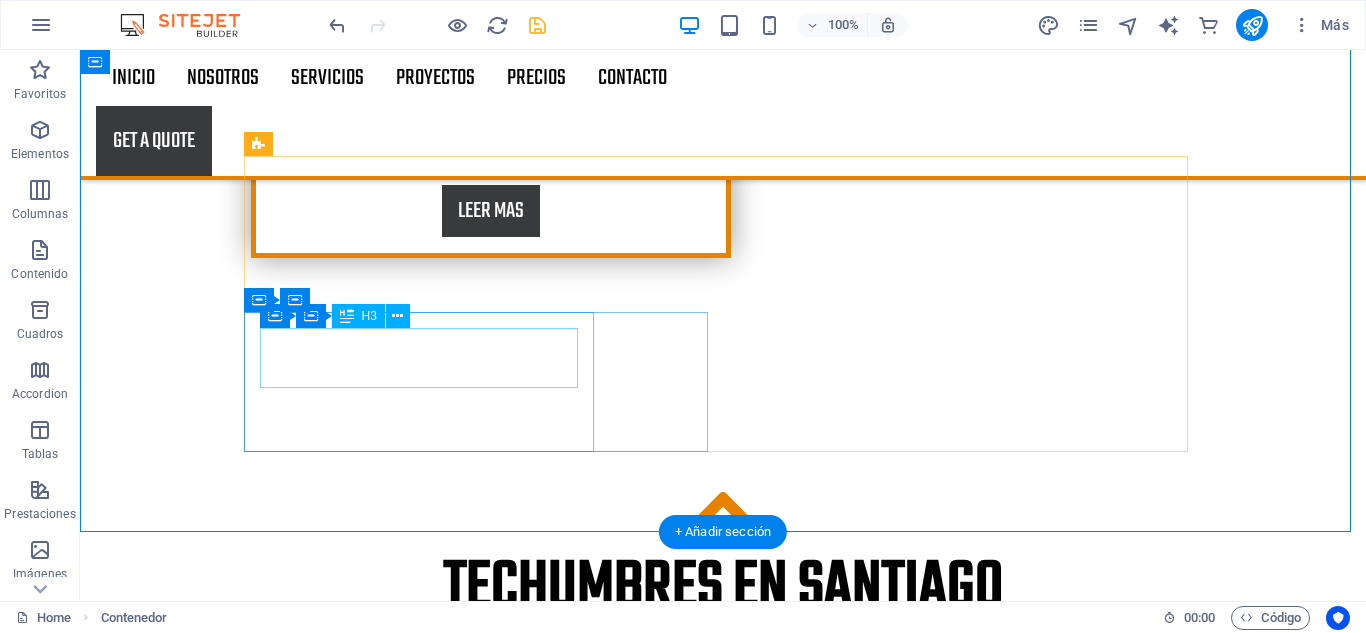 click on "Materiales de calida" at bounding box center [723, 1330] 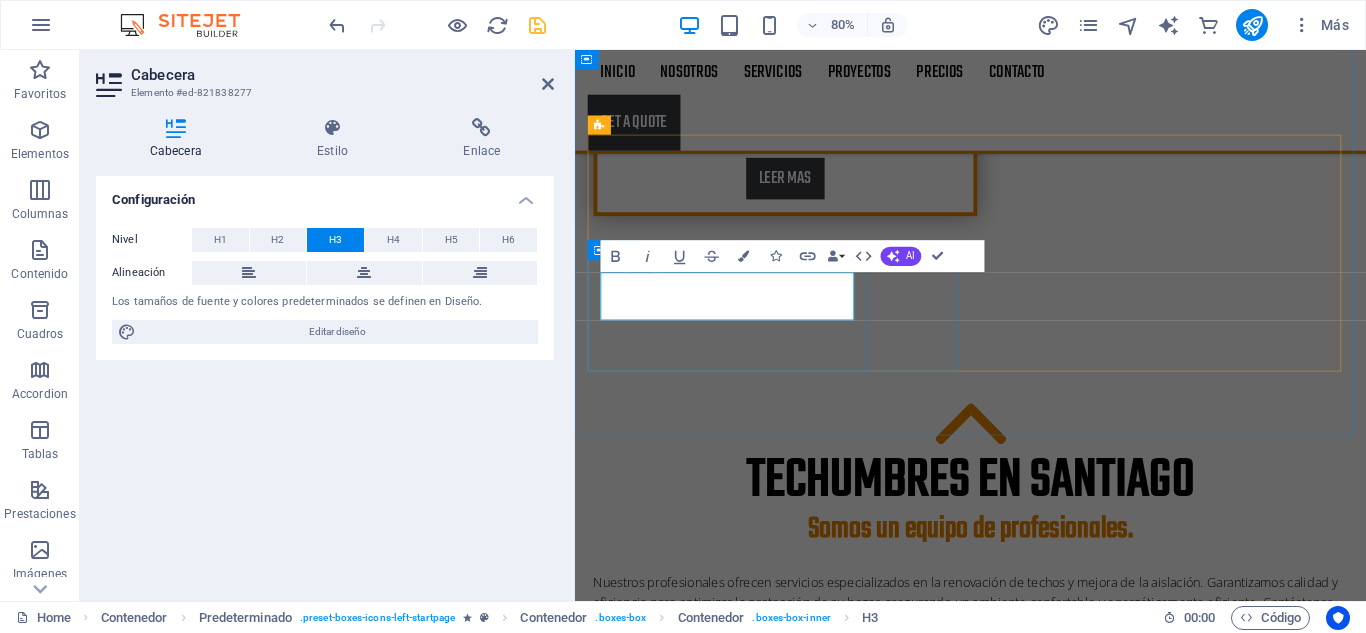 click on "Materiales de calida" at bounding box center [1070, 1330] 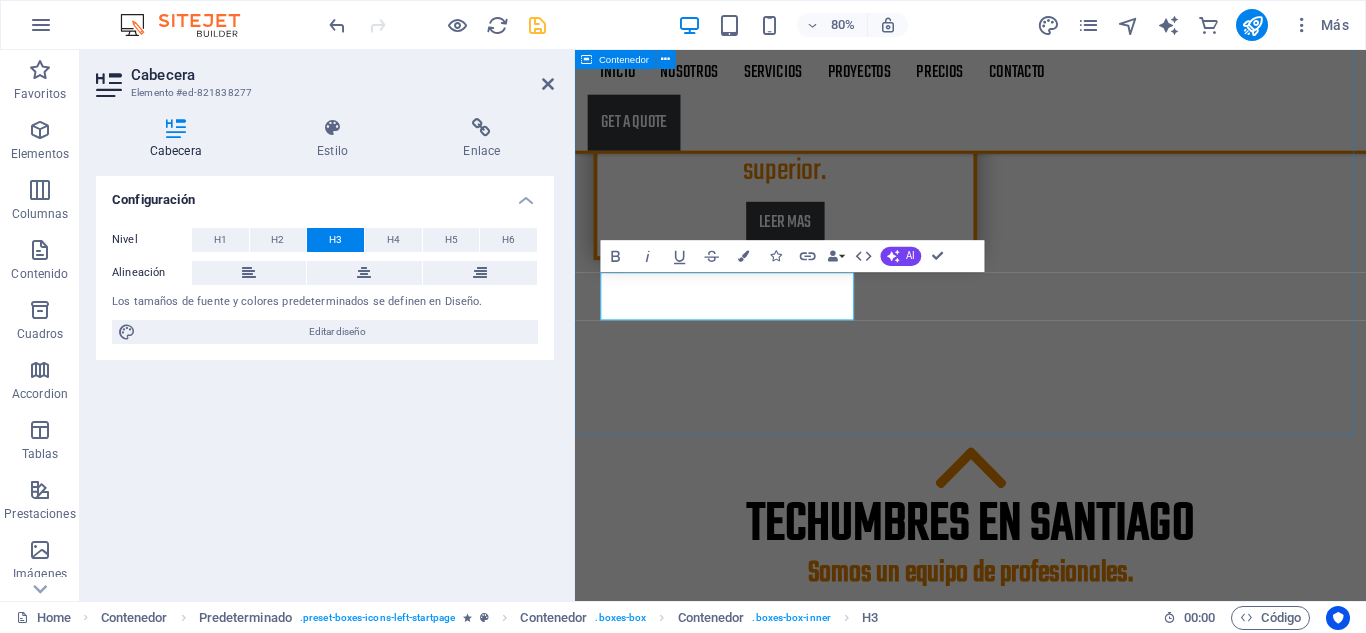 click on "TECHumbres EN SANTIAGO Somos un equipo de profesionales. Nuestros profesionales ofrecen servicios especializados en la renovación de techos y mejora de la aislación. Garantizamos calidad y eficiencia para optimizar la protección de su hogar, asegurando un ambiente confortable y energéticamente eficiente. Contáctenos para más información sobre nuestras soluciones personalizadas. [AGE] años de experiencia Lorem ipsum dolor sit amet, consectetur adipisicing elit. Veritatis, dolorem! Certificación Lorem ipsum dolor sit amet, consectetur adipisicing elit. Veritatis, dolorem! Materiales de cálida Lorem ipsum dolor sit amet, consectetur adipisicing elit. Veritatis, dolorem! Precios Justos Lorem ipsum dolor sit amet, consectetur adipisicing elit. Veritatis, dolorem!" at bounding box center (1069, 1140) 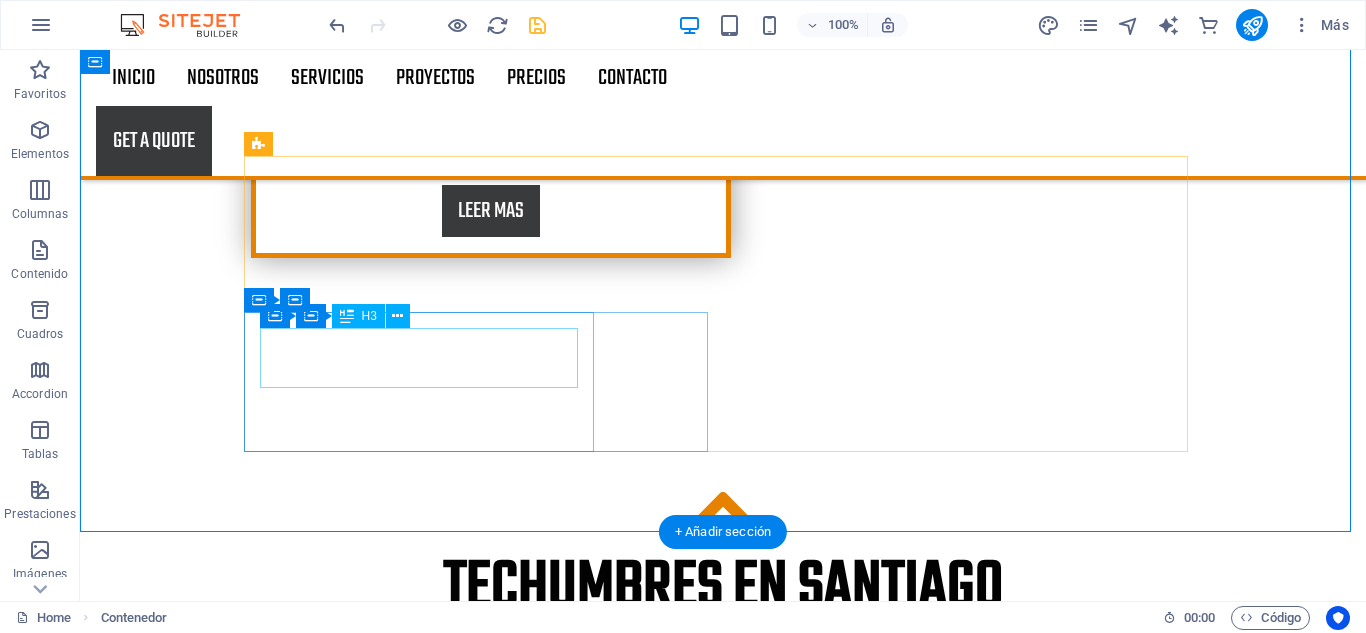 click on "Materiales de cálida" at bounding box center [723, 1330] 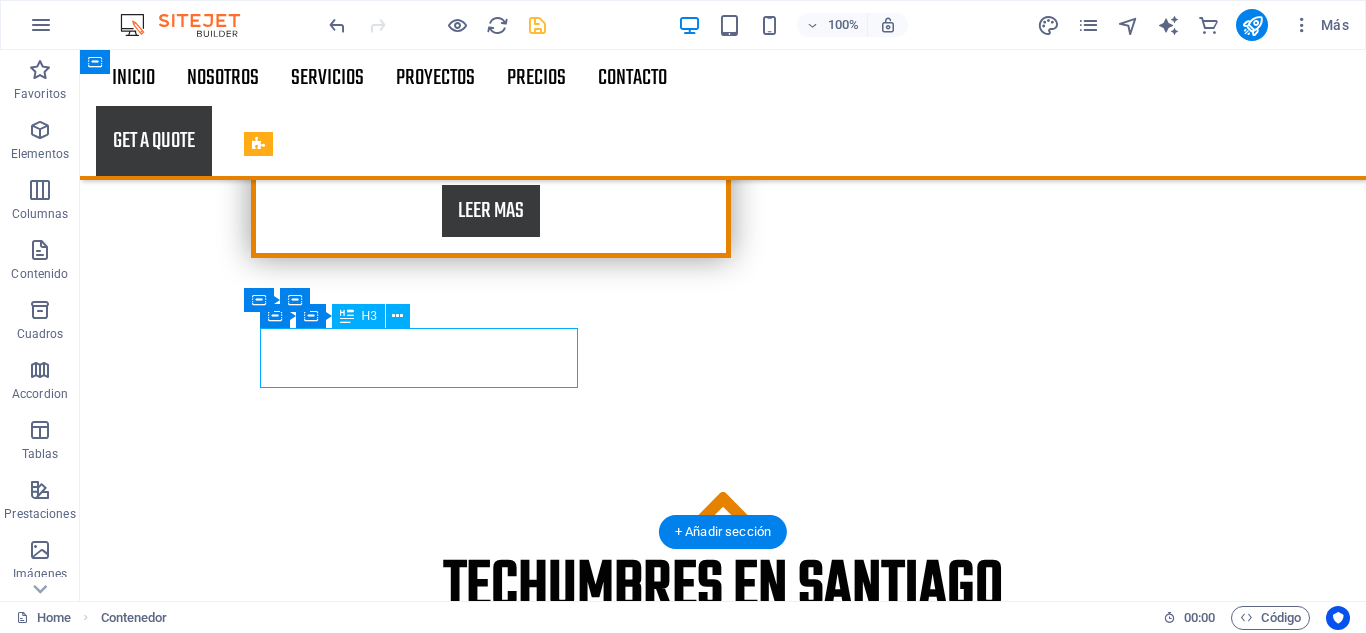 click on "Materiales de cálida" at bounding box center [723, 1330] 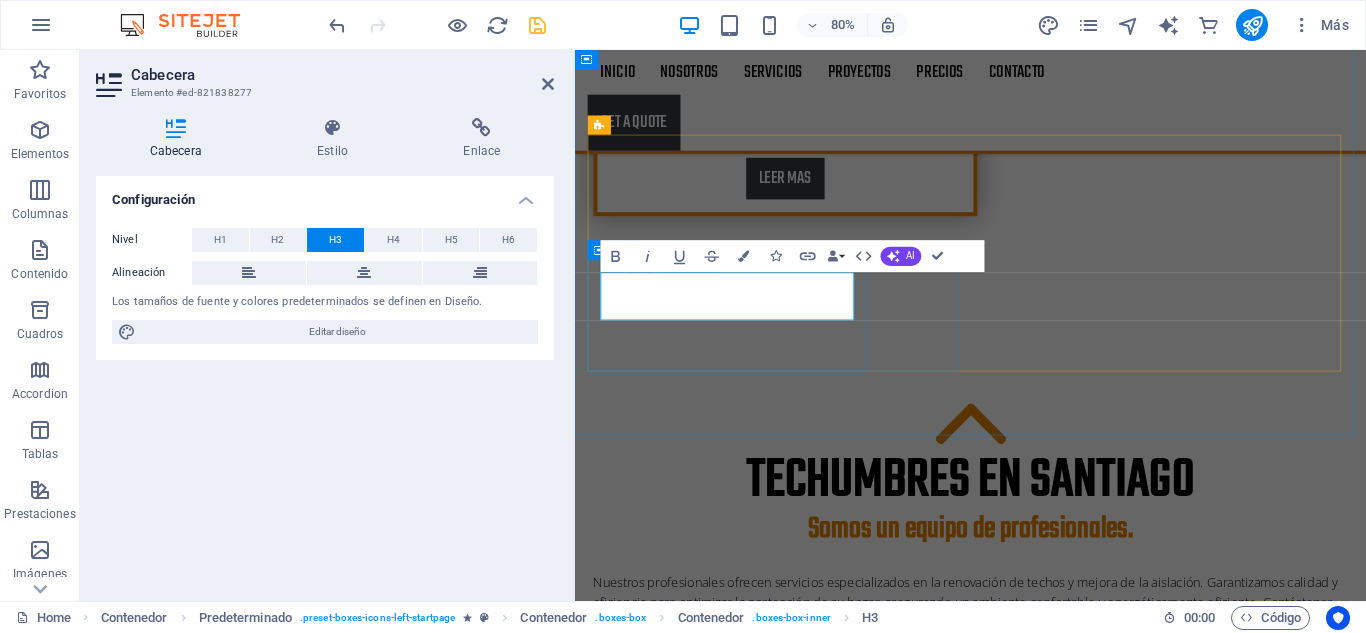 click on "Materiales de cálida" at bounding box center (1070, 1330) 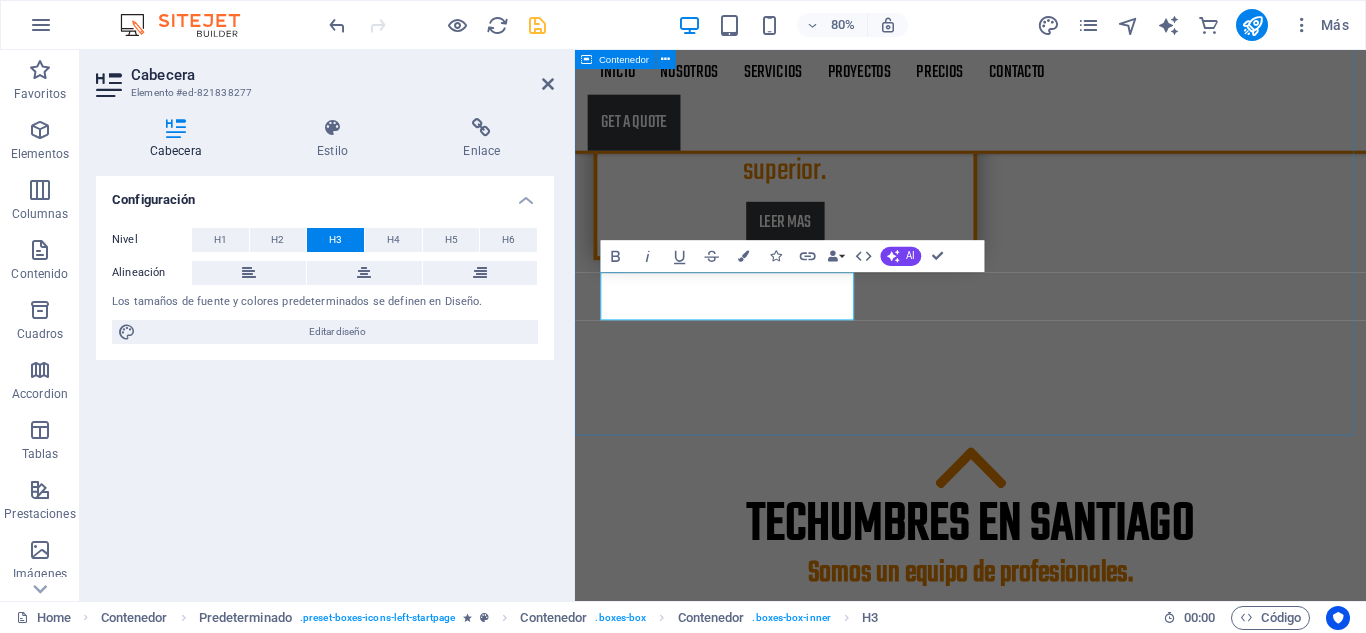 click on "TECHumbres EN SANTIAGO Somos un equipo de profesionales. Nuestros profesionales ofrecen servicios especializados en la renovación de techos y mejora de la aislación. Garantizamos calidad y eficiencia para optimizar la protección de su hogar, asegurando un ambiente confortable y energéticamente eficiente. Contáctenos para más información sobre nuestras soluciones personalizadas. [YEAR] de experiencia Lorem ipsum dolor sit amet, consectetur adipisicing elit. Veritatis, dolorem! Certificación Lorem ipsum dolor sit amet, consectetur adipisicing elit. Veritatis, dolorem! Materiales de calidad Lorem ipsum dolor sit amet, consectetur adipisicing elit. Veritatis, dolorem! Precios Justos Lorem ipsum dolor sit amet, consectetur adipisicing elit. Veritatis, dolorem!" at bounding box center [1069, 1140] 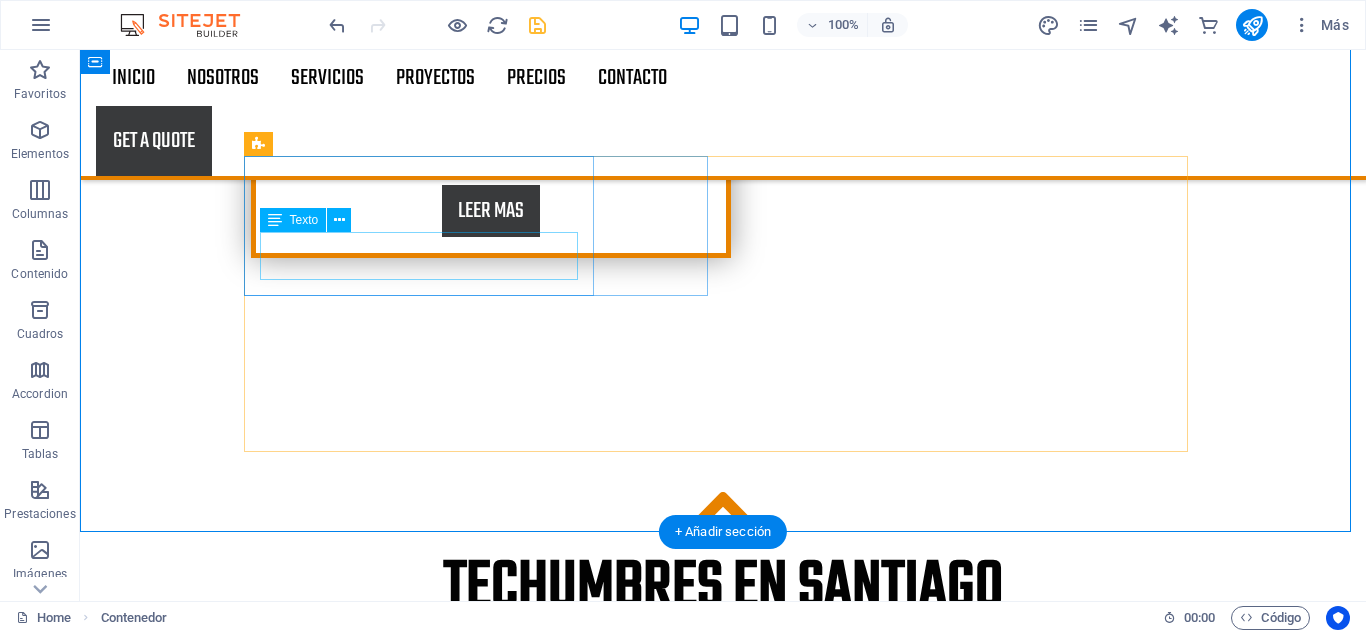 click on "Lorem ipsum dolor sit amet, consectetur adipisicing elit. Veritatis, dolorem!" at bounding box center (723, 896) 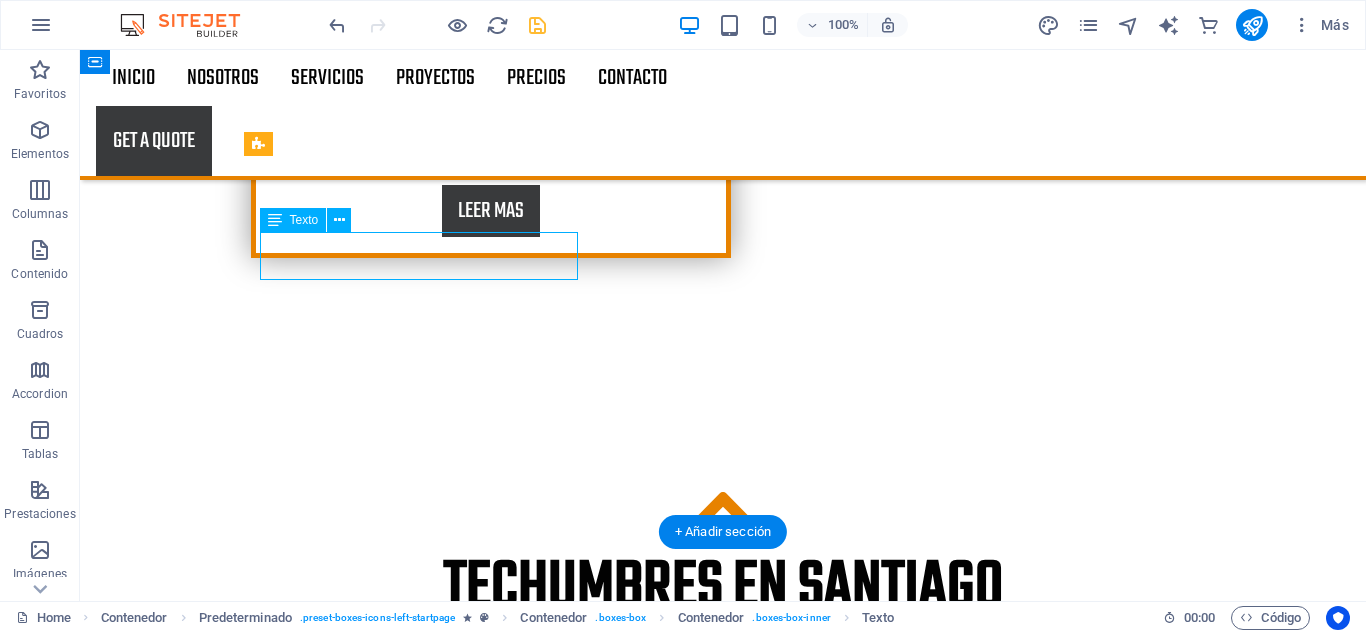 click on "Lorem ipsum dolor sit amet, consectetur adipisicing elit. Veritatis, dolorem!" at bounding box center (723, 896) 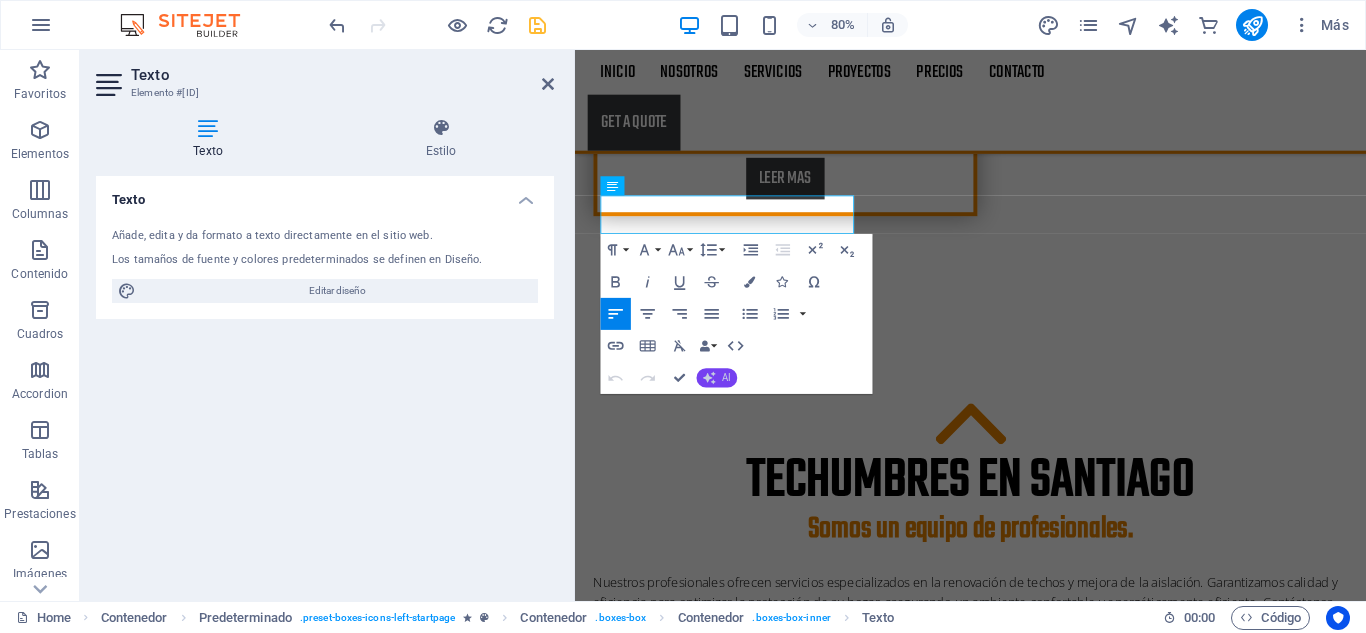 drag, startPoint x: 719, startPoint y: 362, endPoint x: 724, endPoint y: 374, distance: 13 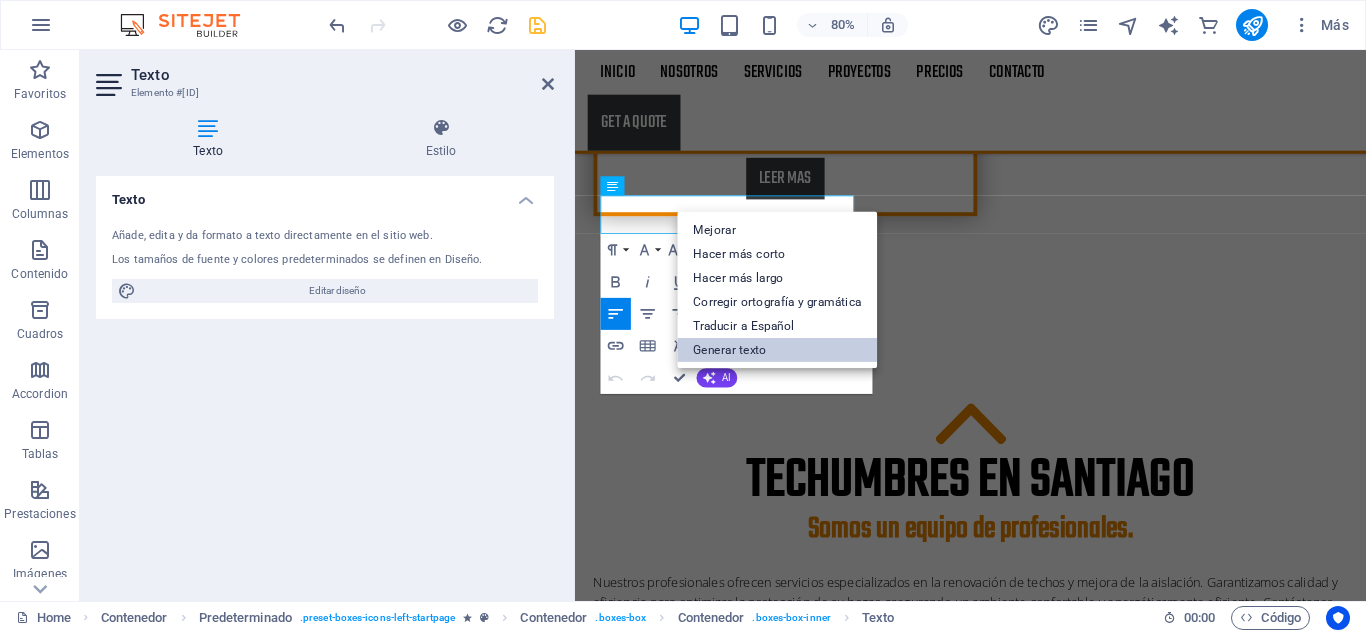 click on "Generar texto" at bounding box center [777, 350] 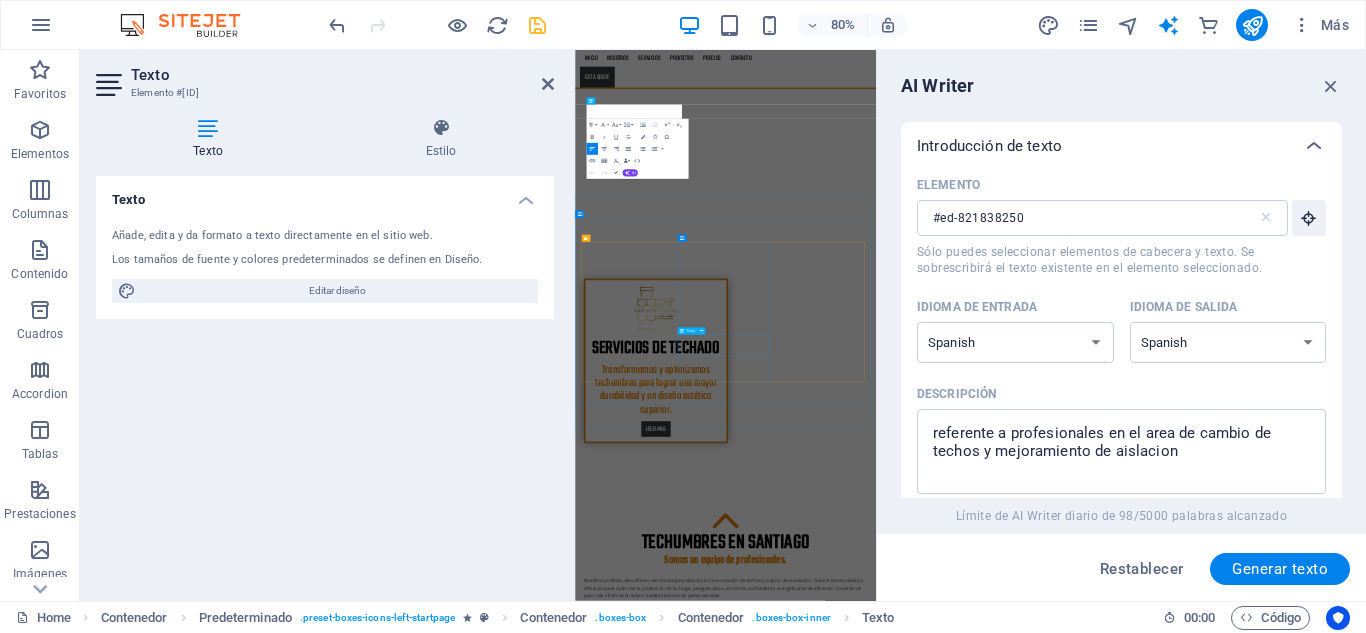 scroll, scrollTop: 2048, scrollLeft: 0, axis: vertical 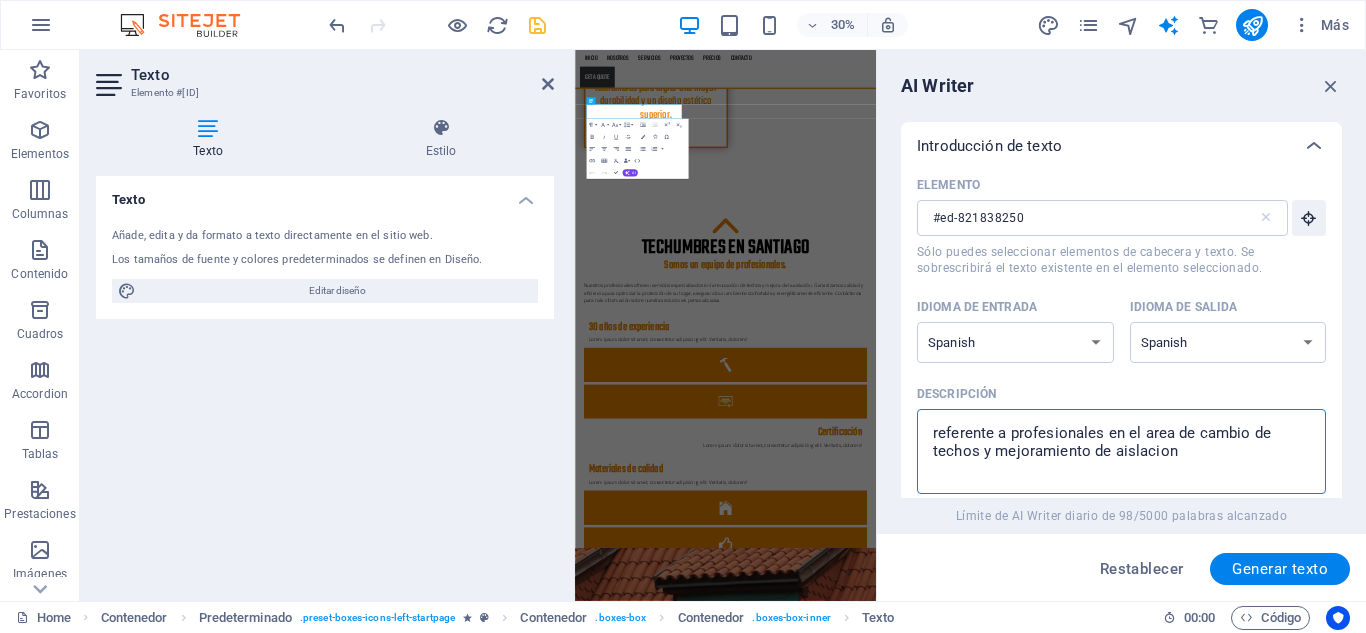 drag, startPoint x: 1202, startPoint y: 446, endPoint x: 883, endPoint y: 394, distance: 323.21045 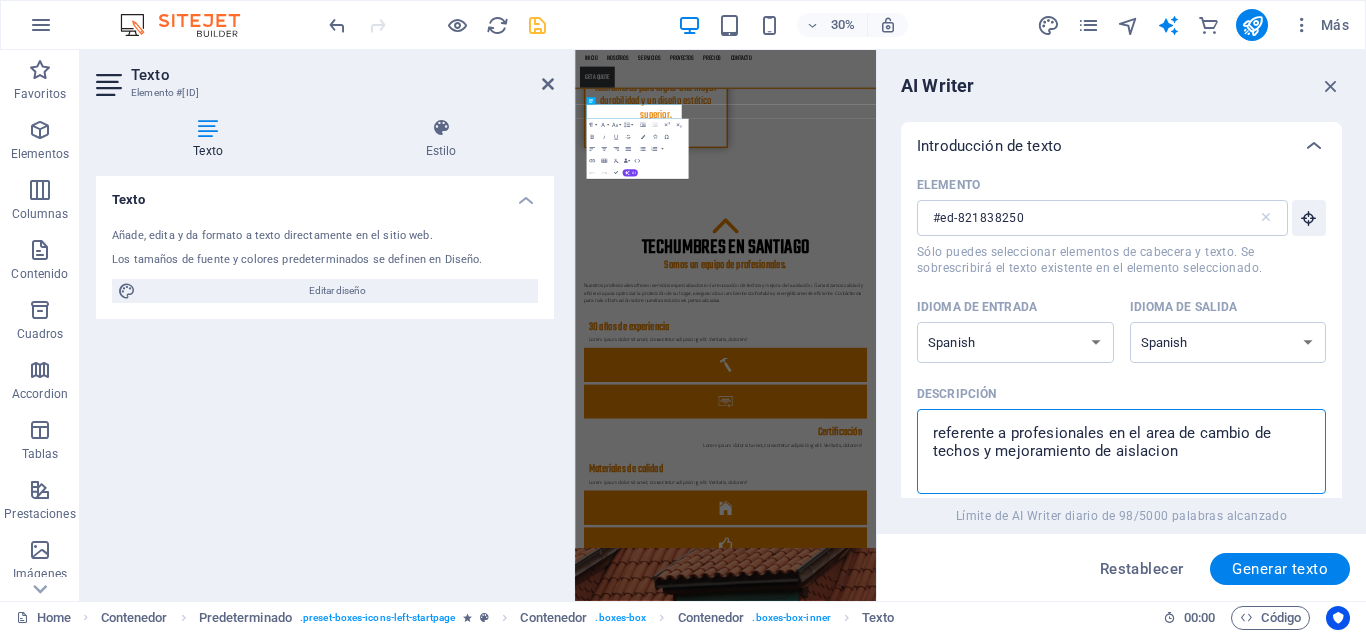 click on "AI Writer Introducción de texto Elemento #ed-821838250 ​ Sólo puedes seleccionar elementos de cabecera y texto. Se sobrescribirá el texto existente en el elemento seleccionado. Idioma de entrada Albanian Arabic Armenian Awadhi Azerbaijani Bashkir Basque Belarusian Bengali Bhojpuri Bosnian Brazilian Portuguese Bulgarian Cantonese (Yue) Catalan Chhattisgarhi Chinese Croatian Czech Danish Dogri Dutch English Estonian Faroese Finnish French Galician Georgian German Greek Gujarati Haryanvi Hindi Hungarian Indonesian Irish Italian Japanese Javanese Kannada Kashmiri Kazakh Konkani Korean Kyrgyz Latvian Lithuanian Macedonian Maithili Malay Maltese Mandarin Mandarin Chinese Marathi Marwari Min Nan Moldovan Mongolian Montenegrin Nepali Norwegian Oriya Pashto Persian (Farsi) Polish Portuguese Punjabi Rajasthani Romanian Russian Sanskrit Santali Serbian Sindhi Sinhala Slovak Slovene Slovenian Spanish Ukrainian Urdu Uzbek Vietnamese Welsh Wu Idioma de salida Albanian Arabic Armenian Awadhi Azerbaijani Bashkir Basque" at bounding box center [1121, 325] 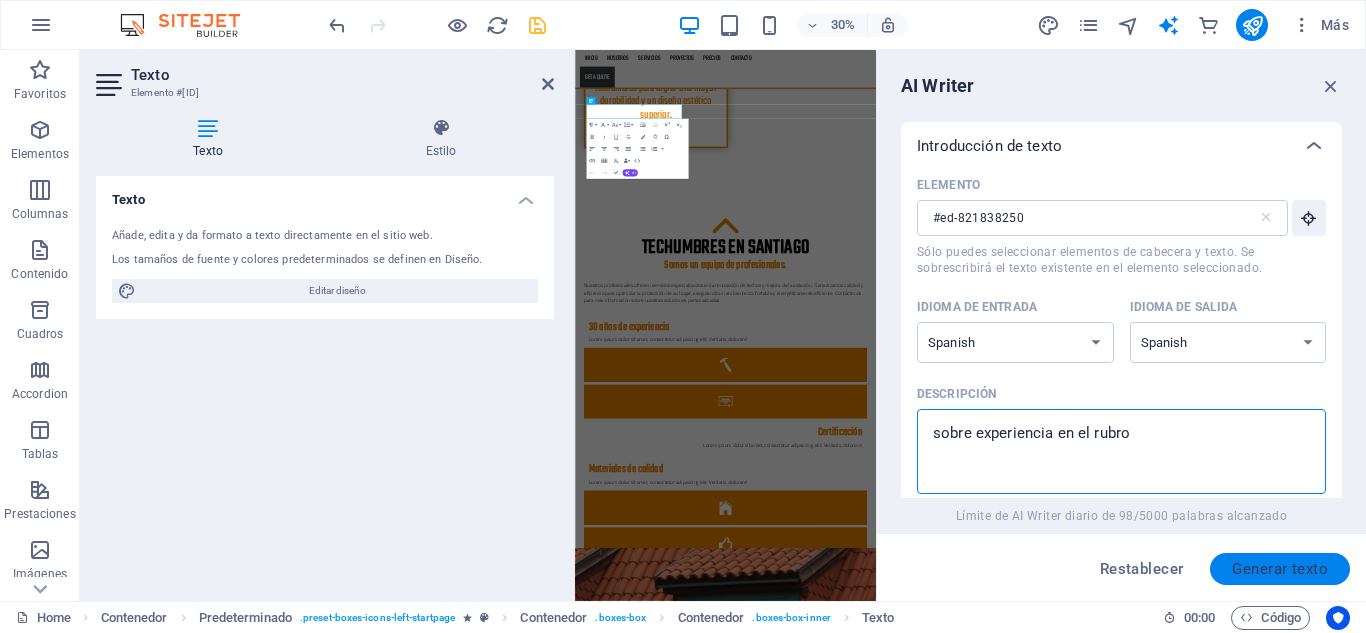 click on "Generar texto" at bounding box center (1280, 569) 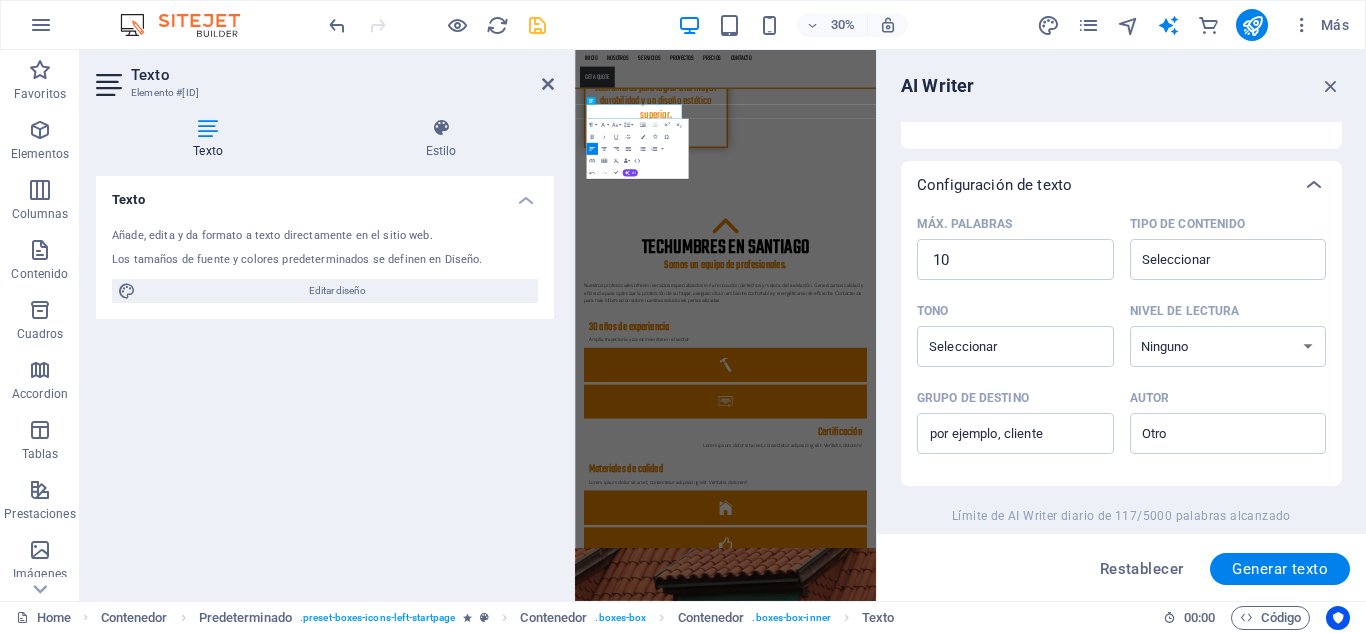 scroll, scrollTop: 627, scrollLeft: 0, axis: vertical 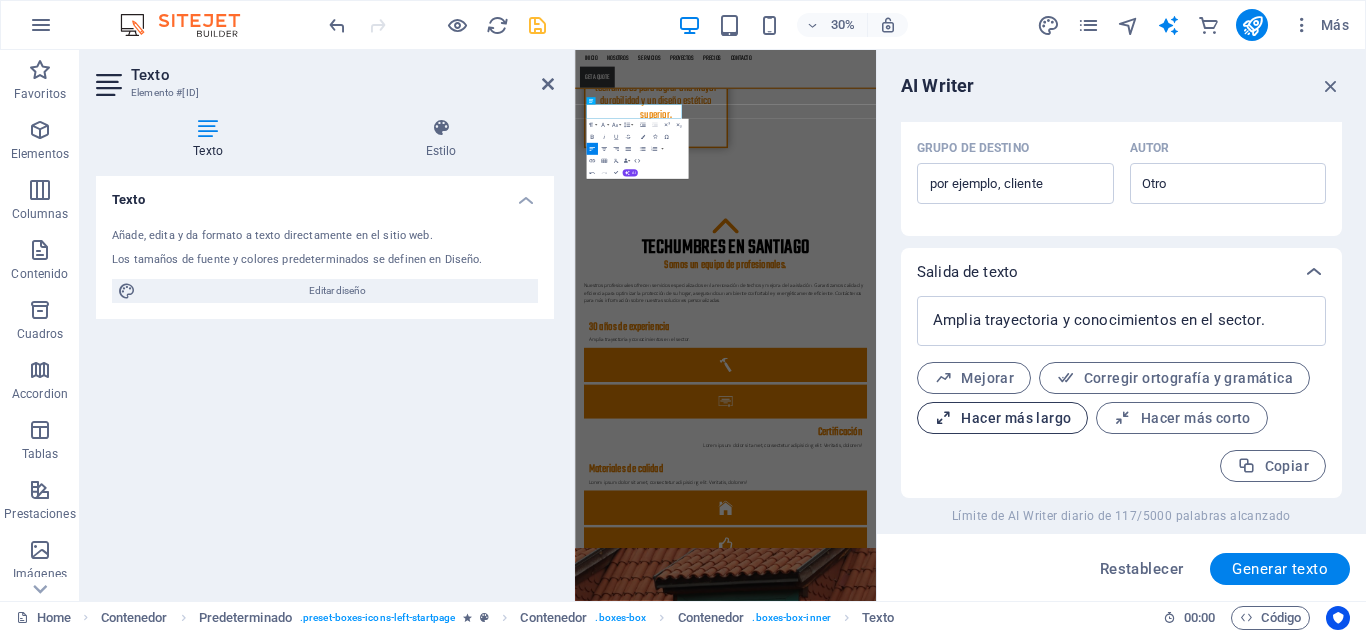 click on "Hacer más largo" at bounding box center [1002, 418] 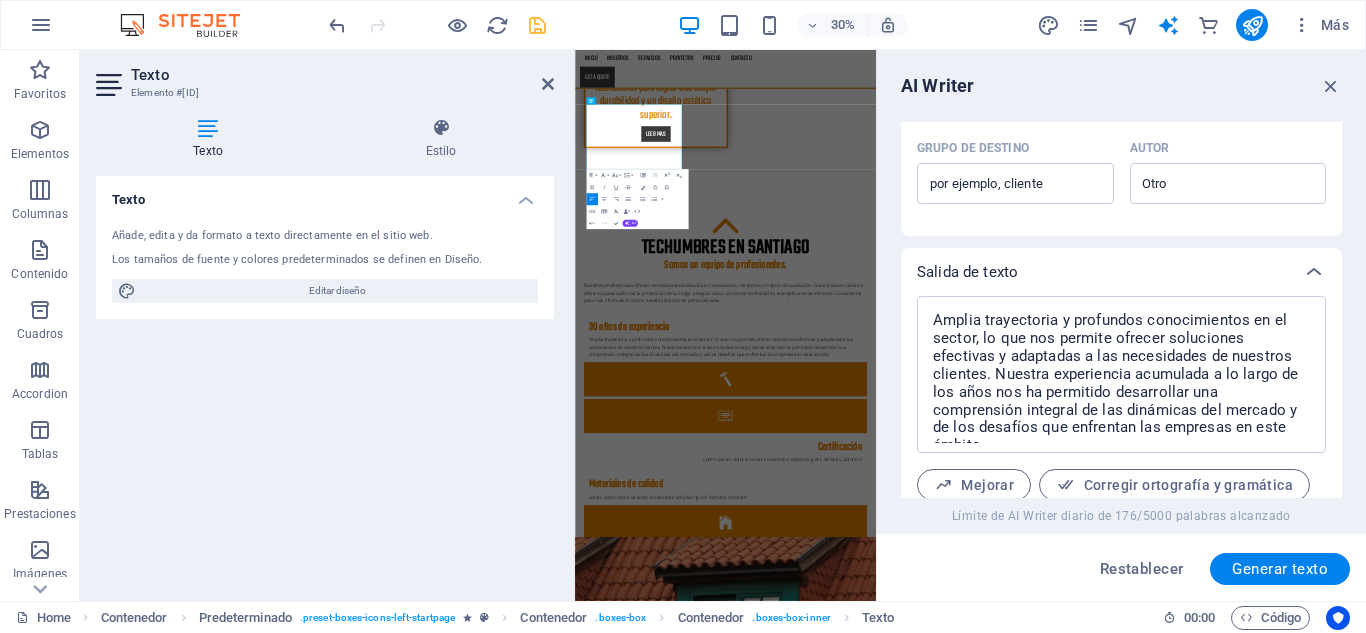 scroll, scrollTop: 734, scrollLeft: 0, axis: vertical 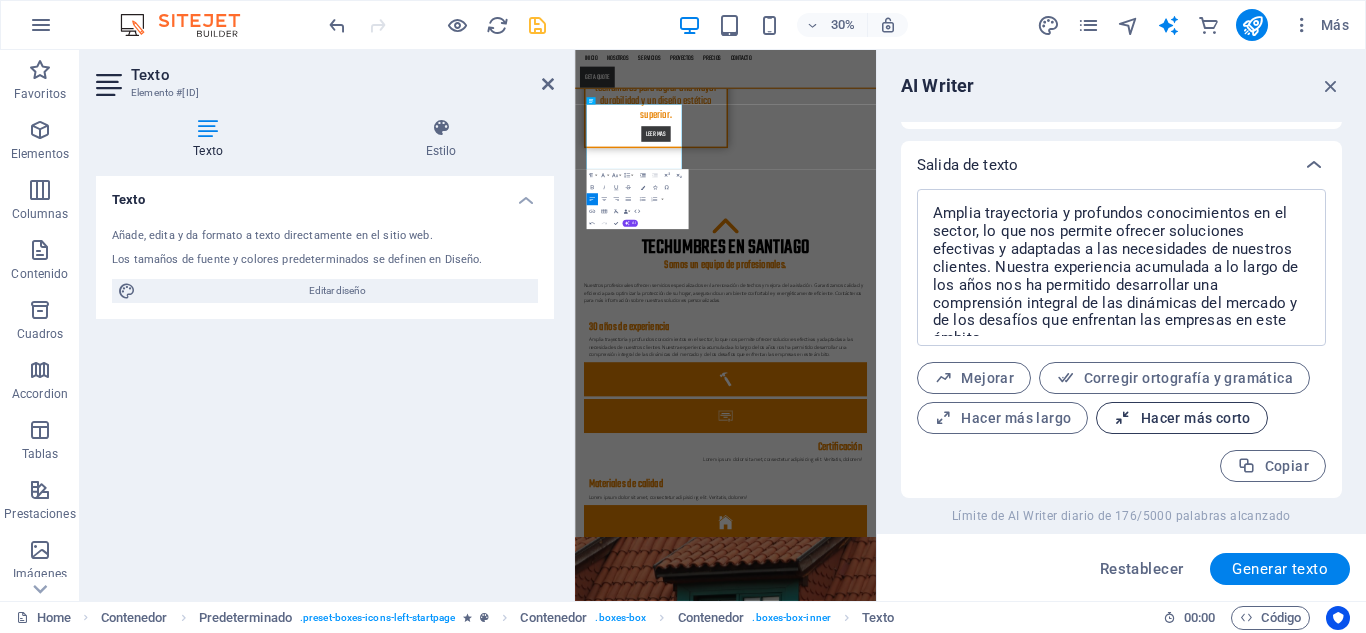 click on "Hacer más corto" at bounding box center (1181, 418) 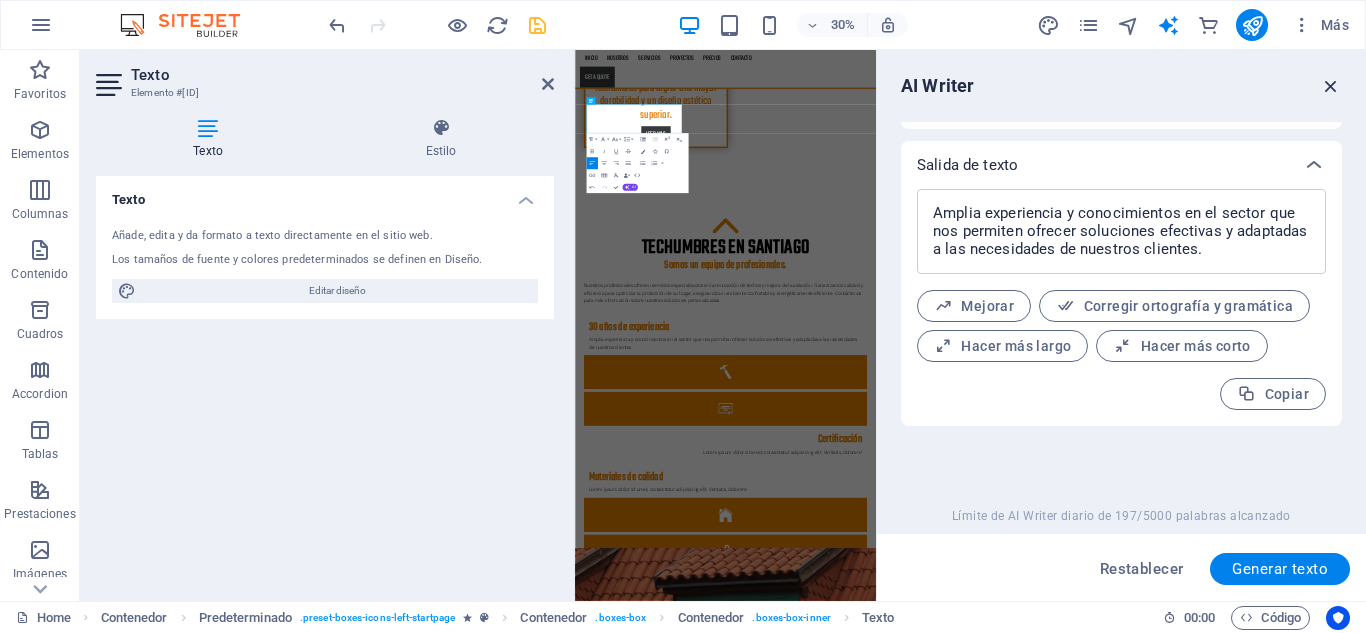 click at bounding box center (1331, 86) 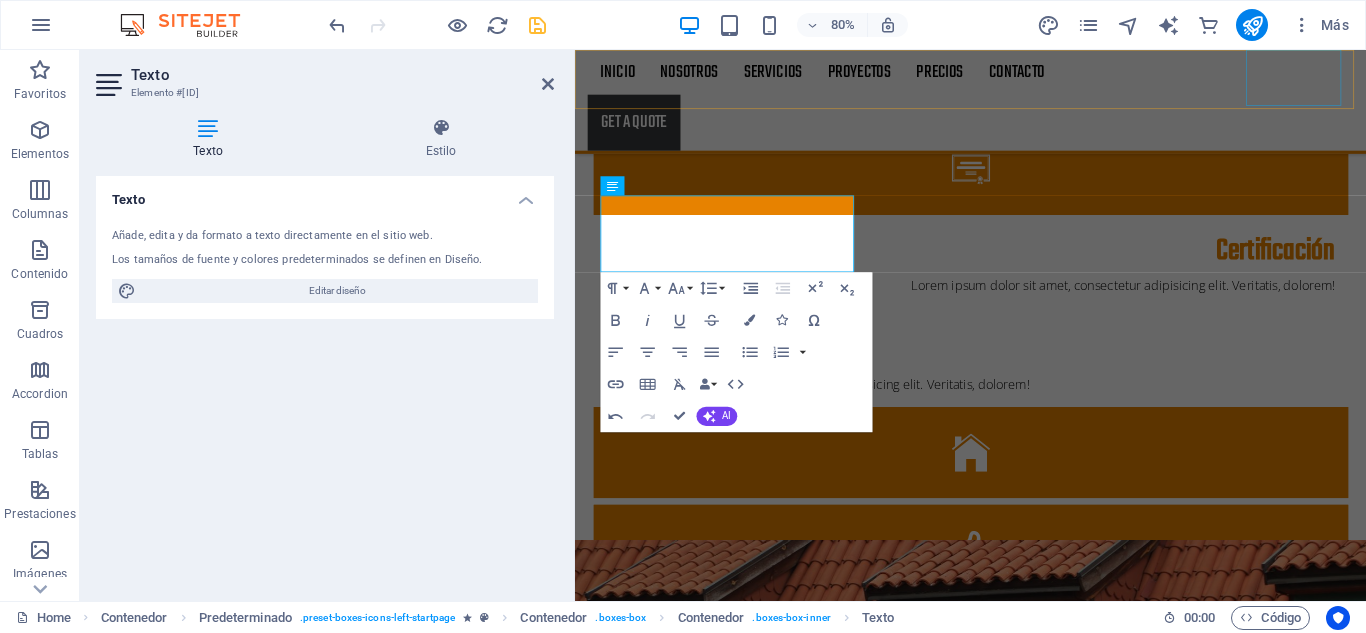 scroll, scrollTop: 1066, scrollLeft: 0, axis: vertical 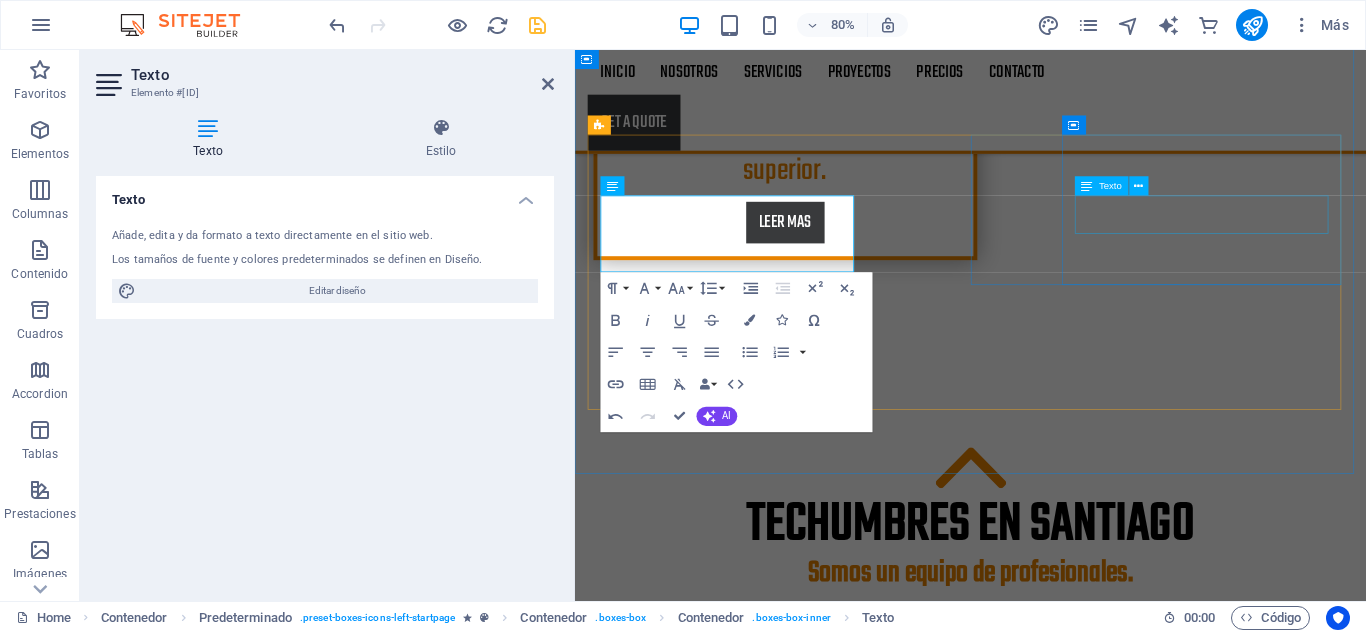 click on "Lorem ipsum dolor sit amet, consectetur adipisicing elit. Veritatis, dolorem!" at bounding box center (1070, 1327) 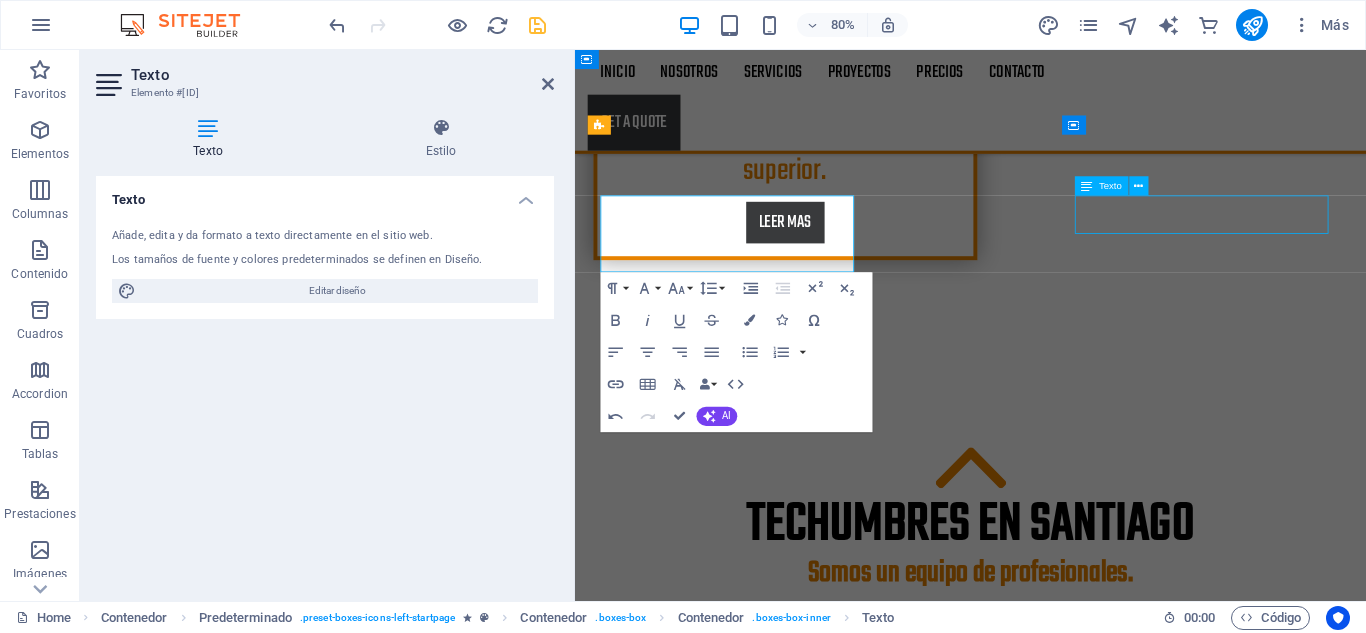 click on "Lorem ipsum dolor sit amet, consectetur adipisicing elit. Veritatis, dolorem!" at bounding box center [1070, 1327] 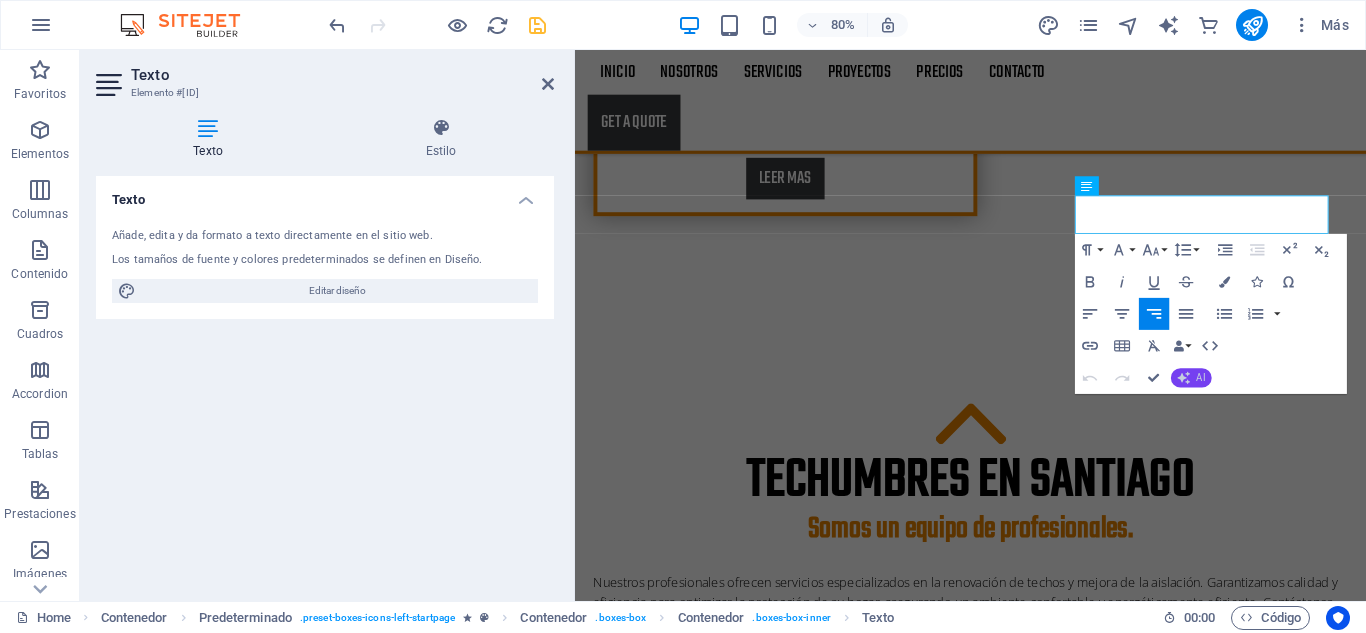 click 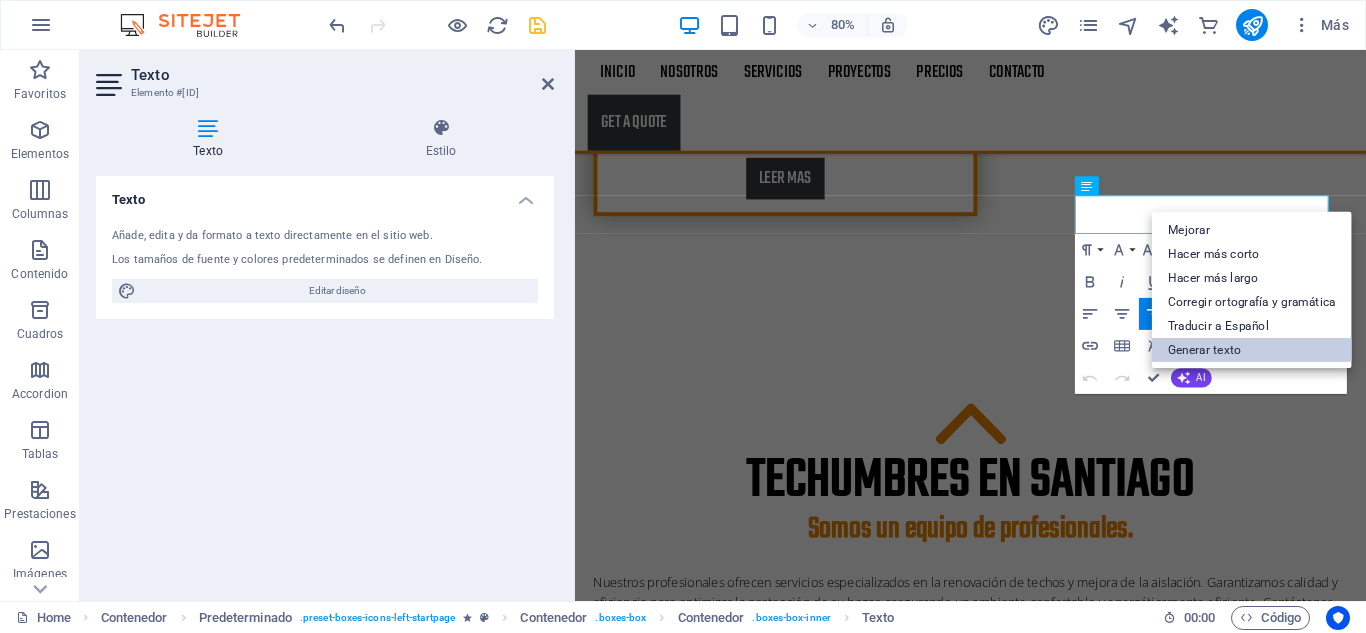 click on "Generar texto" at bounding box center (1252, 350) 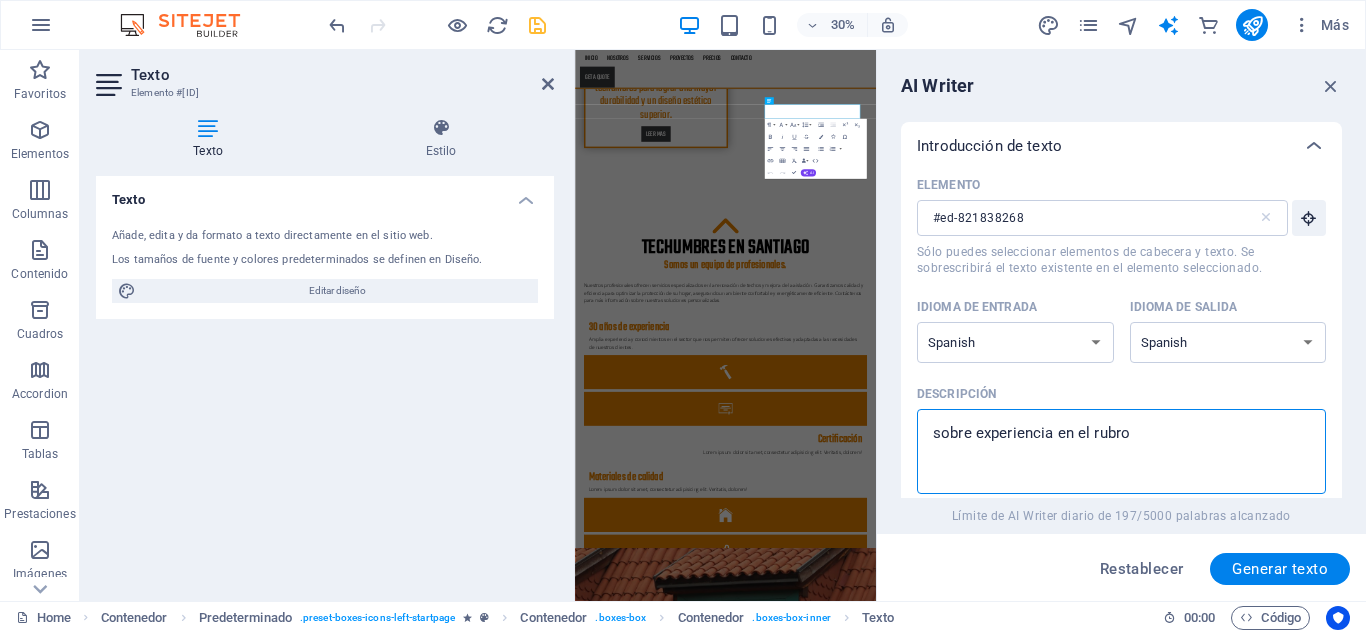 drag, startPoint x: 1167, startPoint y: 429, endPoint x: 917, endPoint y: 453, distance: 251.14935 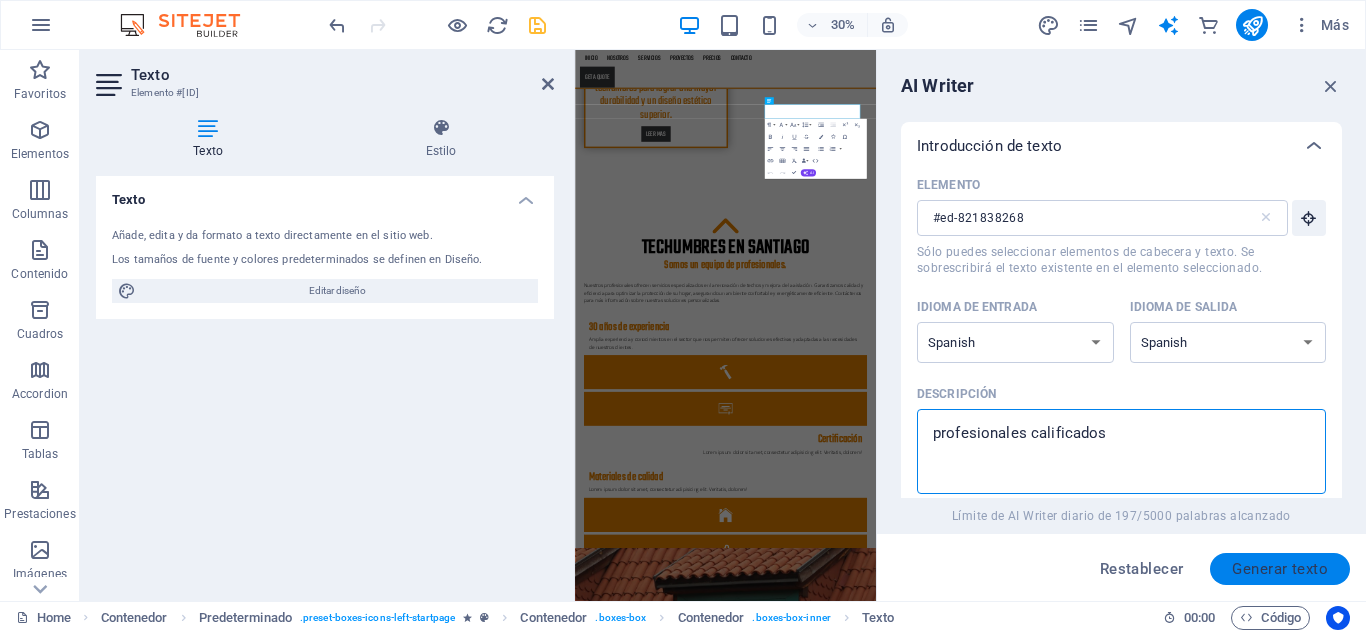 click on "Generar texto" at bounding box center [1280, 569] 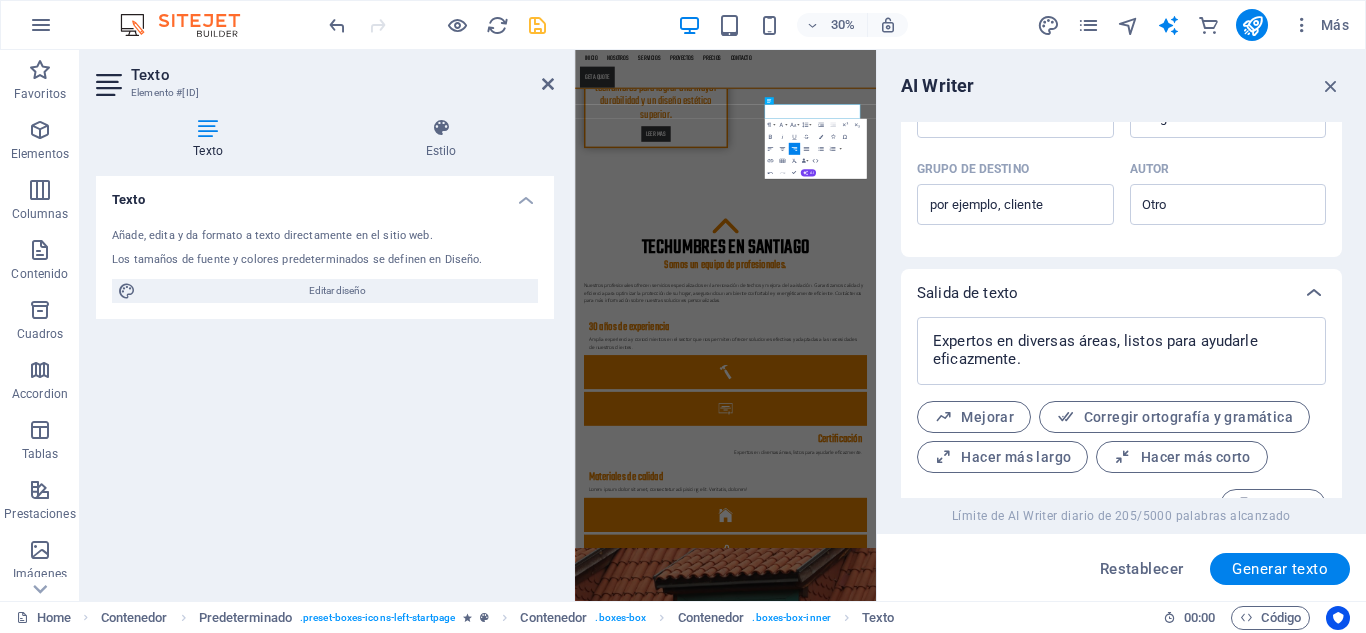 scroll, scrollTop: 645, scrollLeft: 0, axis: vertical 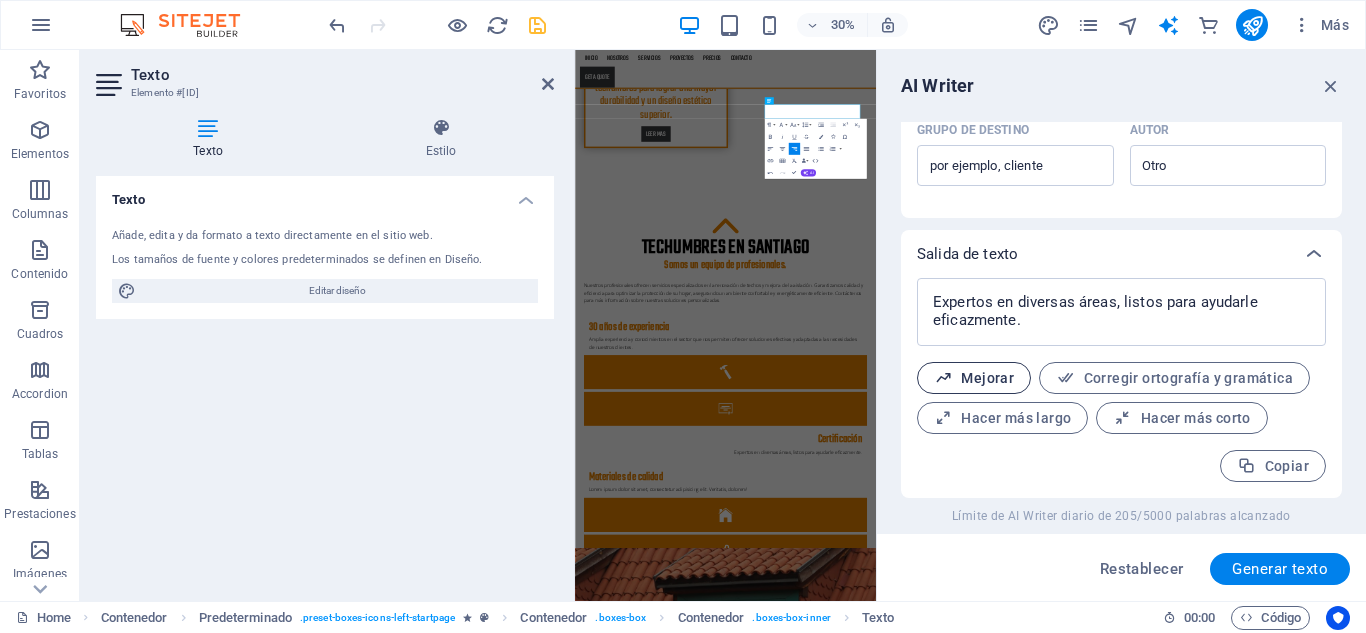 click on "Mejorar" at bounding box center (974, 378) 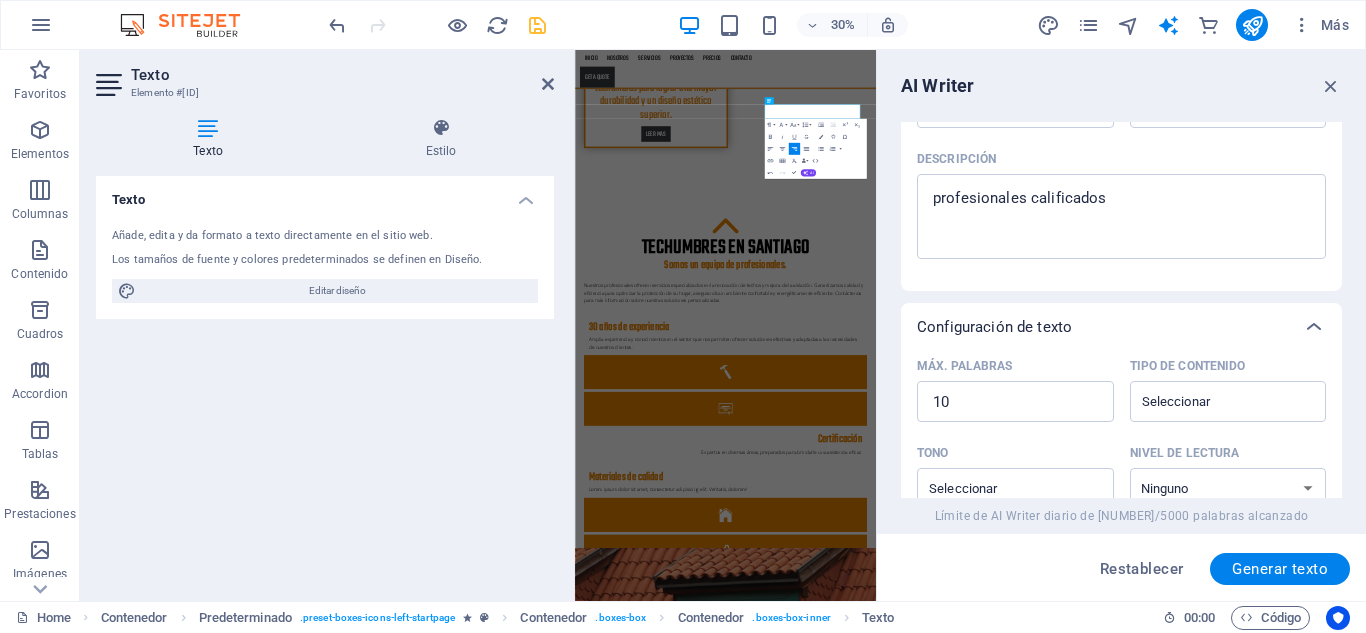 scroll, scrollTop: 234, scrollLeft: 0, axis: vertical 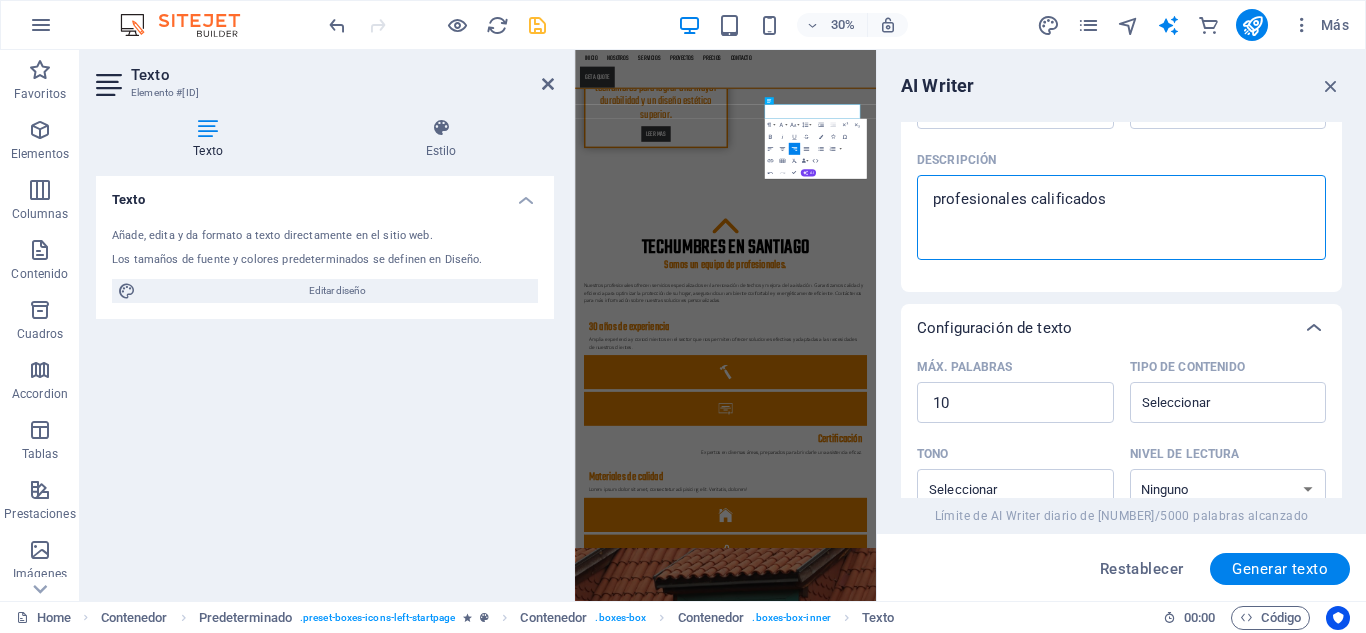 click on "profesionales calificados" at bounding box center [1121, 217] 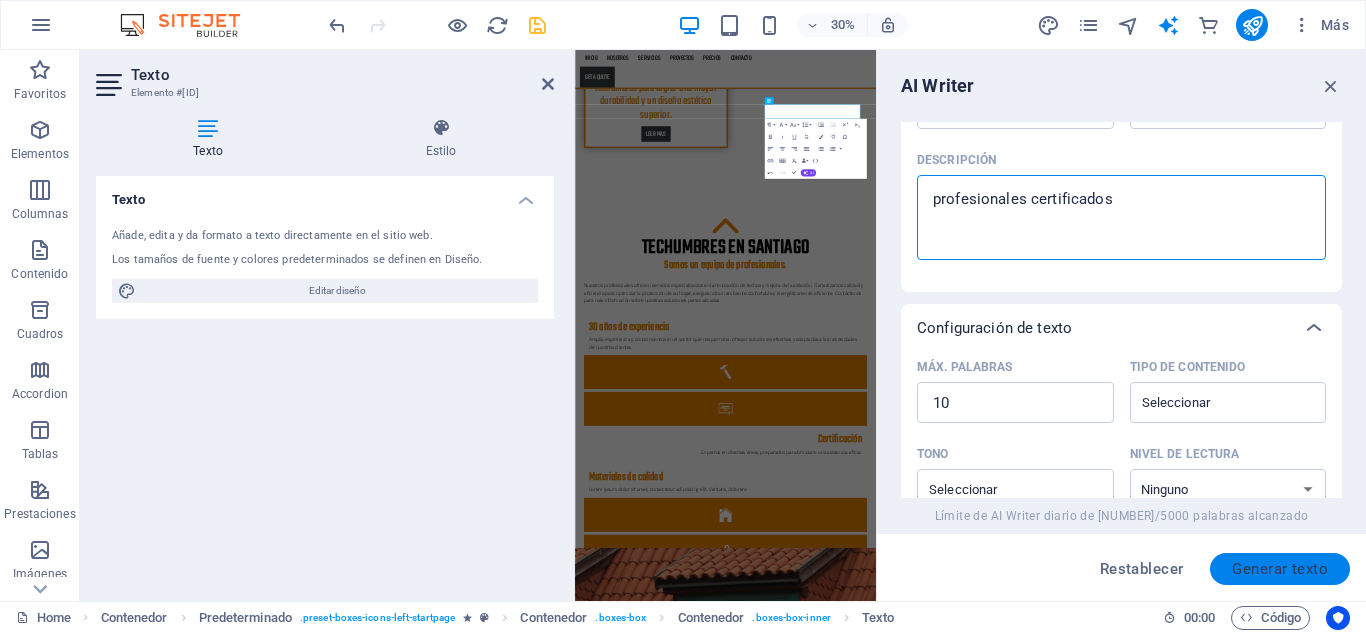 click on "Generar texto" at bounding box center [1280, 569] 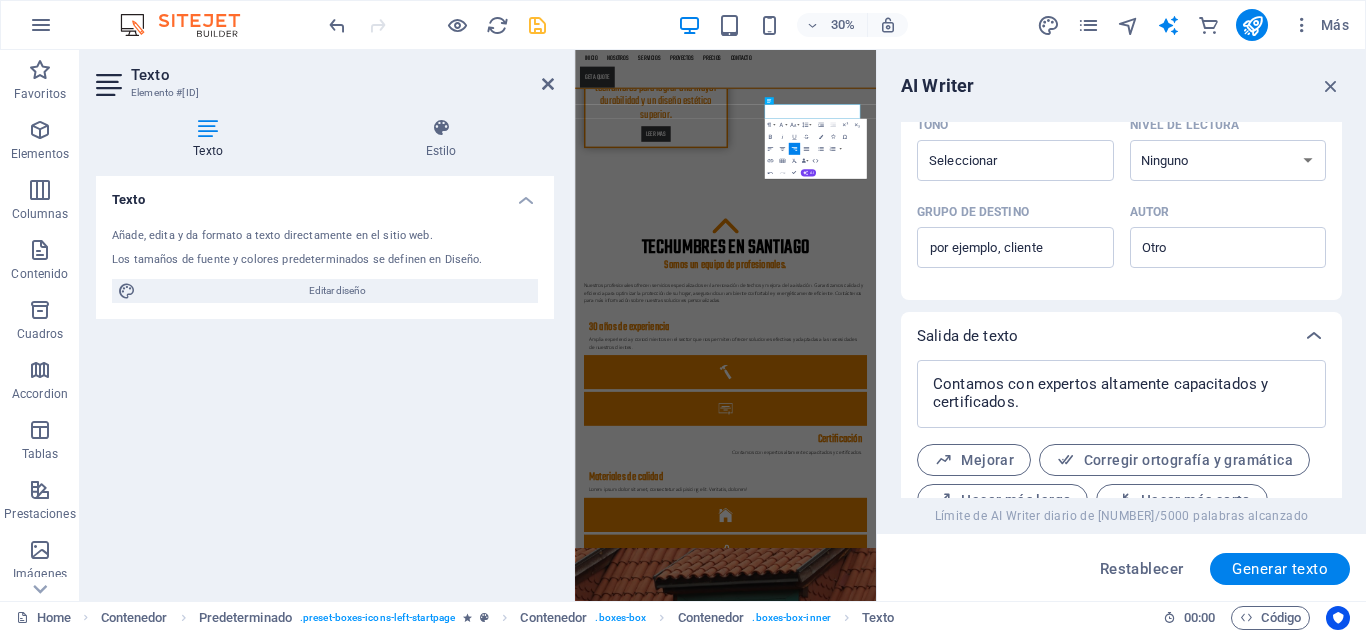 scroll, scrollTop: 645, scrollLeft: 0, axis: vertical 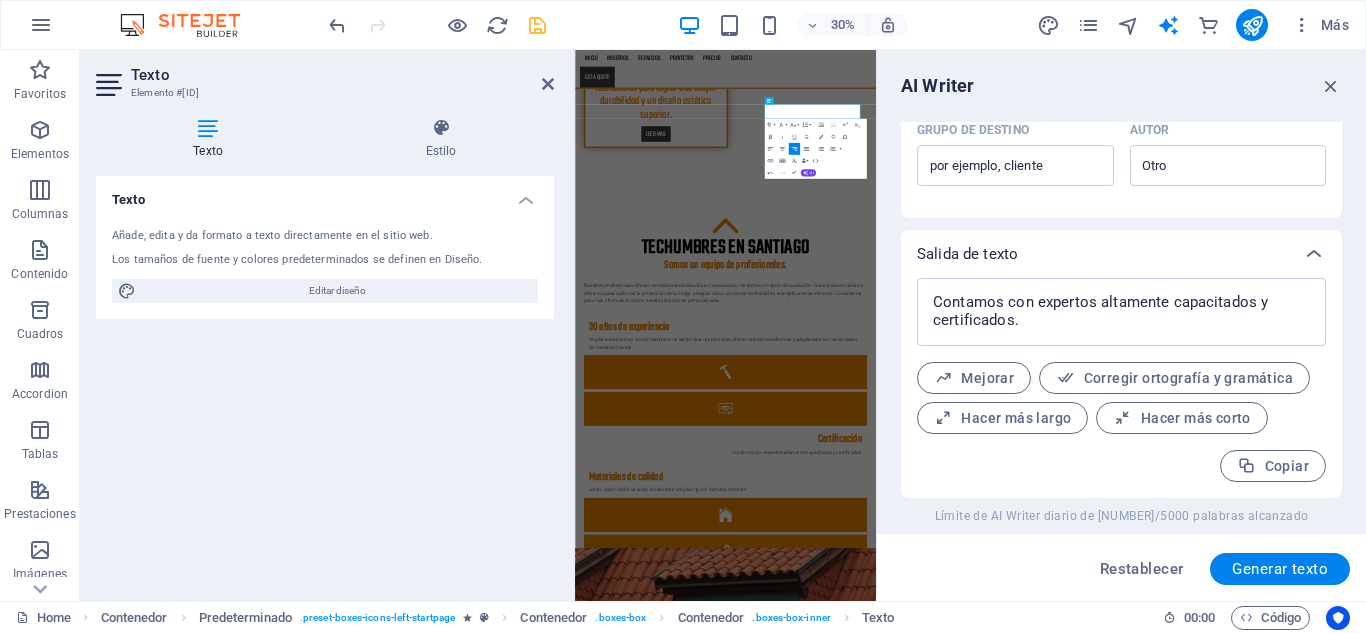 click on "Mejorar Corregir ortografía y gramática Hacer más largo Hacer más corto" at bounding box center (1121, 398) 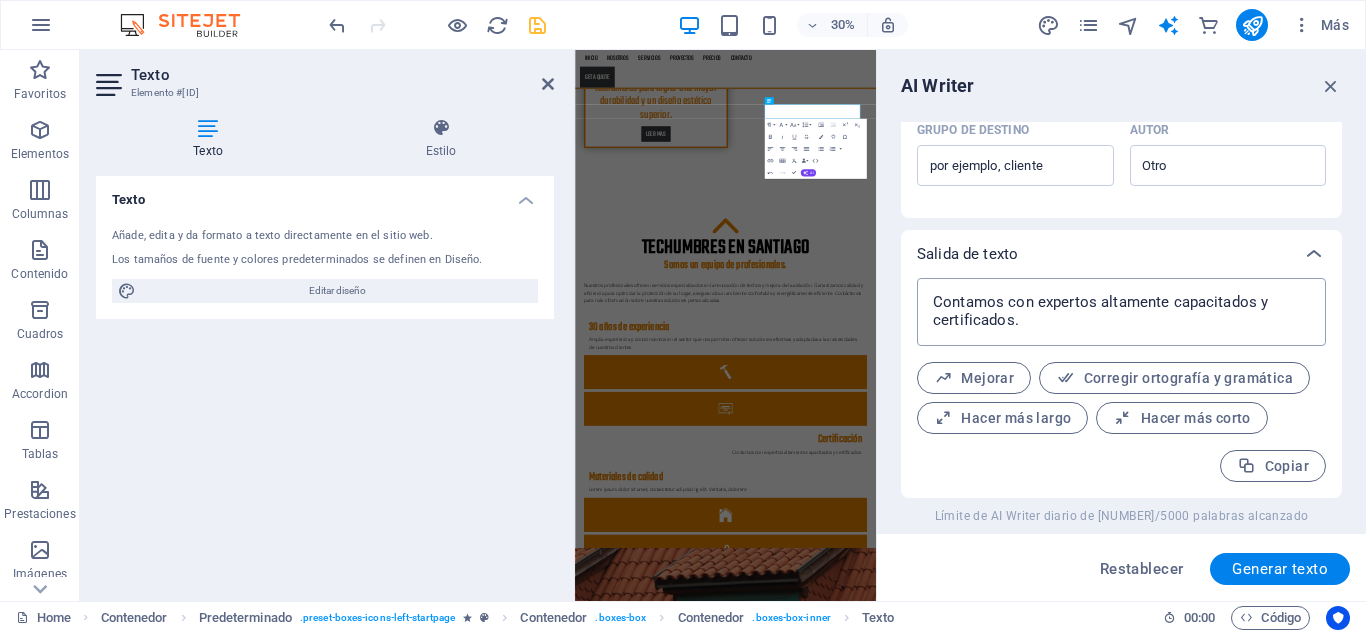 click on "Contamos con expertos altamente capacitados y certificados." at bounding box center [1121, 312] 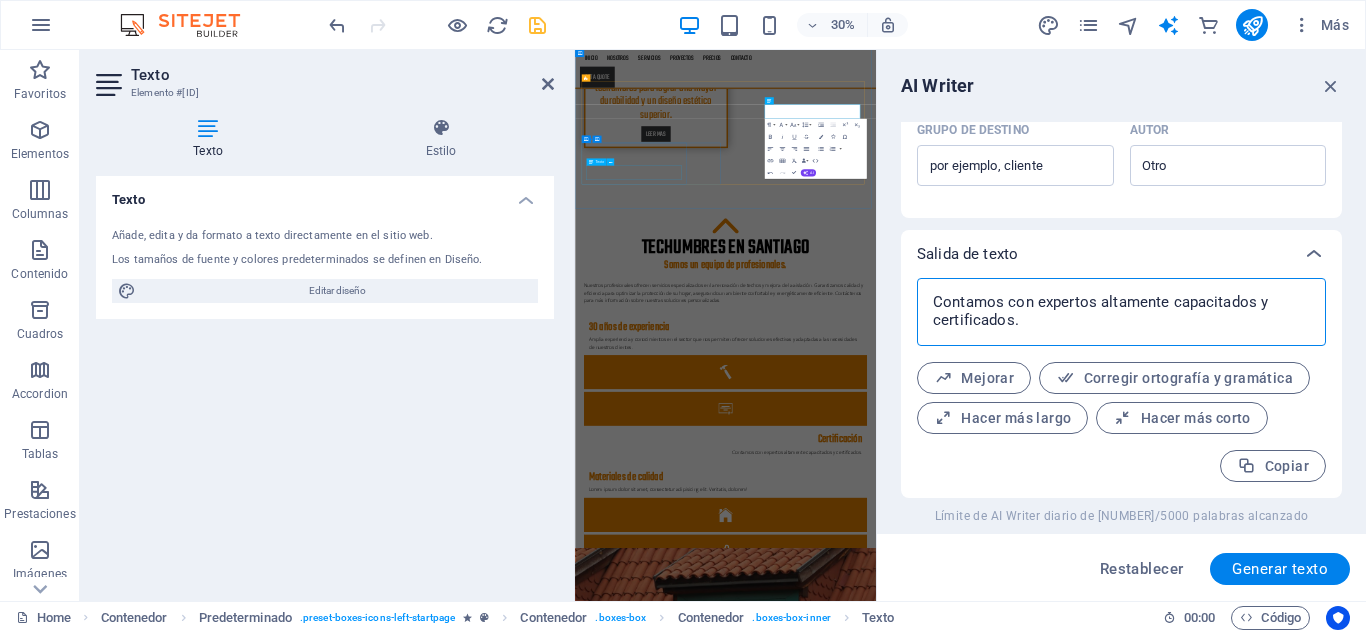 click on "Lorem ipsum dolor sit amet, consectetur adipisicing elit. Veritatis, dolorem!" at bounding box center [1077, 1517] 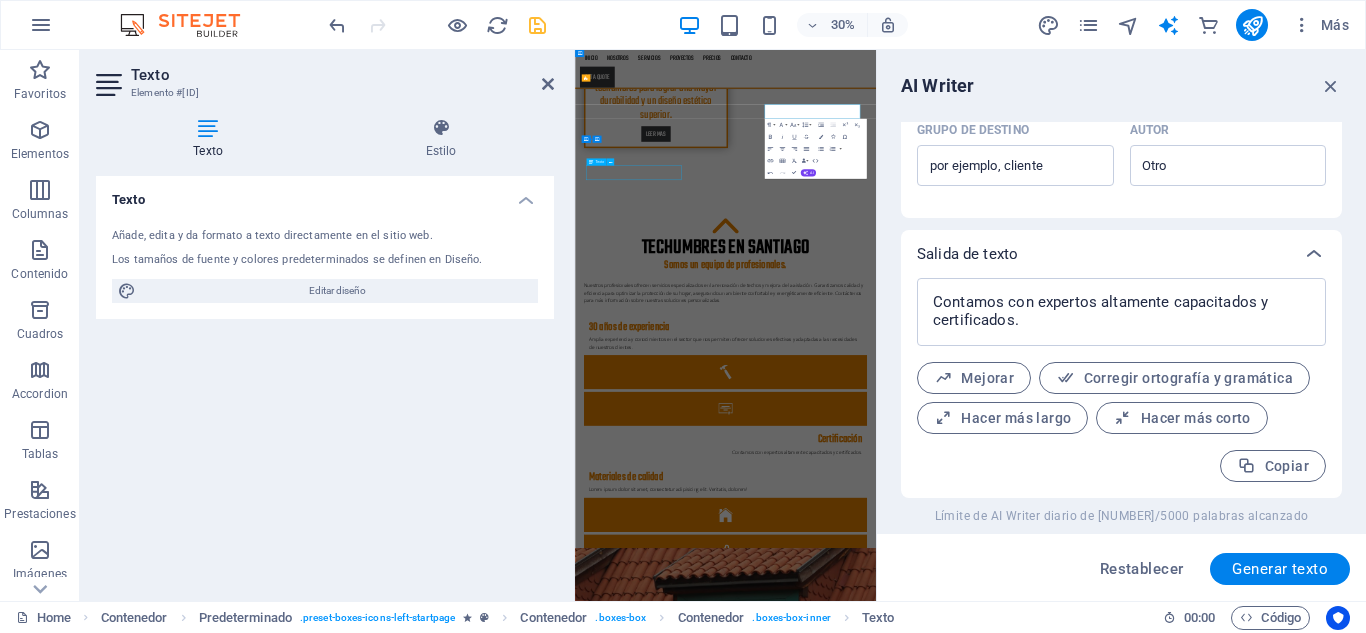 click on "Lorem ipsum dolor sit amet, consectetur adipisicing elit. Veritatis, dolorem!" at bounding box center [1077, 1517] 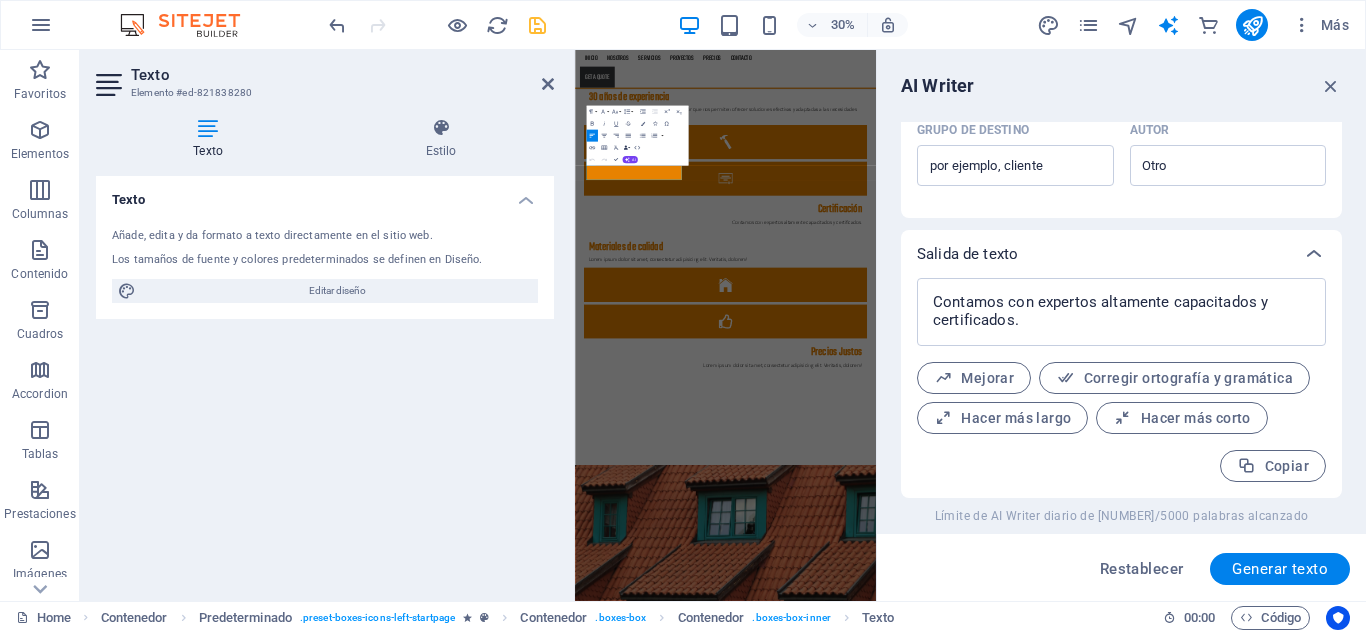 click on "Data Bindings" at bounding box center [626, 148] 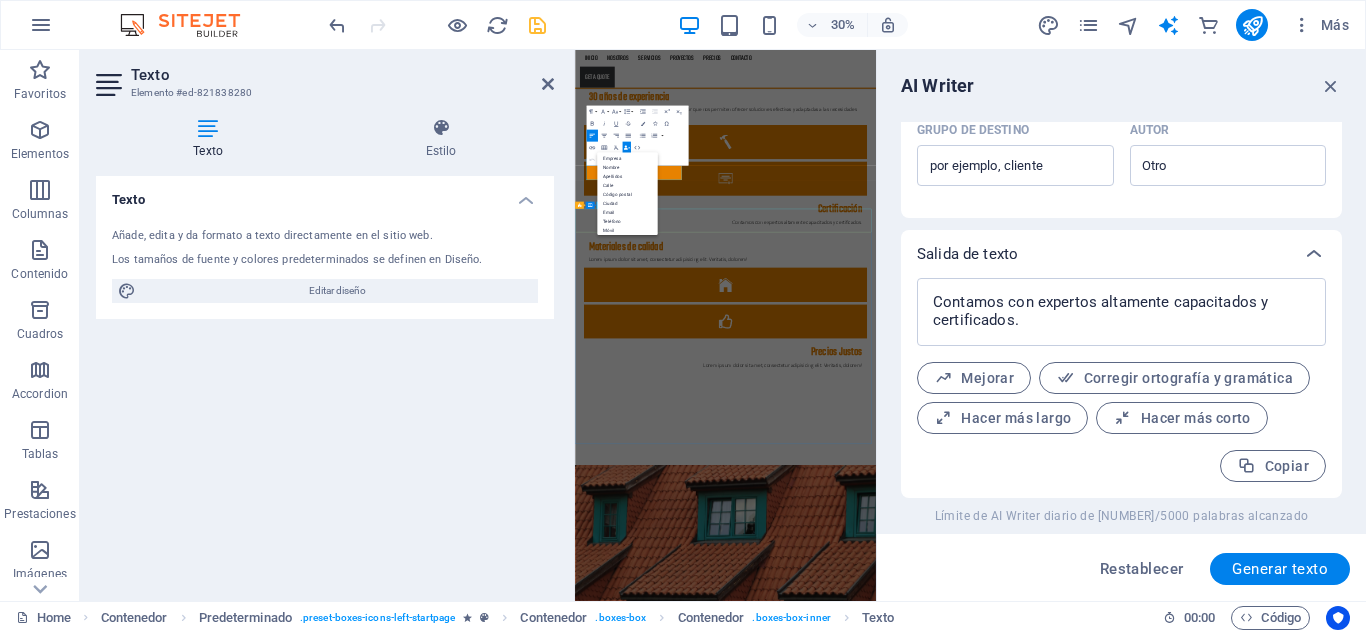 click at bounding box center [1076, 1986] 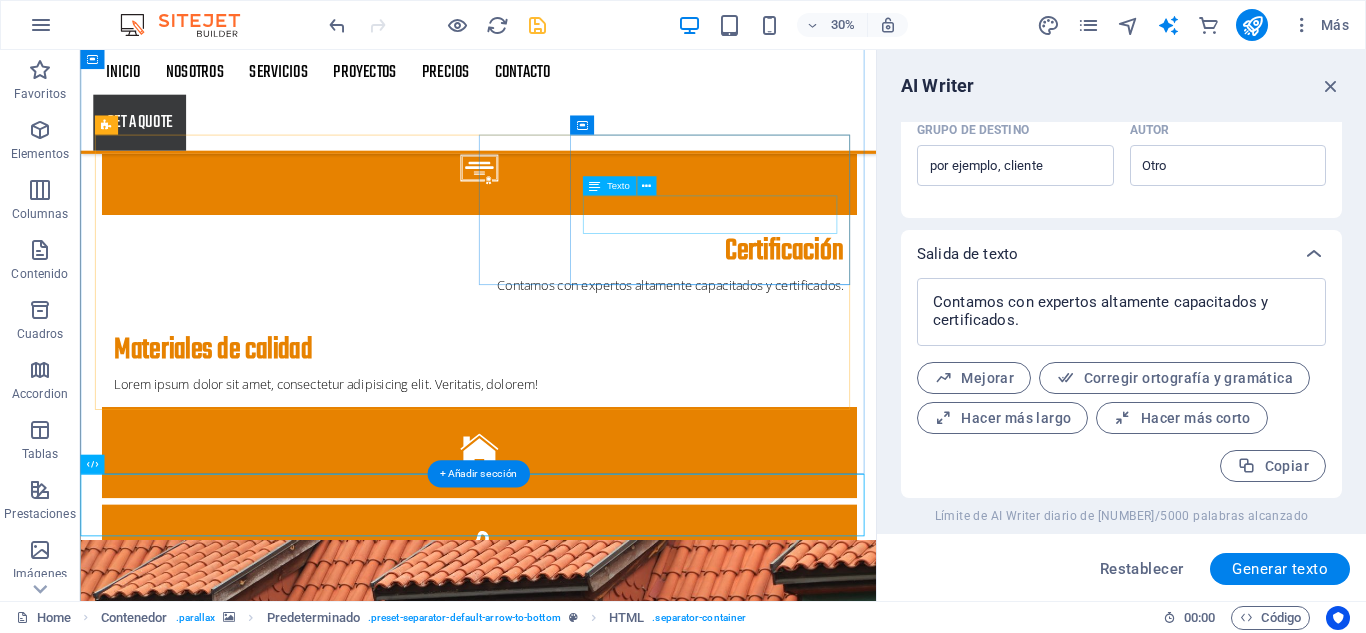 scroll, scrollTop: 1066, scrollLeft: 0, axis: vertical 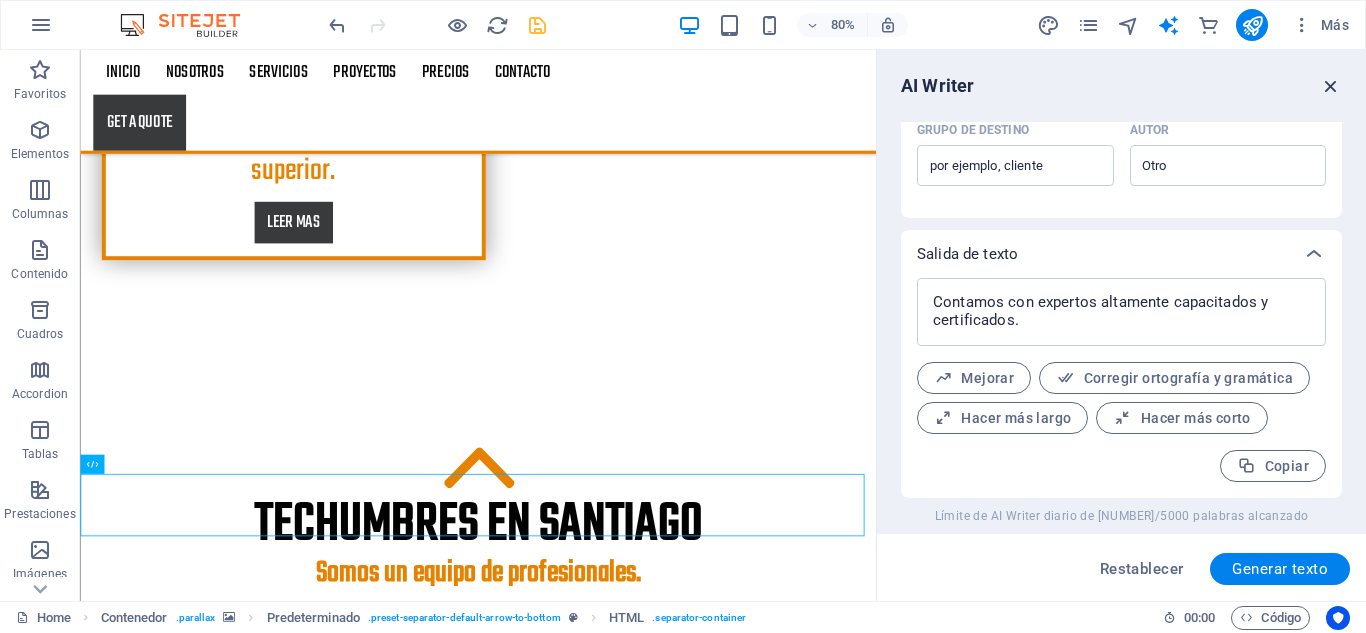 click at bounding box center (1331, 86) 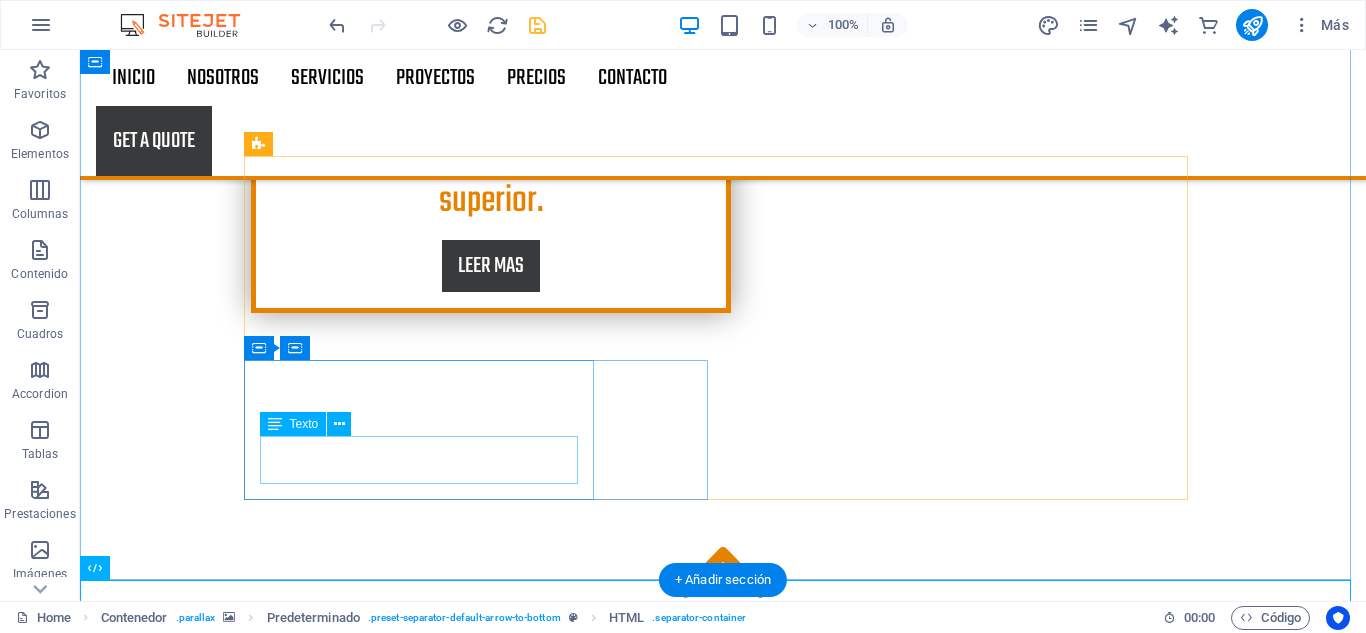 click on "Lorem ipsum dolor sit amet, consectetur adipisicing elit. Veritatis, dolorem!" at bounding box center [723, 1451] 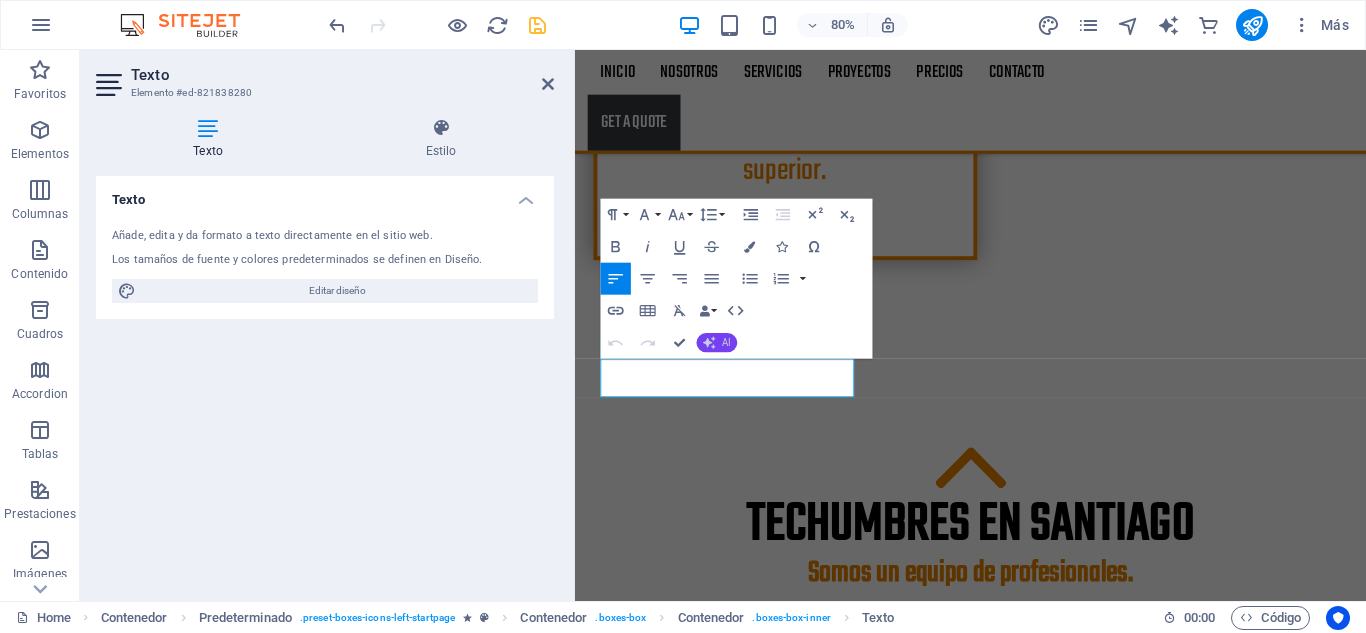 click 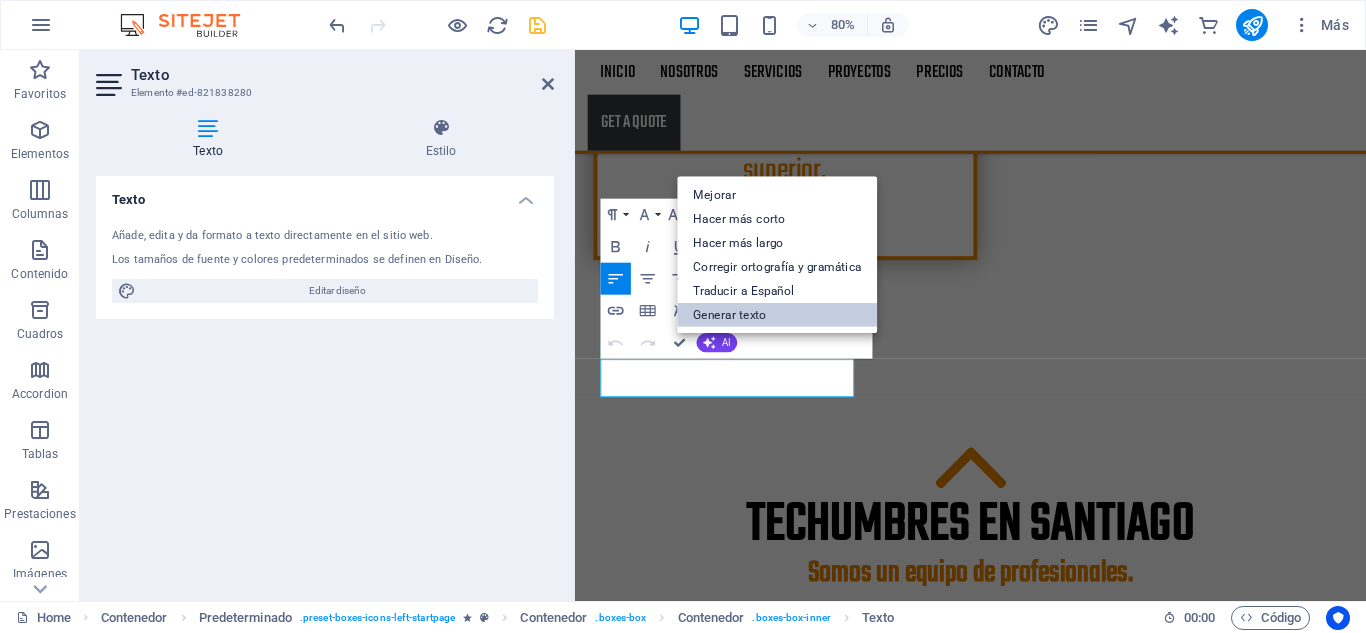click on "Generar texto" at bounding box center [777, 315] 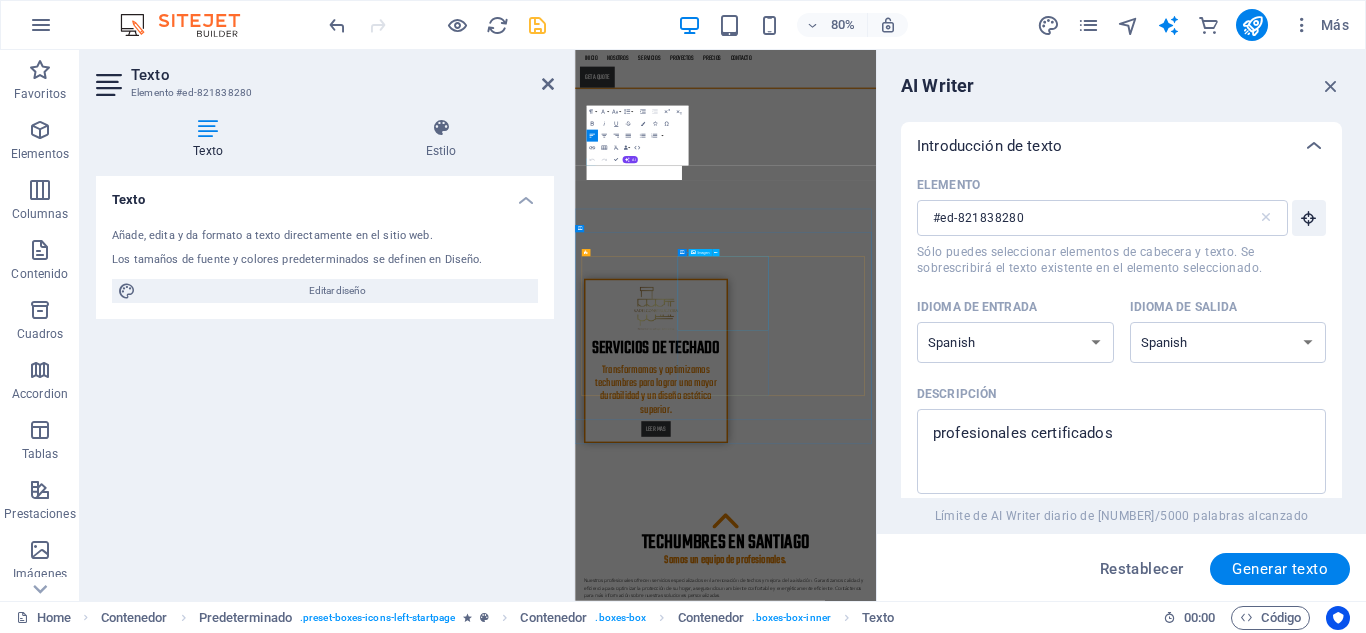 scroll, scrollTop: 2048, scrollLeft: 0, axis: vertical 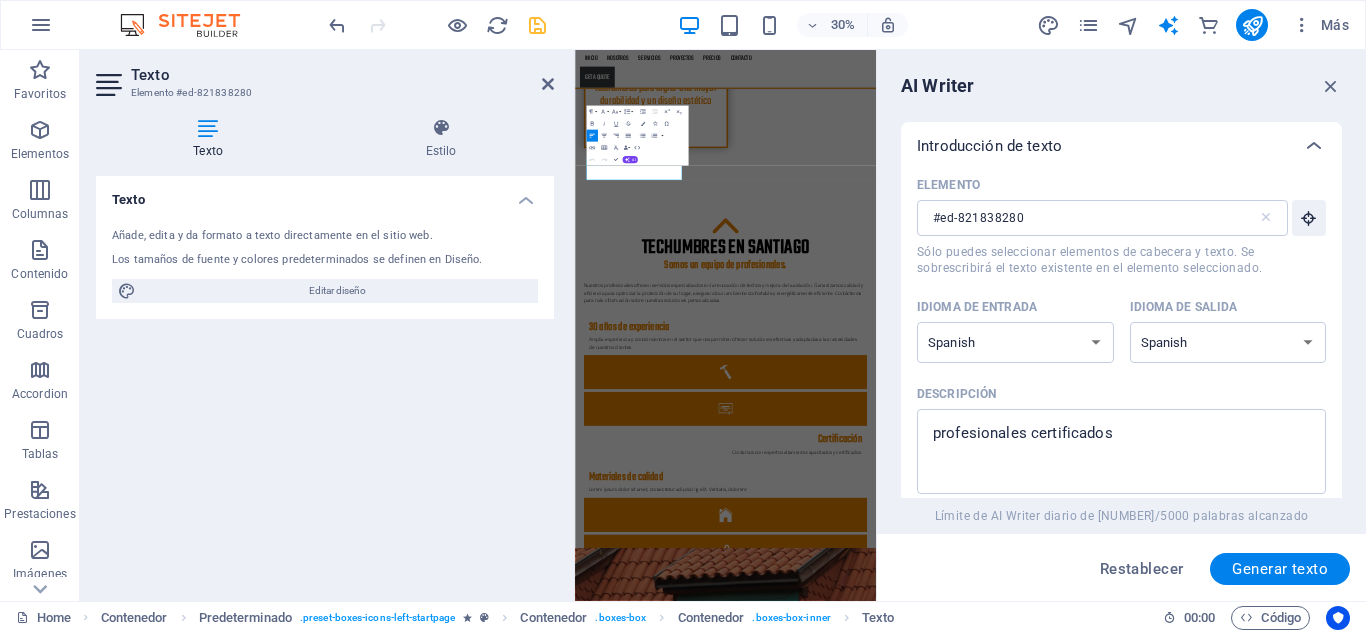 drag, startPoint x: 1465, startPoint y: 514, endPoint x: 1181, endPoint y: 1359, distance: 891.4488 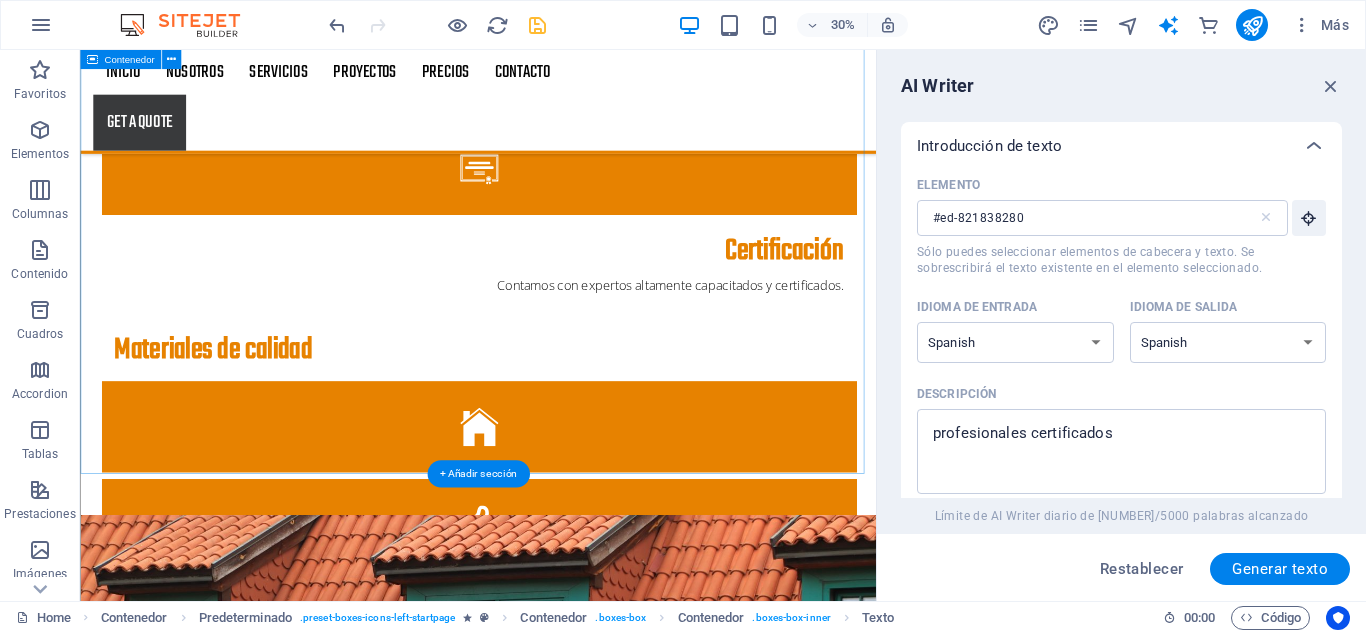 scroll, scrollTop: 1066, scrollLeft: 0, axis: vertical 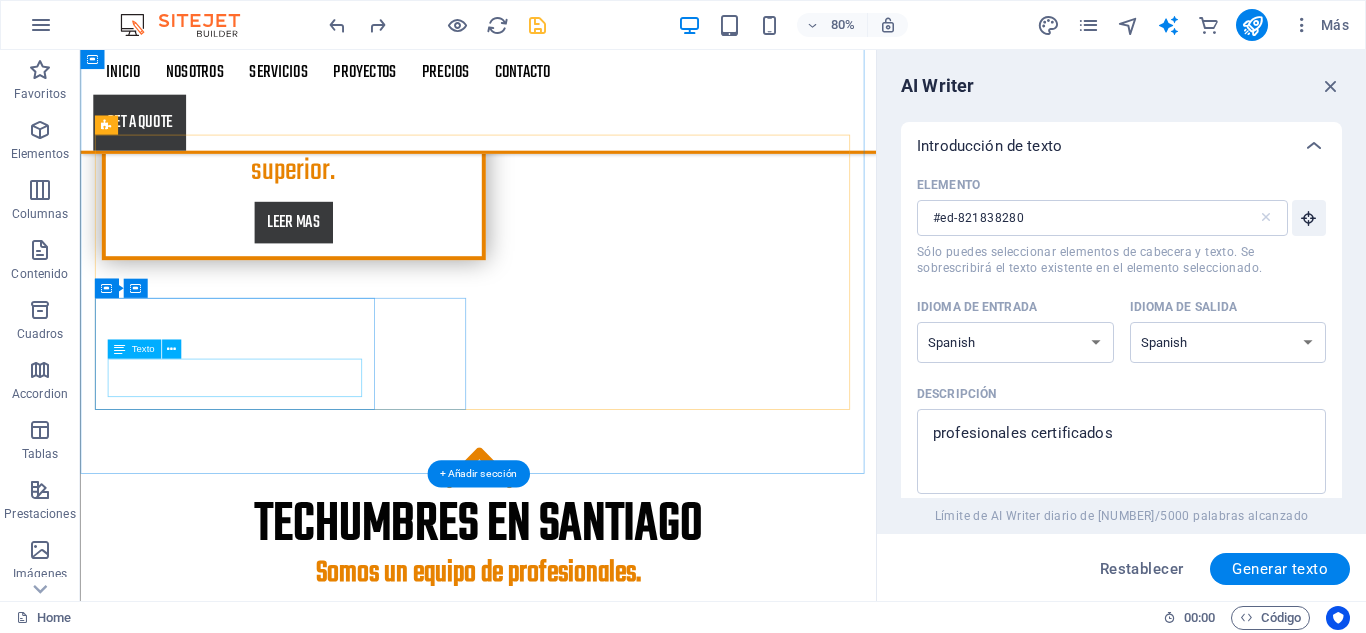 click on "Lorem ipsum dolor sit amet, consectetur adipisicing elit. Veritatis, dolorem!" at bounding box center [578, 1451] 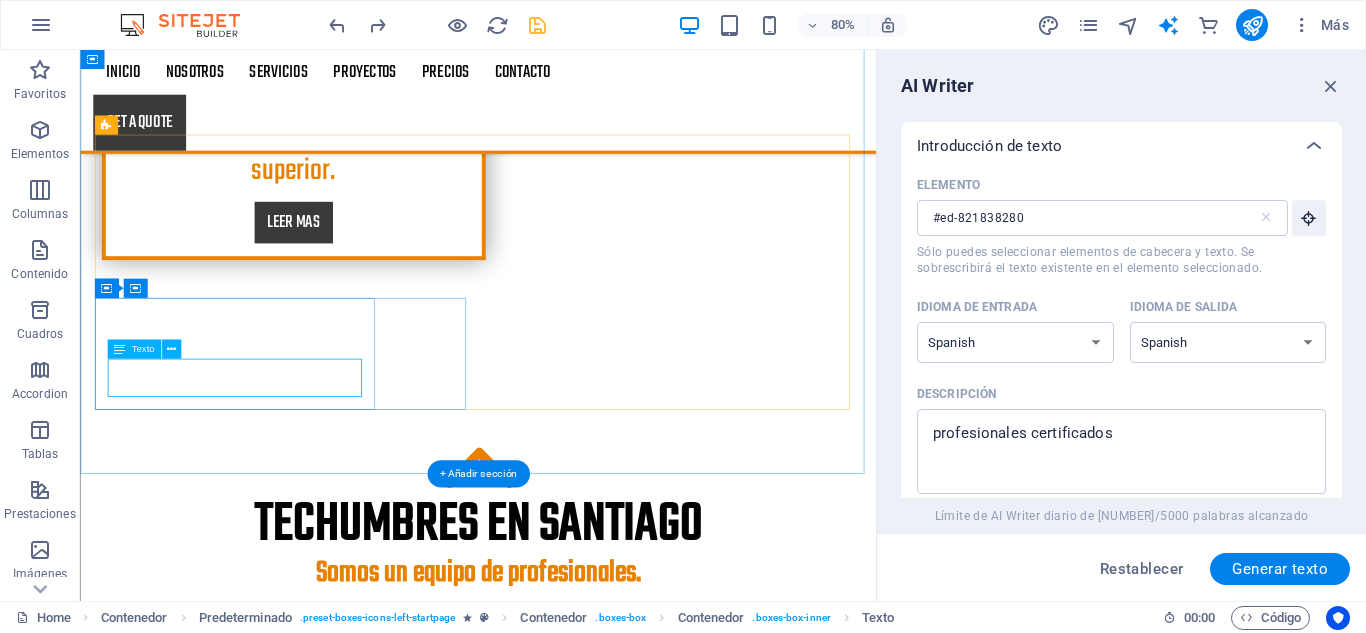 click on "Lorem ipsum dolor sit amet, consectetur adipisicing elit. Veritatis, dolorem!" at bounding box center [578, 1451] 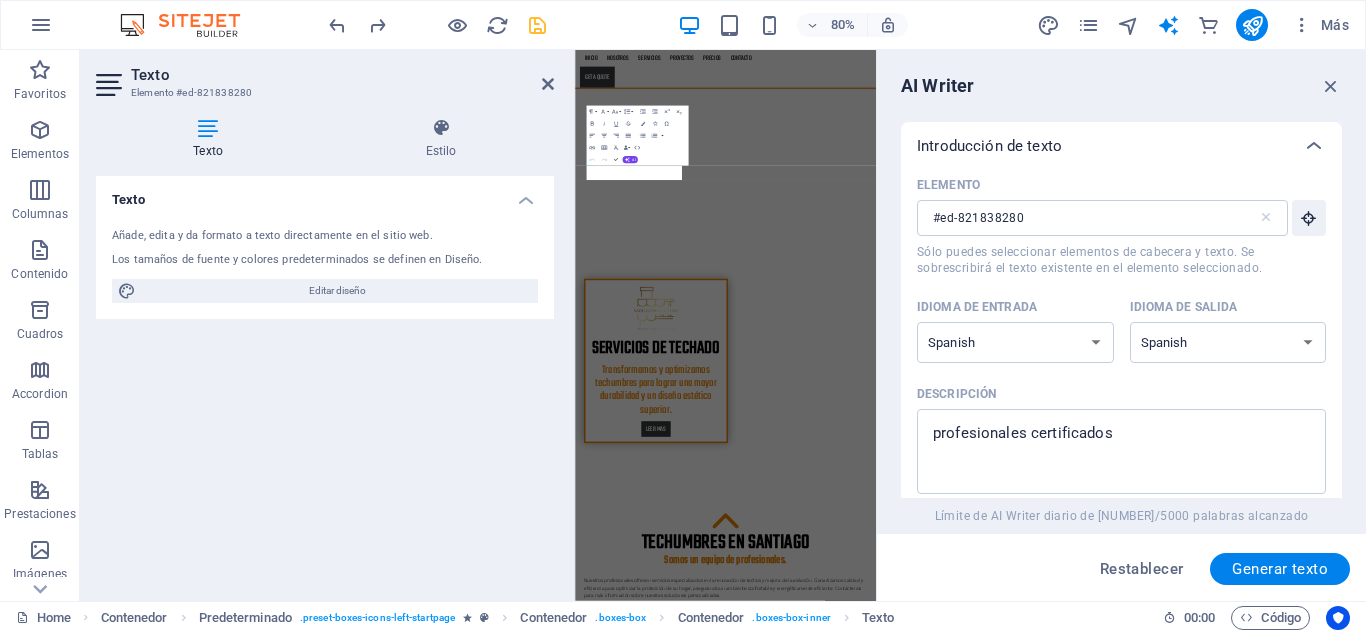 scroll, scrollTop: 2048, scrollLeft: 0, axis: vertical 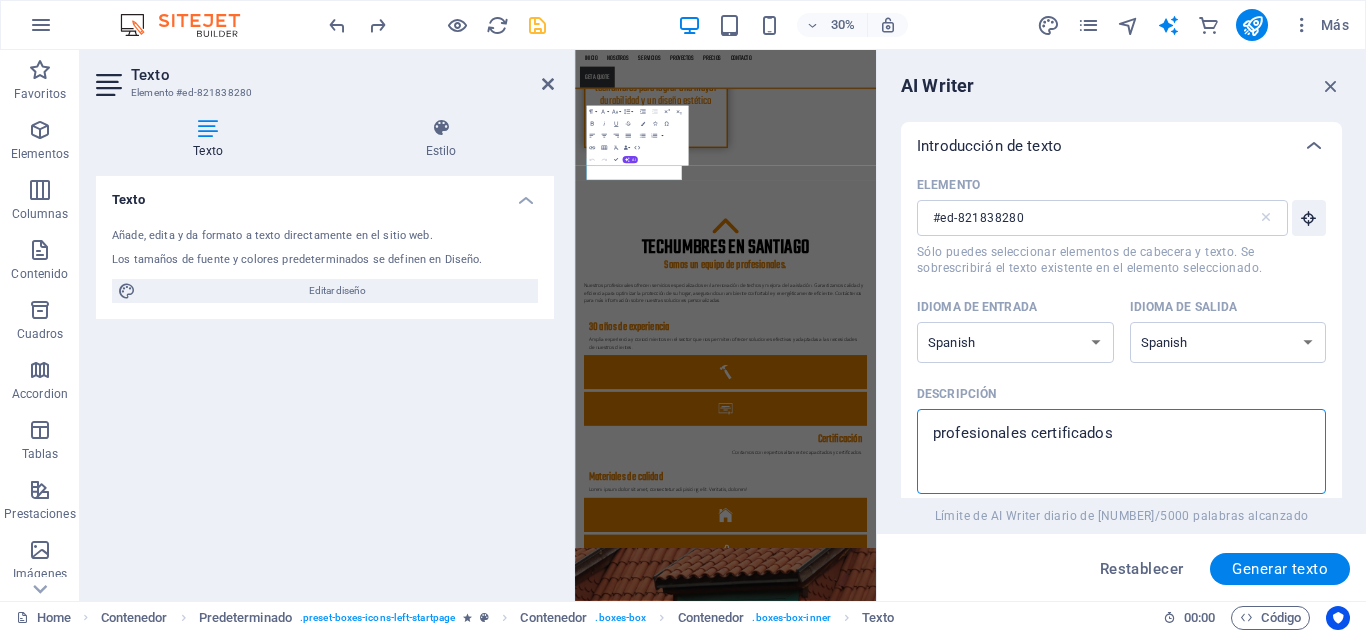 click on "profesionales certificados" at bounding box center (1121, 451) 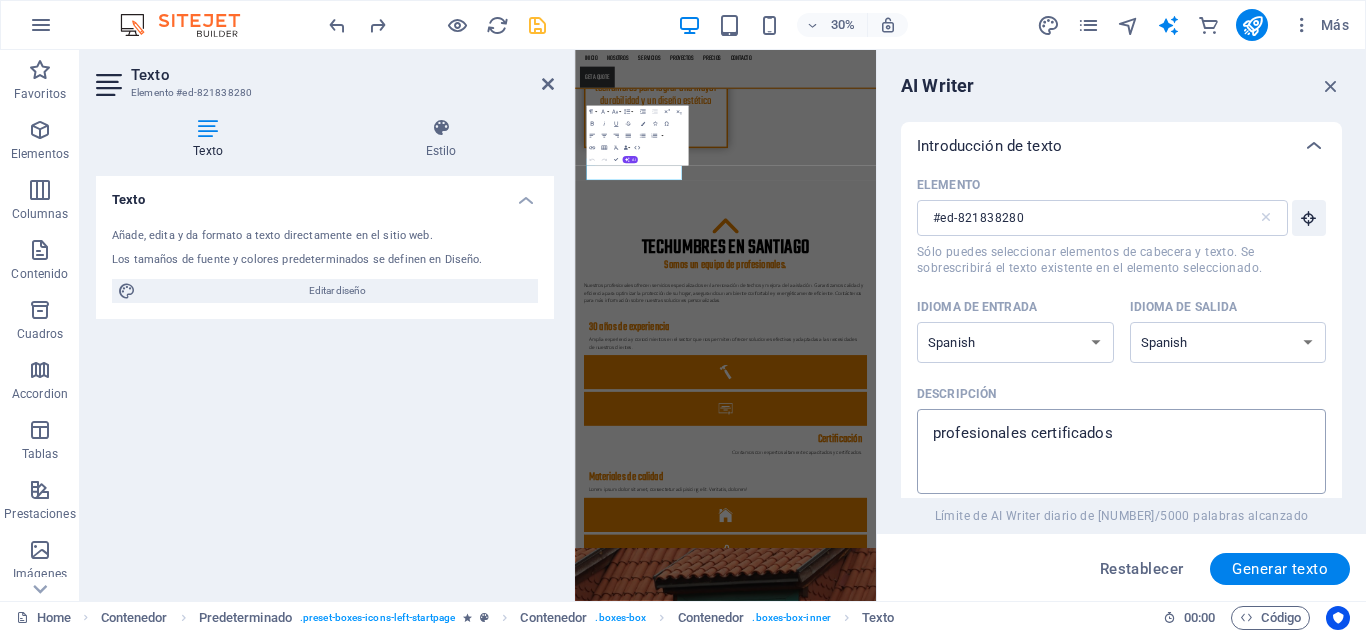 drag, startPoint x: 1147, startPoint y: 416, endPoint x: 939, endPoint y: 439, distance: 209.26778 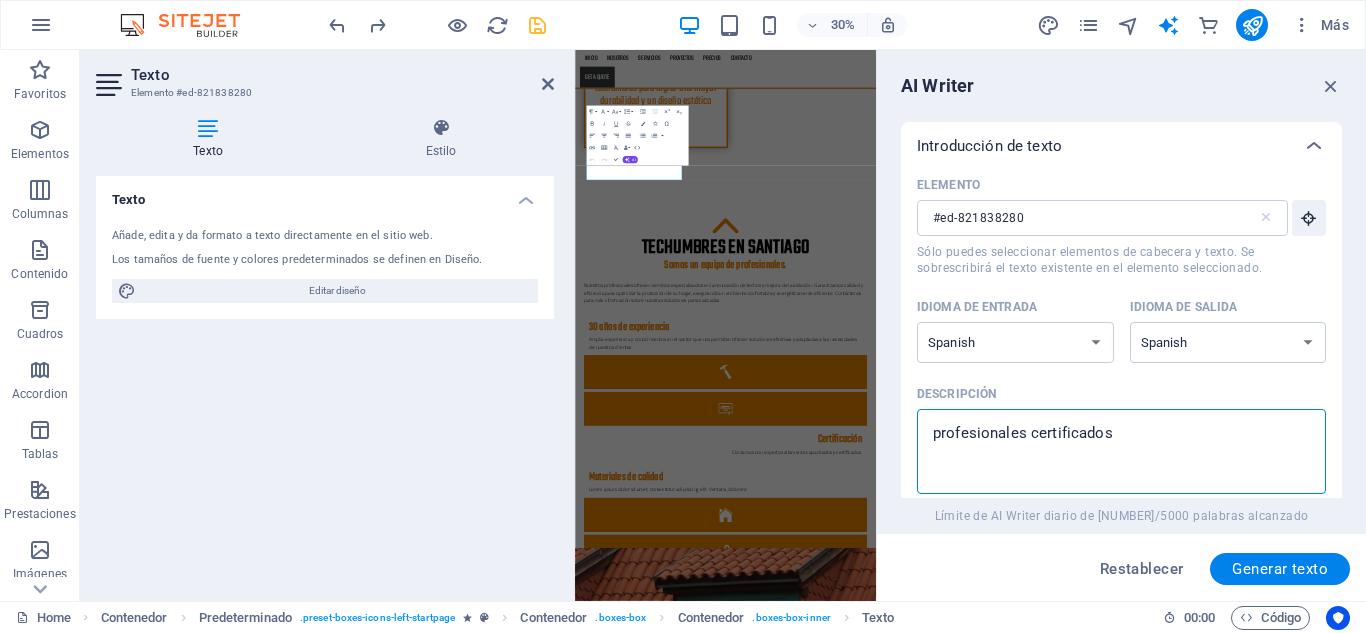 drag, startPoint x: 1134, startPoint y: 431, endPoint x: 916, endPoint y: 412, distance: 218.82642 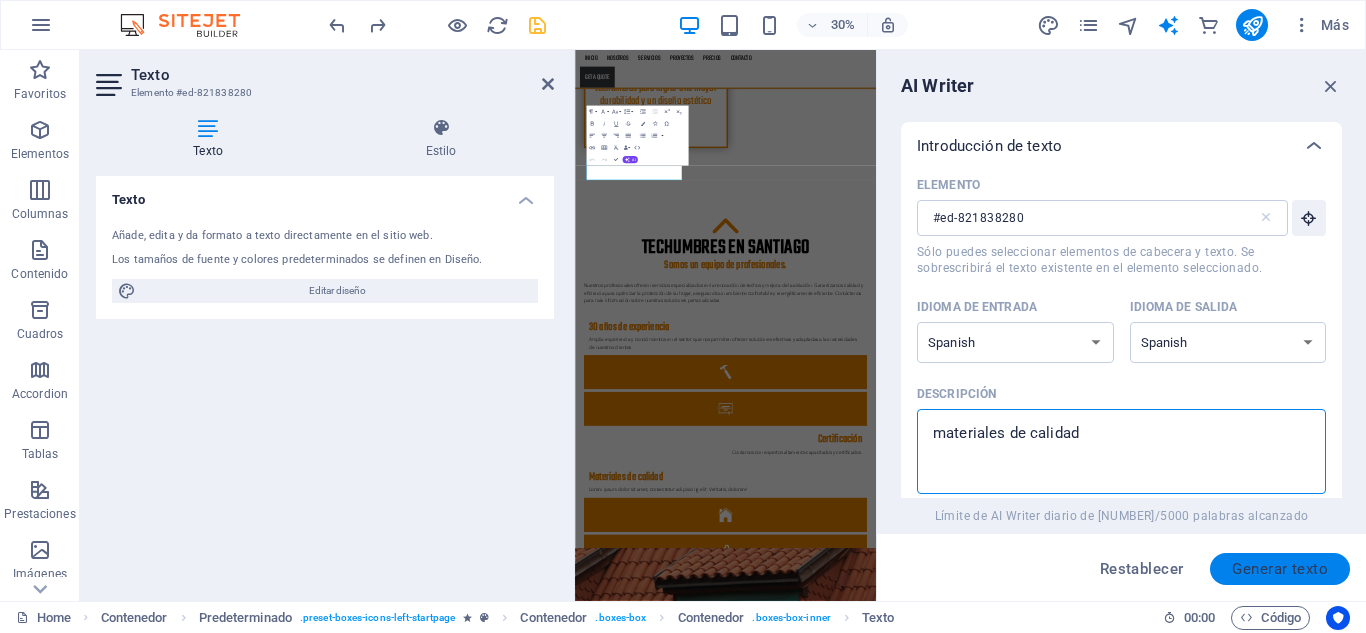 click on "Generar texto" at bounding box center [1280, 569] 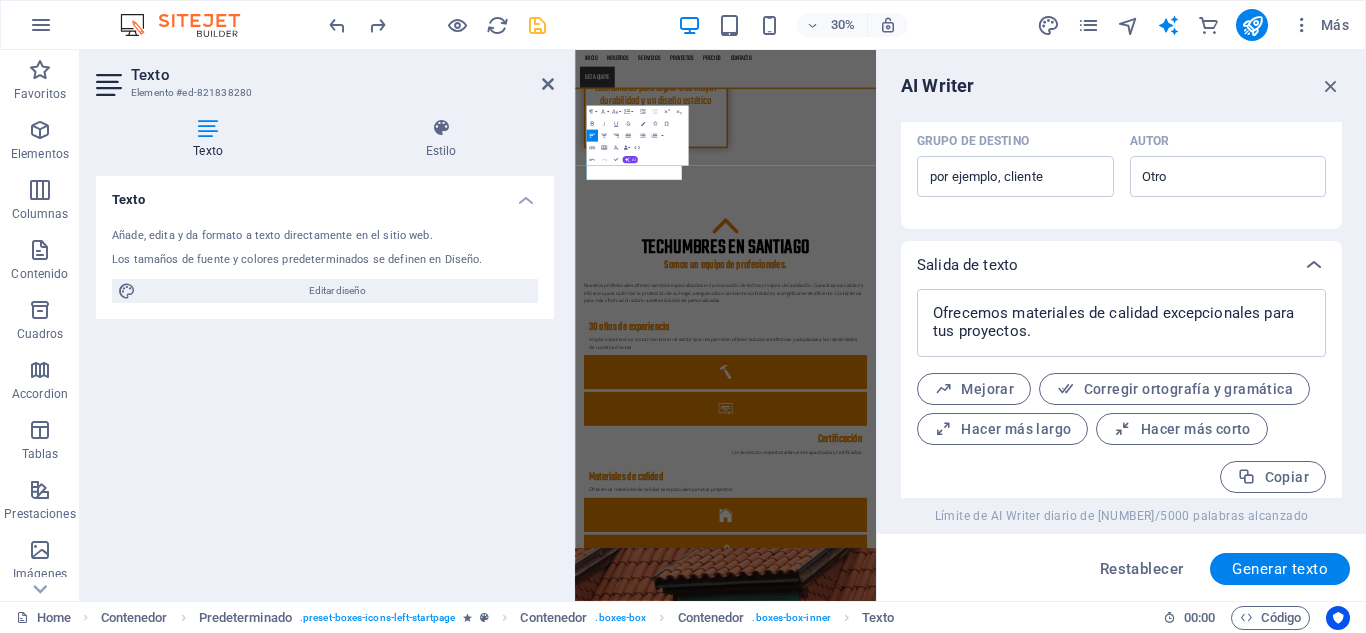 scroll, scrollTop: 645, scrollLeft: 0, axis: vertical 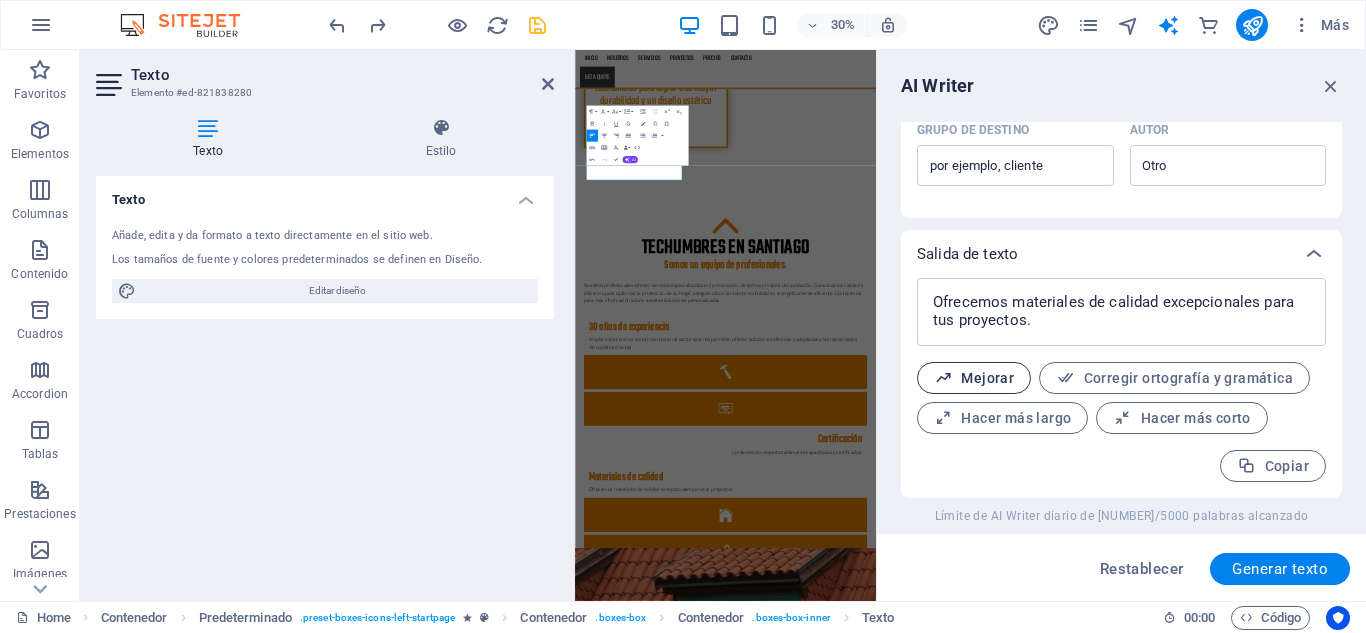 click on "Mejorar" at bounding box center [974, 378] 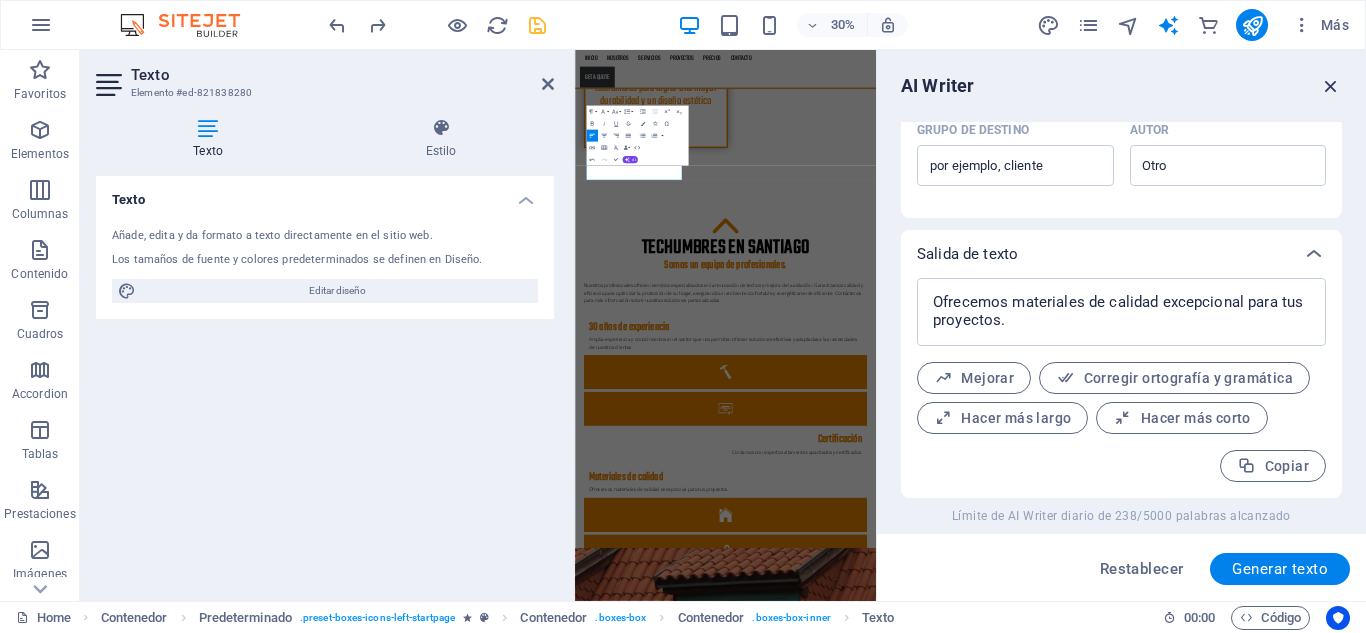 click at bounding box center (1331, 86) 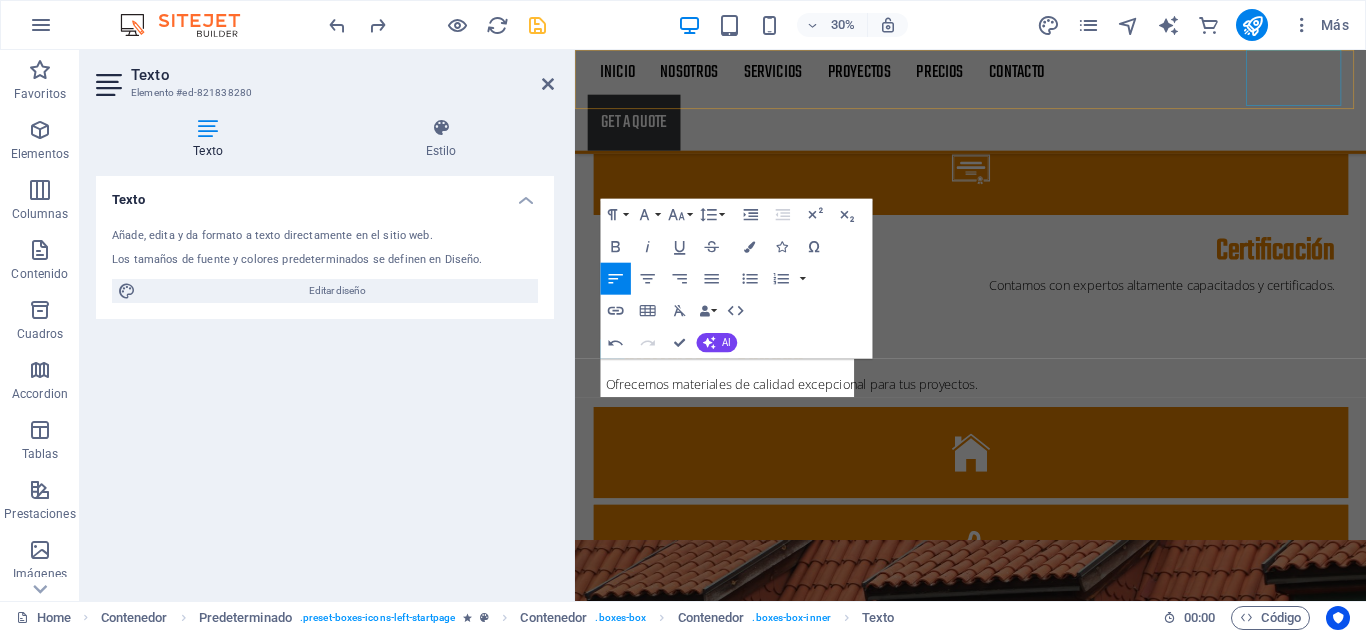 scroll, scrollTop: 1066, scrollLeft: 0, axis: vertical 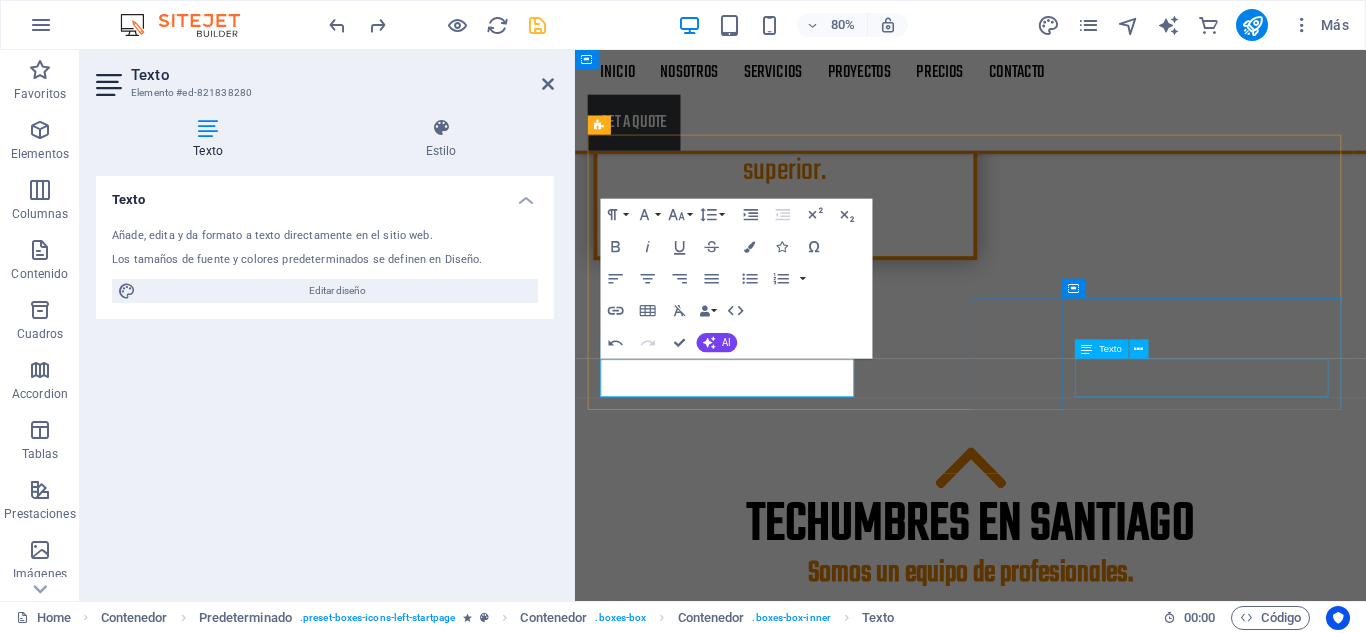 click on "Lorem ipsum dolor sit amet, consectetur adipisicing elit. Veritatis, dolorem!" at bounding box center [1070, 1803] 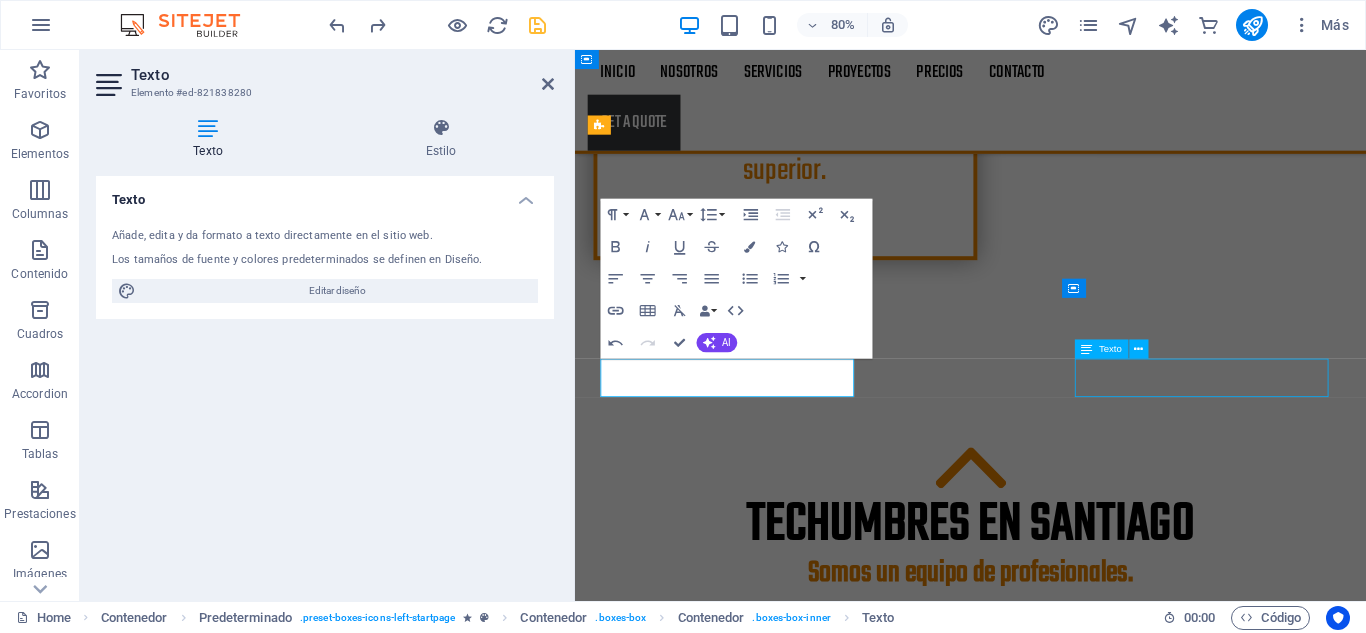 click on "Lorem ipsum dolor sit amet, consectetur adipisicing elit. Veritatis, dolorem!" at bounding box center (1070, 1803) 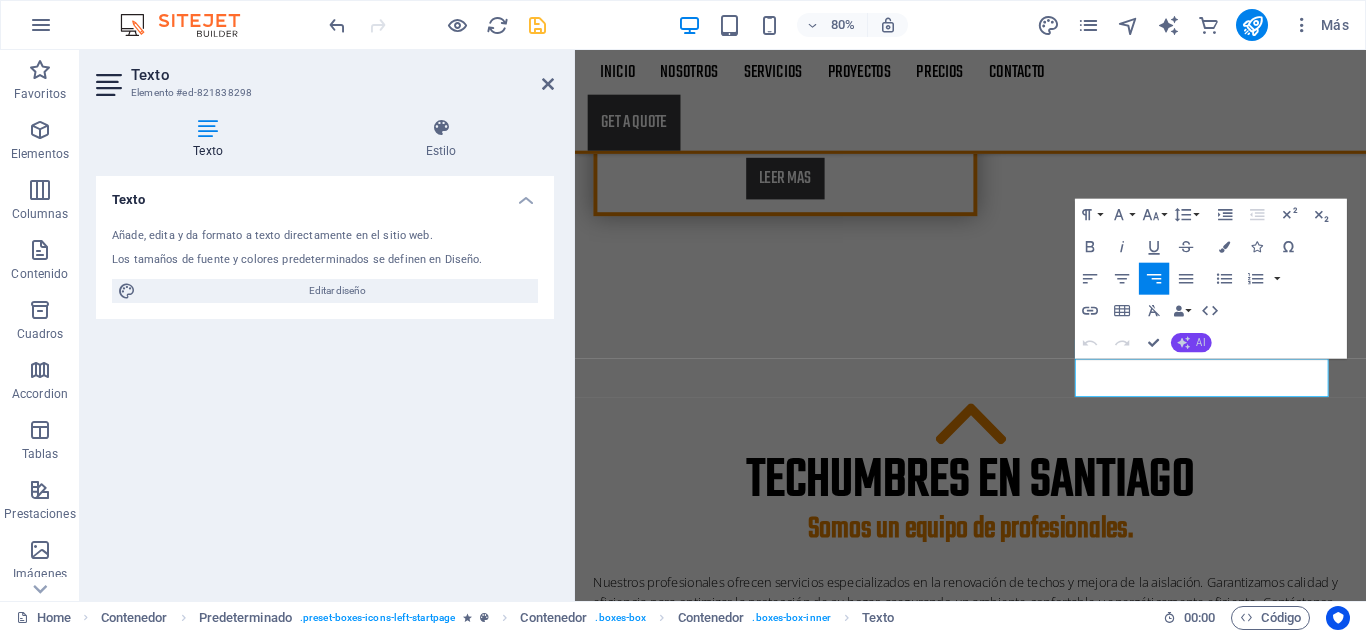 click on "AI" at bounding box center [1191, 343] 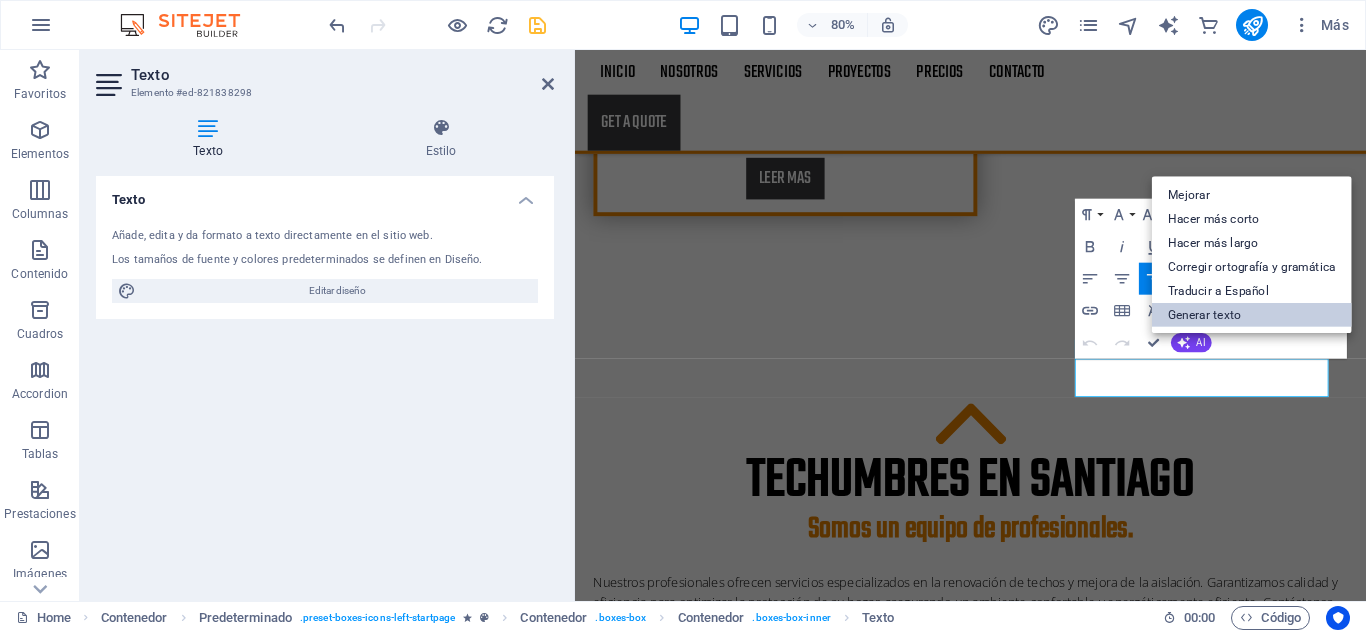 click on "Generar texto" at bounding box center (1252, 315) 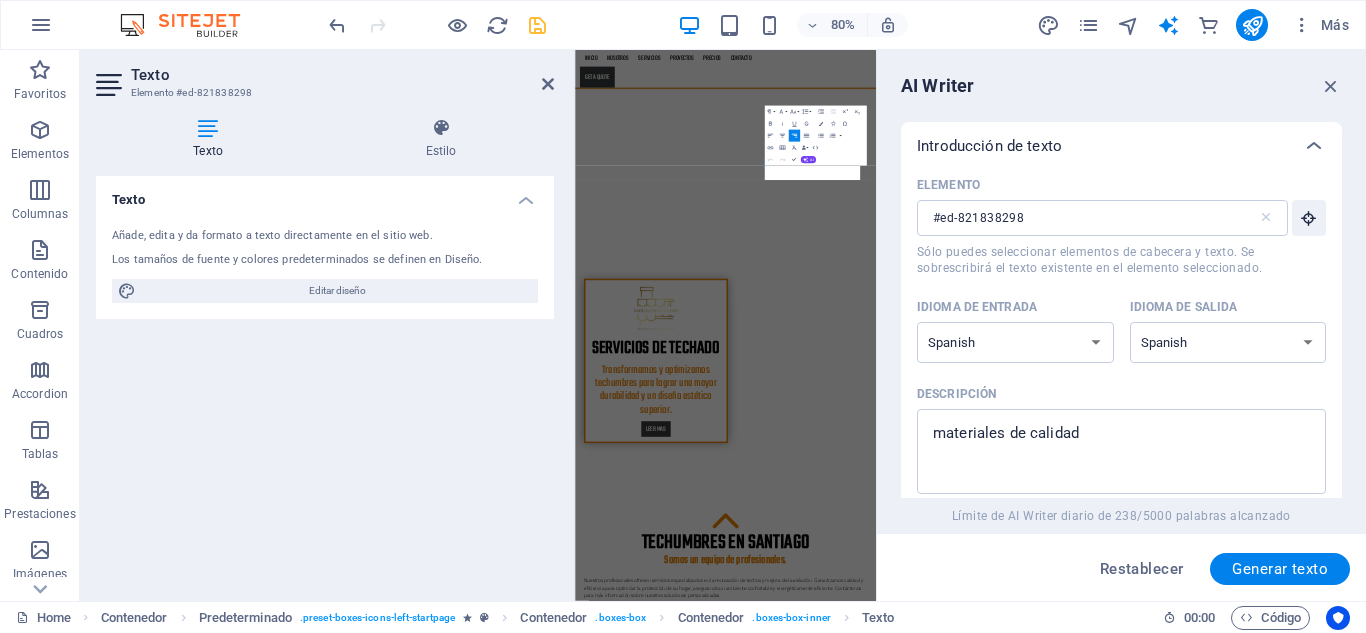 scroll, scrollTop: 2048, scrollLeft: 0, axis: vertical 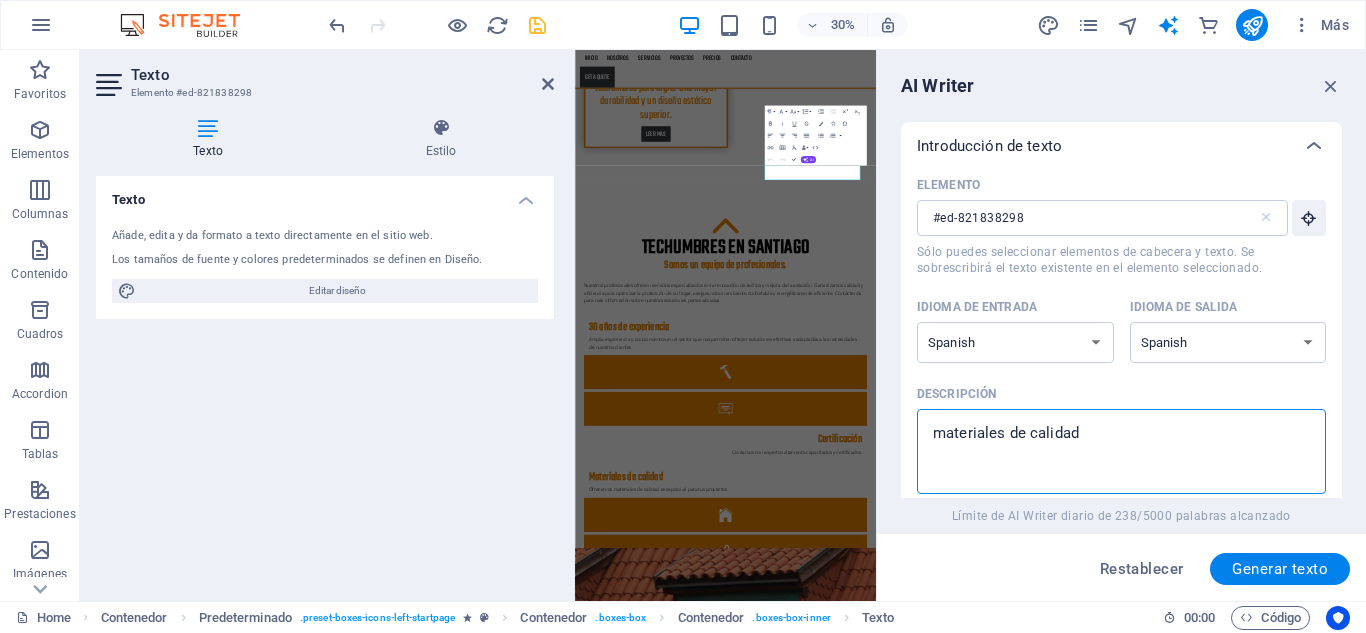 drag, startPoint x: 1128, startPoint y: 453, endPoint x: 918, endPoint y: 439, distance: 210.46616 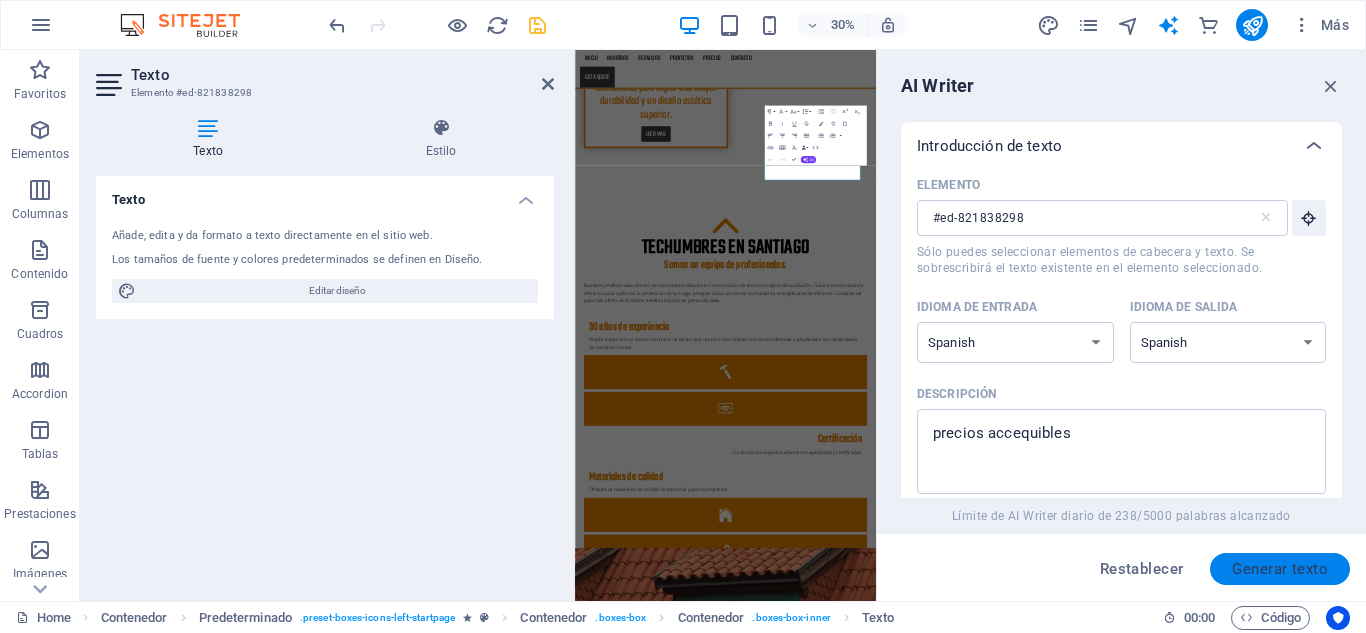 click on "Generar texto" at bounding box center [1280, 569] 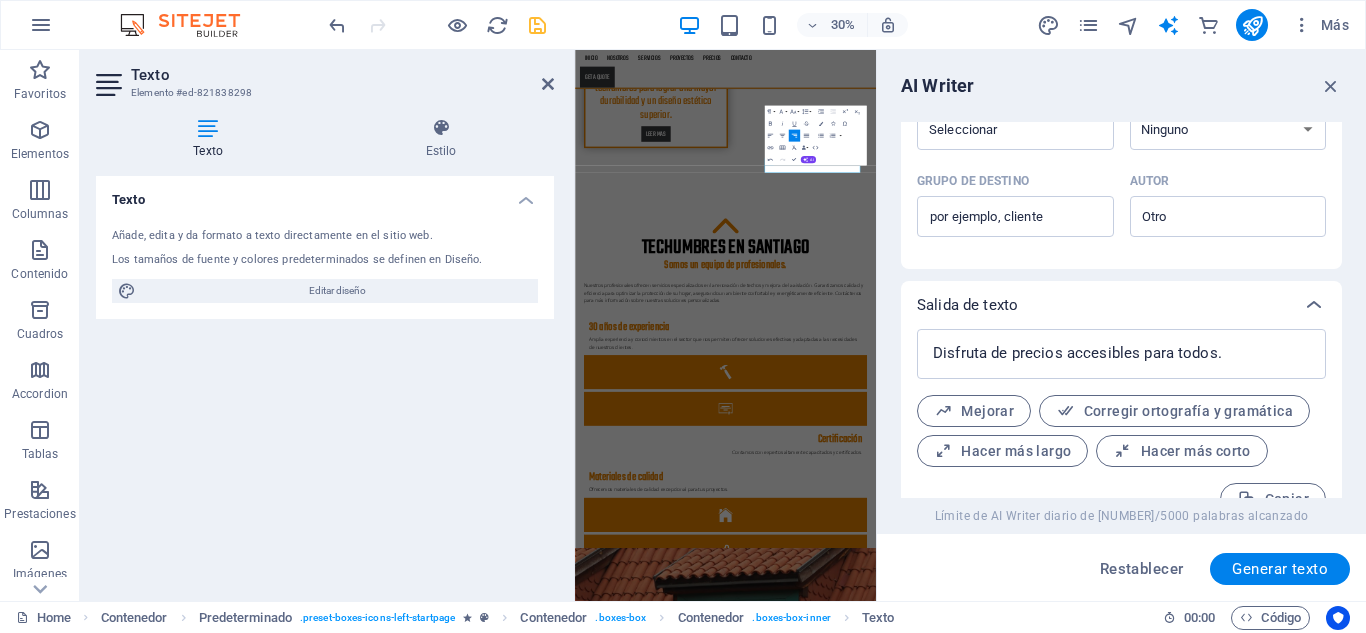 scroll, scrollTop: 627, scrollLeft: 0, axis: vertical 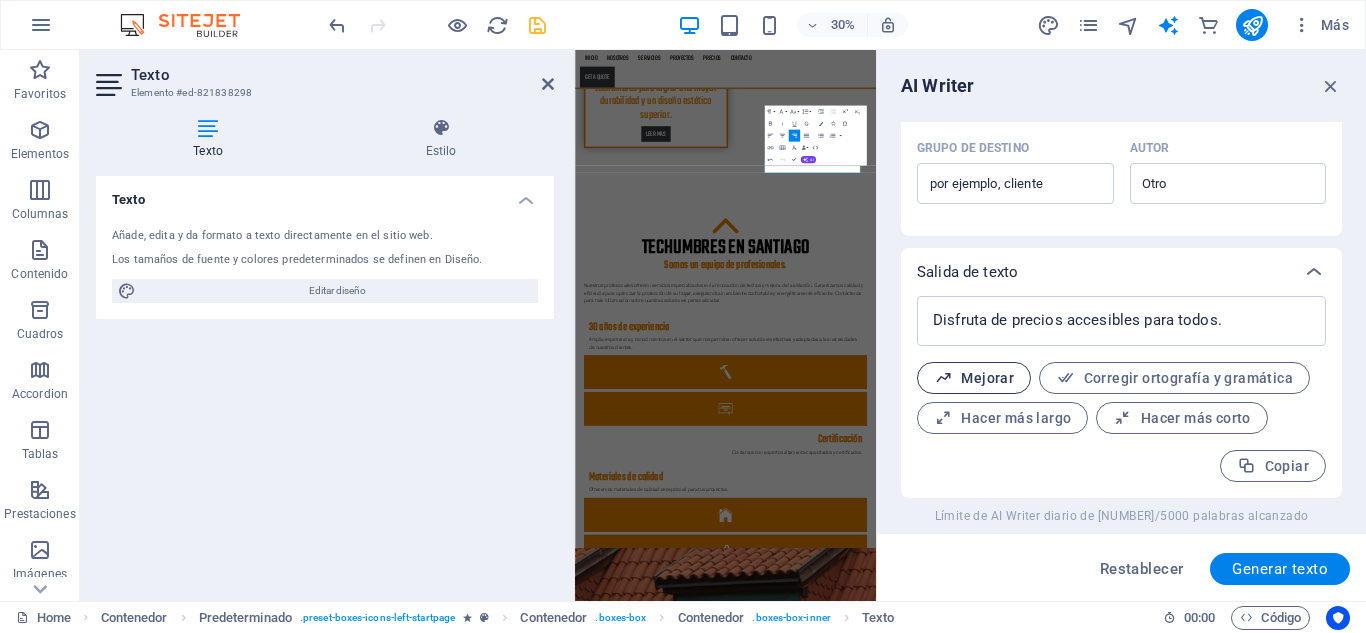 click on "Mejorar" at bounding box center (974, 378) 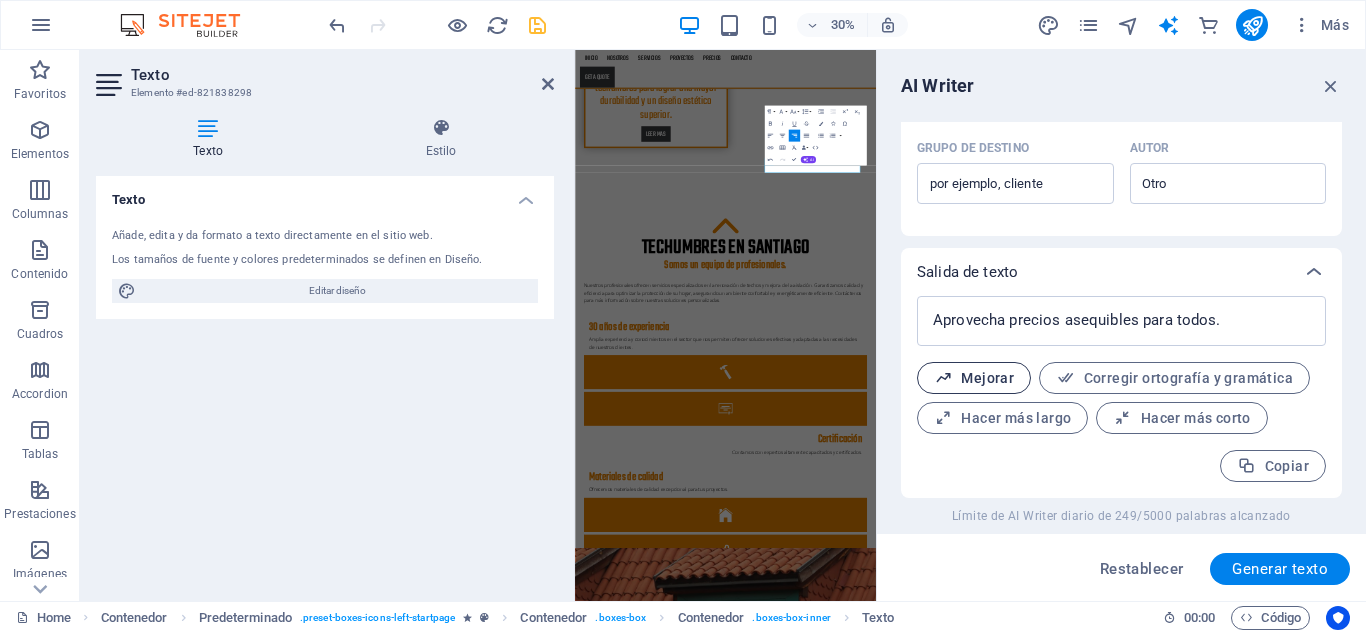 click on "Mejorar" at bounding box center (974, 378) 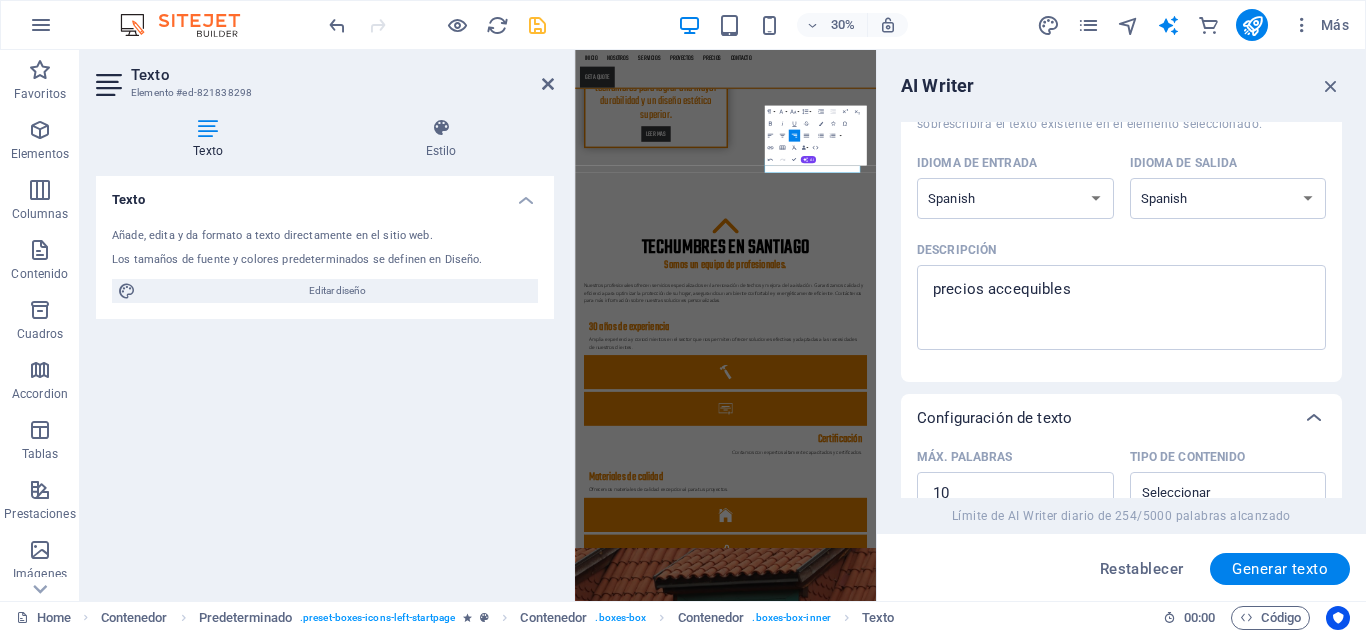 scroll, scrollTop: 143, scrollLeft: 0, axis: vertical 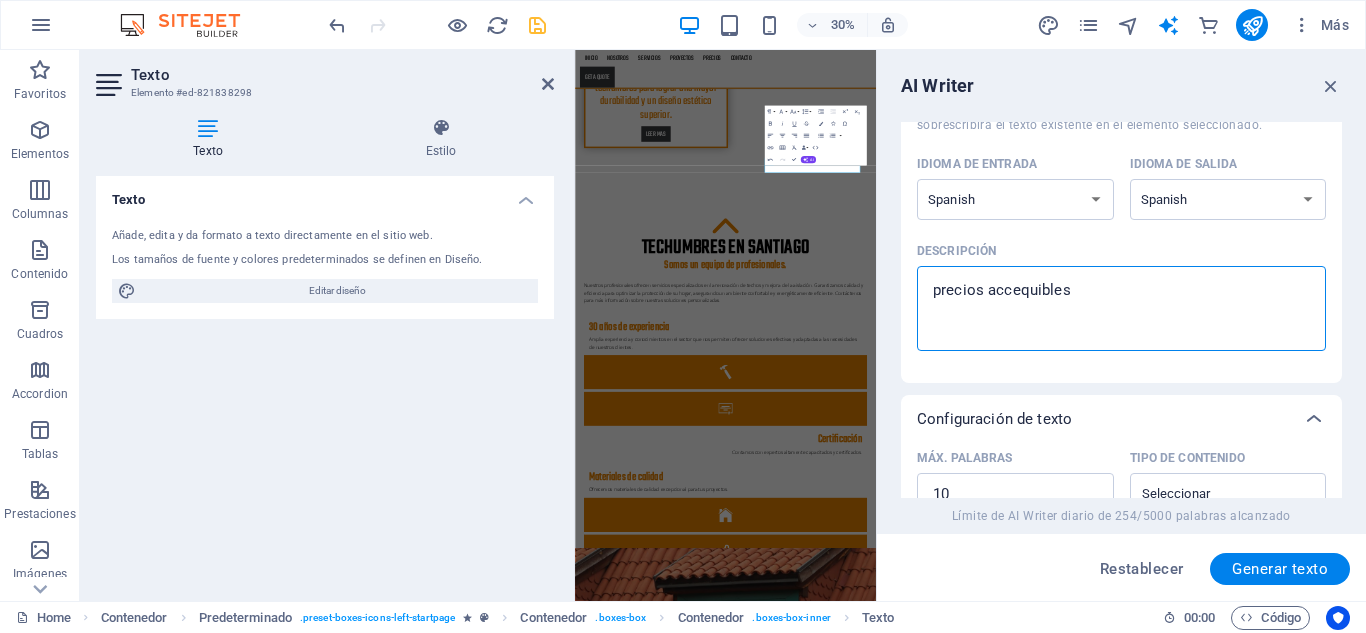 drag, startPoint x: 1081, startPoint y: 292, endPoint x: 990, endPoint y: 295, distance: 91.04944 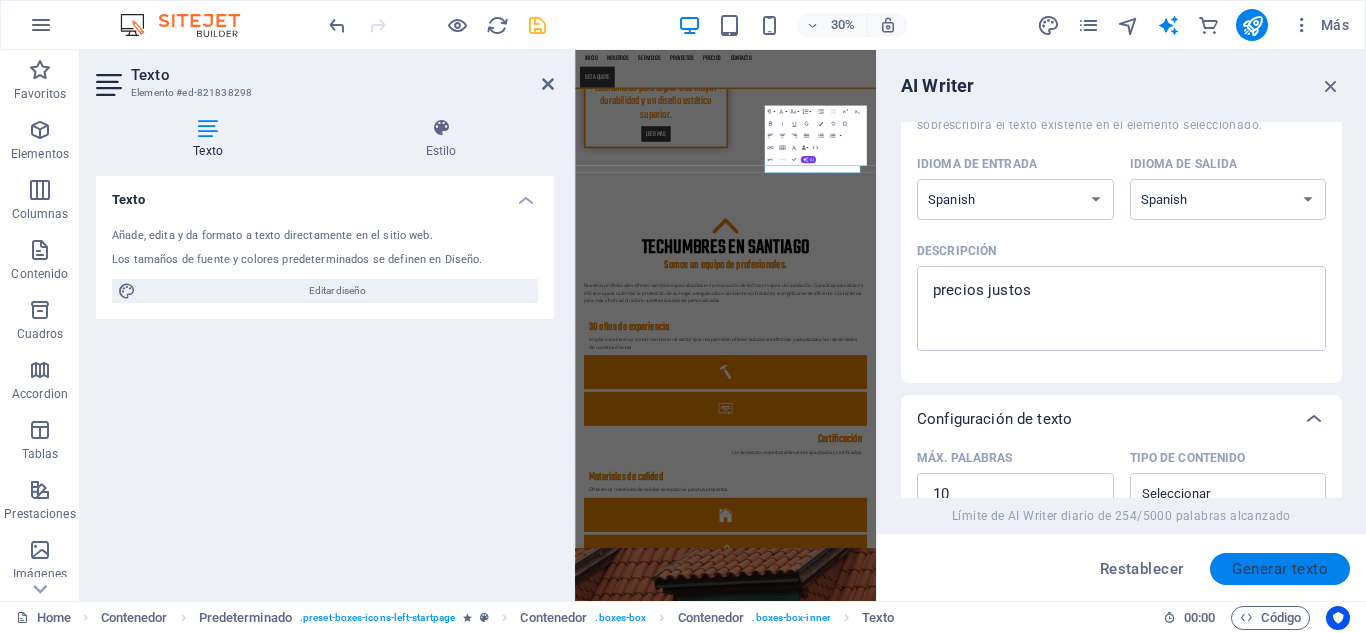 click on "Generar texto" at bounding box center (1280, 569) 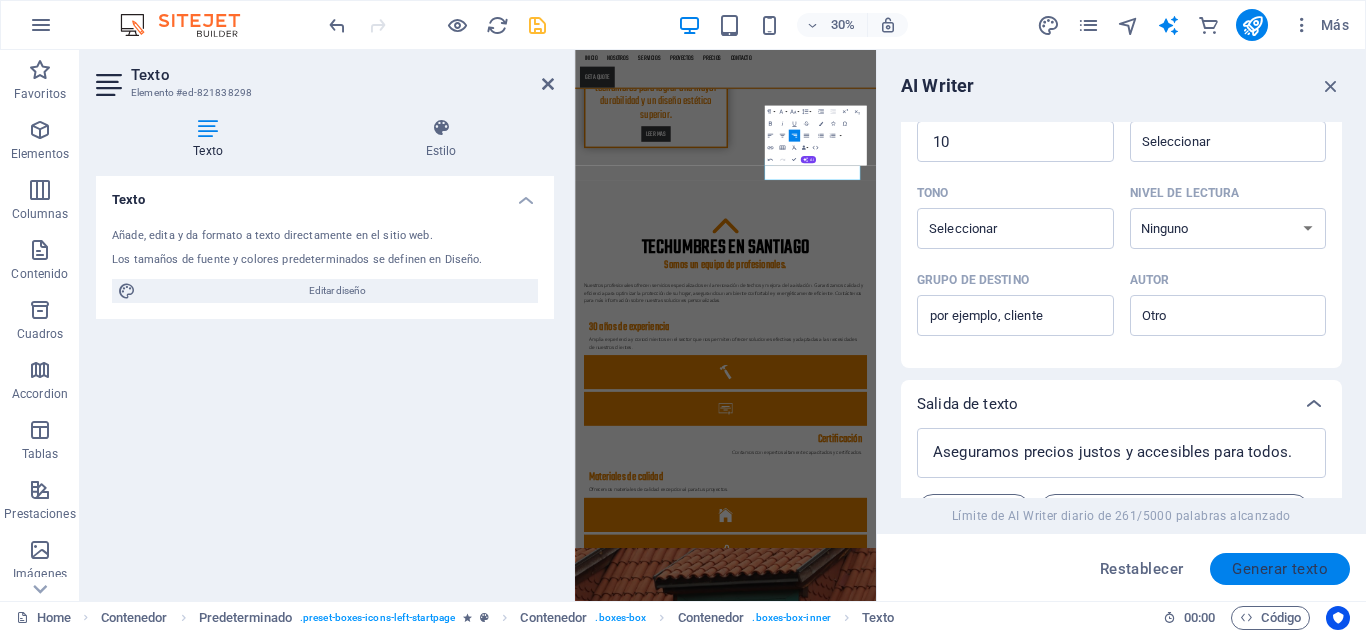 scroll, scrollTop: 627, scrollLeft: 0, axis: vertical 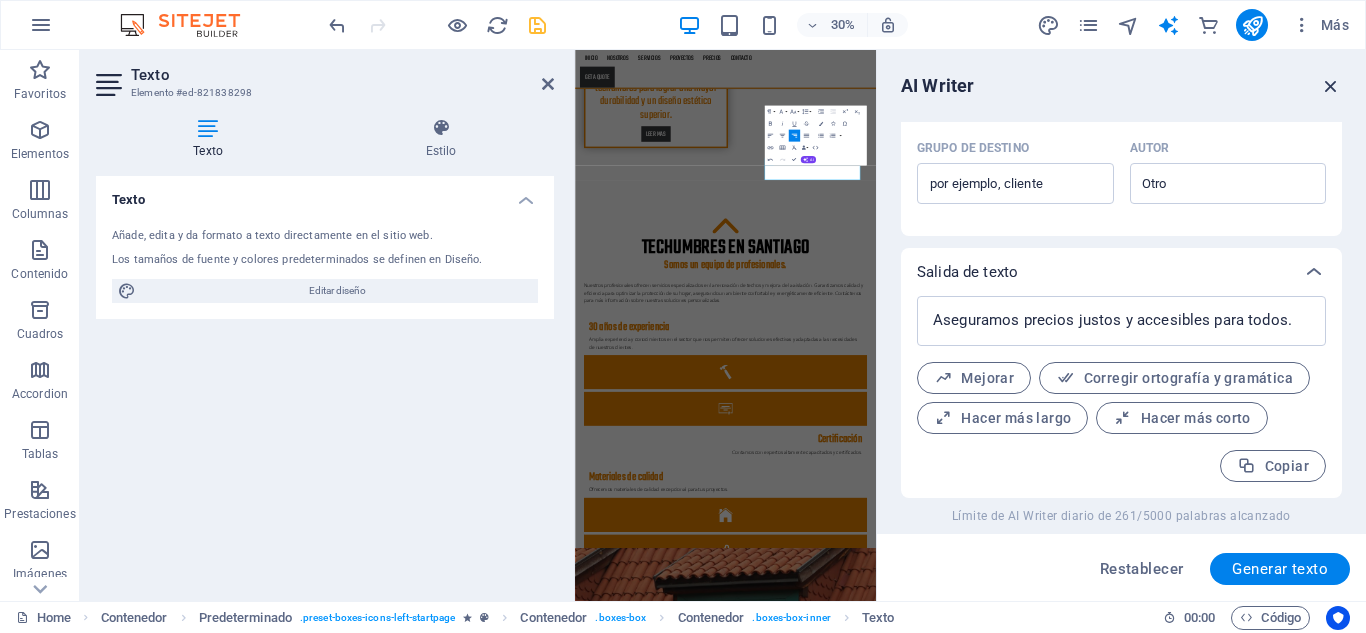 click at bounding box center [1331, 86] 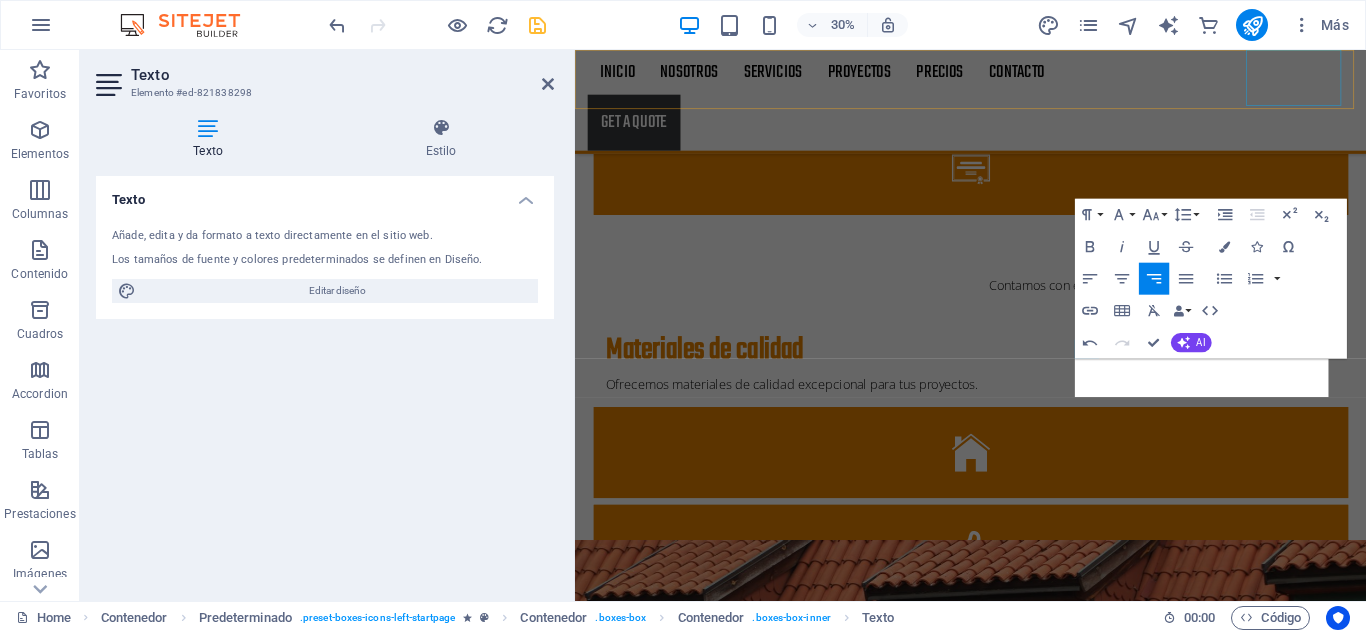 scroll, scrollTop: 1066, scrollLeft: 0, axis: vertical 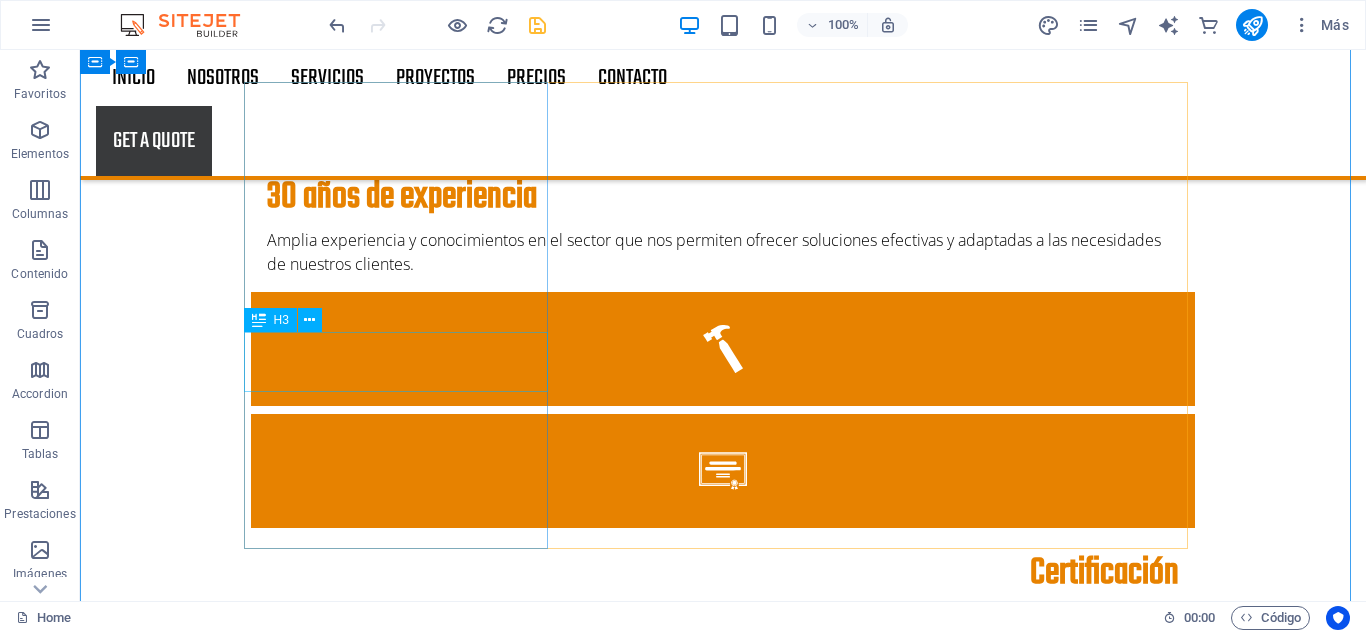 click on "About us" at bounding box center [723, 2833] 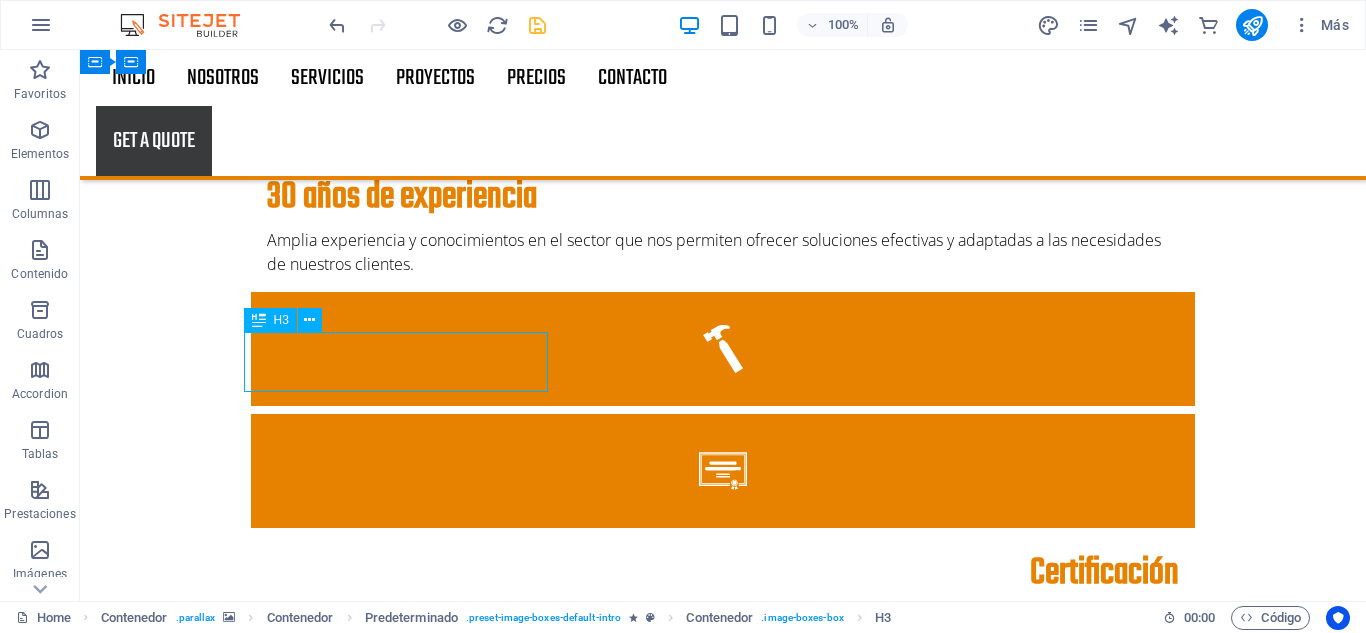 click on "About us" at bounding box center (723, 2833) 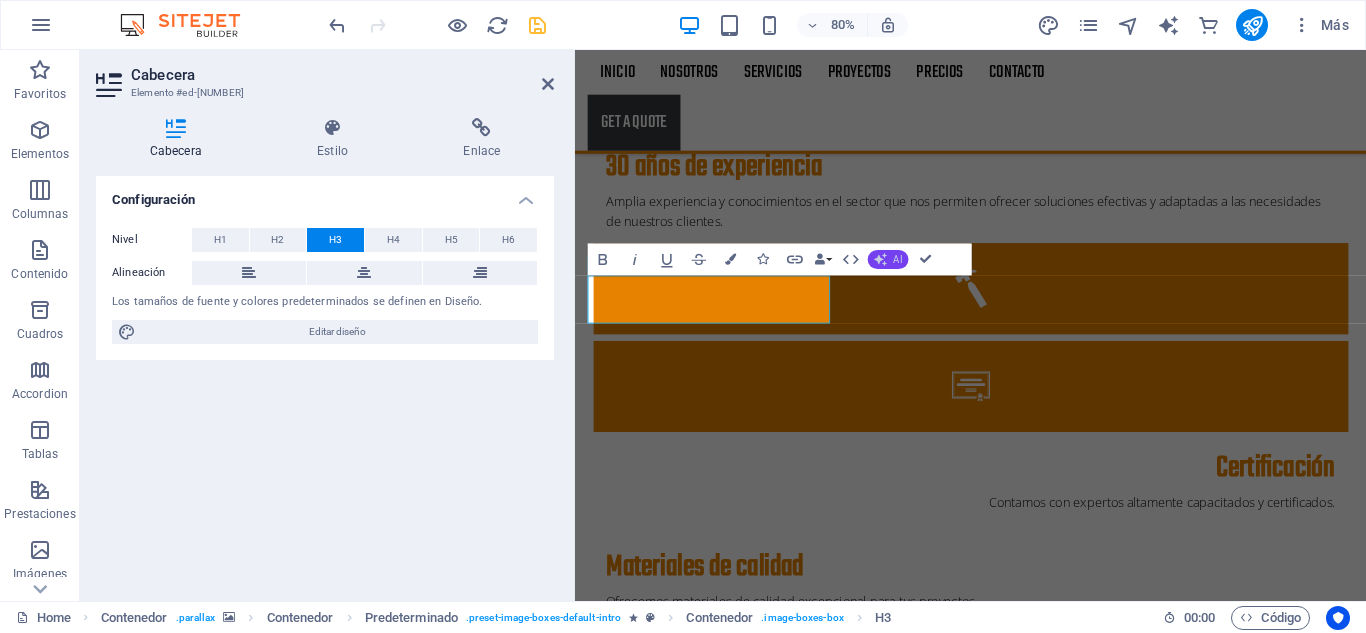 click on "AI" at bounding box center (888, 259) 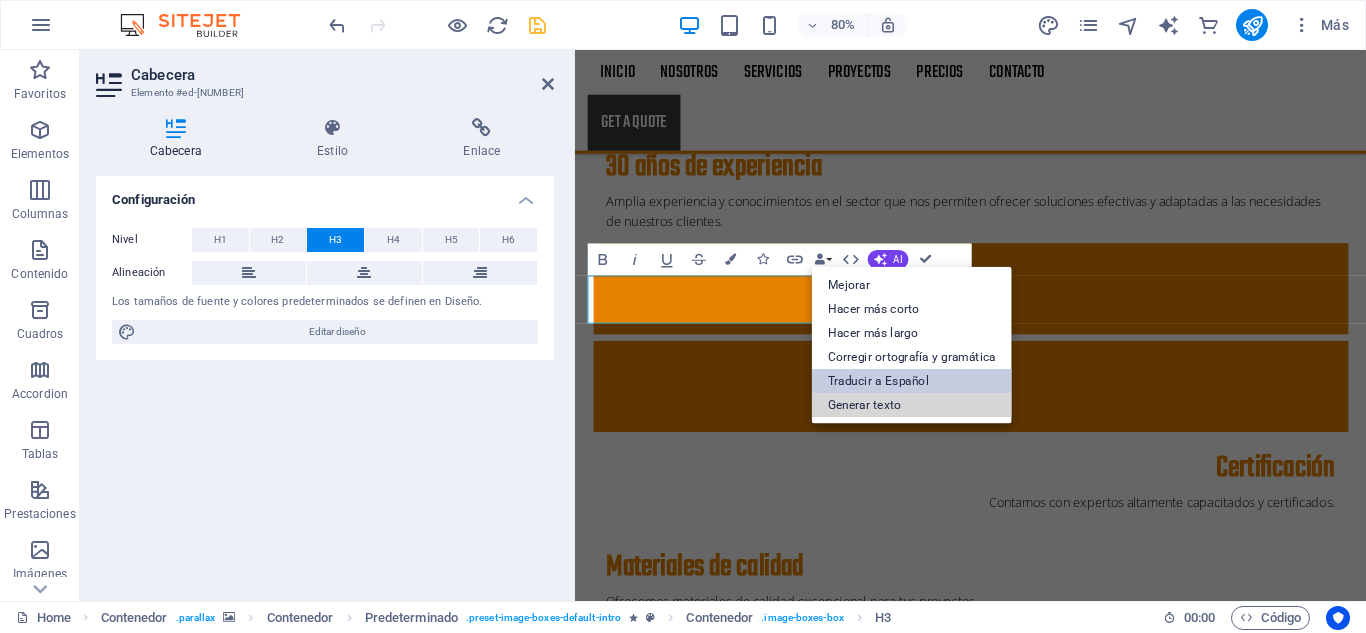 drag, startPoint x: 872, startPoint y: 400, endPoint x: 851, endPoint y: 380, distance: 29 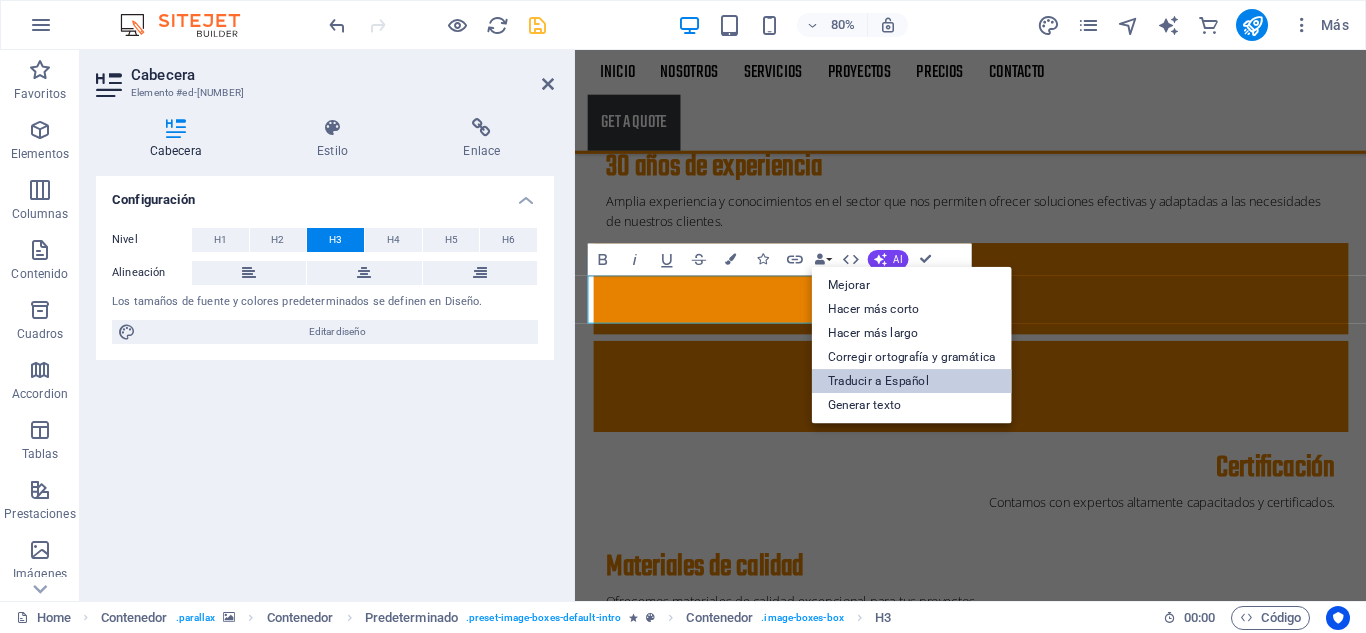click on "Traducir a Español" at bounding box center [912, 382] 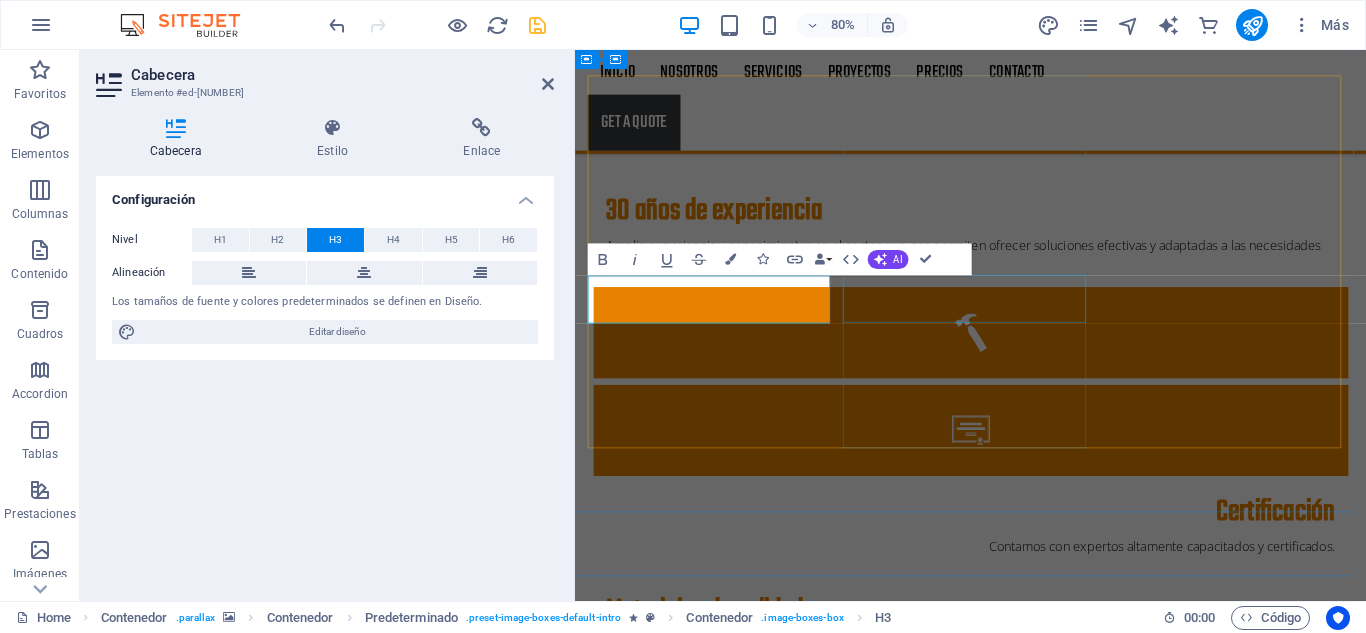 click on "Services" at bounding box center (1070, 3906) 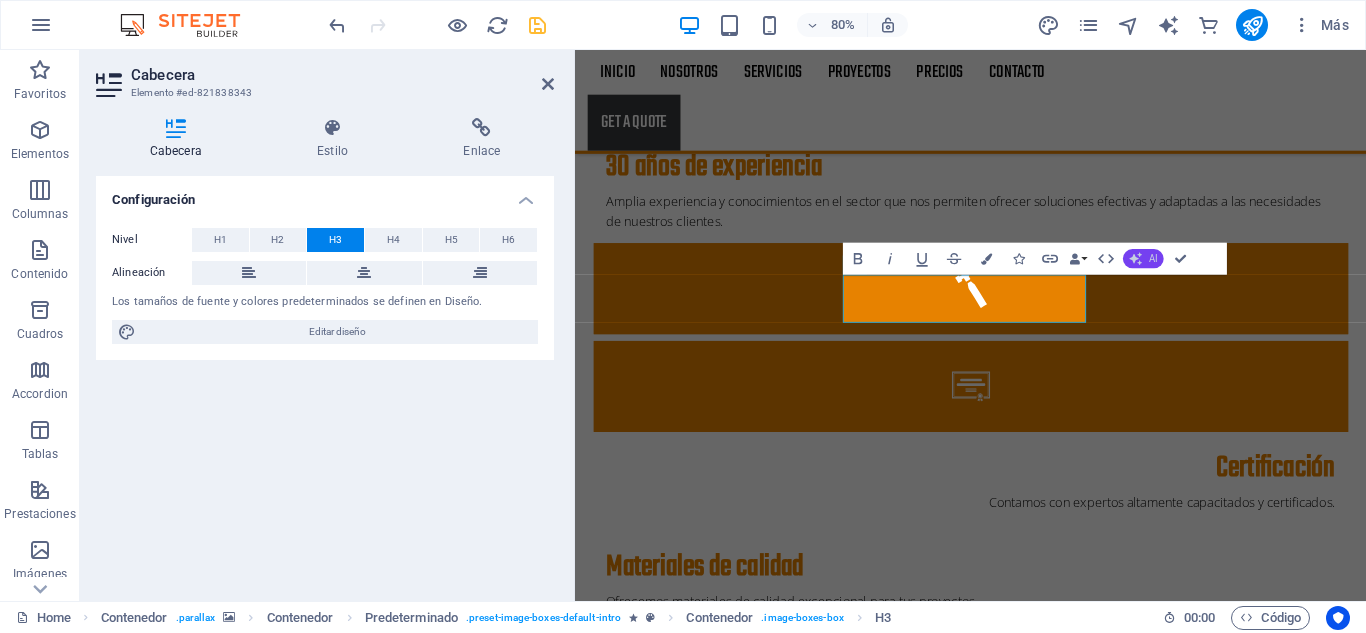click 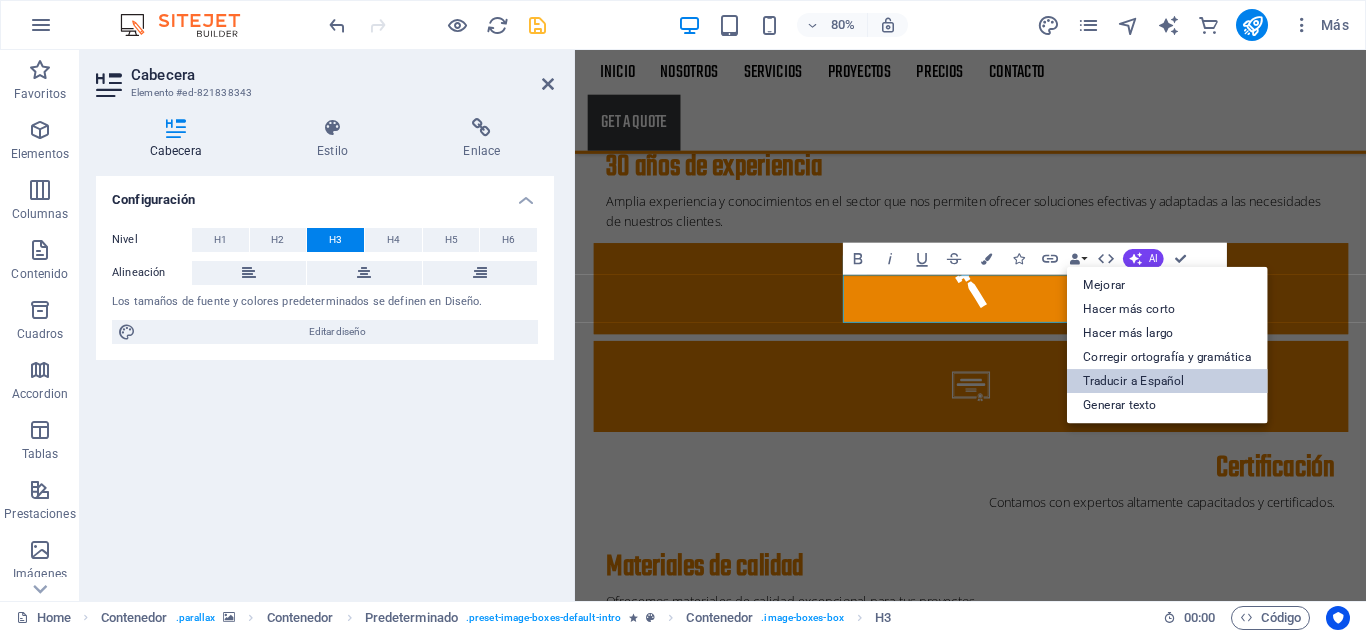 click on "Traducir a Español" at bounding box center (1167, 381) 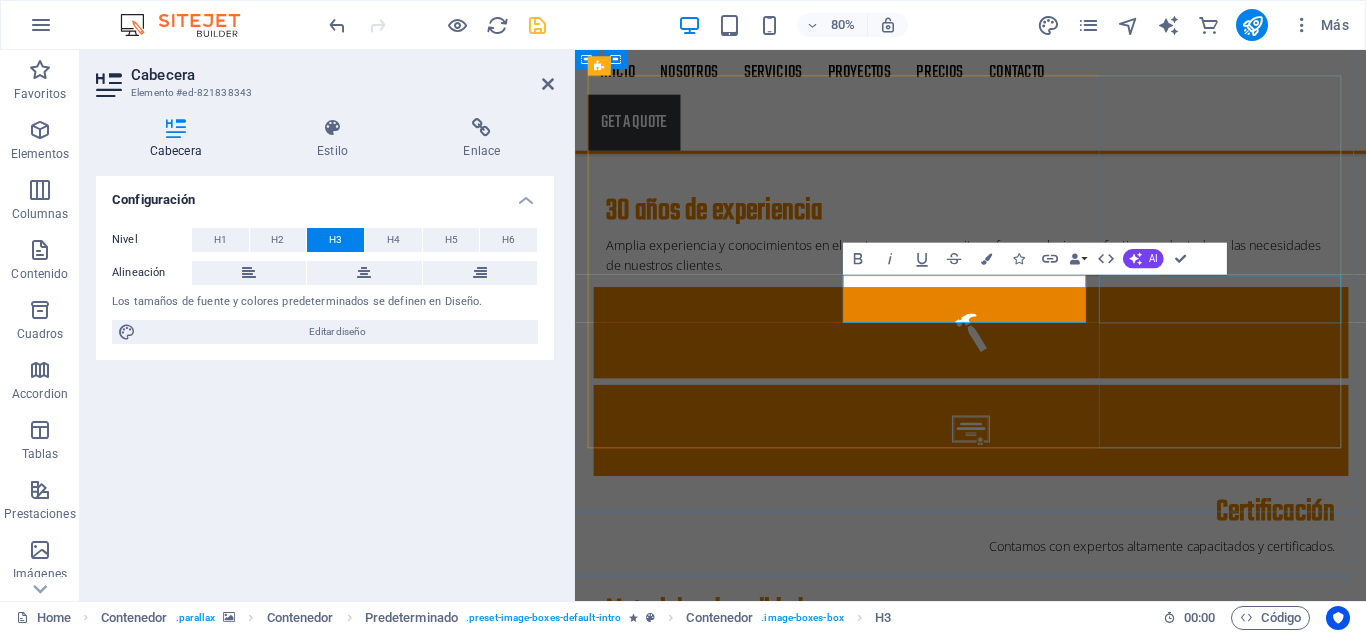 click on "Contact" at bounding box center (1070, 4859) 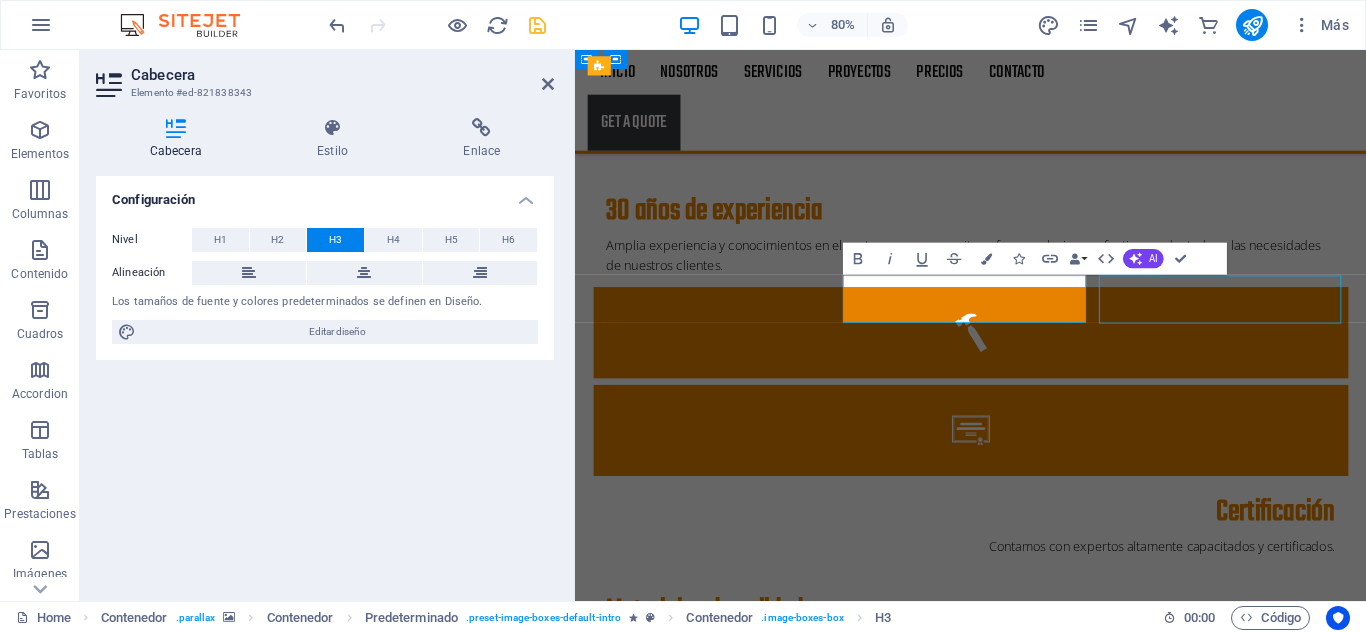click on "Contact" at bounding box center (1070, 4859) 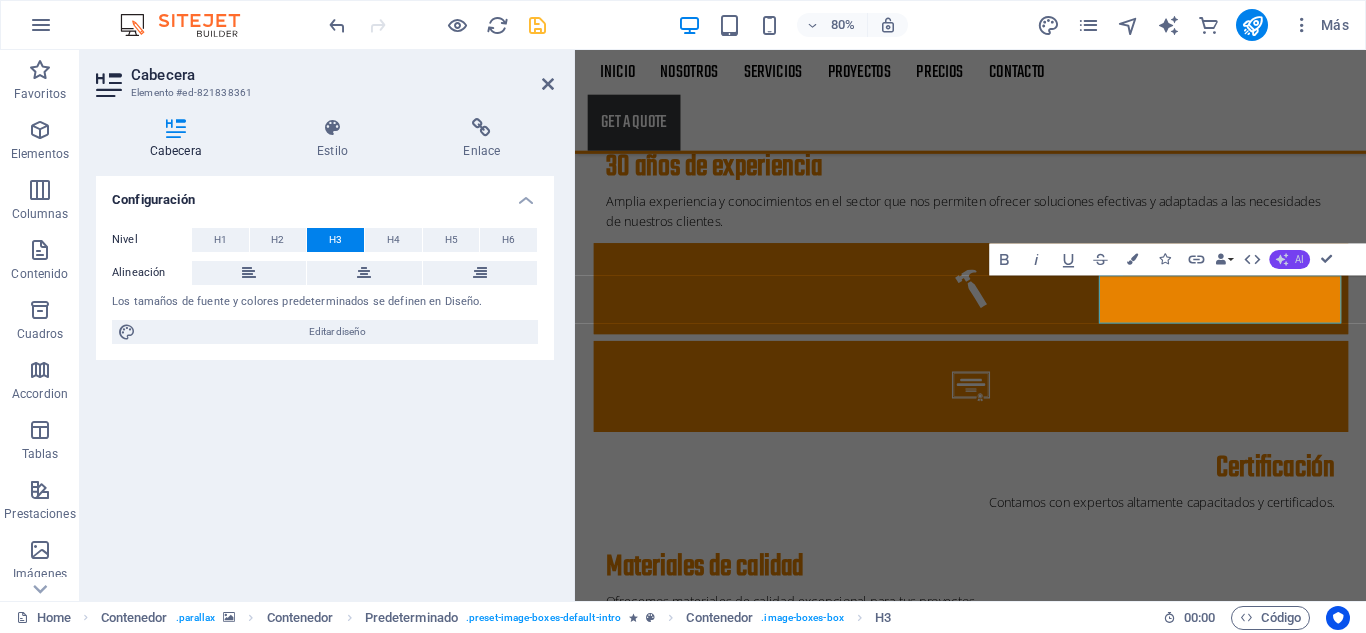click on "AI" at bounding box center (1289, 259) 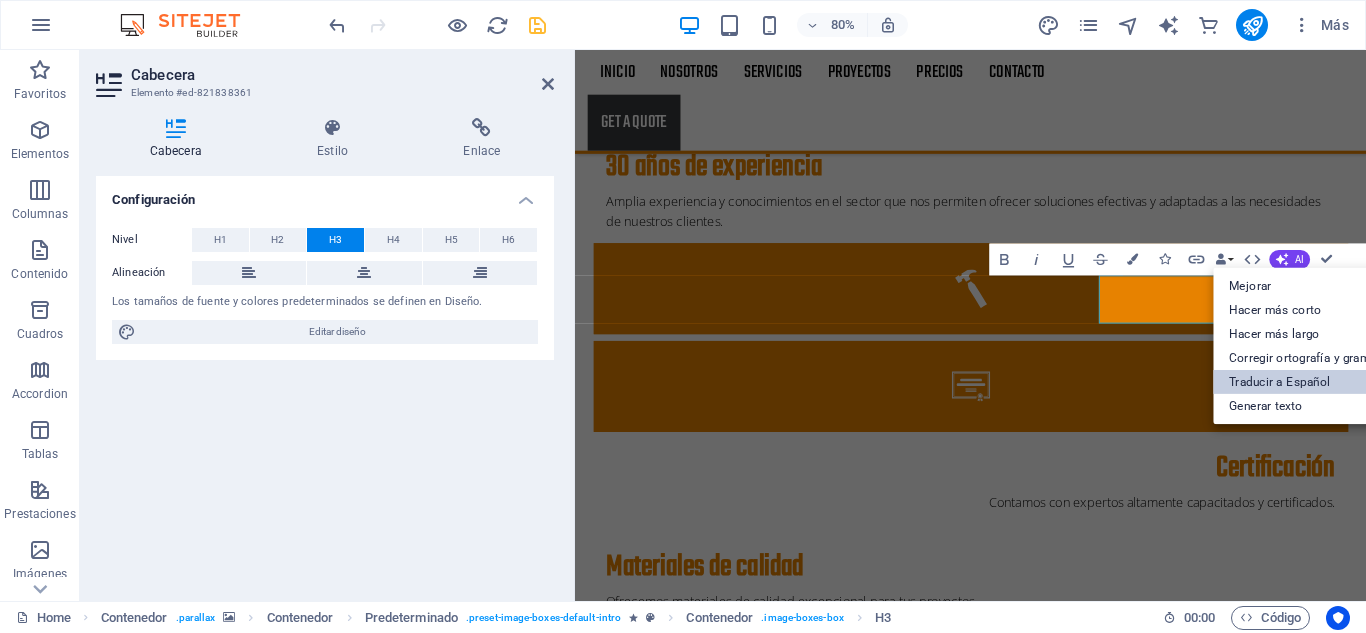 click on "Traducir a Español" at bounding box center [1313, 382] 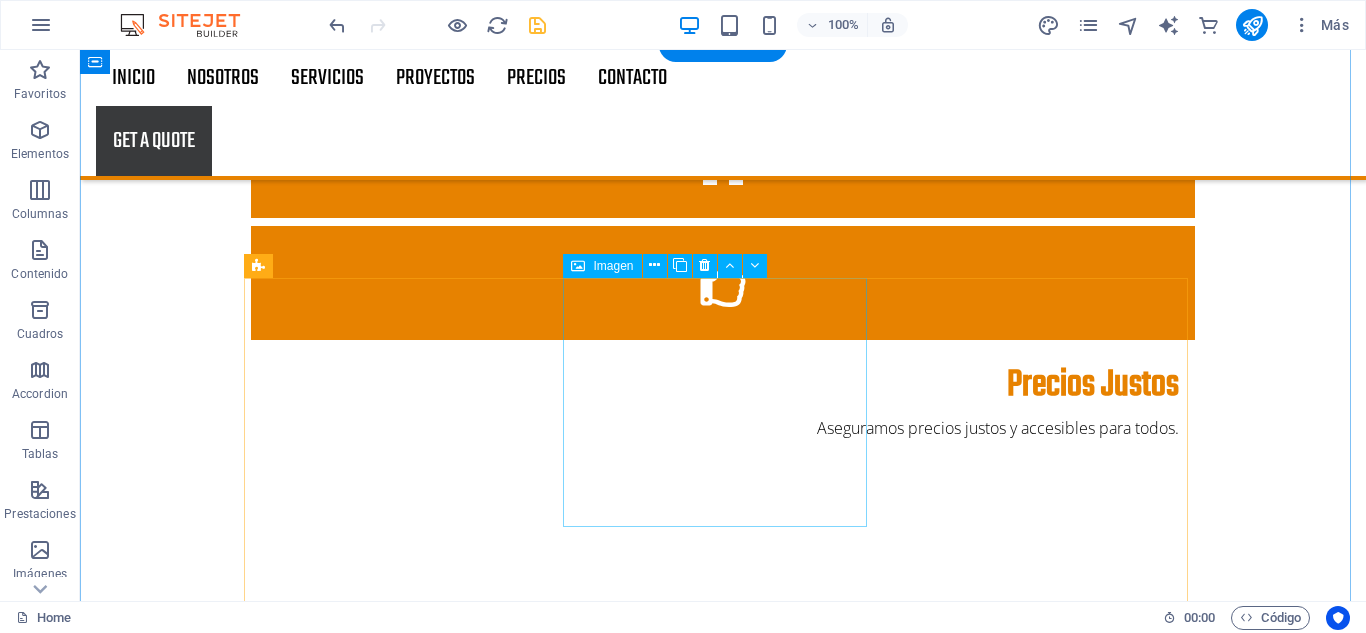 scroll, scrollTop: 2388, scrollLeft: 0, axis: vertical 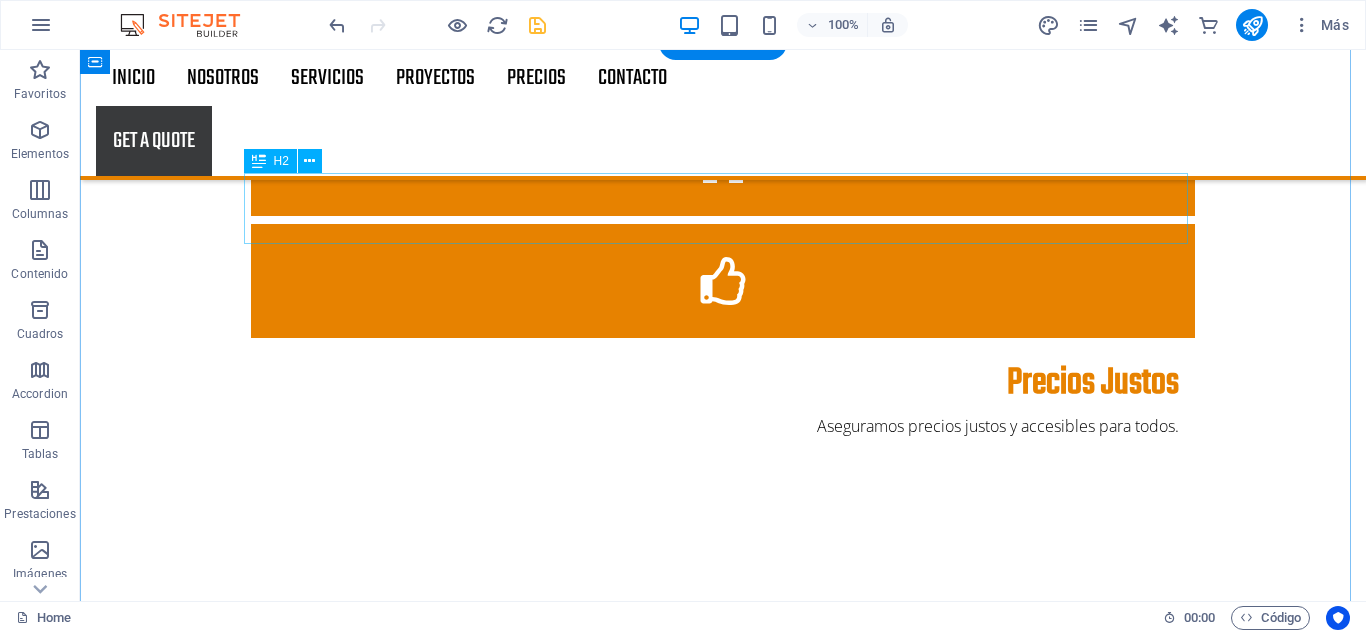 click on "Latest projects" at bounding box center (723, 4539) 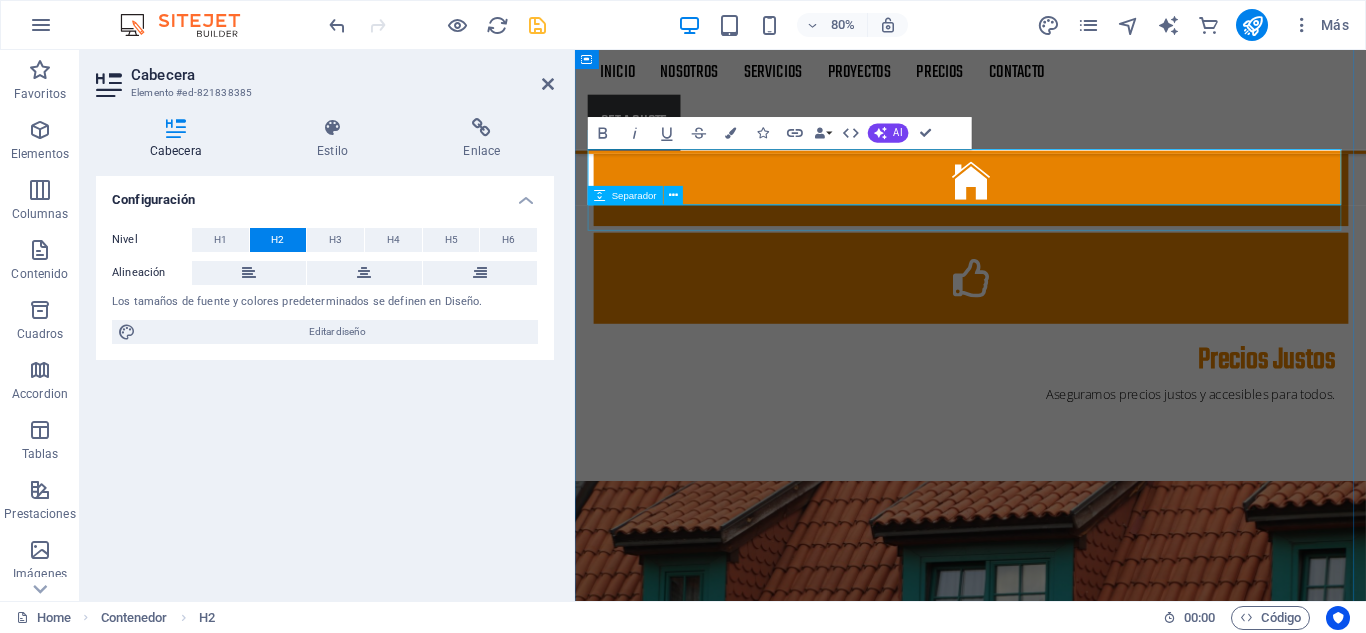 scroll, scrollTop: 2387, scrollLeft: 0, axis: vertical 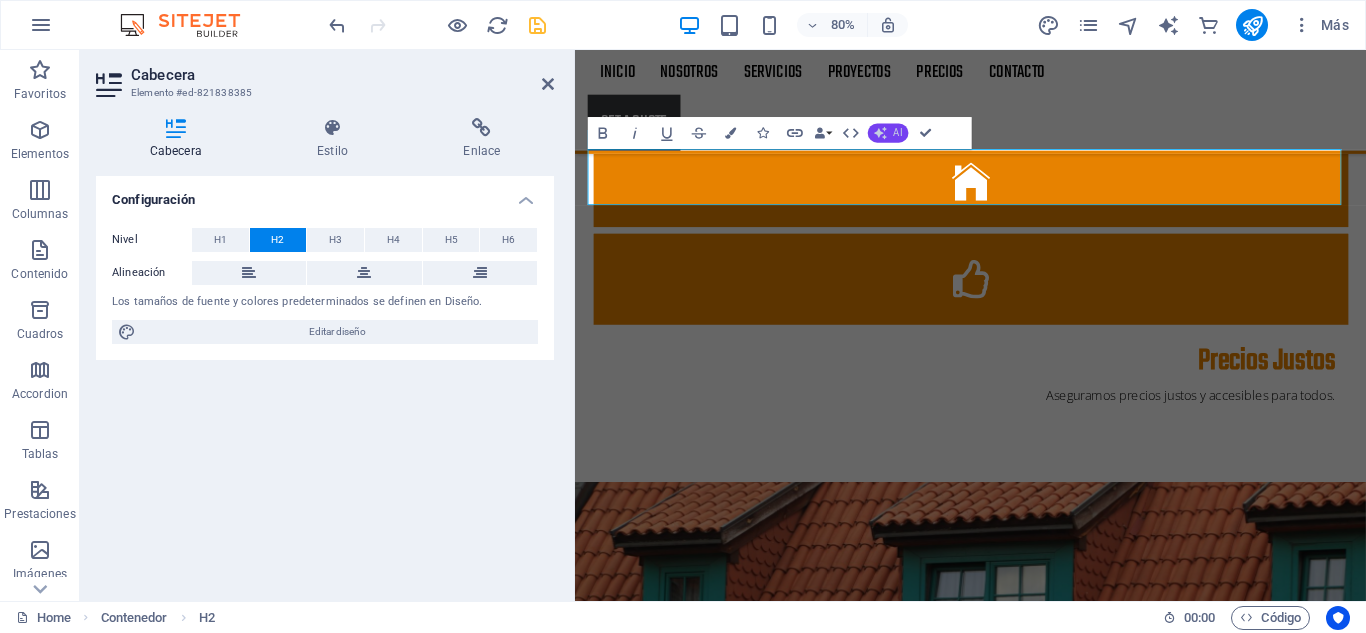 click 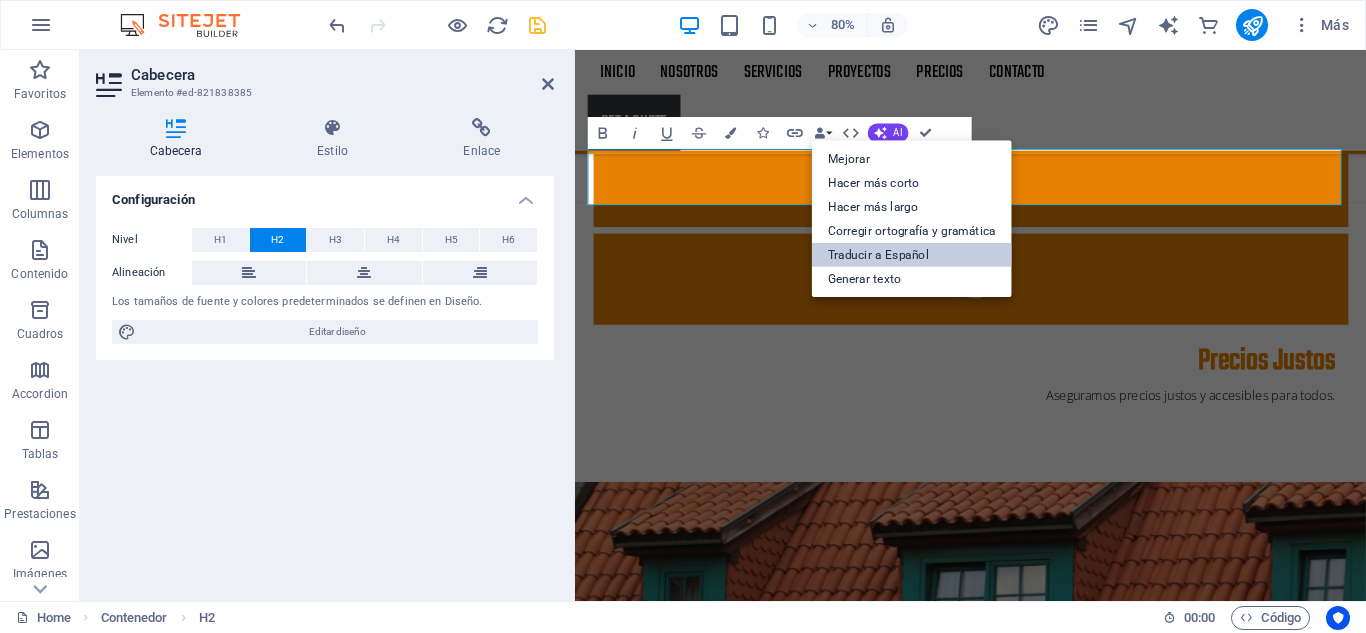 click on "Traducir a Español" at bounding box center (912, 255) 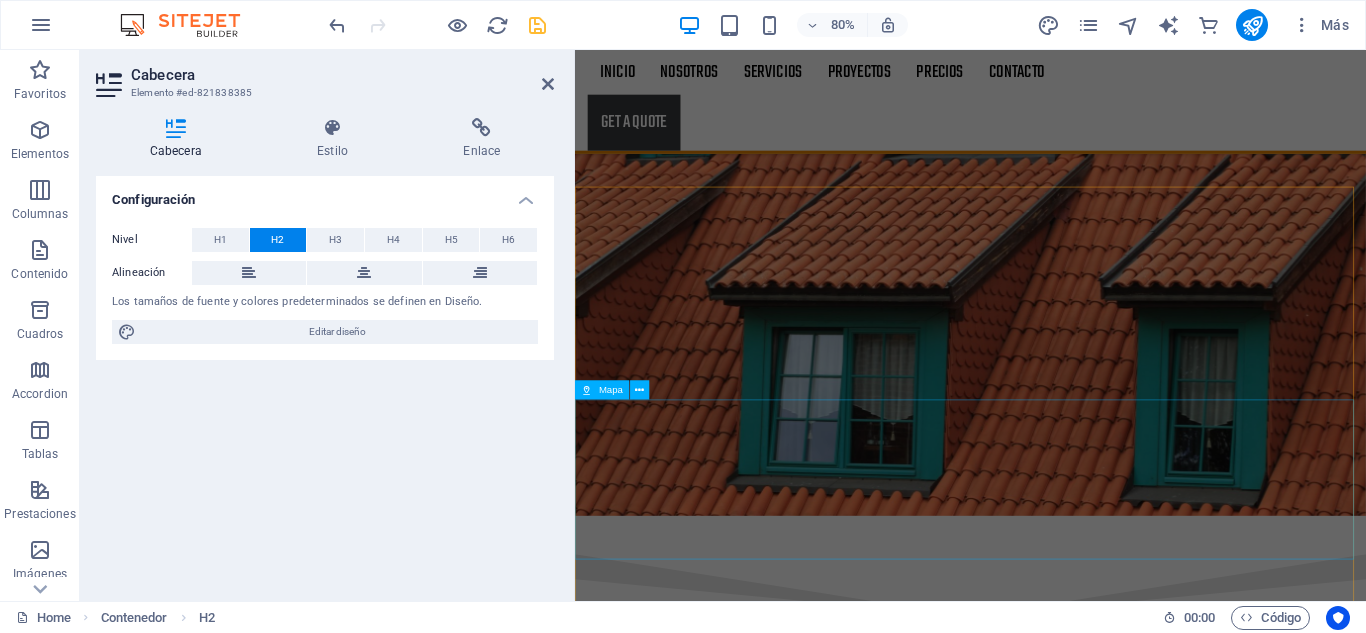 scroll, scrollTop: 3035, scrollLeft: 0, axis: vertical 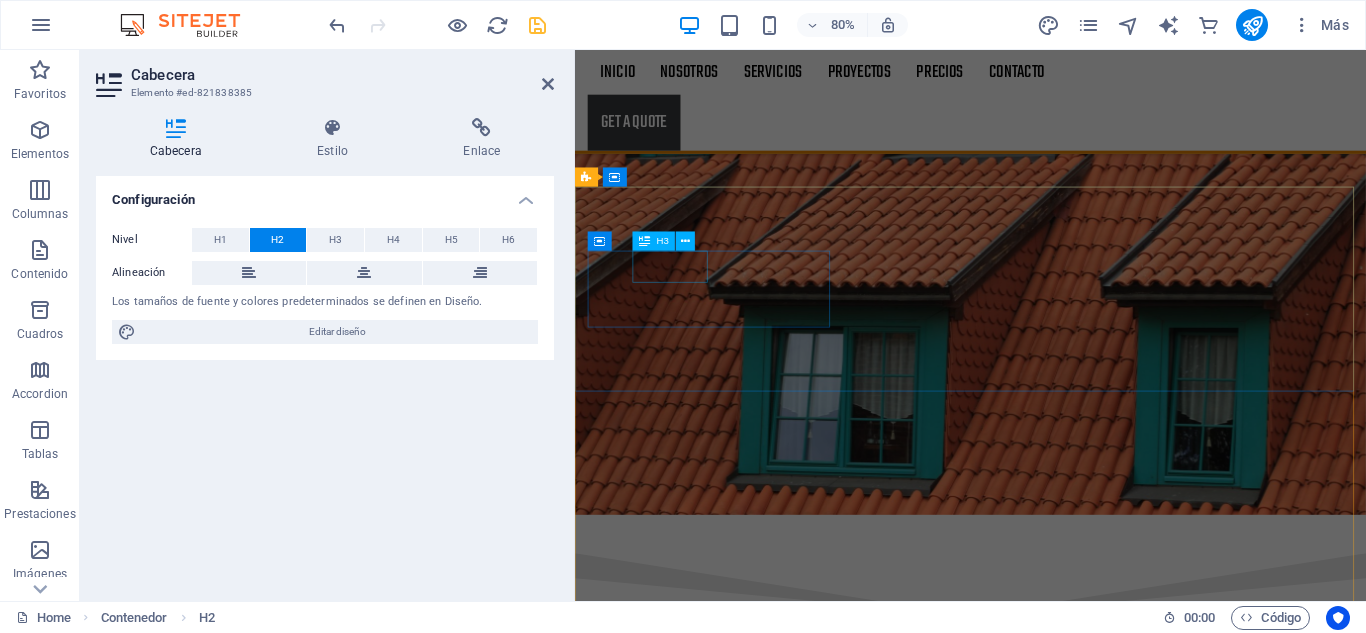 click on "Address" at bounding box center [1063, 8981] 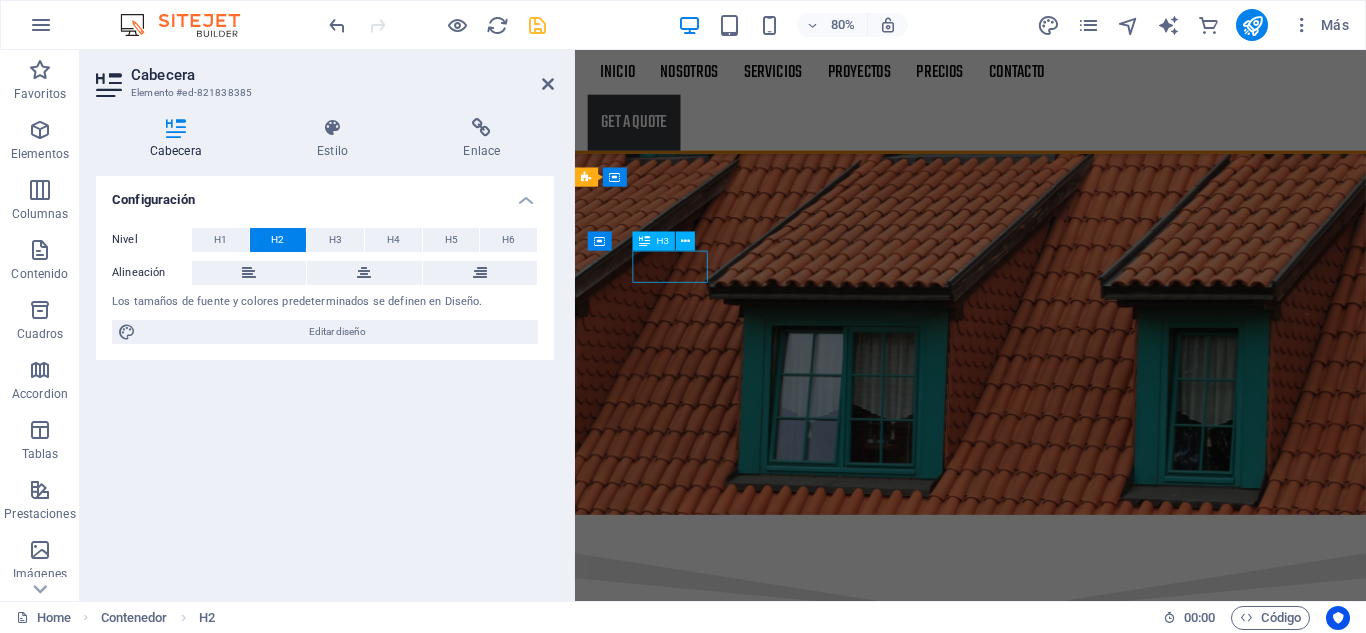 click on "Address" at bounding box center (1063, 8981) 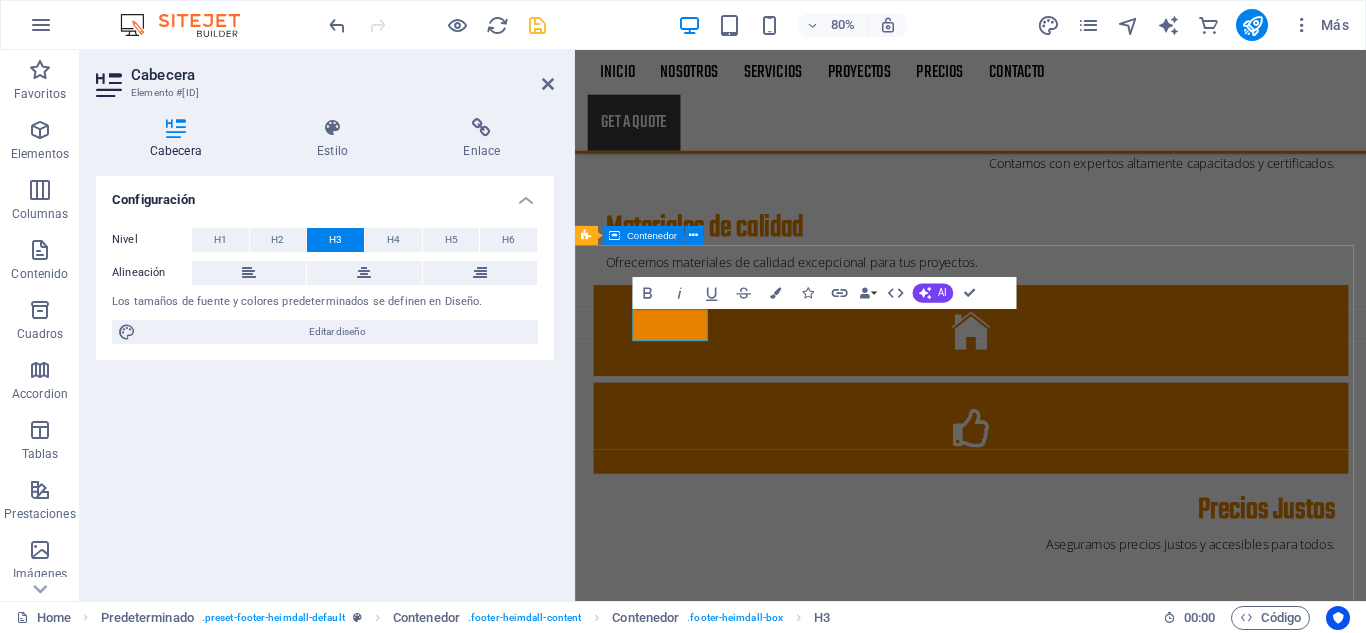 scroll, scrollTop: 2962, scrollLeft: 0, axis: vertical 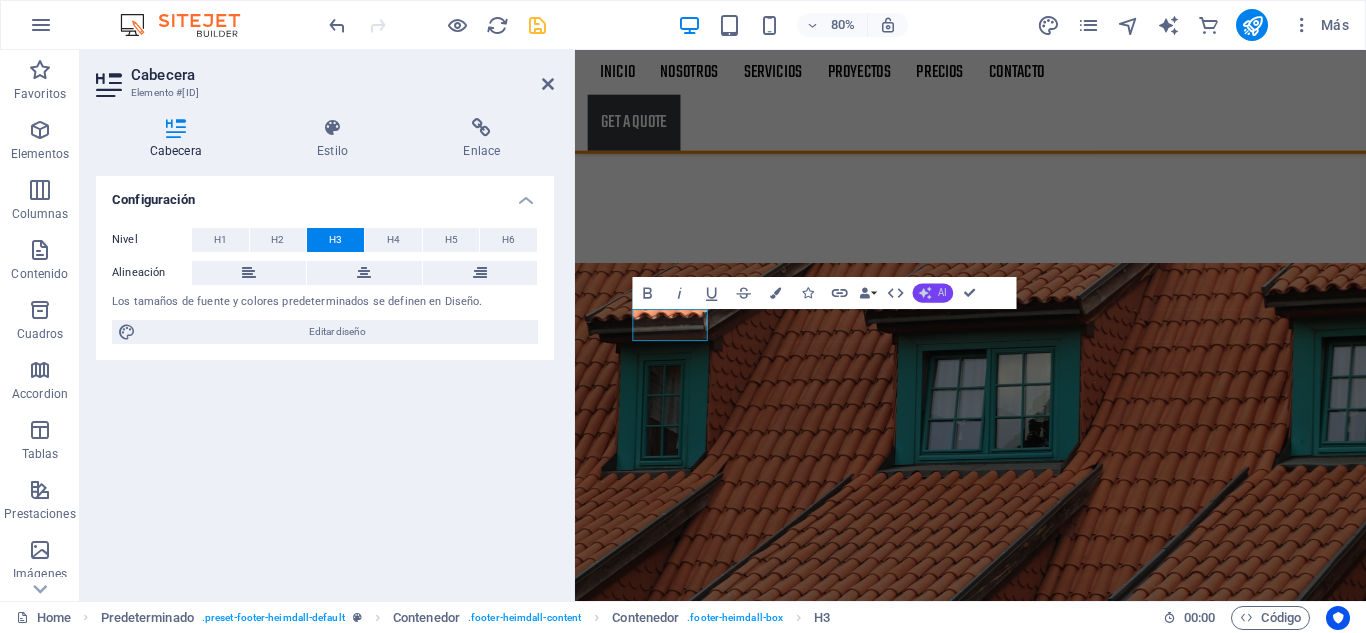 click 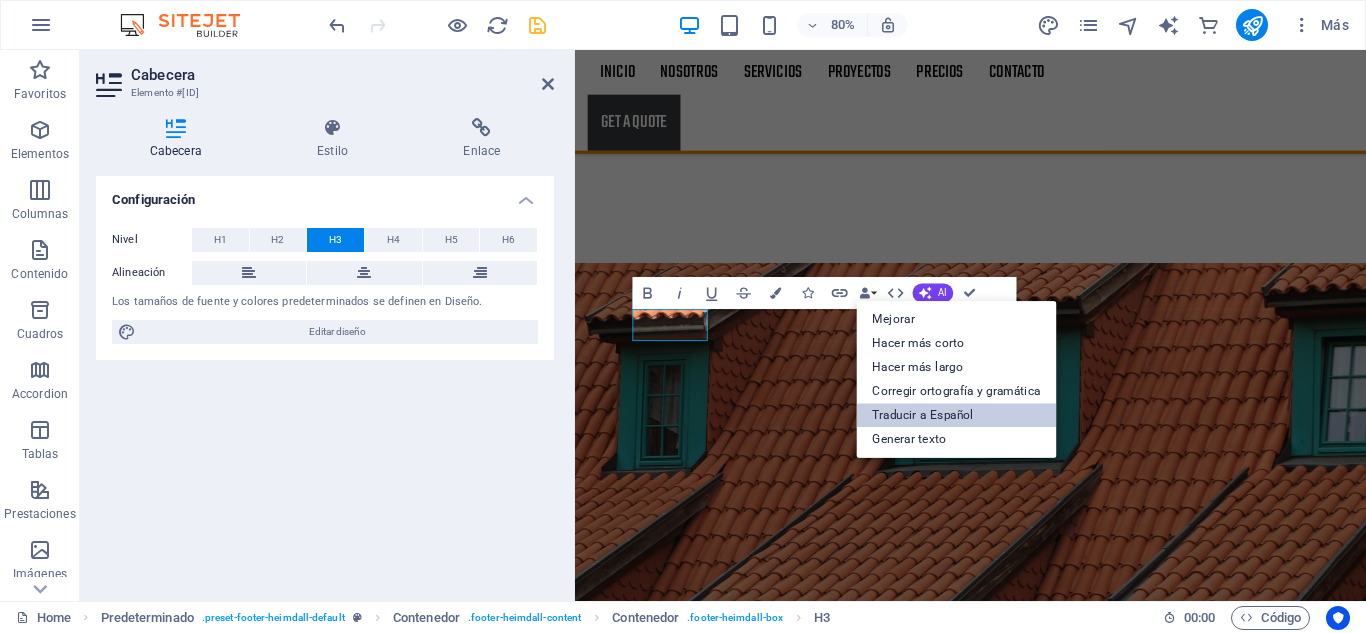 click on "Traducir a Español" at bounding box center [957, 416] 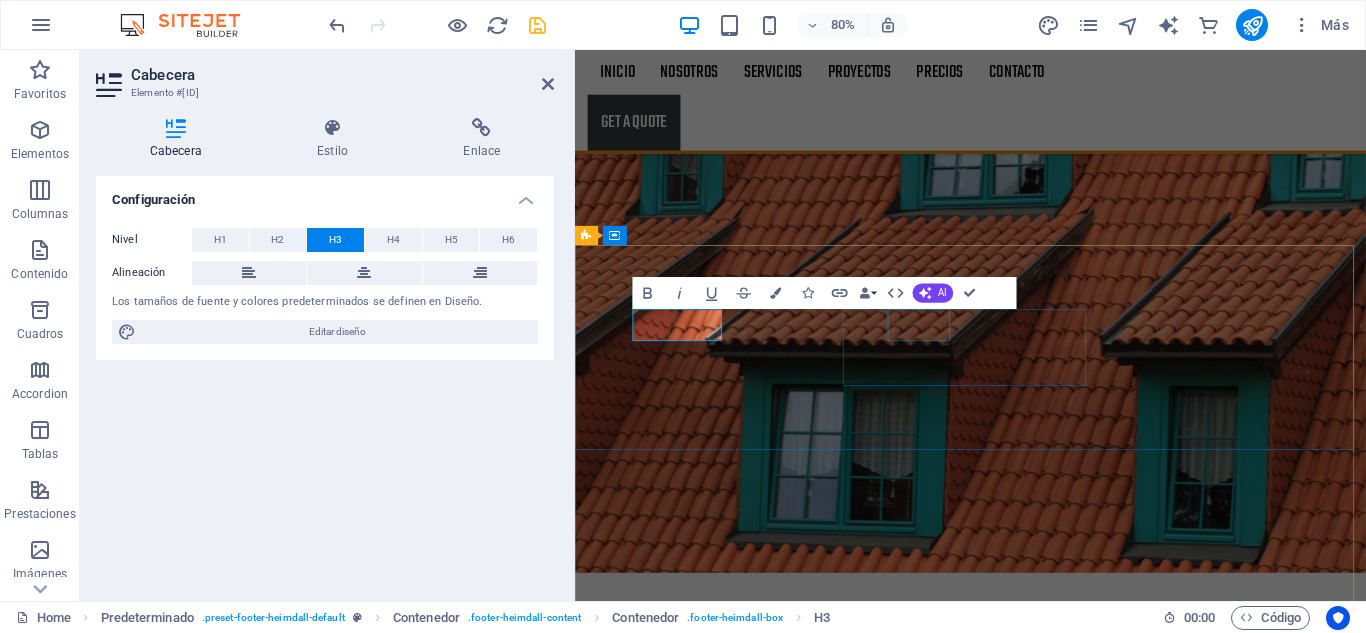 click on "Call us" at bounding box center (1063, 9198) 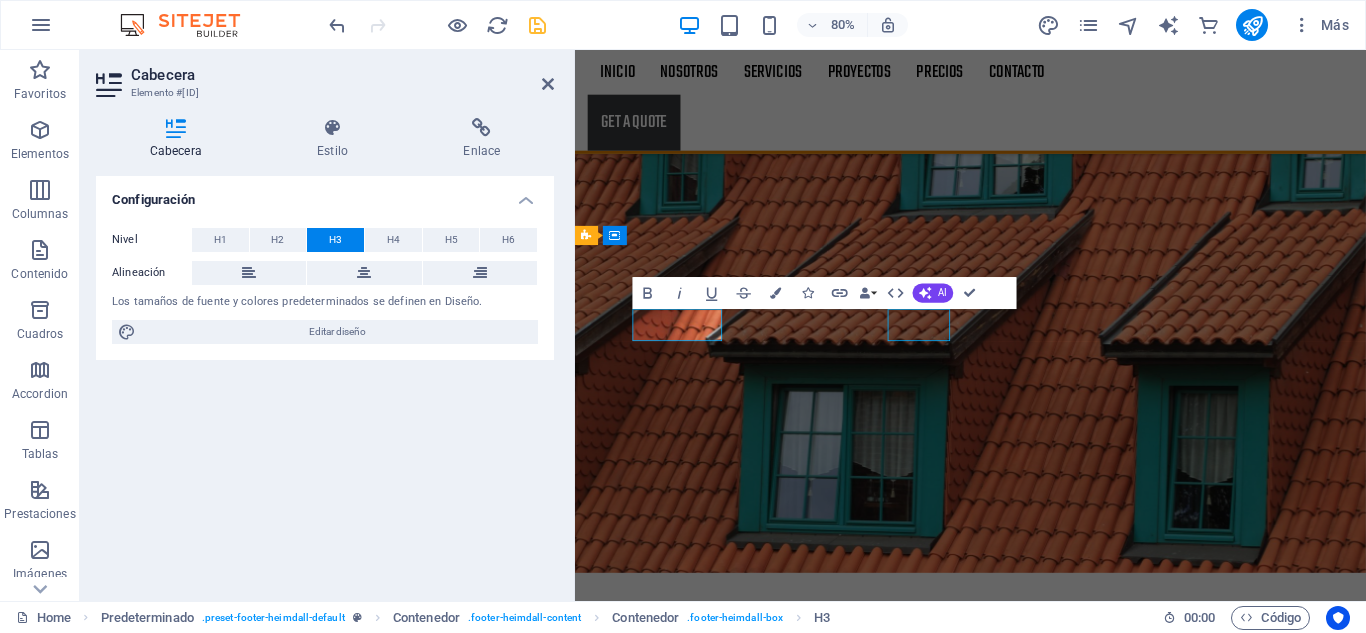 click on "Call us" at bounding box center (1063, 9198) 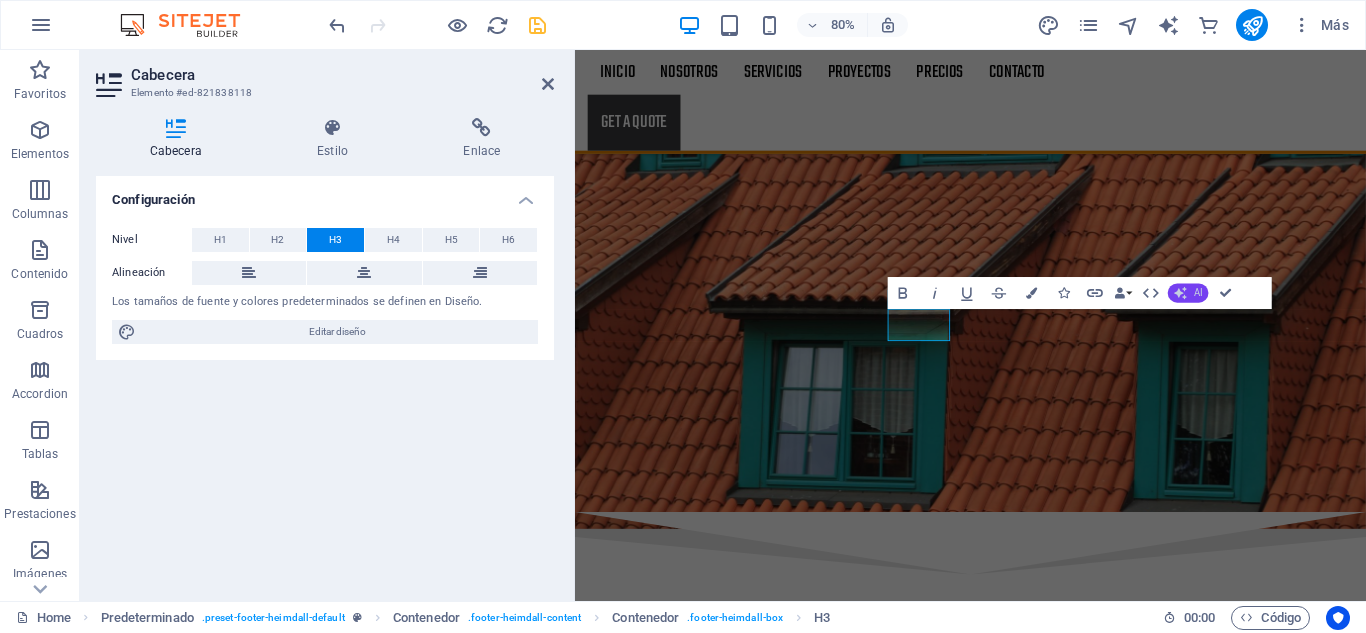 click 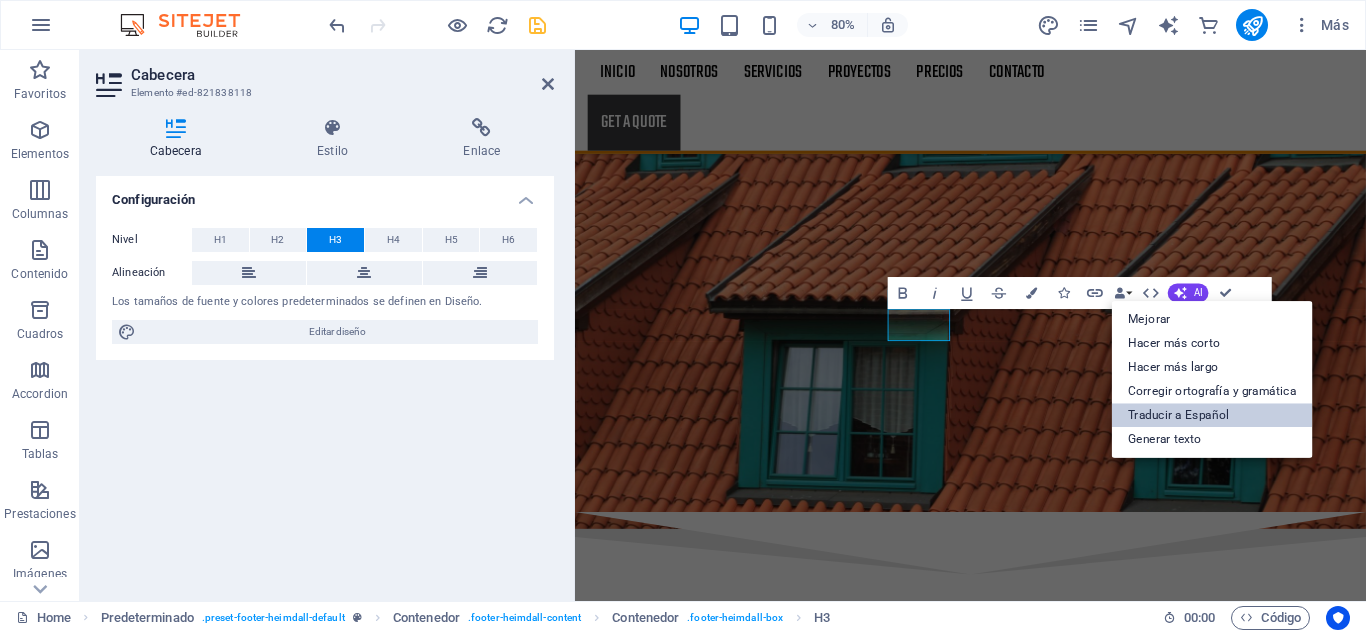click on "Traducir a Español" at bounding box center (1212, 416) 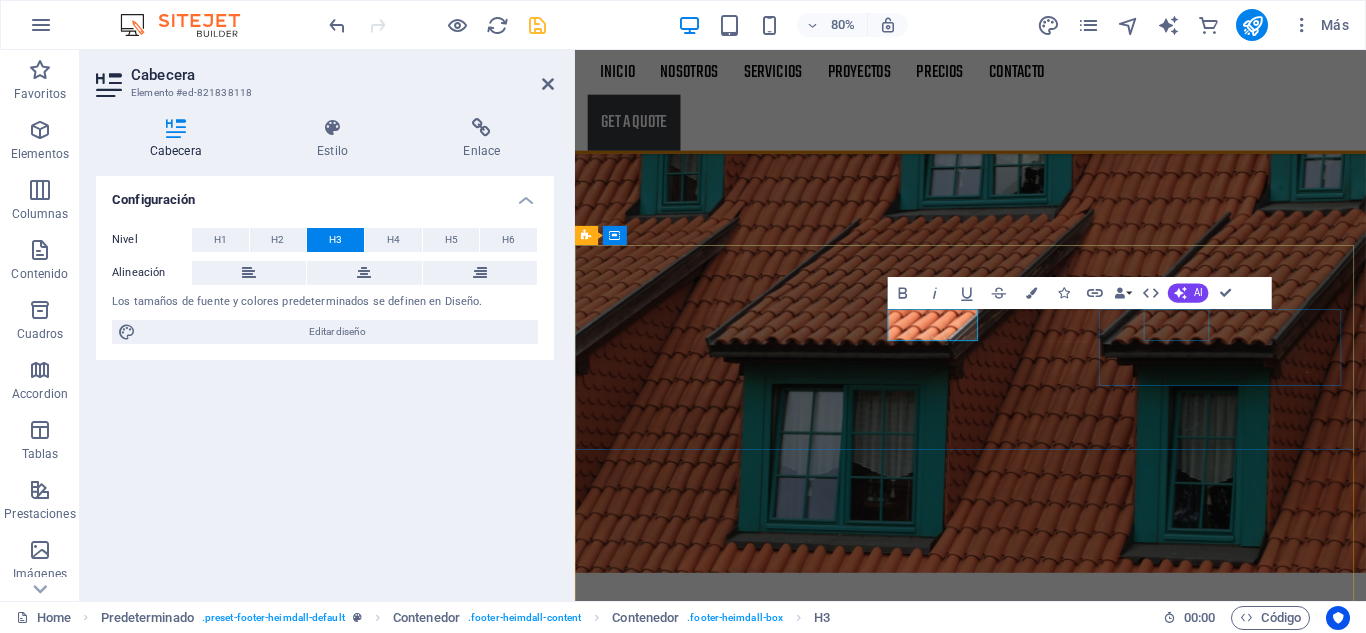 click on "Mail us" at bounding box center [1063, 9342] 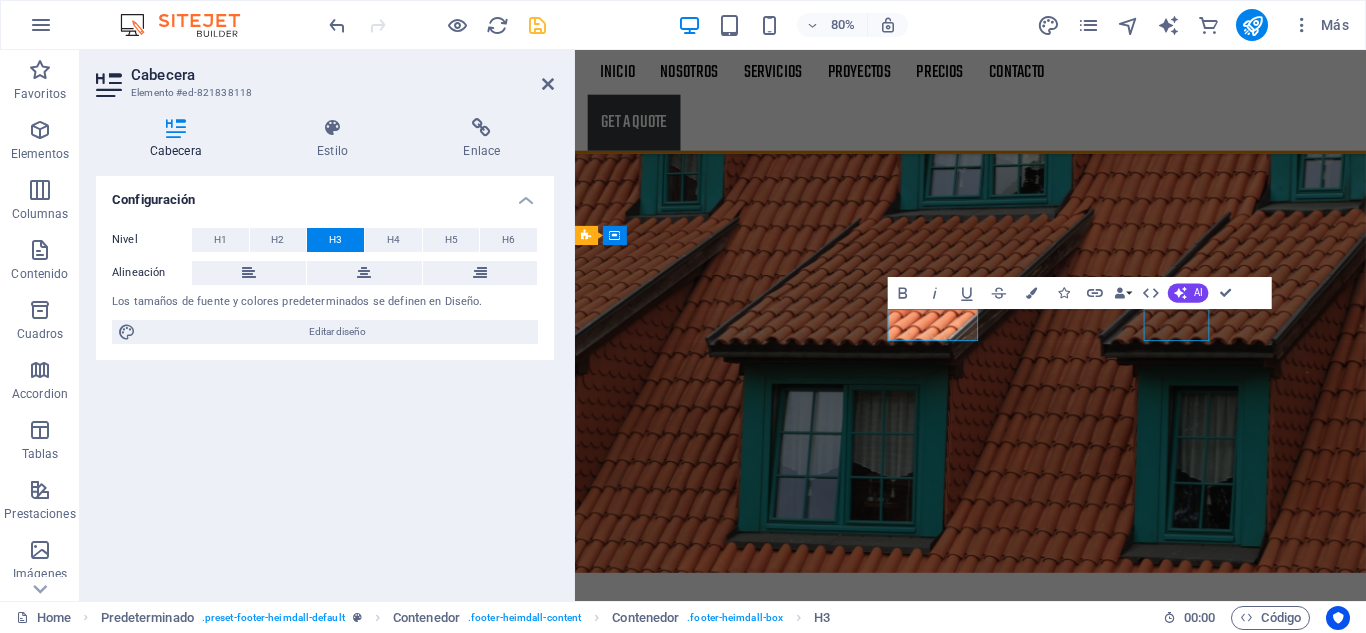 click on "Mail us" at bounding box center (1063, 9342) 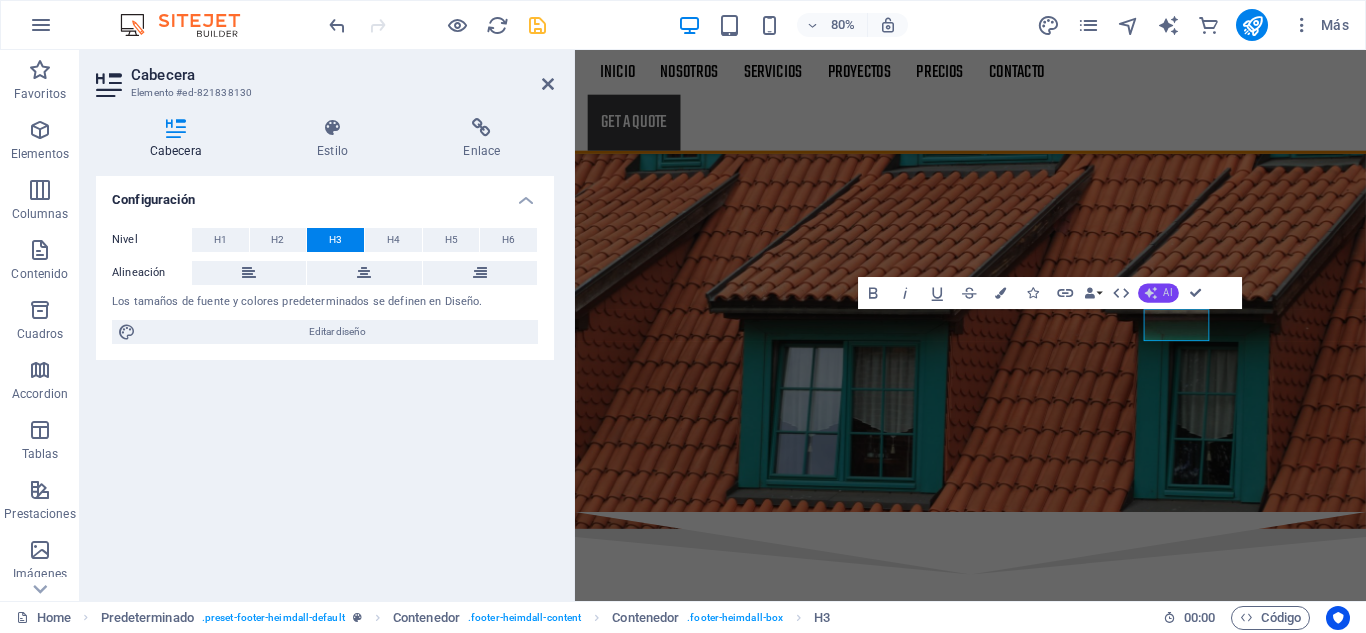 click on "AI" at bounding box center [1168, 294] 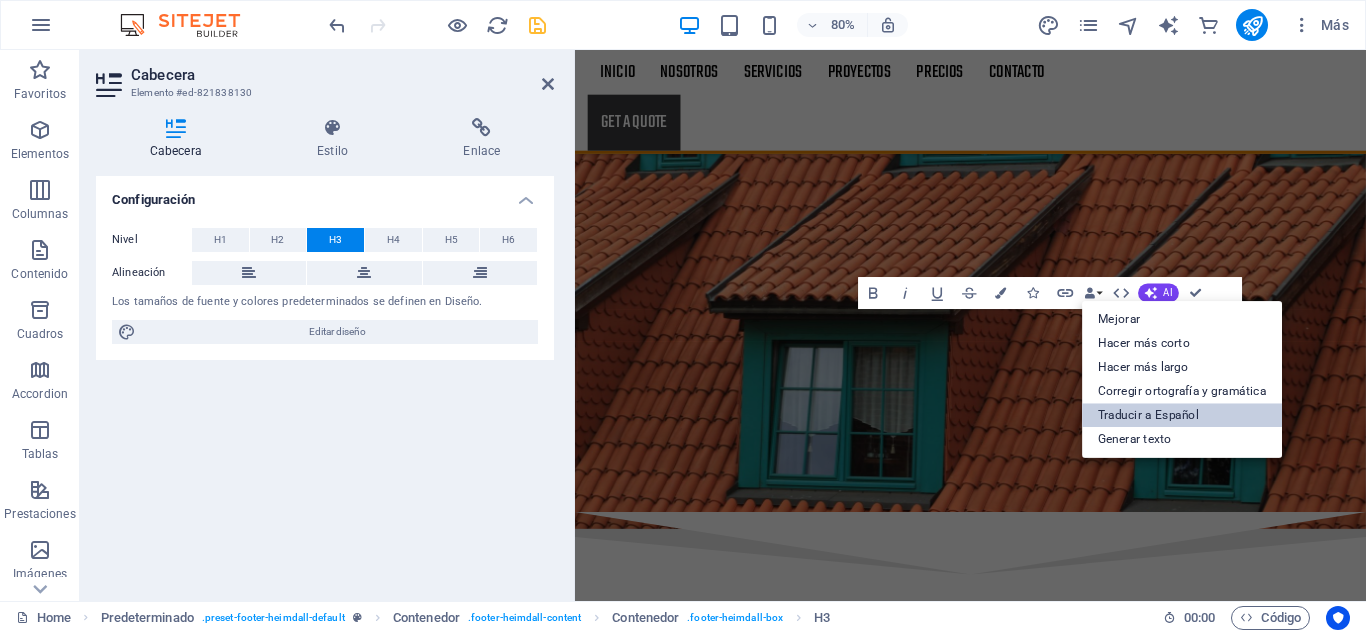 click on "Traducir a Español" at bounding box center (1182, 416) 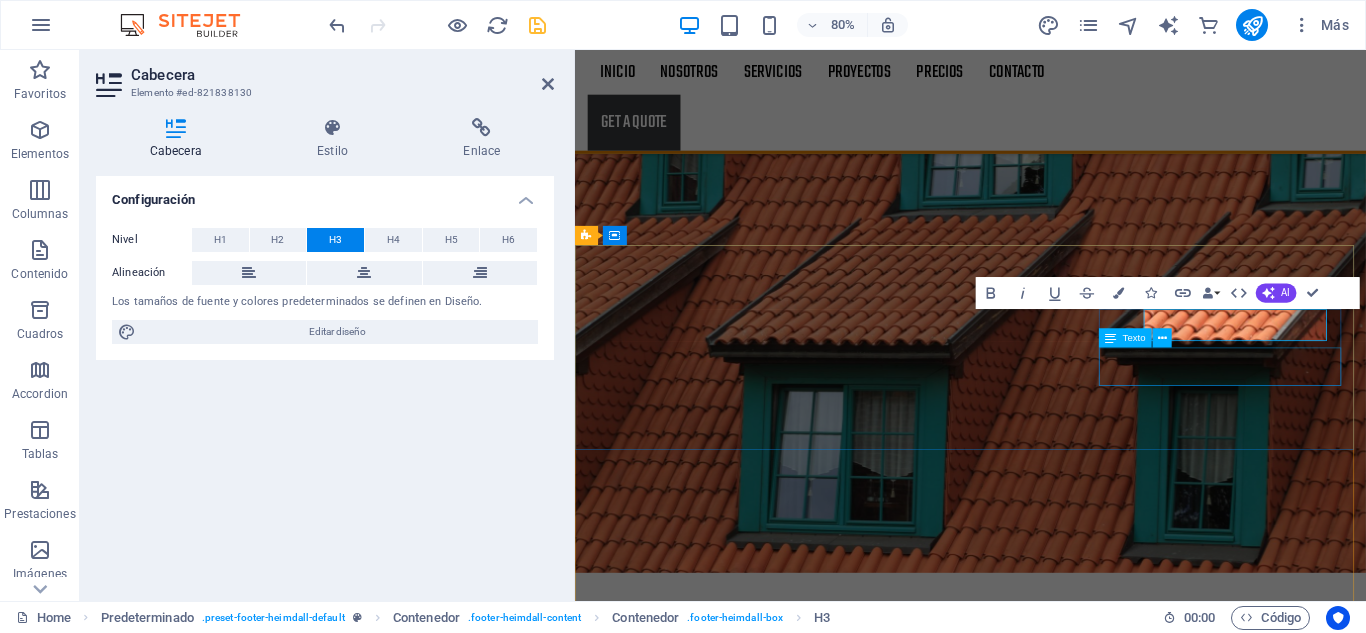 click on "52b2e510df1376c386e161ef4fb408@cpanel.local Legal Notice  |  Privacy" at bounding box center [1063, 9394] 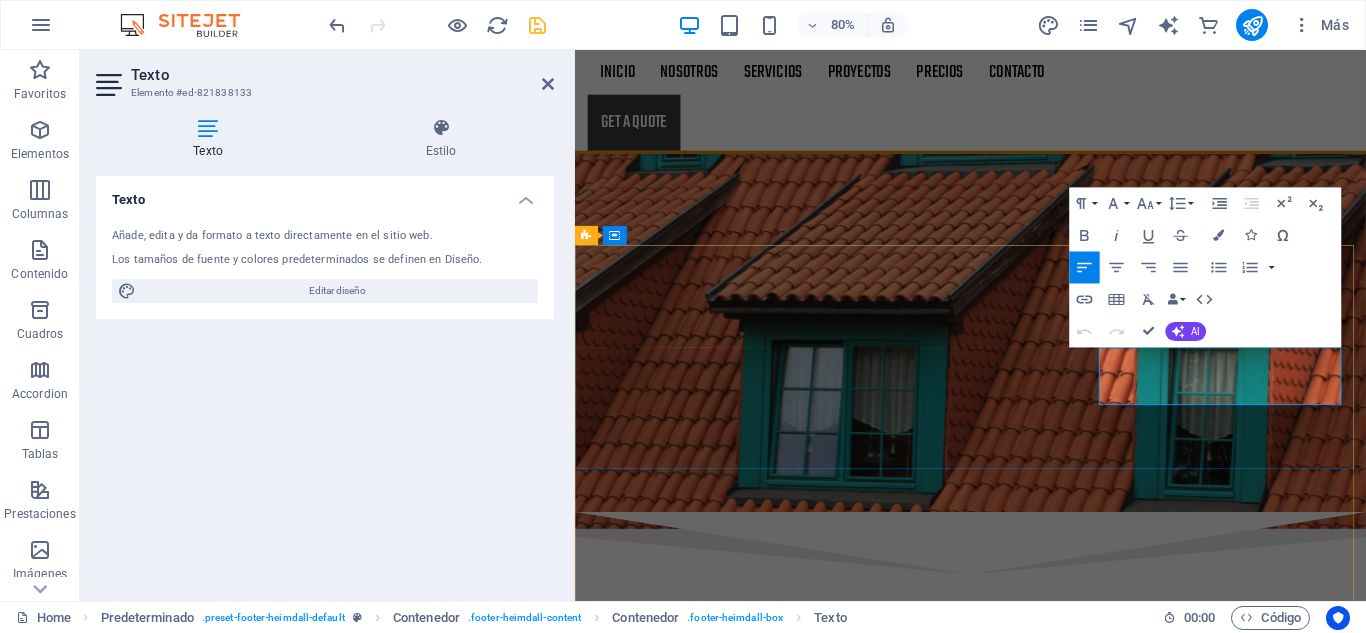 click on "[EMAIL]" at bounding box center [618, 9258] 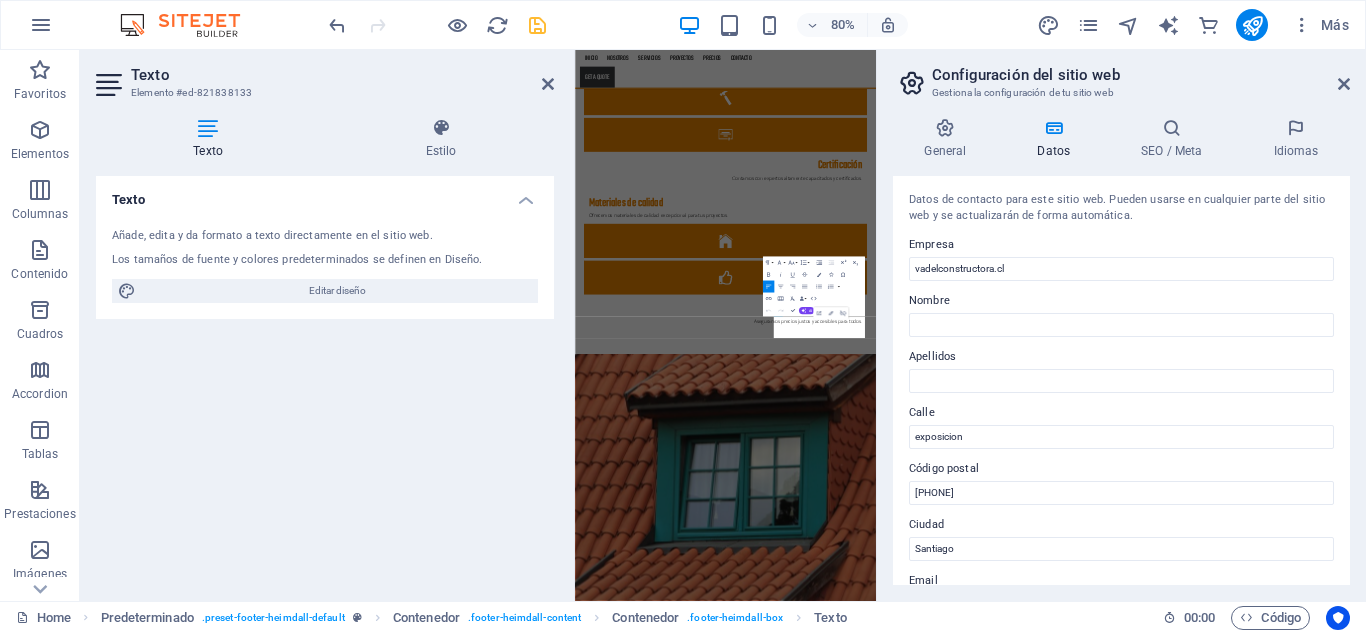 scroll, scrollTop: 3429, scrollLeft: 0, axis: vertical 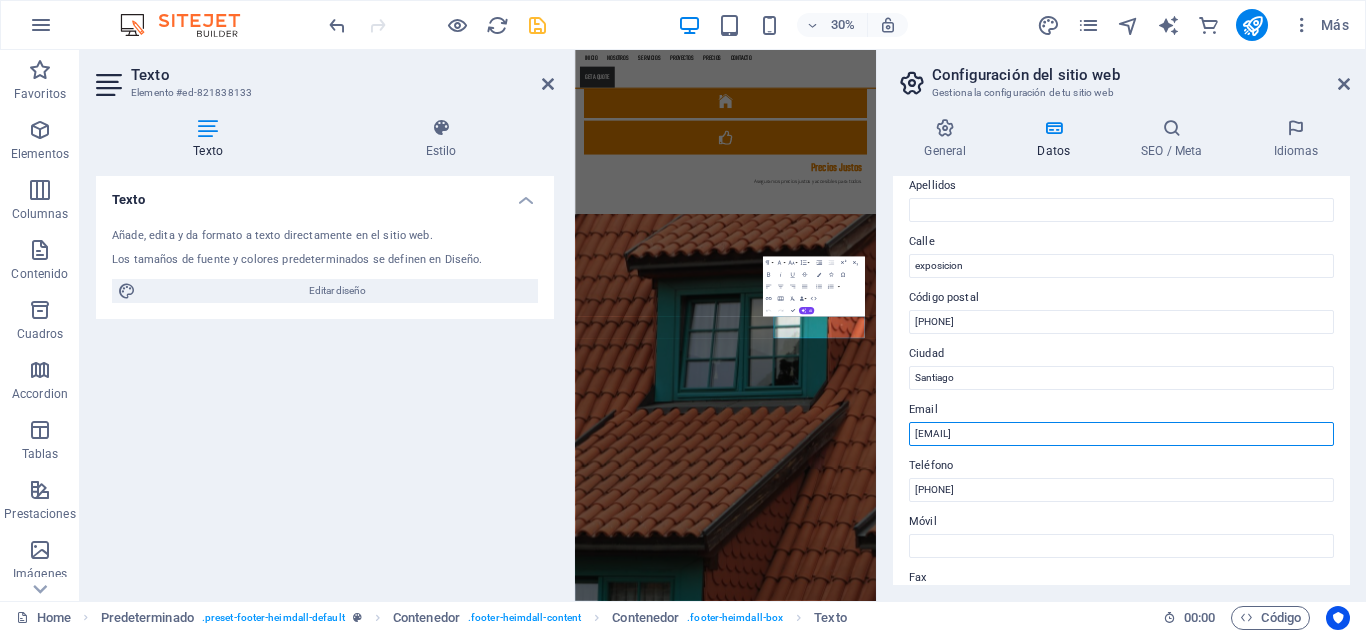 drag, startPoint x: 1178, startPoint y: 434, endPoint x: 902, endPoint y: 432, distance: 276.00723 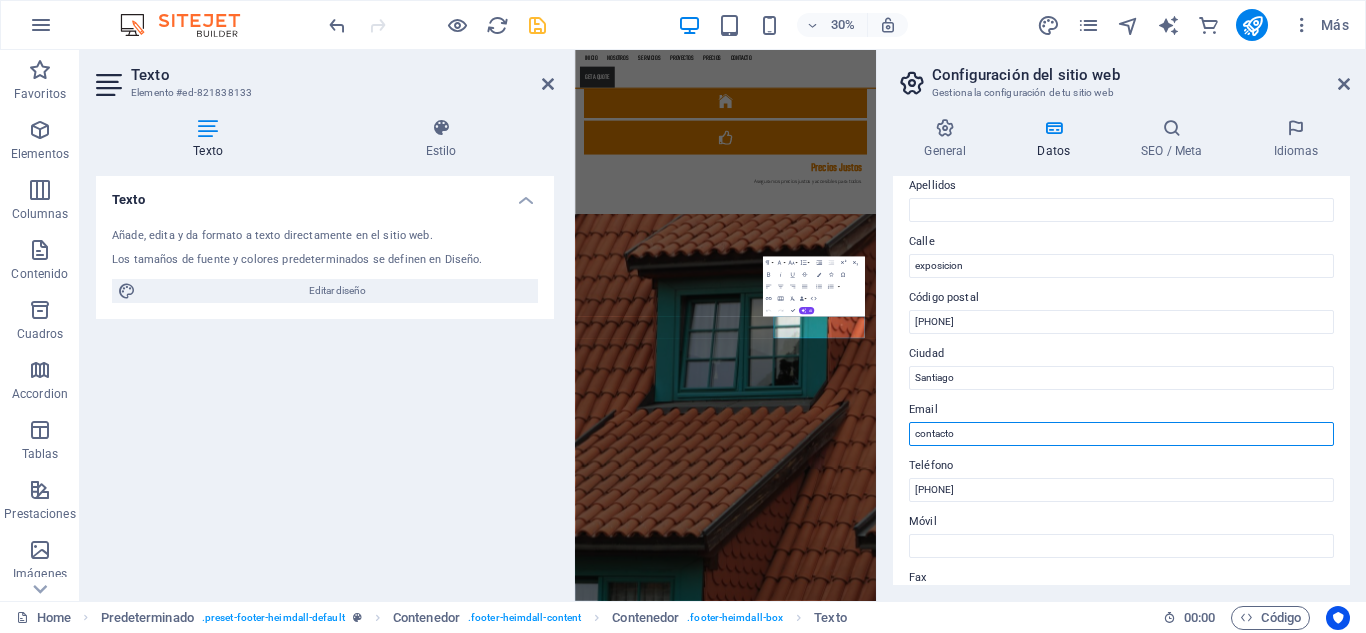 scroll, scrollTop: 3405, scrollLeft: 0, axis: vertical 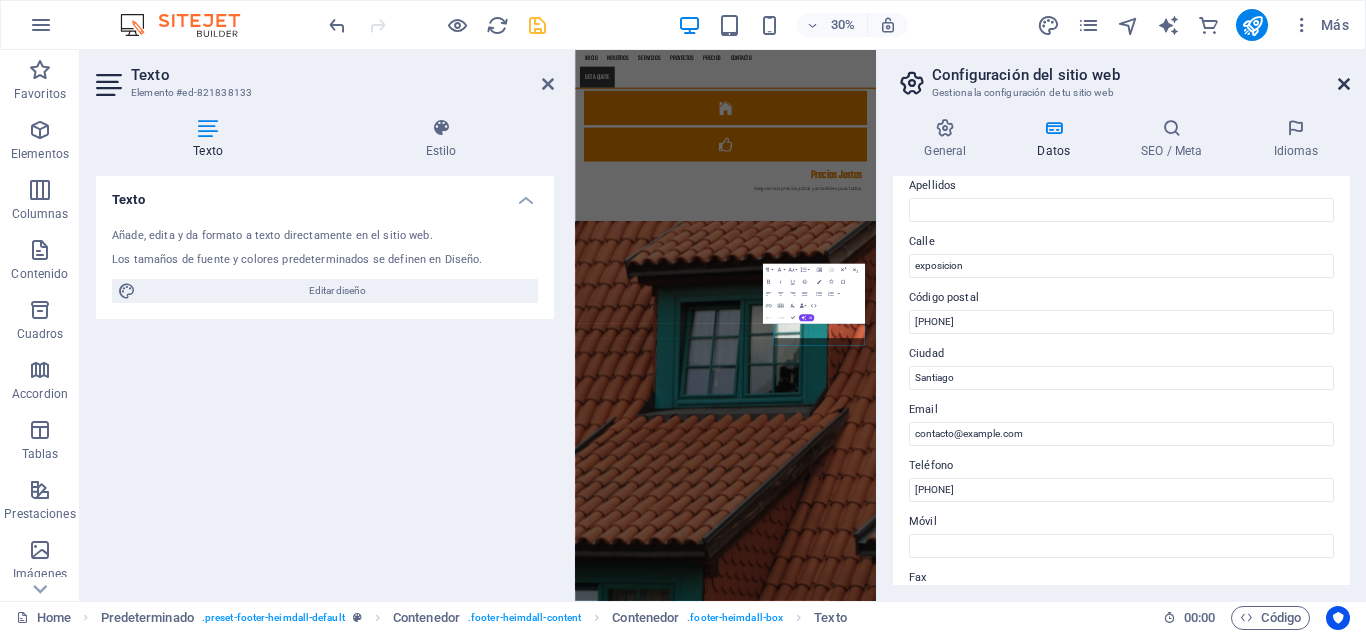 click at bounding box center [1344, 84] 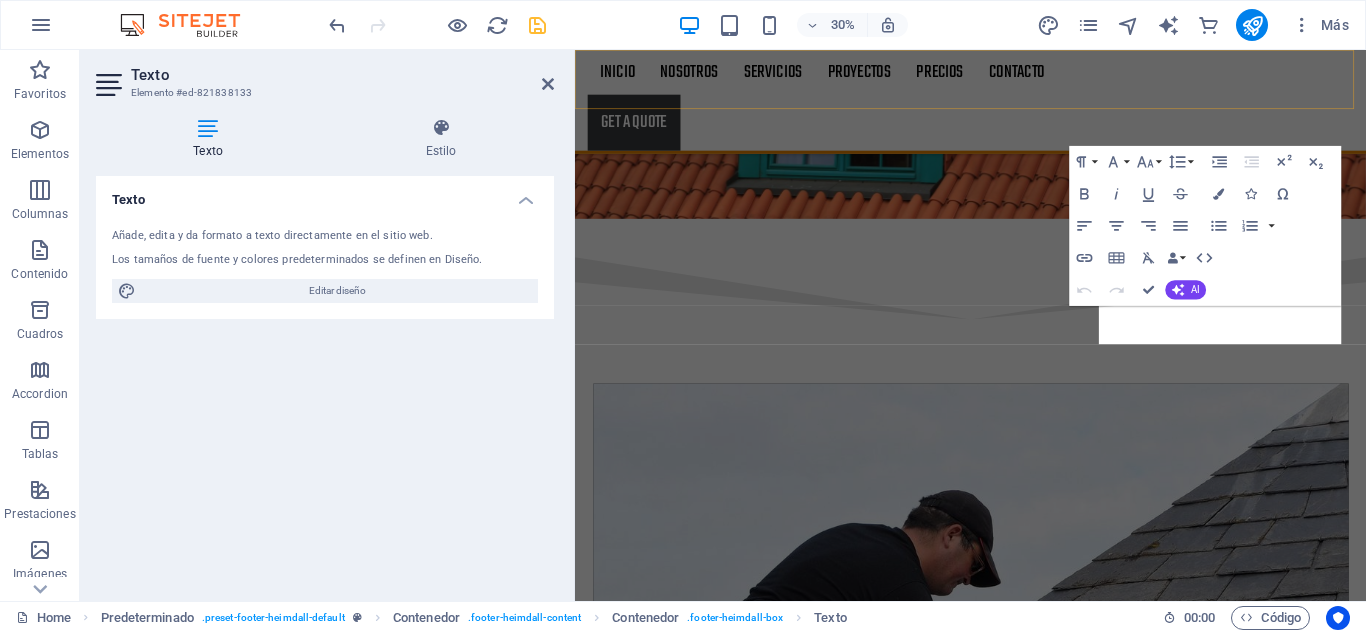 scroll, scrollTop: 3014, scrollLeft: 0, axis: vertical 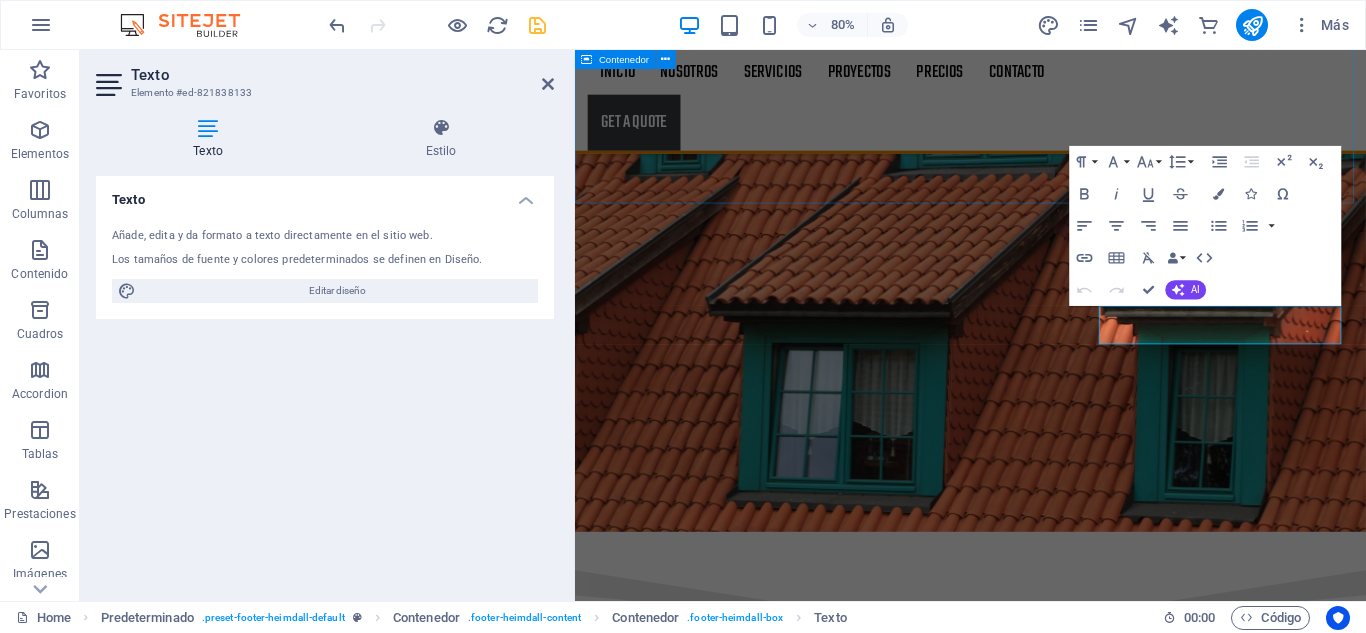 click on "Dirección exposicion Santiago   9160002 Llámanos Phone:  [PHONE] Mobile:  Envíanos un correo. contacto@example.com Legal Notice  |  Privacy" at bounding box center [1069, 9154] 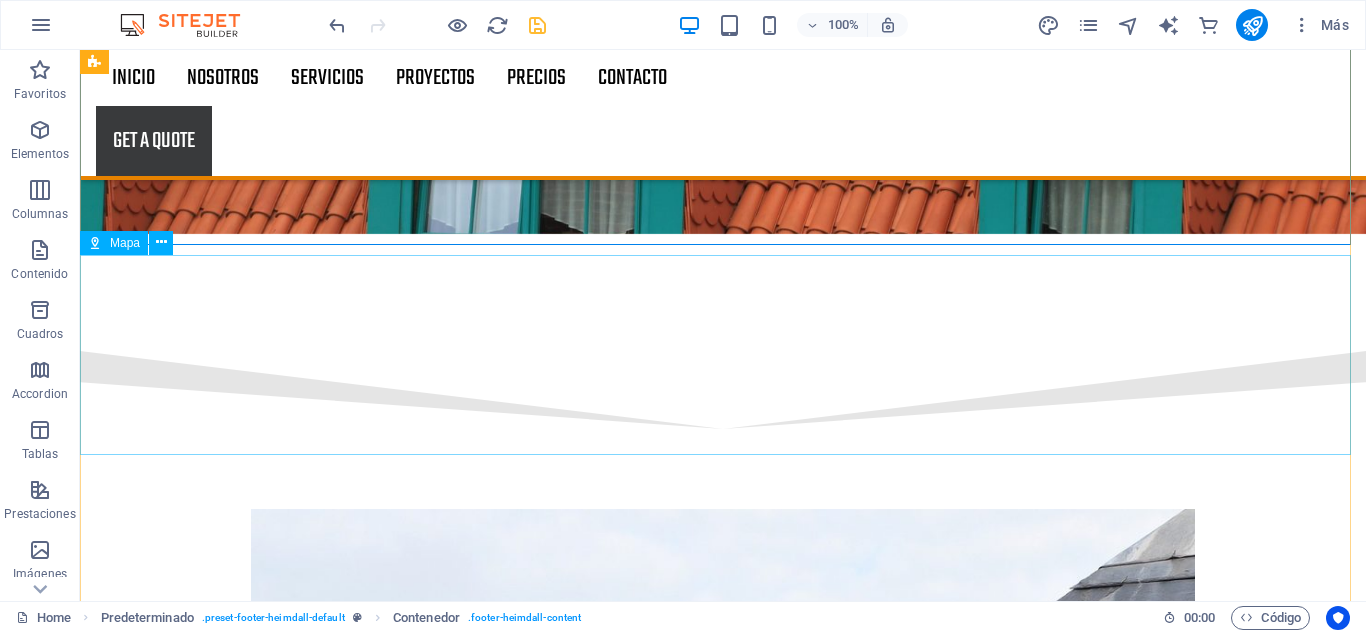 scroll, scrollTop: 3273, scrollLeft: 0, axis: vertical 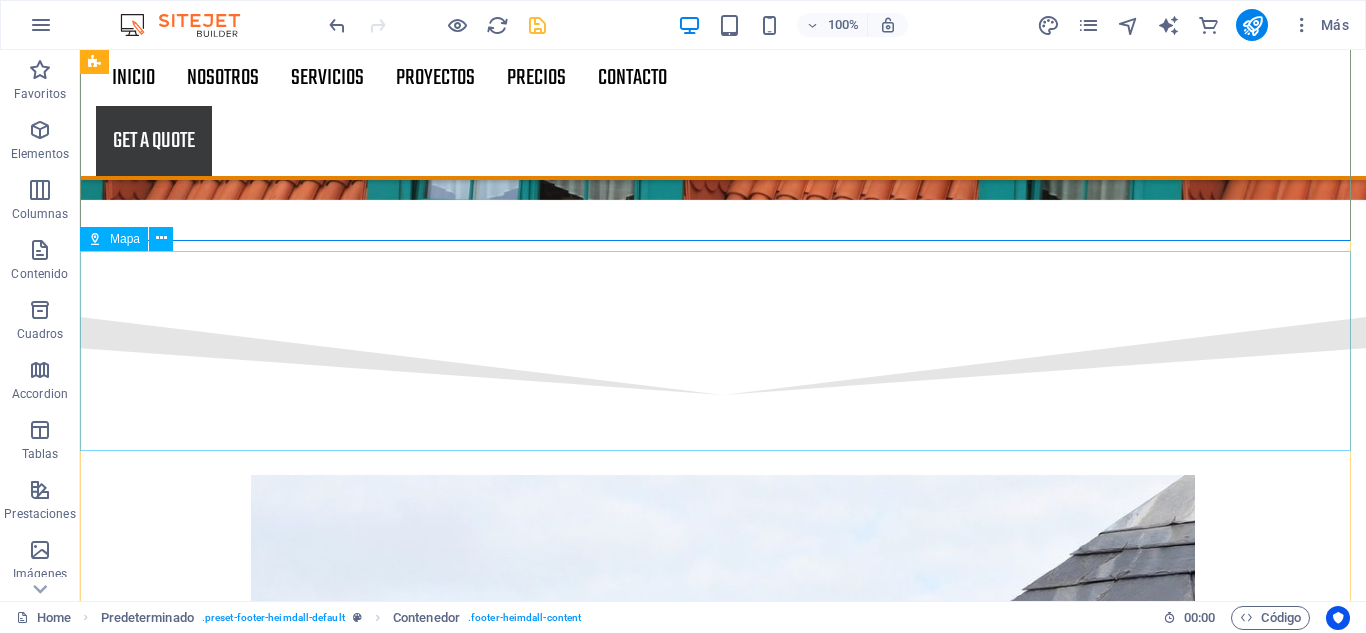 click at bounding box center (723, 9173) 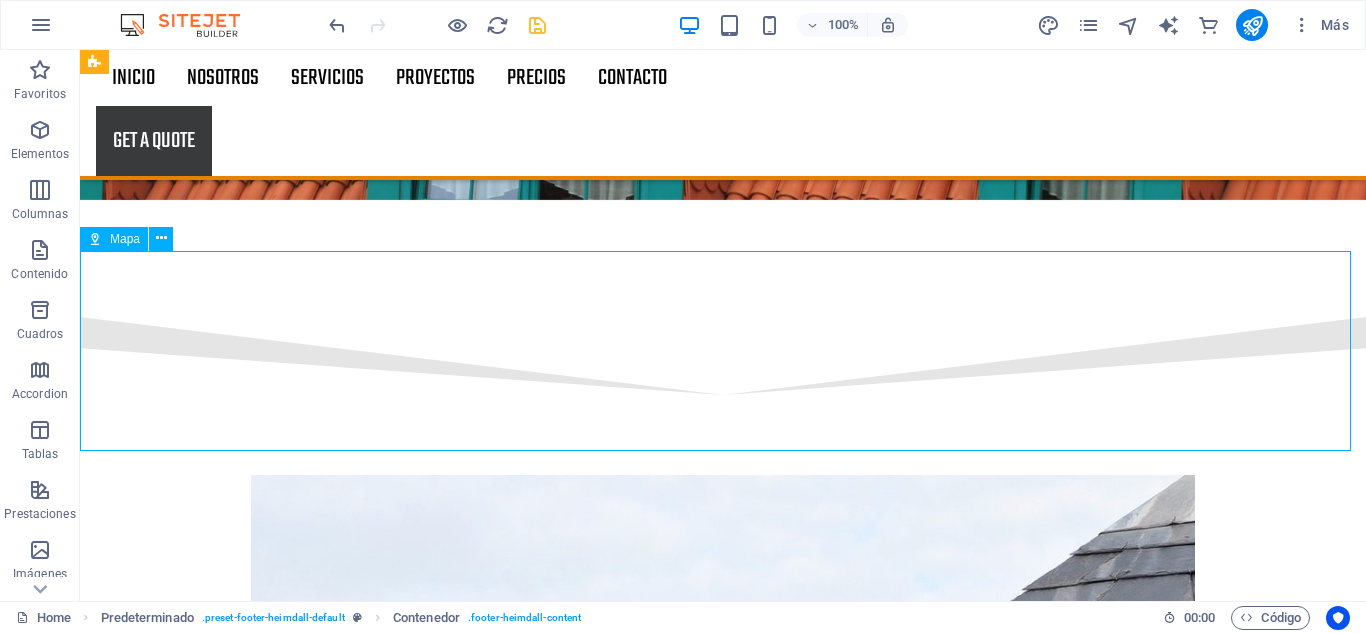 click at bounding box center (723, 9173) 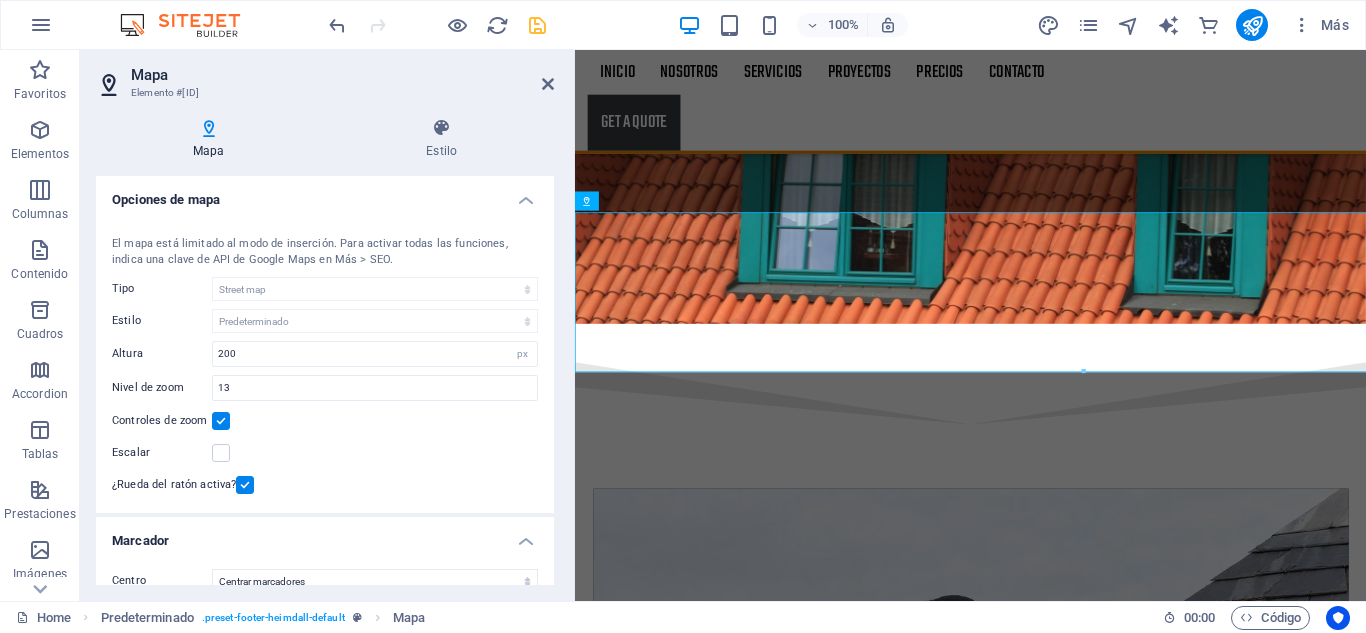 scroll, scrollTop: 3271, scrollLeft: 0, axis: vertical 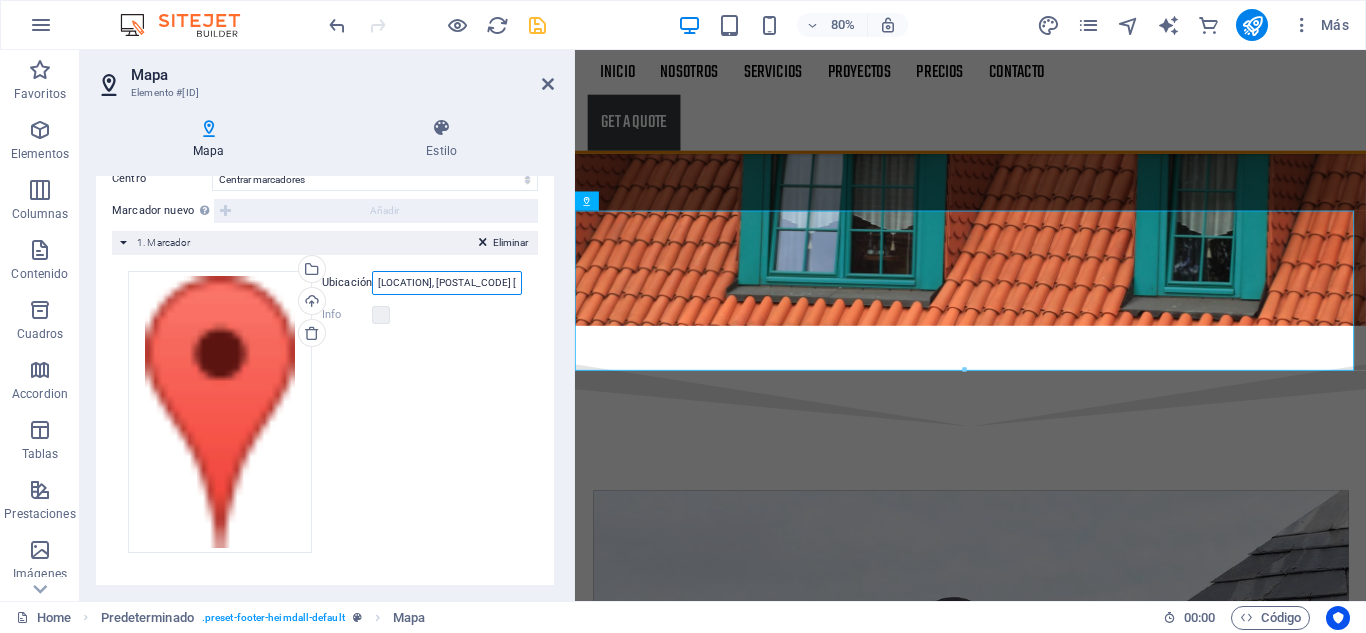 click on "[LOCATION], [POSTAL_CODE] [CITY]" at bounding box center (447, 283) 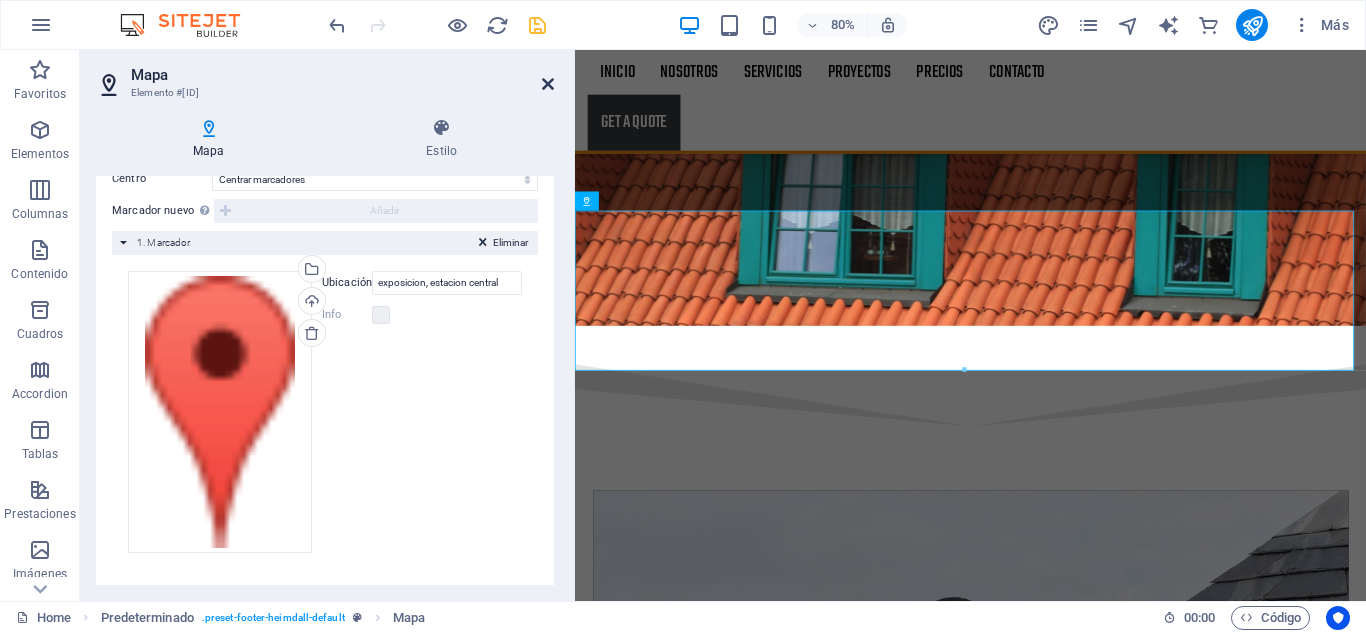 drag, startPoint x: 549, startPoint y: 77, endPoint x: 467, endPoint y: 6, distance: 108.46658 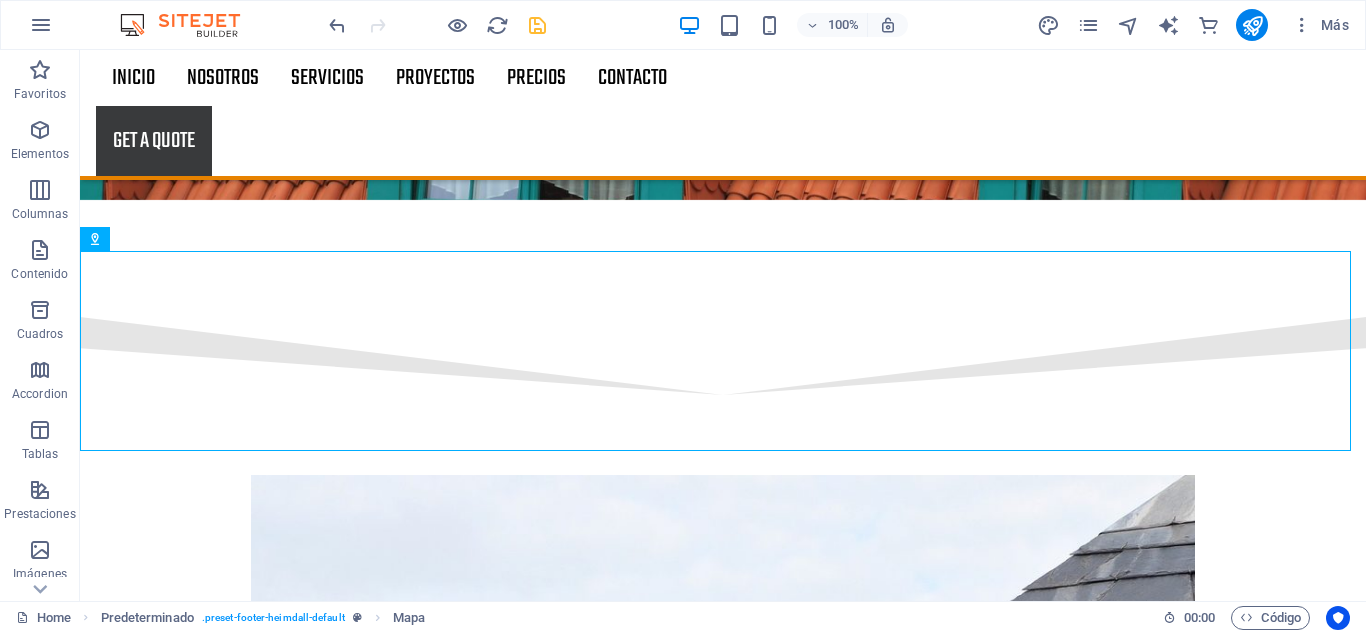click at bounding box center [537, 25] 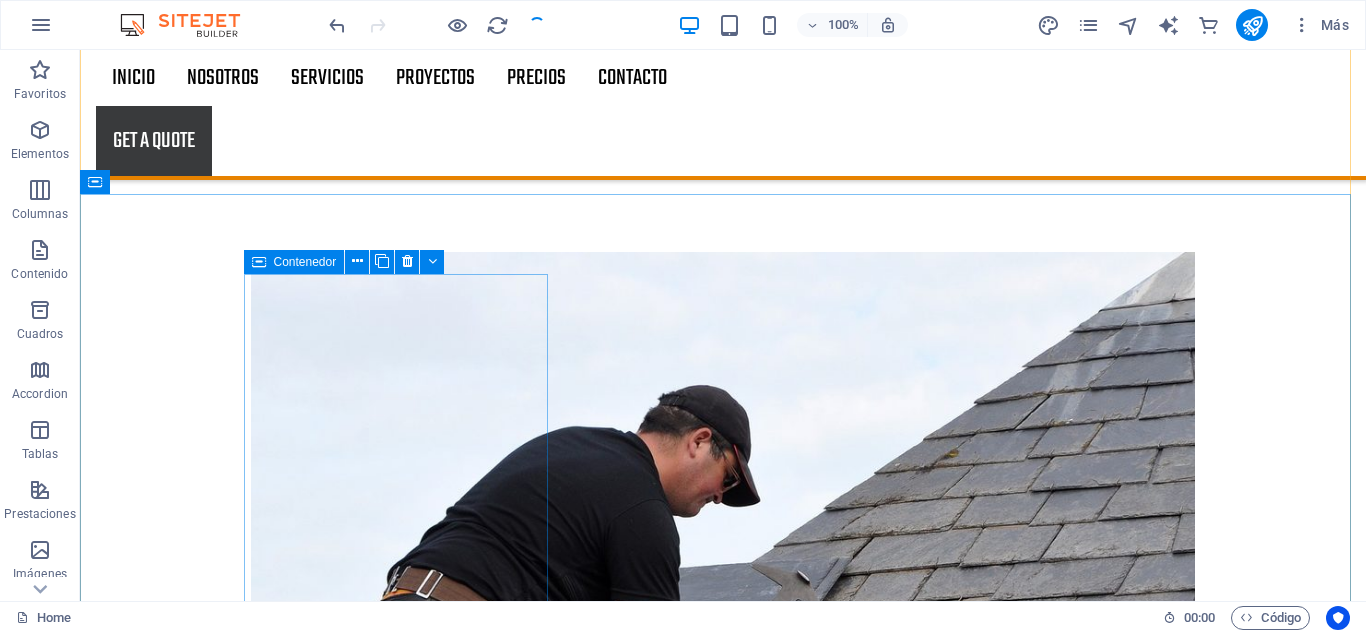 scroll, scrollTop: 3544, scrollLeft: 0, axis: vertical 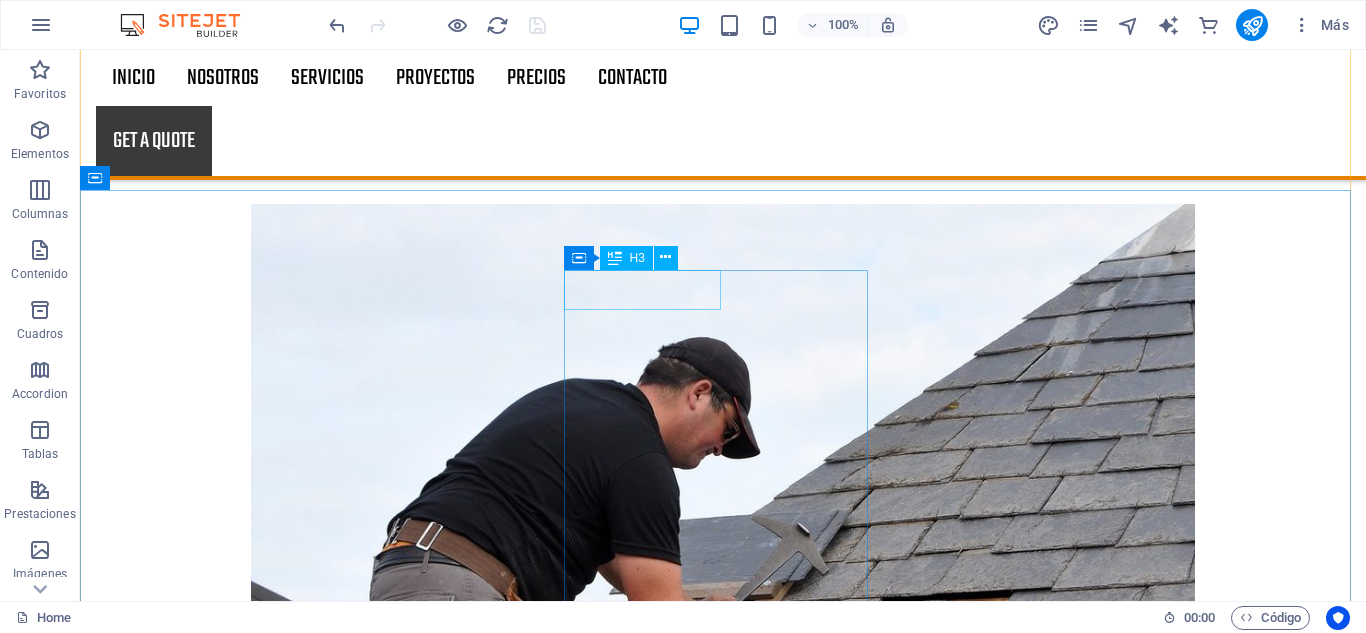 click on "Working time" at bounding box center [568, 9330] 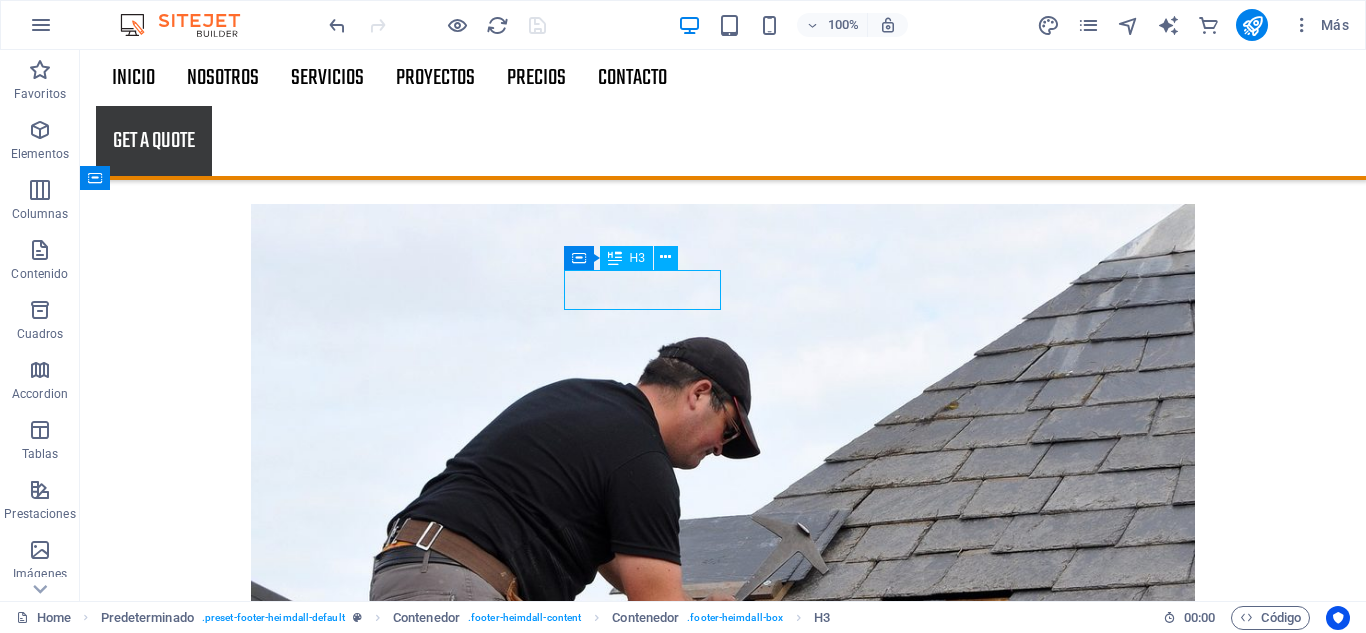 click on "Working time" at bounding box center [568, 9330] 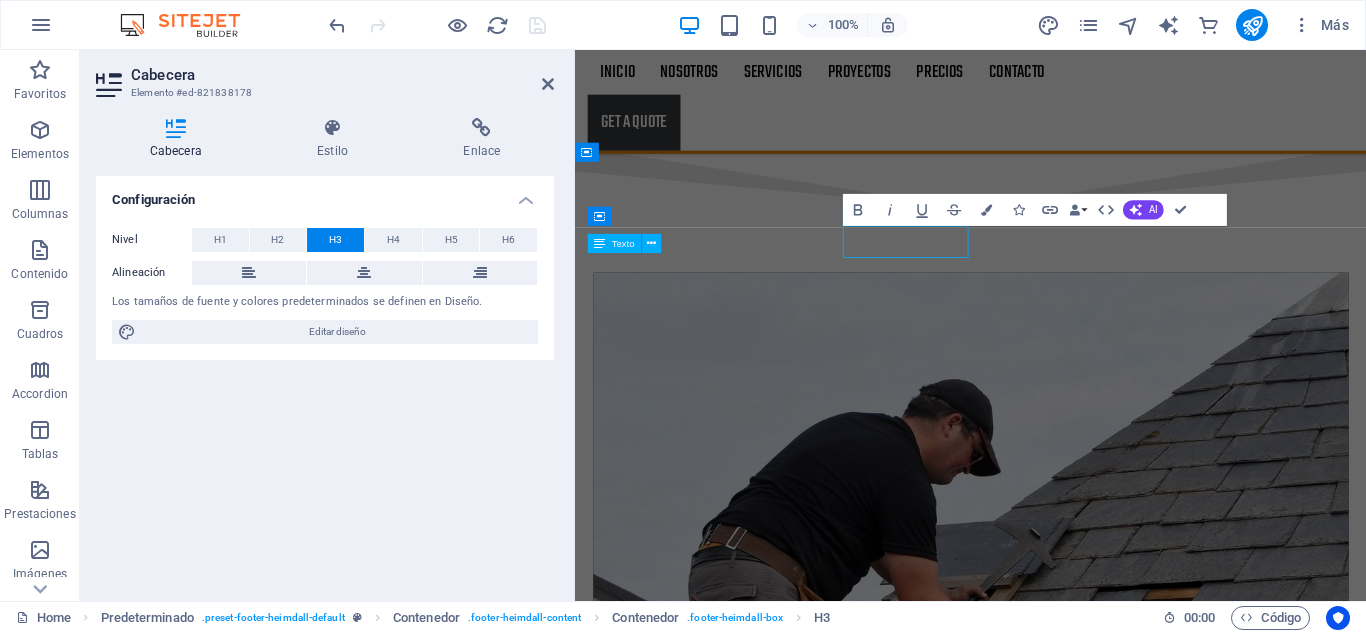 scroll, scrollTop: 3542, scrollLeft: 0, axis: vertical 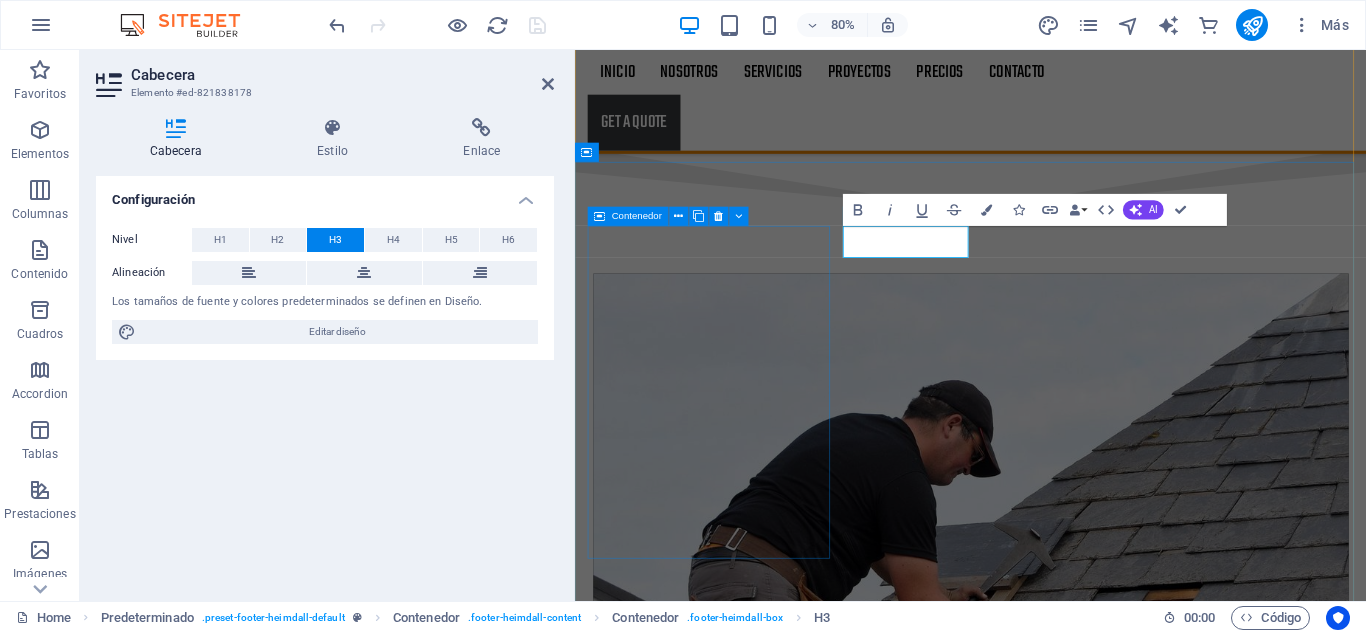 click on "Lorem ipsum dolor sit amet, consetetur sadipscing elitr, sed diam nonumy eirmod tempor invidunt ut labore et dolore magna aliquyam erat, sed diam voluptua. At vero eos et accusam et justo duo dolores et ea rebum." at bounding box center [1063, 9323] 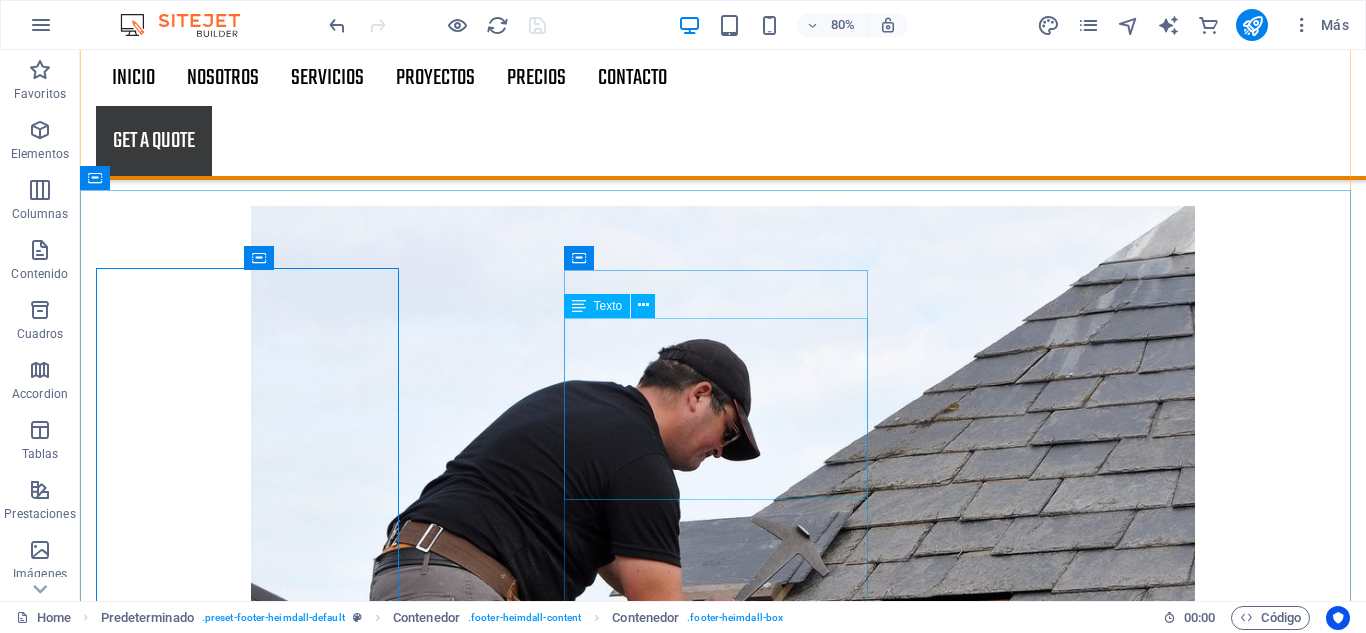 scroll, scrollTop: 3544, scrollLeft: 0, axis: vertical 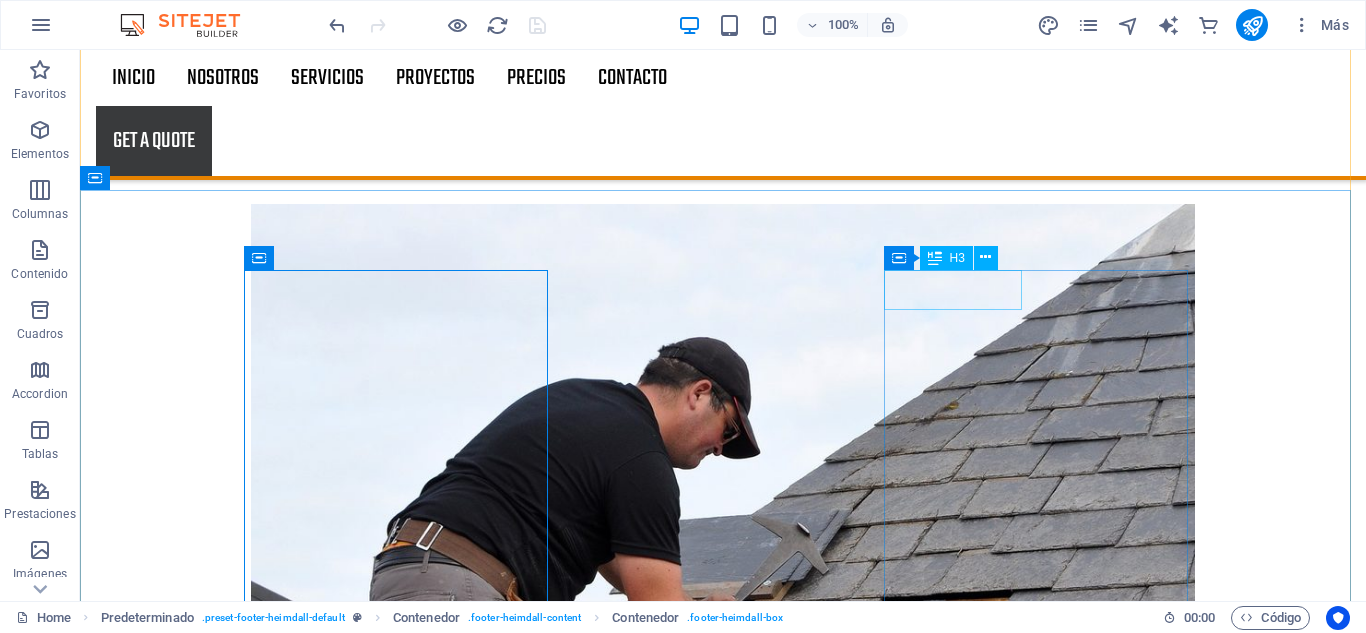 click on "Get in touch" at bounding box center (568, 9568) 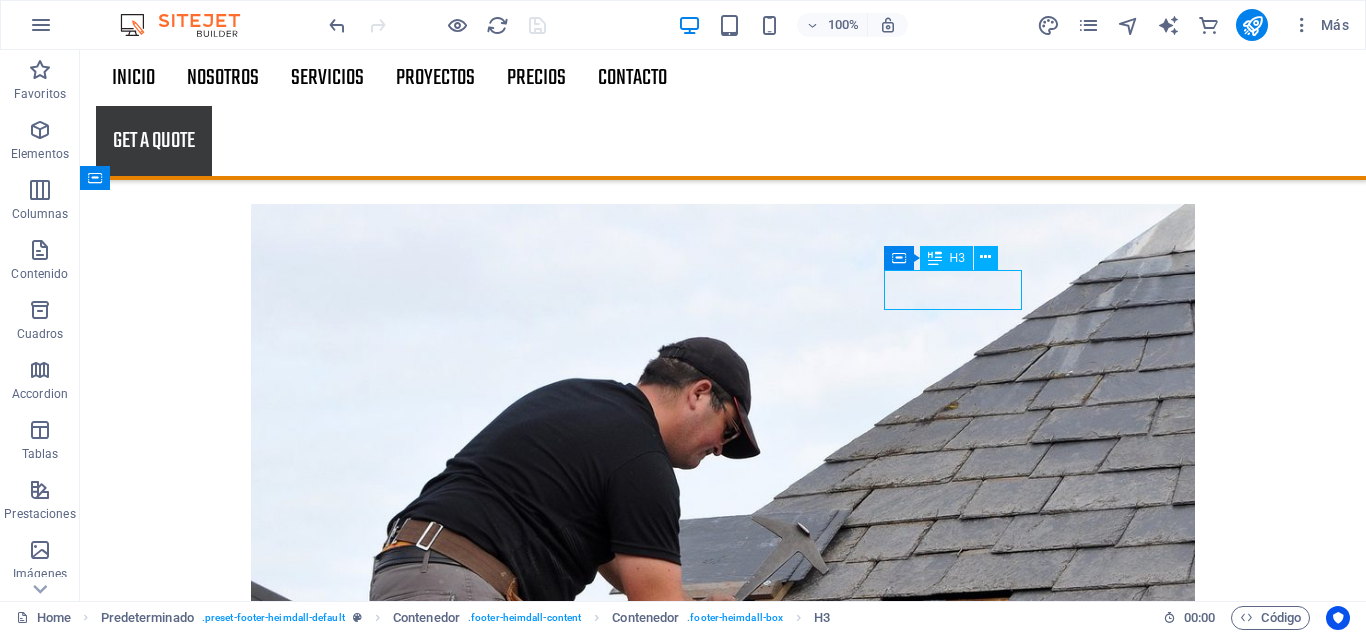 click on "Get in touch" at bounding box center [568, 9568] 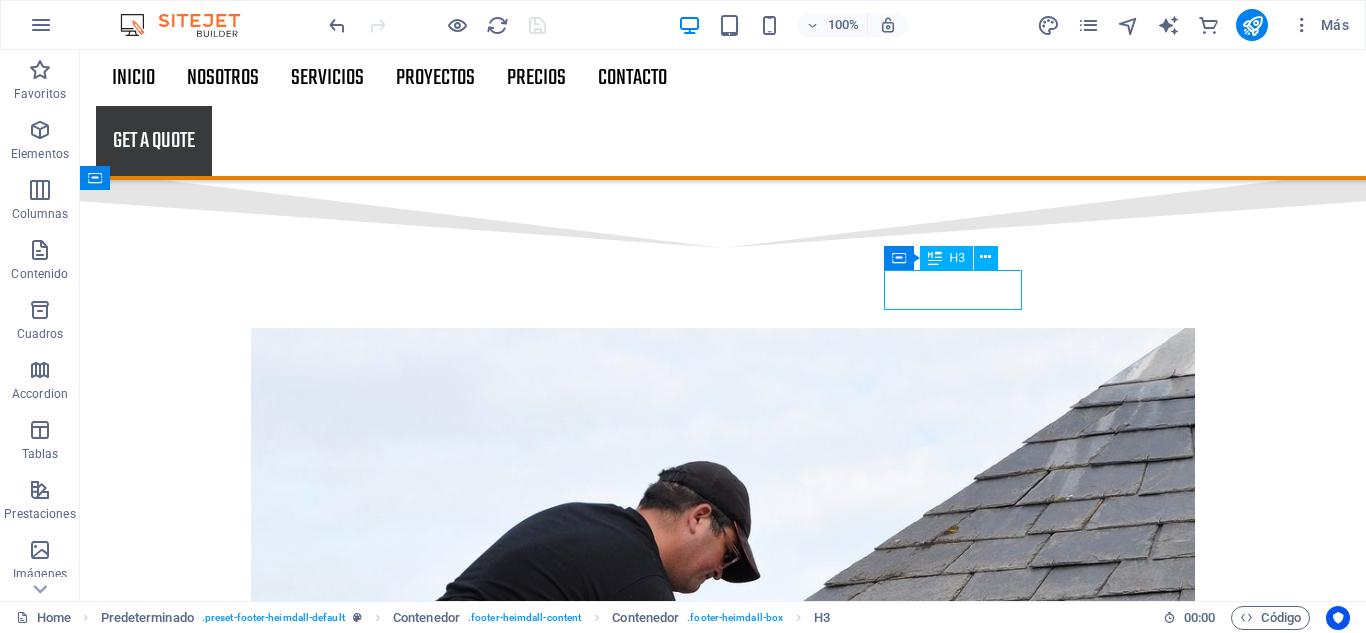 scroll, scrollTop: 3542, scrollLeft: 0, axis: vertical 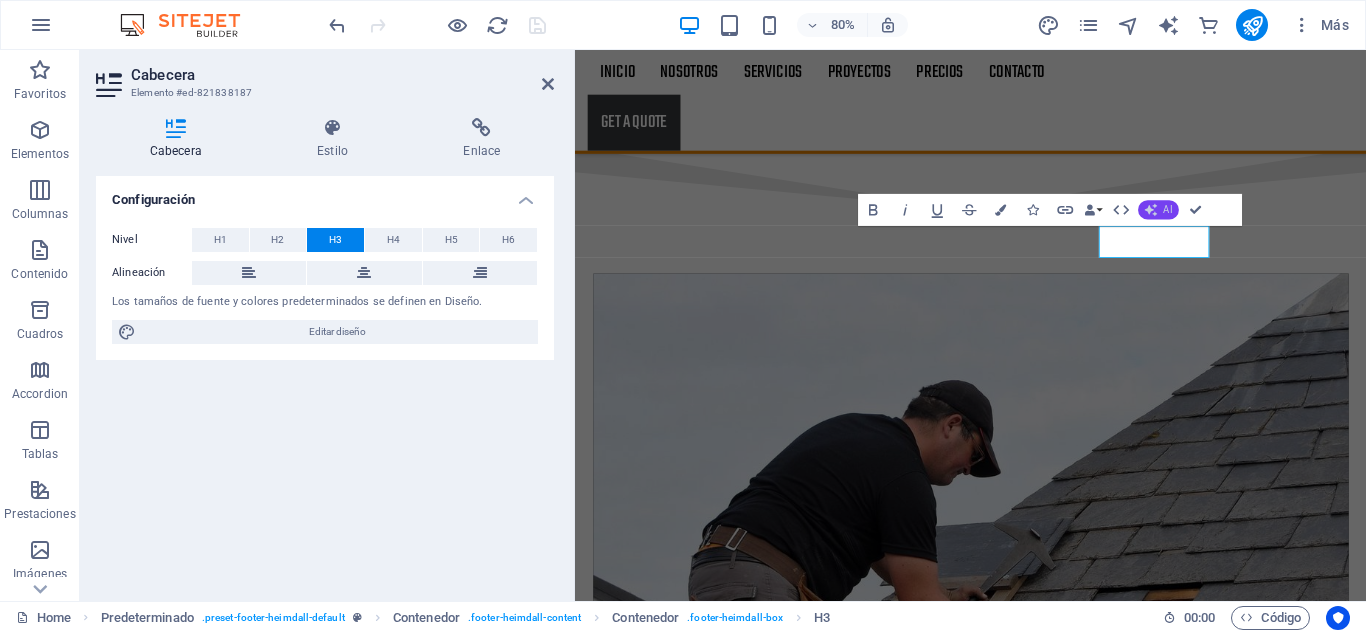 click on "AI" at bounding box center (1158, 210) 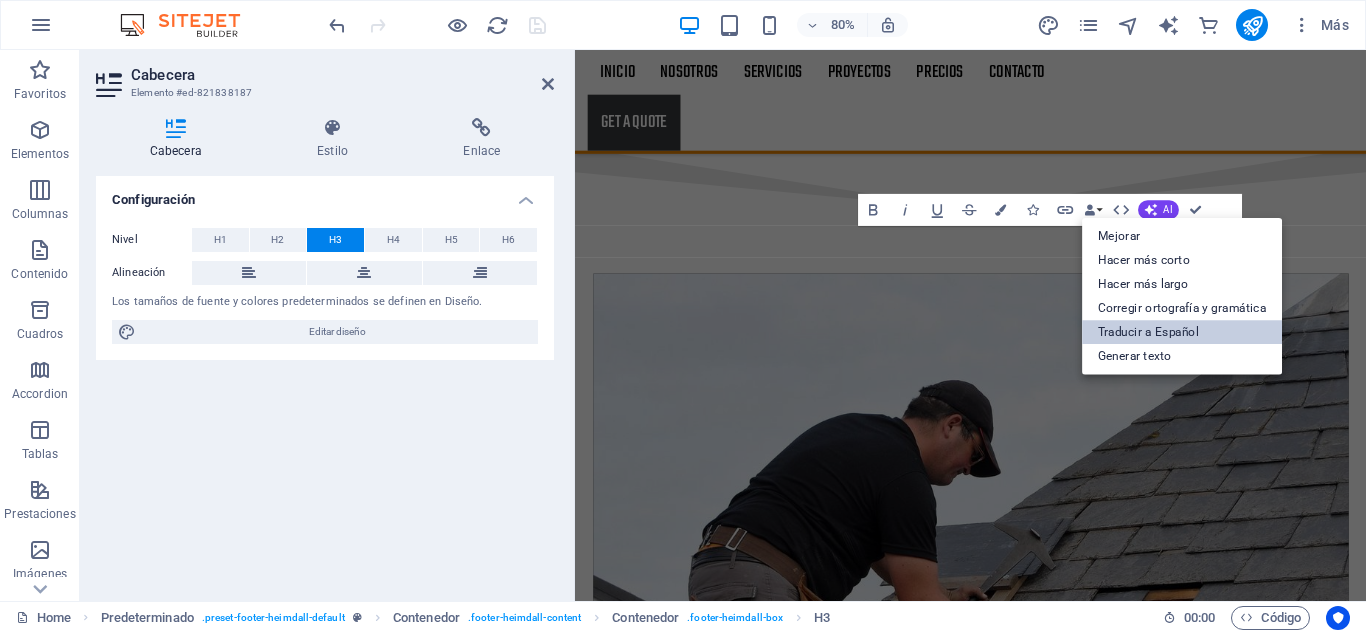 click on "Traducir a Español" at bounding box center [1182, 332] 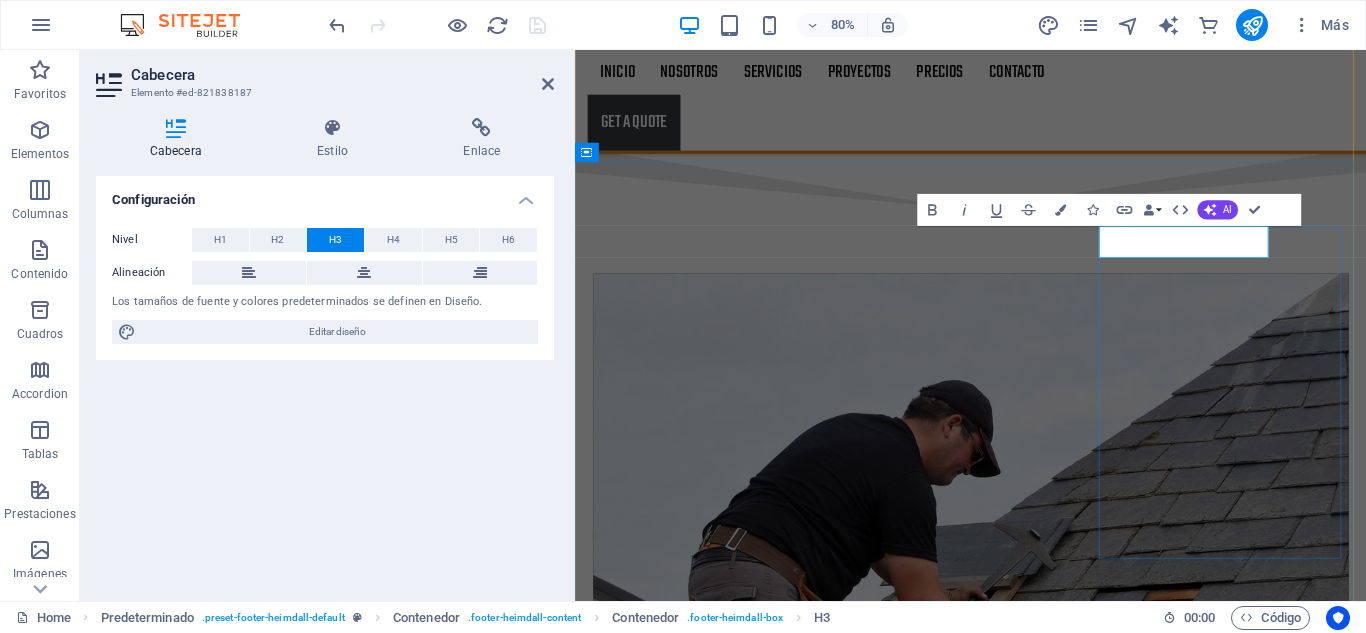 click on "Ponte en contacto" at bounding box center (1063, 9694) 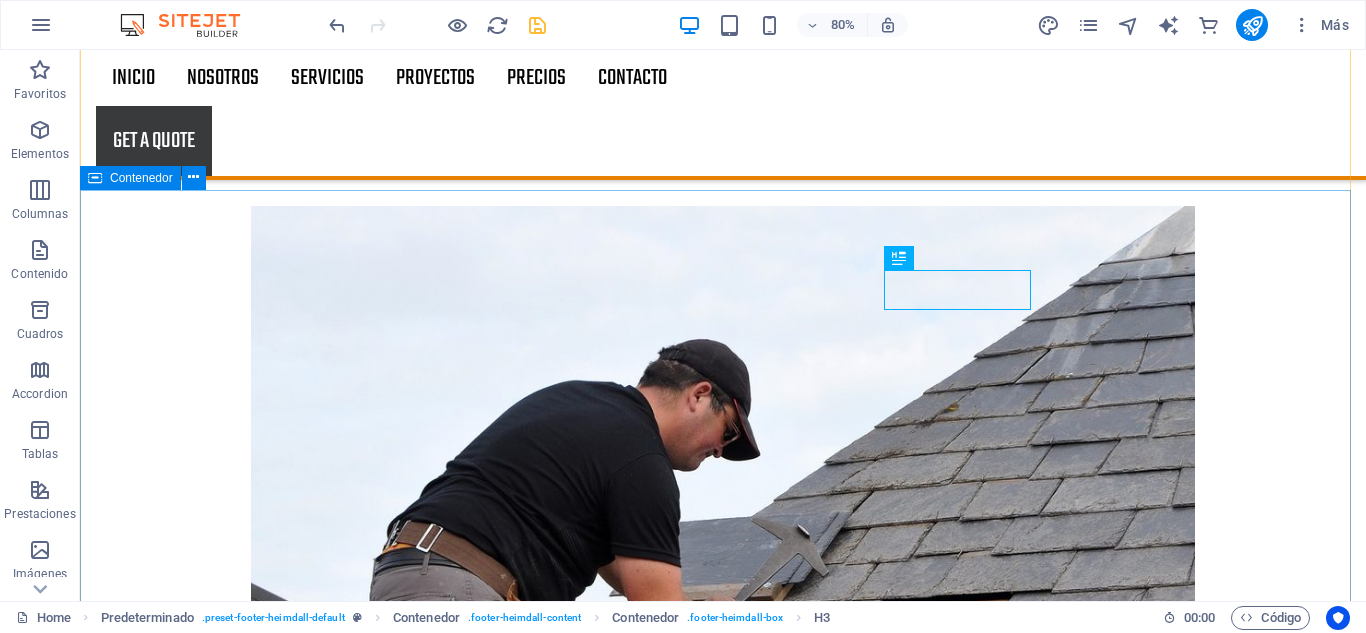 scroll, scrollTop: 3544, scrollLeft: 0, axis: vertical 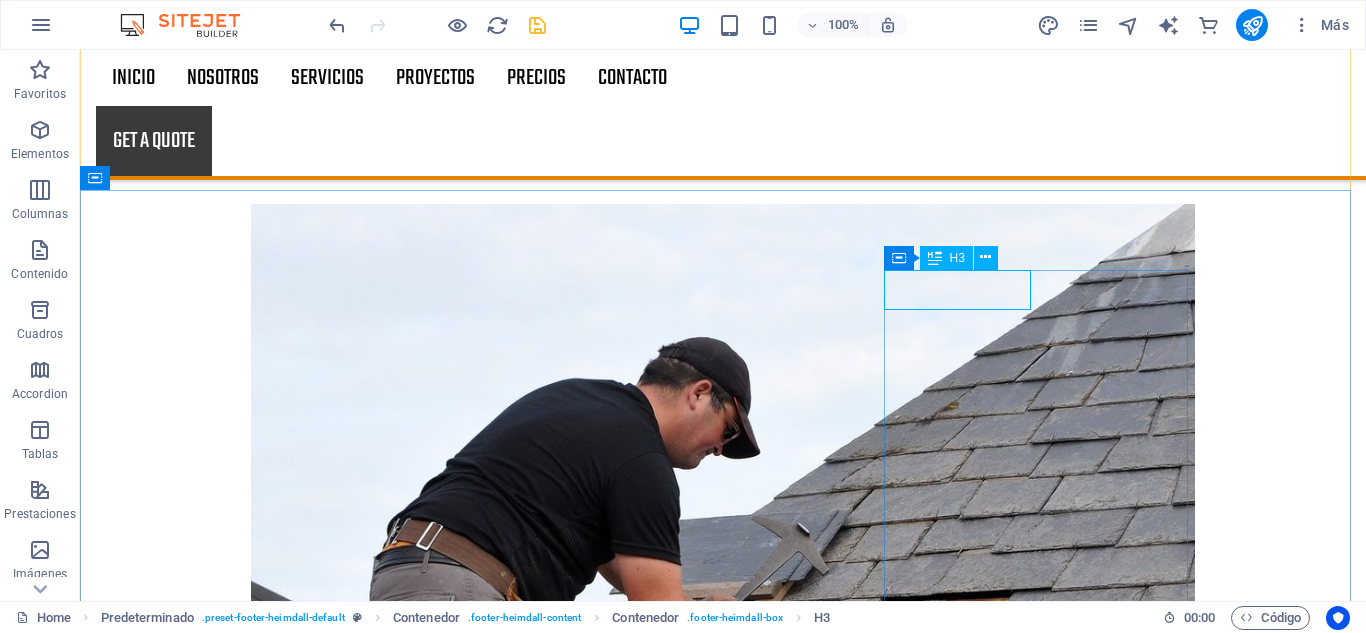 click on "Contactanos" at bounding box center (568, 9568) 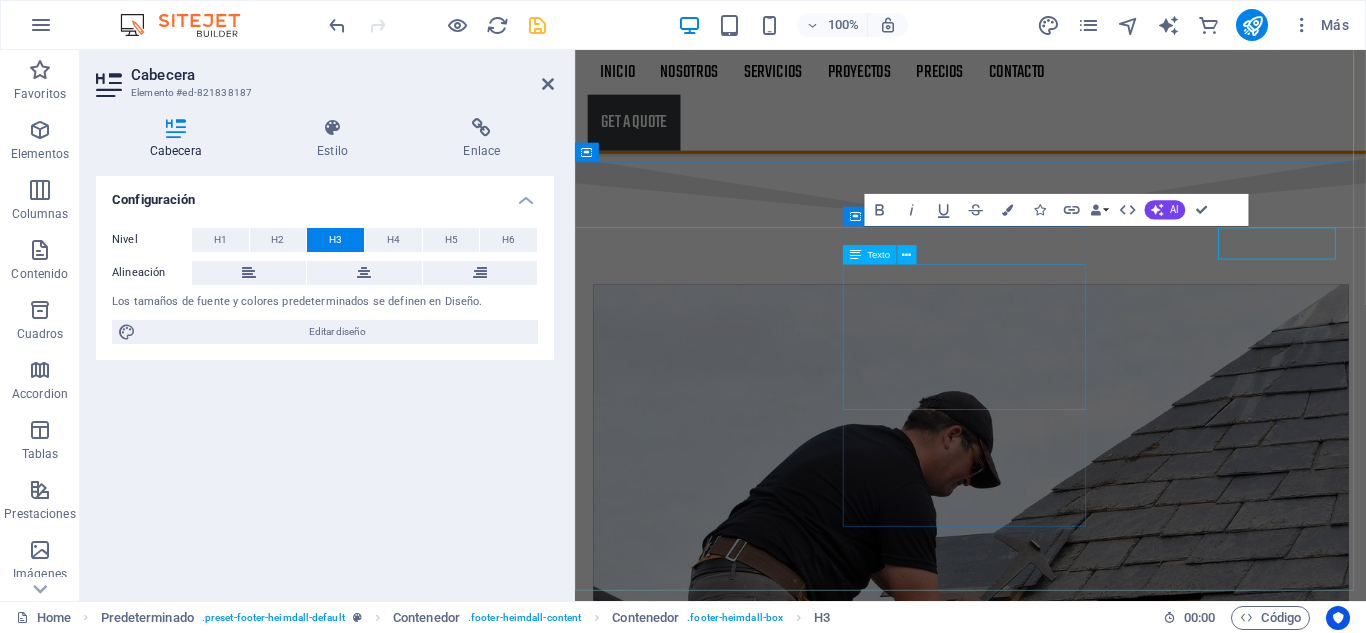 scroll, scrollTop: 3542, scrollLeft: 0, axis: vertical 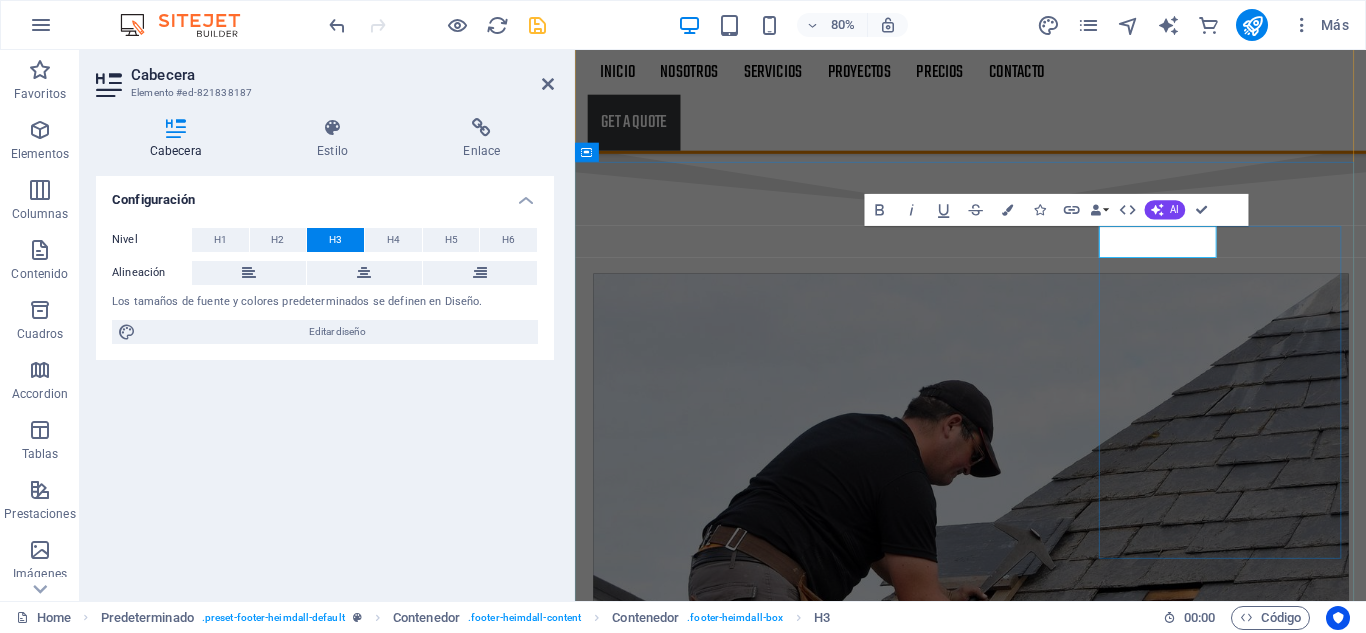 click on "Contactanos" at bounding box center (1063, 9694) 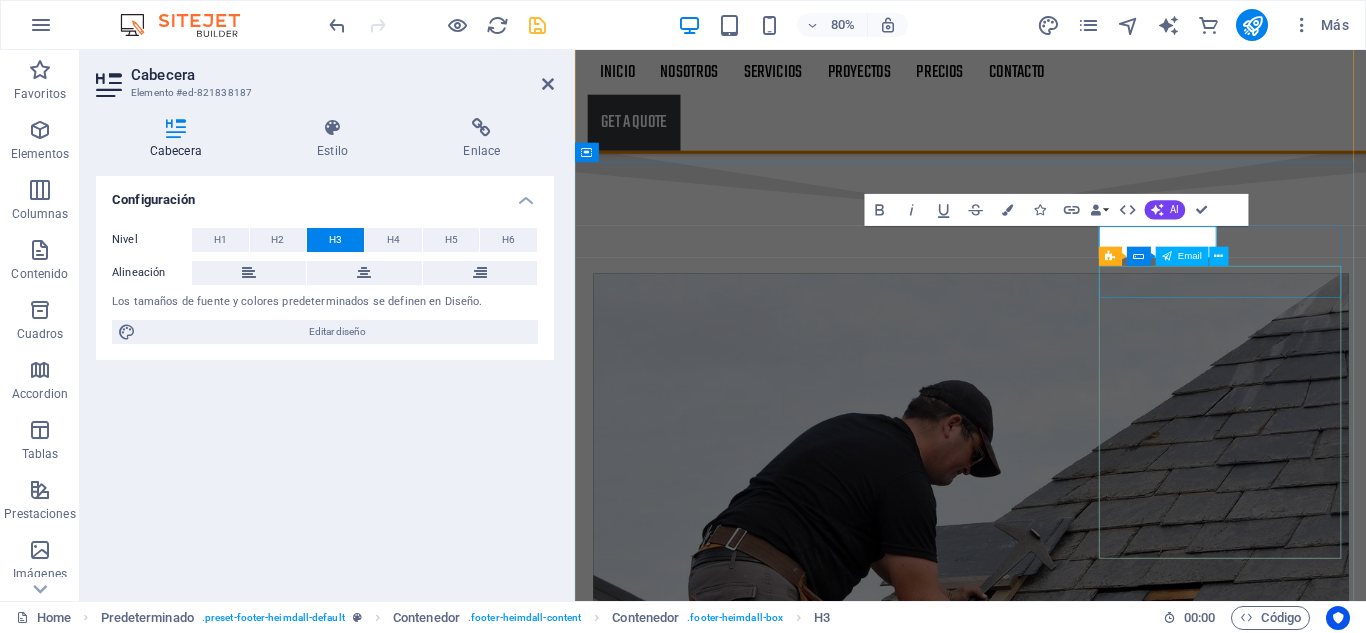 click 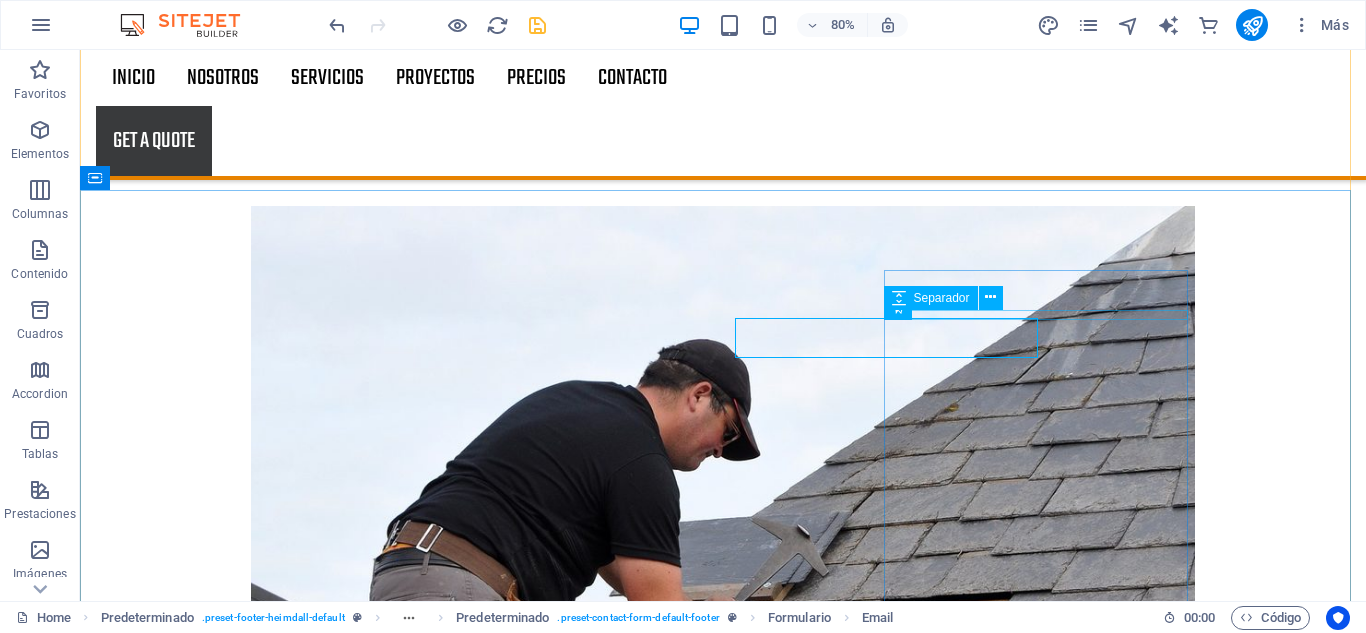 scroll, scrollTop: 3544, scrollLeft: 0, axis: vertical 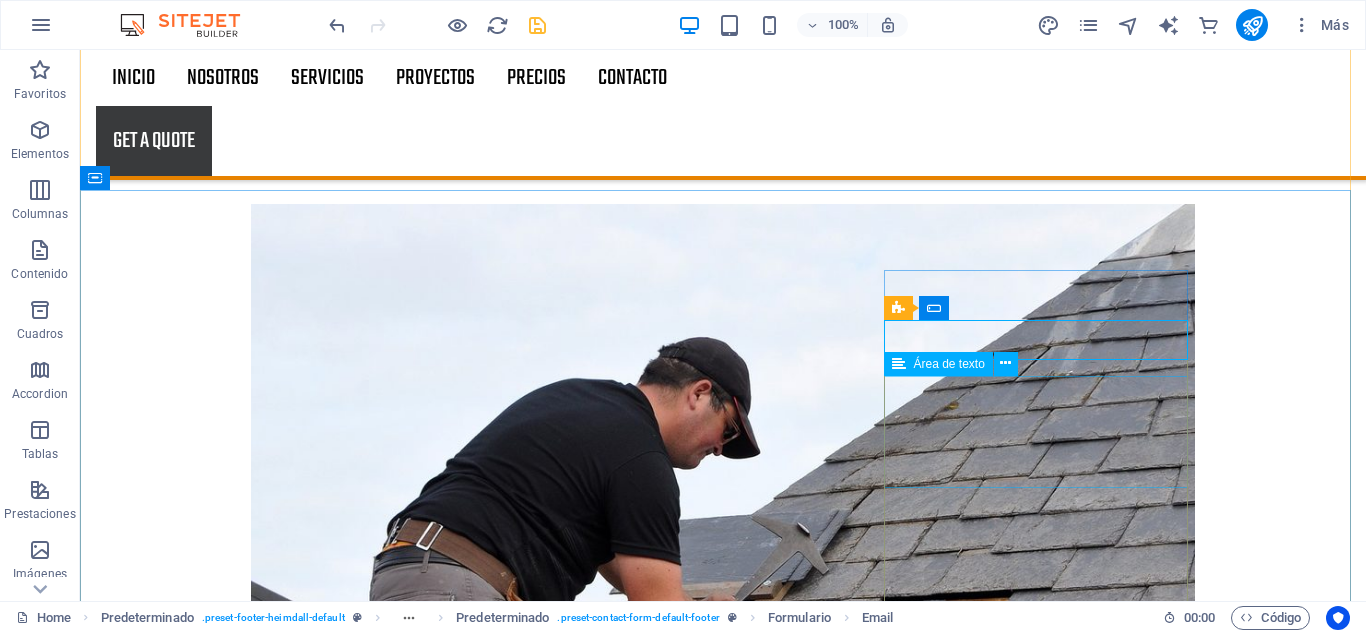 click 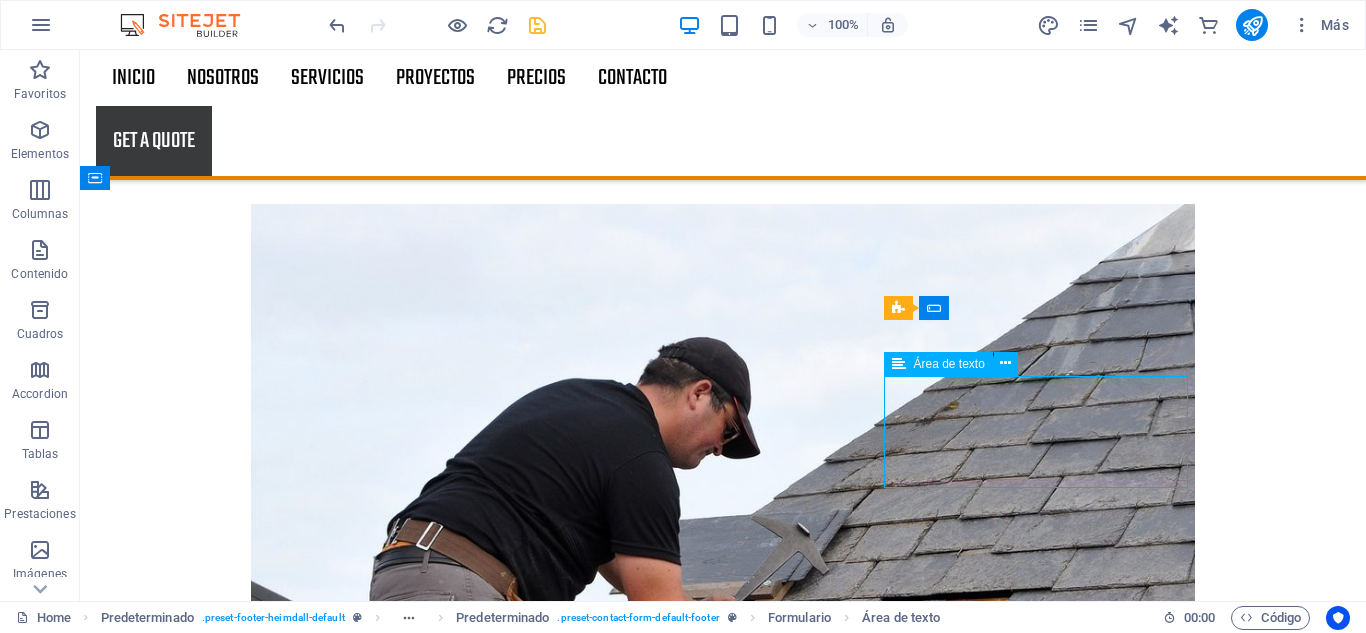 click 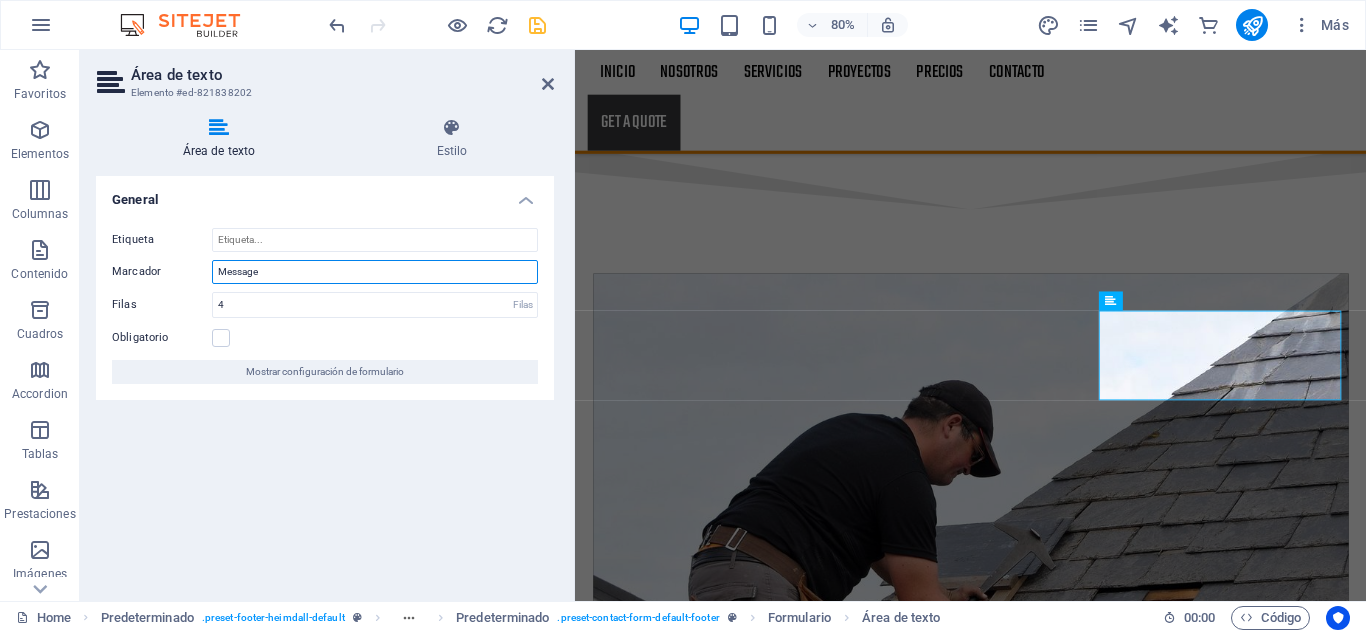 drag, startPoint x: 298, startPoint y: 281, endPoint x: 157, endPoint y: 275, distance: 141.12761 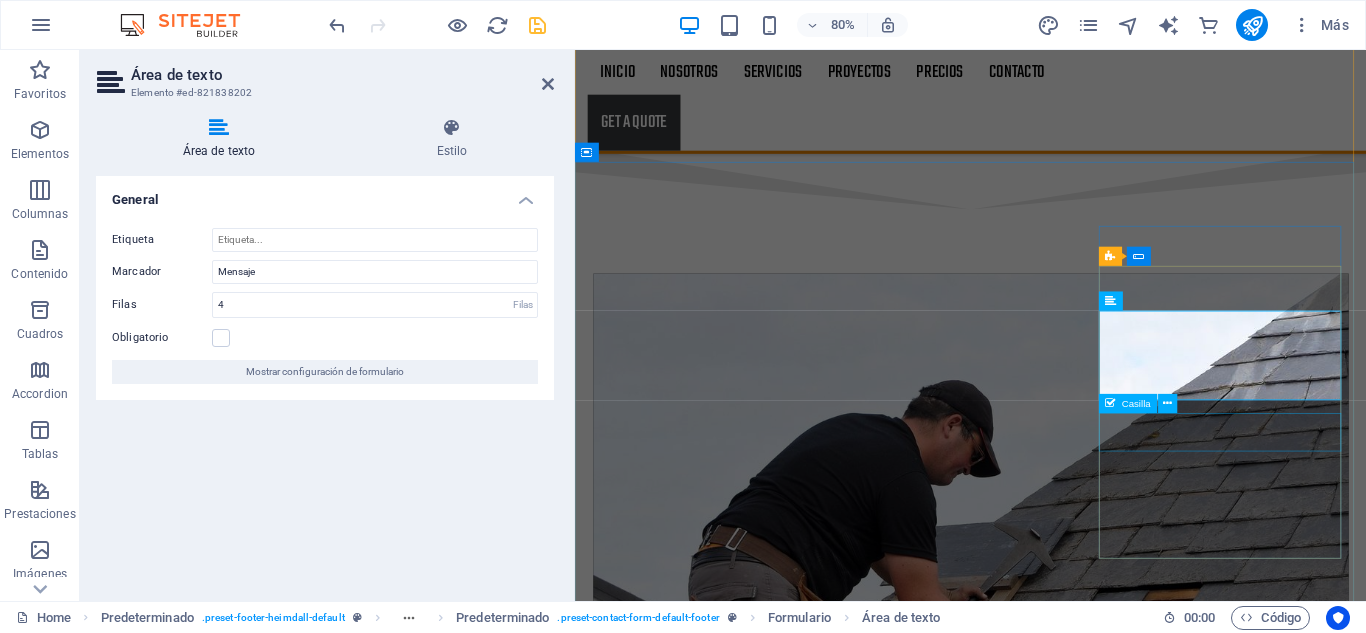 click on "I have read and understand the privacy policy." 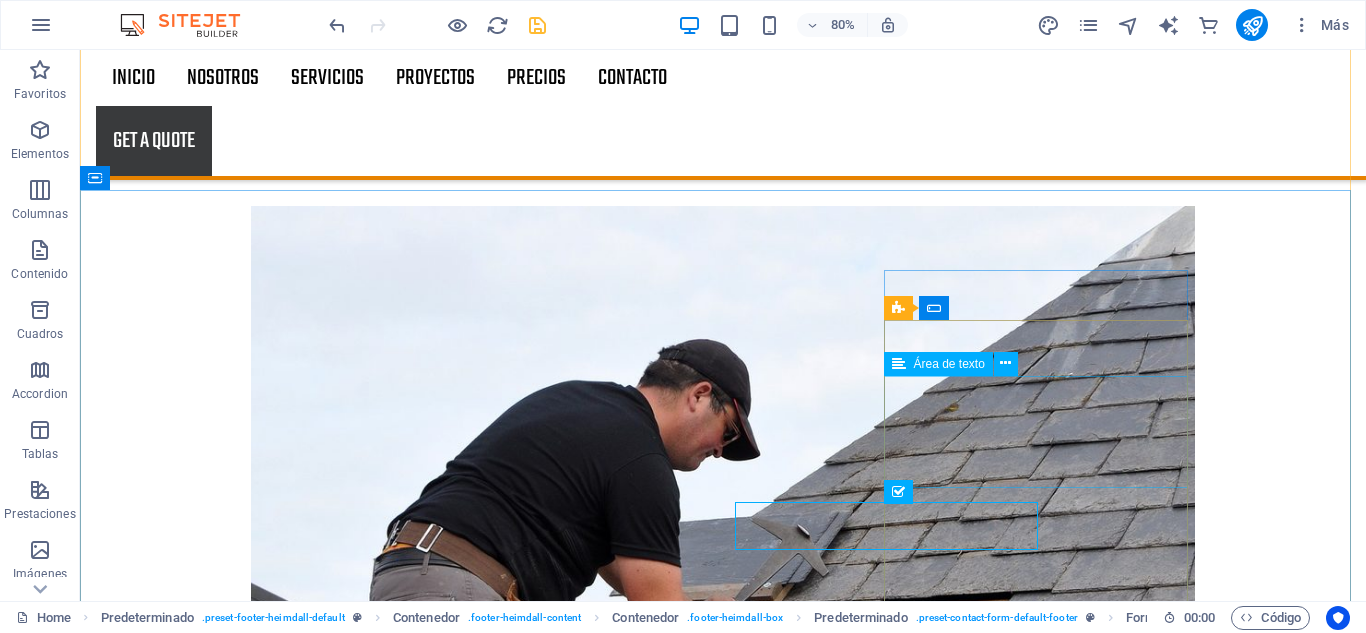 scroll, scrollTop: 3544, scrollLeft: 0, axis: vertical 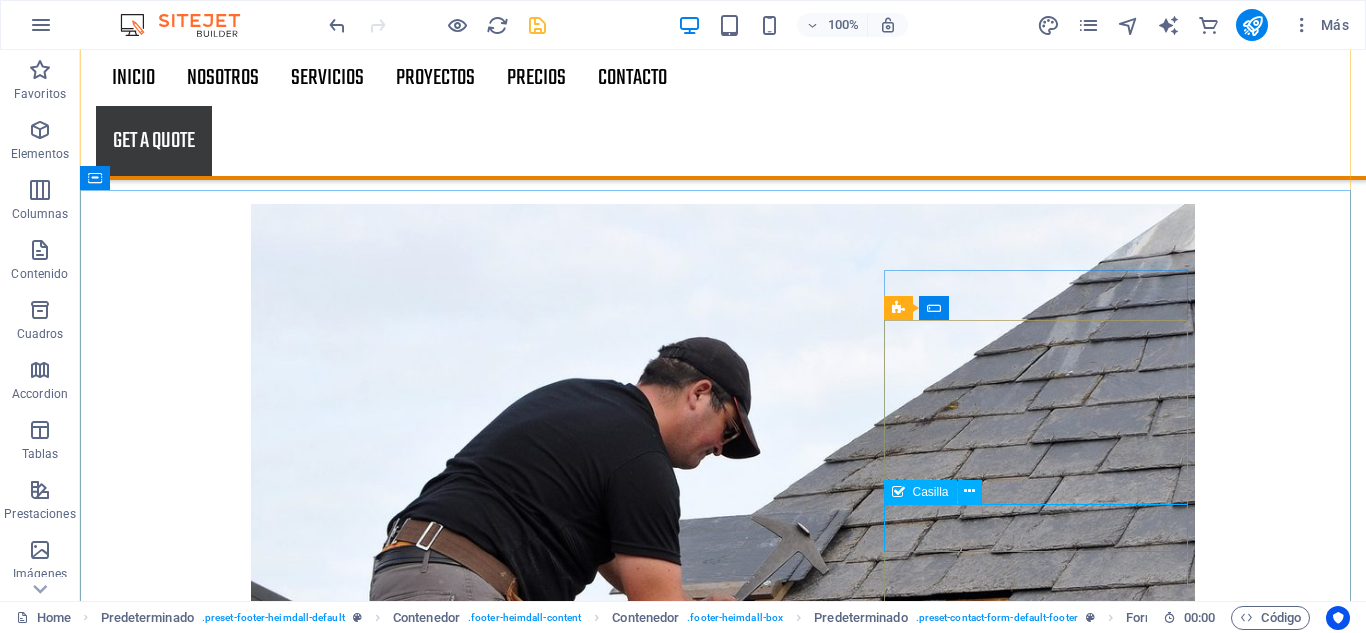 click on "I have read and understand the privacy policy." 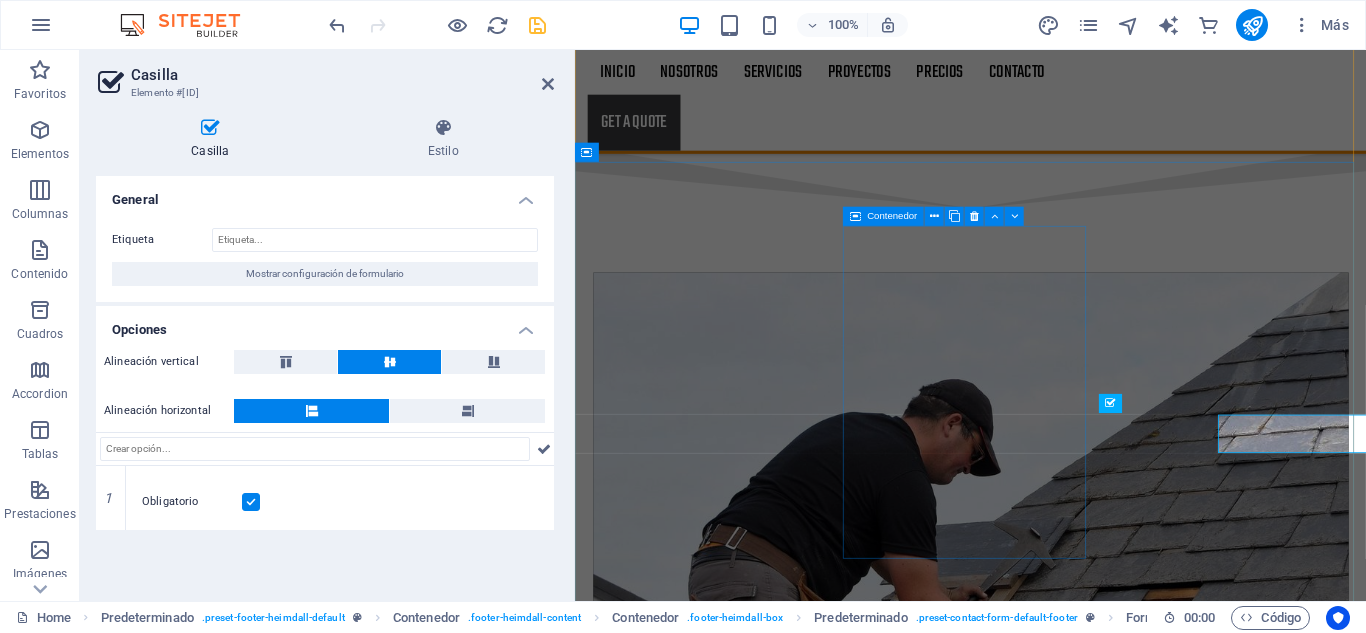 scroll, scrollTop: 3542, scrollLeft: 0, axis: vertical 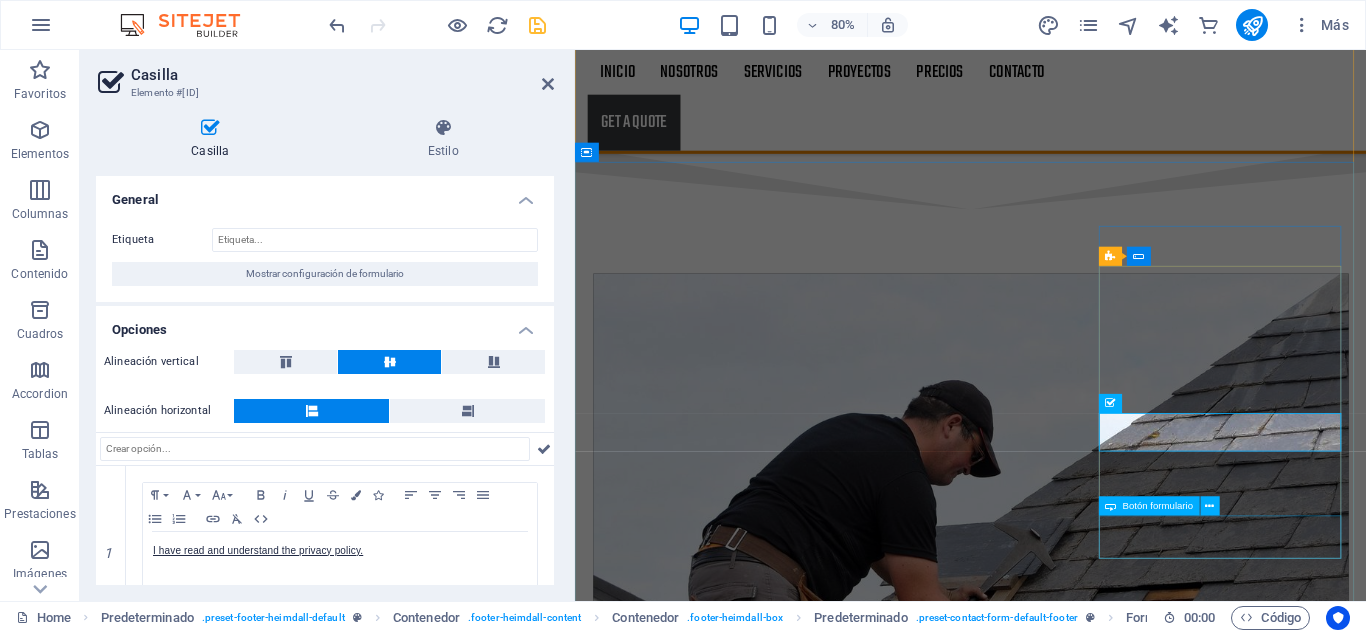 click on "Send" 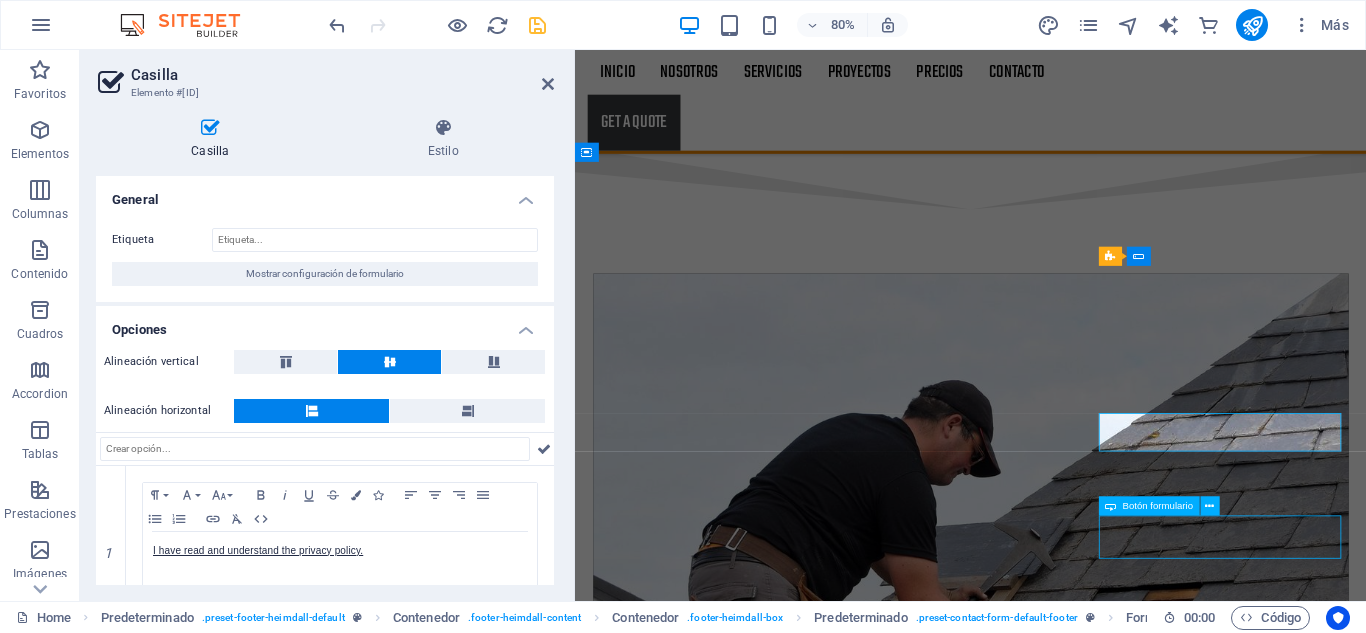click on "Send" 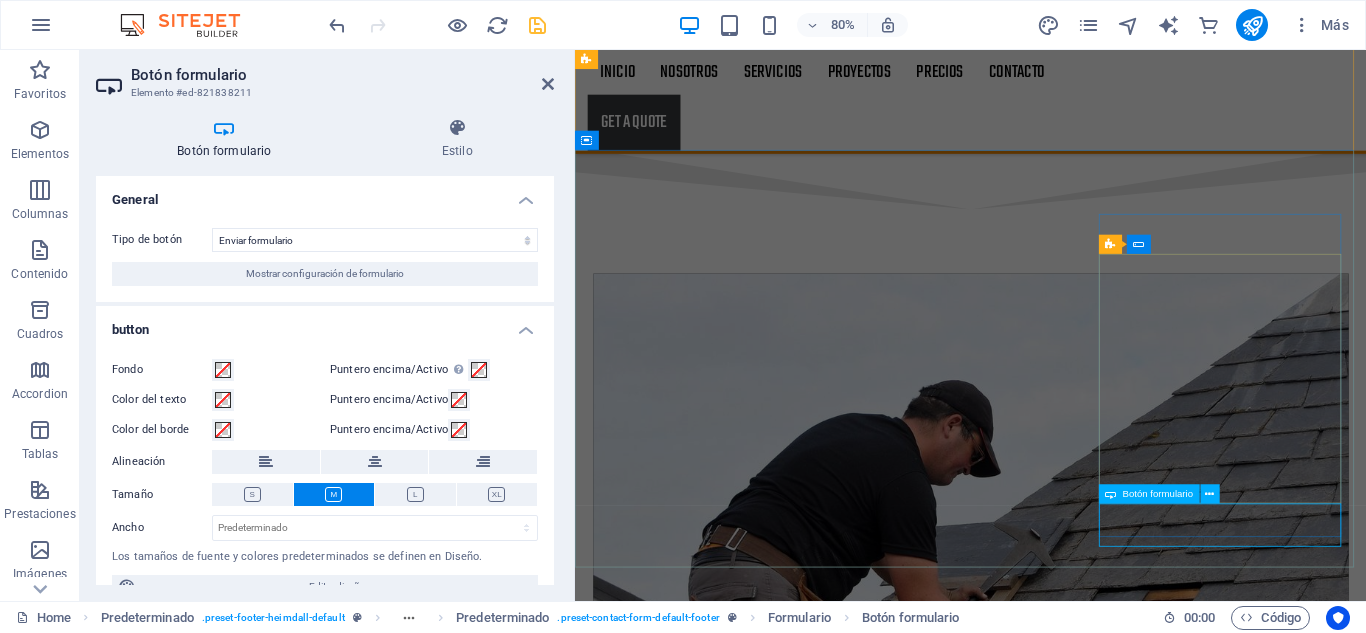 scroll, scrollTop: 3557, scrollLeft: 0, axis: vertical 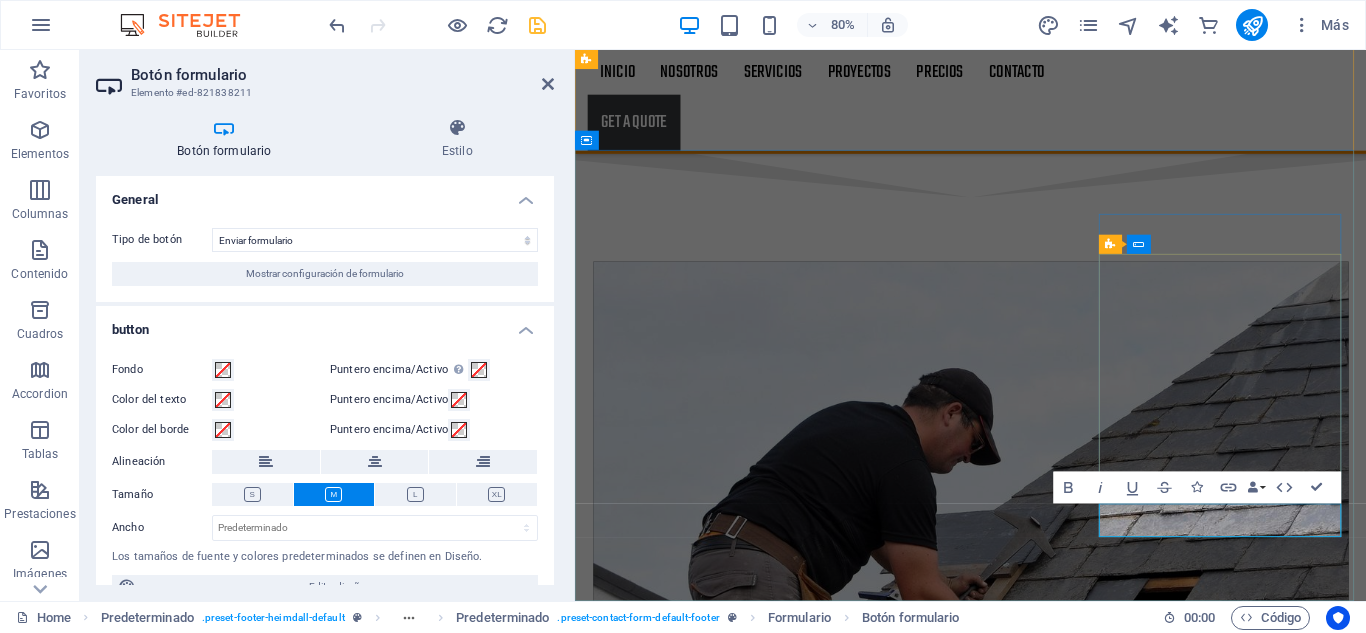 click on "Send" 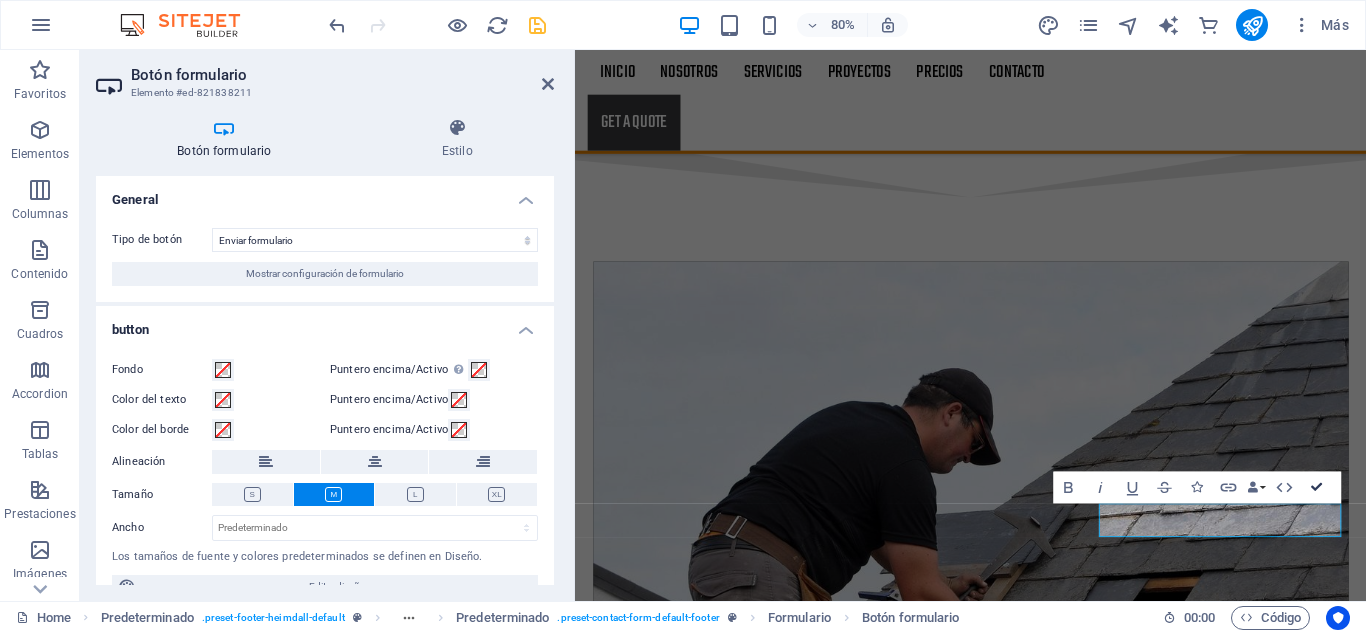 scroll, scrollTop: 3697, scrollLeft: 0, axis: vertical 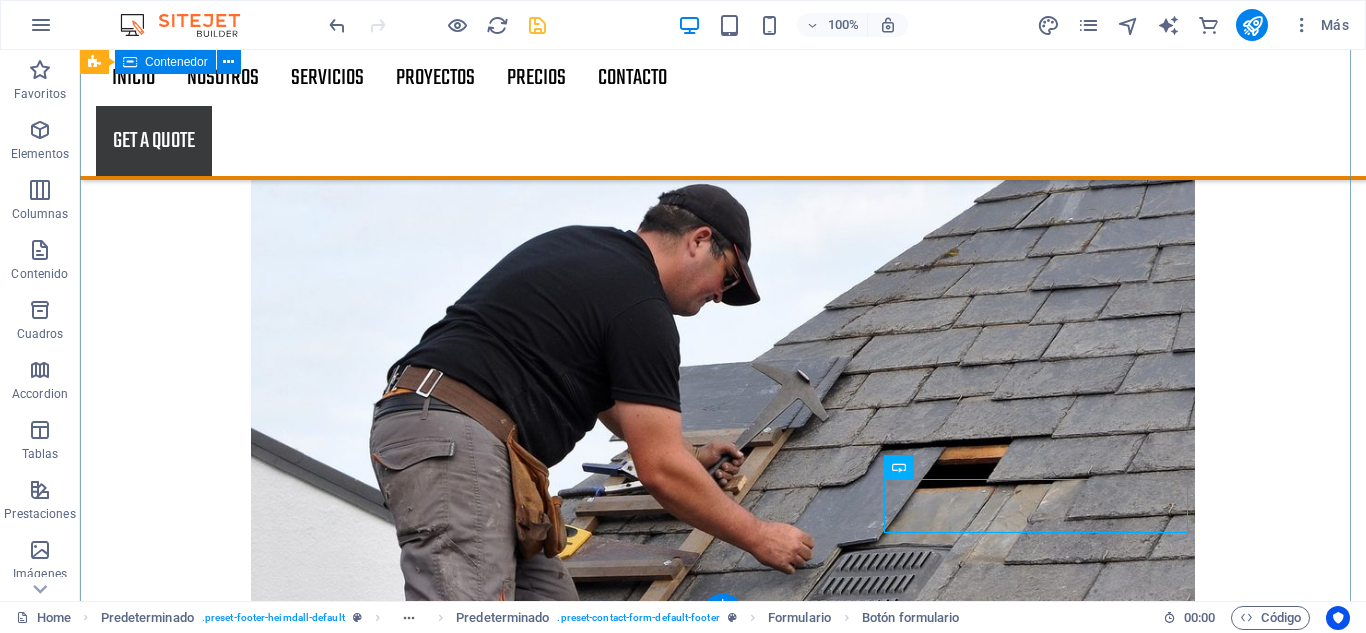 click on "Lorem ipsum dolor sit amet, consetetur sadipscing elitr, sed diam nonumy eirmod tempor invidunt ut labore et dolore magna aliquyam erat, sed diam voluptua. At vero eos et accusam et justo duo dolores et ea rebum. Working time Monday [TIME] - [TIME] Tuesday [TIME] - [TIME] Wednesday [TIME] - [TIME] Thursday [TIME] - [TIME] Friday [TIME] - [TIME] Saturday [TIME] - [TIME] Sunday [TIME] - [TIME] Contáctanos I have read and understand the privacy policy. ¿Ilegible? Cargar nuevo Enviar" at bounding box center [723, 9368] 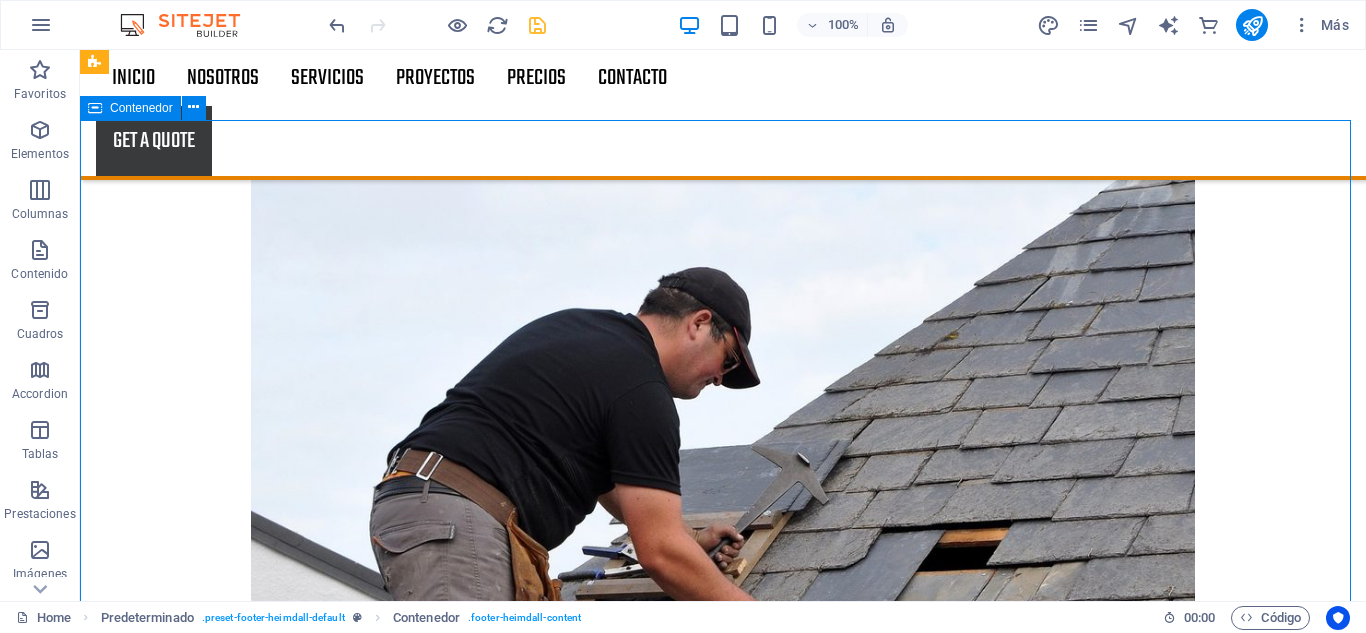 scroll, scrollTop: 3613, scrollLeft: 0, axis: vertical 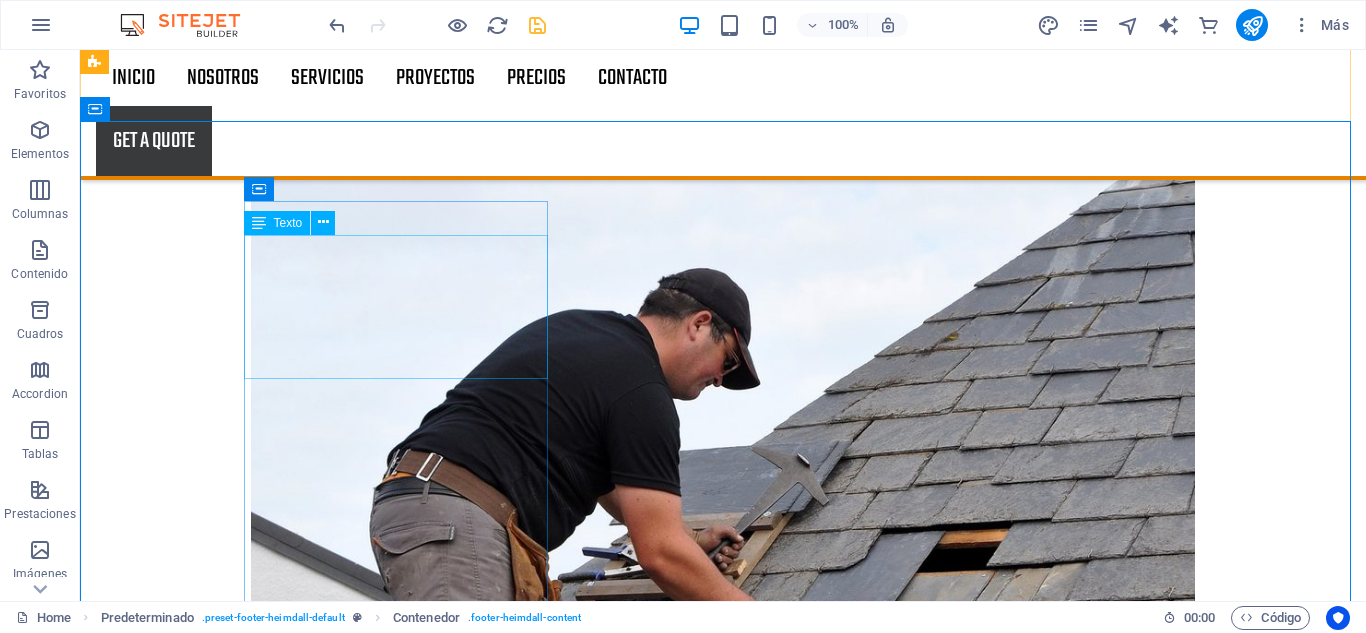 click on "Lorem ipsum dolor sit amet, consetetur sadipscing elitr, sed diam nonumy eirmod tempor invidunt ut labore et dolore magna aliquyam erat, sed diam voluptua. At vero eos et accusam et justo duo dolores et ea rebum." at bounding box center [568, 9081] 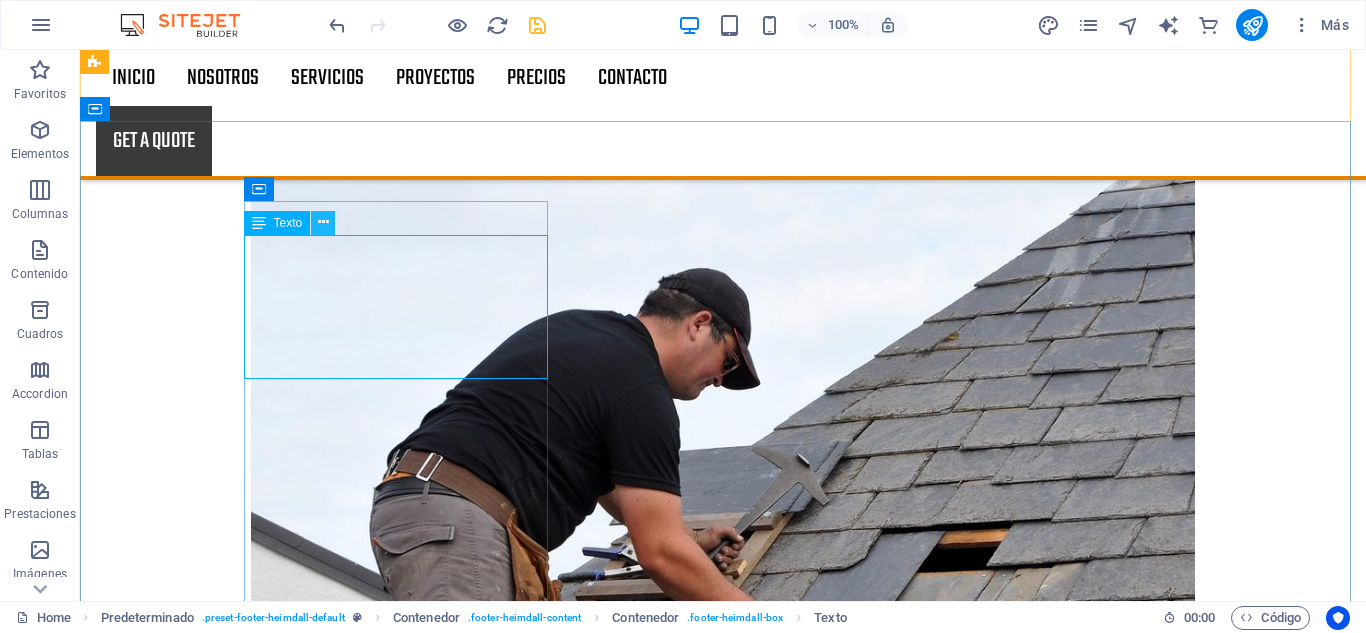 click at bounding box center (323, 222) 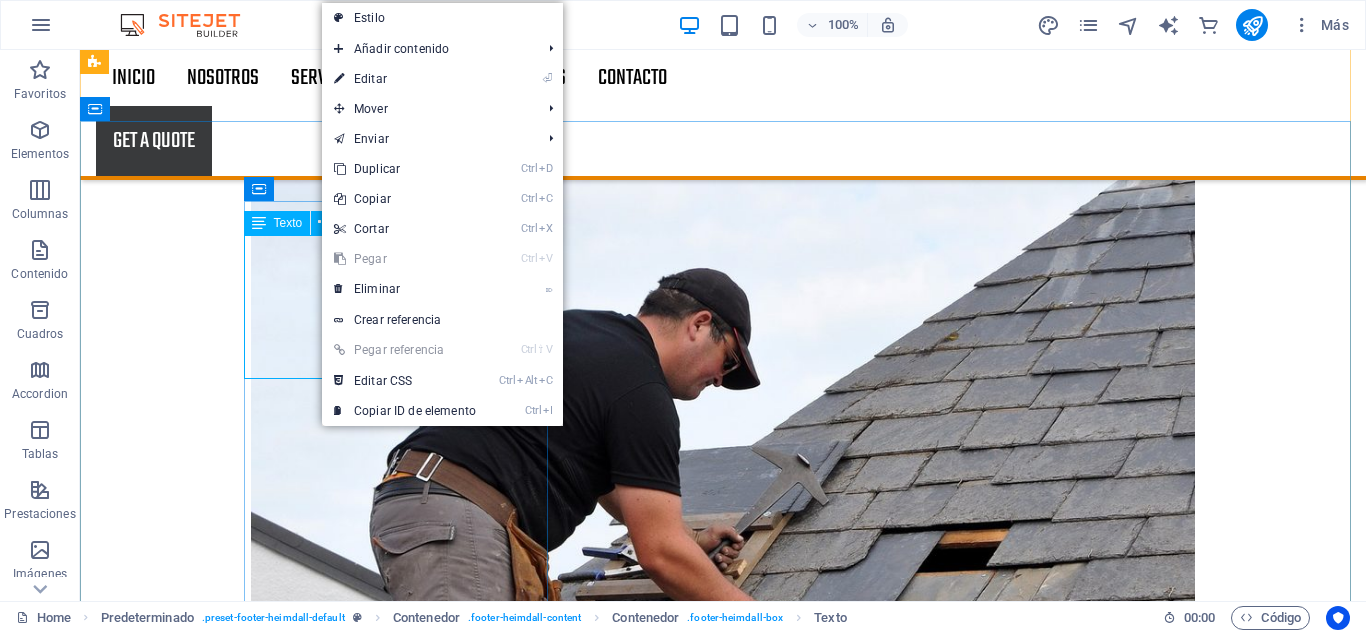 click on "Lorem ipsum dolor sit amet, consetetur sadipscing elitr, sed diam nonumy eirmod tempor invidunt ut labore et dolore magna aliquyam erat, sed diam voluptua. At vero eos et accusam et justo duo dolores et ea rebum." at bounding box center (568, 9081) 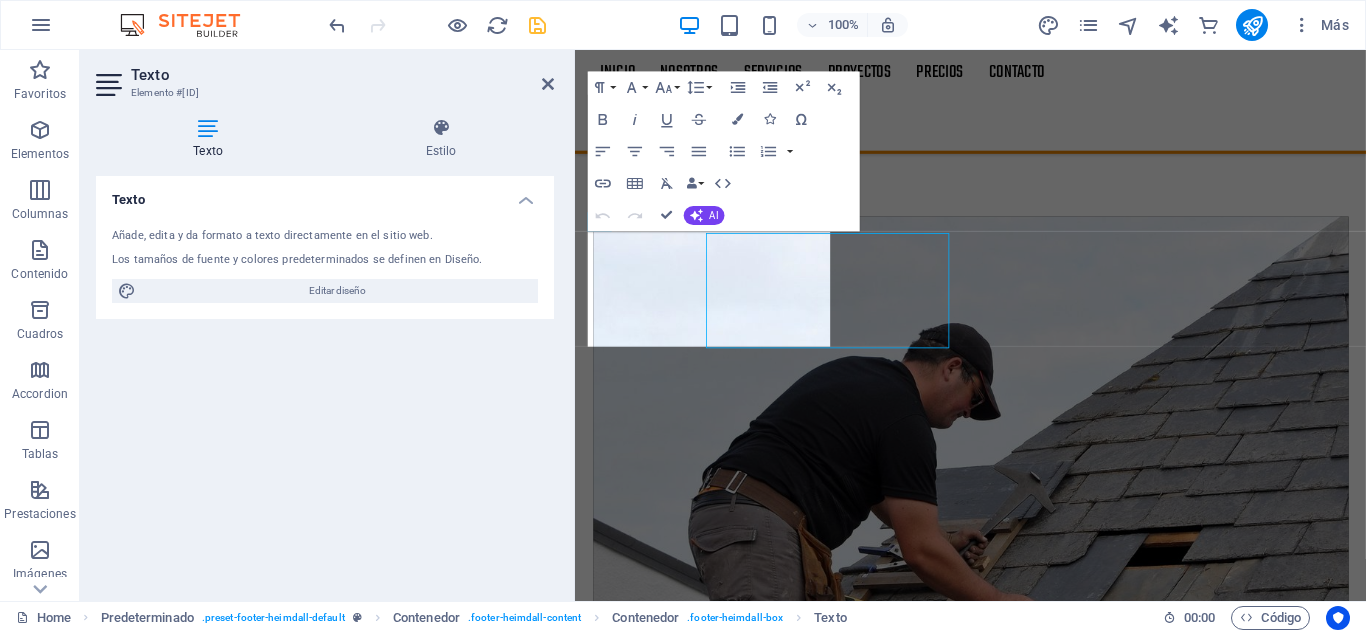 scroll, scrollTop: 3569, scrollLeft: 0, axis: vertical 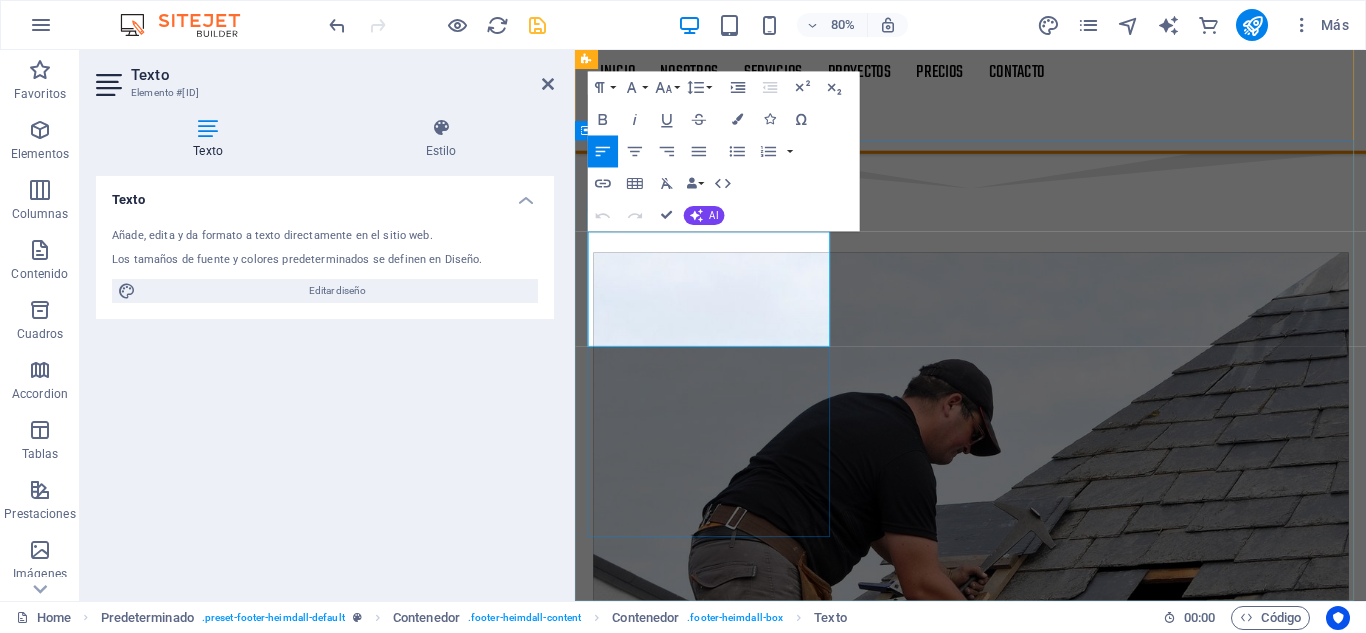 drag, startPoint x: 912, startPoint y: 317, endPoint x: 725, endPoint y: 252, distance: 197.97475 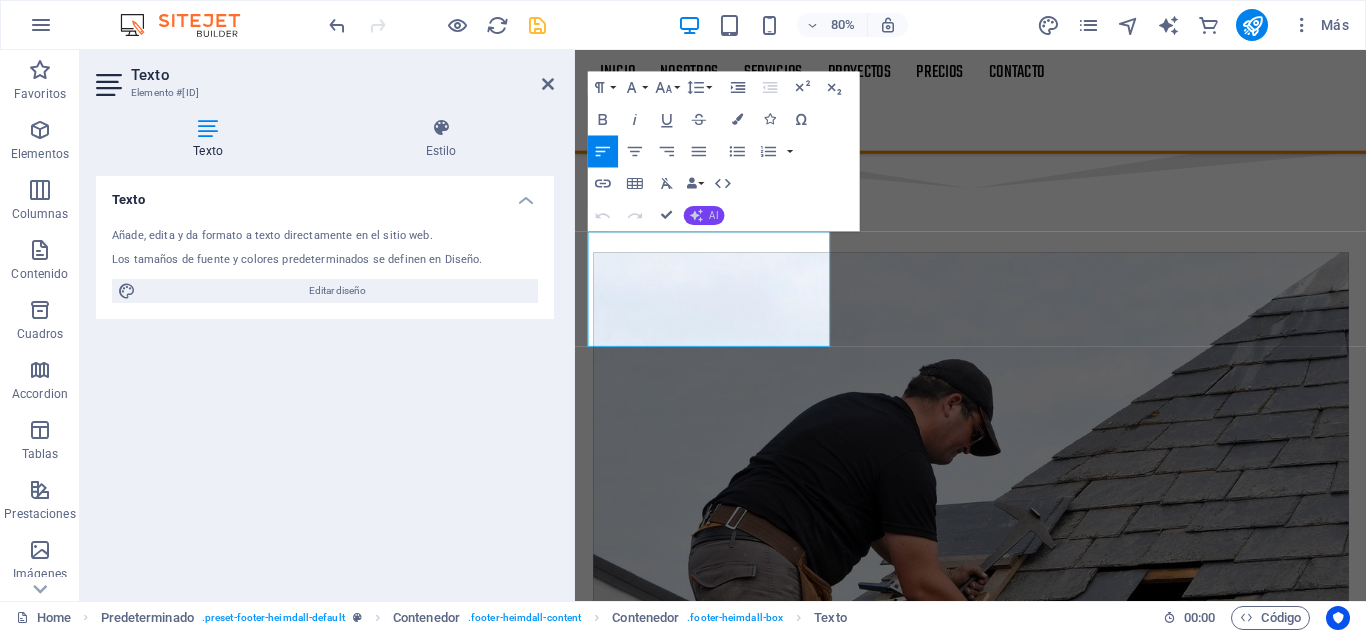 click 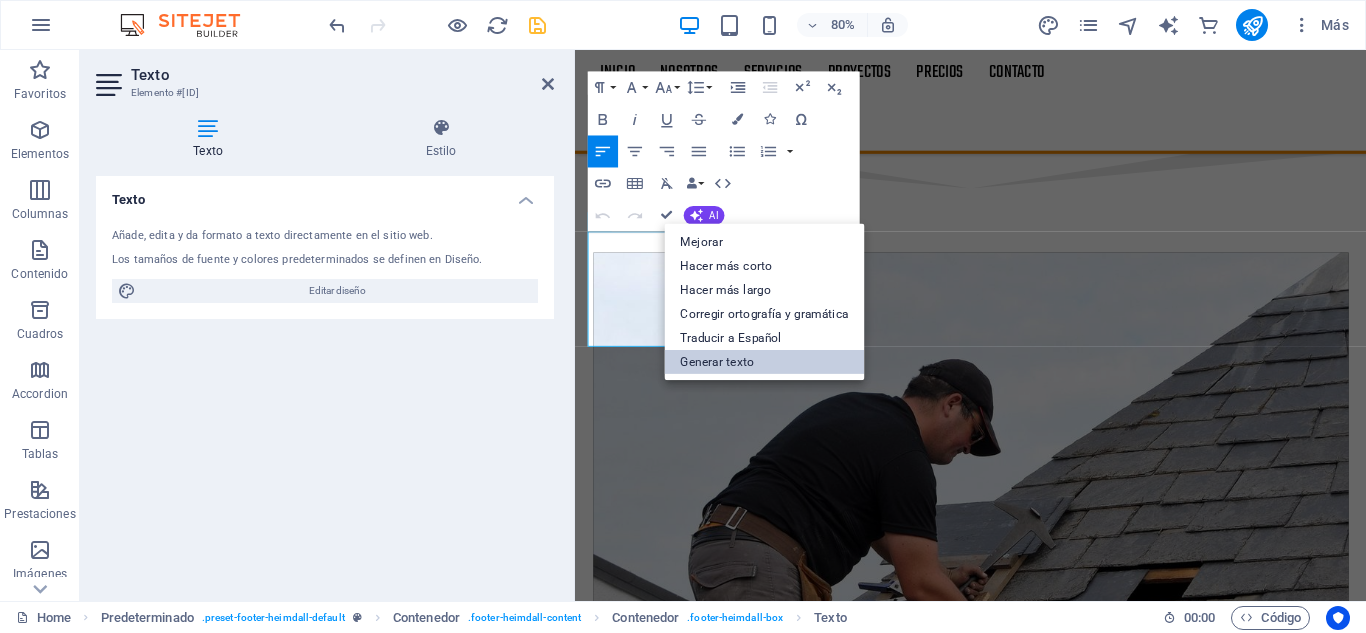 click on "Generar texto" at bounding box center [765, 362] 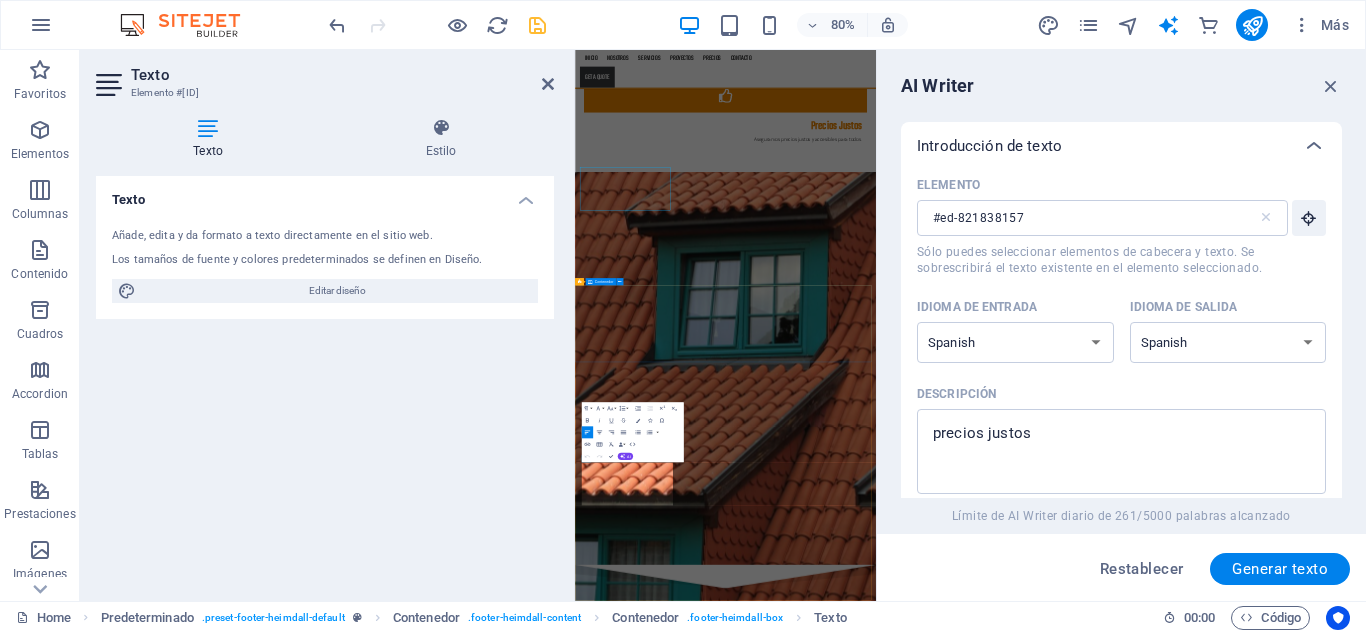 scroll, scrollTop: 3405, scrollLeft: 0, axis: vertical 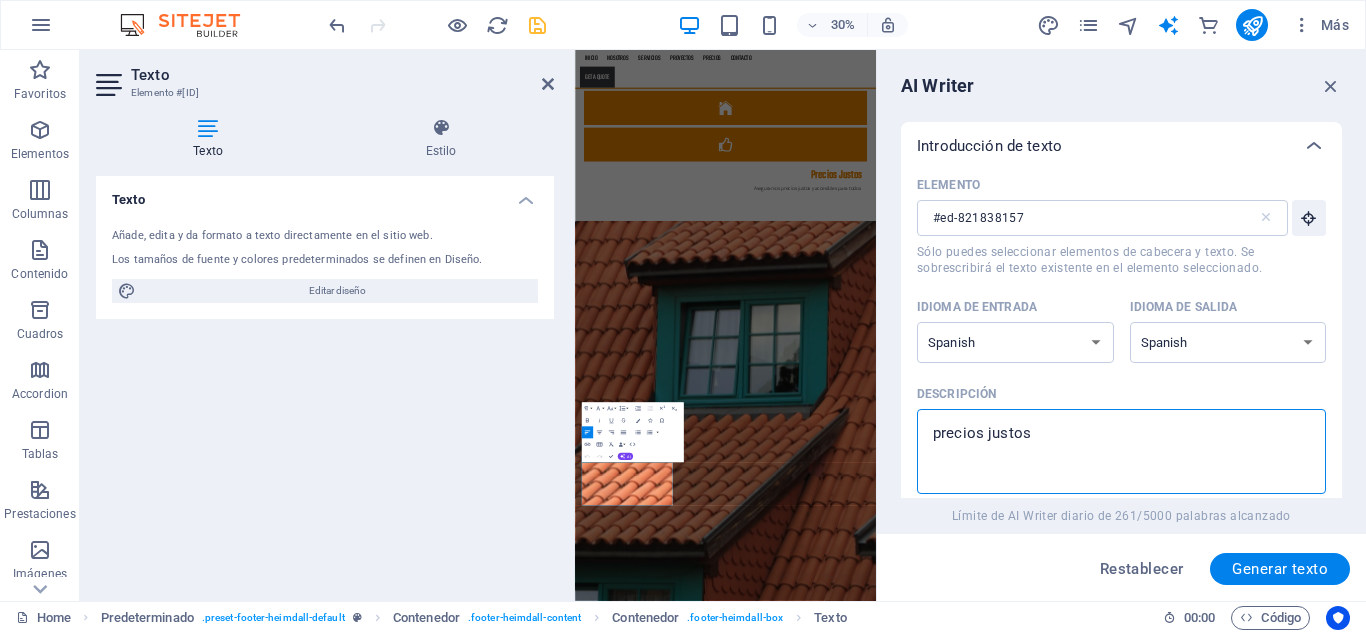 drag, startPoint x: 1085, startPoint y: 422, endPoint x: 880, endPoint y: 482, distance: 213.6001 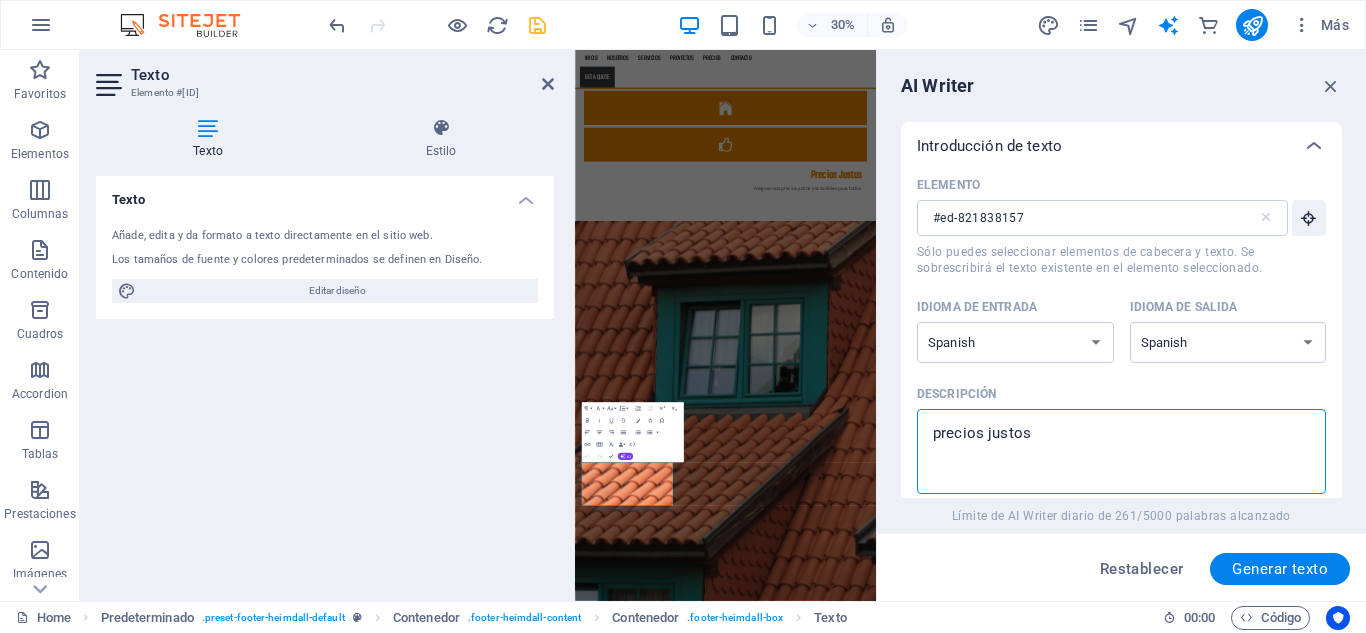 scroll, scrollTop: 3, scrollLeft: 0, axis: vertical 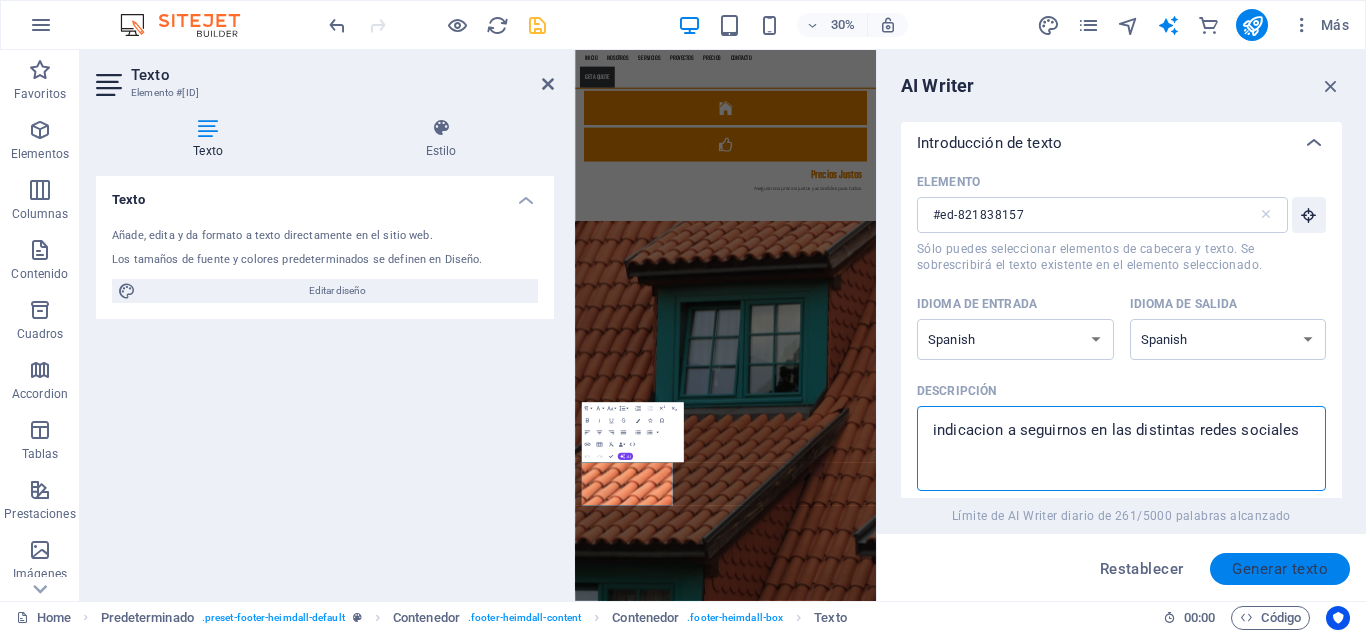 click on "Generar texto" at bounding box center (1280, 569) 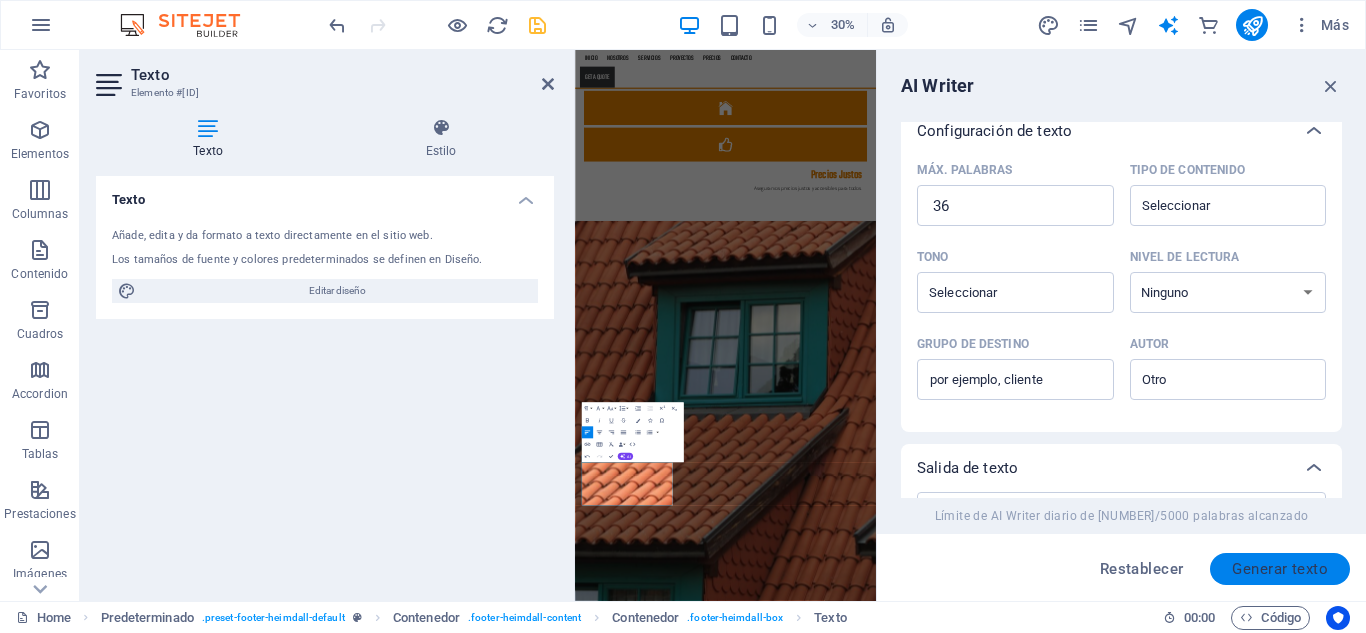 scroll, scrollTop: 680, scrollLeft: 0, axis: vertical 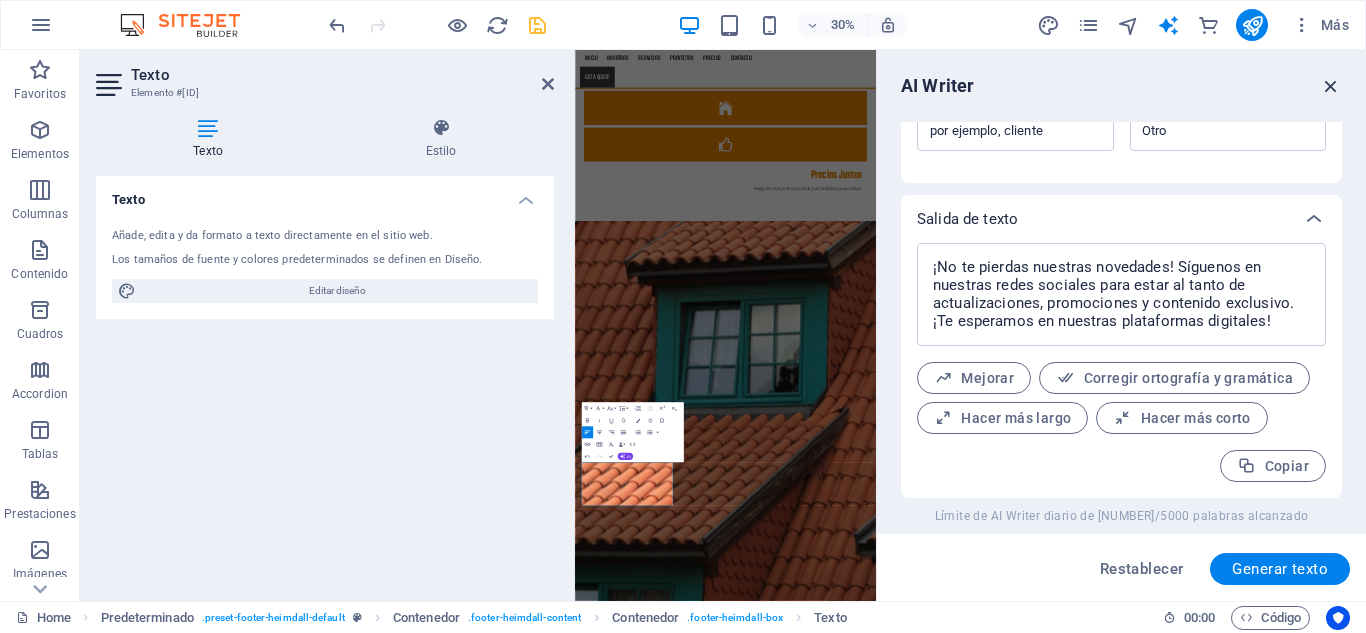 click at bounding box center (1331, 86) 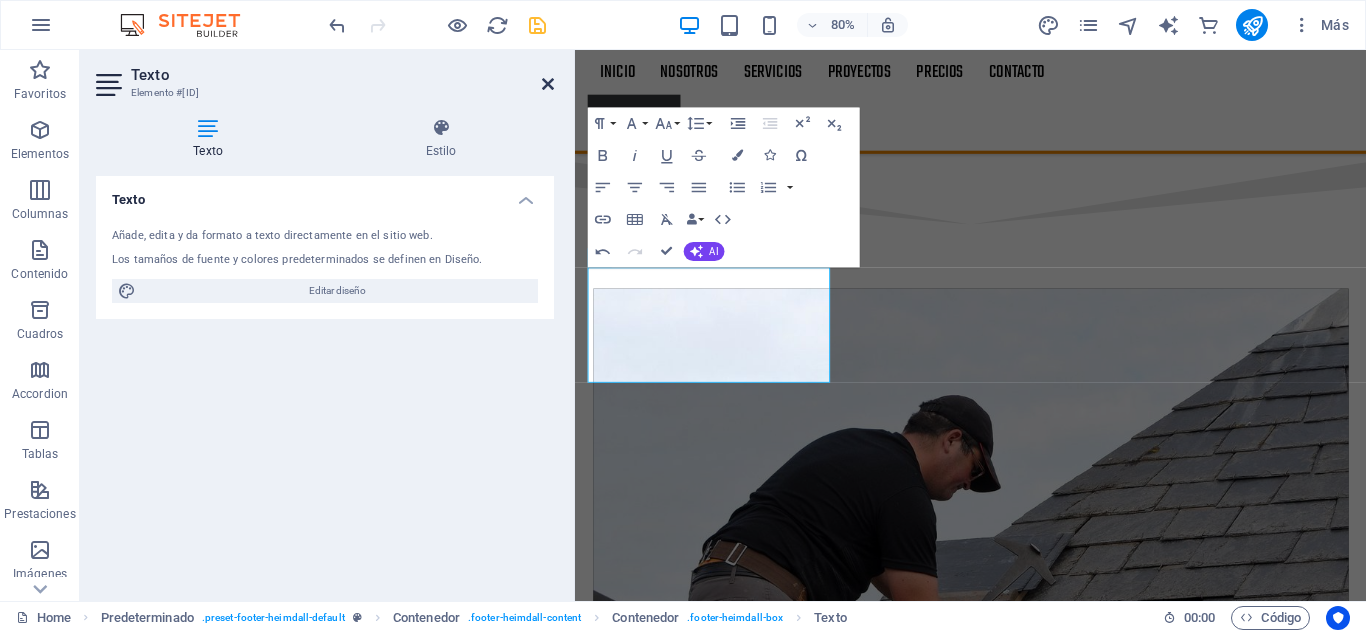 click at bounding box center [548, 84] 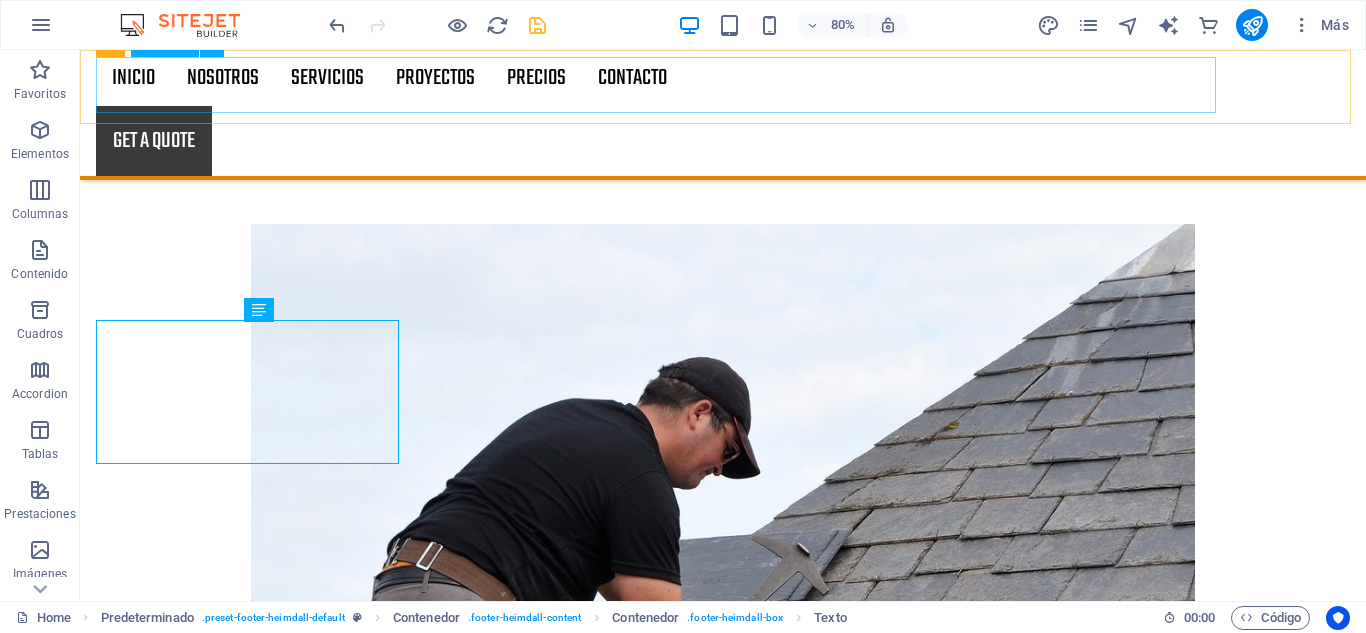 scroll, scrollTop: 3526, scrollLeft: 0, axis: vertical 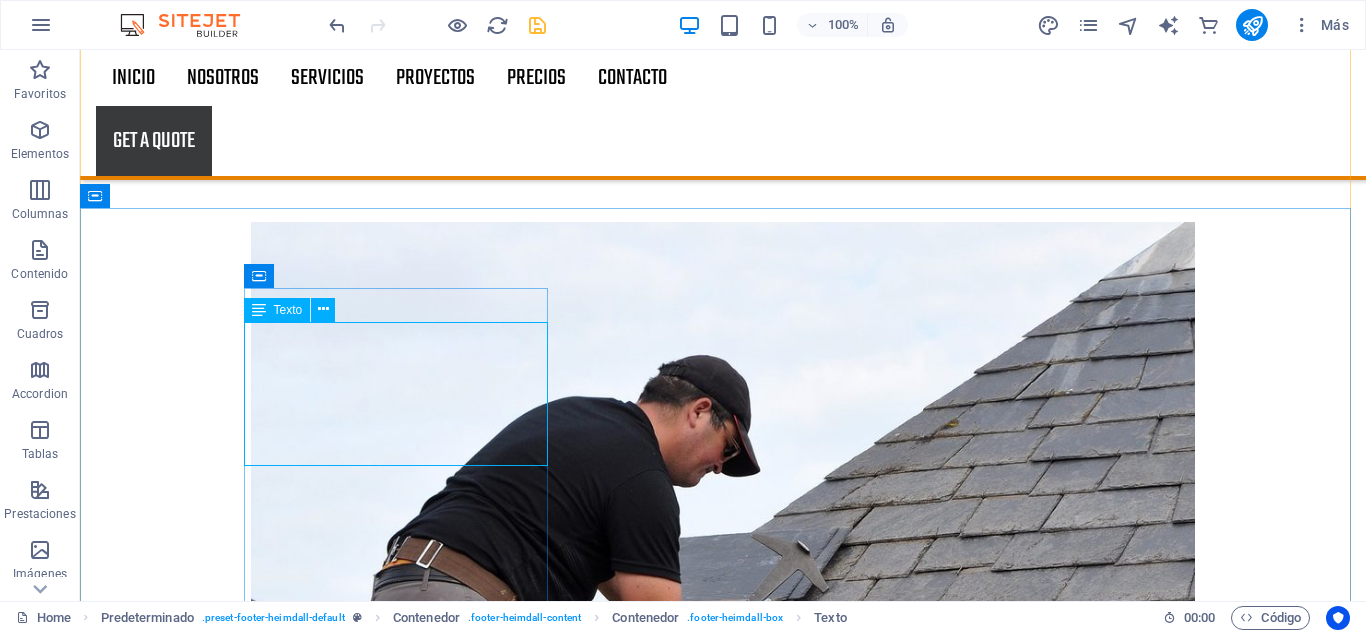 click on "¡No te pierdas nuestras novedades! Síguenos en nuestras redes sociales para estar al tanto de actualizaciones, promociones y contenido exclusivo. ¡Te esperamos en nuestras plataformas digitales!" at bounding box center (568, 9168) 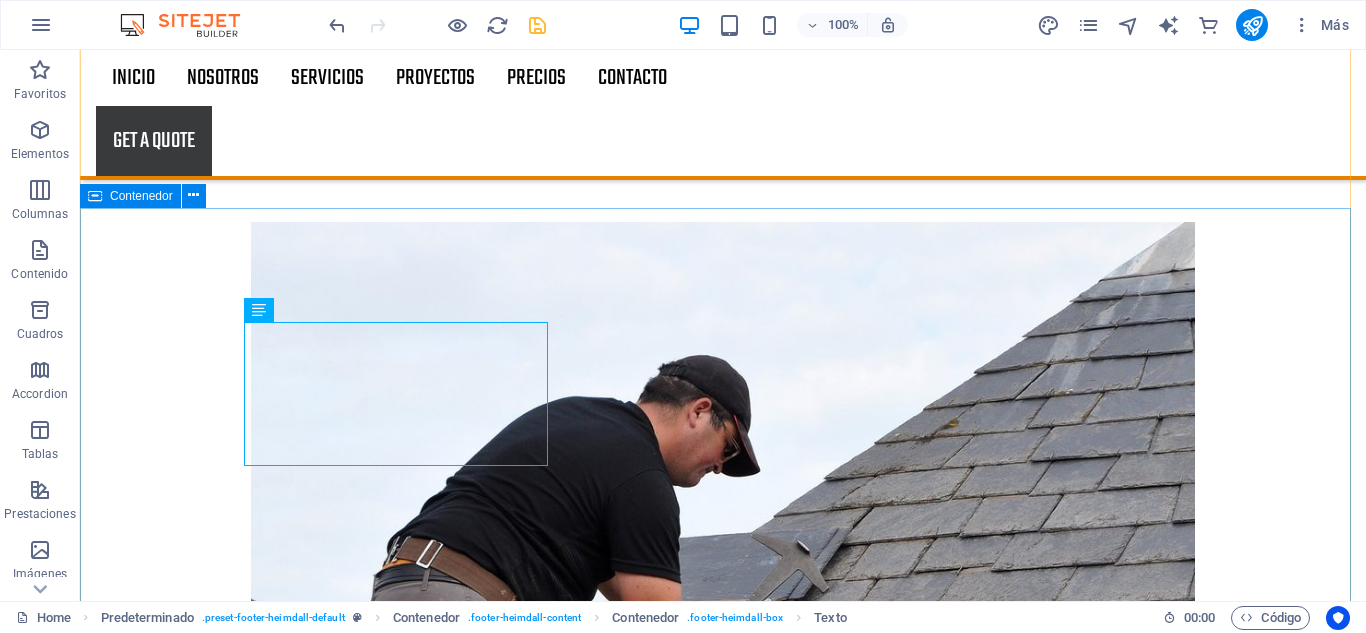 click on "¡No te pierdas nuestras novedades! Síguenos en nuestras redes sociales para estar al tanto de actualizaciones, promociones y contenido exclusivo. ¡Te esperamos en nuestras plataformas digitales! Working time Monday 9 AM - 7 PM Tuesday 9 AM - 7 PM Wednesday 9 AM - 7 PM Thursday 9 AM - 7 PM Friday 9 AM - 7 PM Saturday 9 AM - 7 PM Sunday 9 AM - 7 PM Contáctanos   I have read and understand the privacy policy. ¿Ilegible? Cargar nuevo Enviar" at bounding box center (723, 9539) 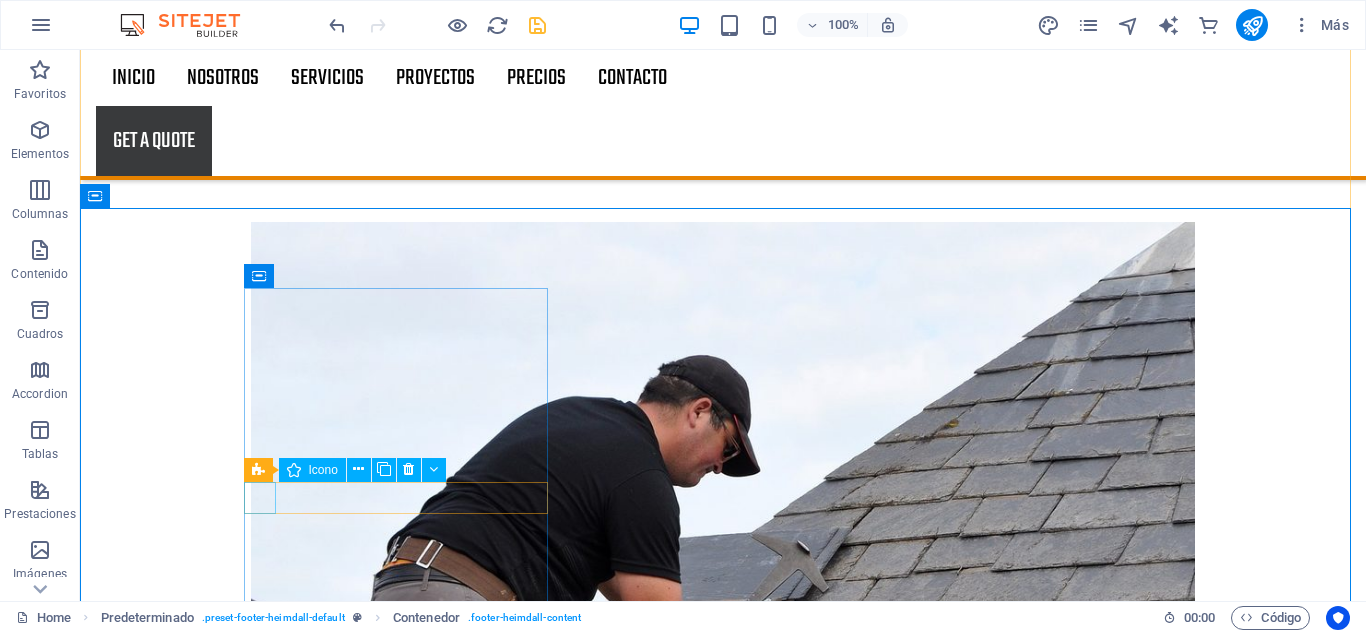 click at bounding box center (568, 9224) 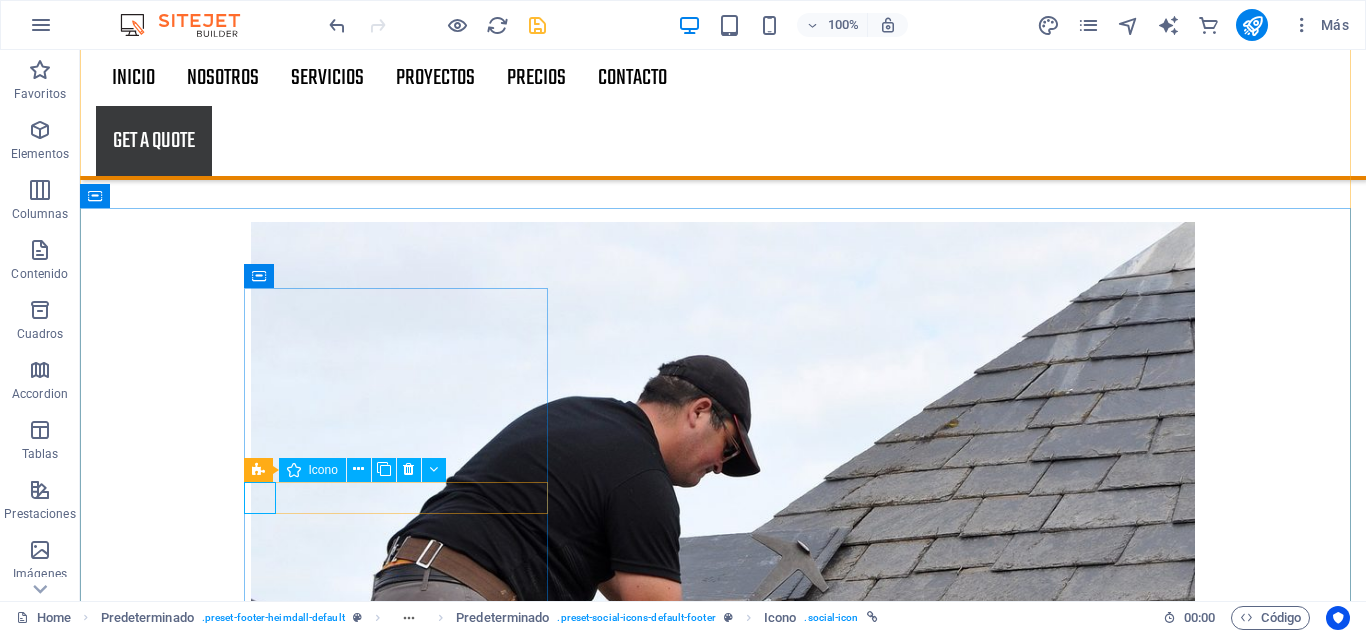 click at bounding box center [568, 9224] 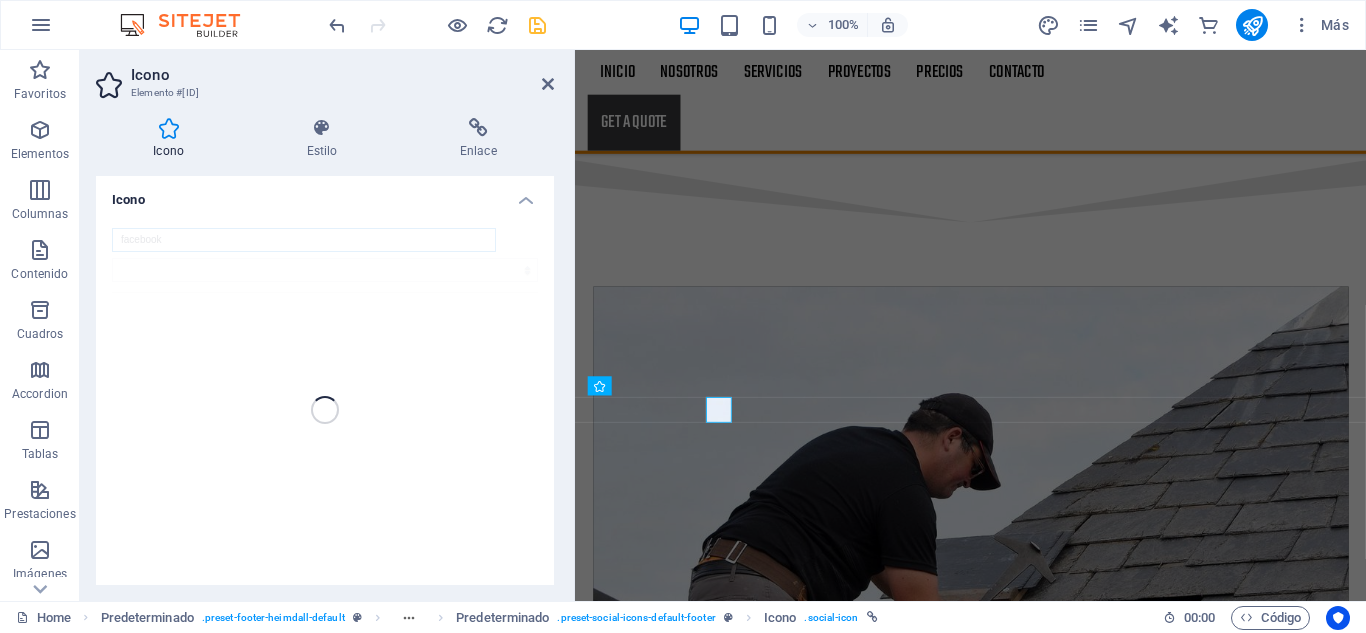 scroll, scrollTop: 3524, scrollLeft: 0, axis: vertical 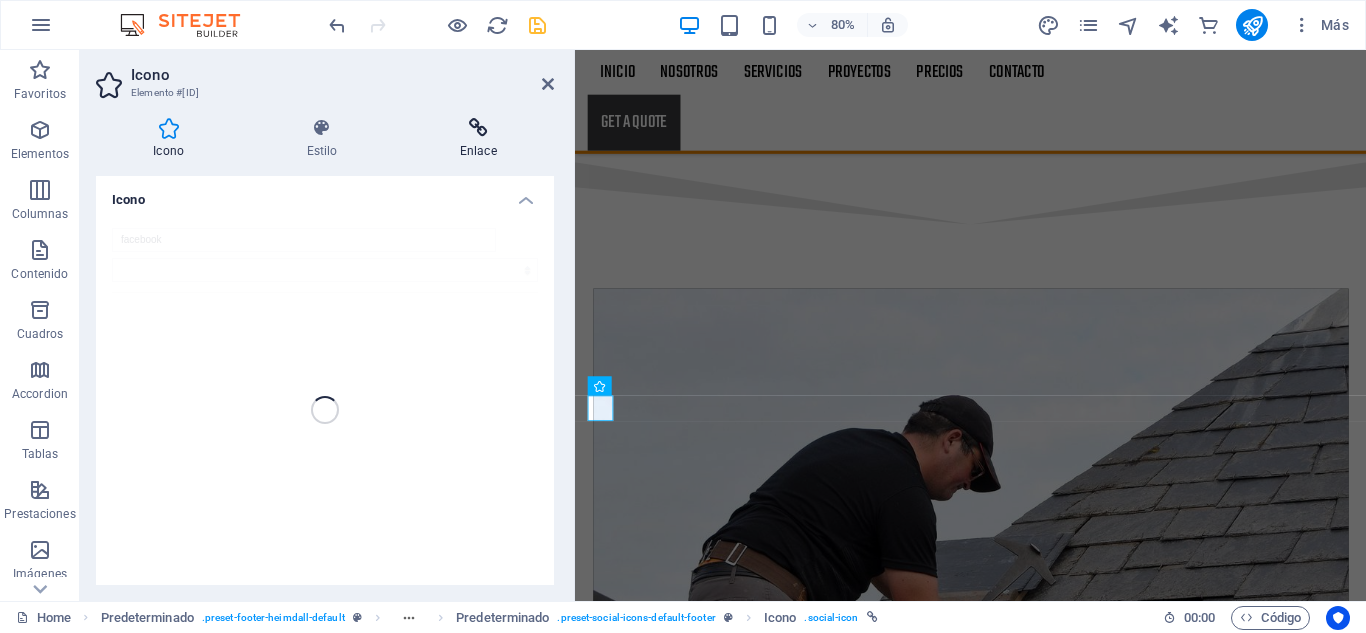 click at bounding box center (478, 128) 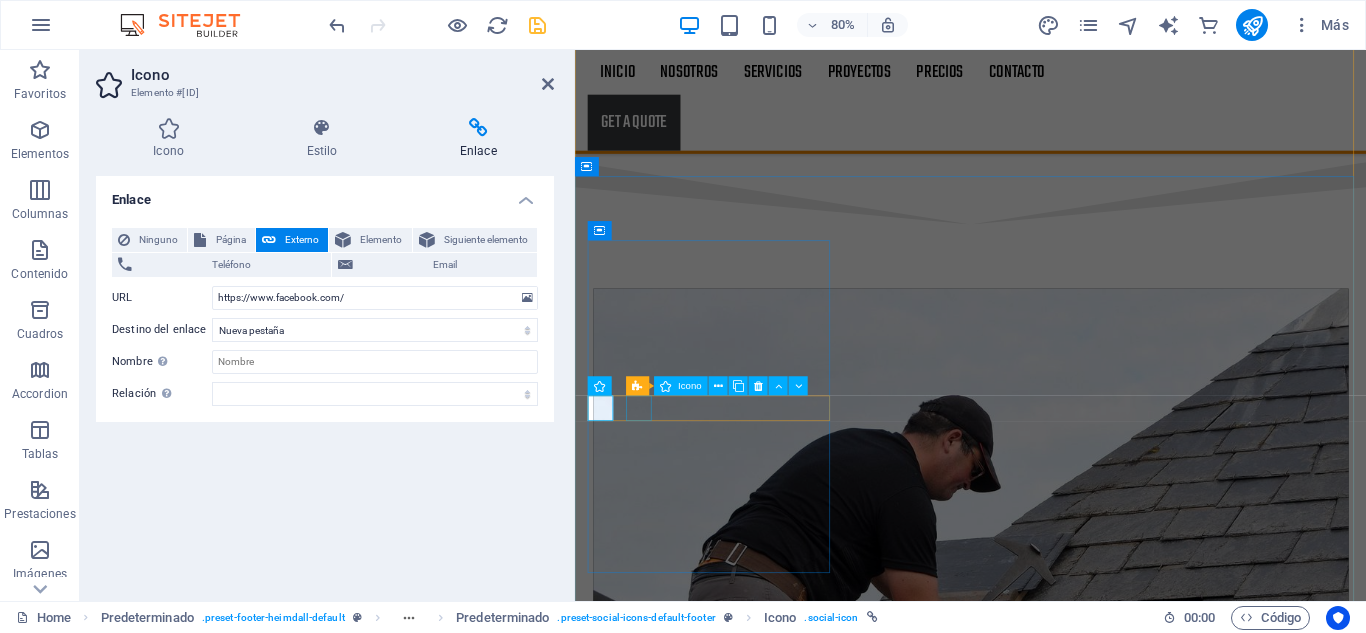 click at bounding box center (1063, 9390) 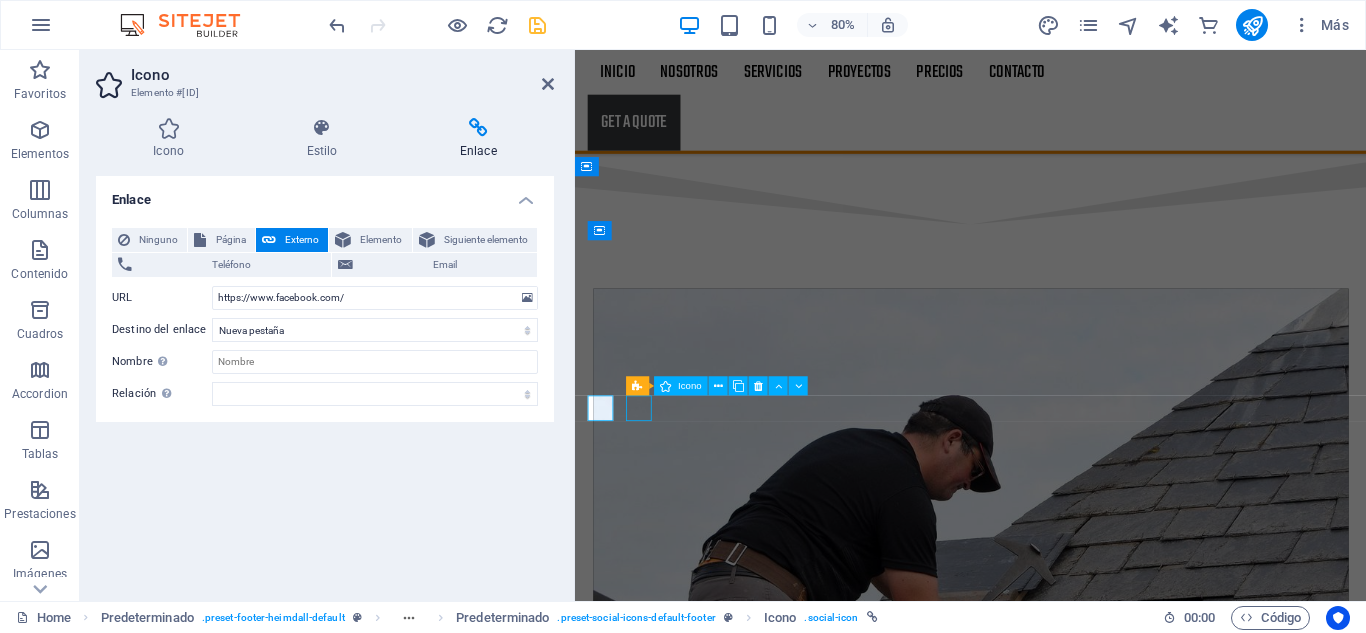 drag, startPoint x: 658, startPoint y: 495, endPoint x: 1101, endPoint y: 225, distance: 518.7957 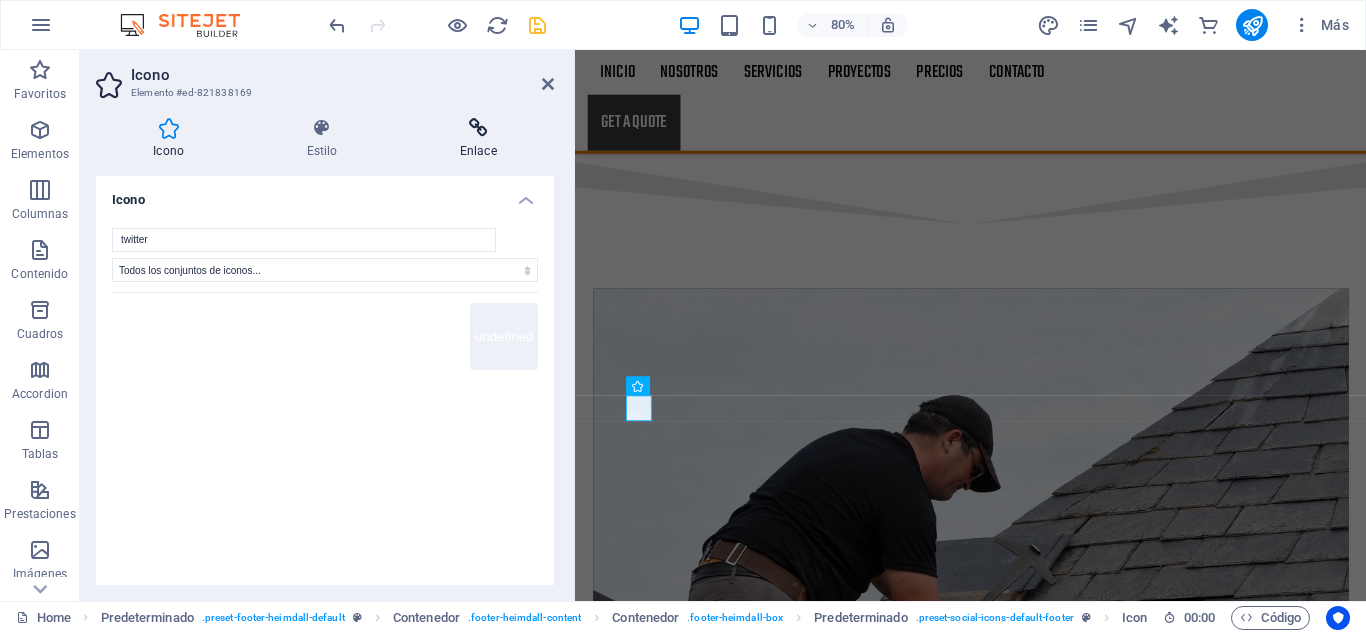 click at bounding box center [478, 128] 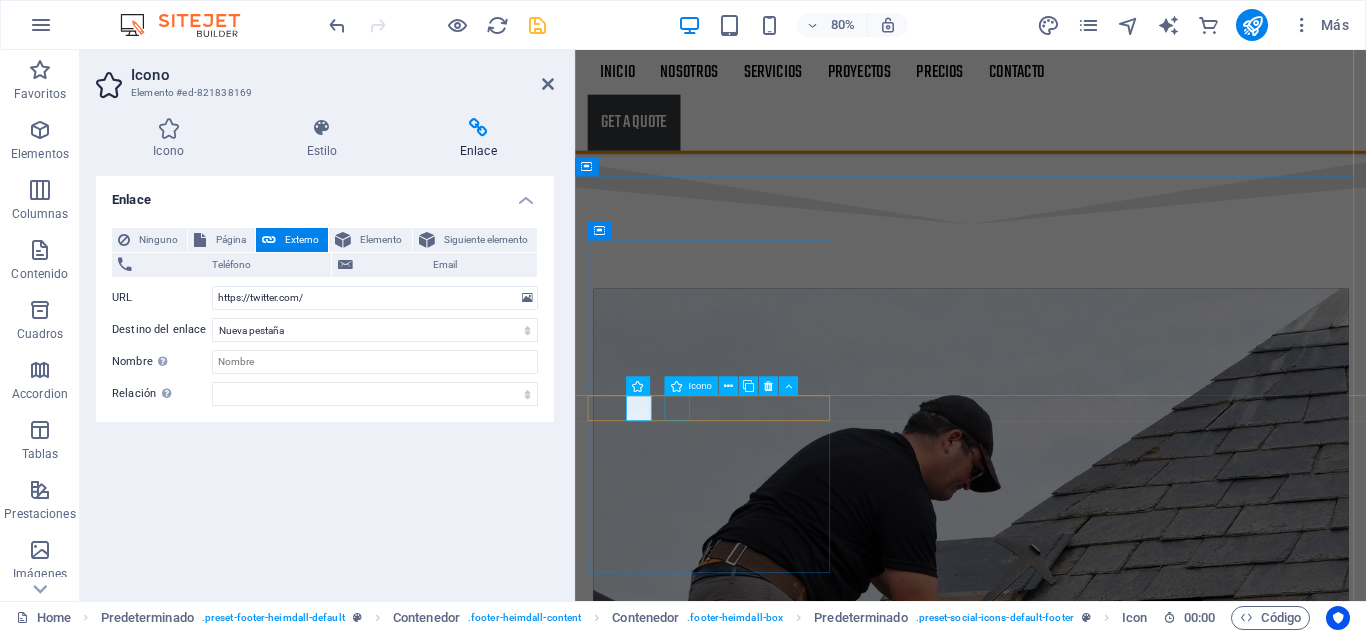 click at bounding box center [1063, 9430] 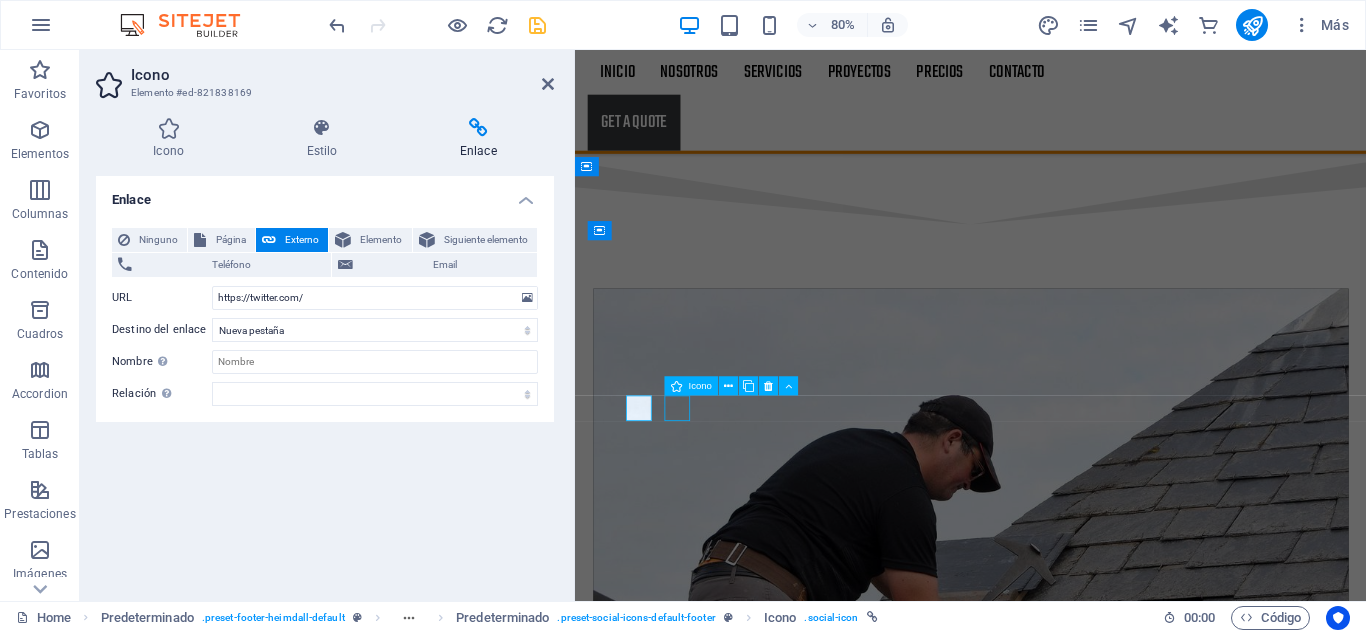 click at bounding box center (1063, 9430) 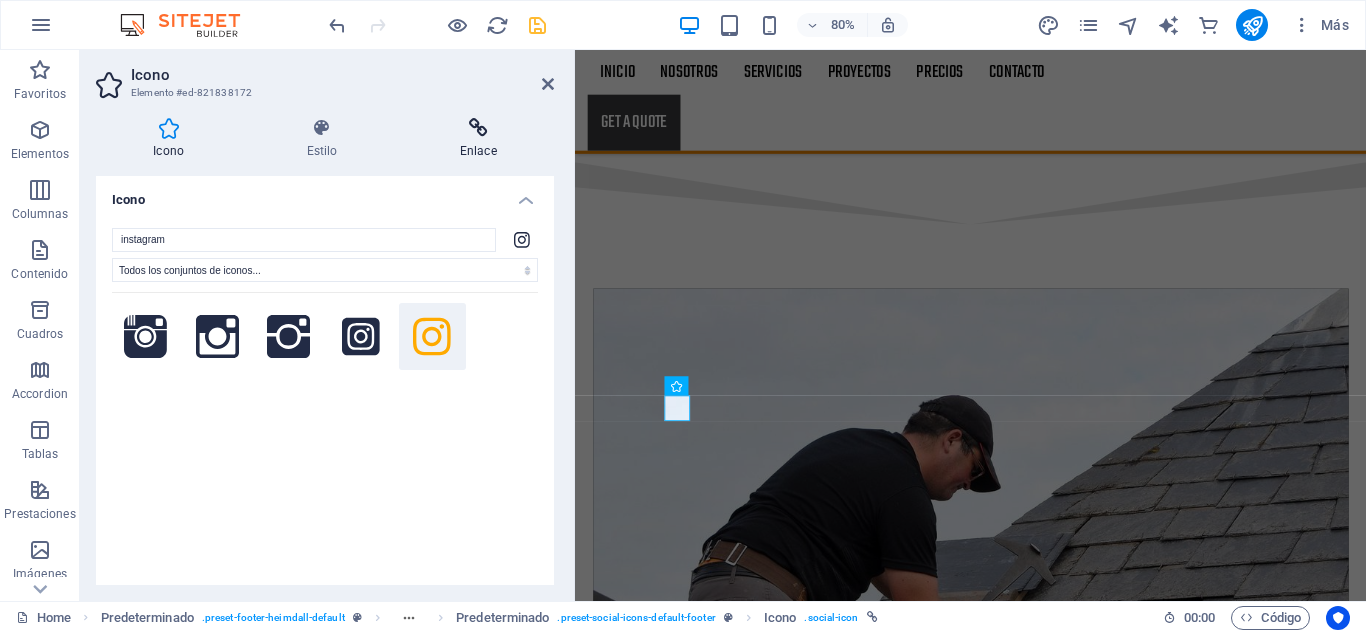 click at bounding box center (478, 128) 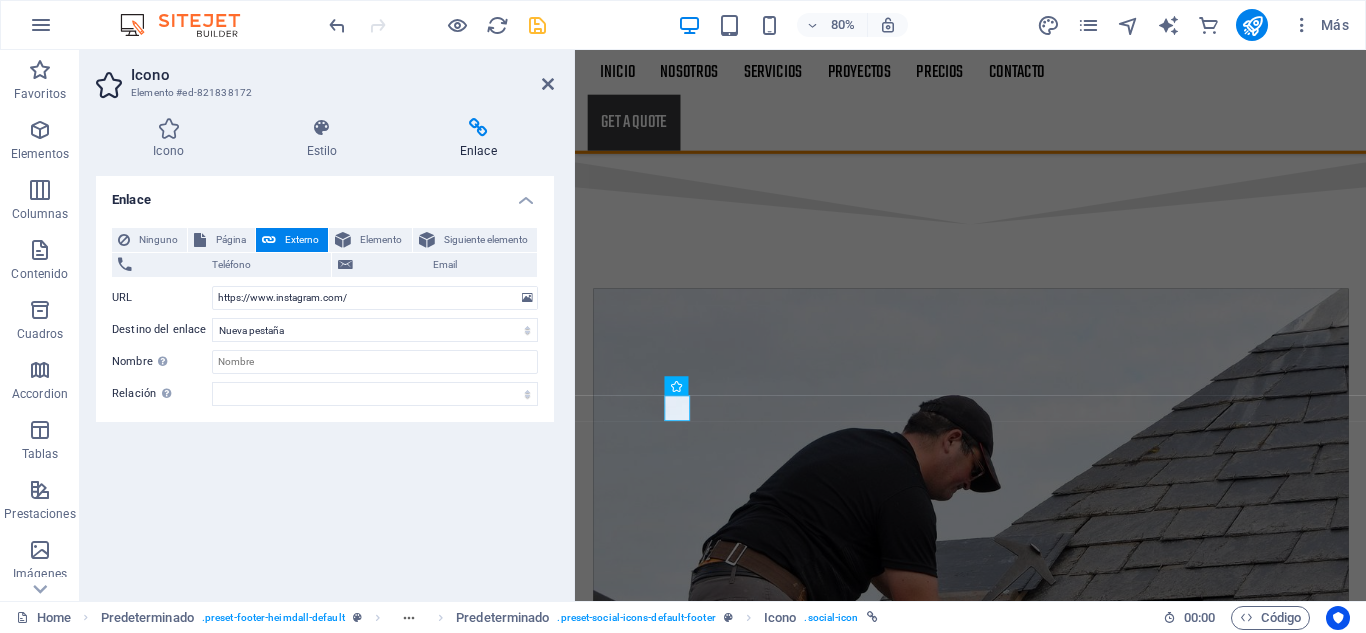 click on "¡No te pierdas nuestras novedades! Síguenos en nuestras redes sociales para estar al tanto de actualizaciones, promociones y contenido exclusivo. ¡Te esperamos en nuestras plataformas digitales!" at bounding box center (1063, 9341) 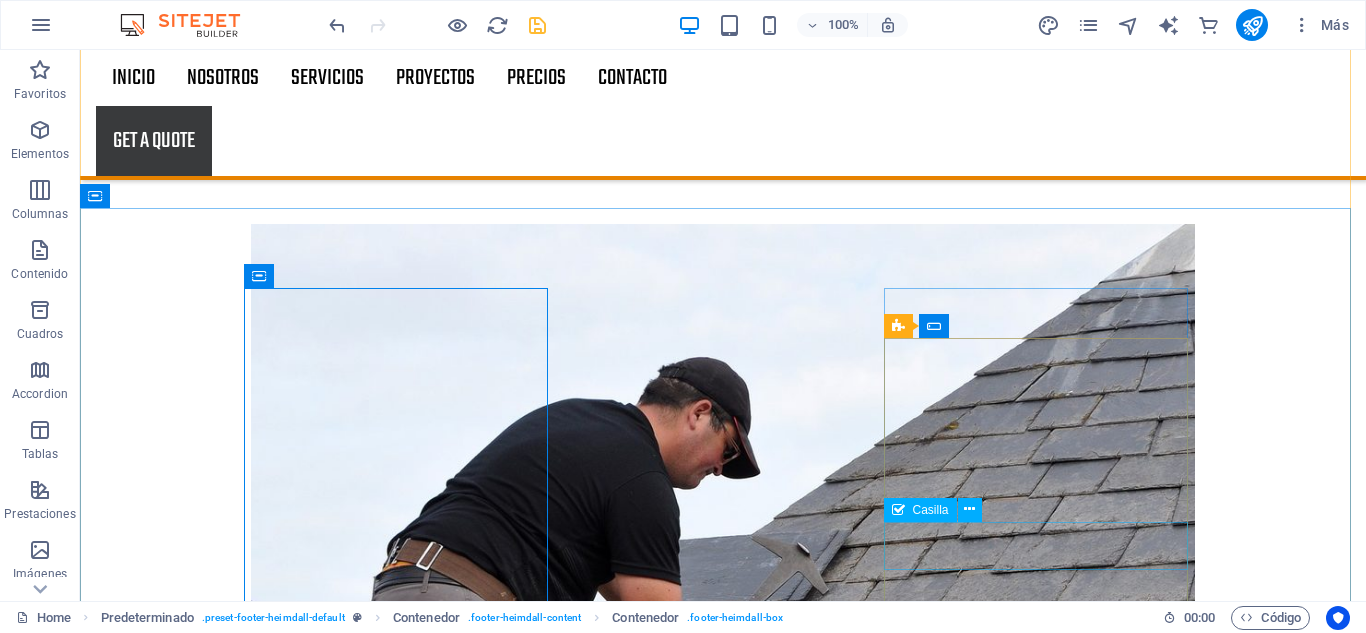 scroll, scrollTop: 3526, scrollLeft: 0, axis: vertical 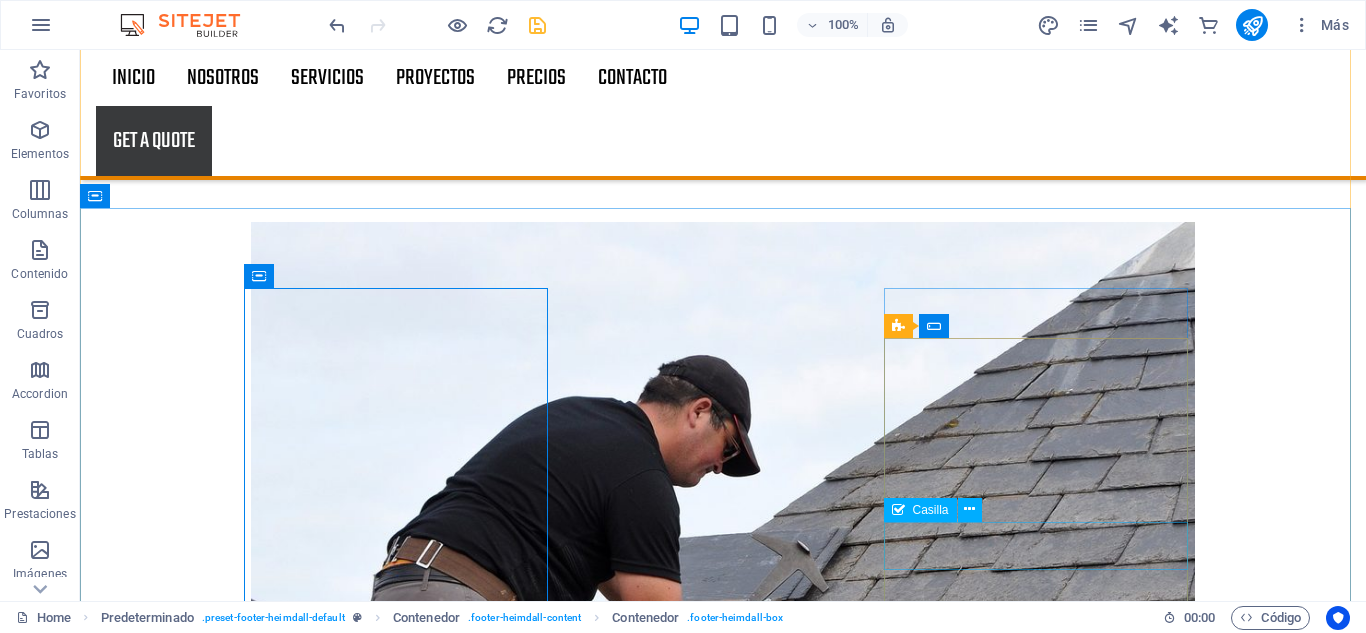 click on "I have read and understand the privacy policy." 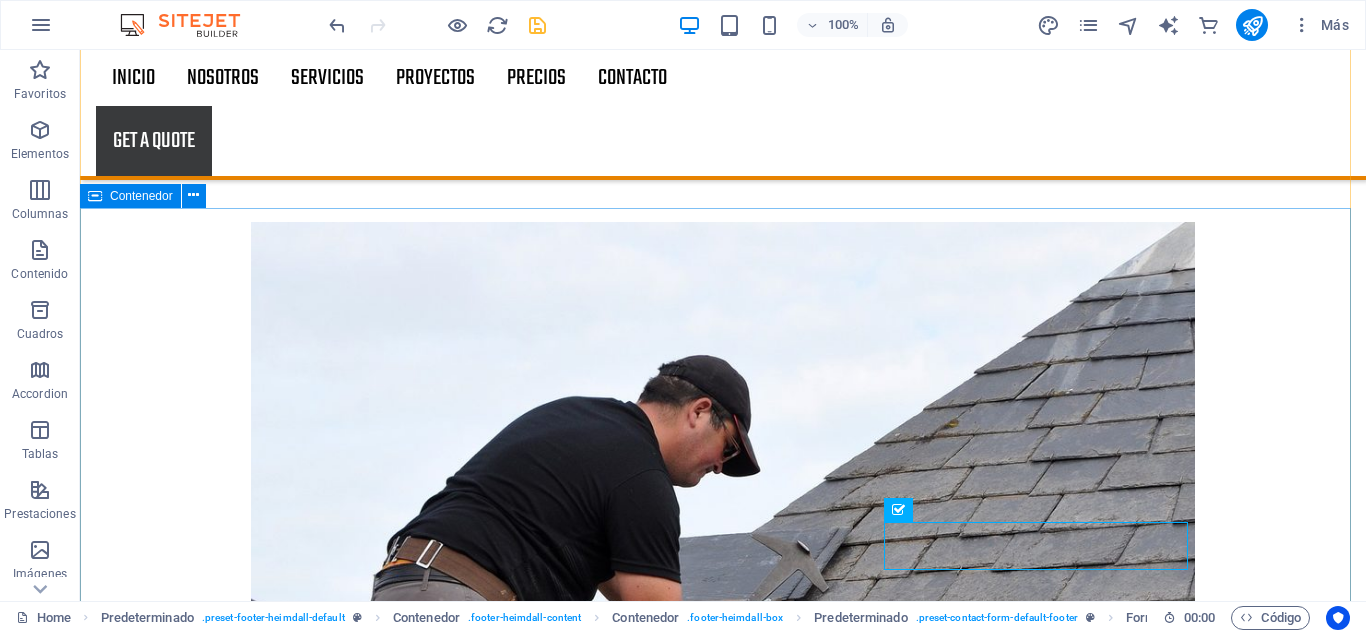 click on "¡No te pierdas nuestras novedades! Síguenos en nuestras redes sociales para estar al tanto de actualizaciones, promociones y contenido exclusivo. ¡Te esperamos en nuestras plataformas digitales! Working time Monday 9 AM - 7 PM Tuesday 9 AM - 7 PM Wednesday 9 AM - 7 PM Thursday 9 AM - 7 PM Friday 9 AM - 7 PM Saturday 9 AM - 7 PM Sunday 9 AM - 7 PM Contáctanos   I have read and understand the privacy policy. ¿Ilegible? Cargar nuevo Enviar" at bounding box center (723, 9539) 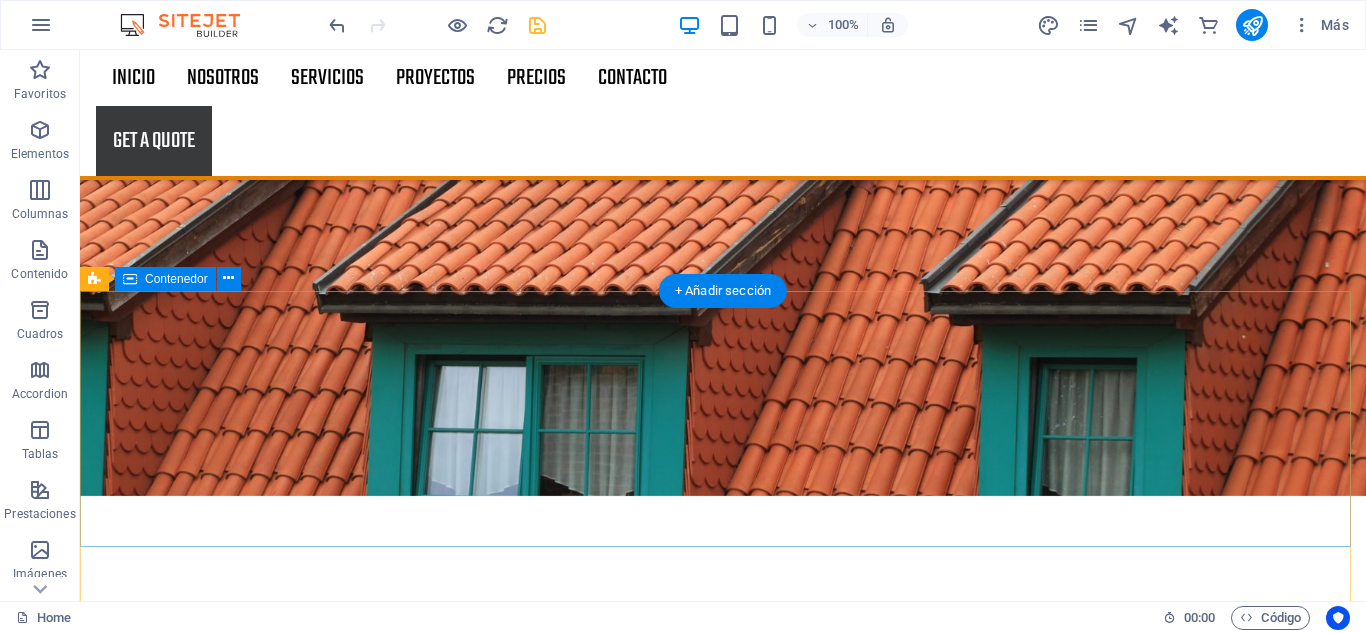 scroll, scrollTop: 2966, scrollLeft: 0, axis: vertical 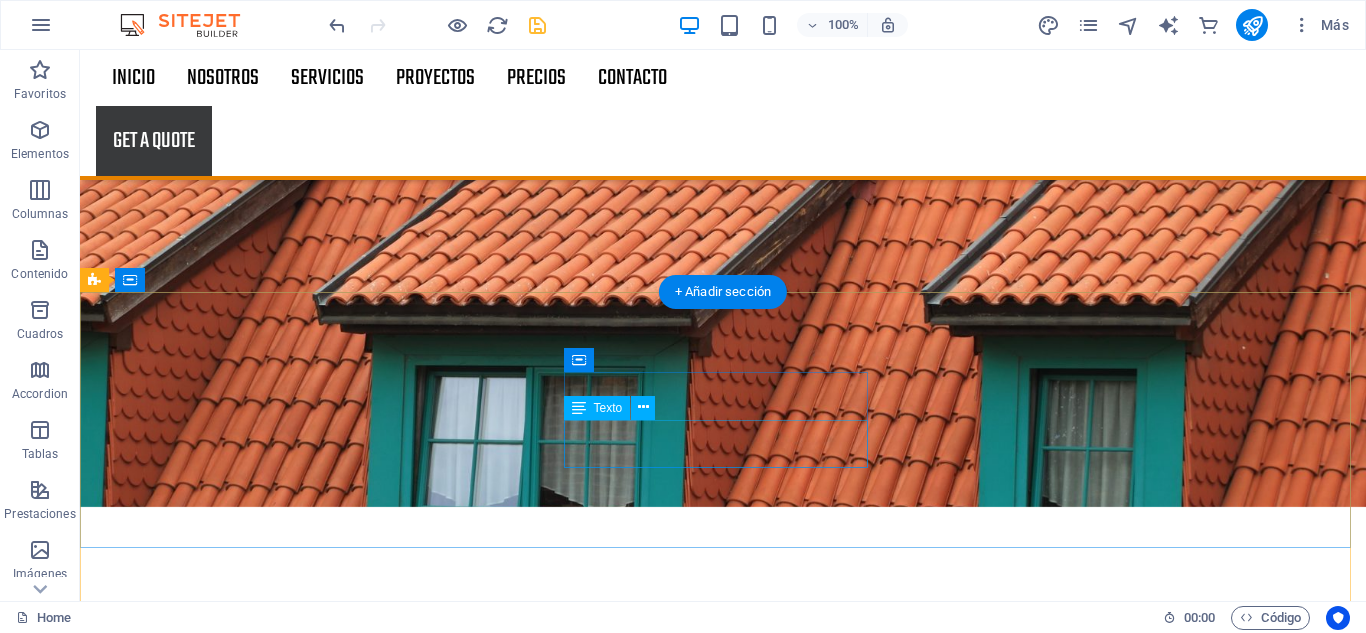 click on "Phone: [PHONE] Mobile:" at bounding box center [568, 9122] 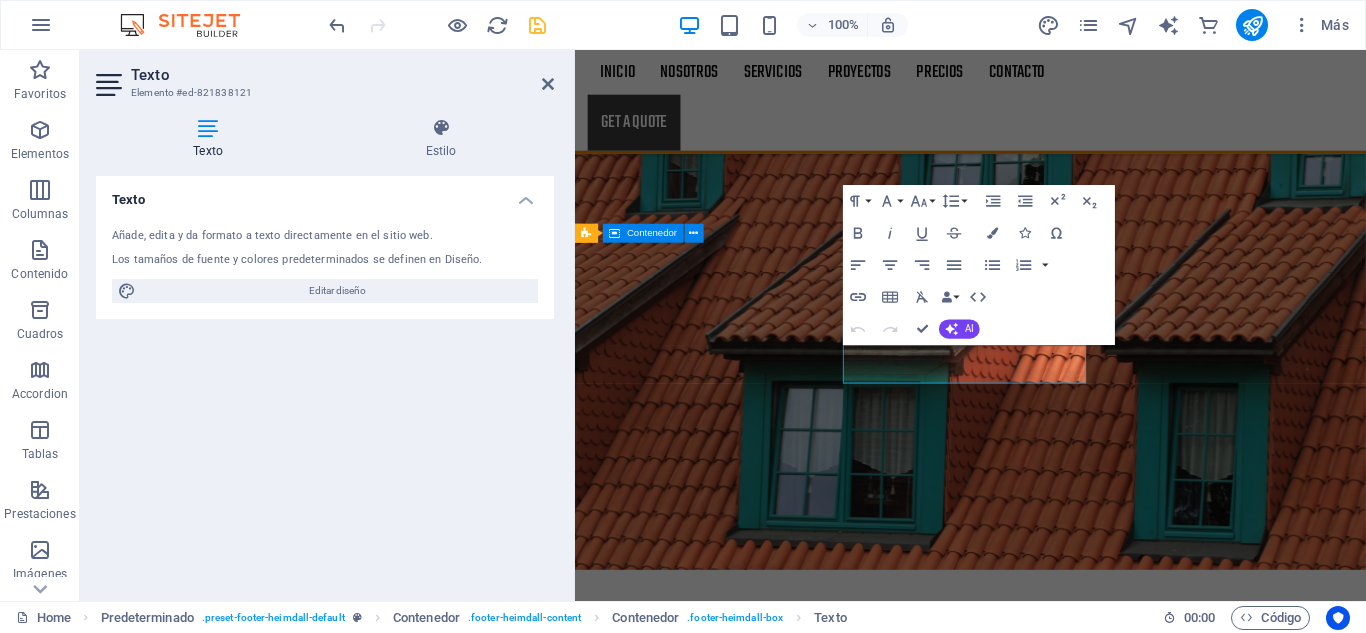 scroll, scrollTop: 2965, scrollLeft: 0, axis: vertical 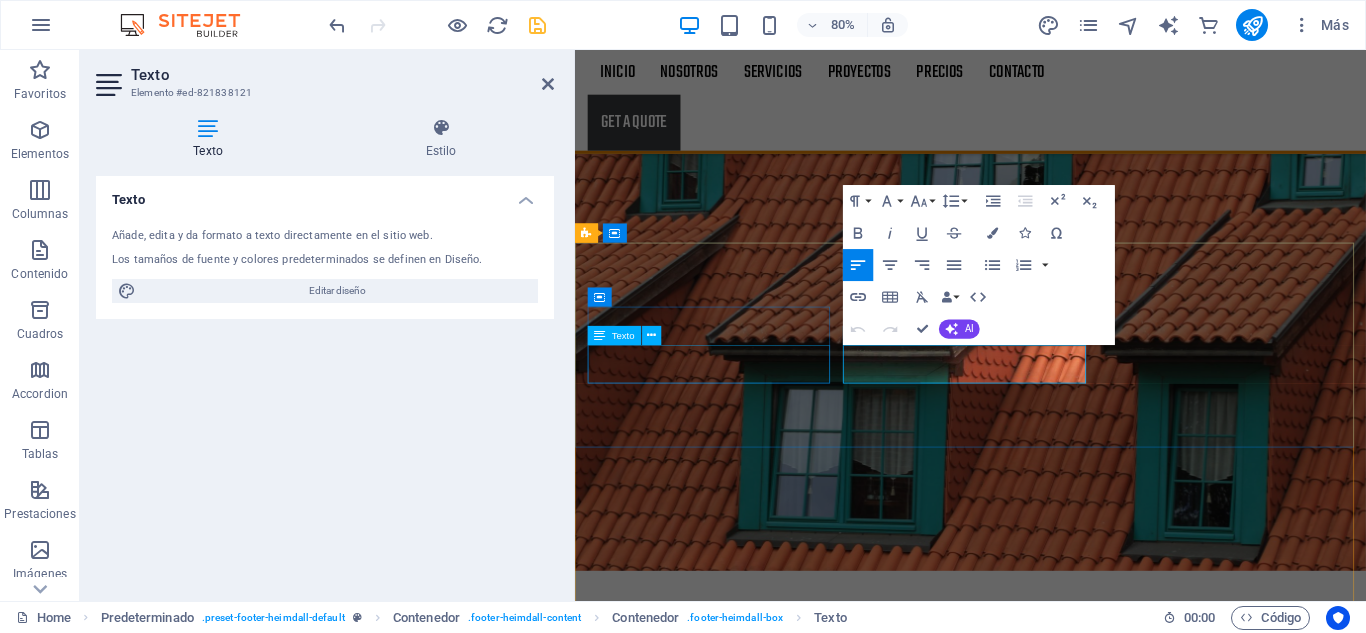drag, startPoint x: 957, startPoint y: 431, endPoint x: 870, endPoint y: 420, distance: 87.69264 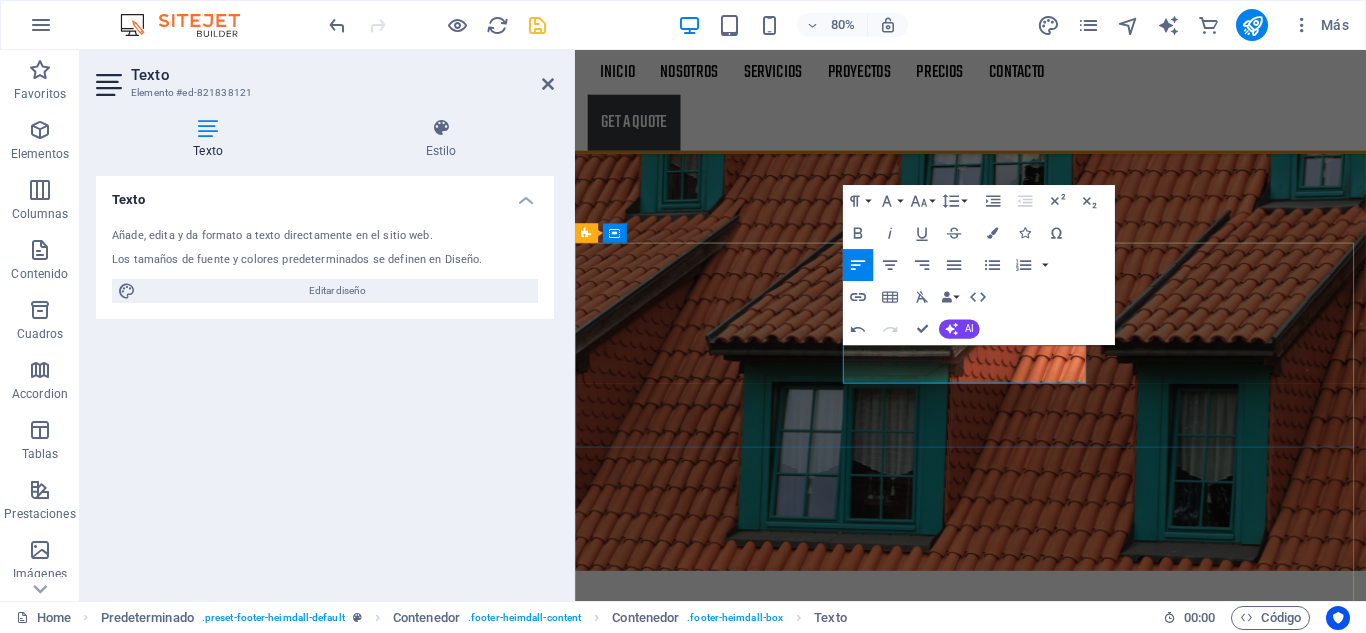 click on "Mobile:" at bounding box center [1063, 9259] 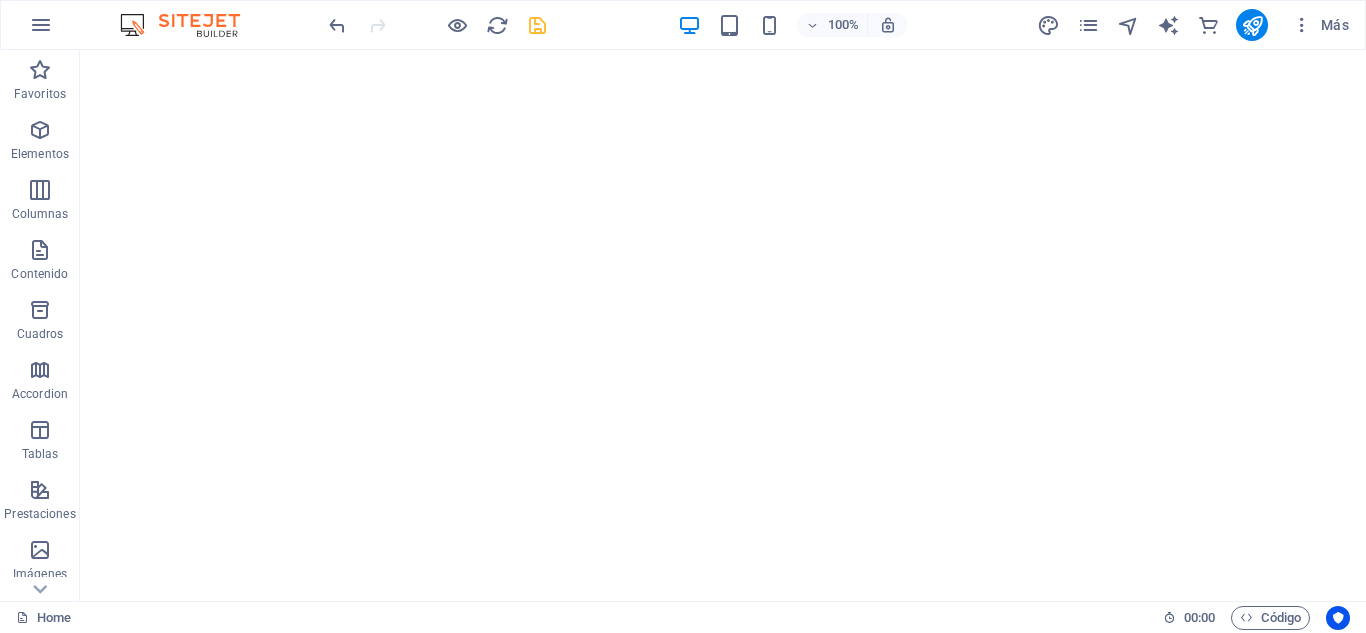 scroll, scrollTop: 144, scrollLeft: 0, axis: vertical 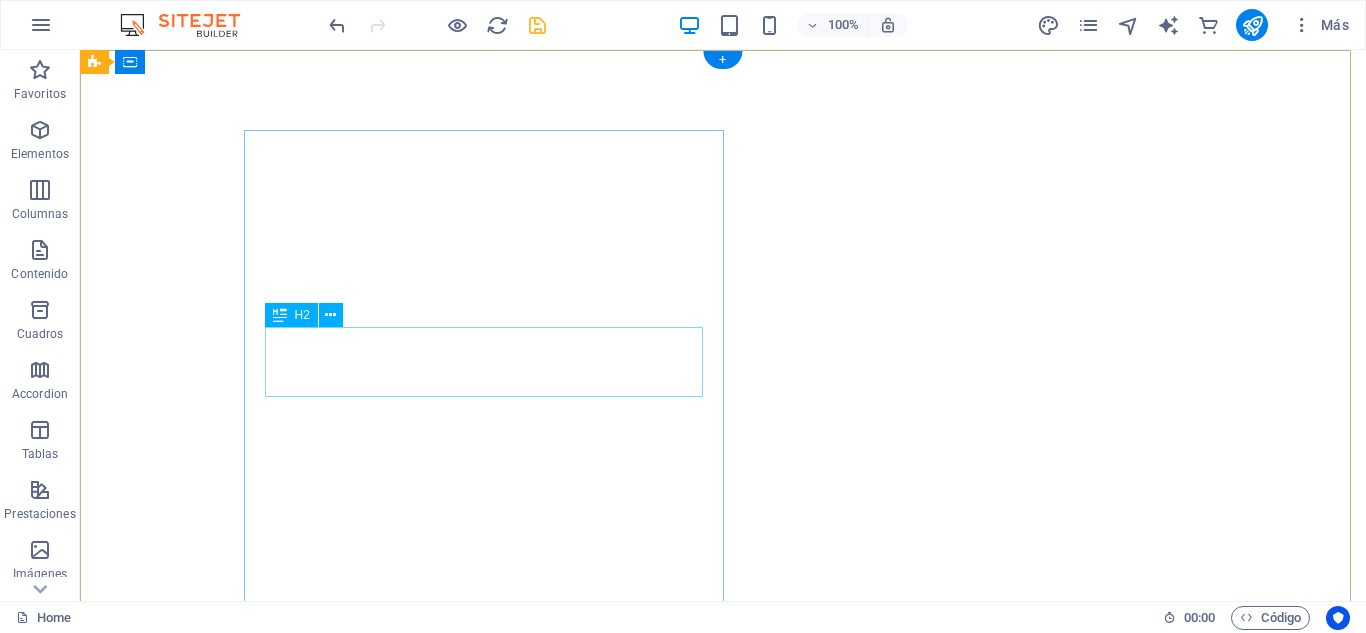 click on "SERVICIOS DE TECHADO" at bounding box center (491, 1008) 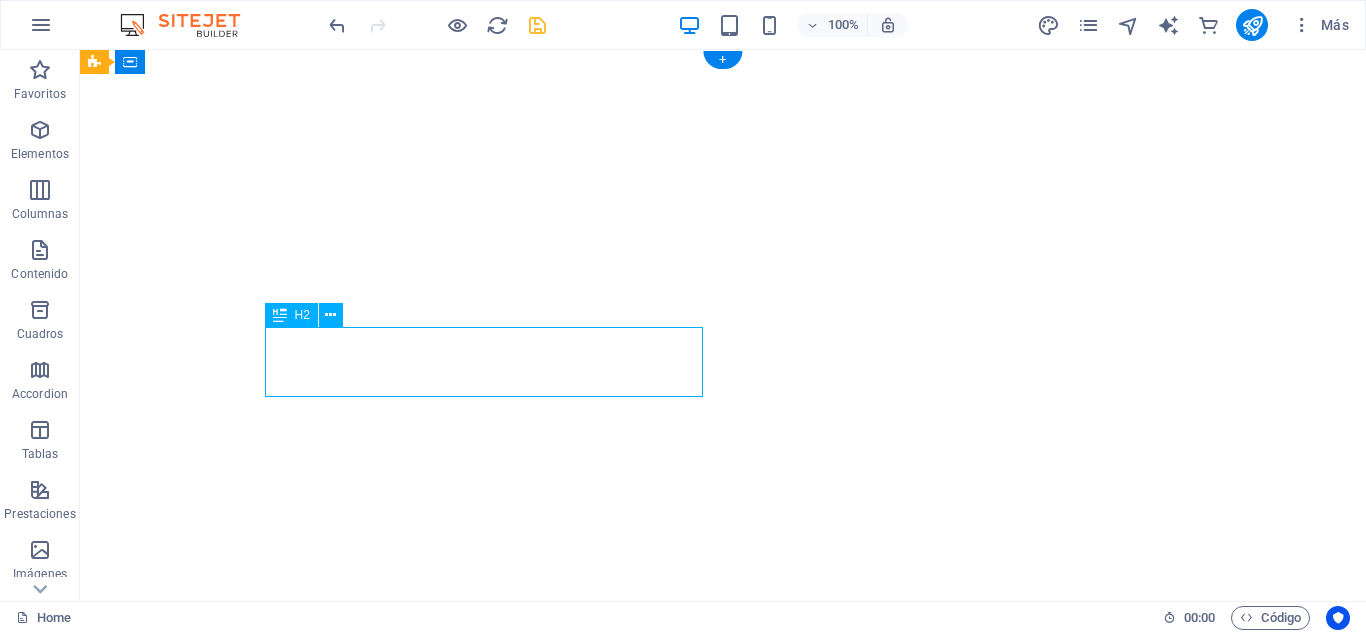 click on "SERVICIOS DE TECHADO" at bounding box center (491, 1008) 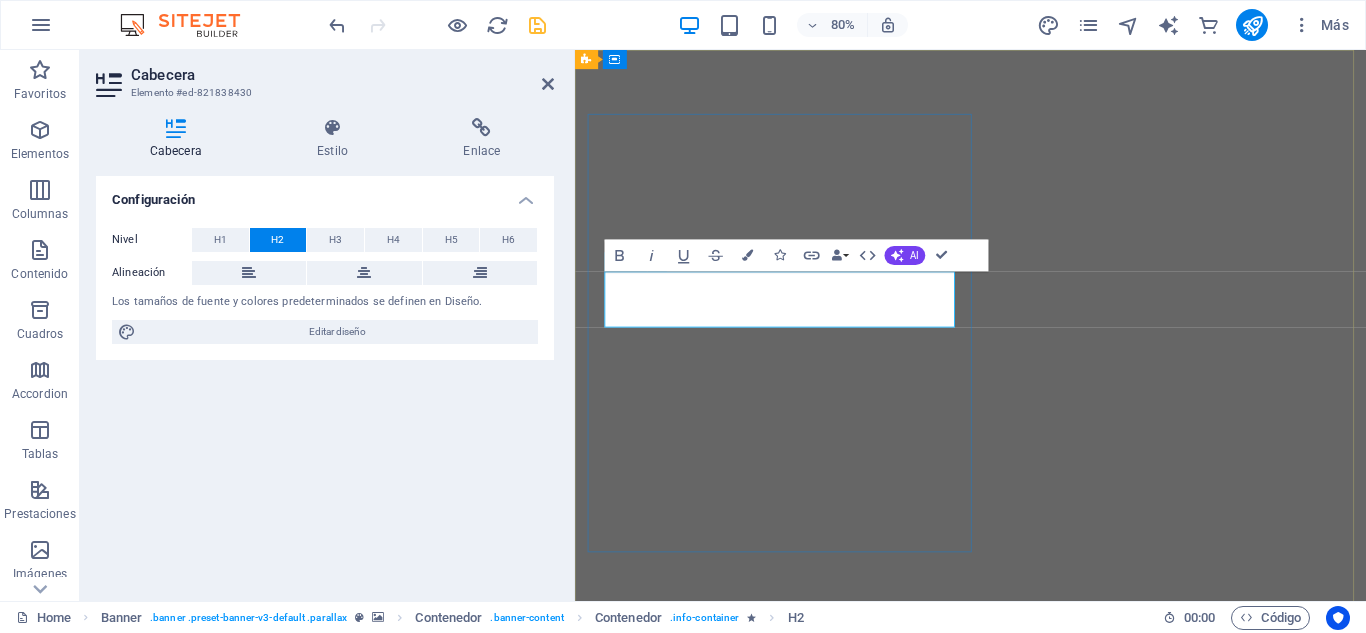 click on "SERVICIOS DE TECHADO" at bounding box center (838, 1008) 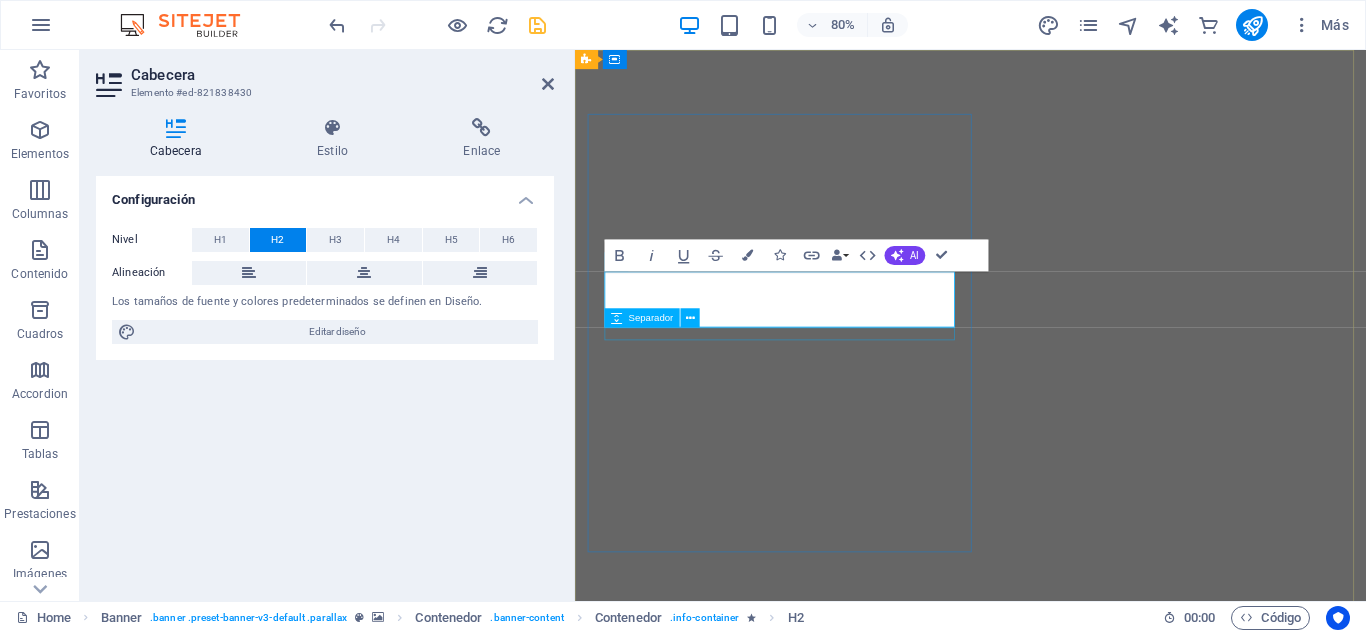 click on "SERVICIOS DE TECHADO" at bounding box center [838, 1008] 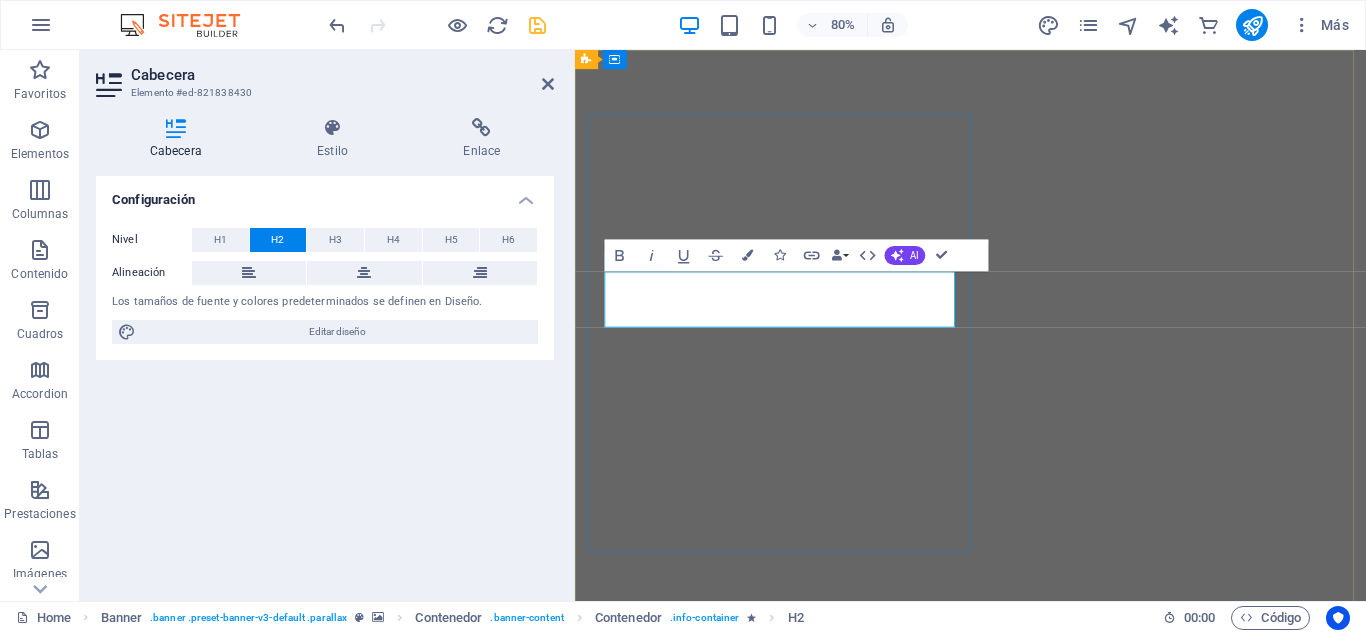 click on "SERVICIOS DE TECHADO" at bounding box center (838, 1008) 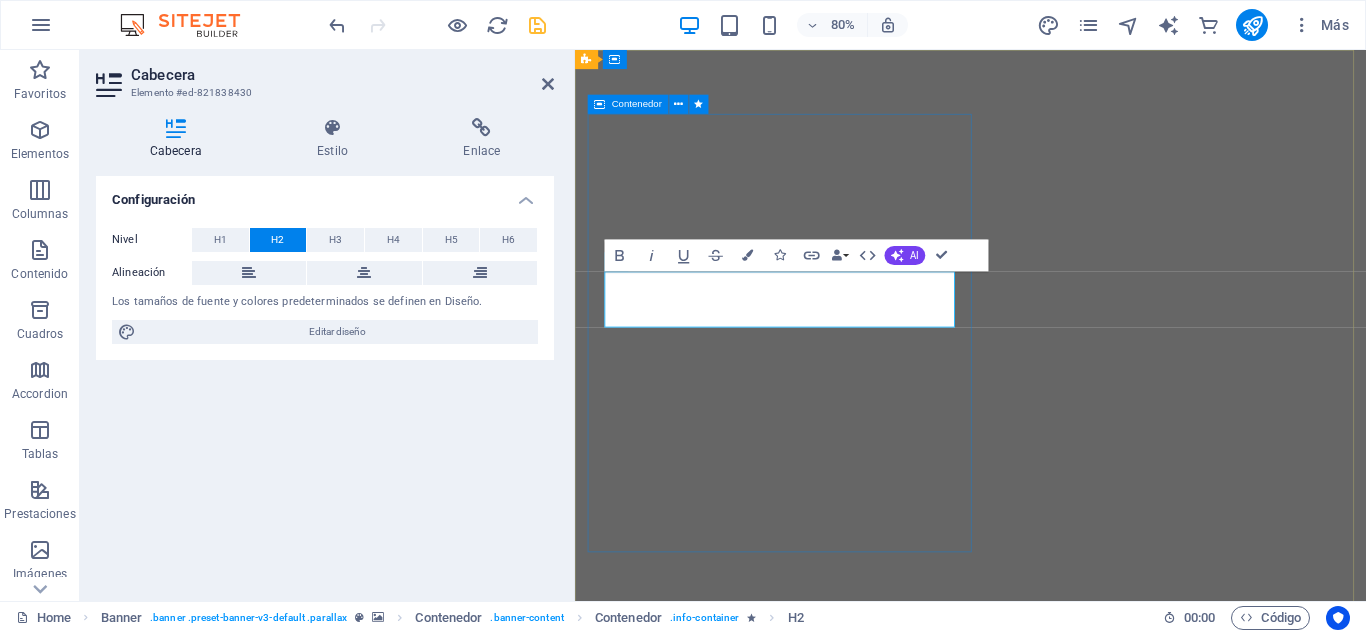 drag, startPoint x: 825, startPoint y: 368, endPoint x: 1046, endPoint y: 360, distance: 221.14474 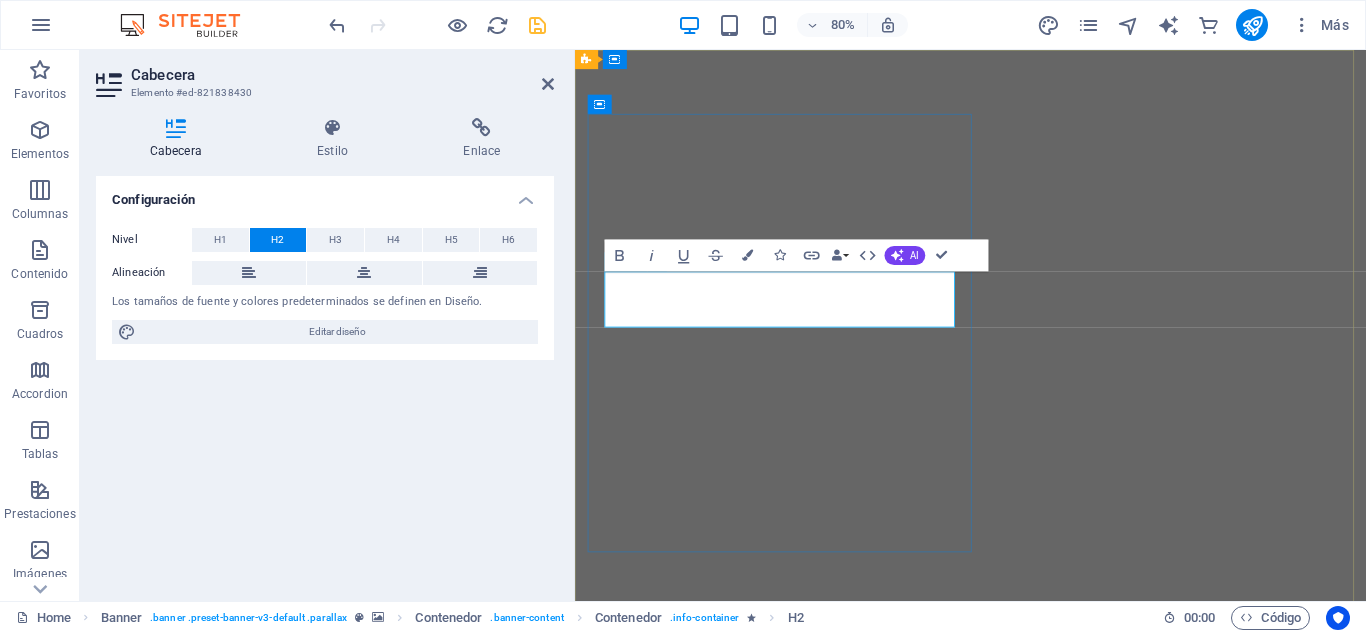click on "SERVICIOS DE TECHADO" at bounding box center [838, 1008] 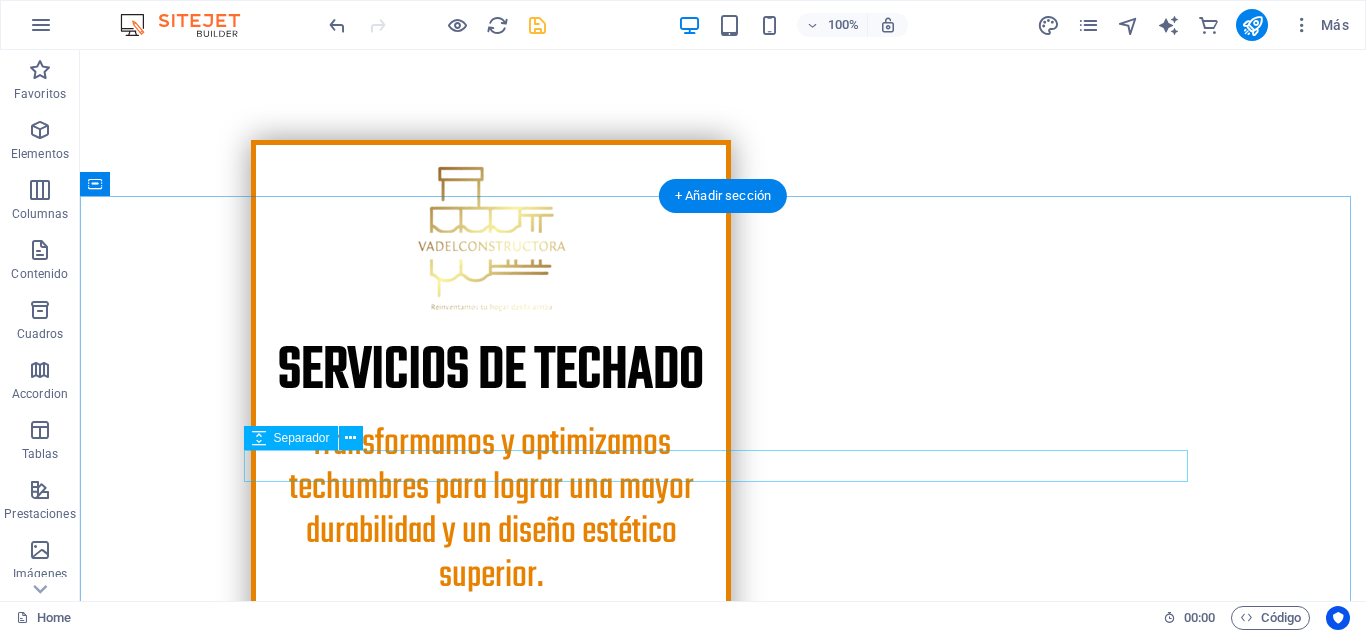 scroll, scrollTop: 637, scrollLeft: 0, axis: vertical 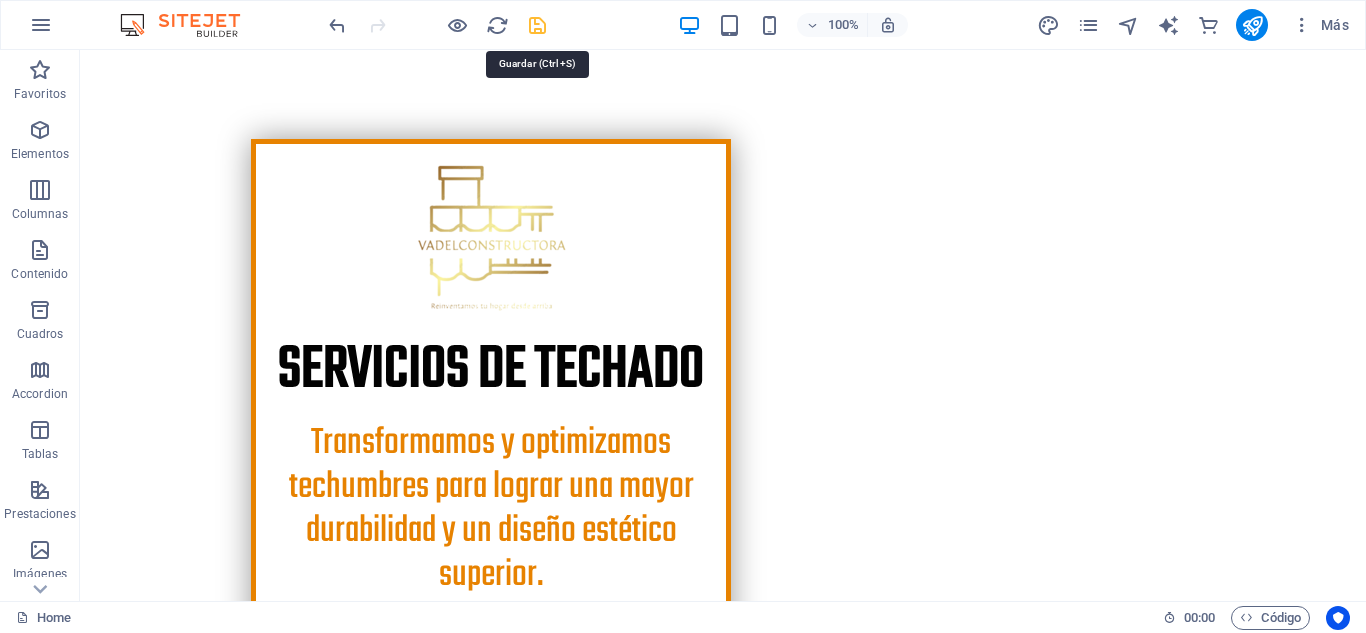 click at bounding box center (537, 25) 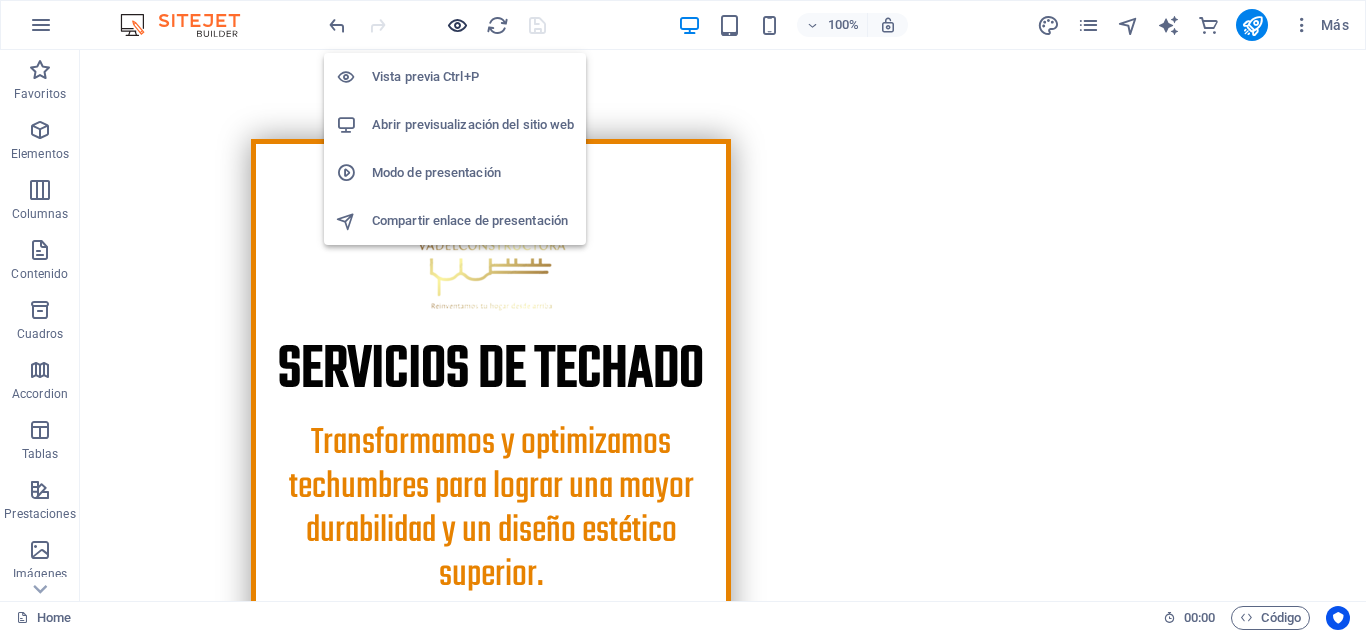 click at bounding box center (457, 25) 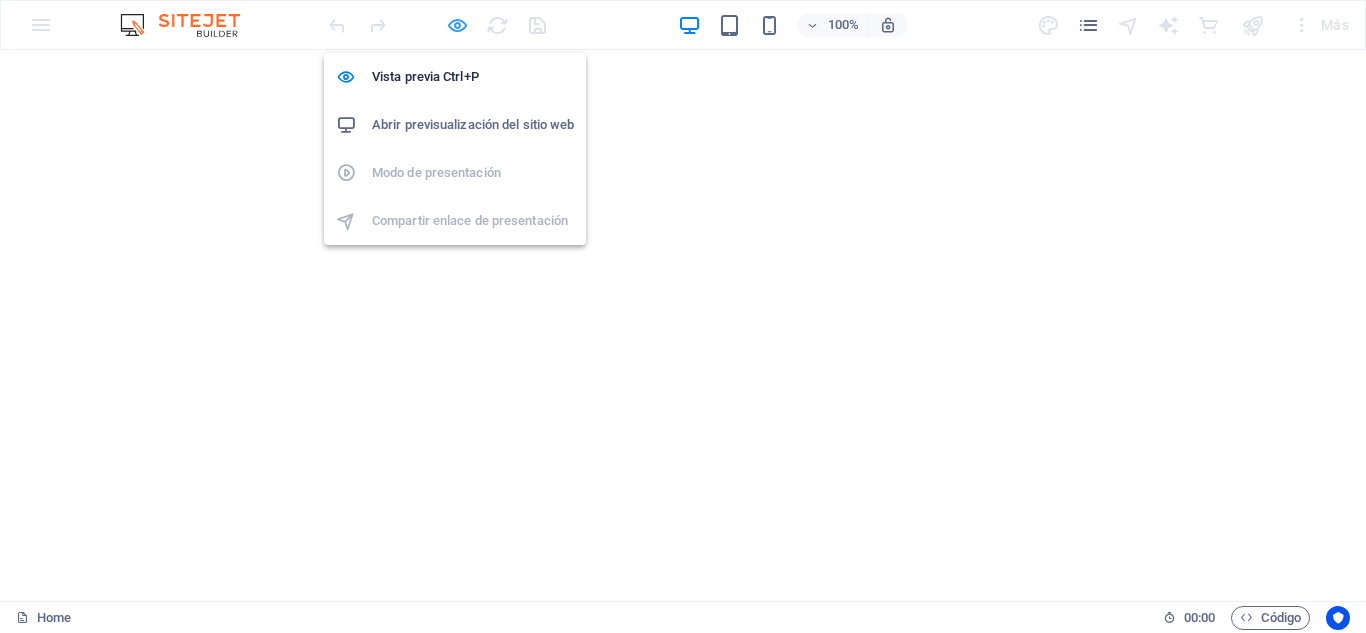 click at bounding box center [457, 25] 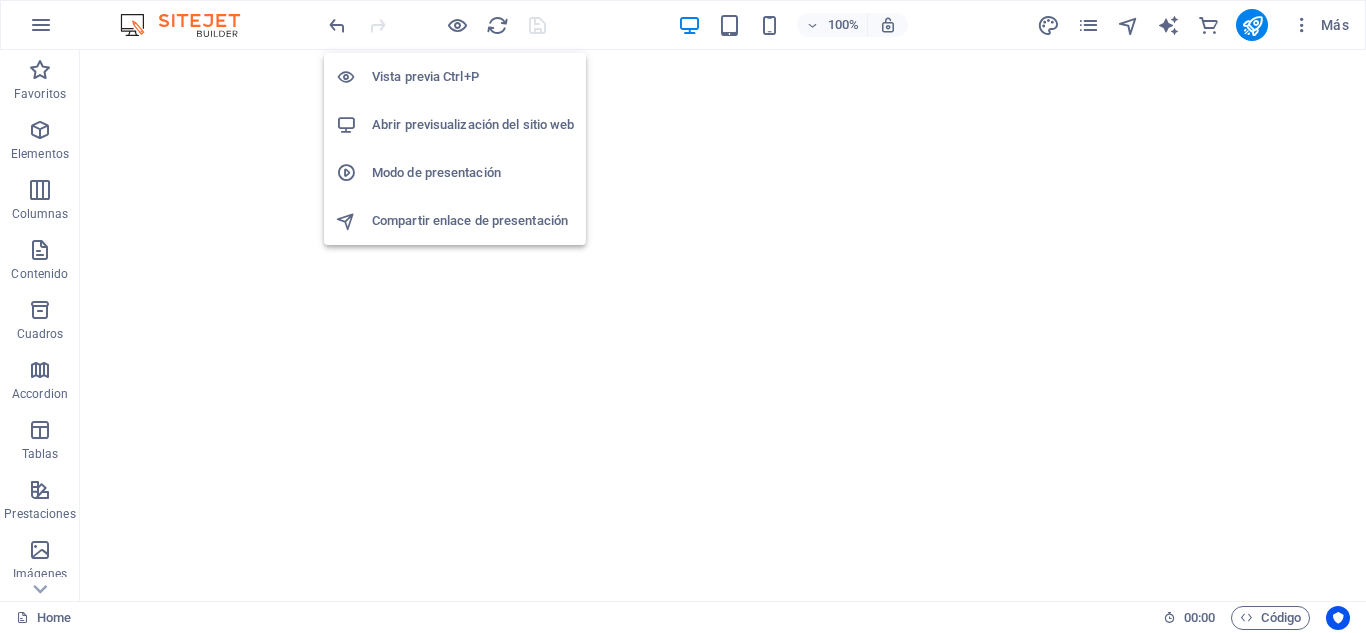 click on "Vista previa Ctrl+P" at bounding box center (455, 77) 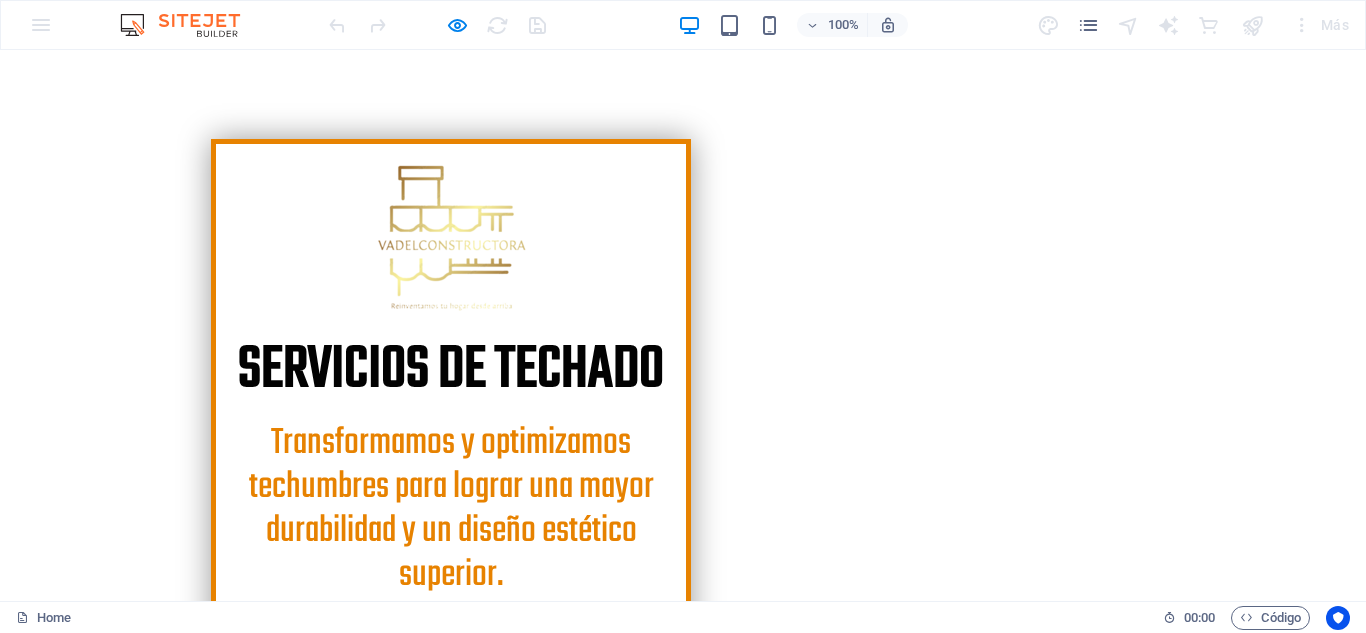 click on "Get a quote" at bounding box center [253, 858] 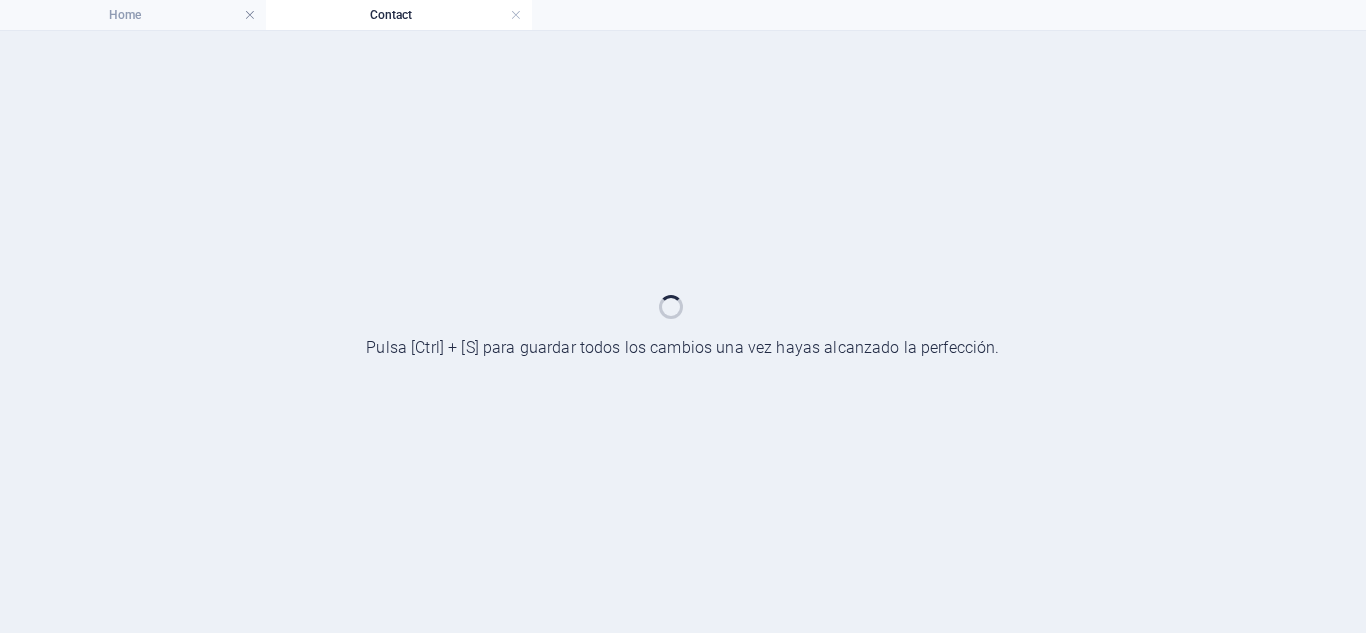 scroll, scrollTop: 0, scrollLeft: 0, axis: both 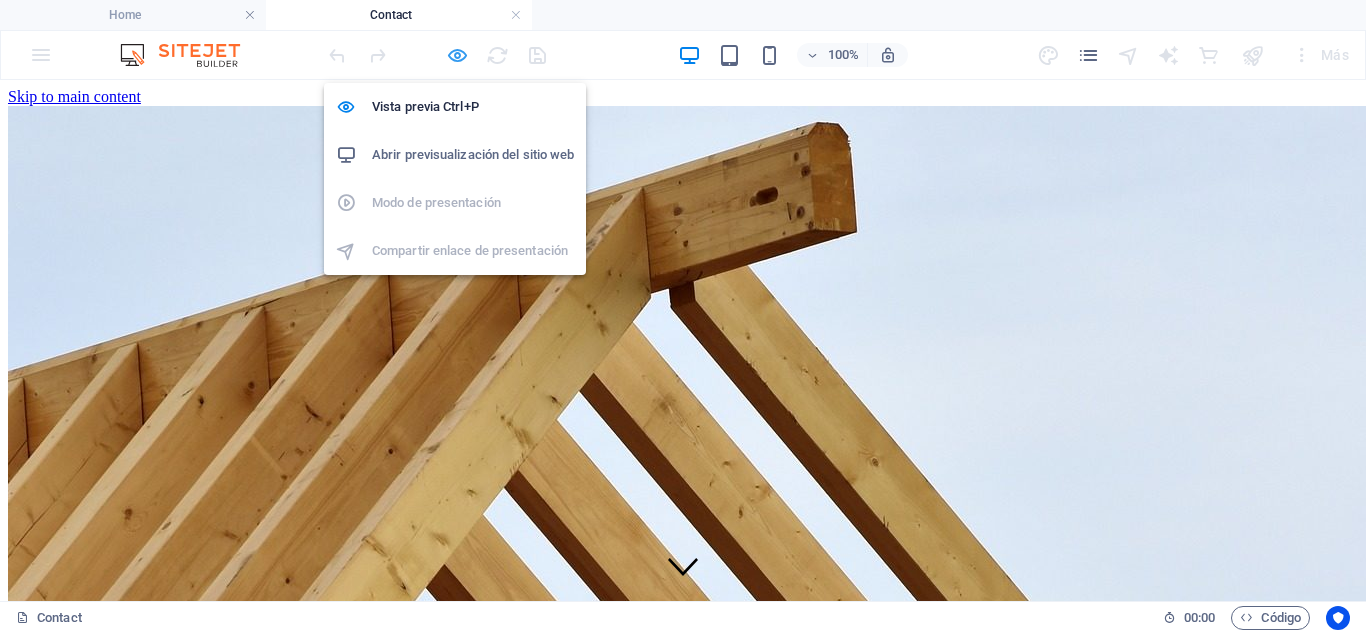 click at bounding box center (457, 55) 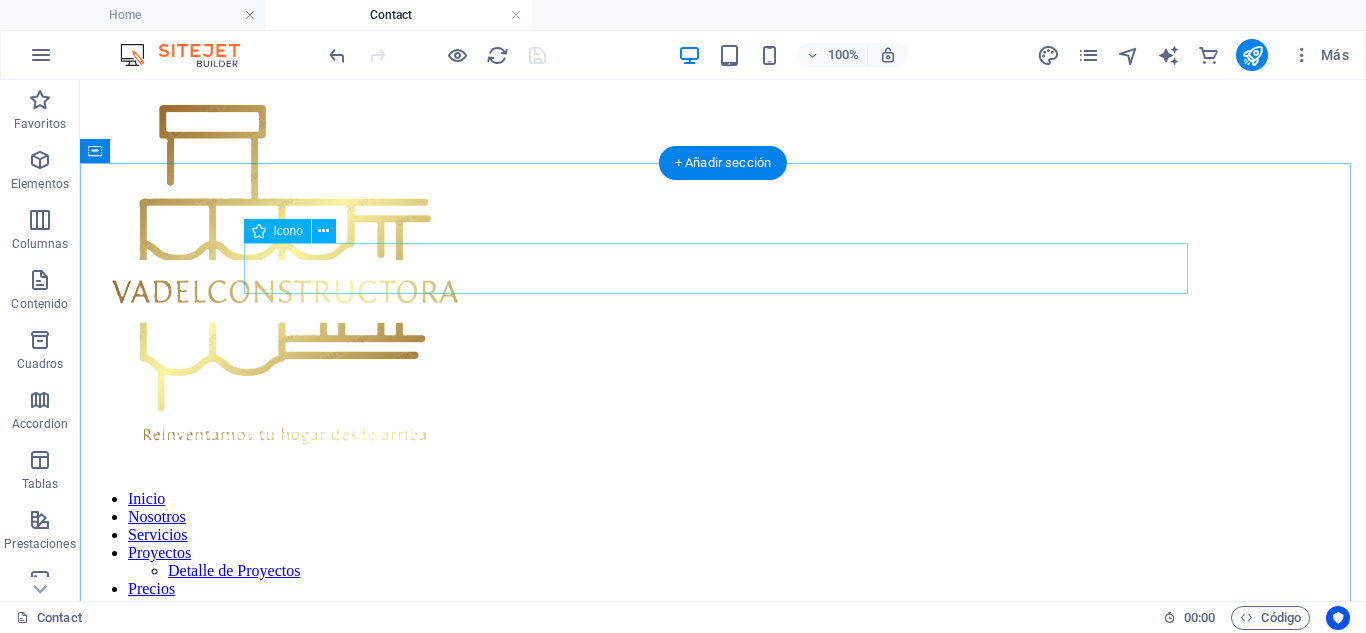 scroll, scrollTop: 573, scrollLeft: 0, axis: vertical 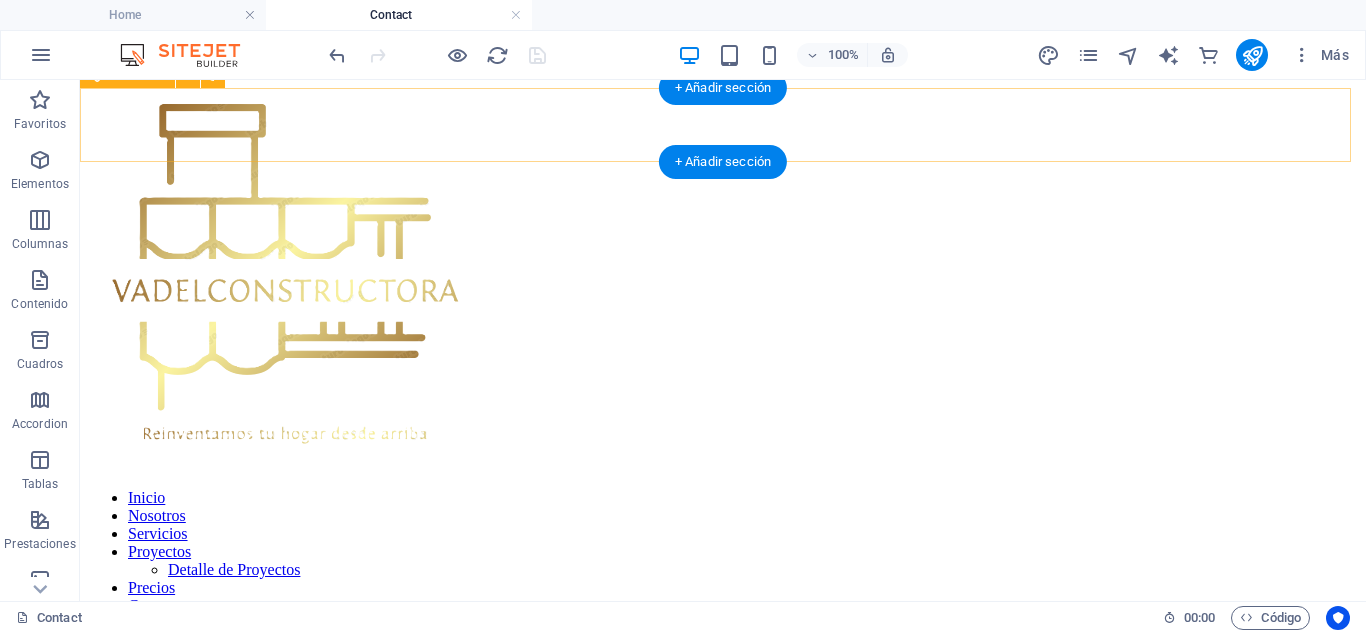 click on "Get a quote" at bounding box center [723, 640] 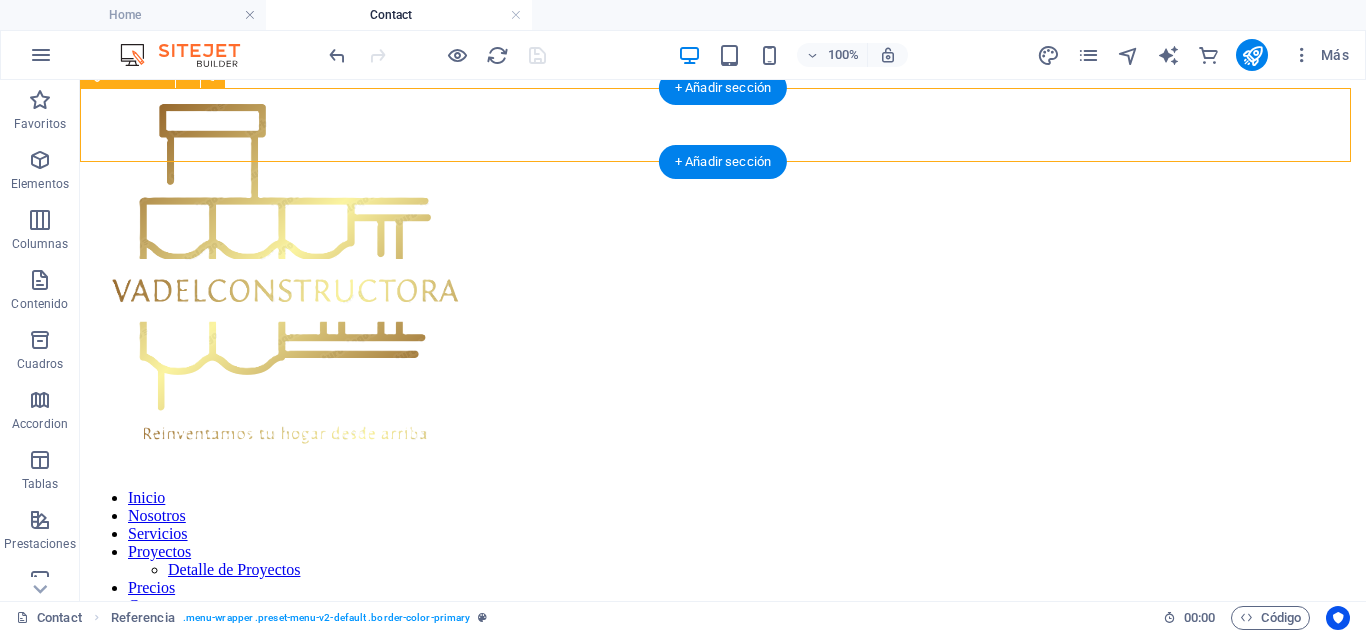click on "Get a quote" at bounding box center (723, 640) 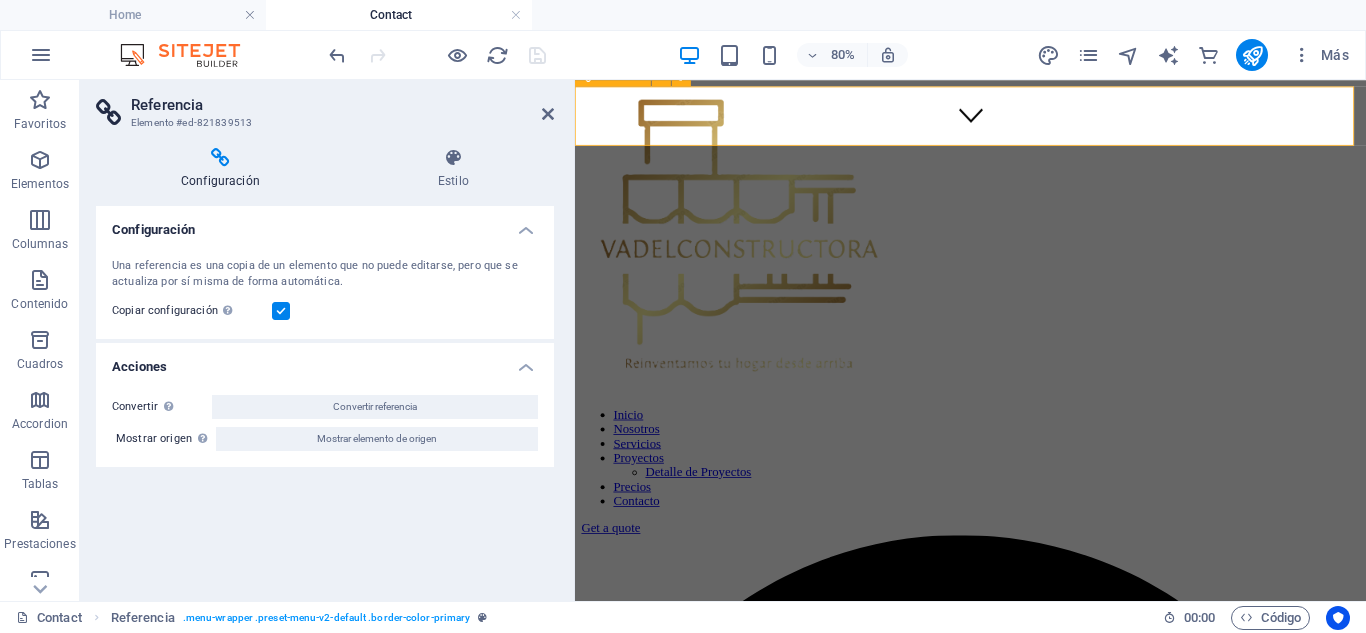 click on "Get a quote" at bounding box center (1069, 640) 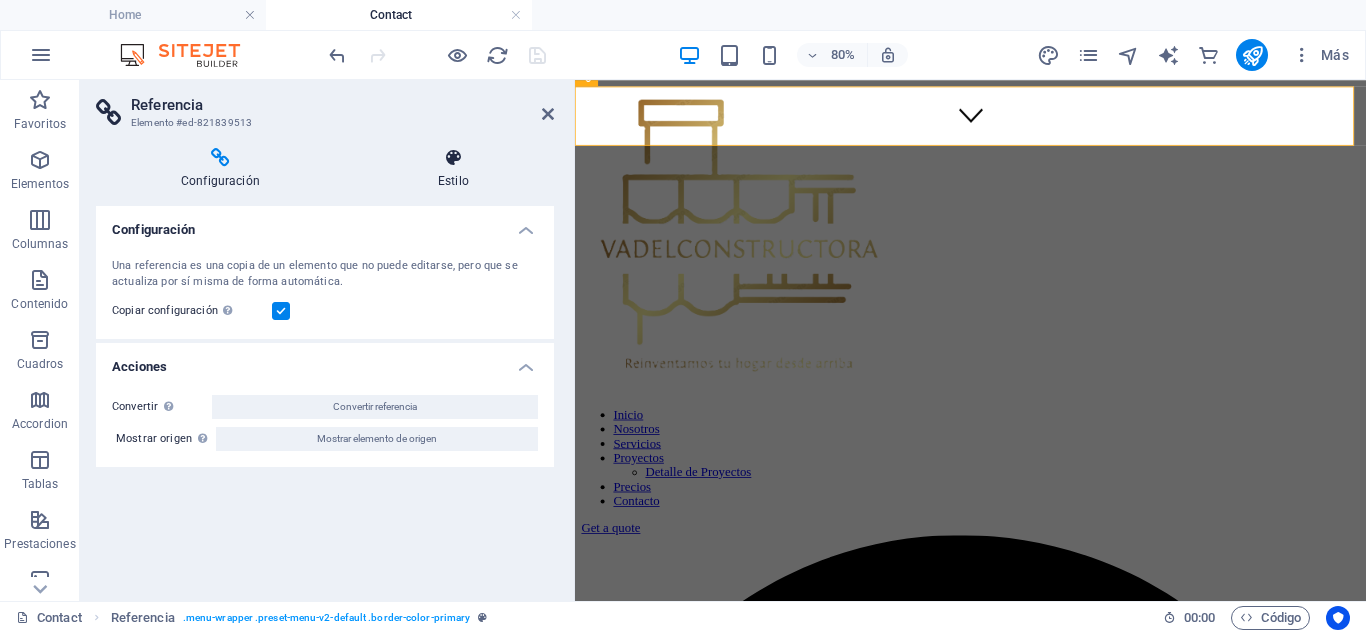 click at bounding box center (453, 158) 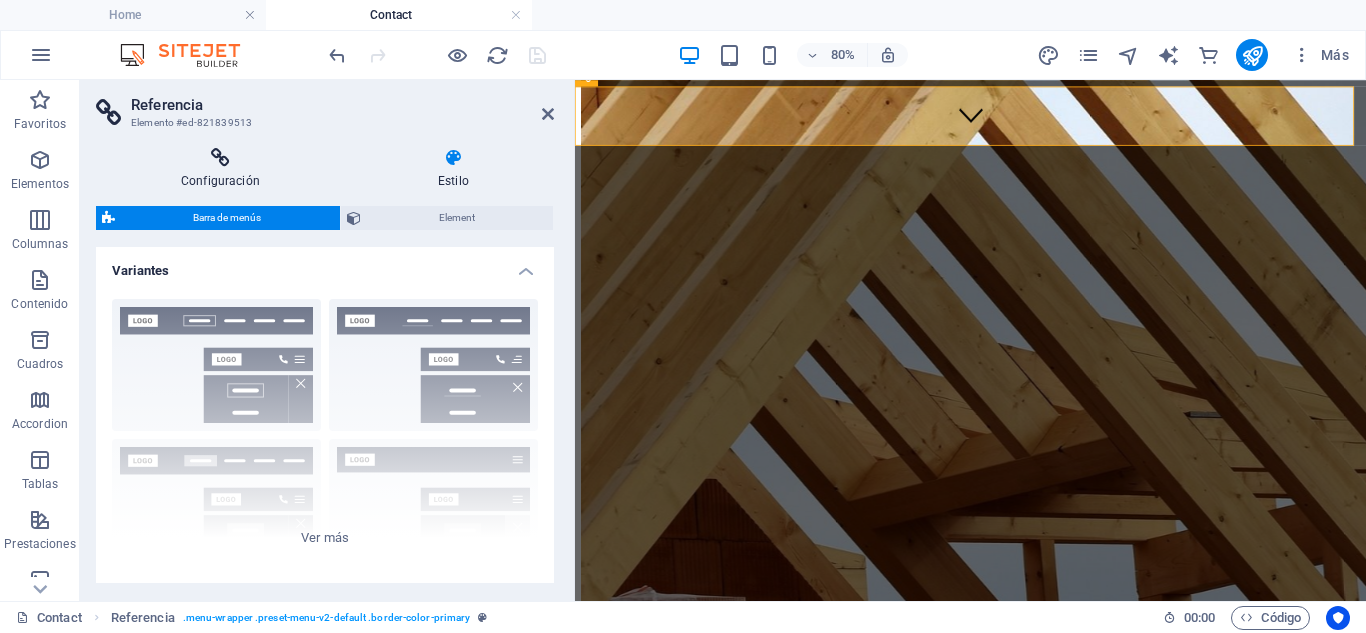 click at bounding box center (220, 158) 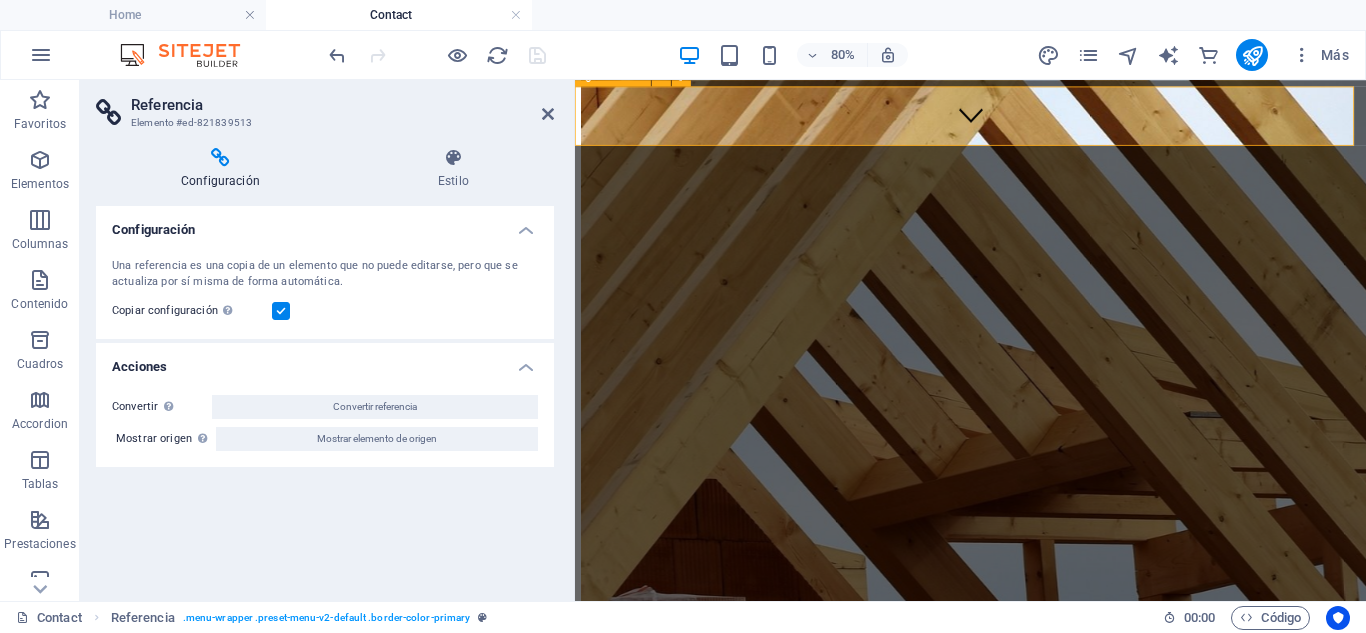 click on "Inicio Nosotros Servicios Proyectos Detalle de Proyectos Precios Contacto" at bounding box center (1069, 552) 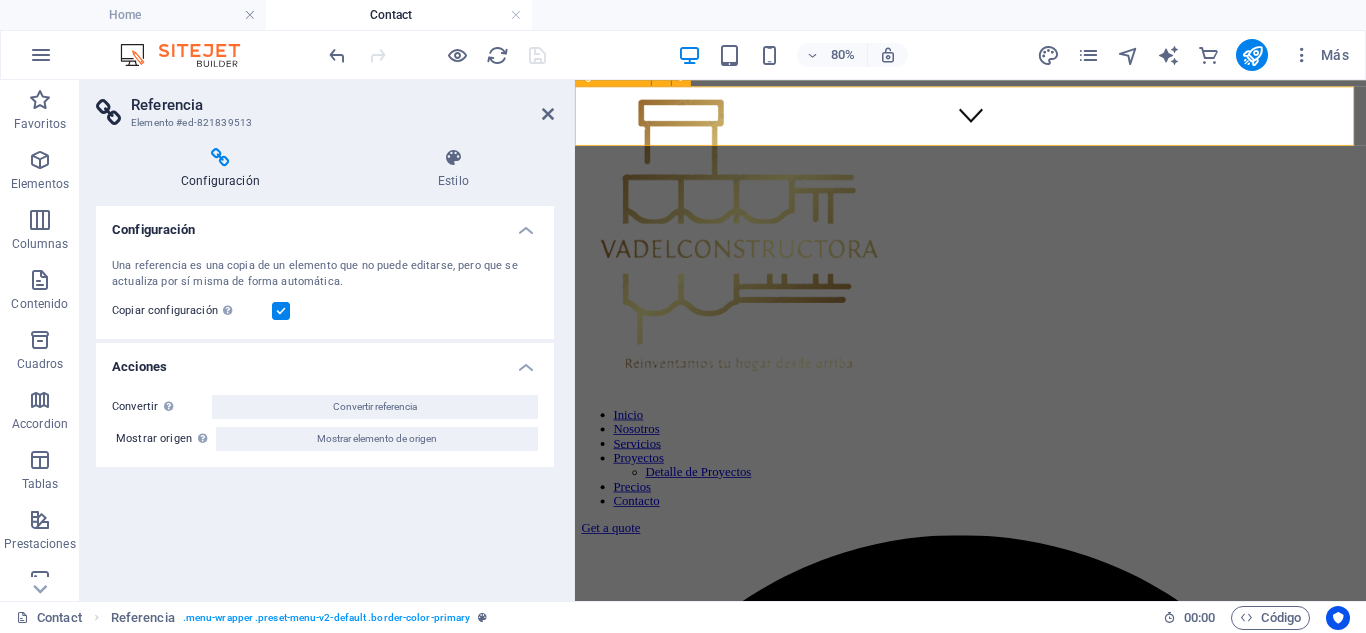 click on "Get a quote" at bounding box center (1069, 640) 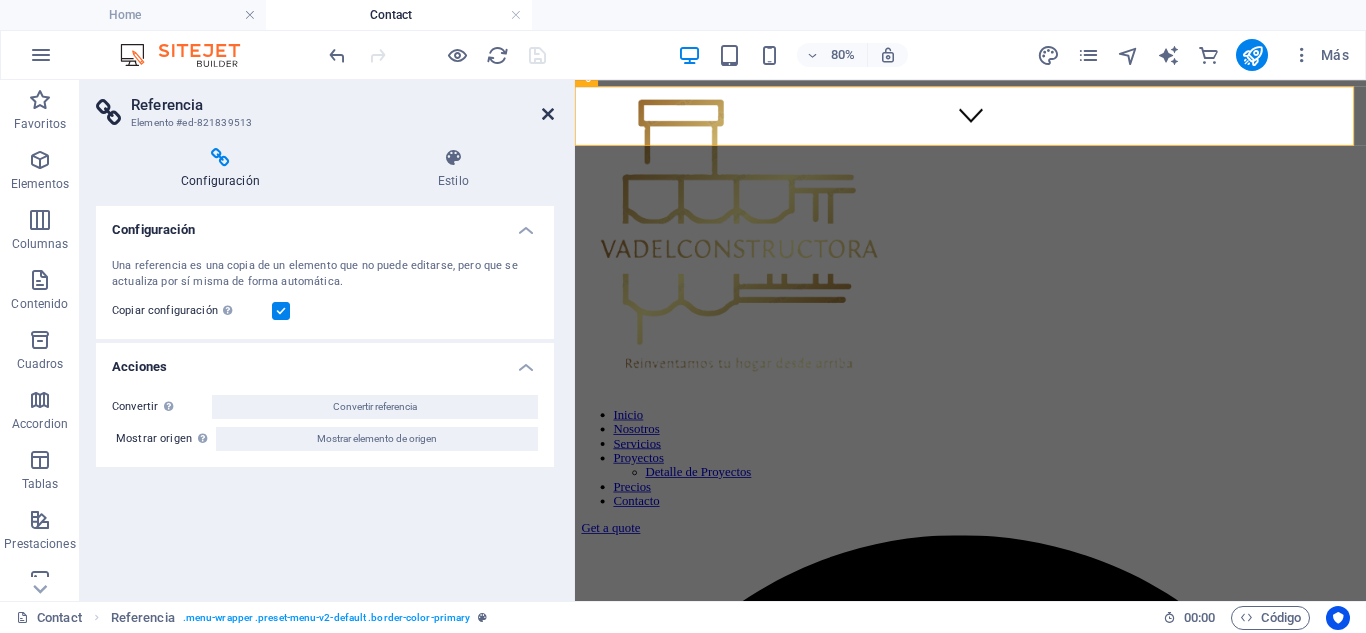 click at bounding box center (548, 114) 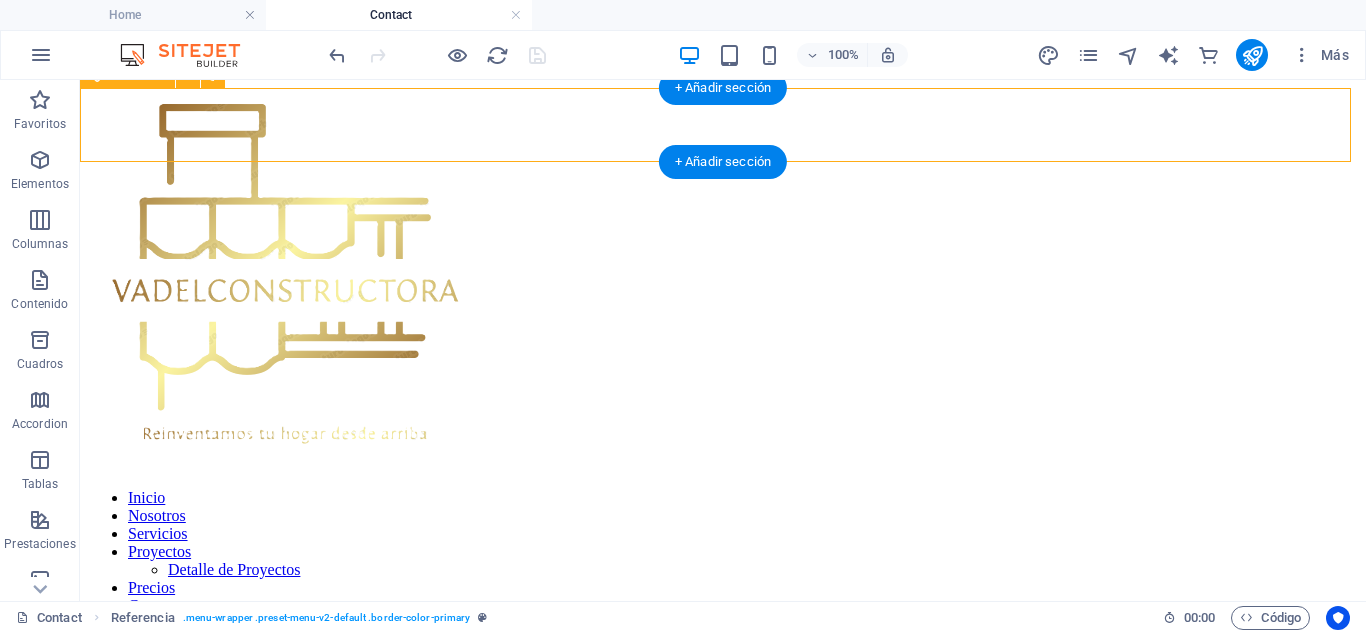 click on "Inicio Nosotros Servicios Proyectos Detalle de Proyectos Precios Contacto" at bounding box center [723, 552] 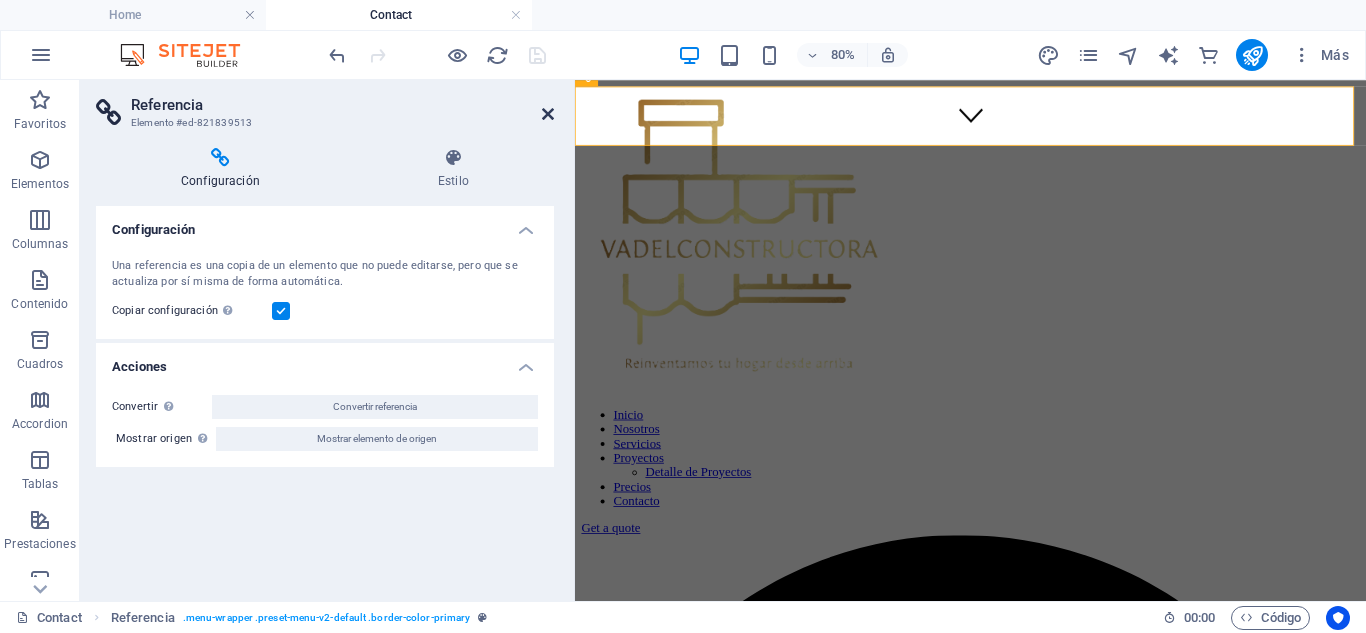 click at bounding box center [548, 114] 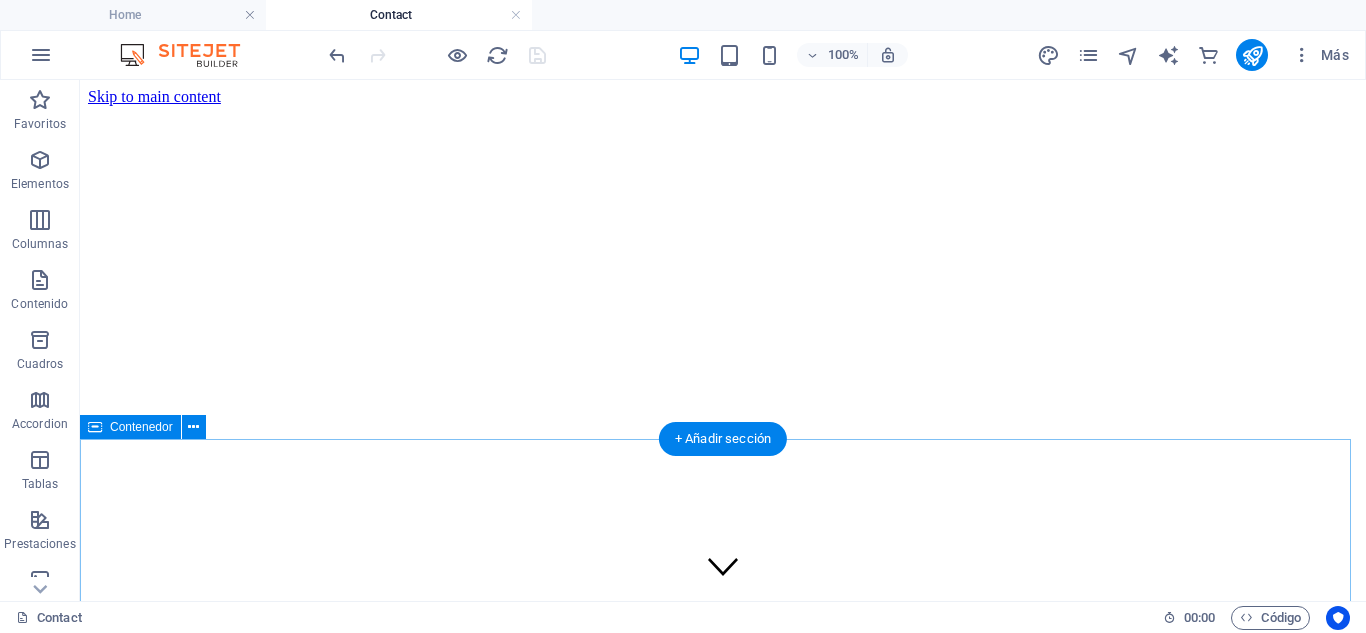 scroll, scrollTop: 363, scrollLeft: 0, axis: vertical 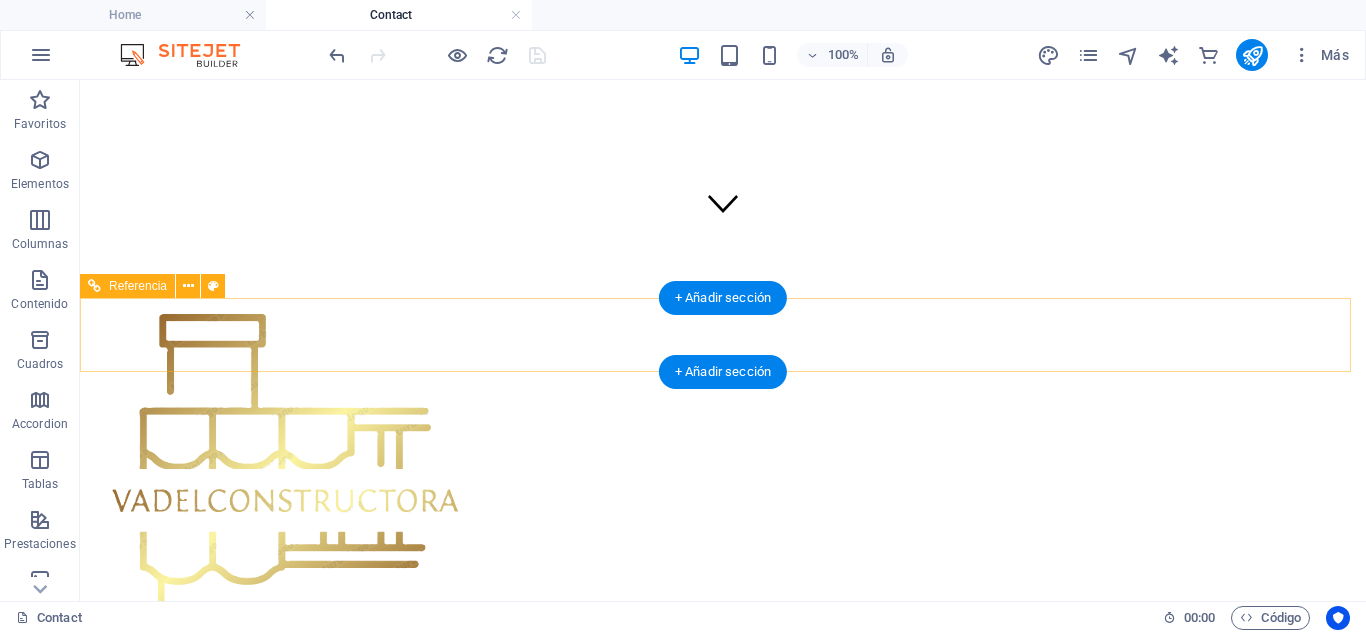 click on "Get a quote" at bounding box center [723, 850] 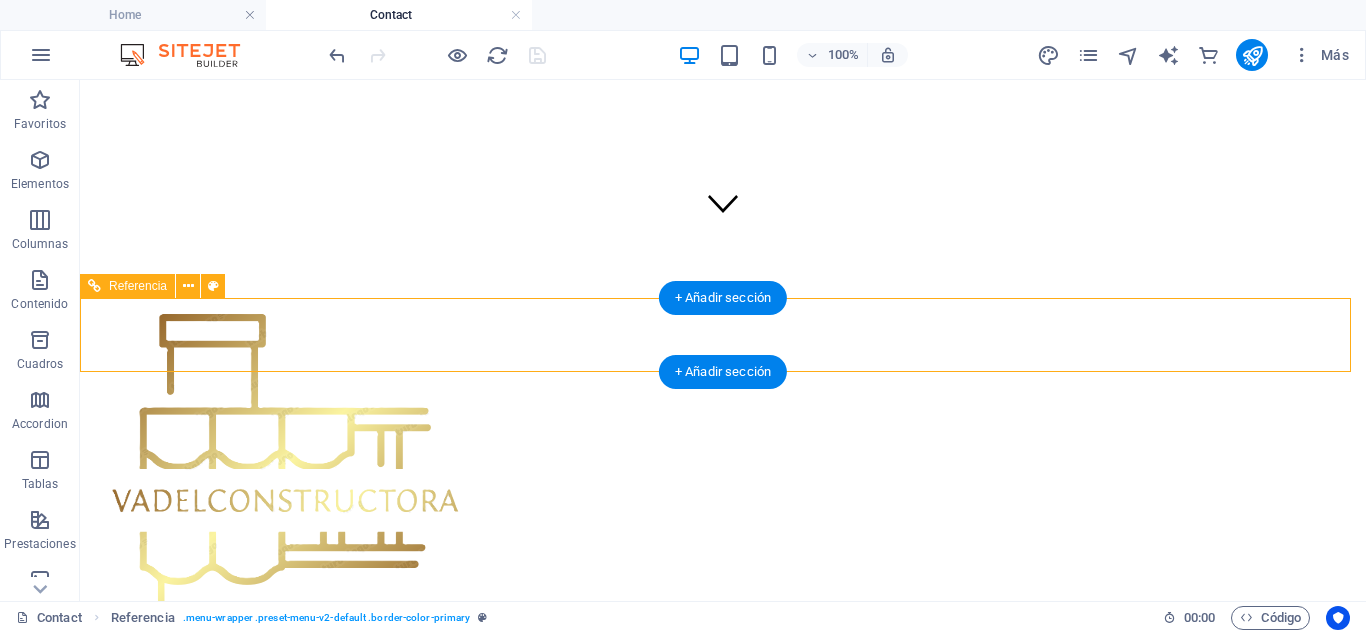 click on "Inicio Nosotros Servicios Proyectos Detalle de Proyectos Precios Contacto" at bounding box center (723, 762) 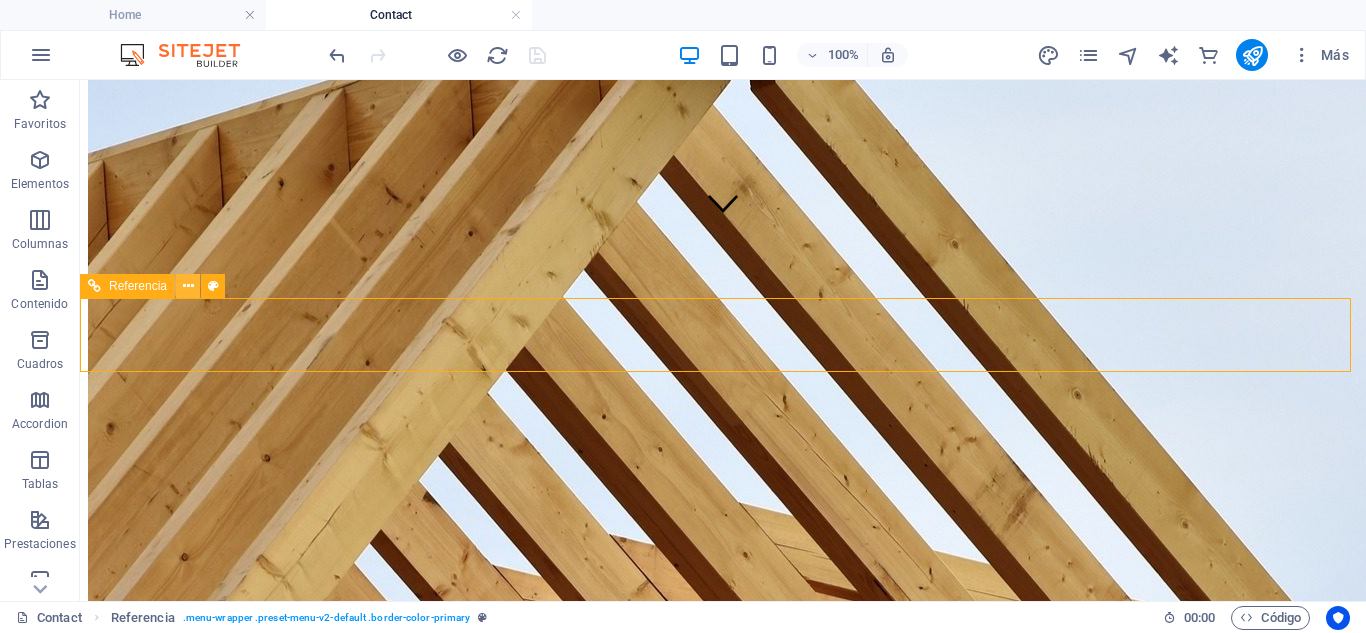 click at bounding box center (188, 286) 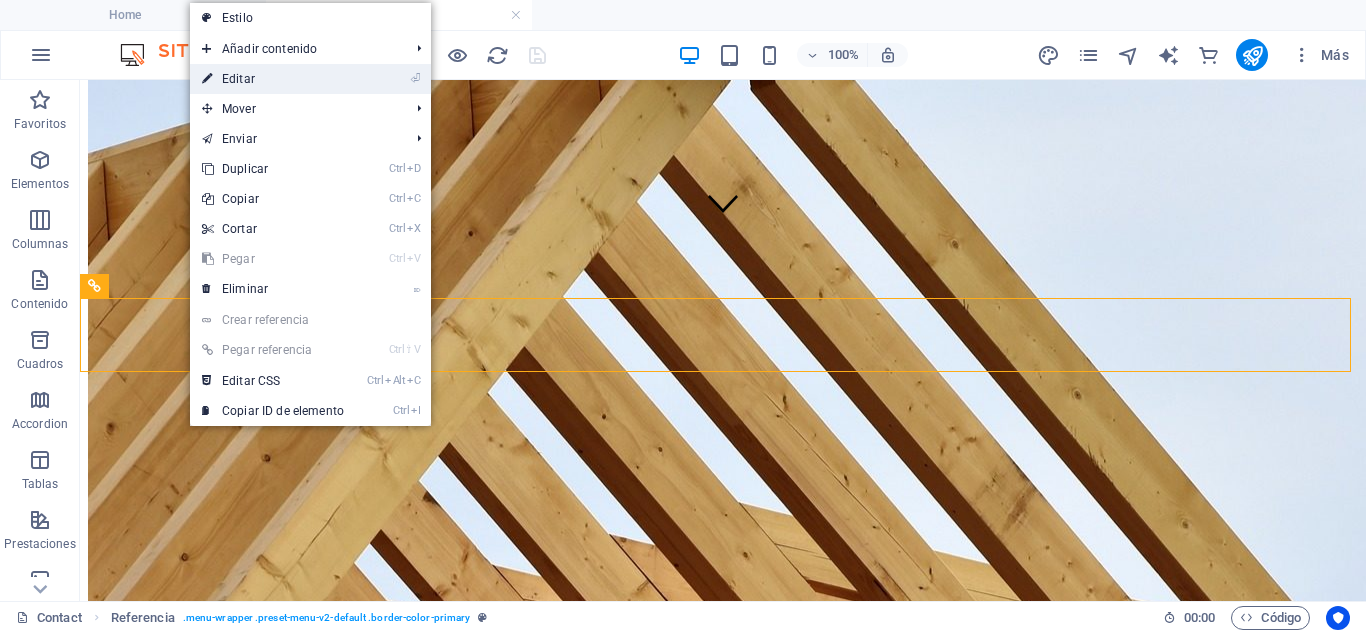 click on "⏎  Editar" at bounding box center [273, 79] 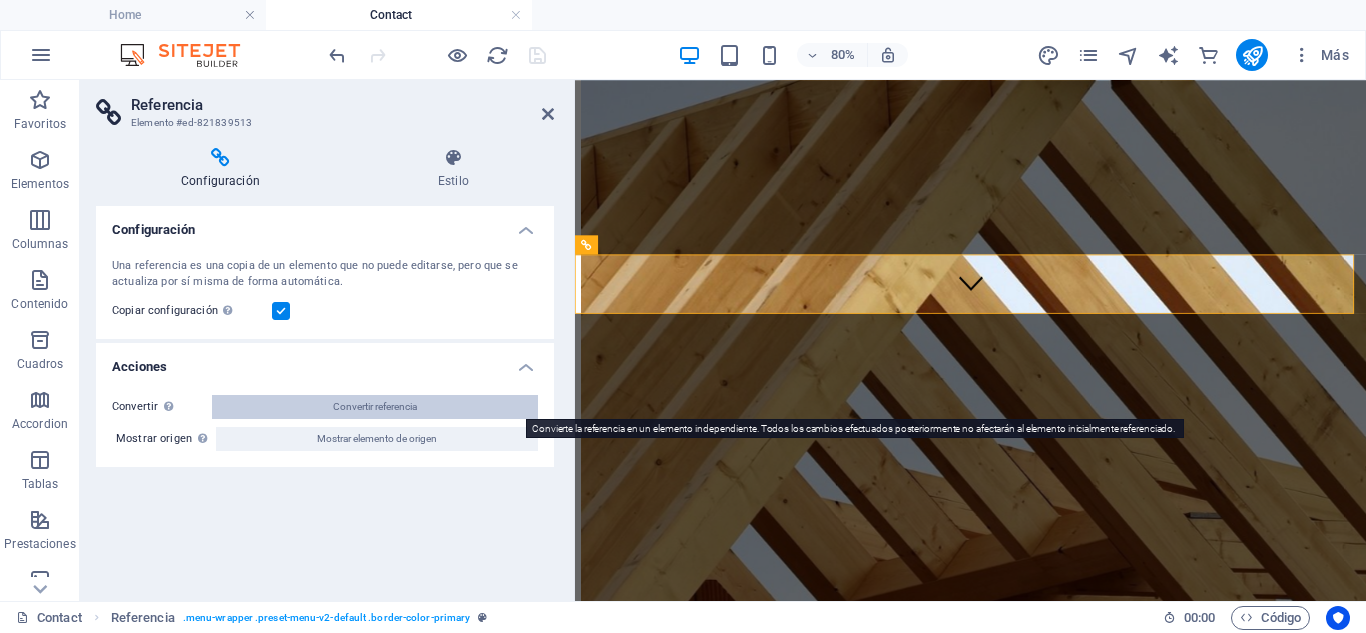 click on "Convertir referencia" at bounding box center (375, 407) 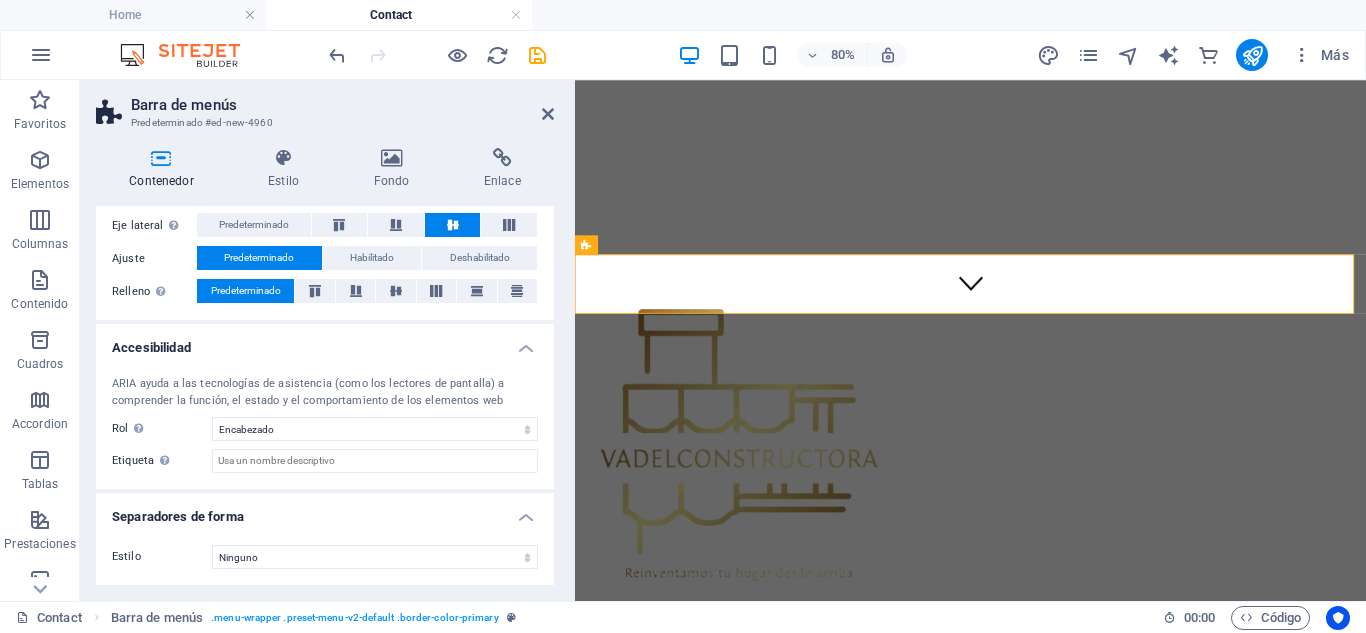 scroll, scrollTop: 0, scrollLeft: 0, axis: both 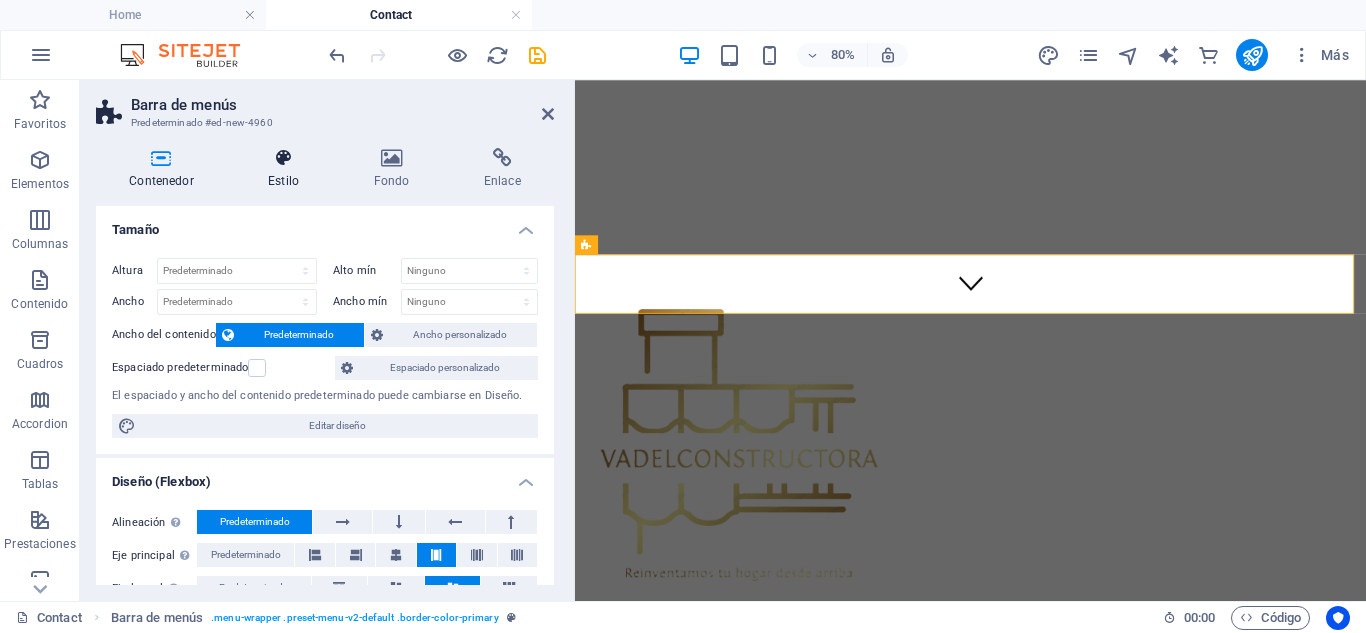 click at bounding box center [283, 158] 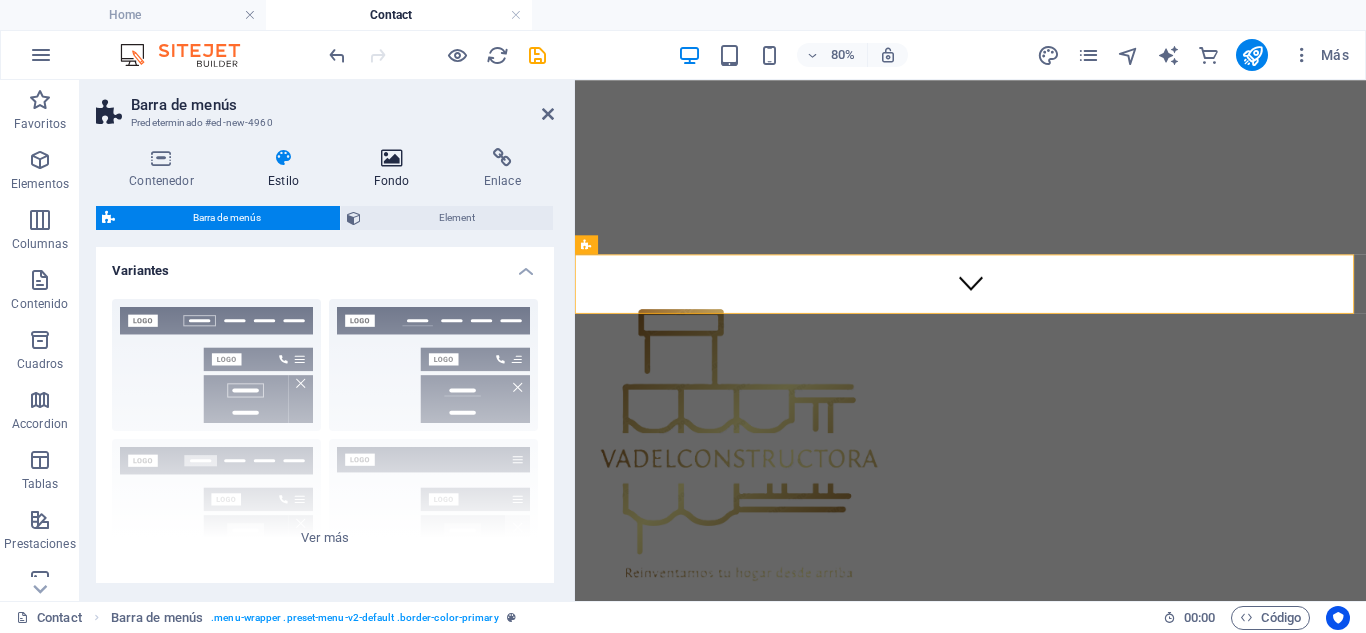 click at bounding box center [391, 158] 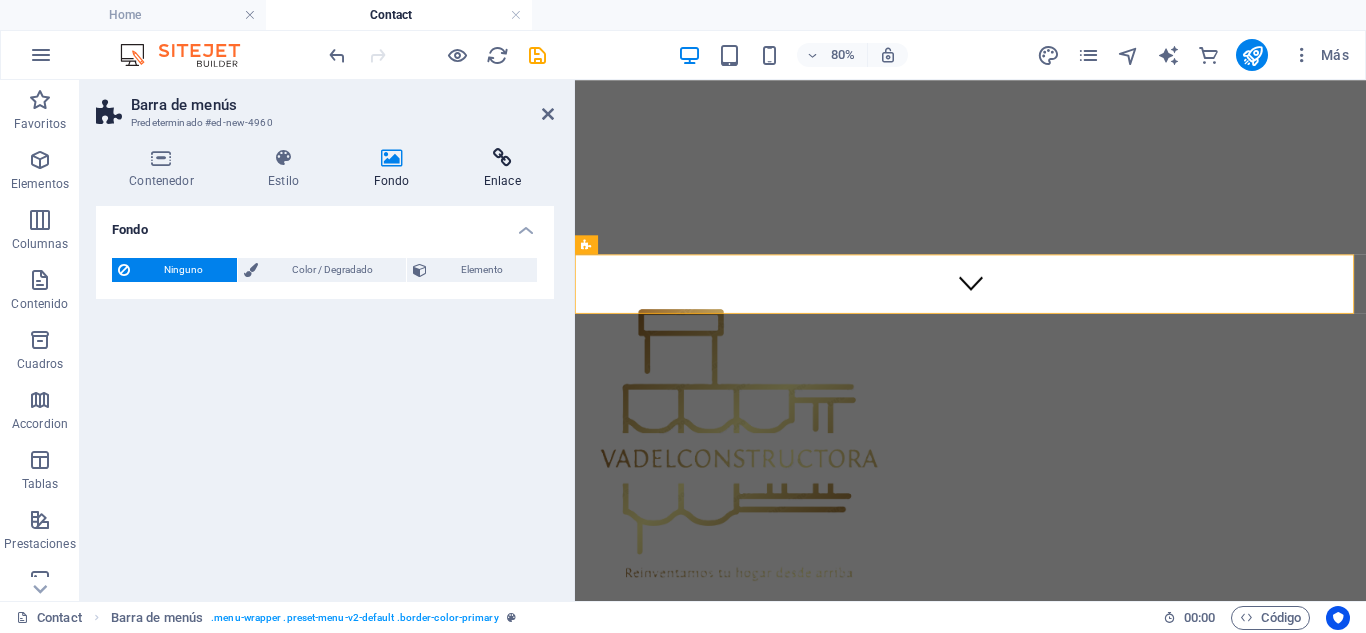 click at bounding box center (502, 158) 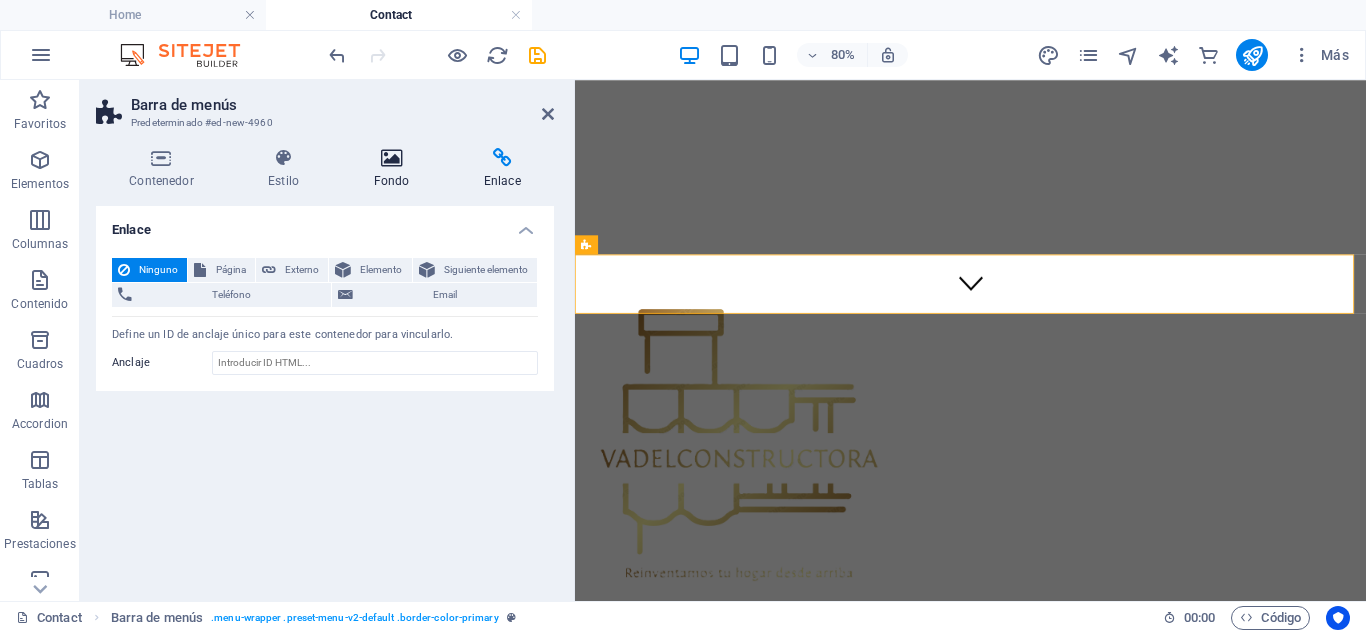 click at bounding box center (391, 158) 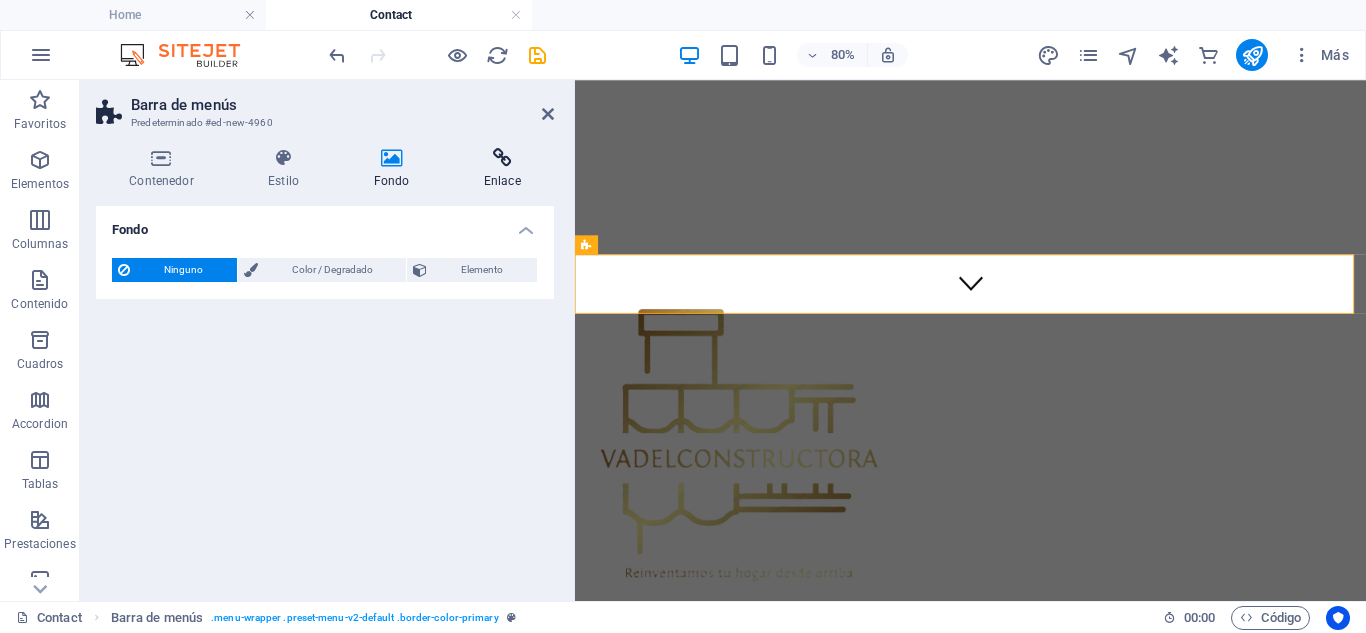click at bounding box center [502, 158] 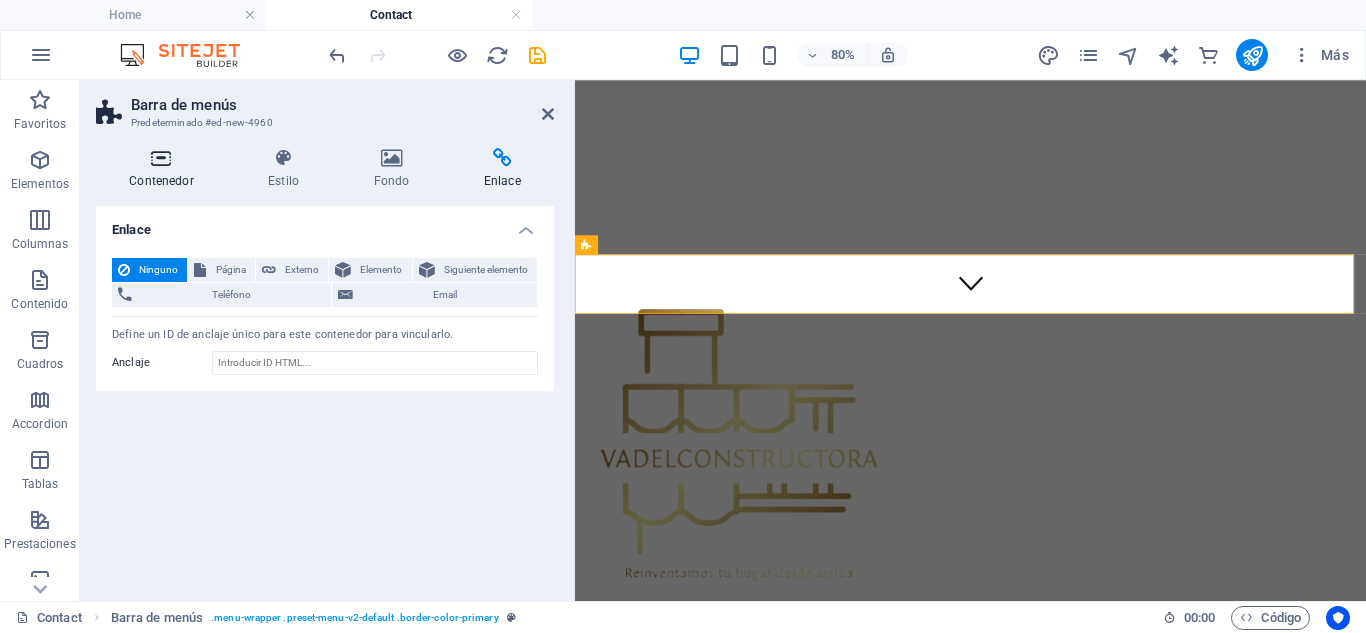 click on "Contenedor" at bounding box center [165, 169] 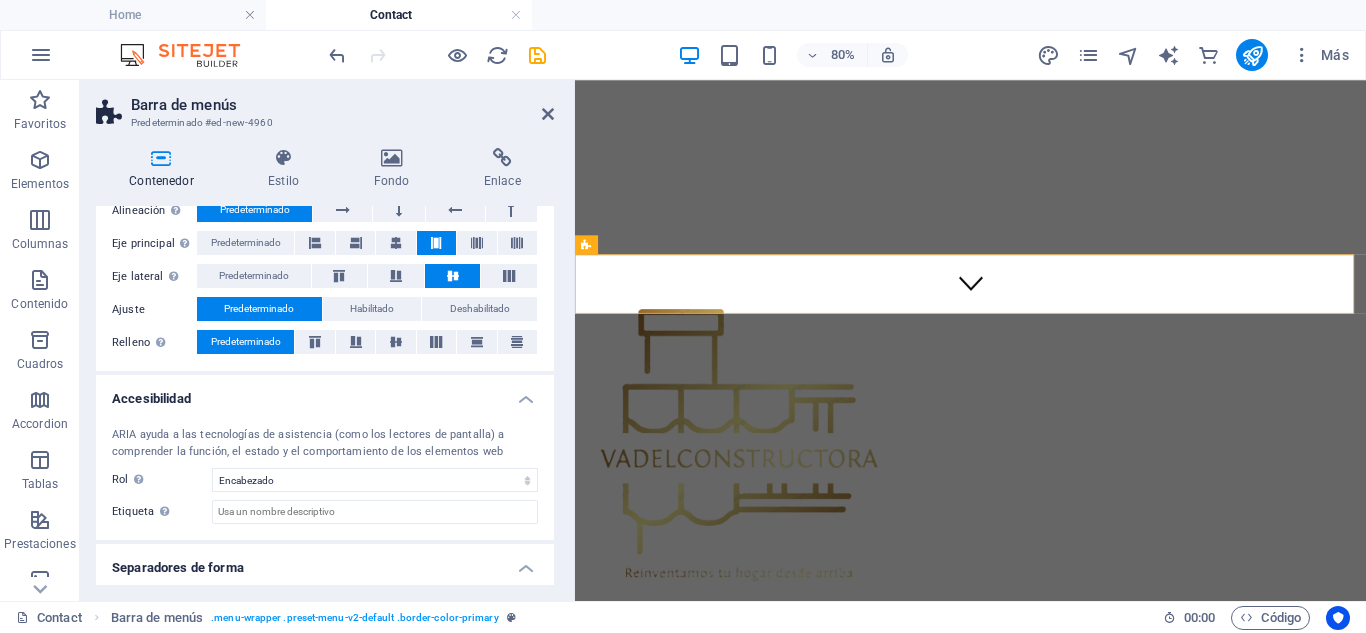 scroll, scrollTop: 363, scrollLeft: 0, axis: vertical 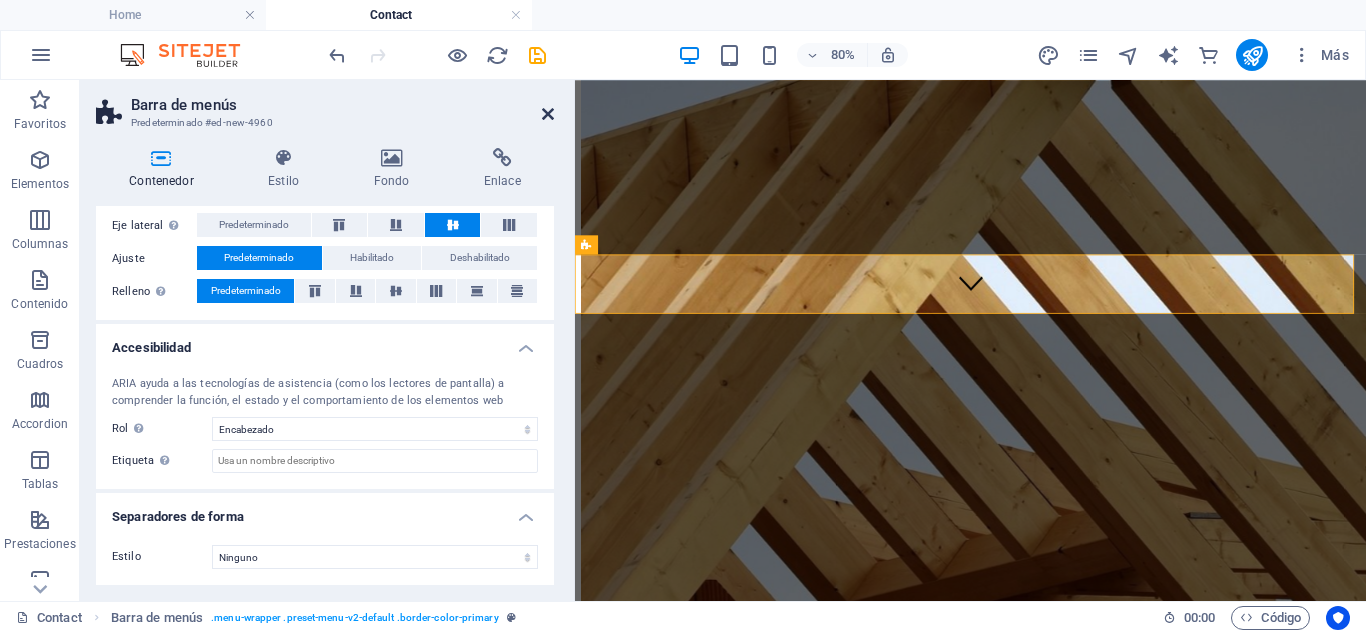 click at bounding box center (548, 114) 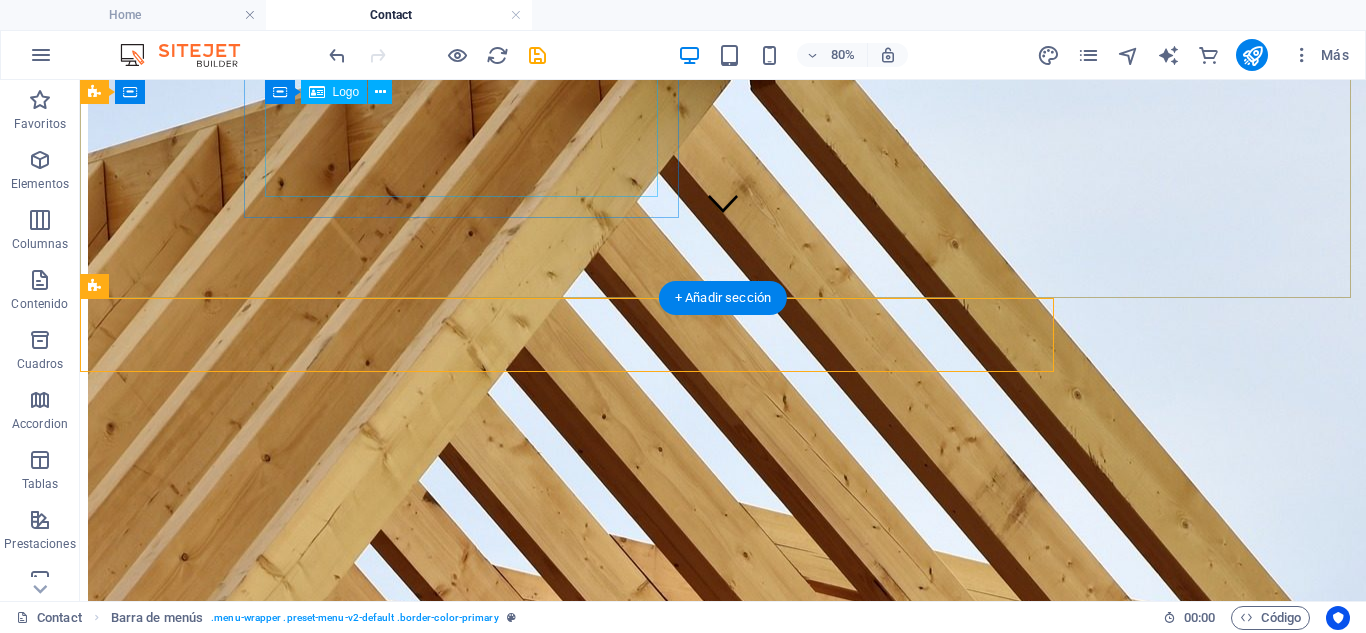 click at bounding box center (723, 543) 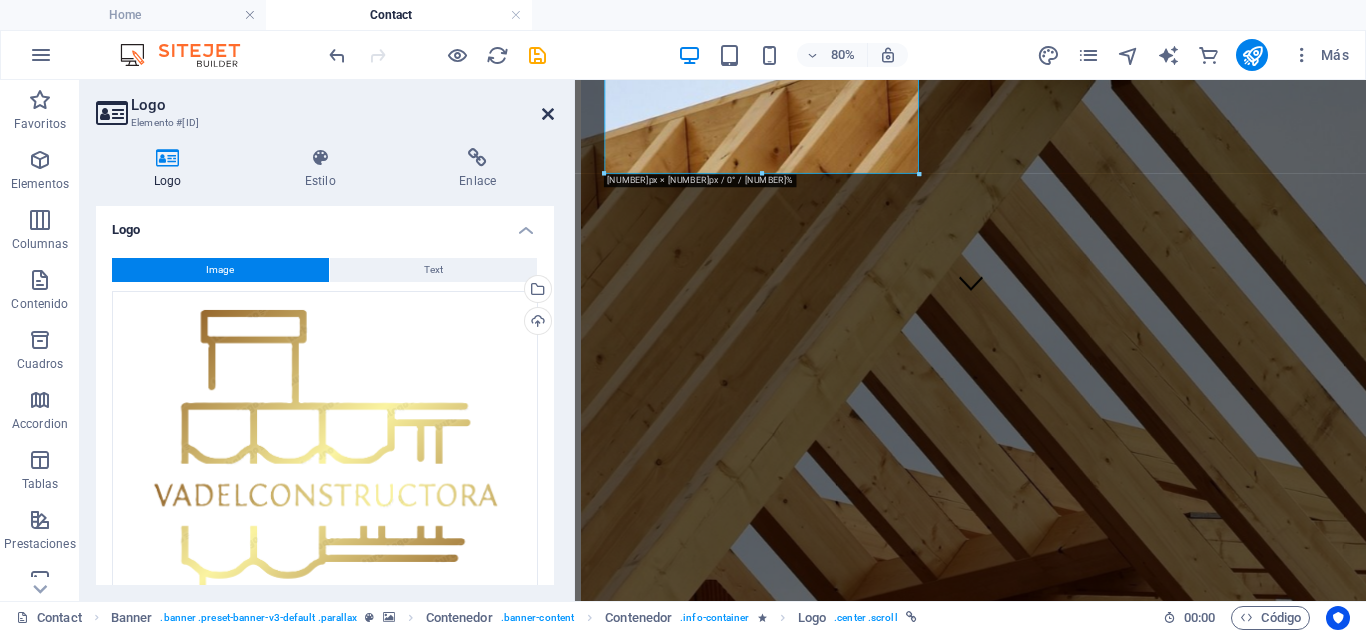 click at bounding box center (548, 114) 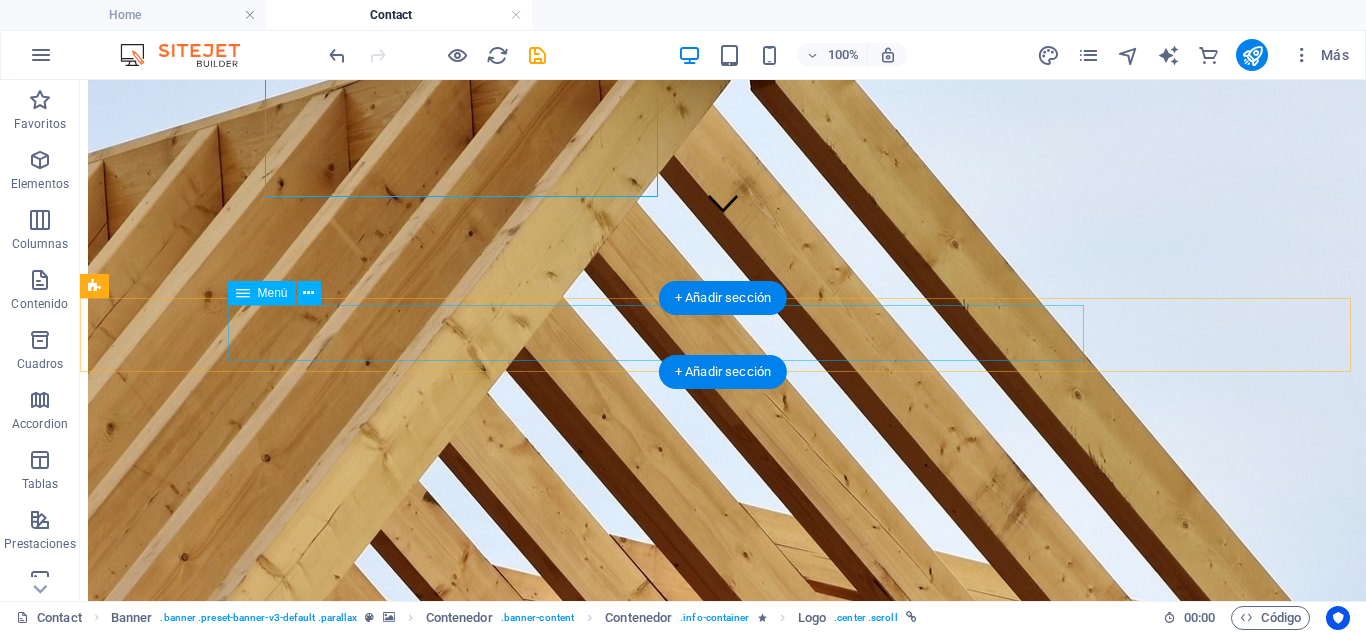 click on "Inicio Nosotros Servicios Proyectos Detalle de Proyectos Precios Contacto" at bounding box center [723, 814] 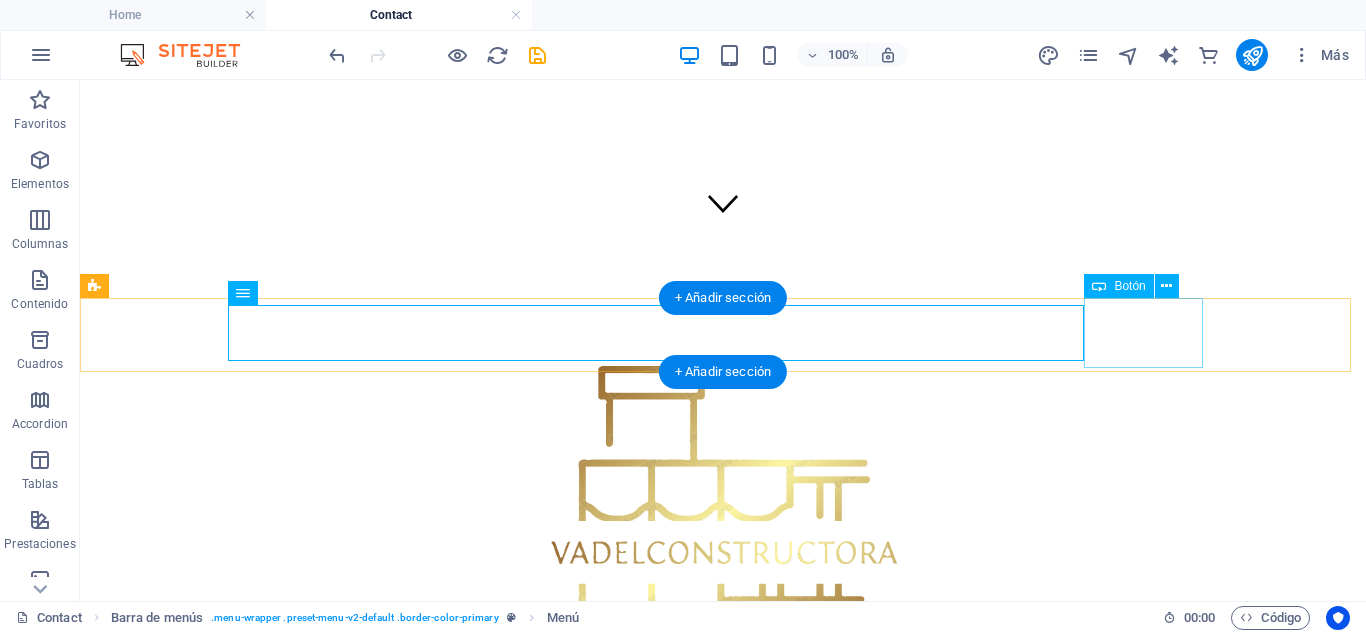 click on "Get a quote" at bounding box center [723, 902] 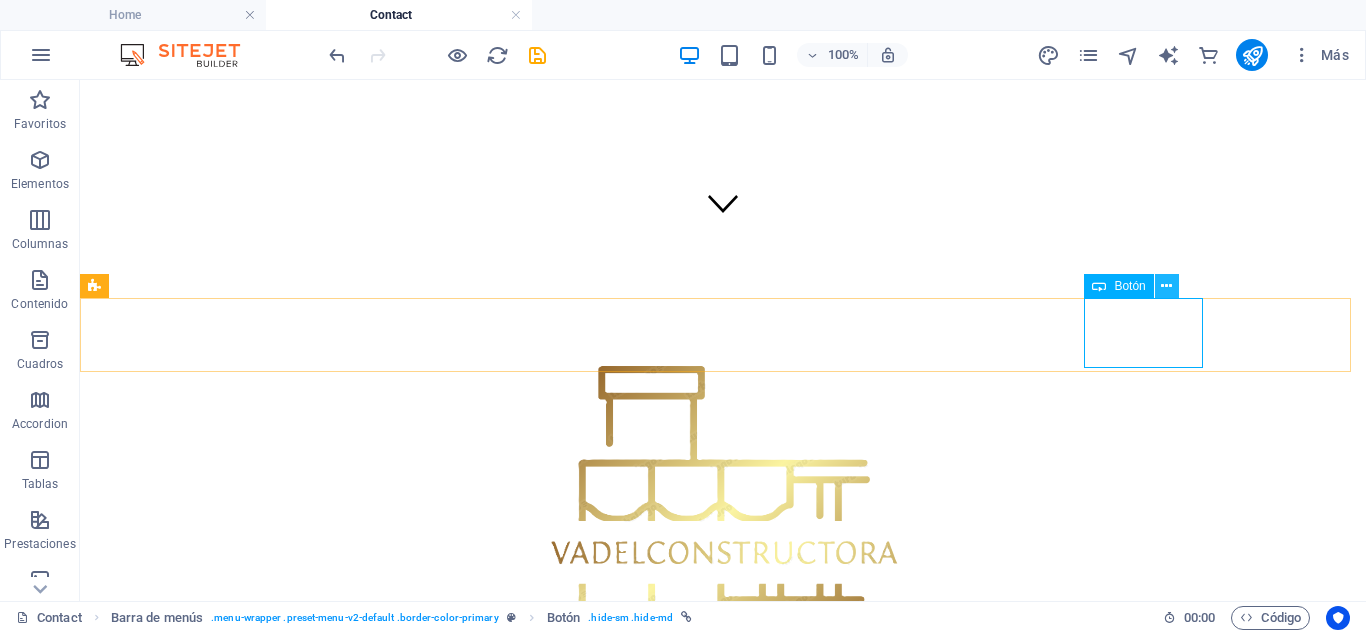 click at bounding box center [1166, 286] 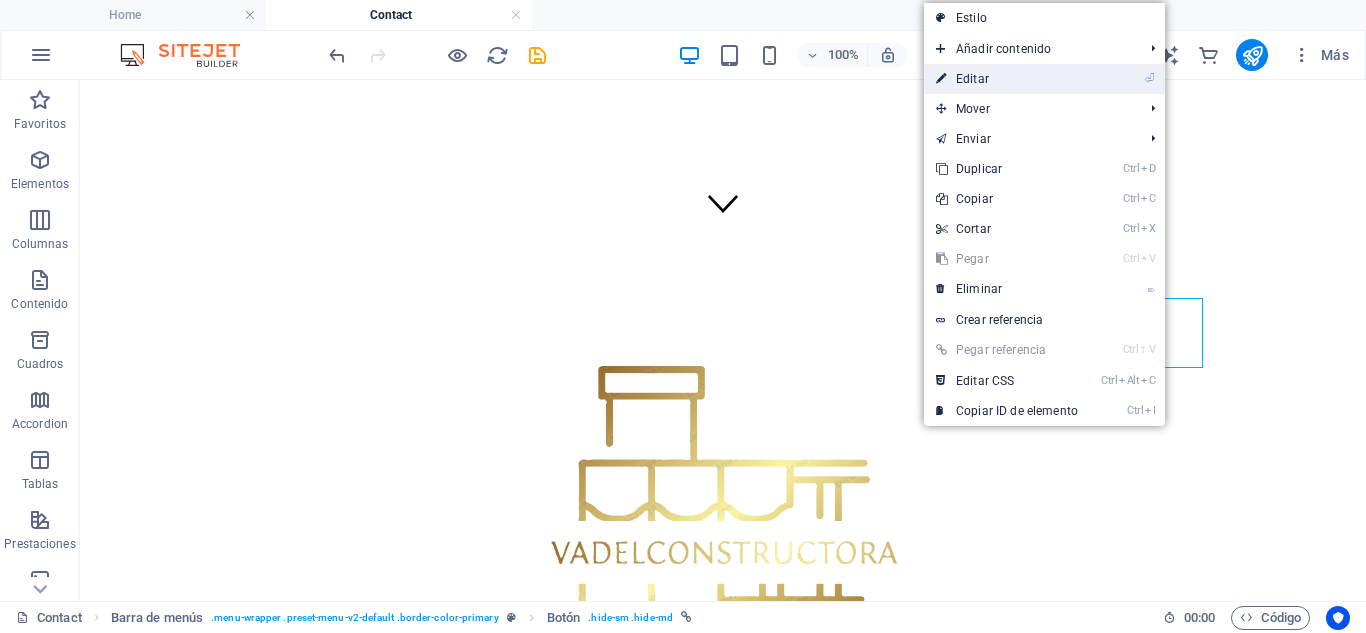 click on "⏎  Editar" at bounding box center (1007, 79) 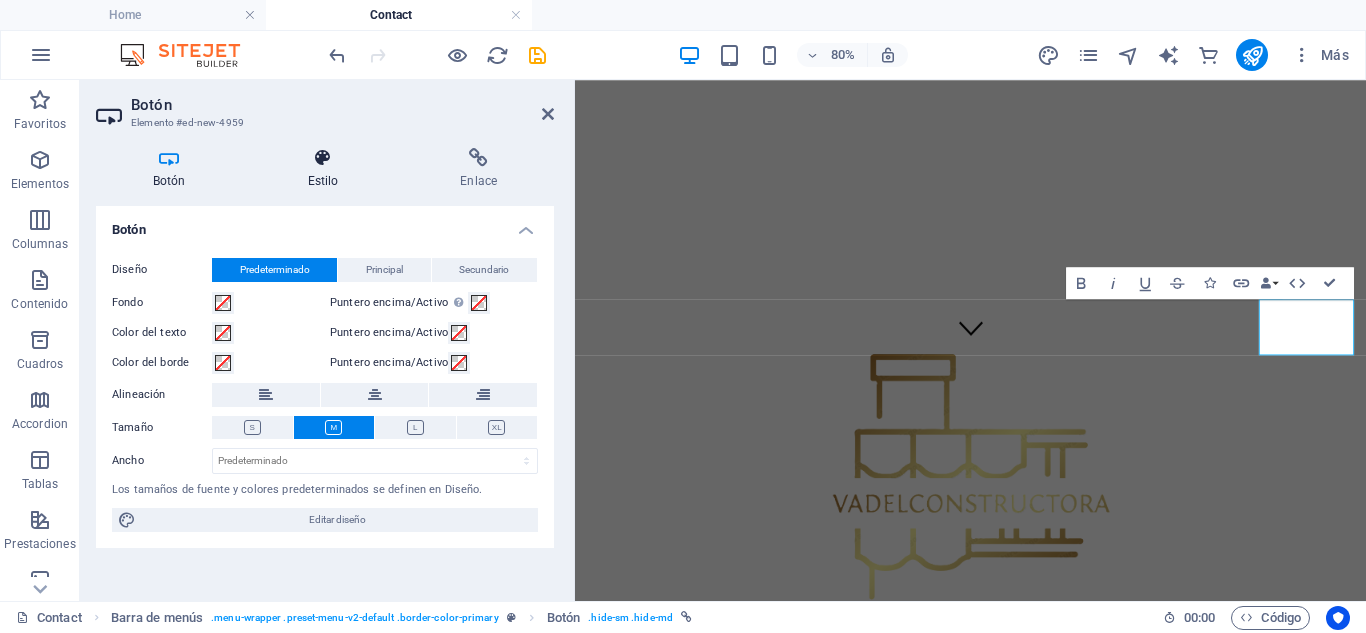 click on "Estilo" at bounding box center [327, 169] 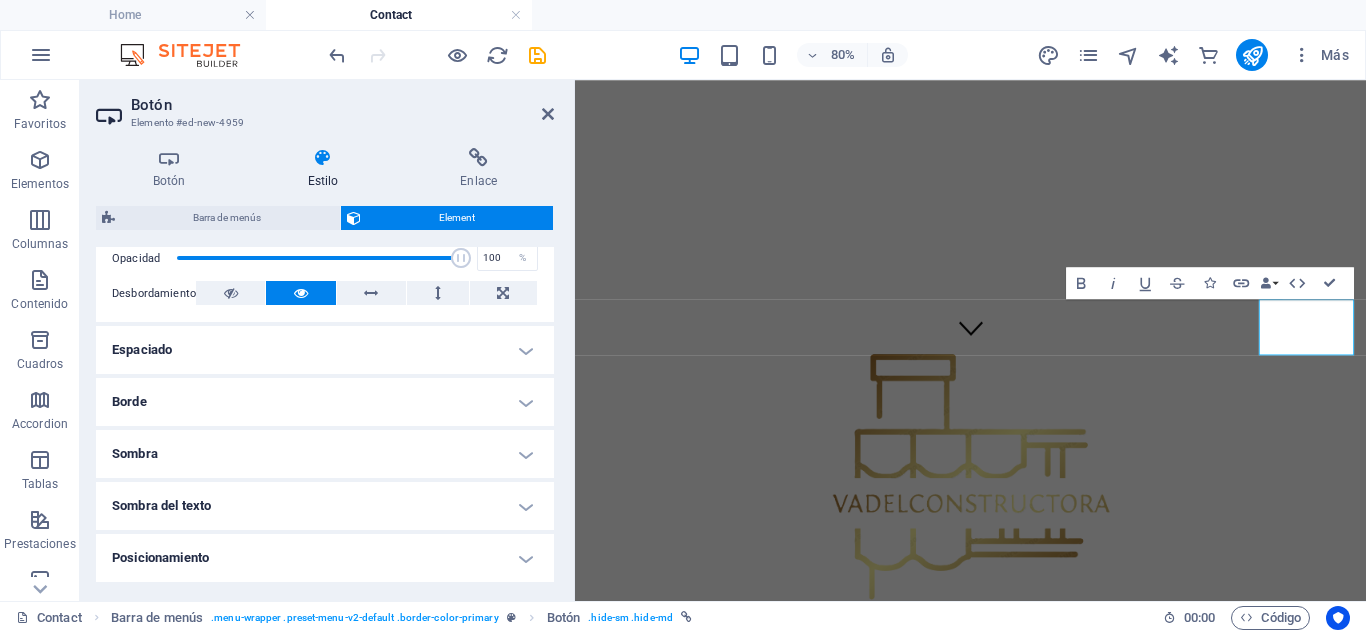 scroll, scrollTop: 507, scrollLeft: 0, axis: vertical 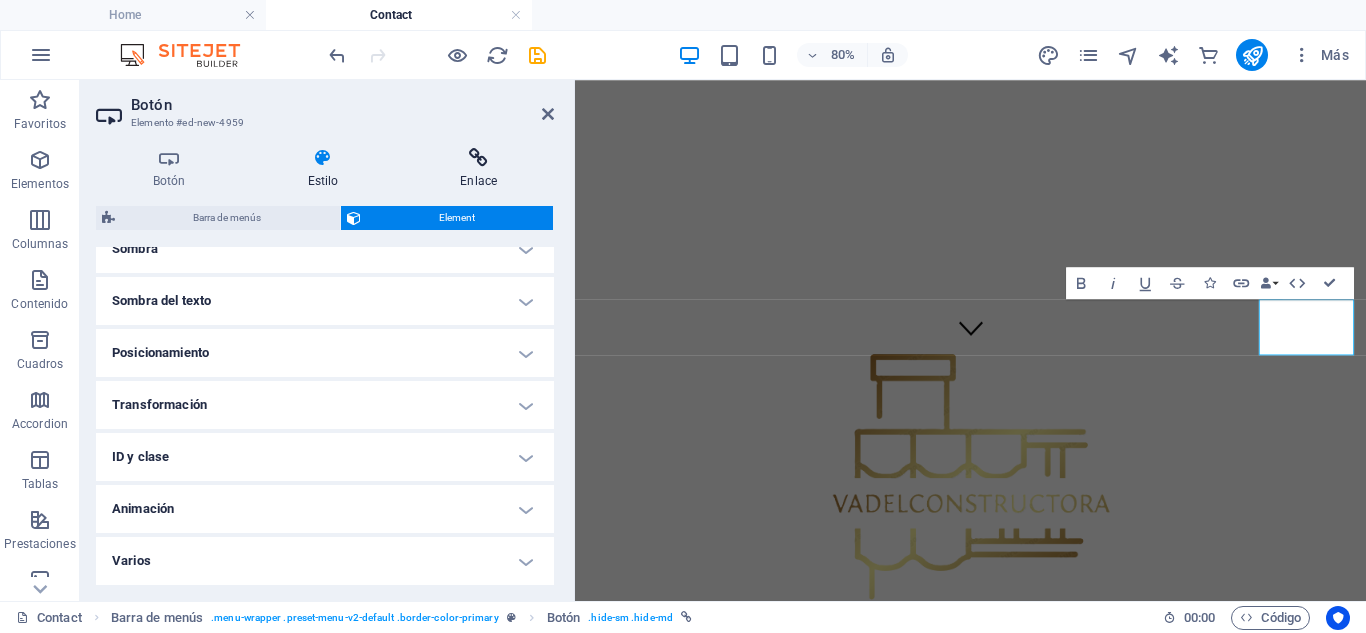 click at bounding box center [478, 158] 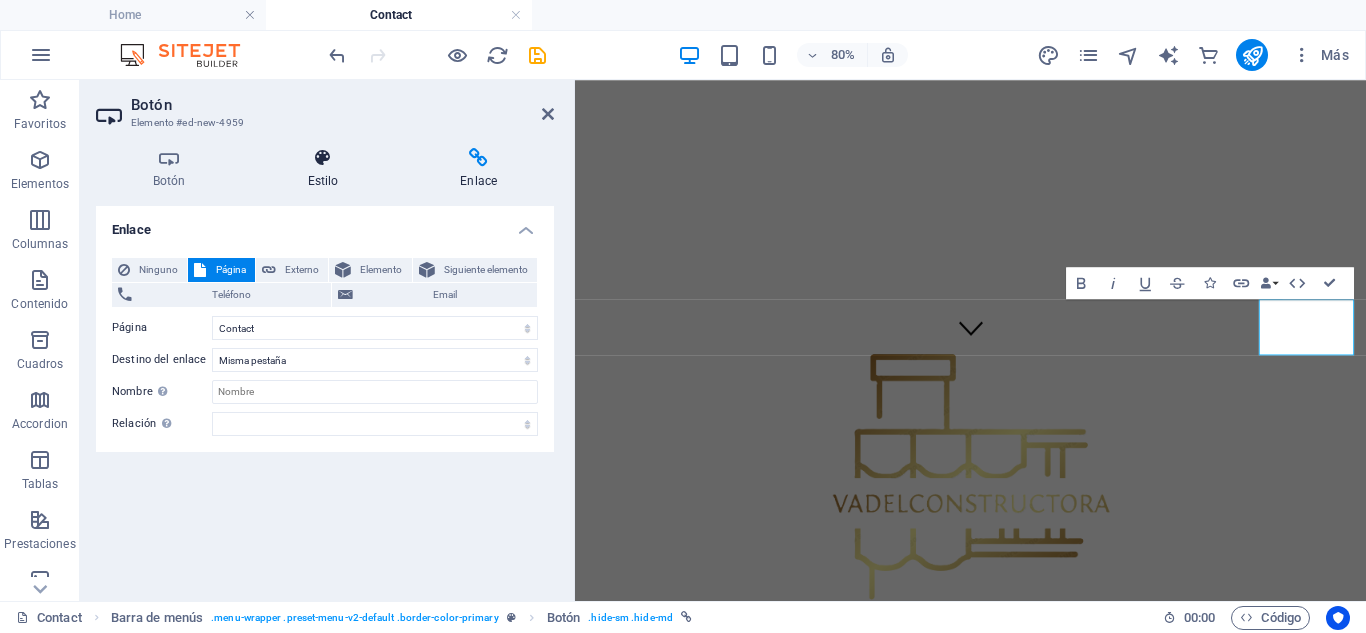 click on "Estilo" at bounding box center [327, 169] 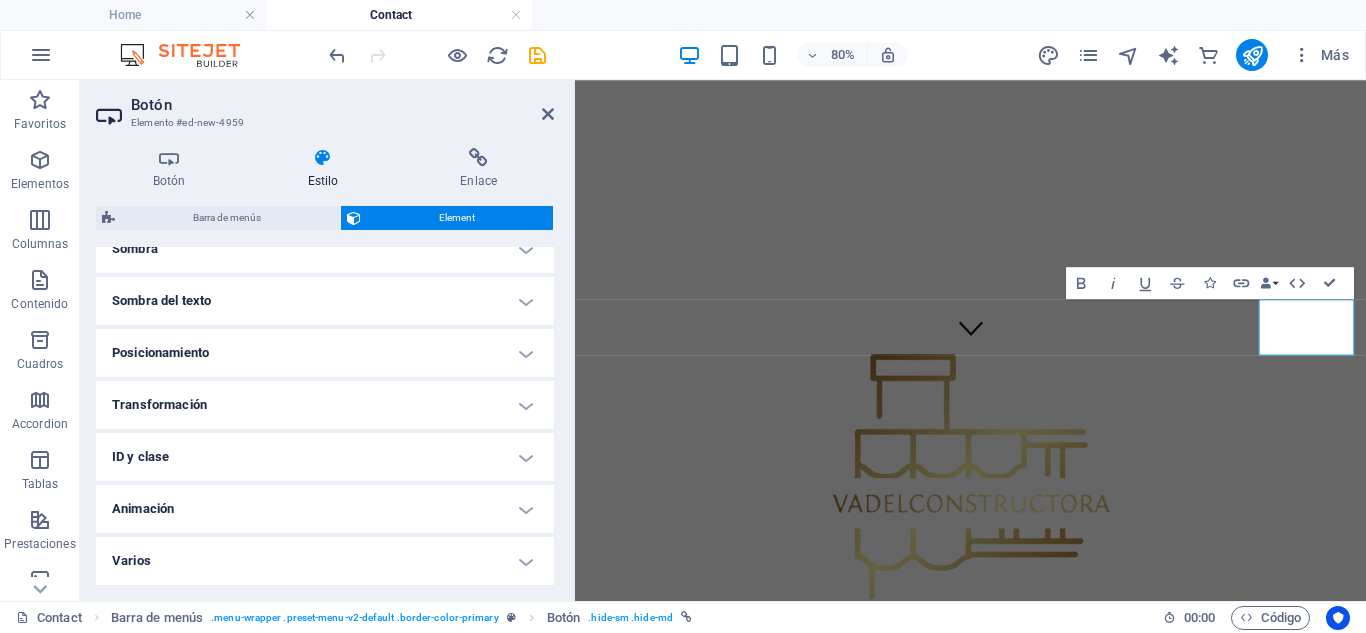 scroll, scrollTop: 0, scrollLeft: 0, axis: both 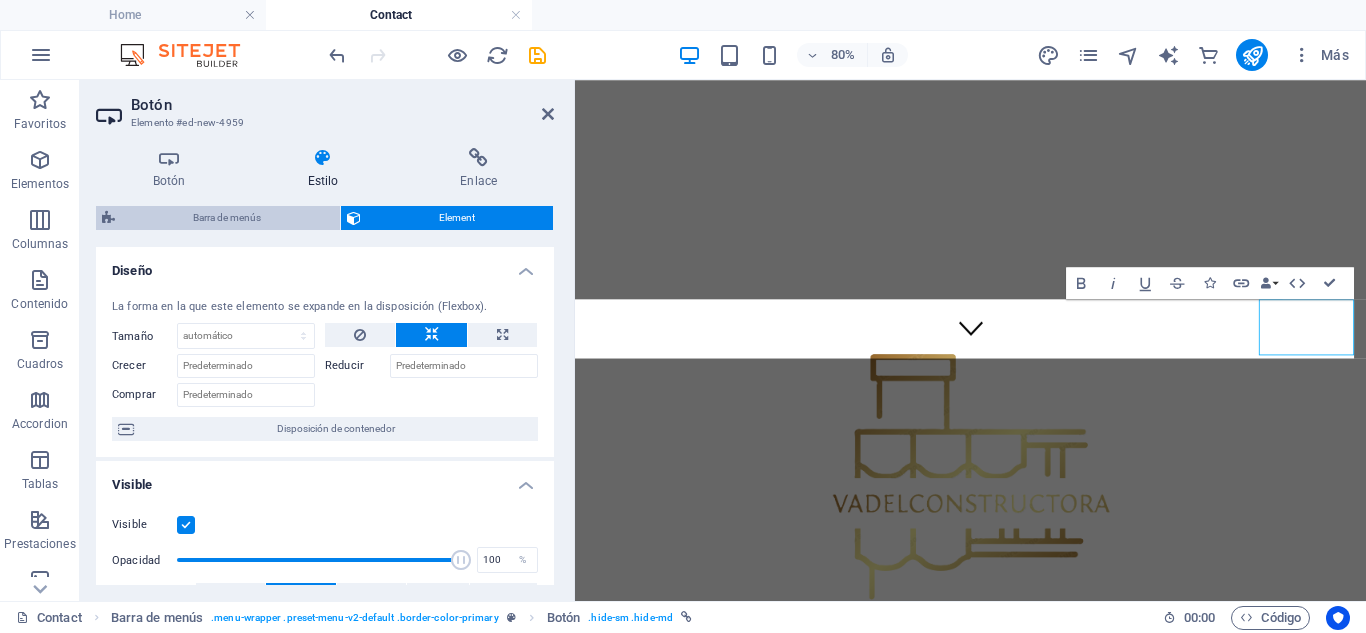 click on "Barra de menús" at bounding box center (227, 218) 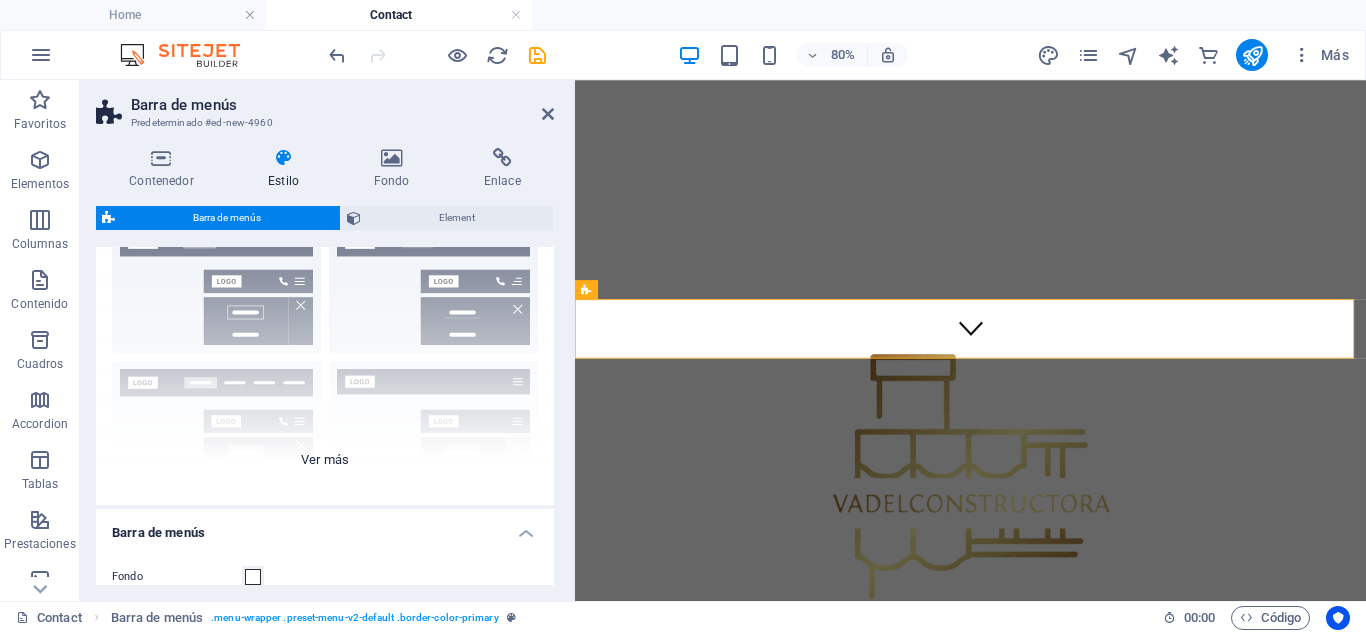 scroll, scrollTop: 0, scrollLeft: 0, axis: both 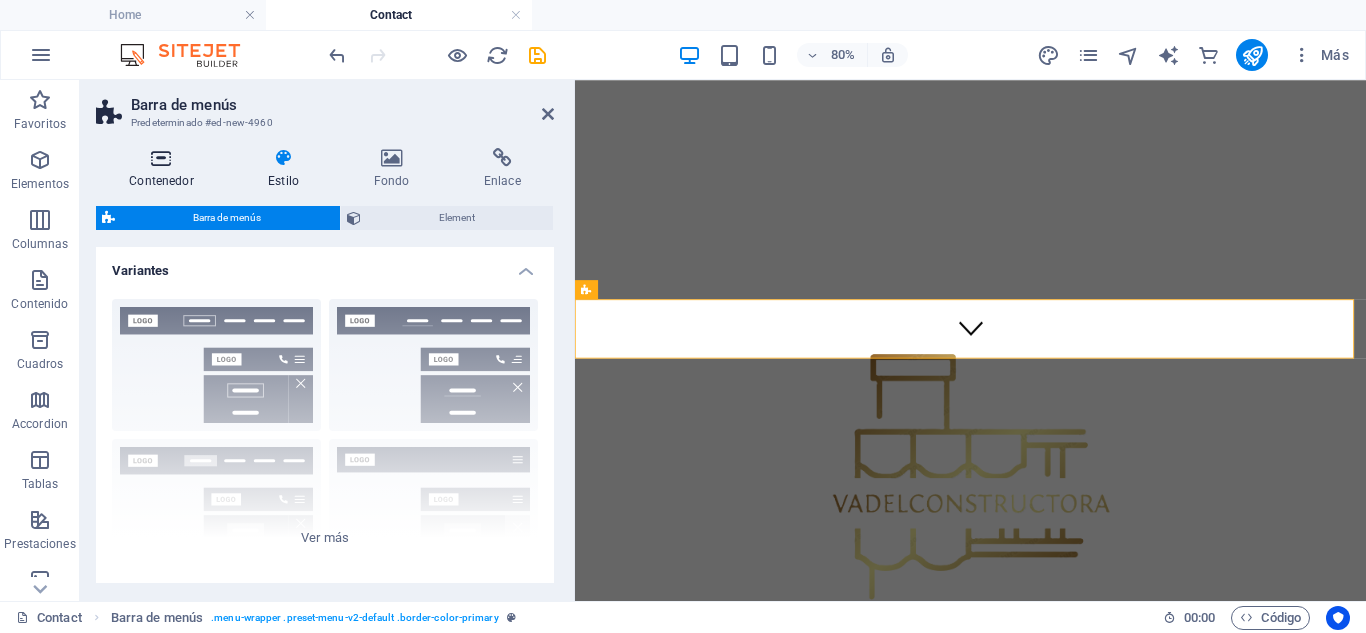 click at bounding box center (161, 158) 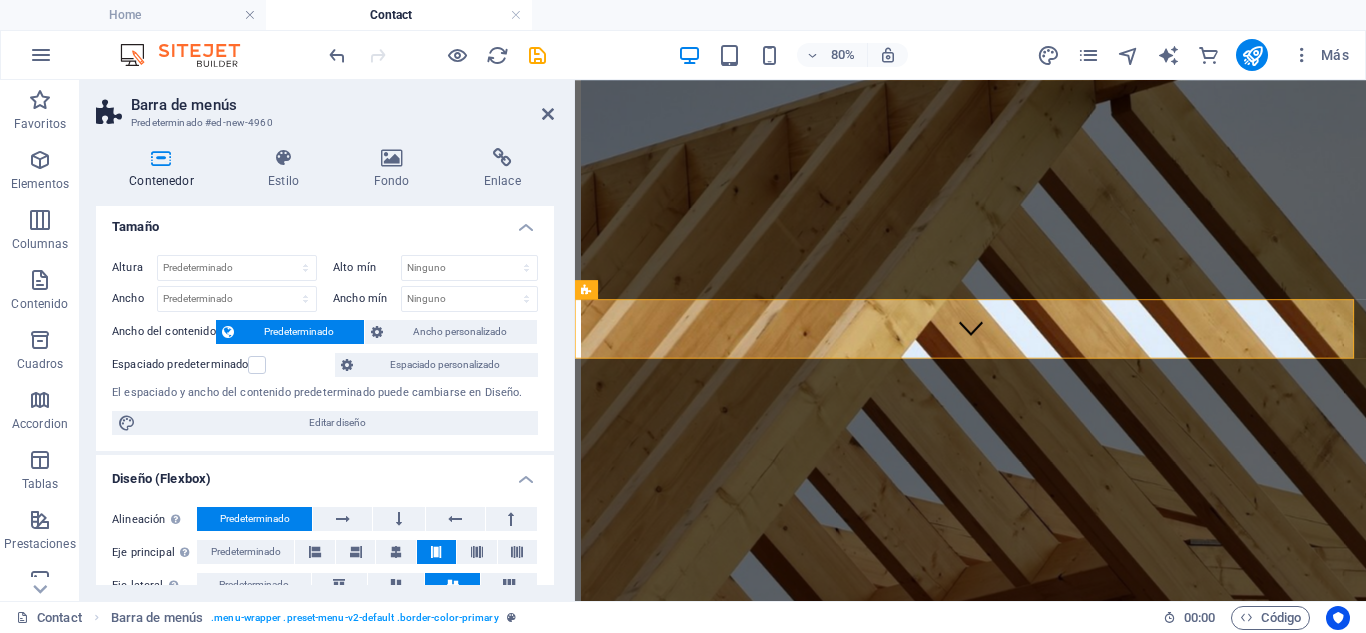 scroll, scrollTop: 0, scrollLeft: 0, axis: both 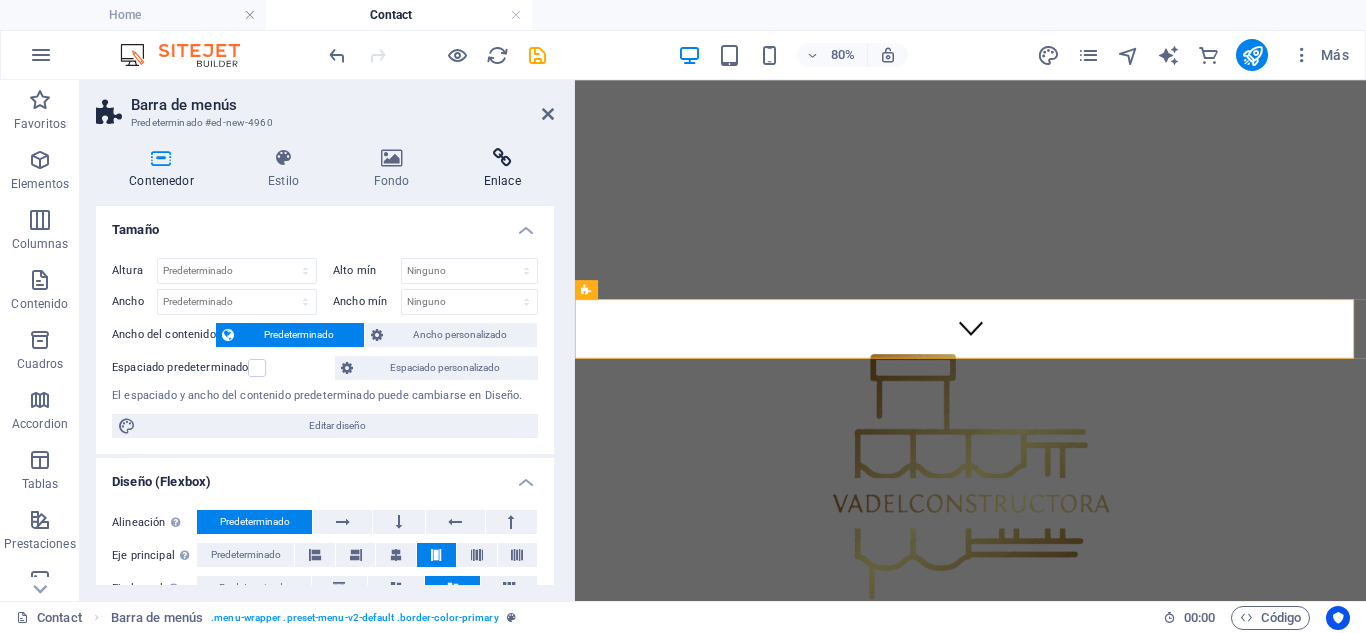 click at bounding box center (502, 158) 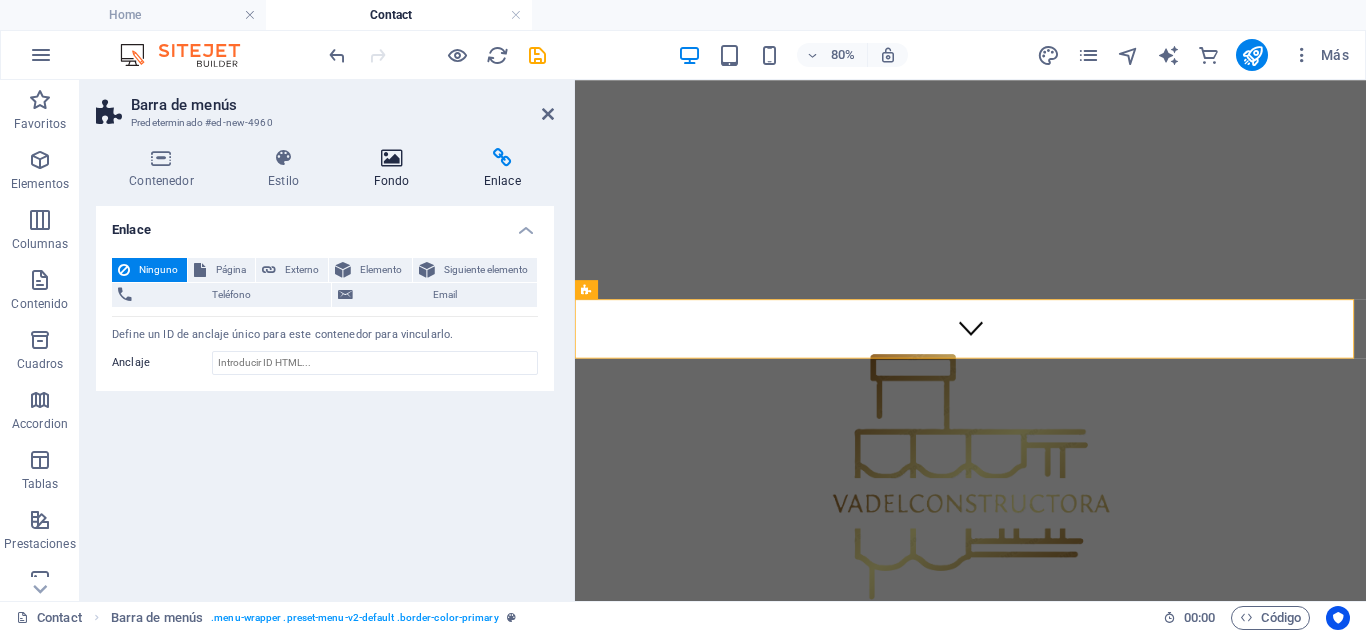 click at bounding box center (391, 158) 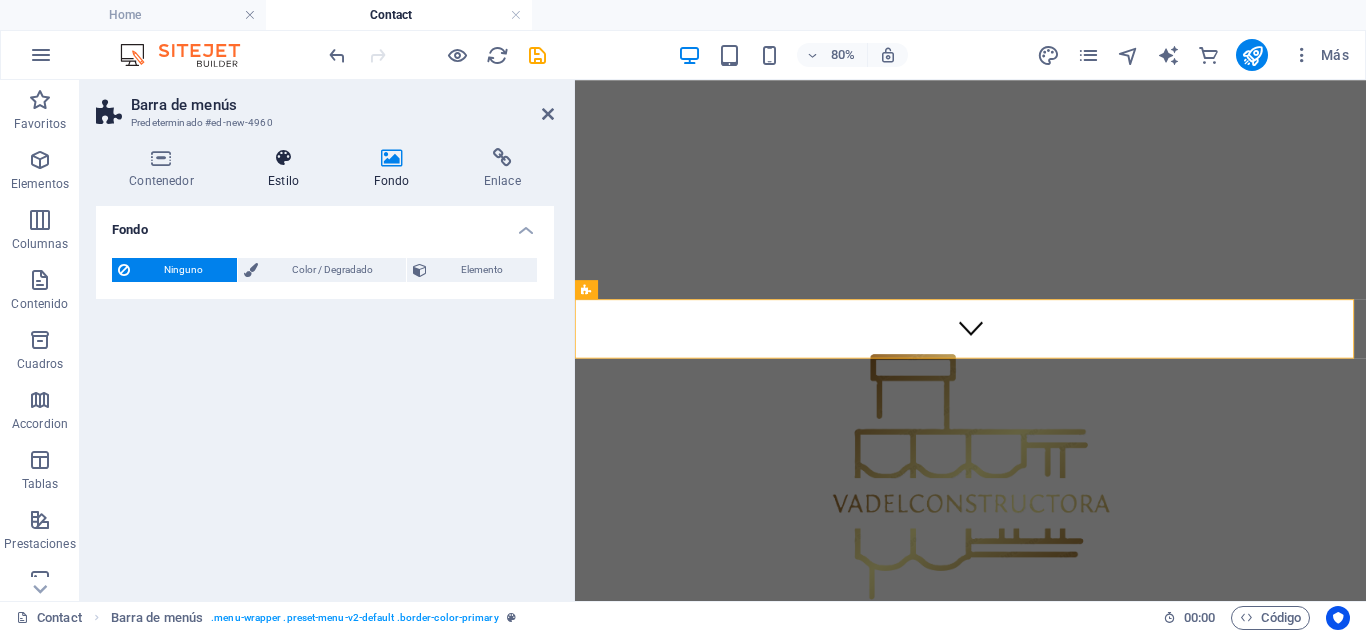 click at bounding box center [283, 158] 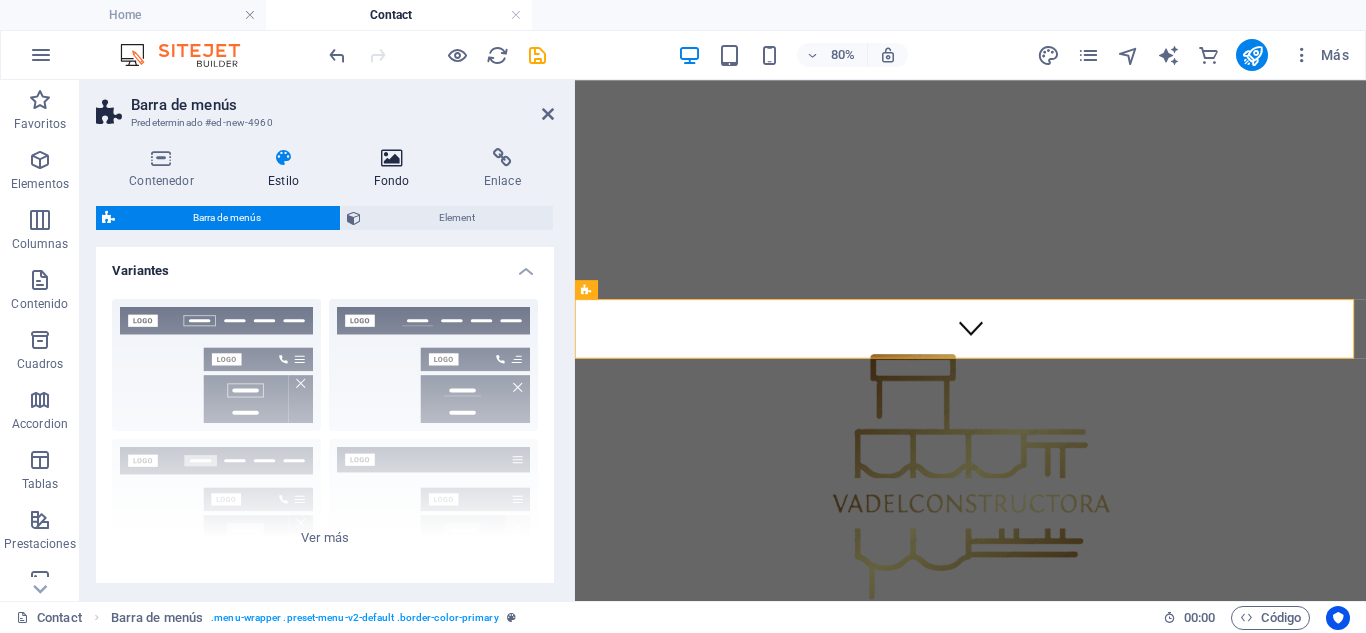 click at bounding box center (391, 158) 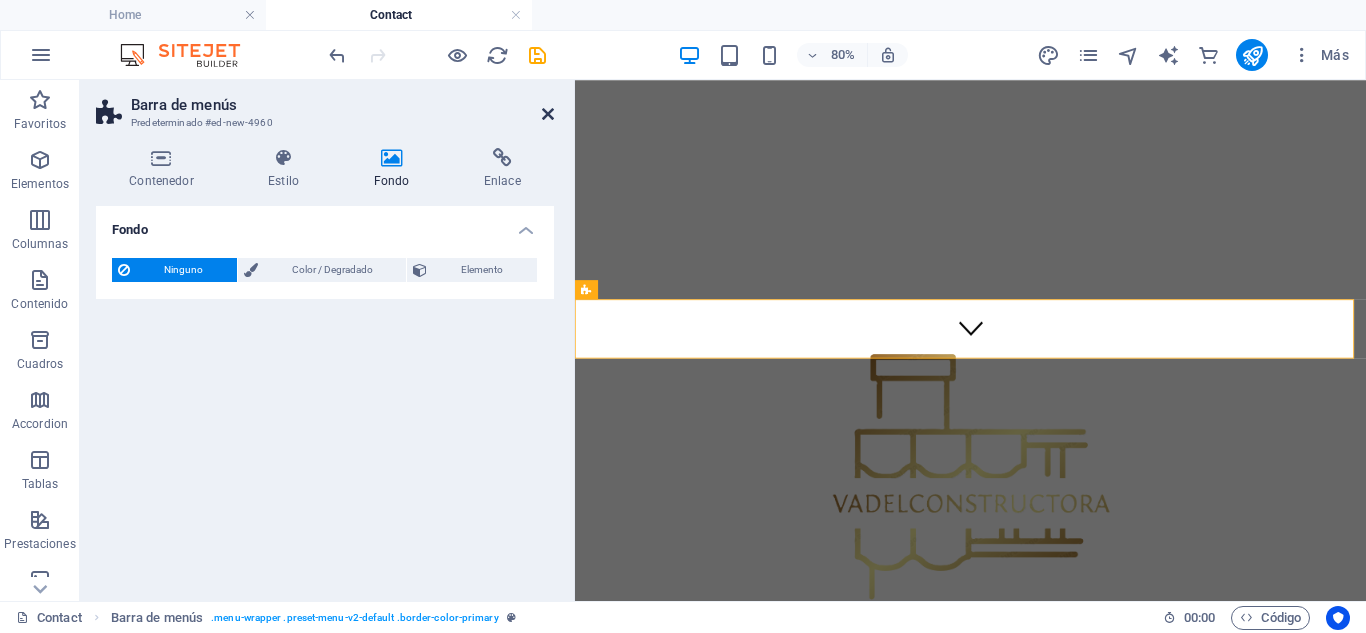 click at bounding box center [548, 114] 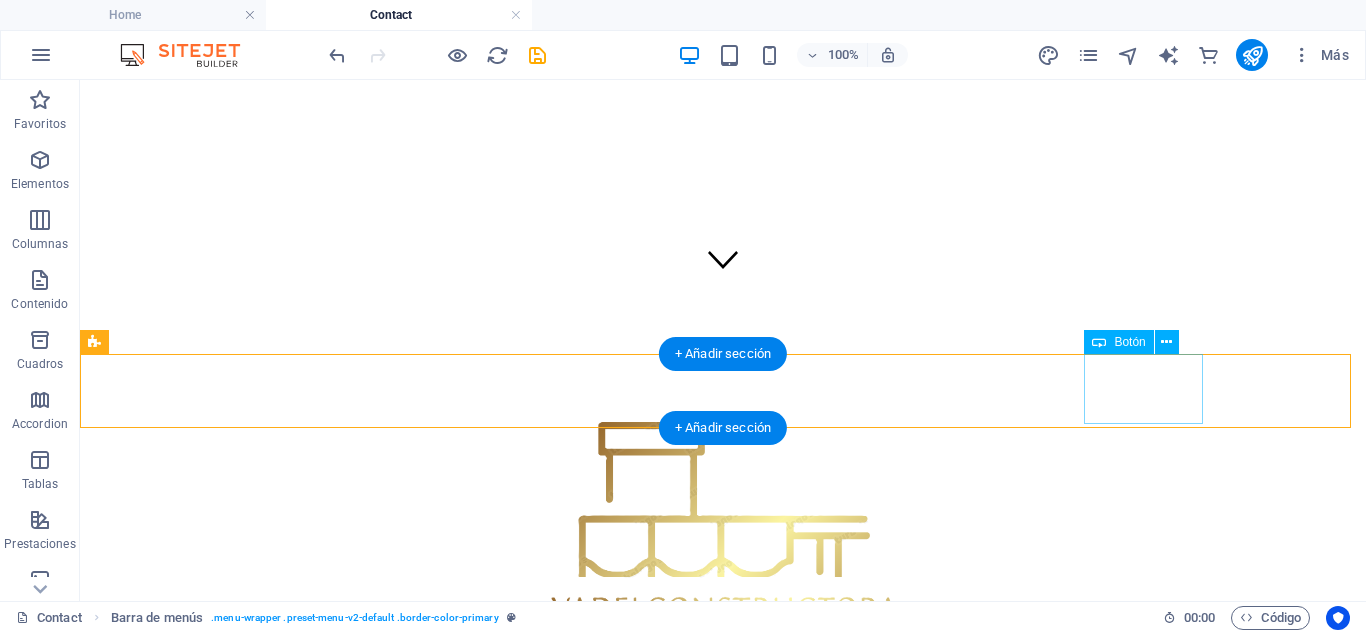 click on "Get a quote" at bounding box center [723, 958] 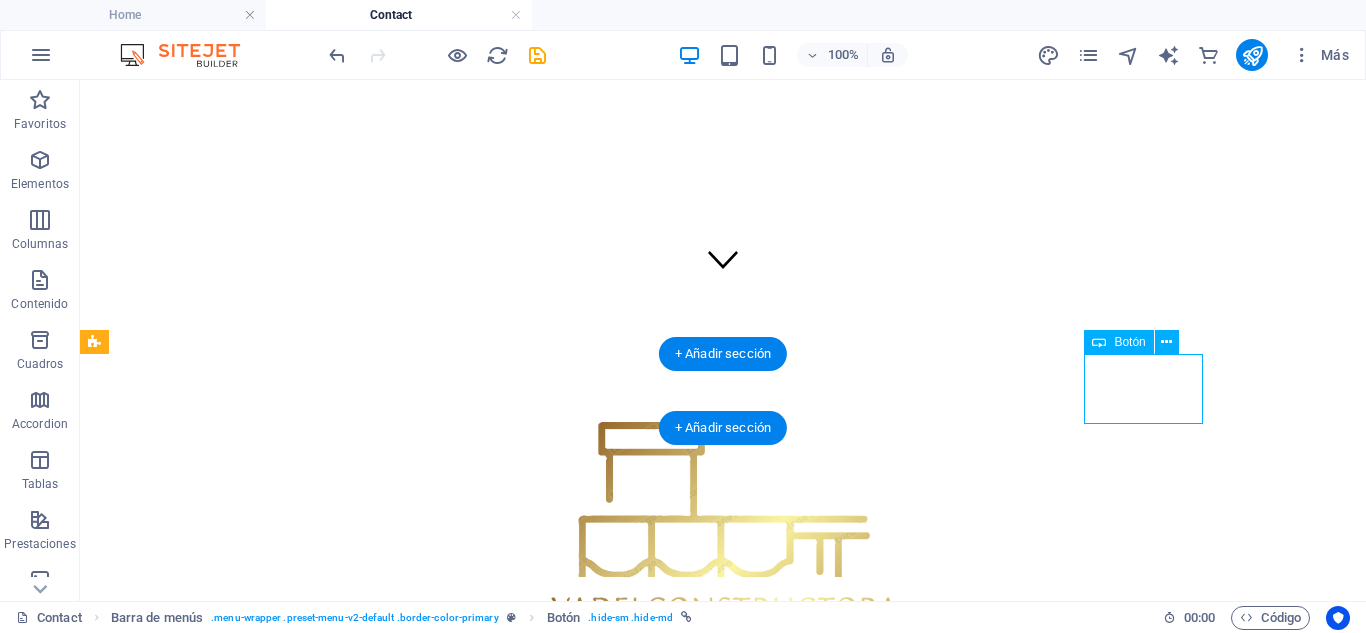 click on "Get a quote" at bounding box center [723, 958] 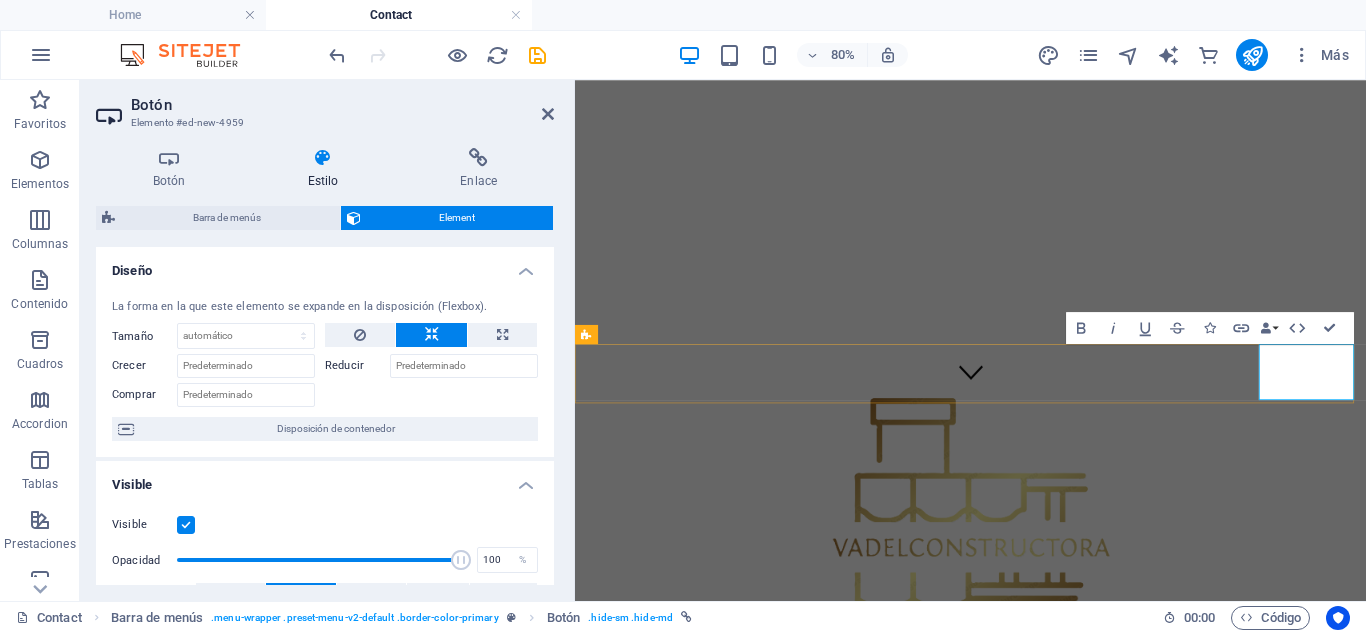 click on "Get a quote" at bounding box center [620, 1013] 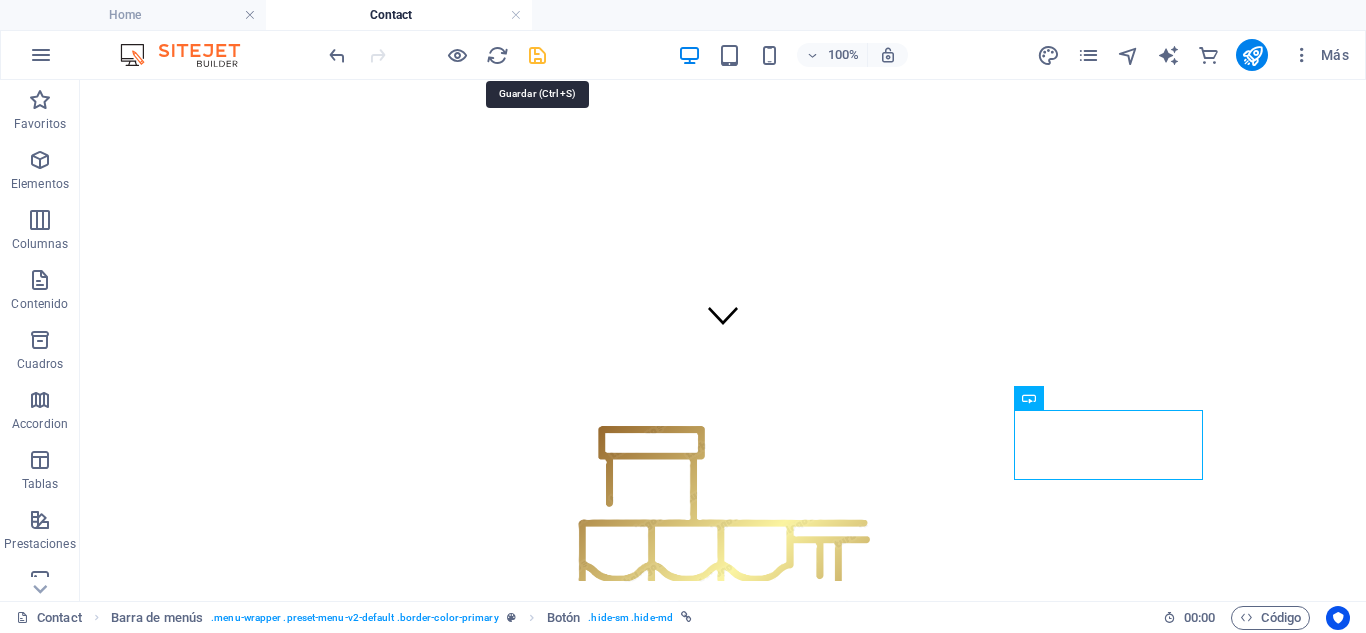 click at bounding box center (537, 55) 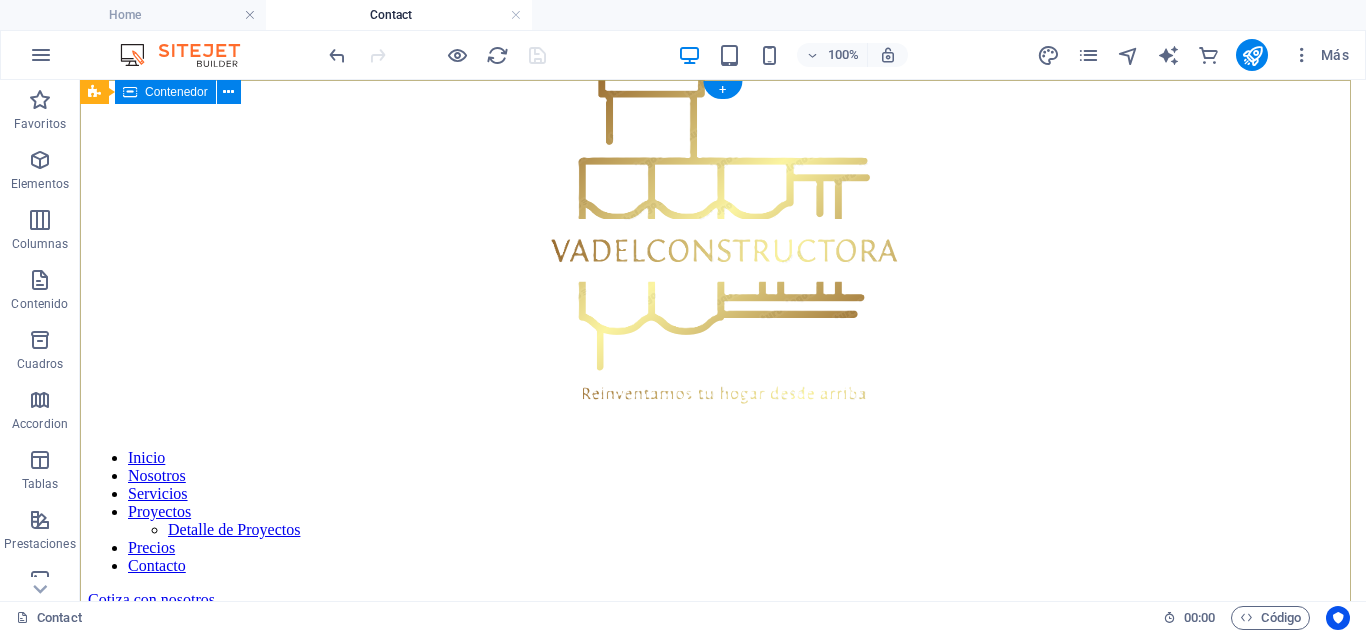 scroll, scrollTop: 0, scrollLeft: 0, axis: both 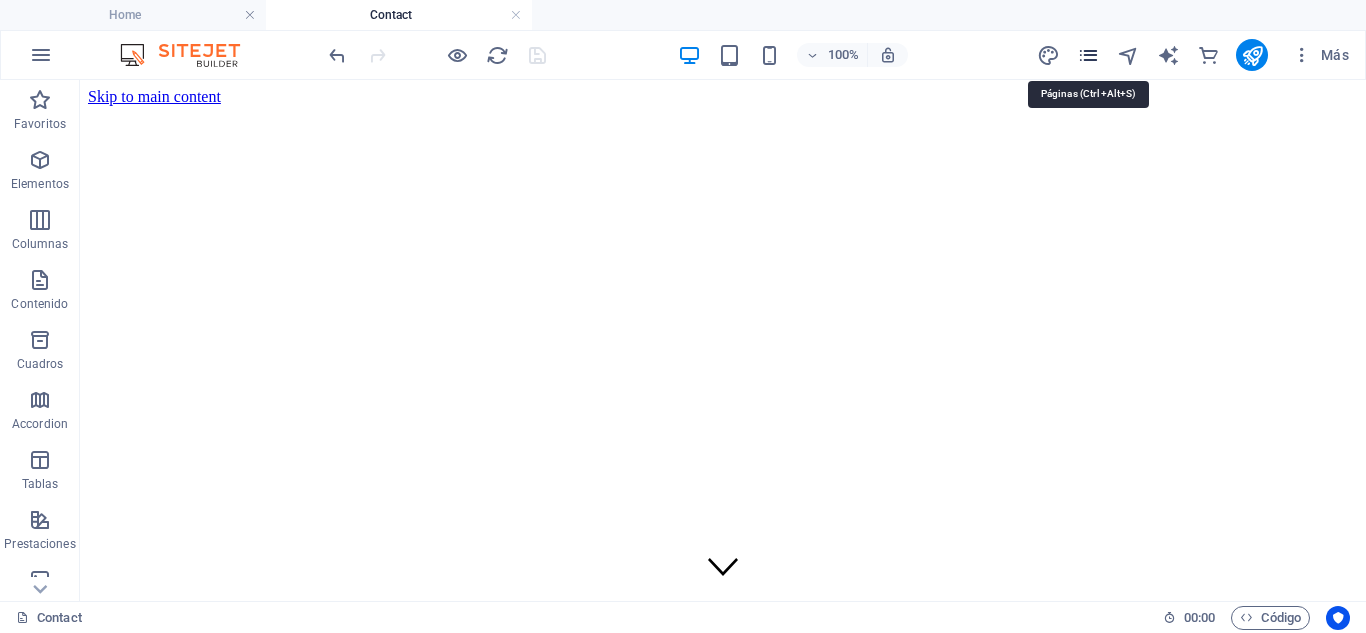 click at bounding box center (1088, 55) 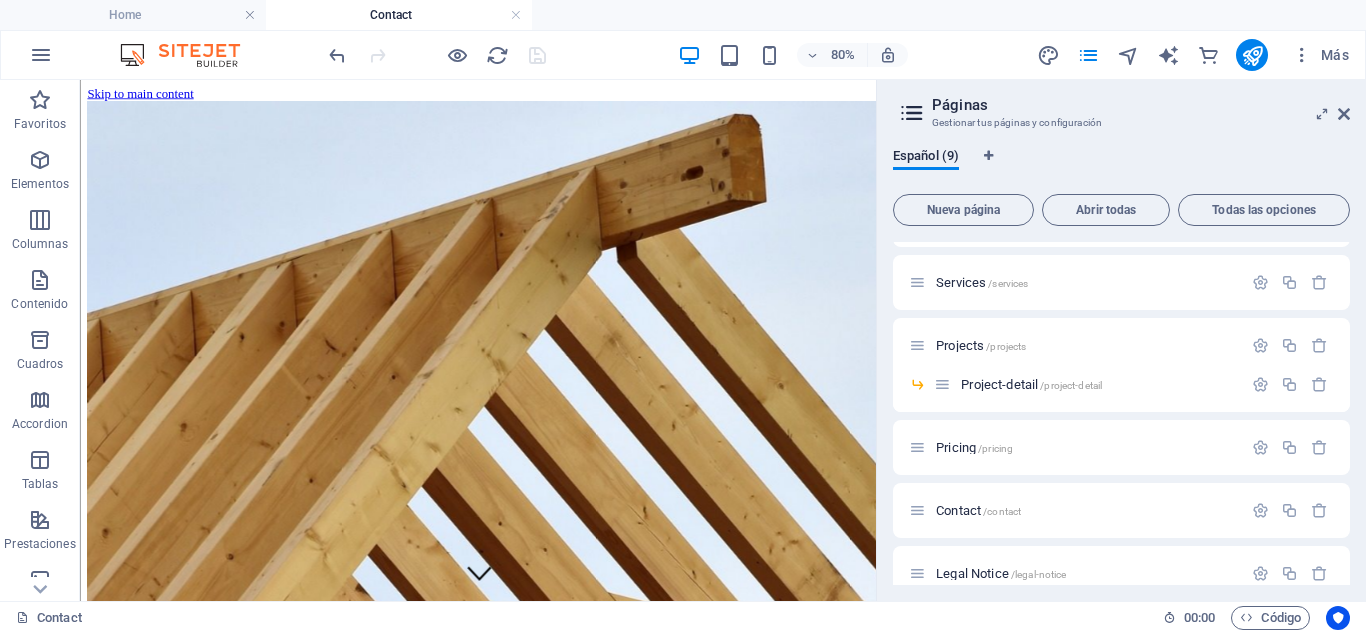 scroll, scrollTop: 0, scrollLeft: 0, axis: both 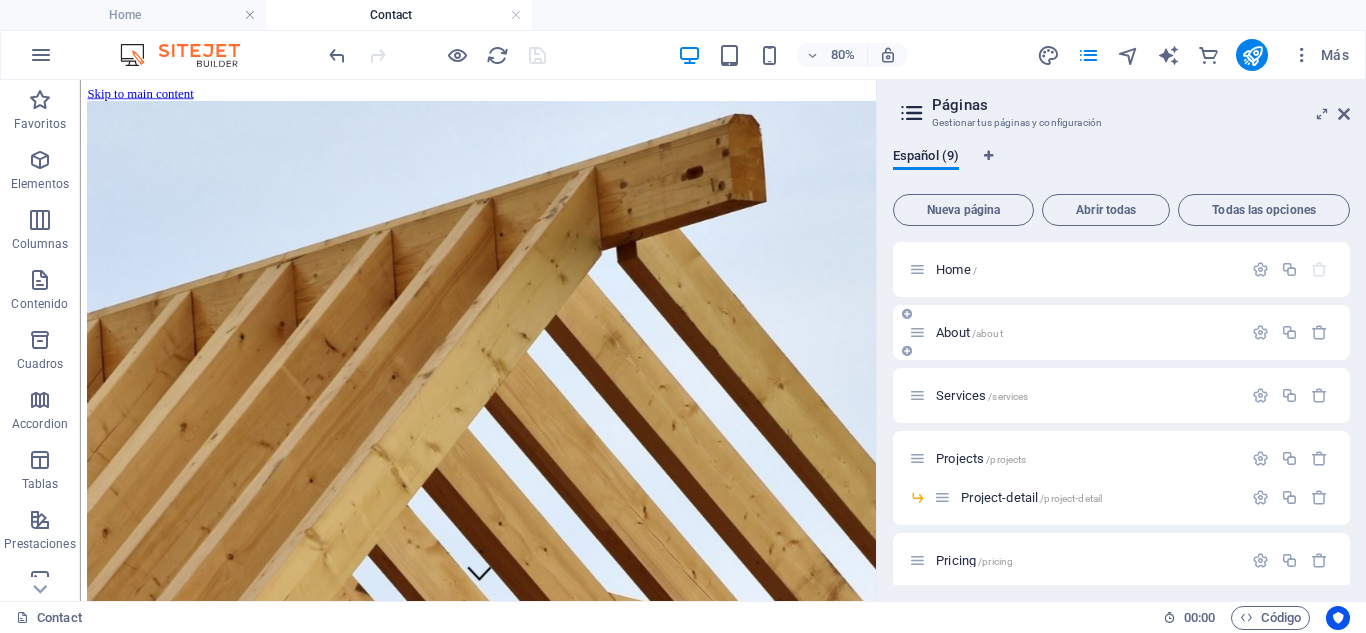 click on "About /about" at bounding box center (969, 332) 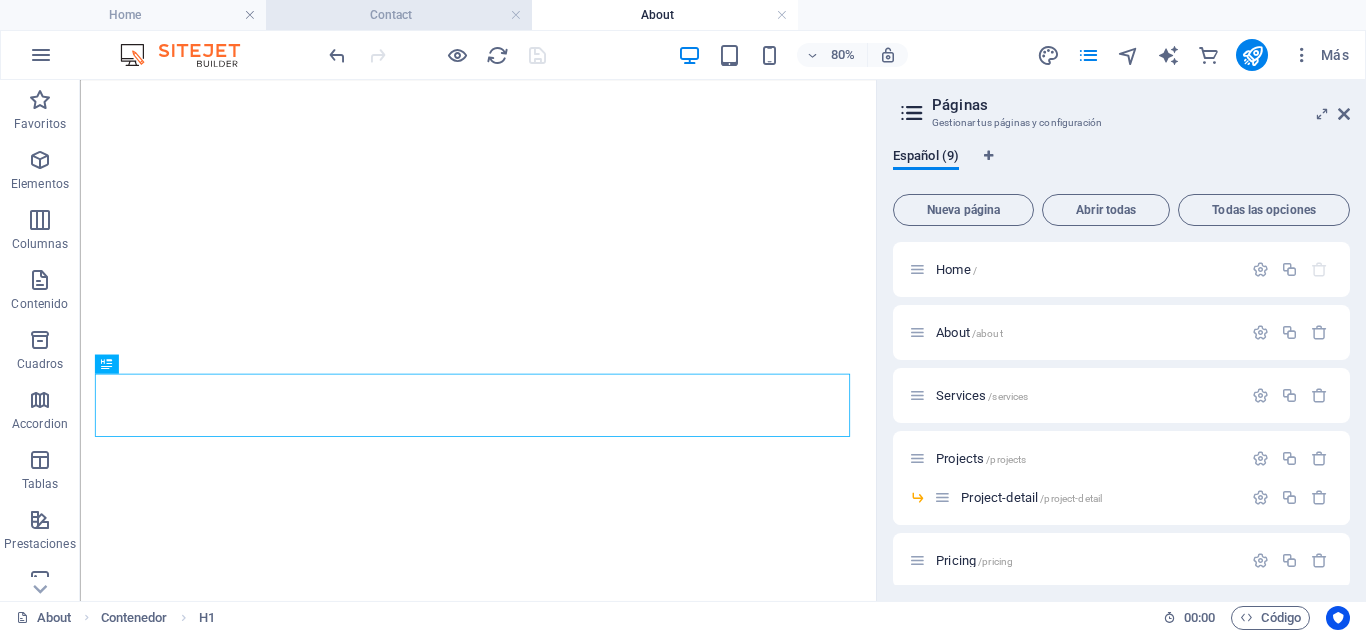 click on "Contact" at bounding box center [399, 15] 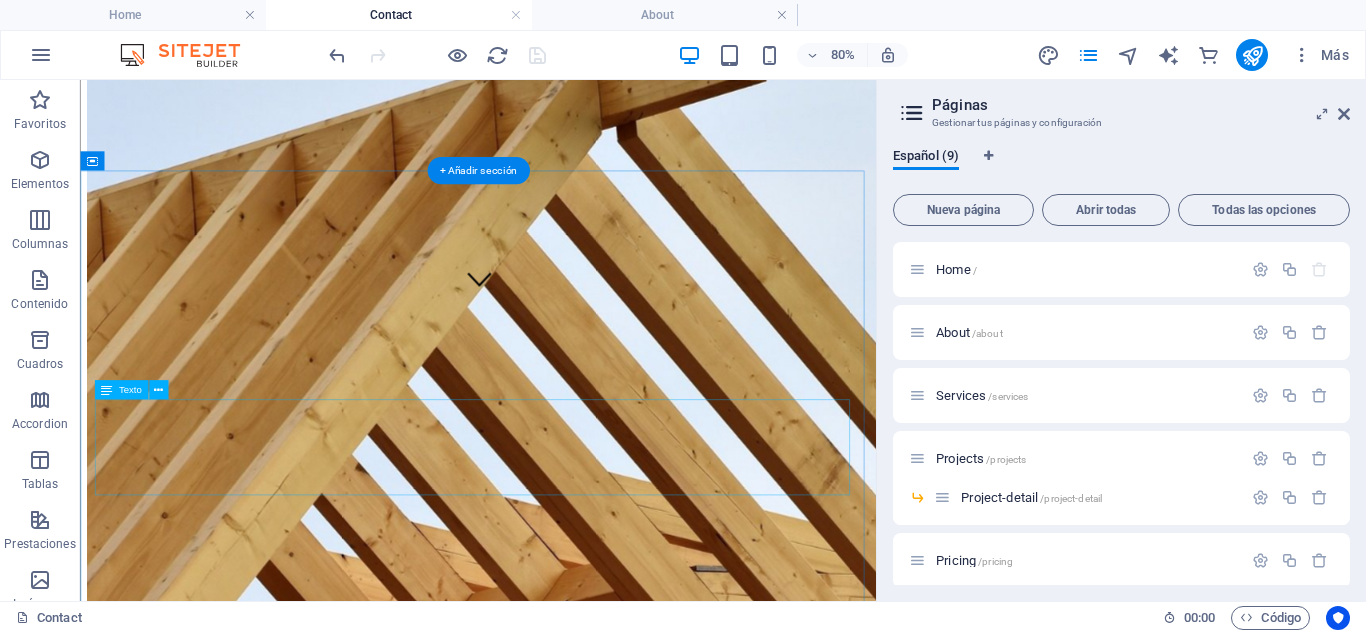 scroll, scrollTop: 544, scrollLeft: 0, axis: vertical 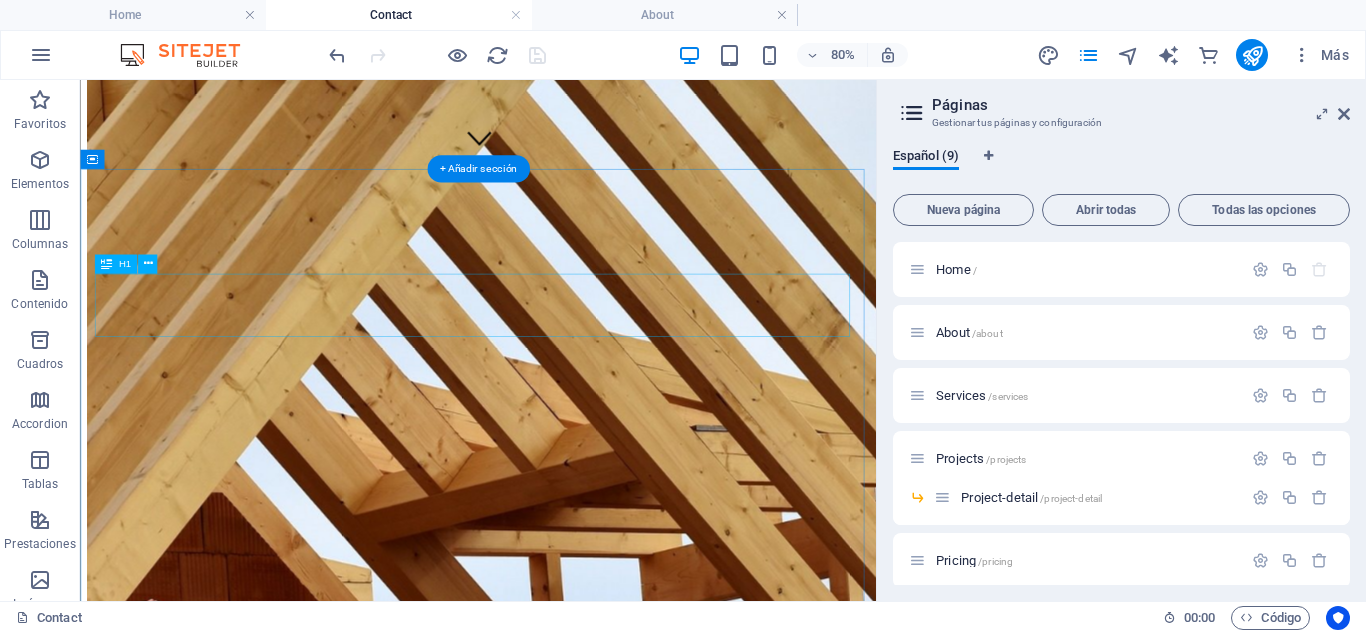 click on "Contact" at bounding box center [577, 4048] 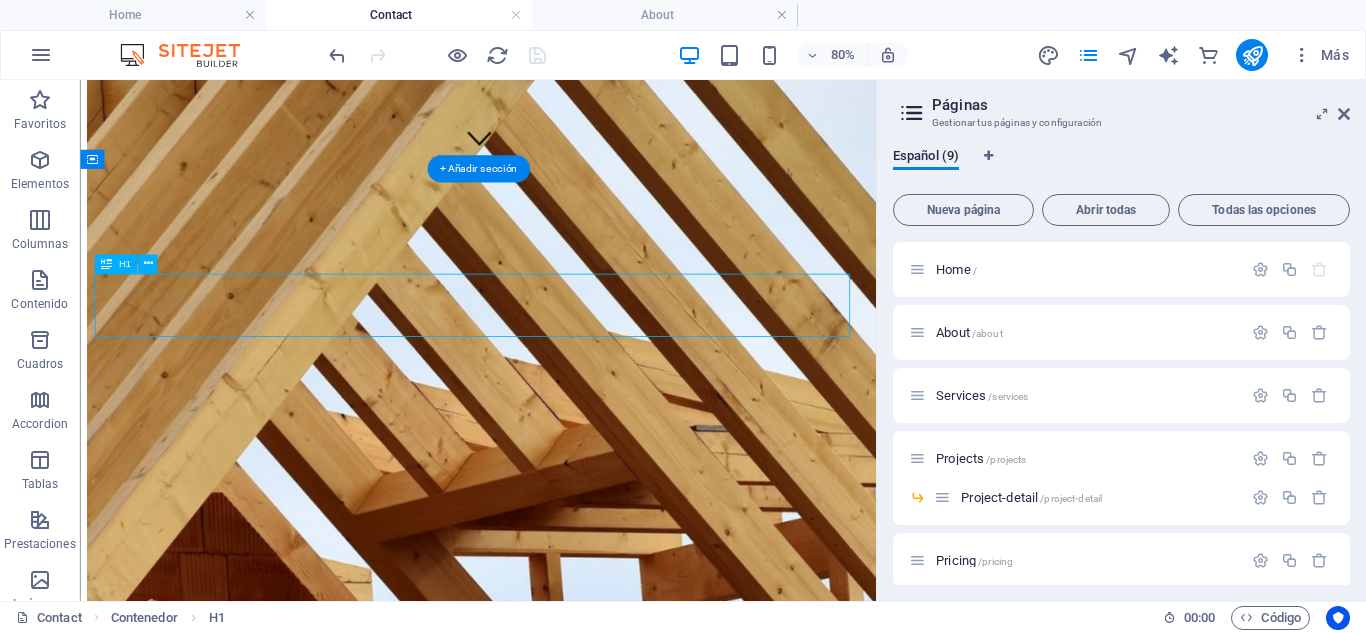click on "Contact" at bounding box center [577, 4048] 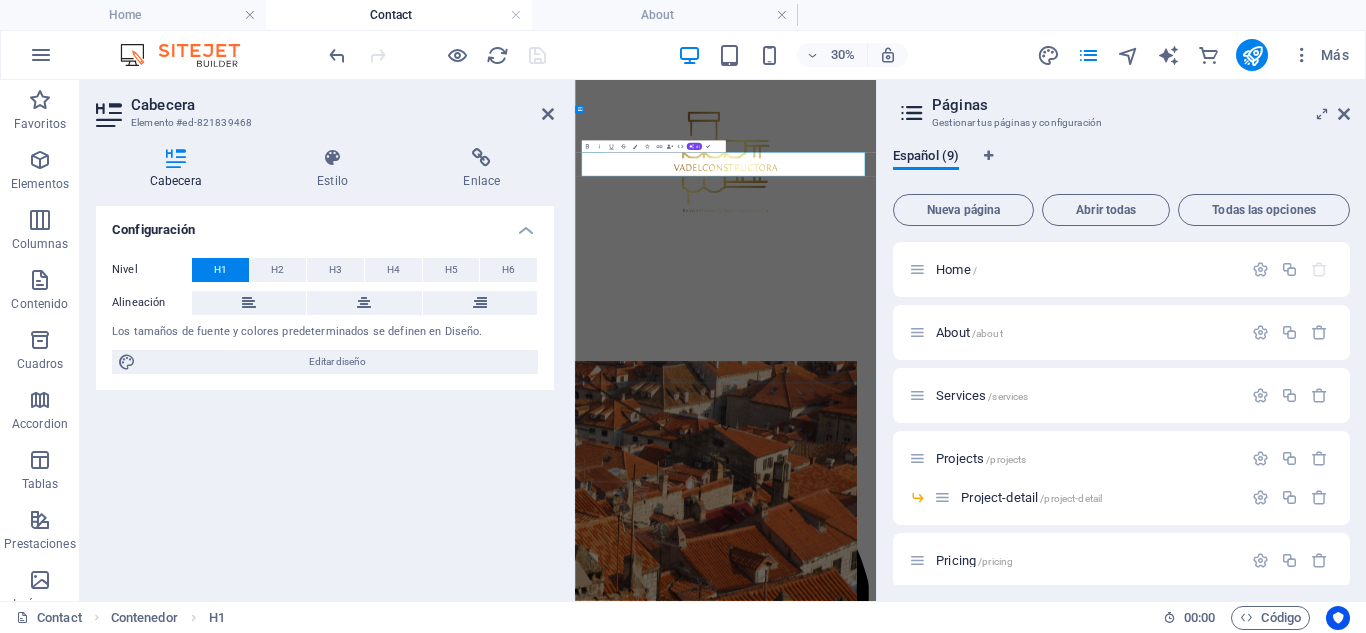 click on "Contact" at bounding box center [1076, 4681] 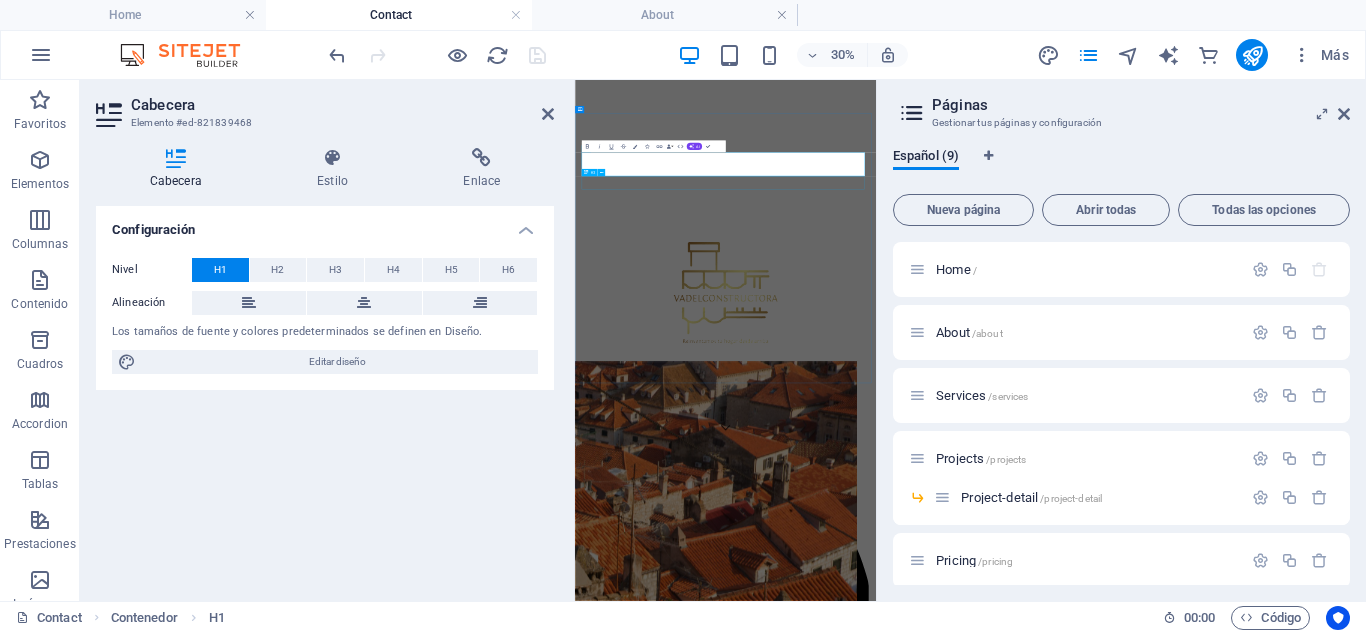 click on "Ask for a quote or just contact us" at bounding box center [1076, 4732] 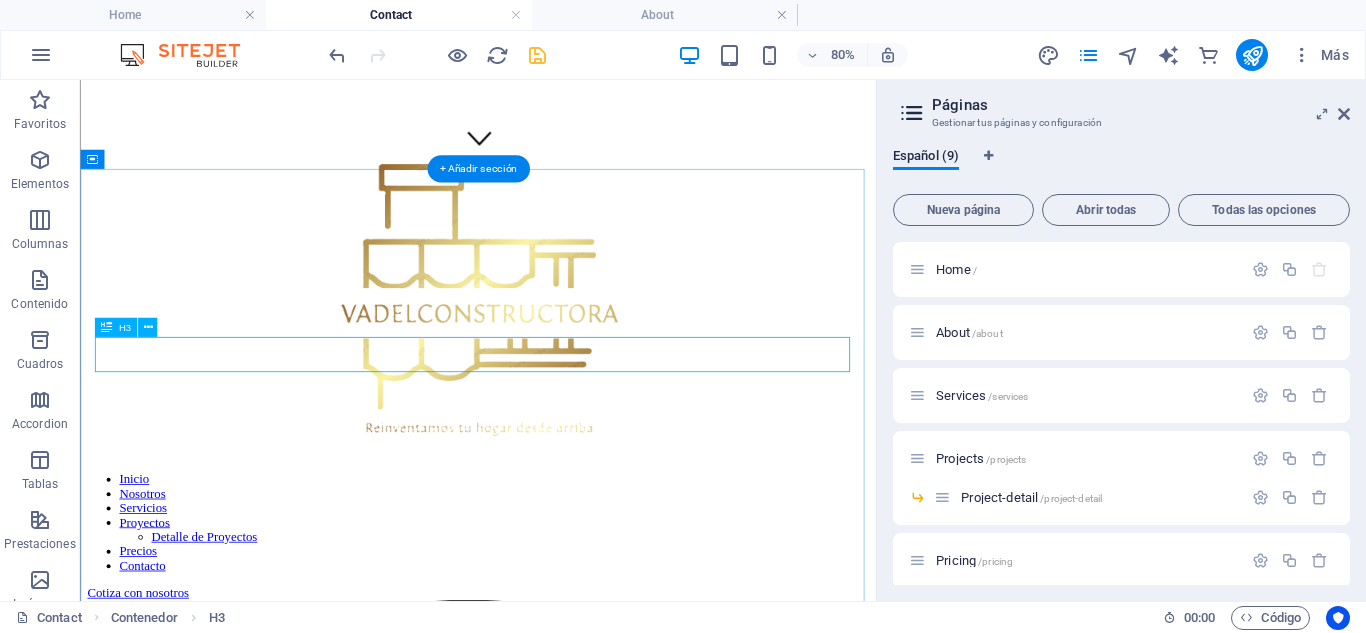 click on "Ask for a quote or just contact us" at bounding box center [577, 4099] 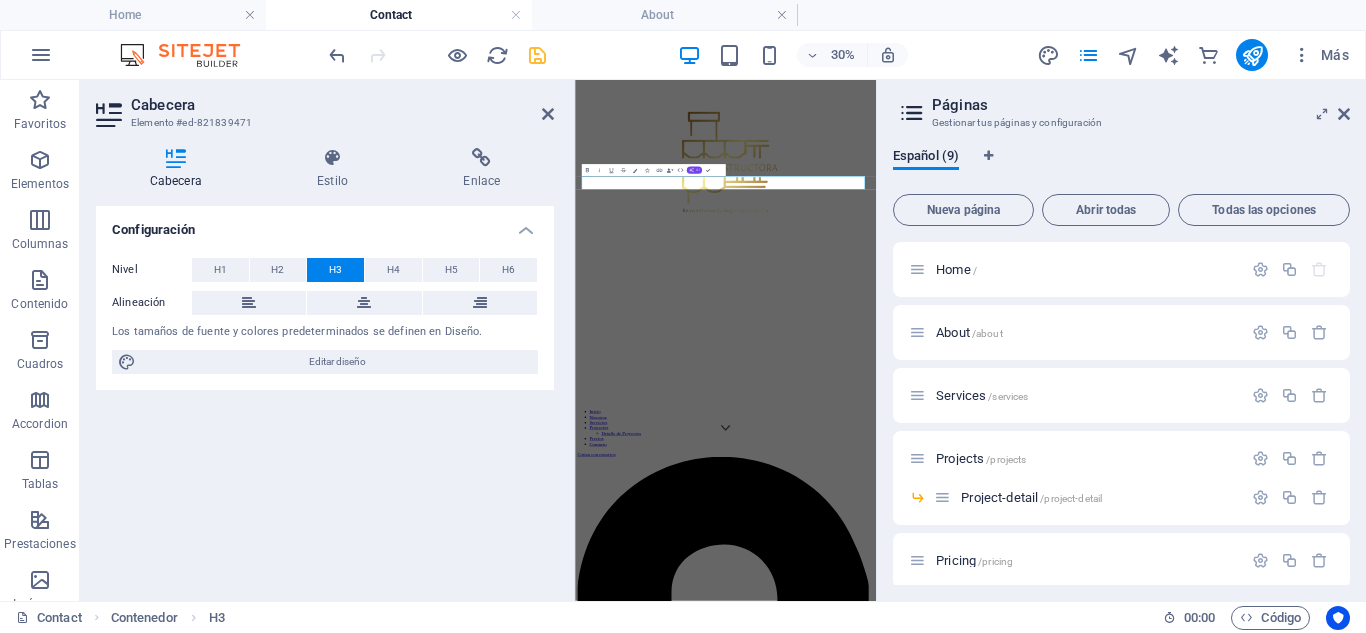 click on "AI" at bounding box center (697, 171) 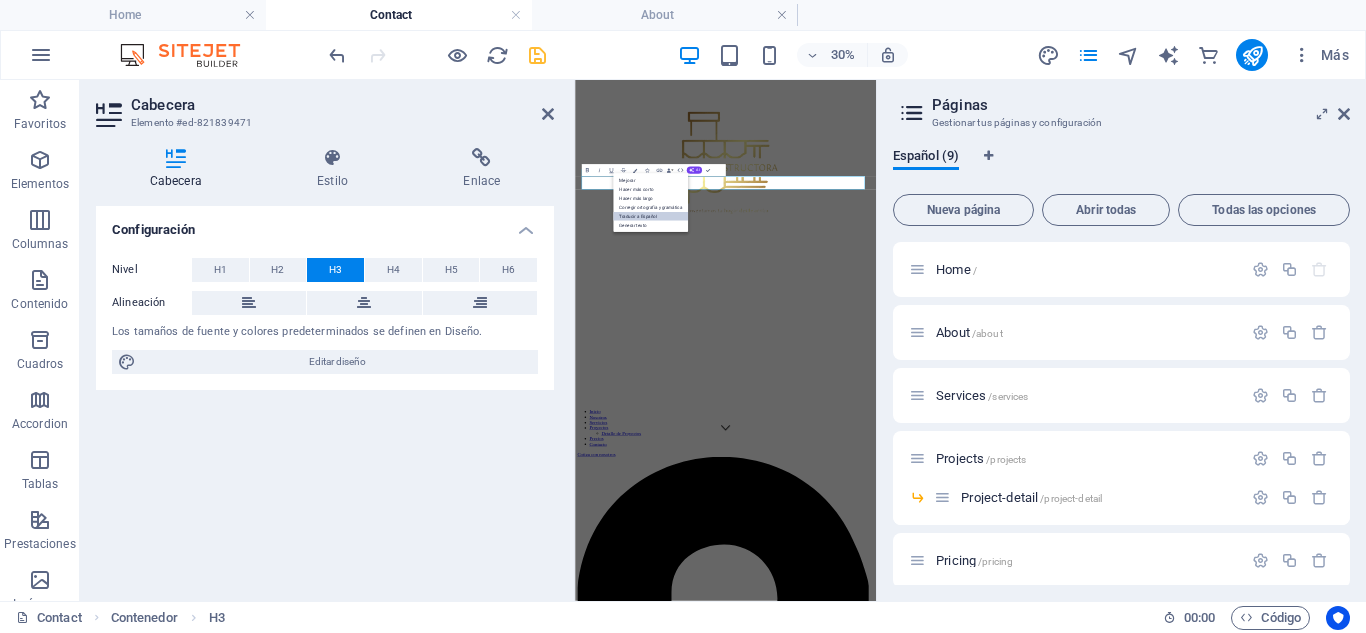 click on "Traducir a Español" at bounding box center (650, 216) 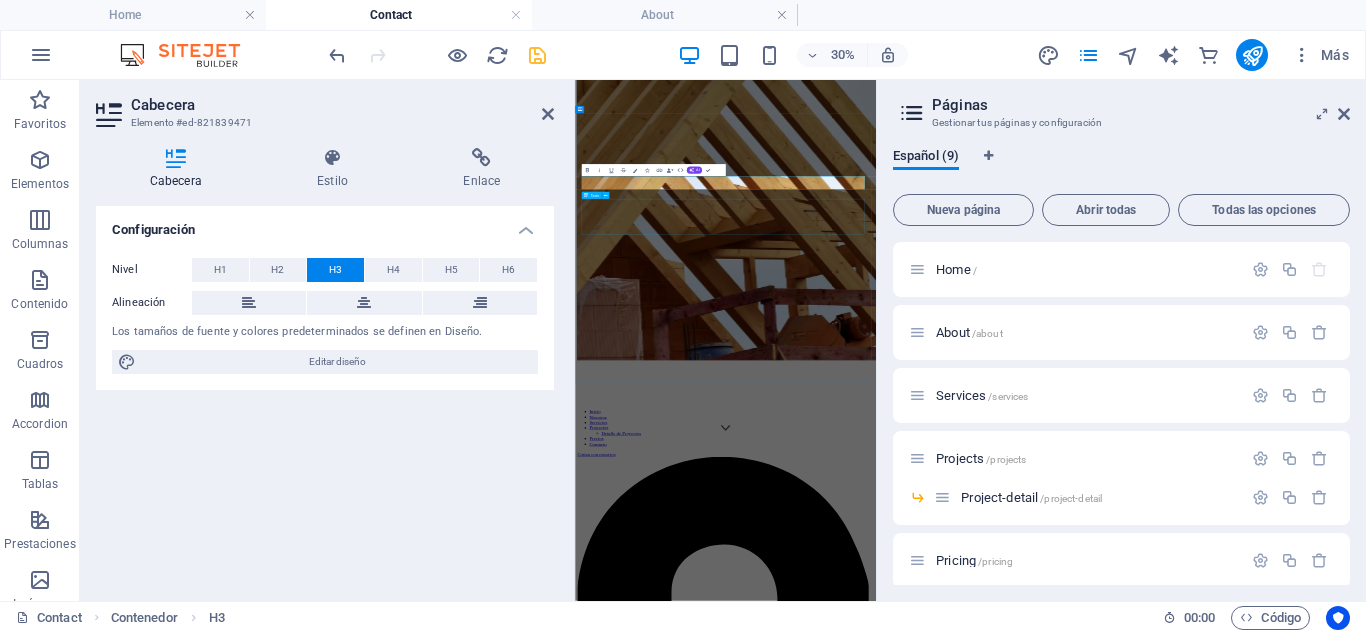 click on "Lorem ipsum dolor sit amet, consetetur sadipscing elitr, sed diam nonumy eirmod tempor invidunt ut labore et dolore magna aliquyam erat, sed diam voluptua. At vero eos et accusam et justo duo dolores et ea rebum. Stet clita kasd gubergren, no sea takimata sanctus est Lorem ipsum dolor sit amet. Lorem ipsum dolor sit amet, consetetur sadipscing elitr, sed diam nonumy eirmod tempor invidunt ut labore et dolore magna aliquyam erat, sed diam voluptua. At vero eos et accusam et justo duo dolores et ea rebum. Stet clita kasd gubergren, no sea takimata sanctus est Lorem ipsum dolor sit amet." at bounding box center [1076, 4846] 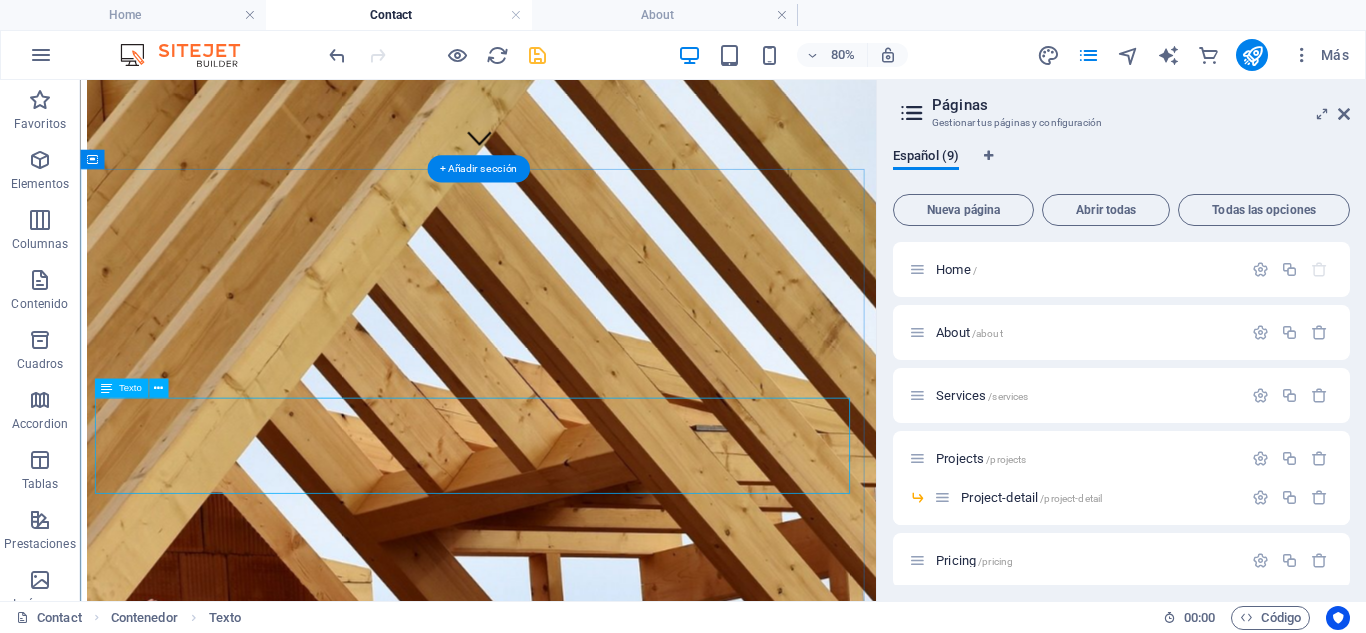 click on "Lorem ipsum dolor sit amet, consetetur sadipscing elitr, sed diam nonumy eirmod tempor invidunt ut labore et dolore magna aliquyam erat, sed diam voluptua. At vero eos et accusam et justo duo dolores et ea rebum. Stet clita kasd gubergren, no sea takimata sanctus est Lorem ipsum dolor sit amet. Lorem ipsum dolor sit amet, consetetur sadipscing elitr, sed diam nonumy eirmod tempor invidunt ut labore et dolore magna aliquyam erat, sed diam voluptua. At vero eos et accusam et justo duo dolores et ea rebum. Stet clita kasd gubergren, no sea takimata sanctus est Lorem ipsum dolor sit amet." at bounding box center (577, 4213) 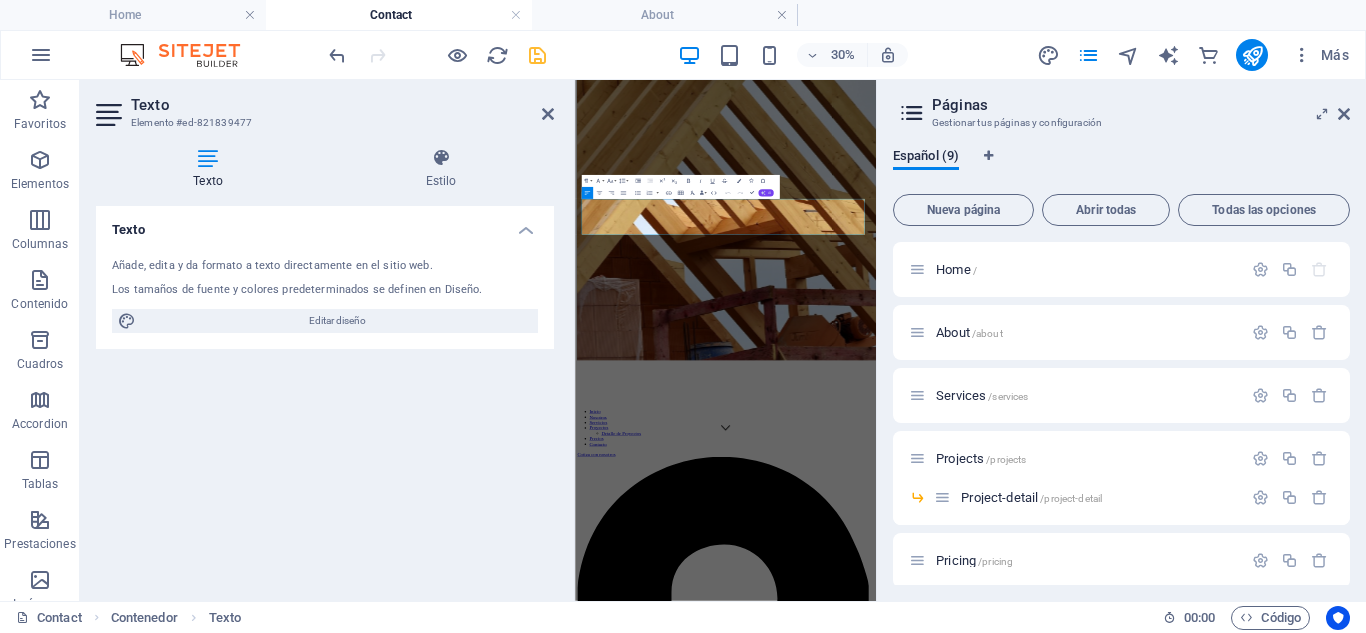 click on "AI" at bounding box center (765, 193) 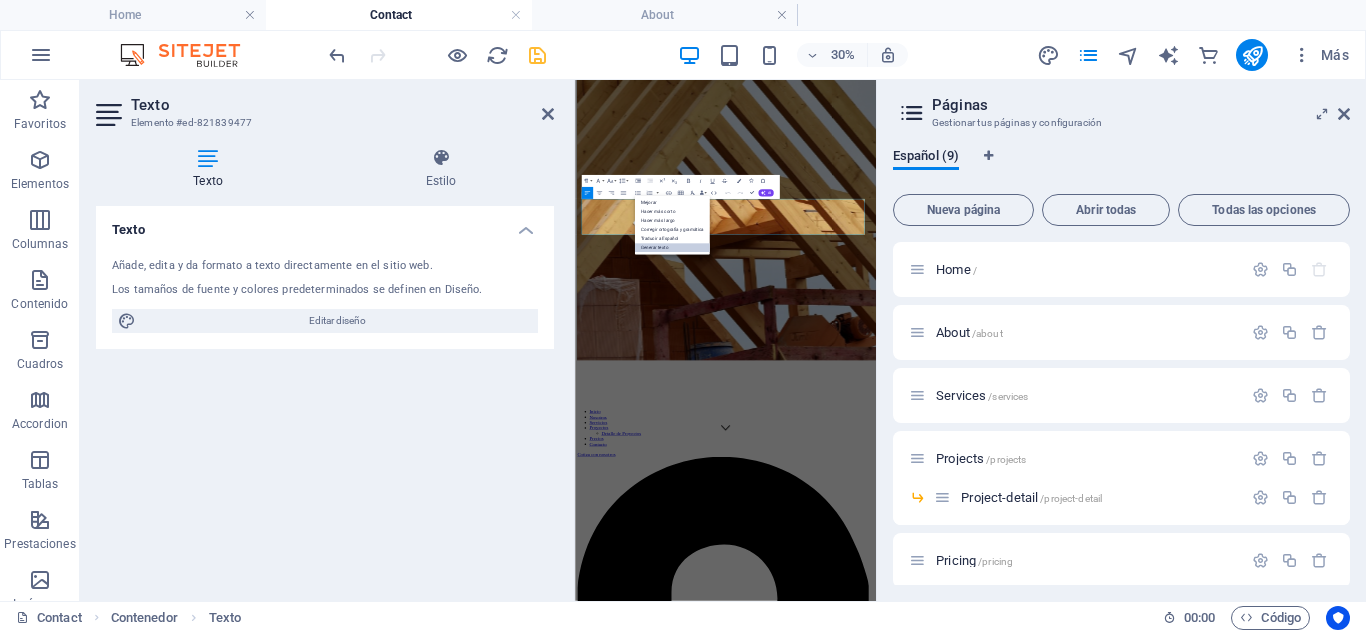 click on "Generar texto" at bounding box center [672, 247] 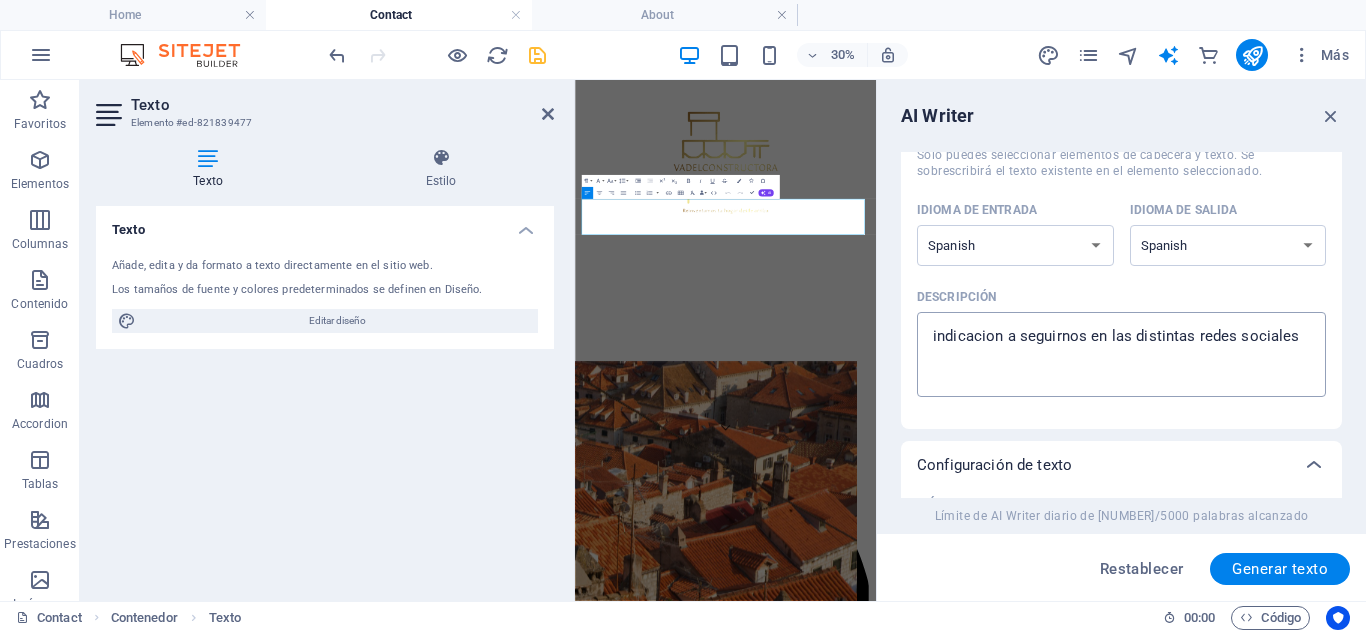 scroll, scrollTop: 132, scrollLeft: 0, axis: vertical 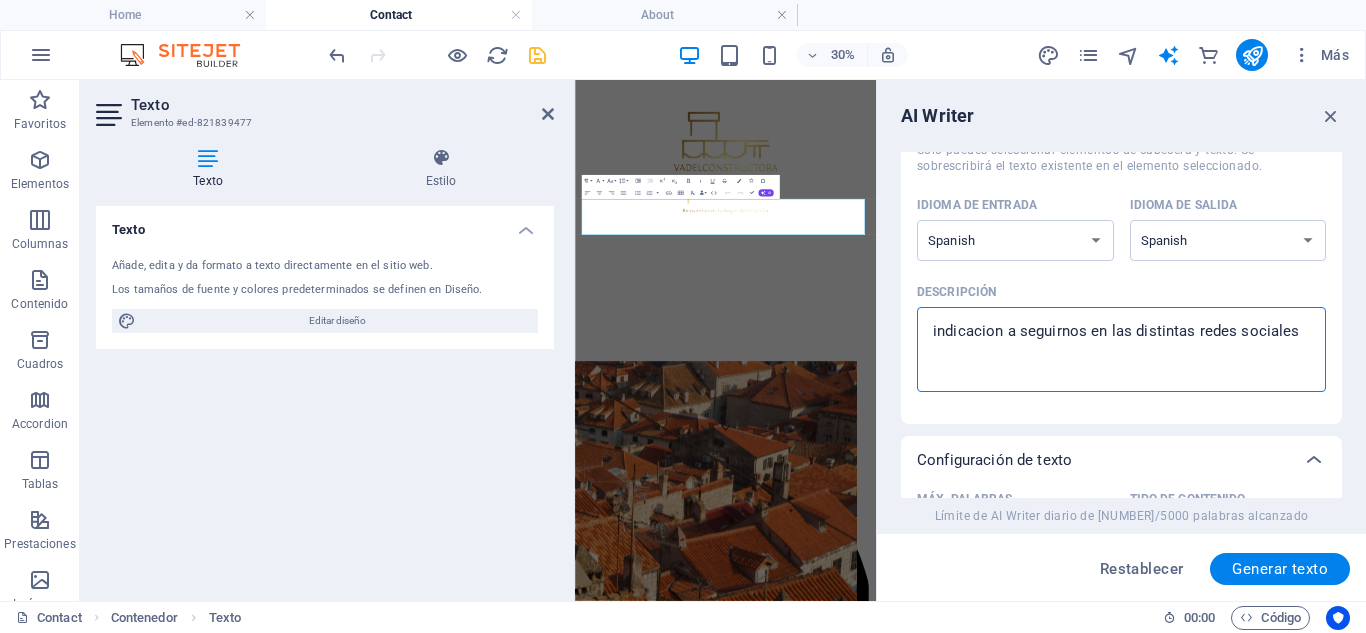 drag, startPoint x: 960, startPoint y: 338, endPoint x: 919, endPoint y: 339, distance: 41.01219 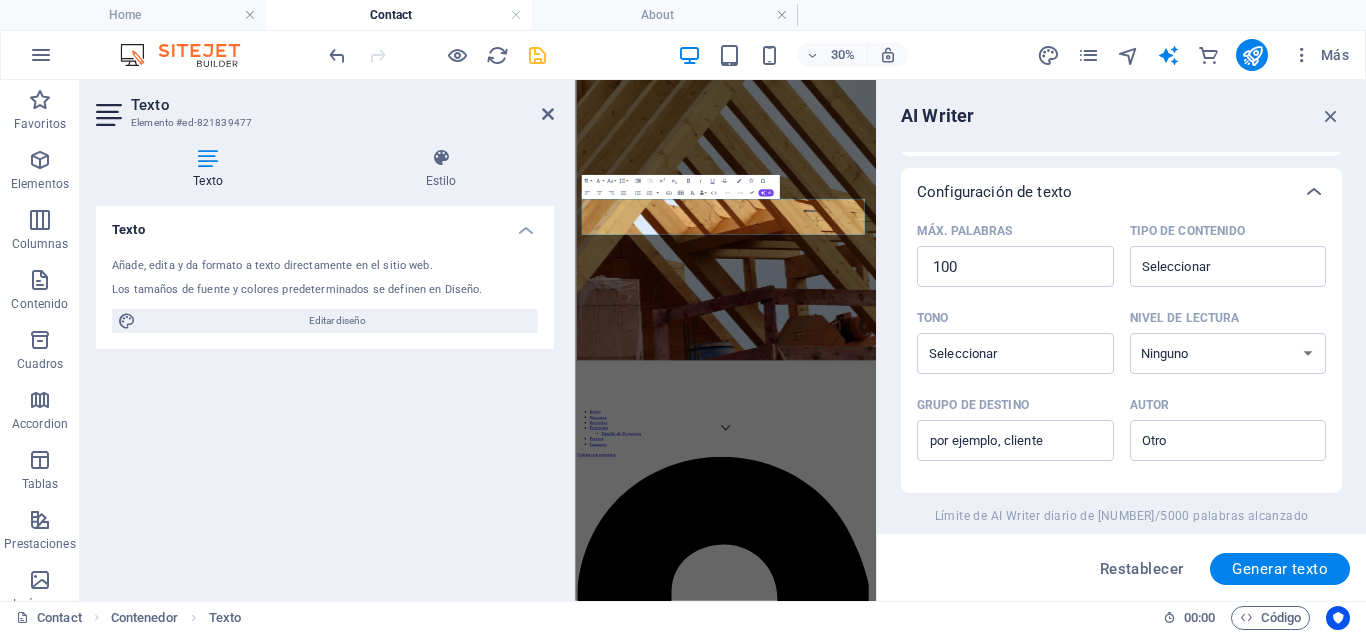 scroll, scrollTop: 710, scrollLeft: 0, axis: vertical 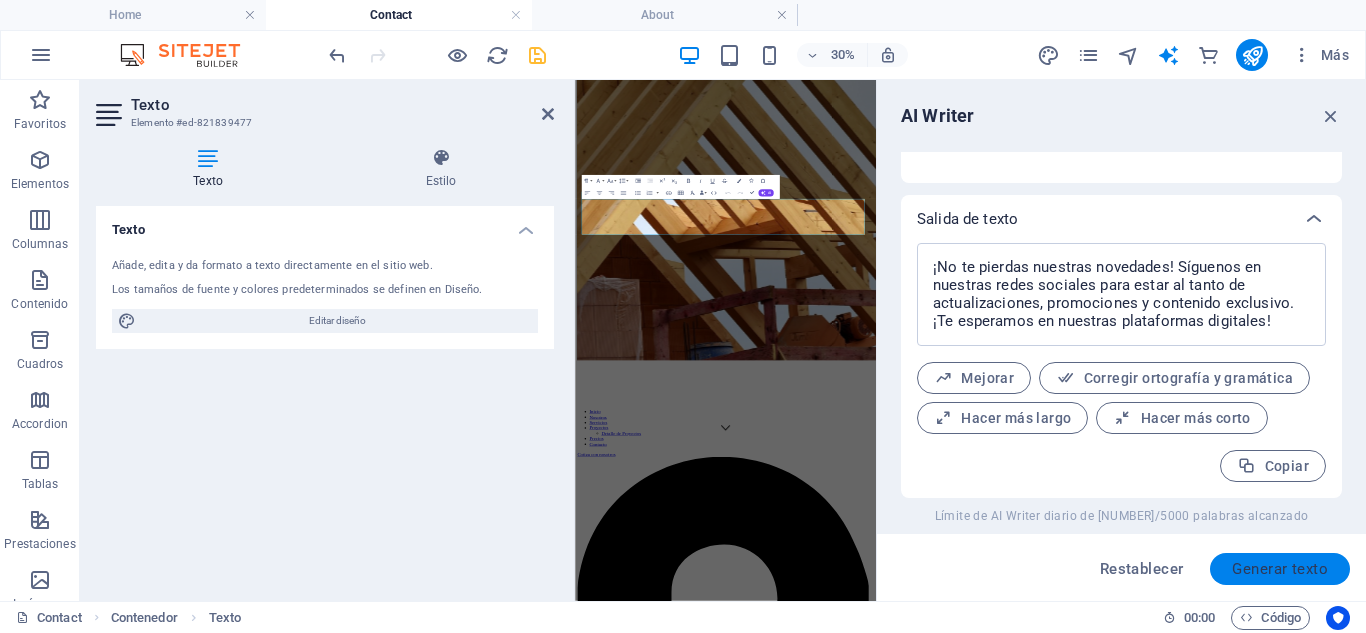 click on "Generar texto" at bounding box center (1280, 569) 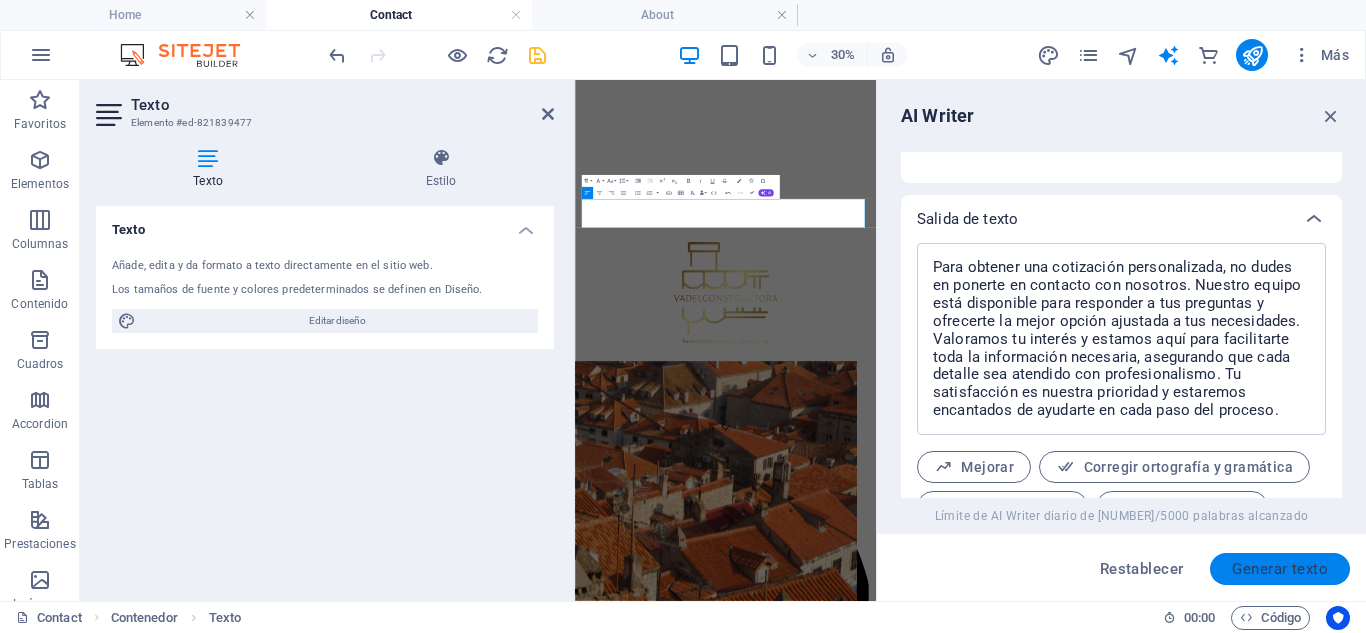 scroll, scrollTop: 799, scrollLeft: 0, axis: vertical 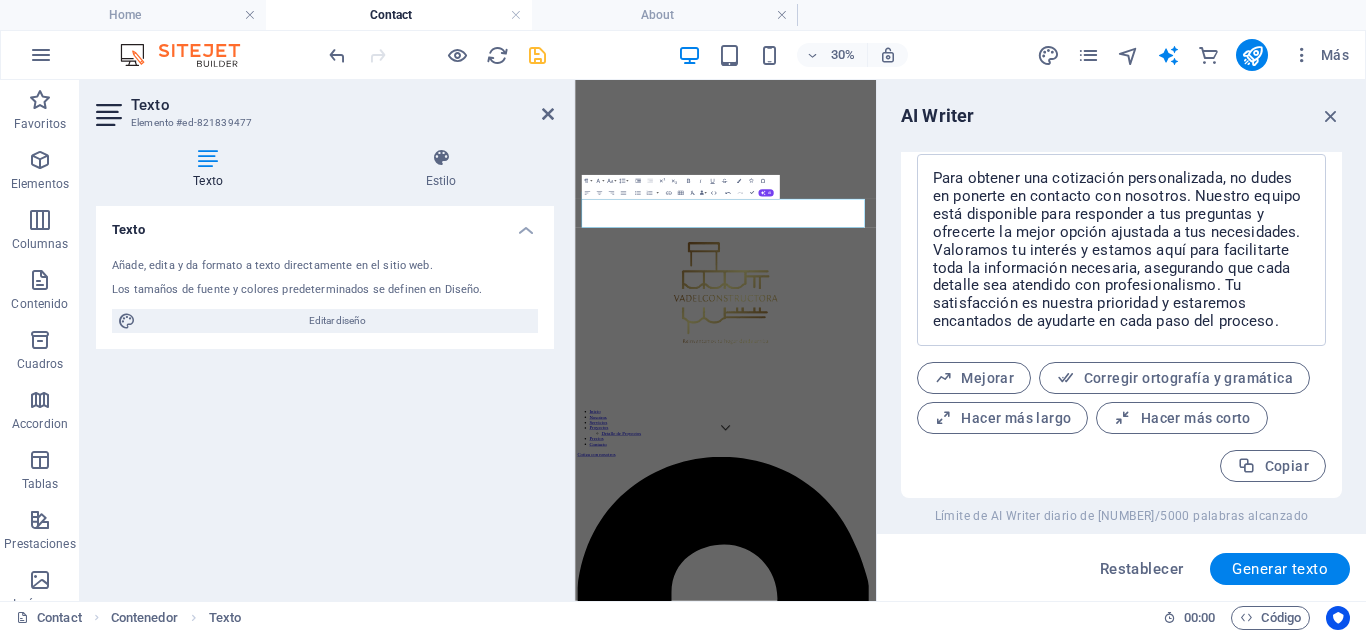 drag, startPoint x: 1331, startPoint y: 104, endPoint x: 1298, endPoint y: 85, distance: 38.078865 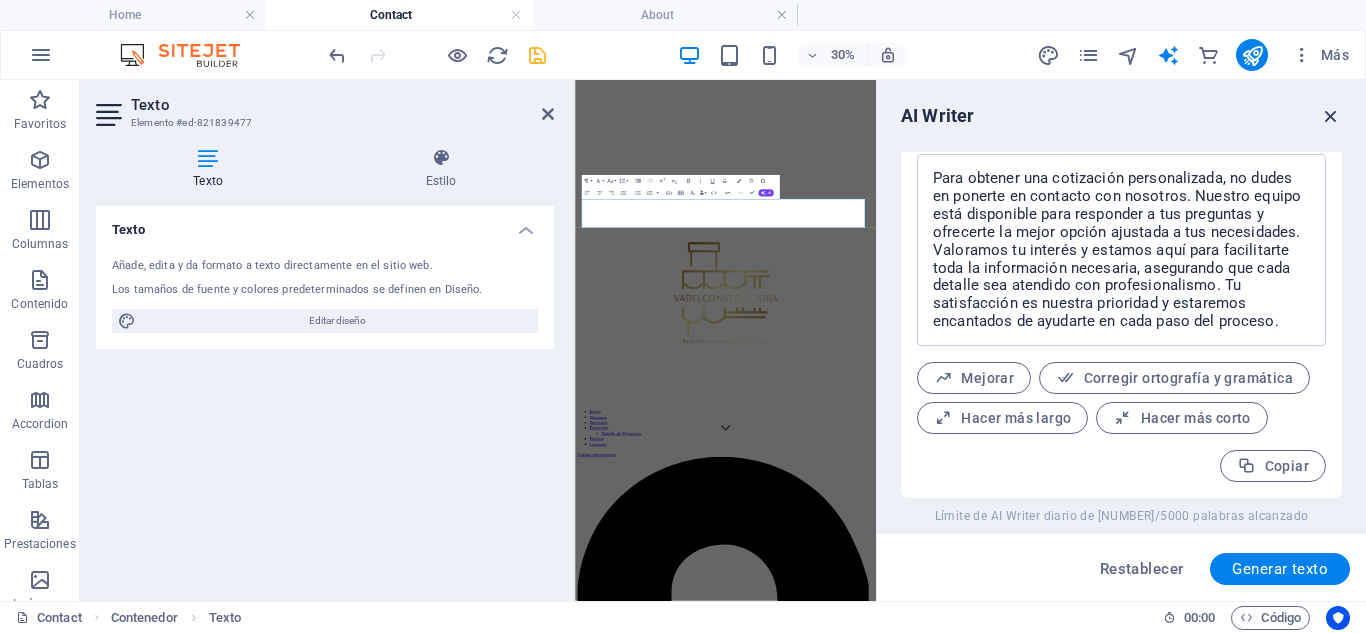 click at bounding box center [1331, 116] 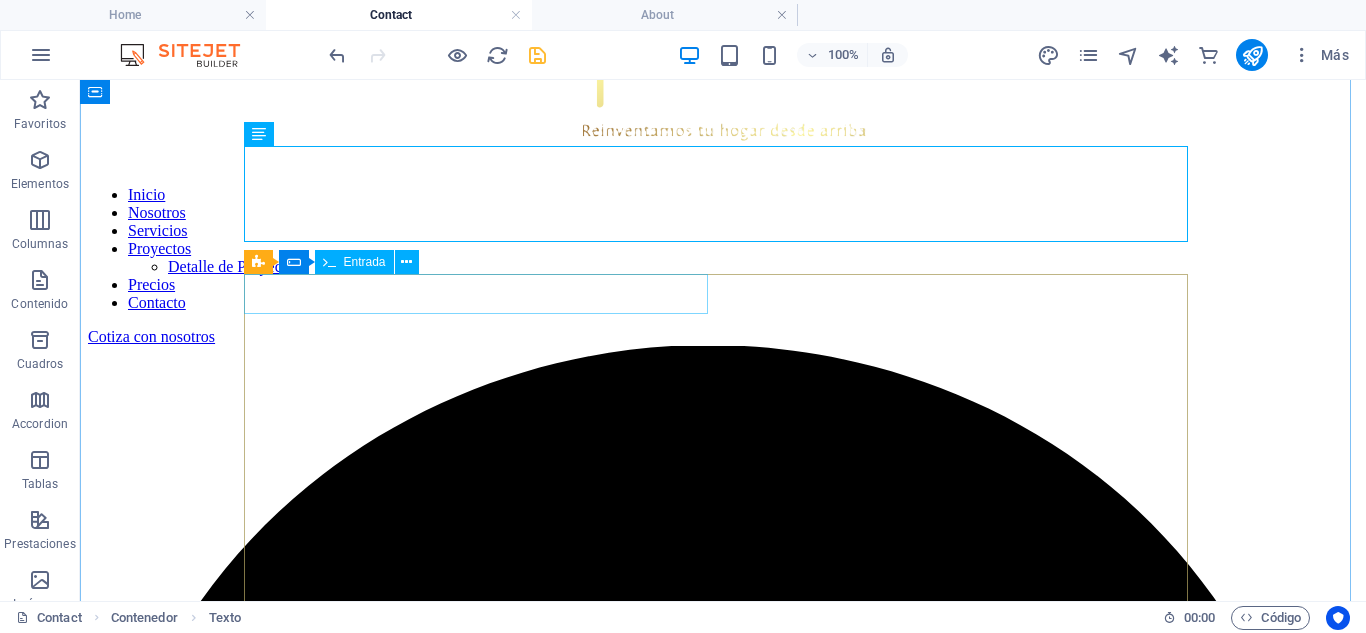 scroll, scrollTop: 880, scrollLeft: 0, axis: vertical 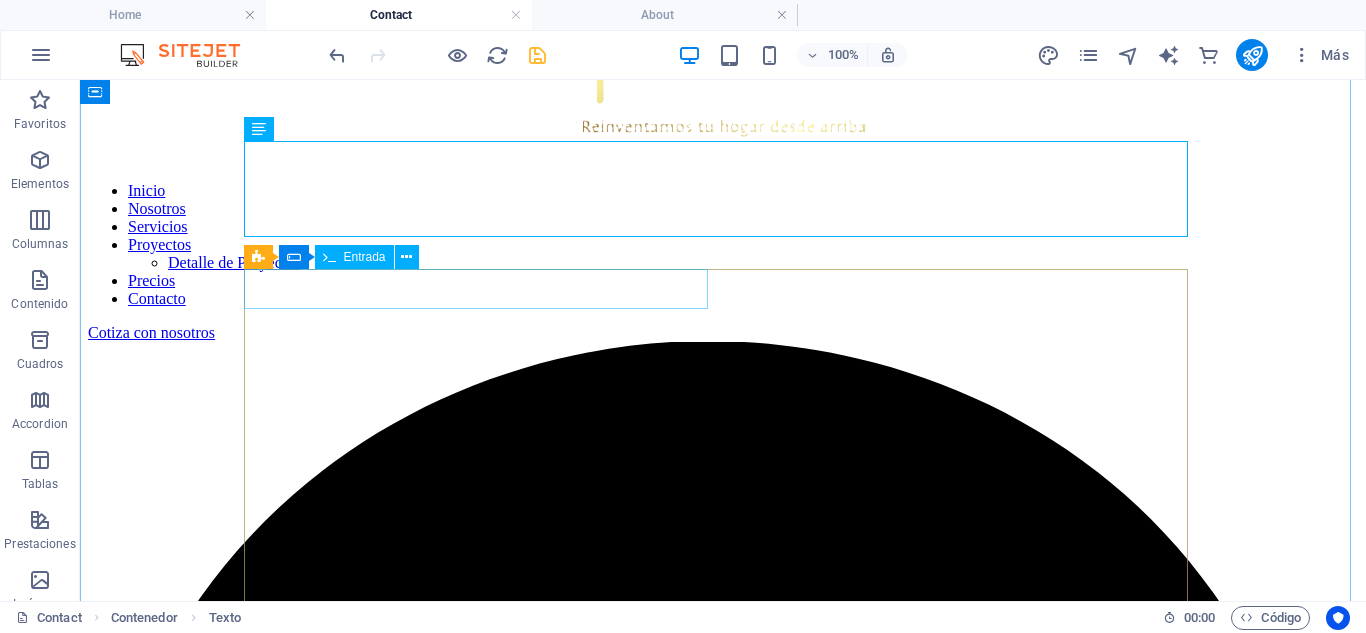 click 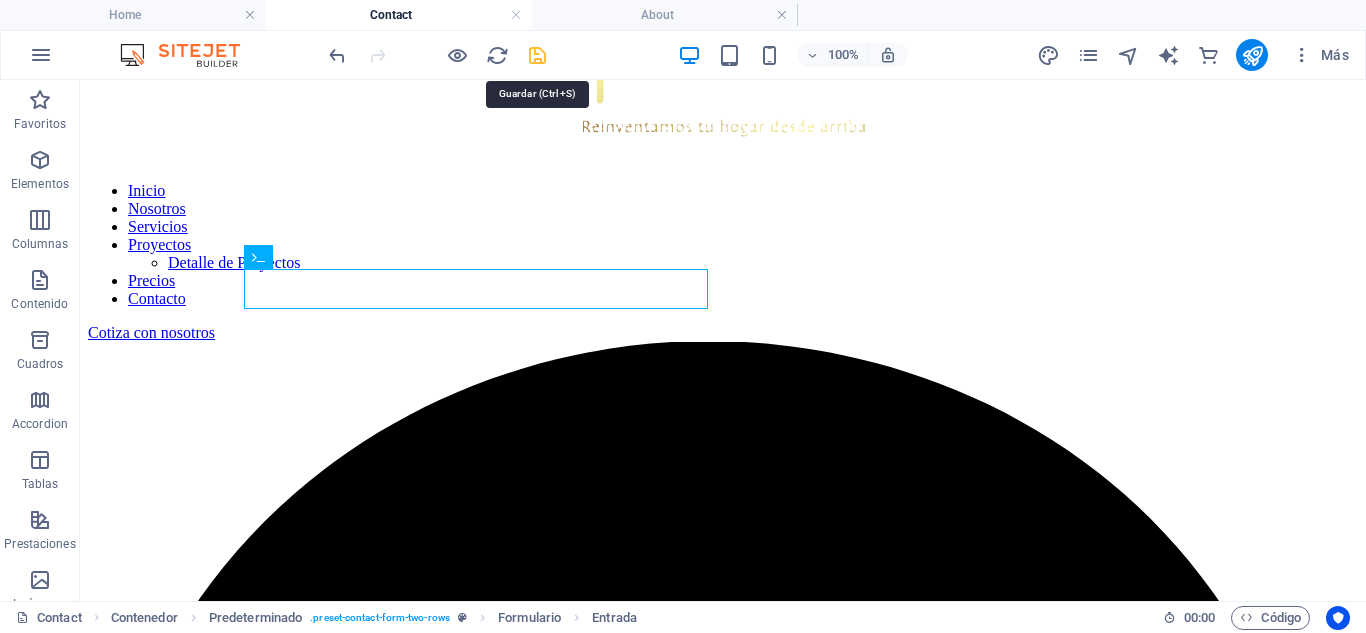 drag, startPoint x: 540, startPoint y: 55, endPoint x: 507, endPoint y: 108, distance: 62.433964 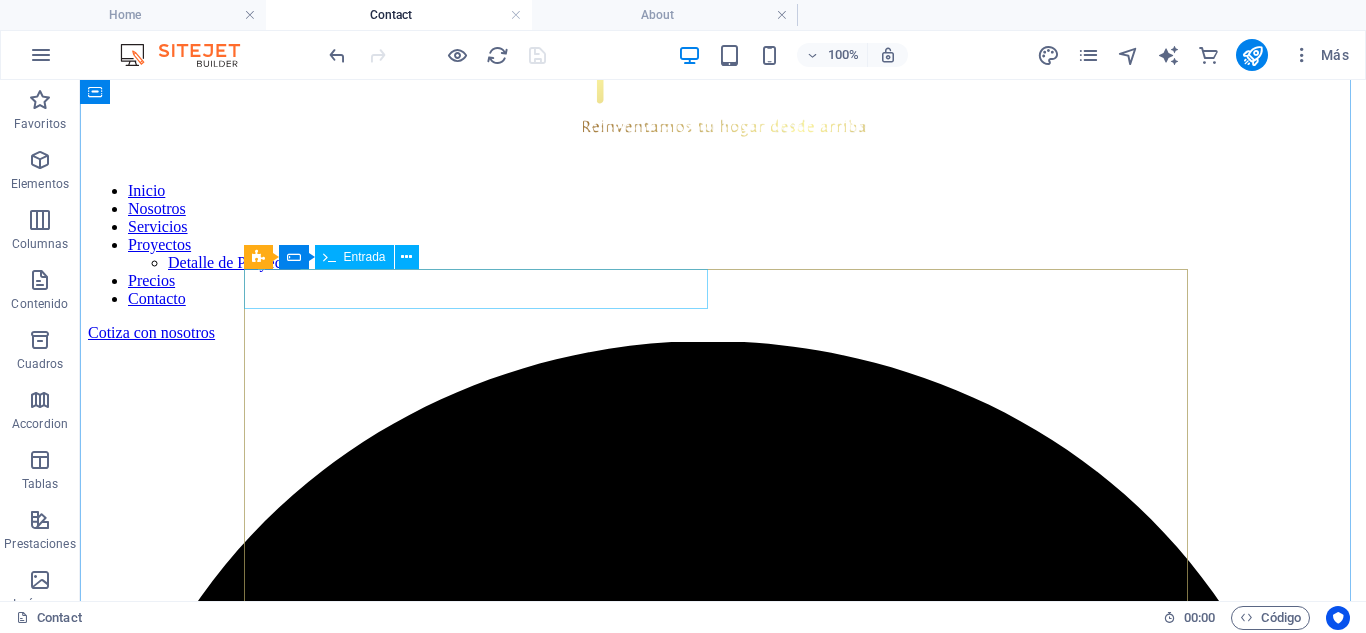 click 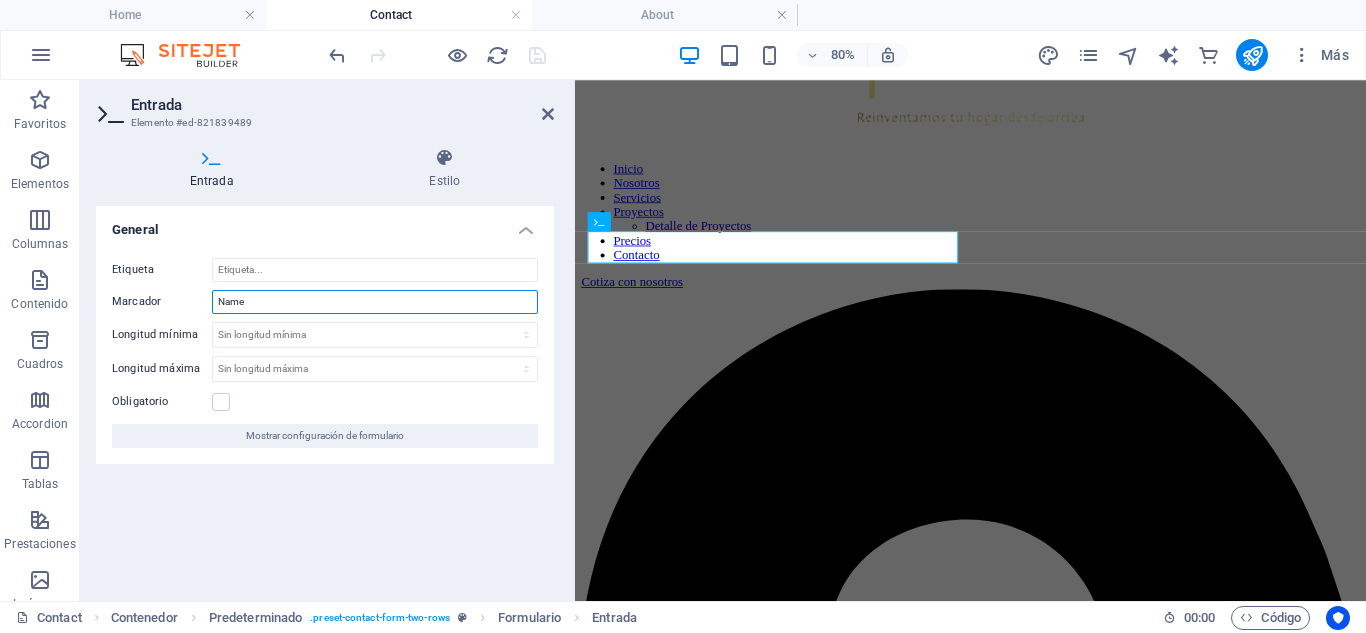 click on "Name" at bounding box center [375, 302] 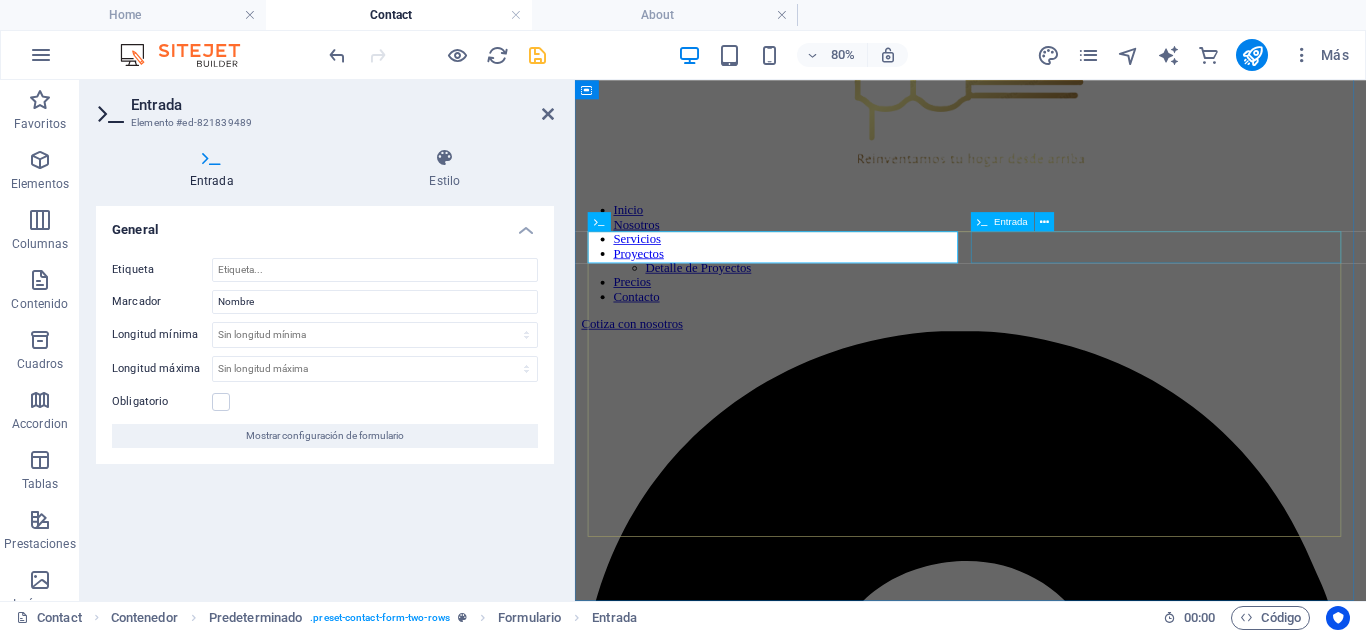 click 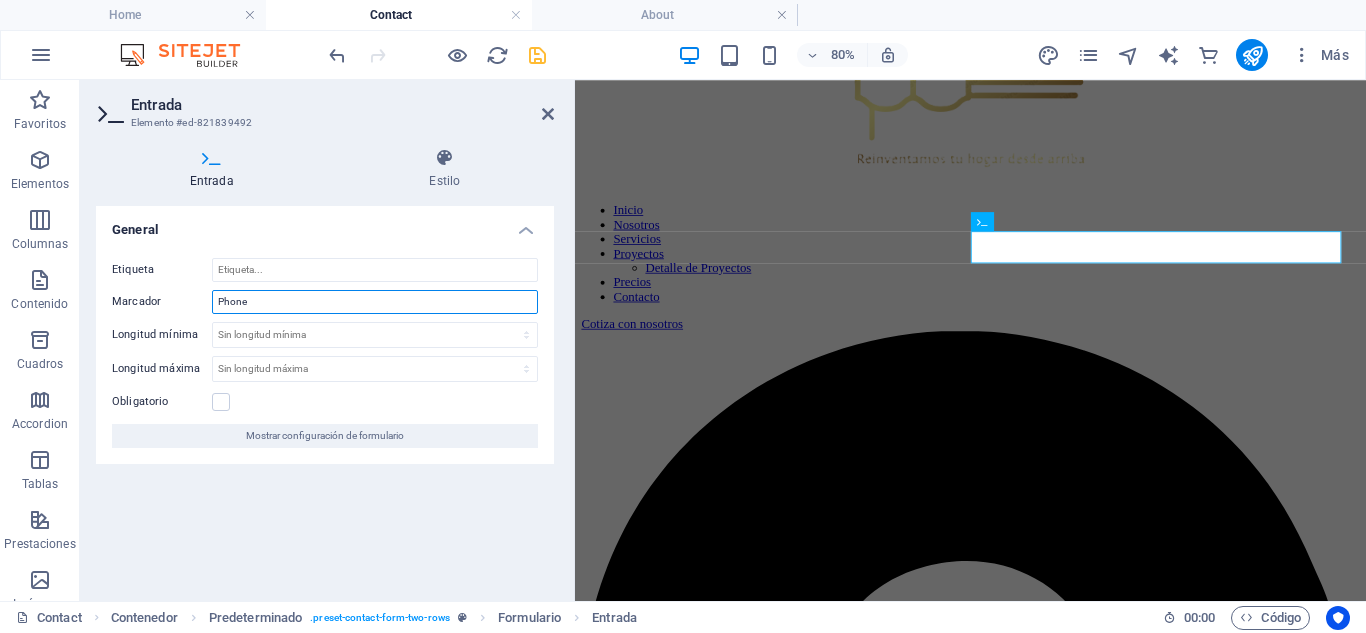 drag, startPoint x: 272, startPoint y: 293, endPoint x: 155, endPoint y: 306, distance: 117.72001 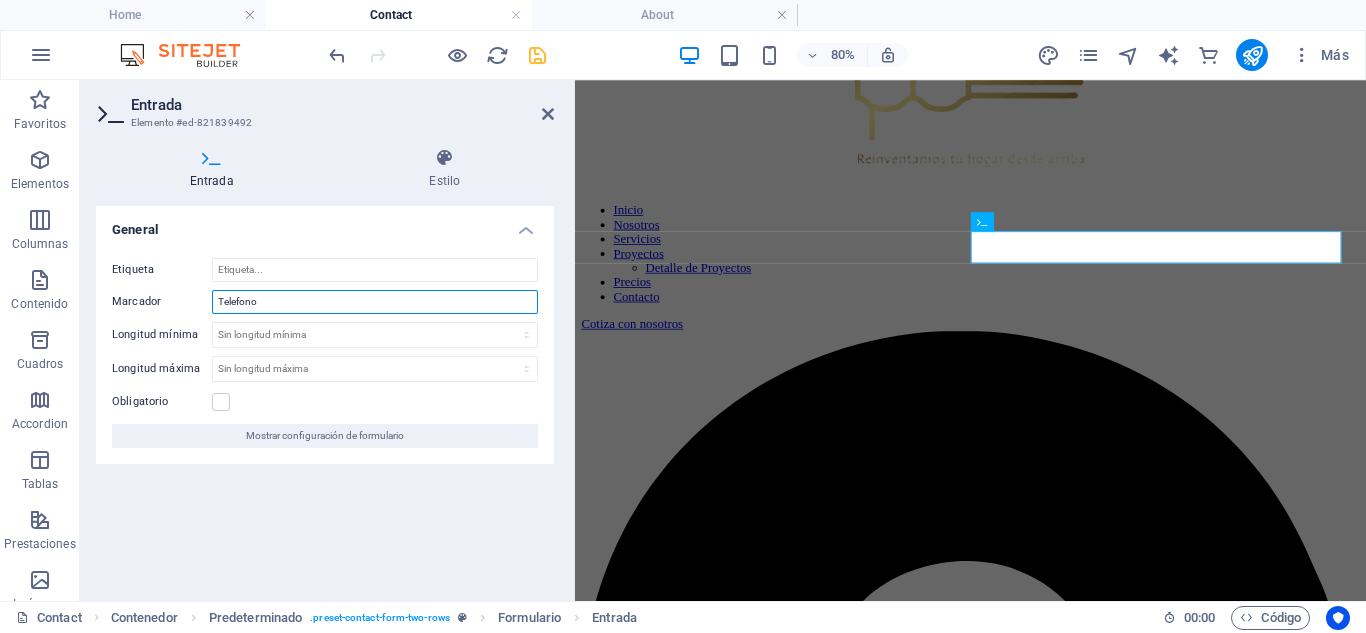 click on "Telefono" at bounding box center [375, 302] 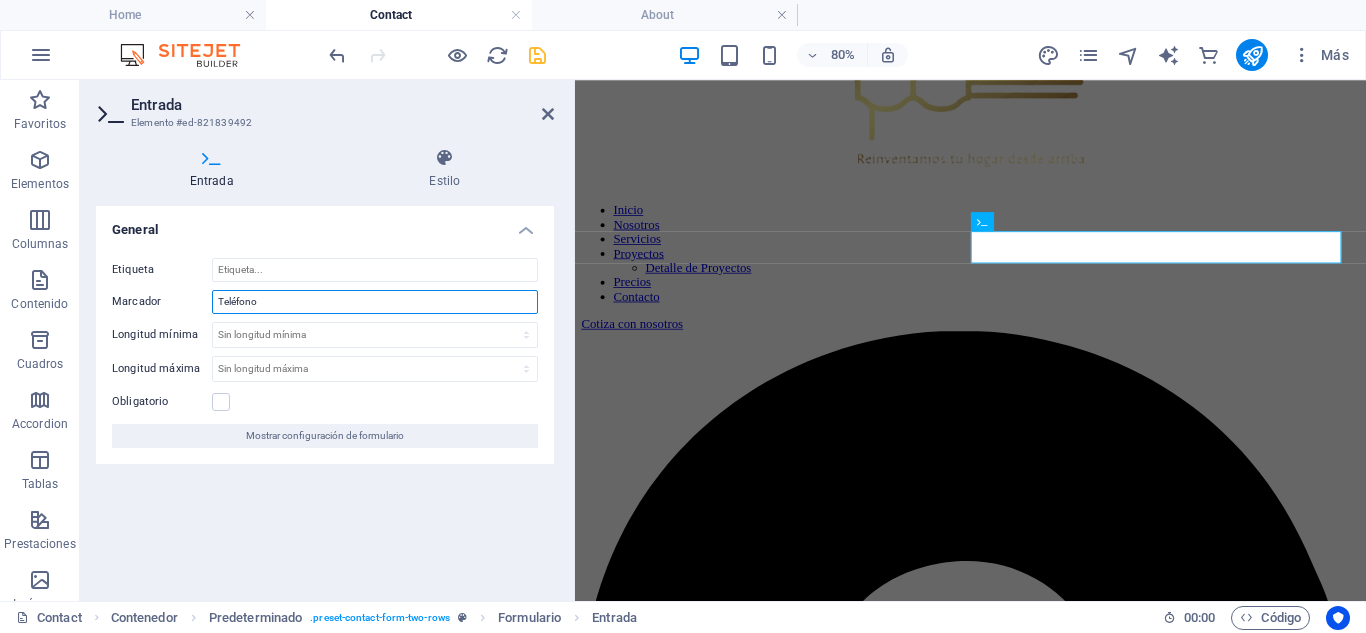 click on "Teléfono" at bounding box center (375, 302) 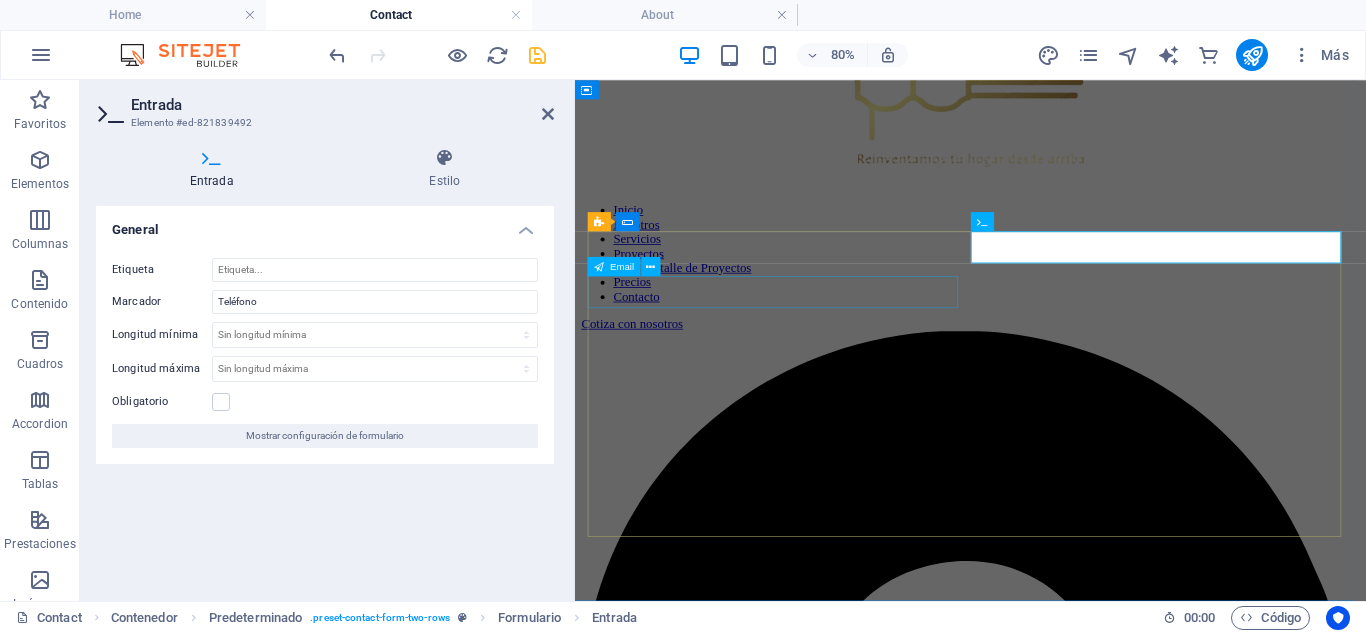 click 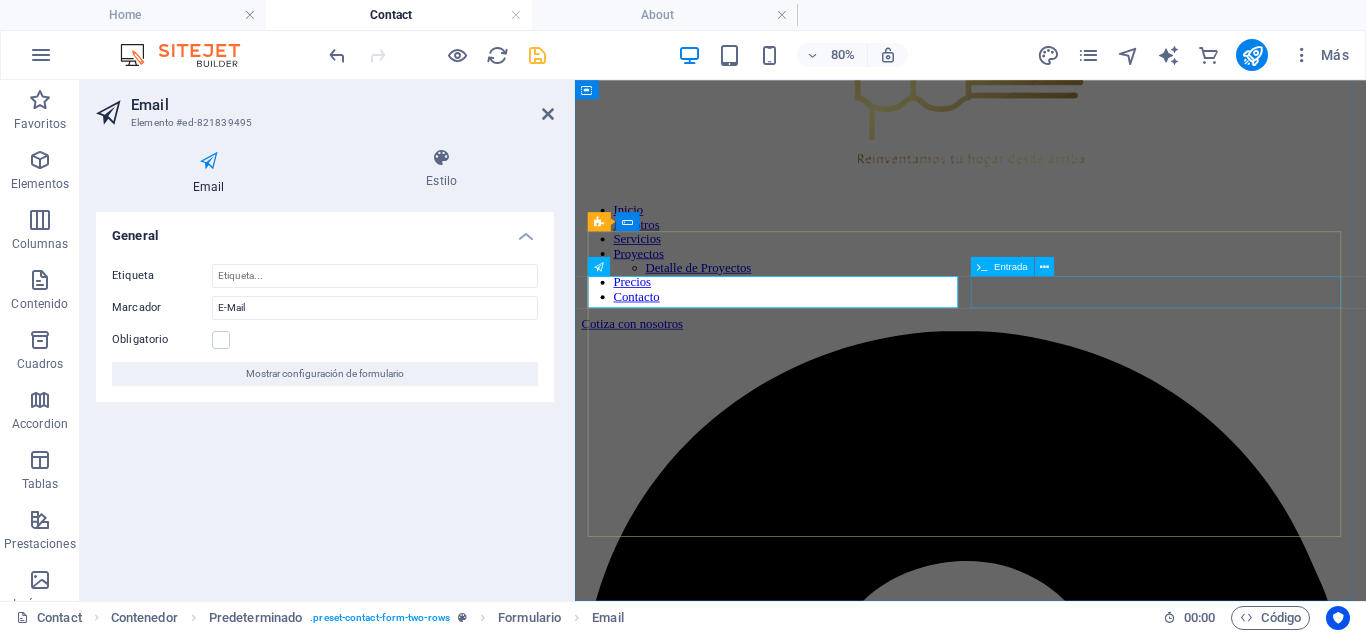 click 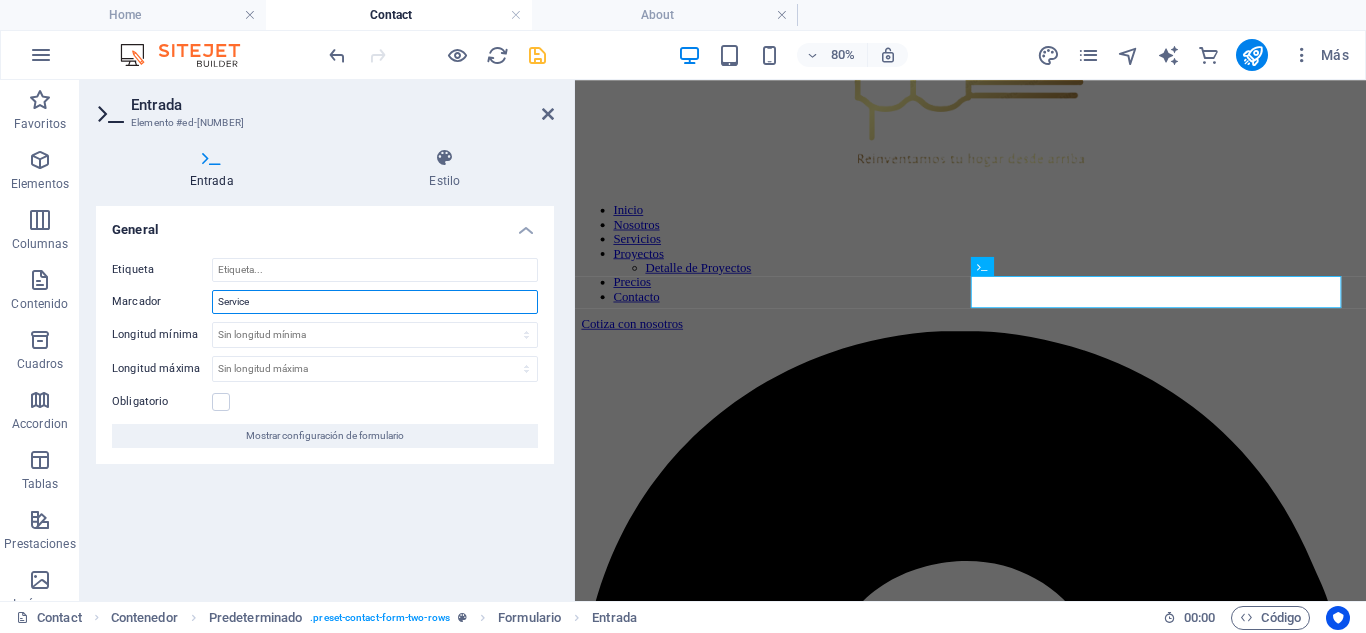 drag, startPoint x: 290, startPoint y: 299, endPoint x: 203, endPoint y: 298, distance: 87.005745 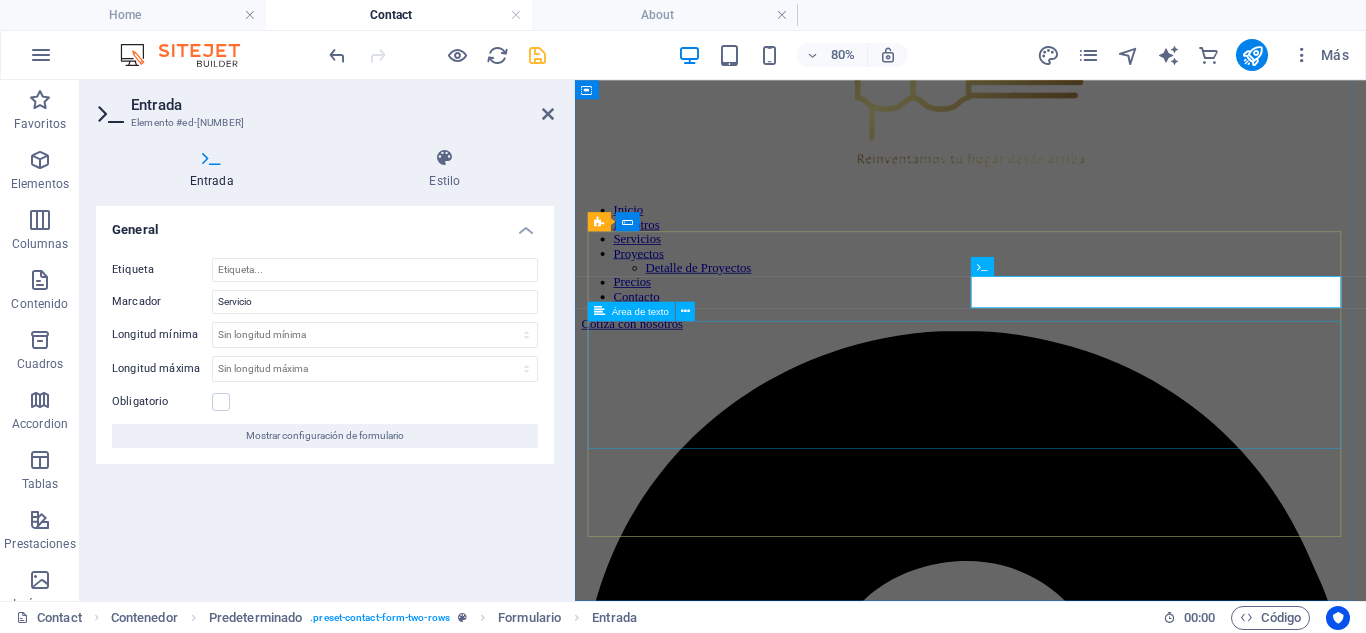 click 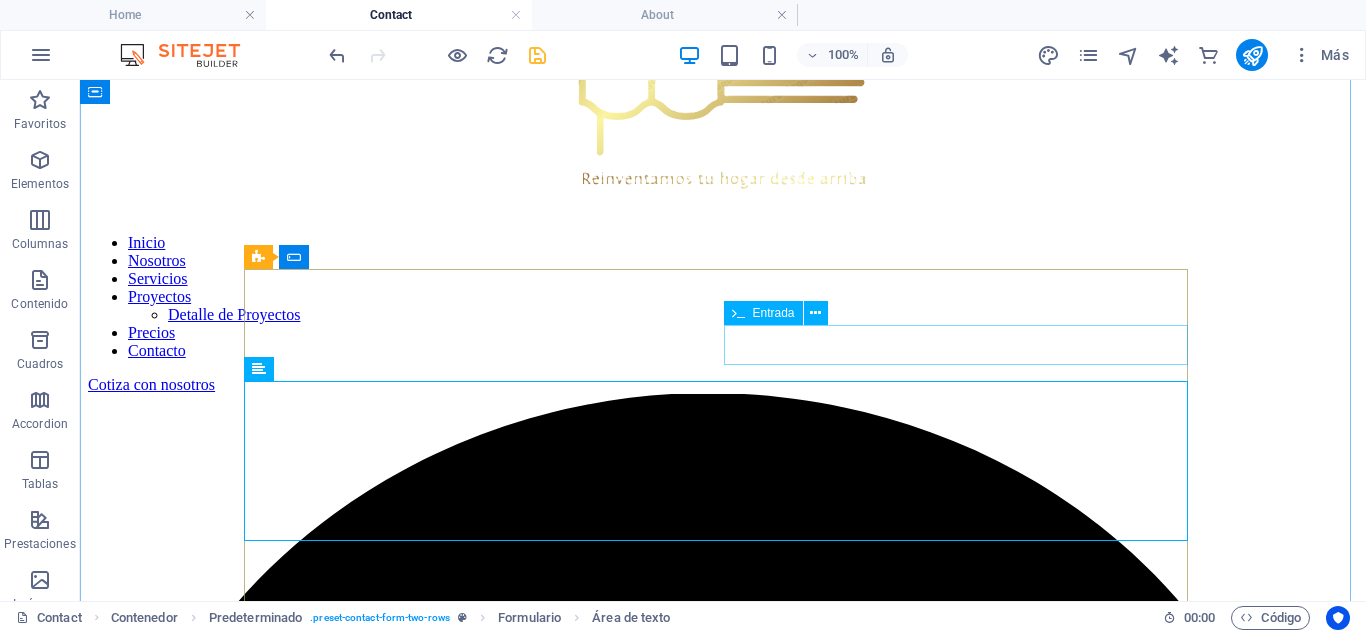 click 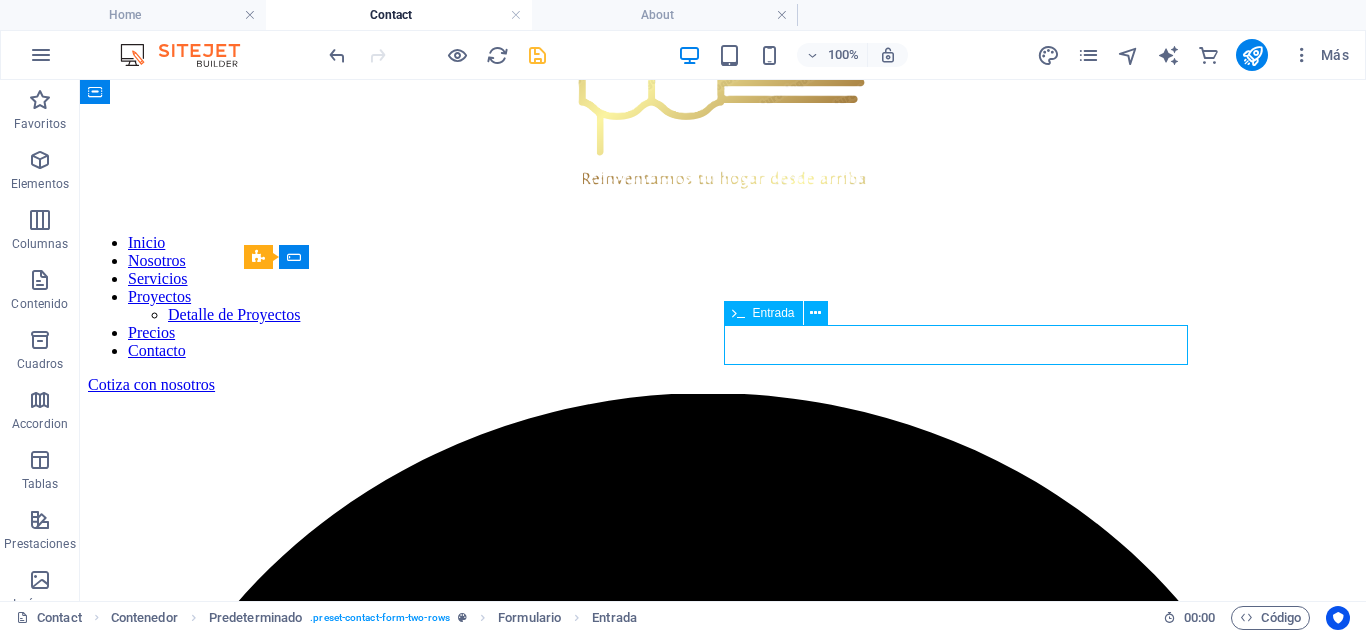 click 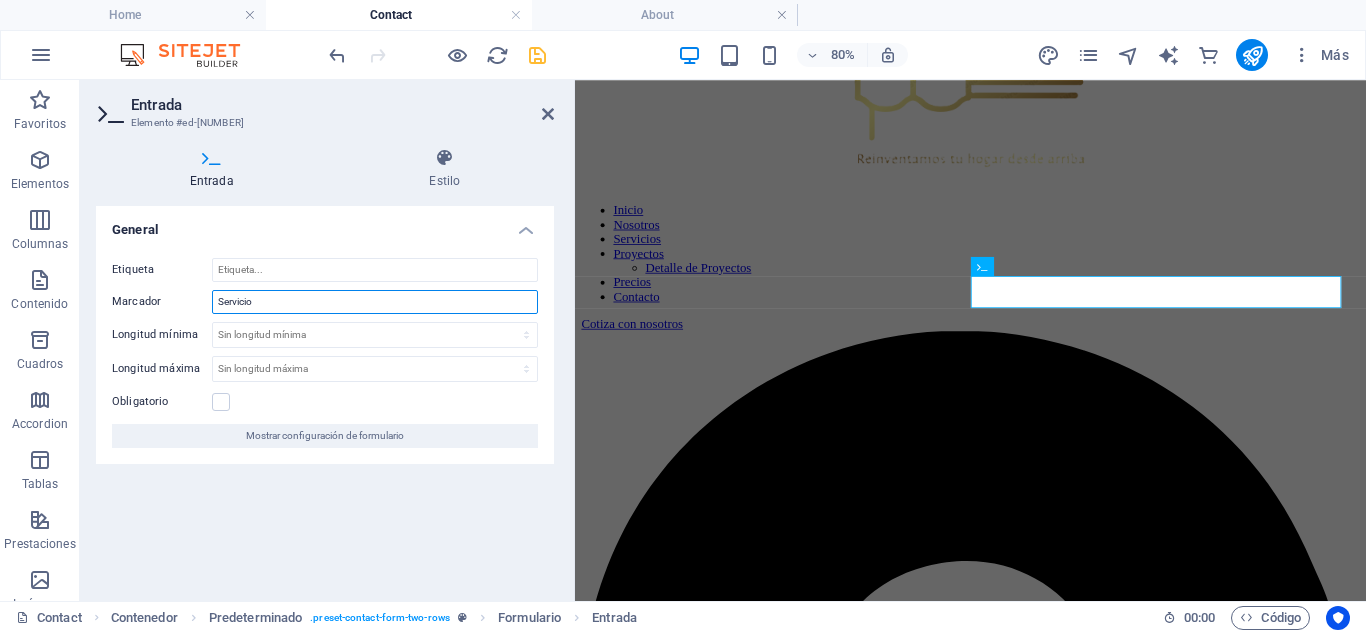 click on "Servicio" at bounding box center [375, 302] 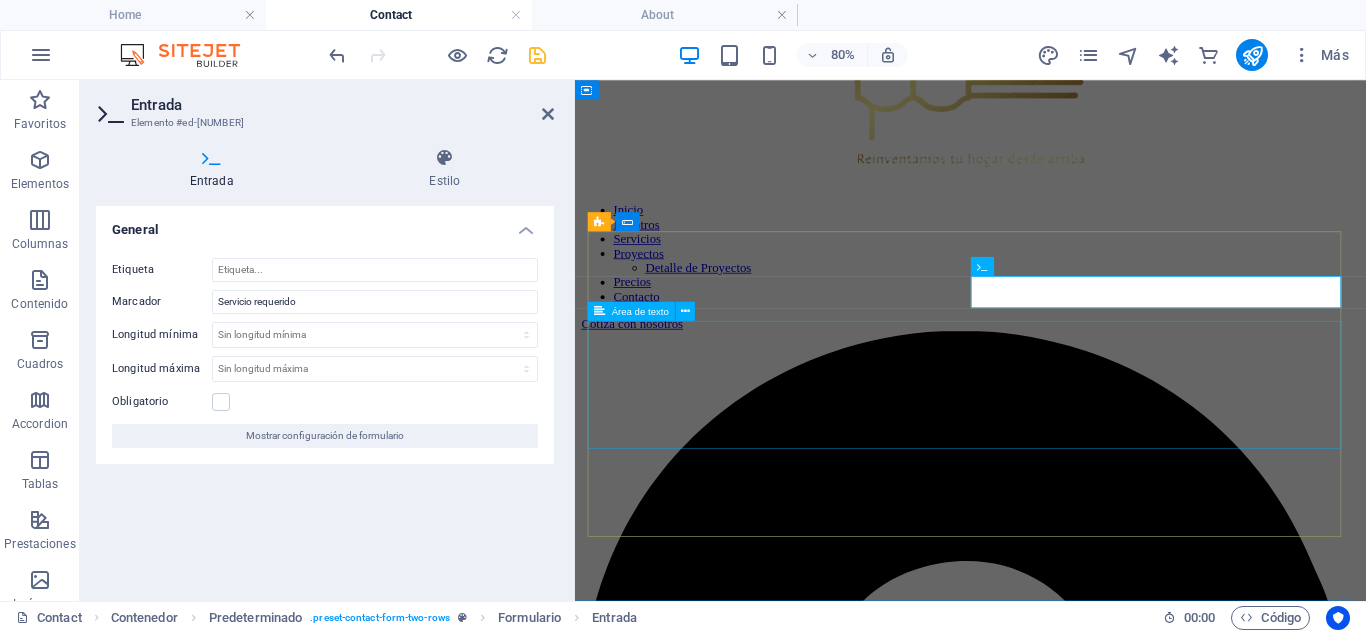 click 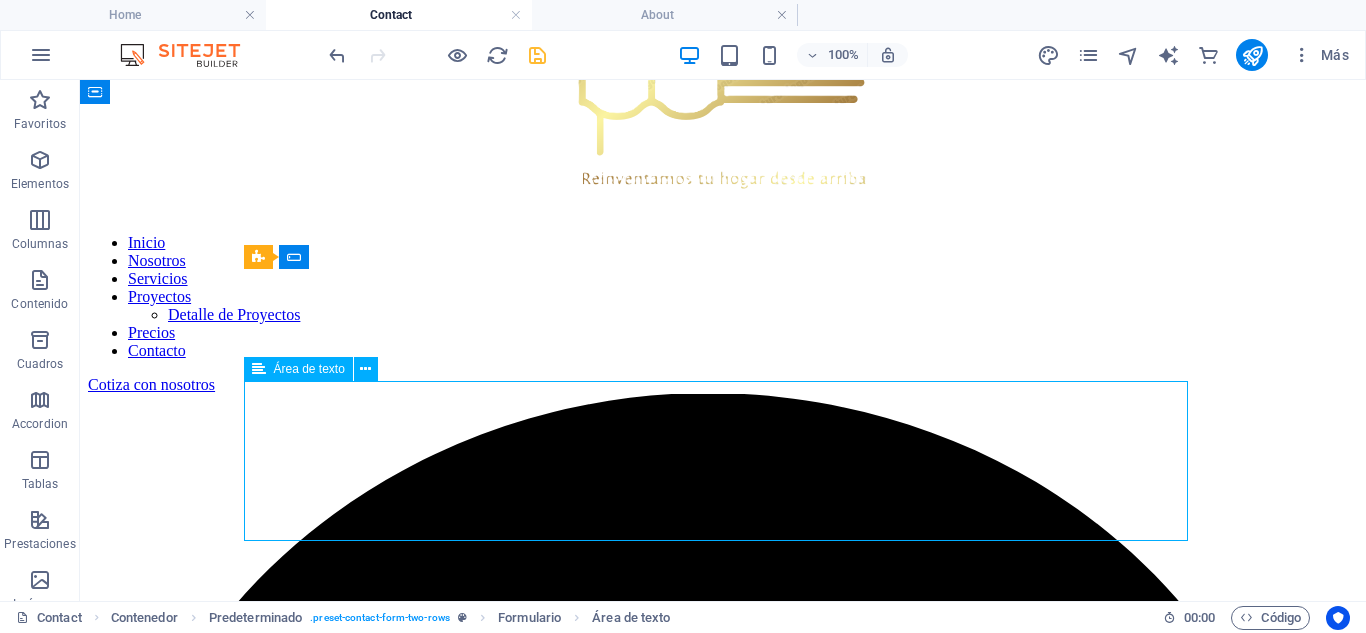 click 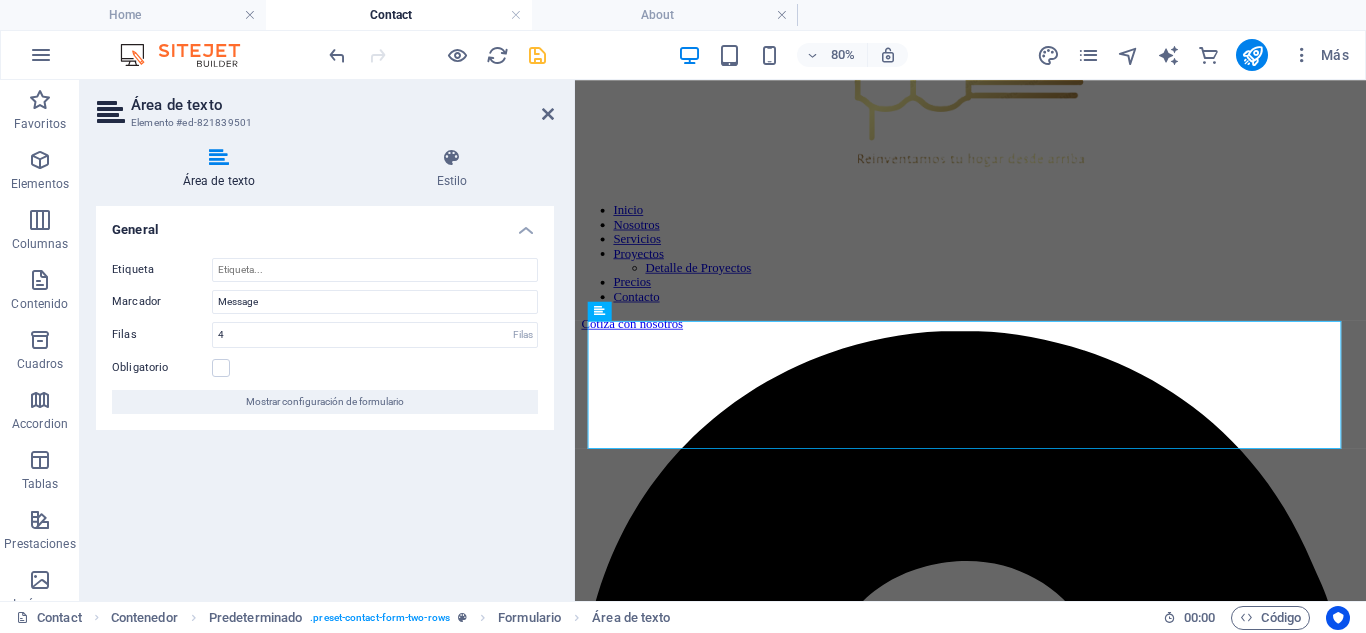 click on "Etiqueta Marcador Message Filas 4 Filas Obligatorio Mostrar configuración de formulario" at bounding box center [325, 336] 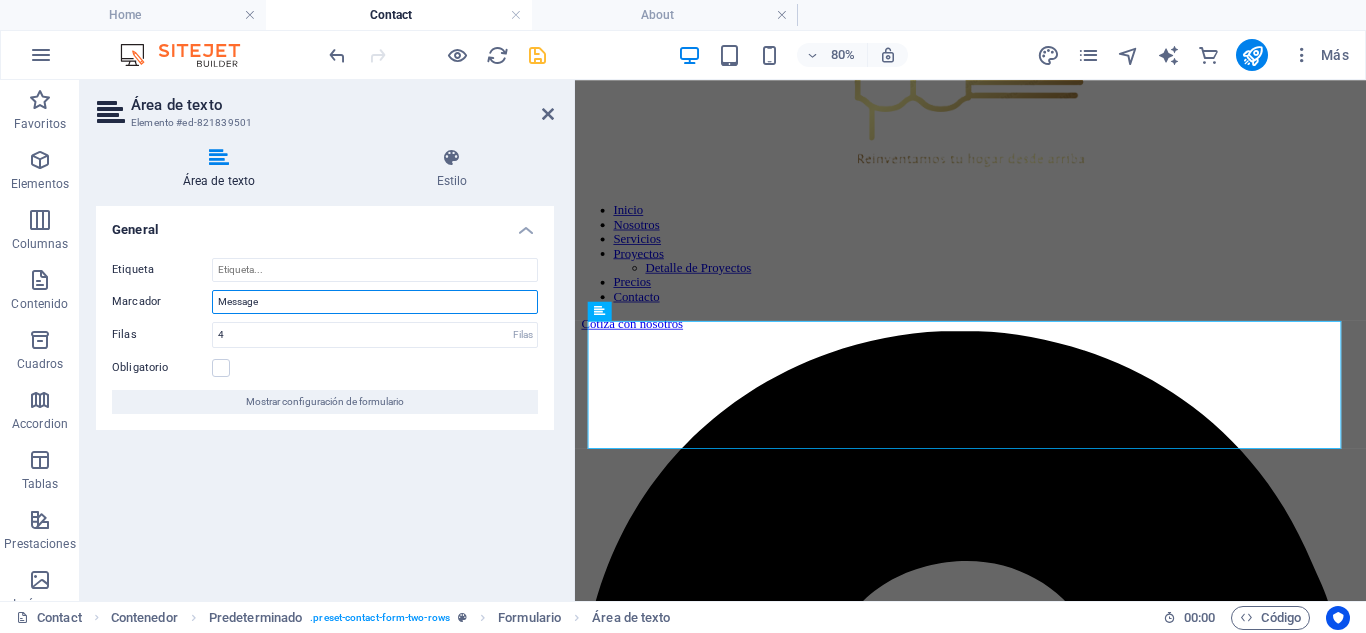 drag, startPoint x: 280, startPoint y: 306, endPoint x: 167, endPoint y: 307, distance: 113.004425 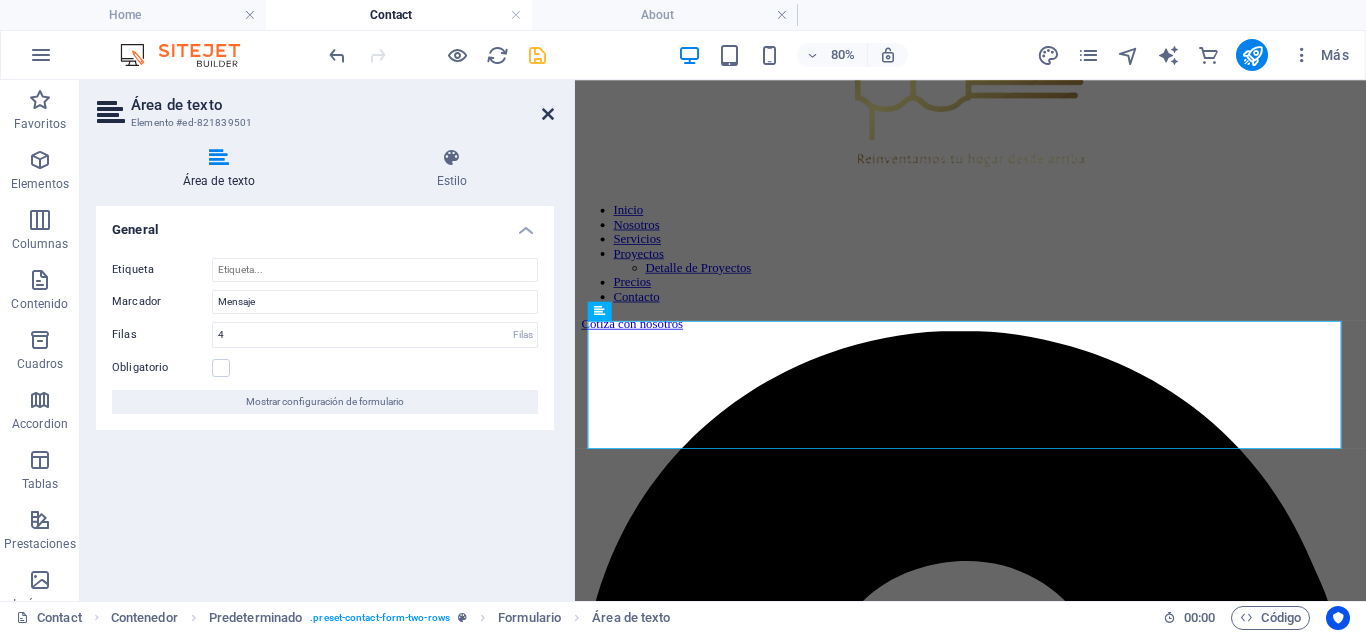 click at bounding box center (548, 114) 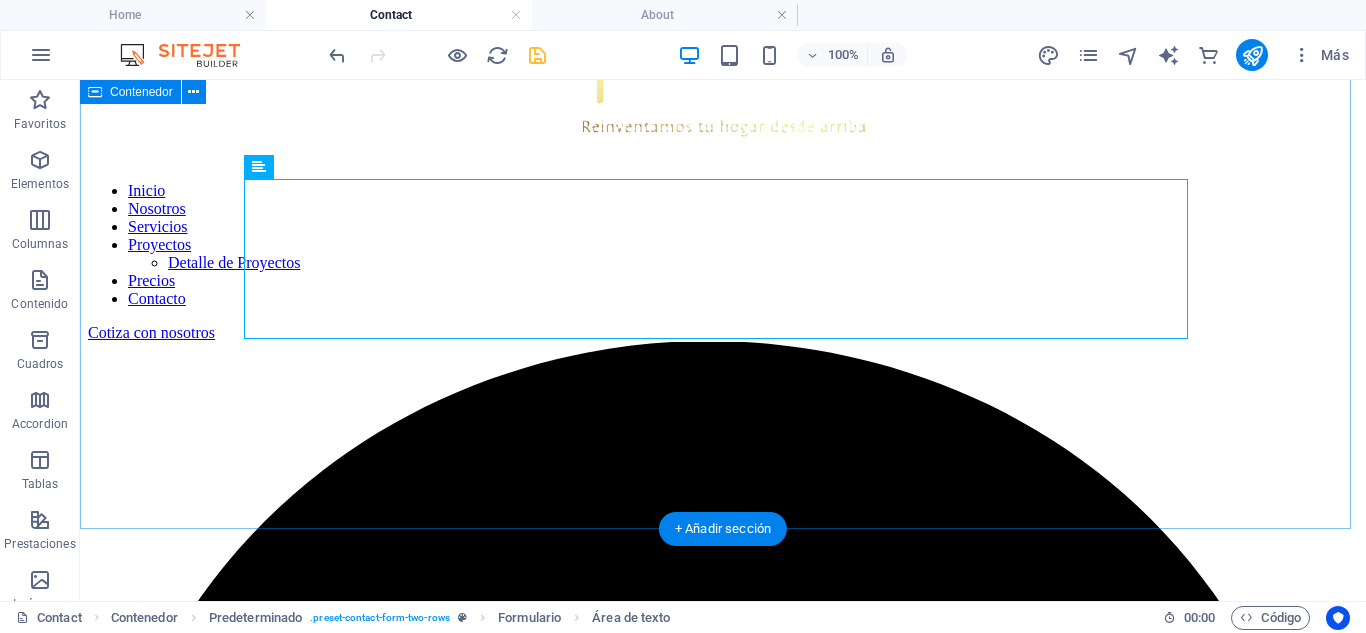 scroll, scrollTop: 1083, scrollLeft: 0, axis: vertical 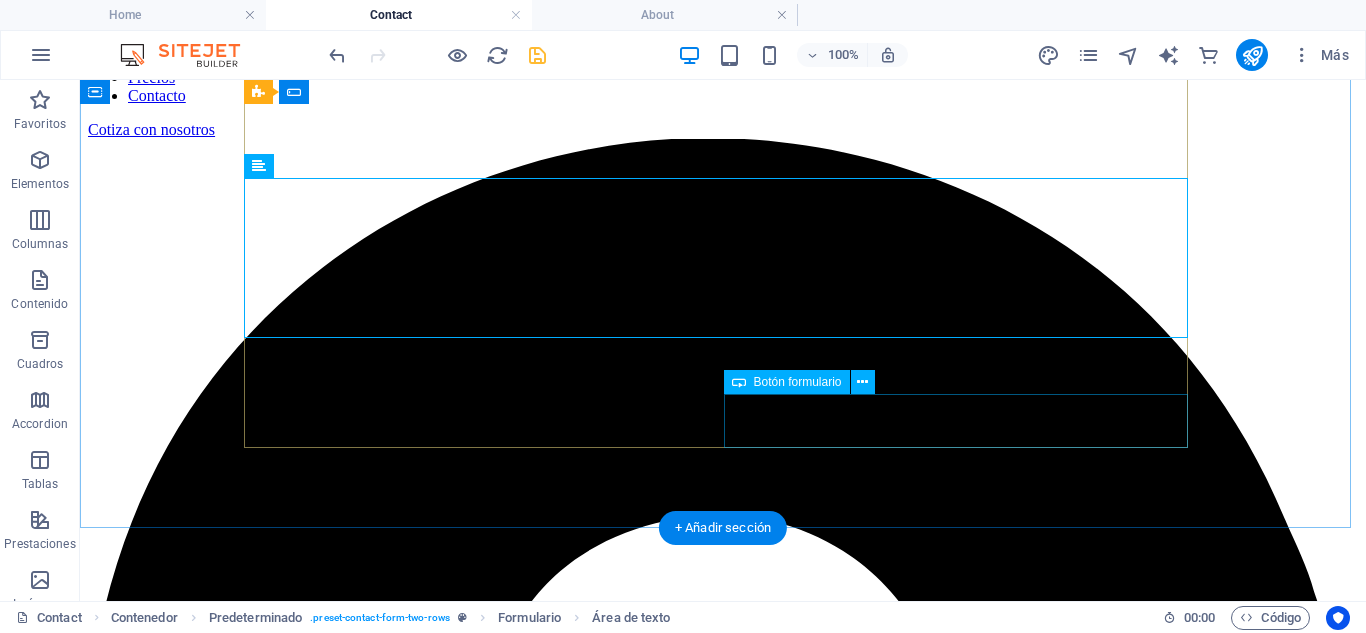click on "Send" 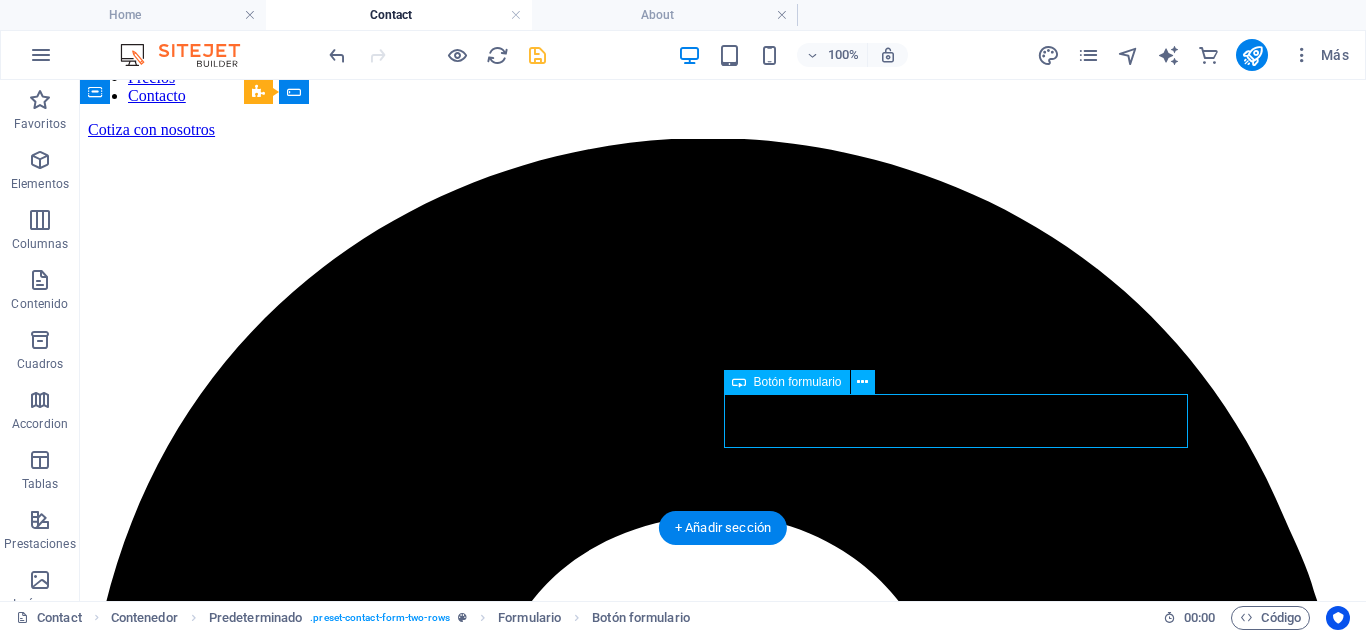 click on "Send" 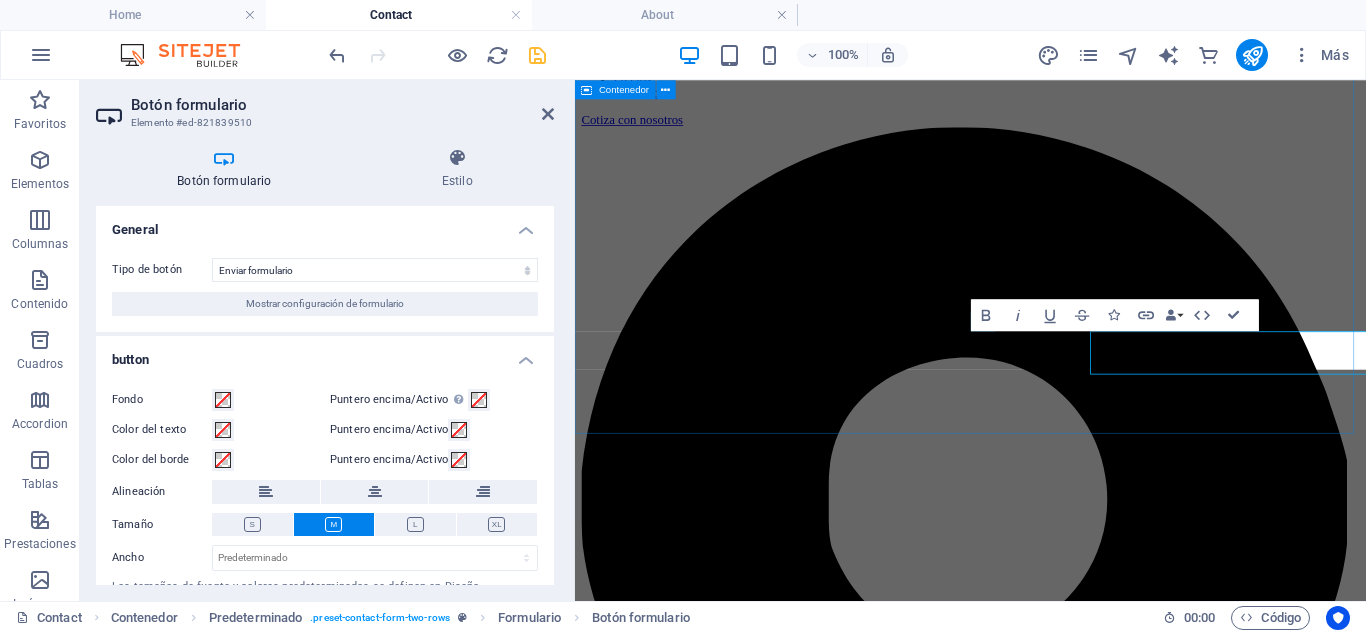 click on "Send" 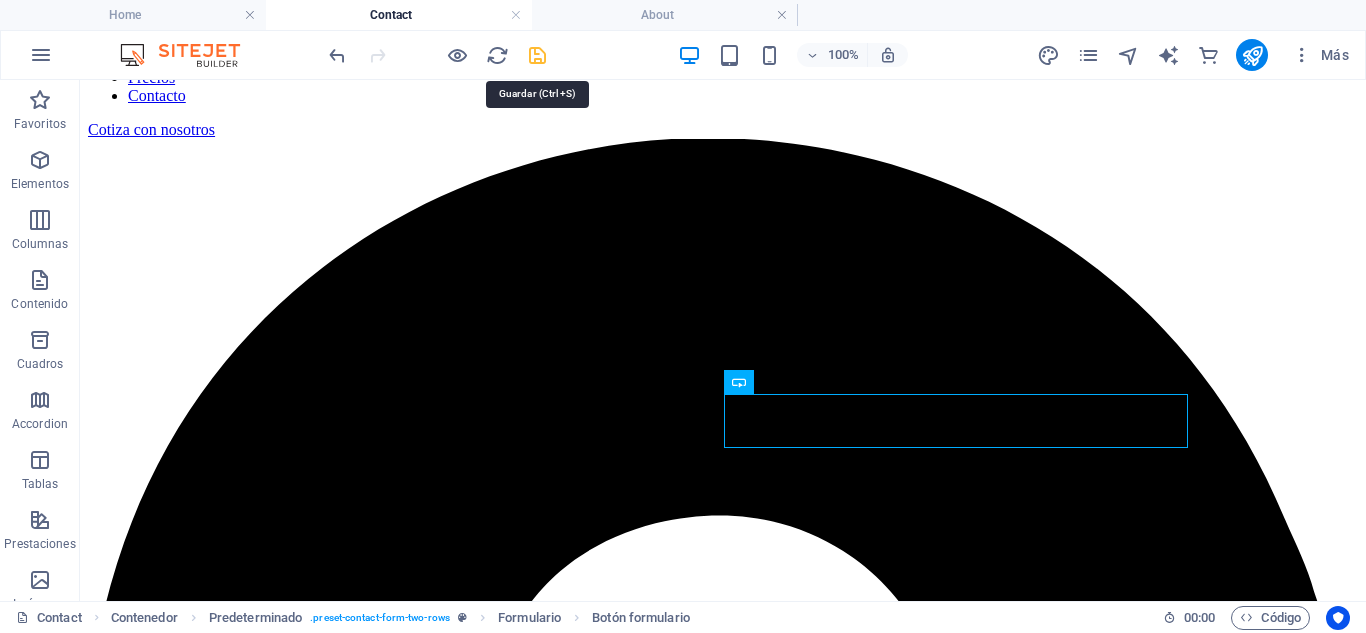 click at bounding box center (537, 55) 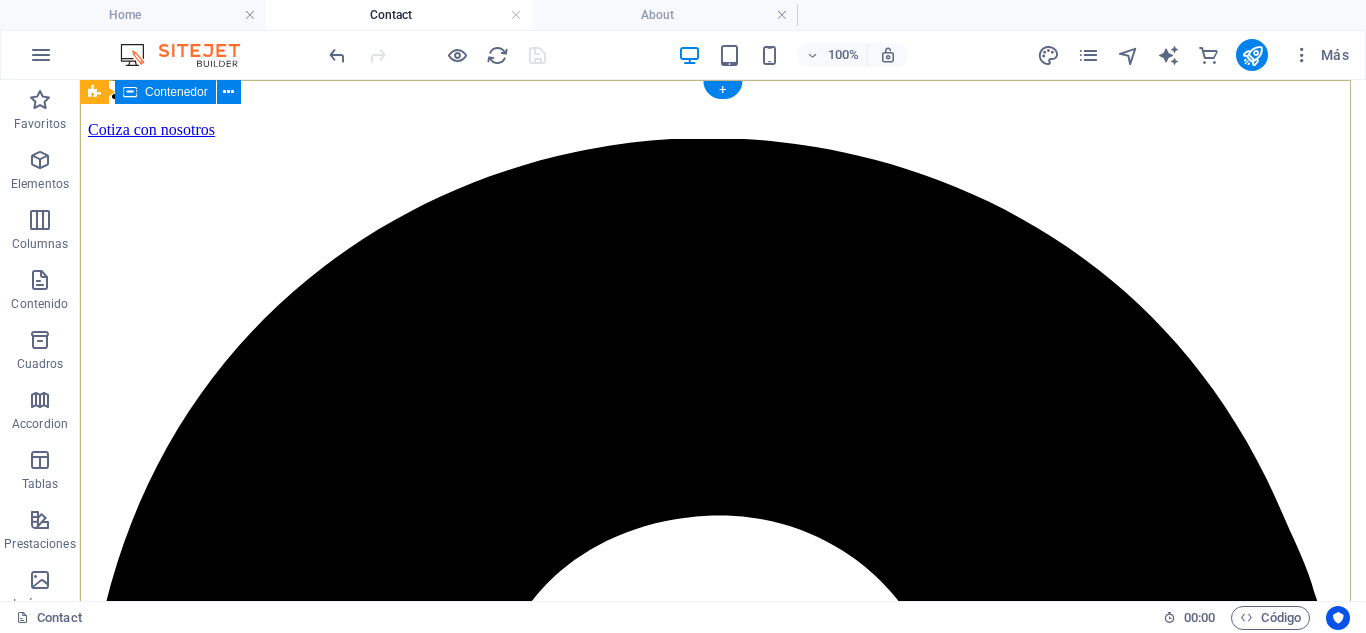 scroll, scrollTop: 0, scrollLeft: 0, axis: both 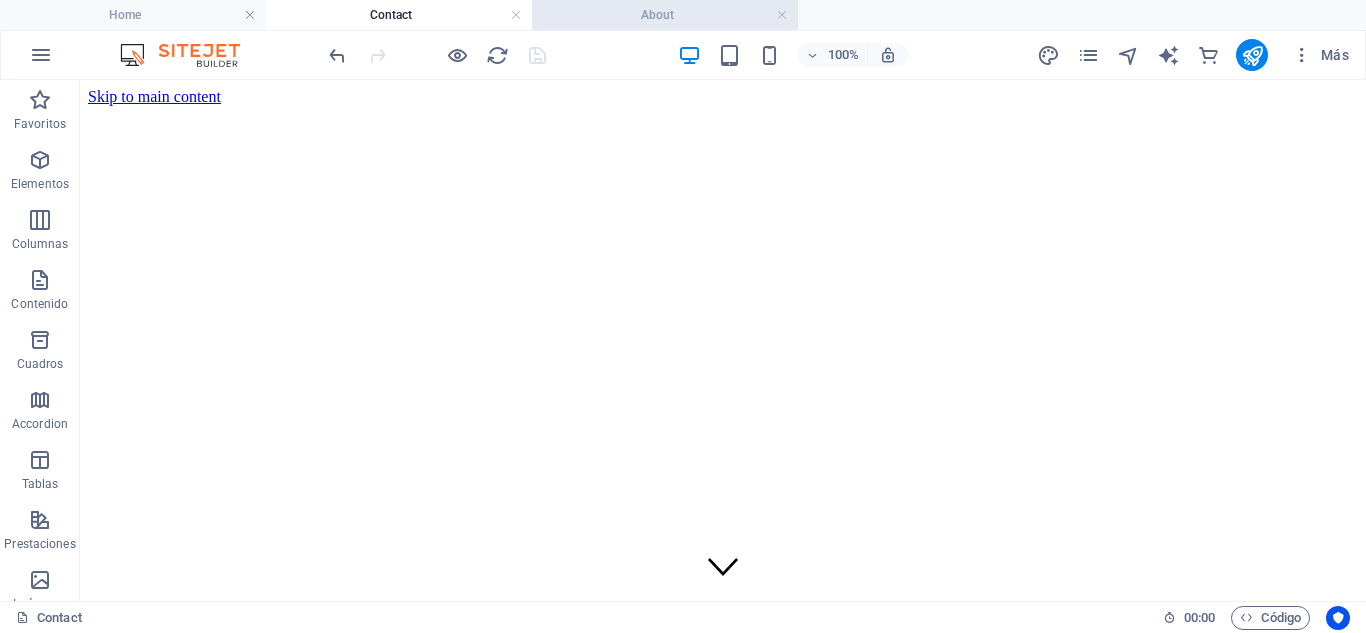 click on "About" at bounding box center (665, 15) 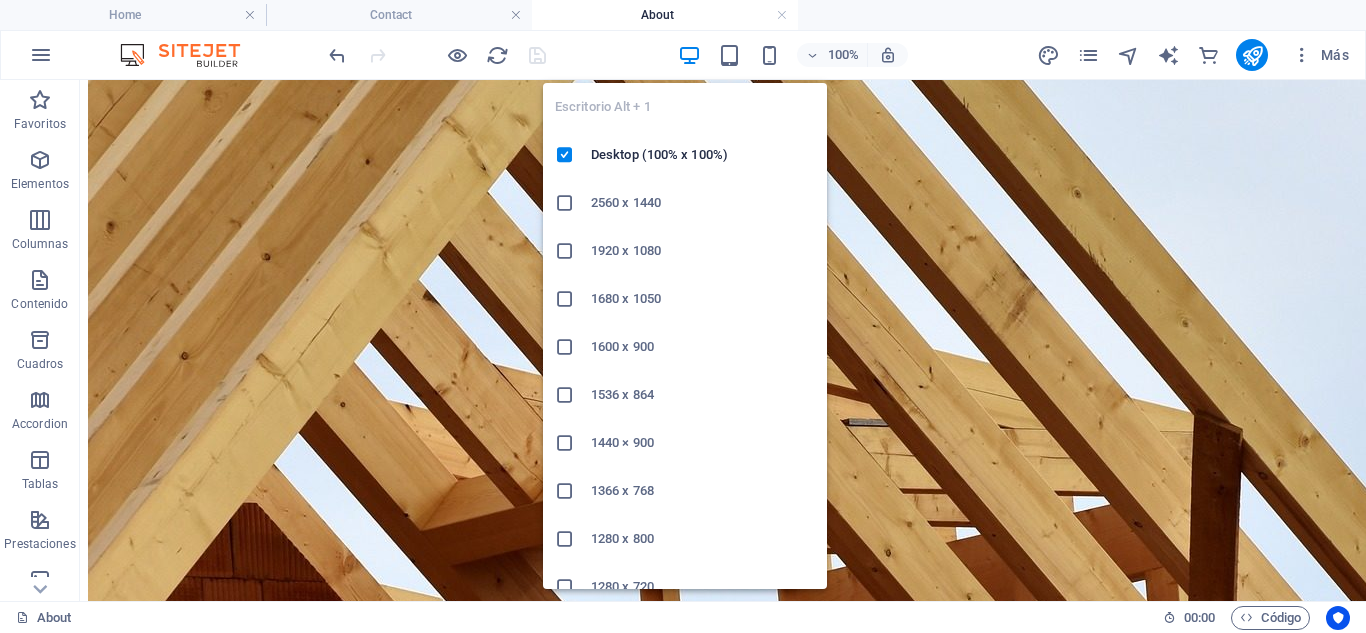 scroll, scrollTop: 118, scrollLeft: 0, axis: vertical 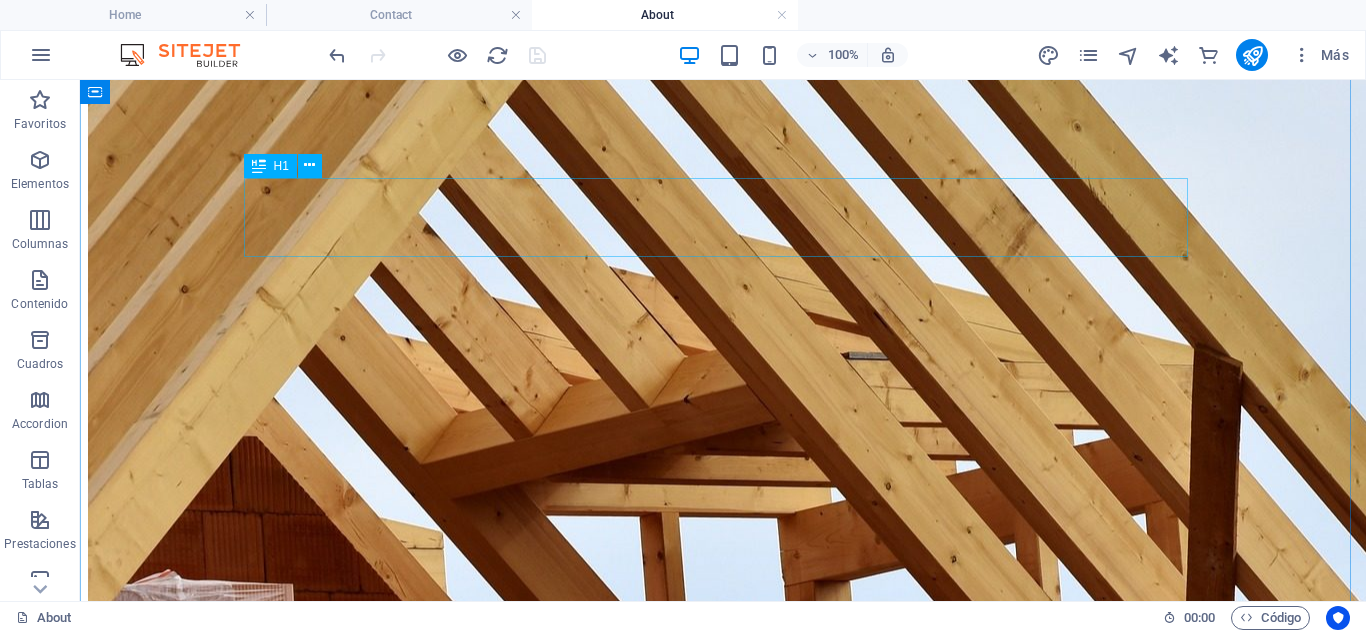 click on "About us" at bounding box center [723, 4829] 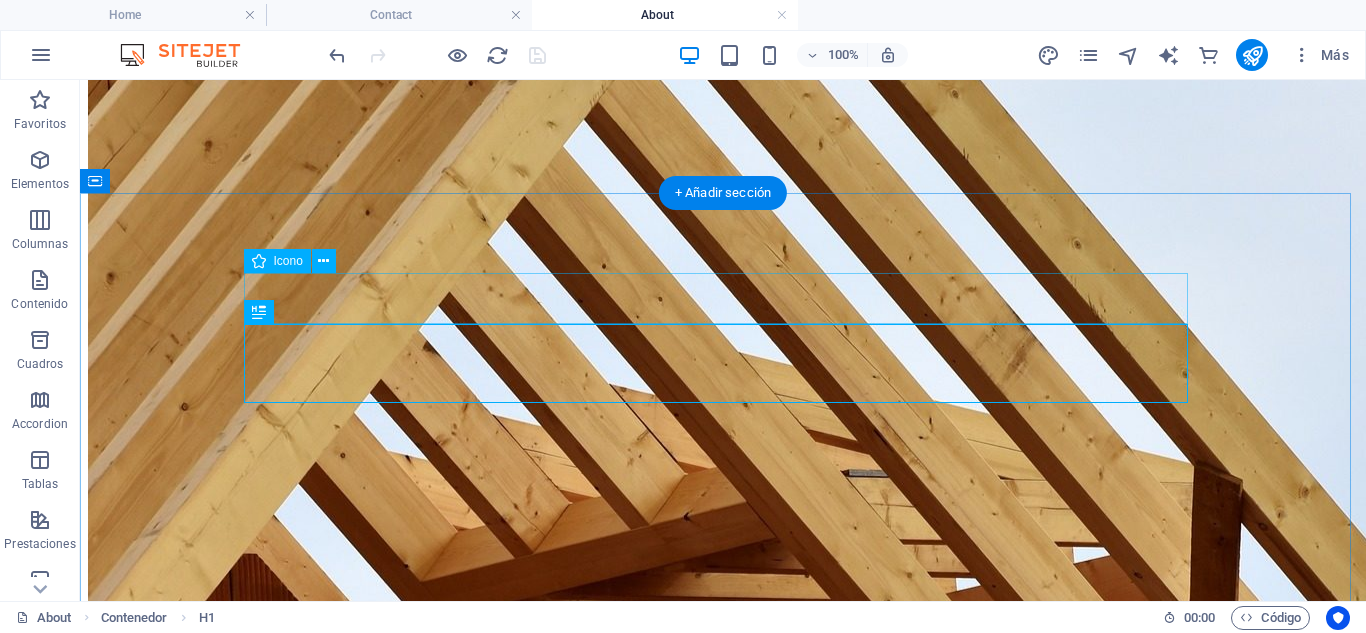 scroll, scrollTop: 541, scrollLeft: 0, axis: vertical 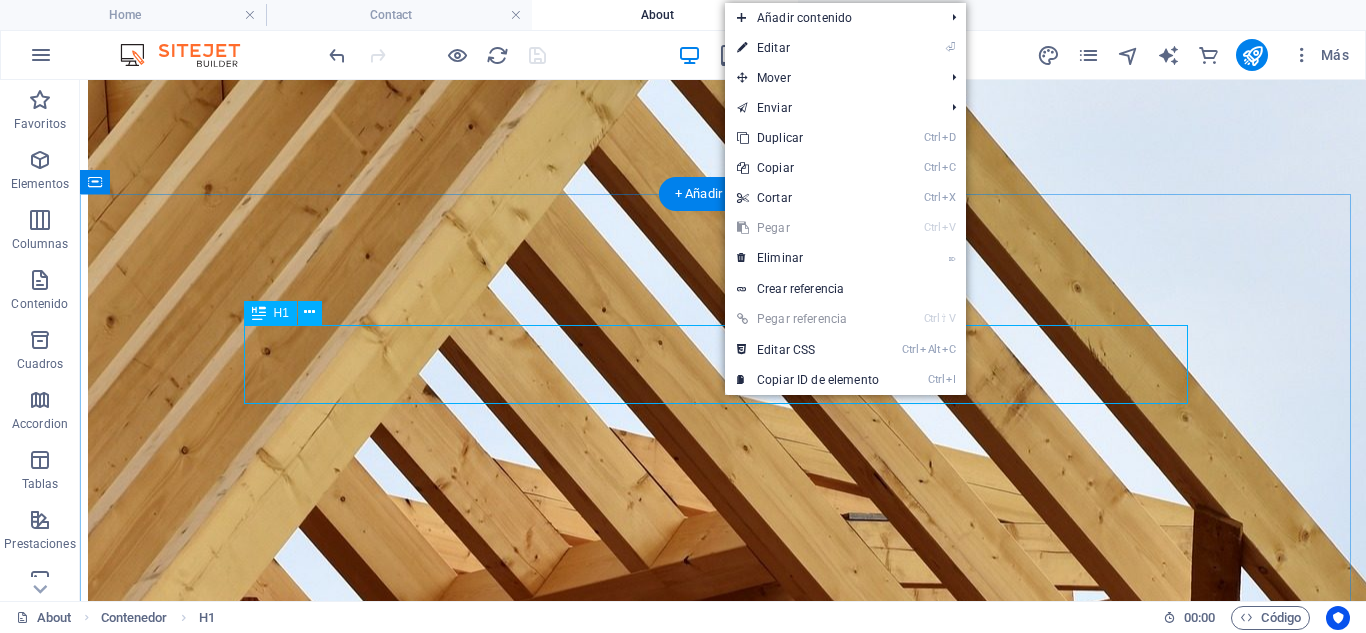 click on "About us" at bounding box center (723, 4976) 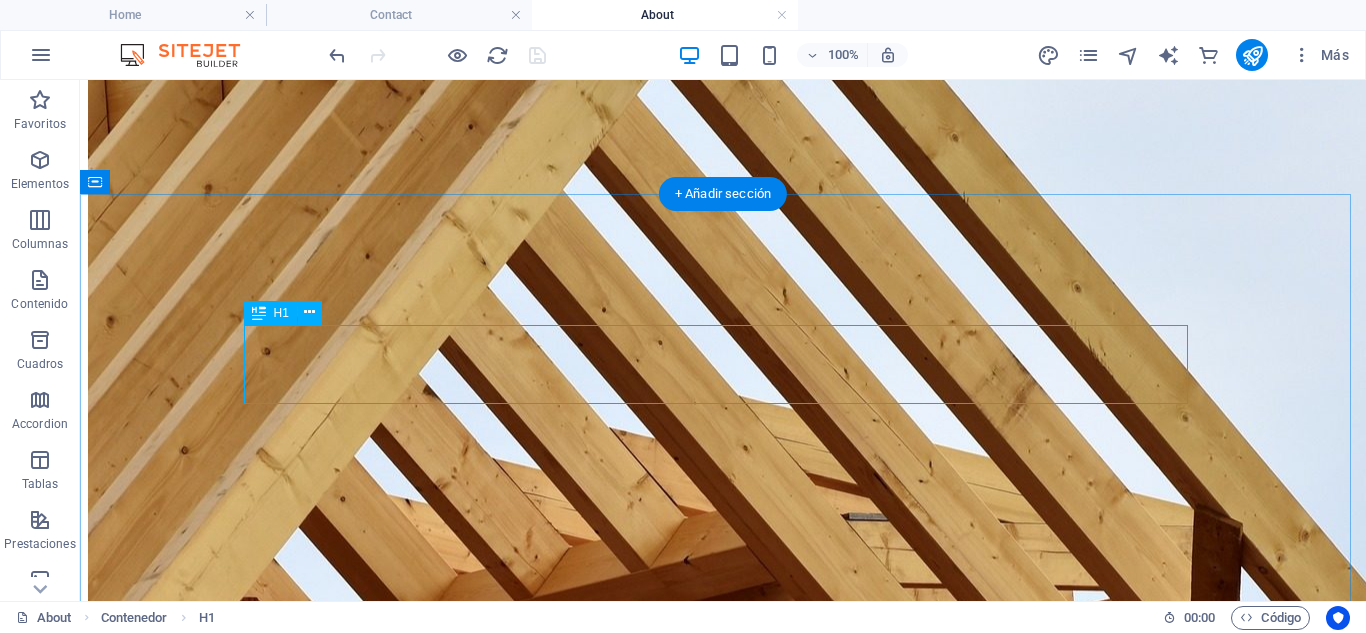 click on "About us" at bounding box center [723, 4976] 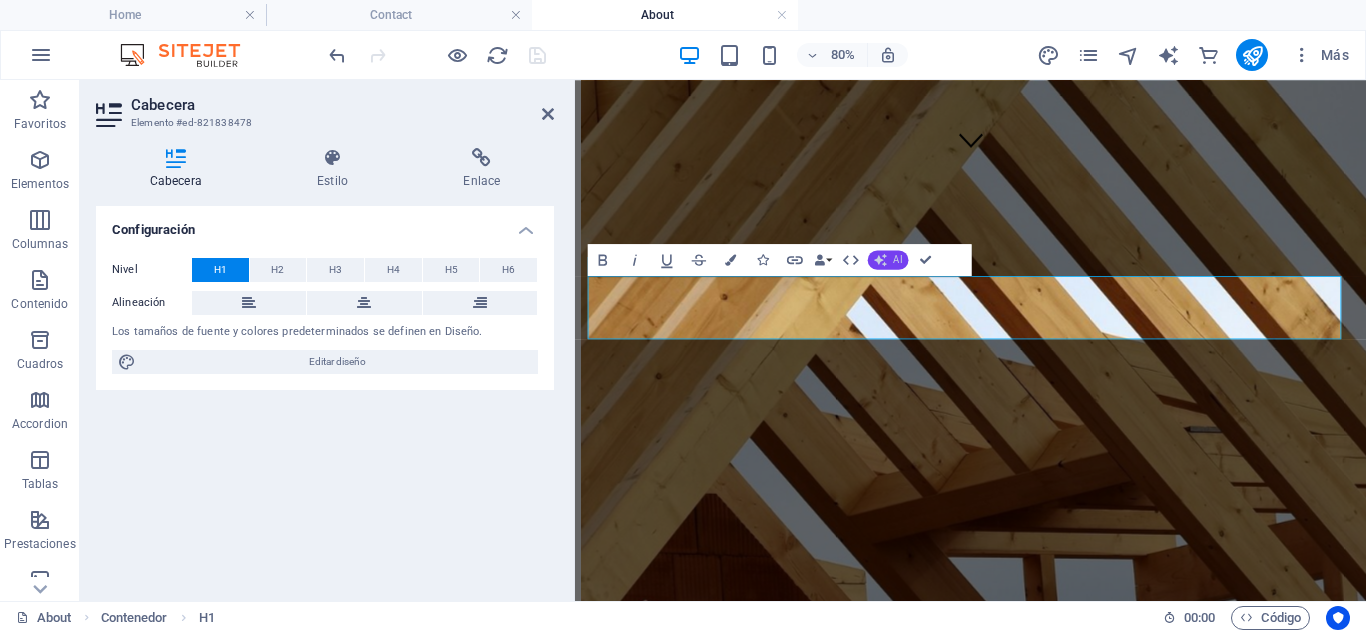 click on "AI" at bounding box center (897, 260) 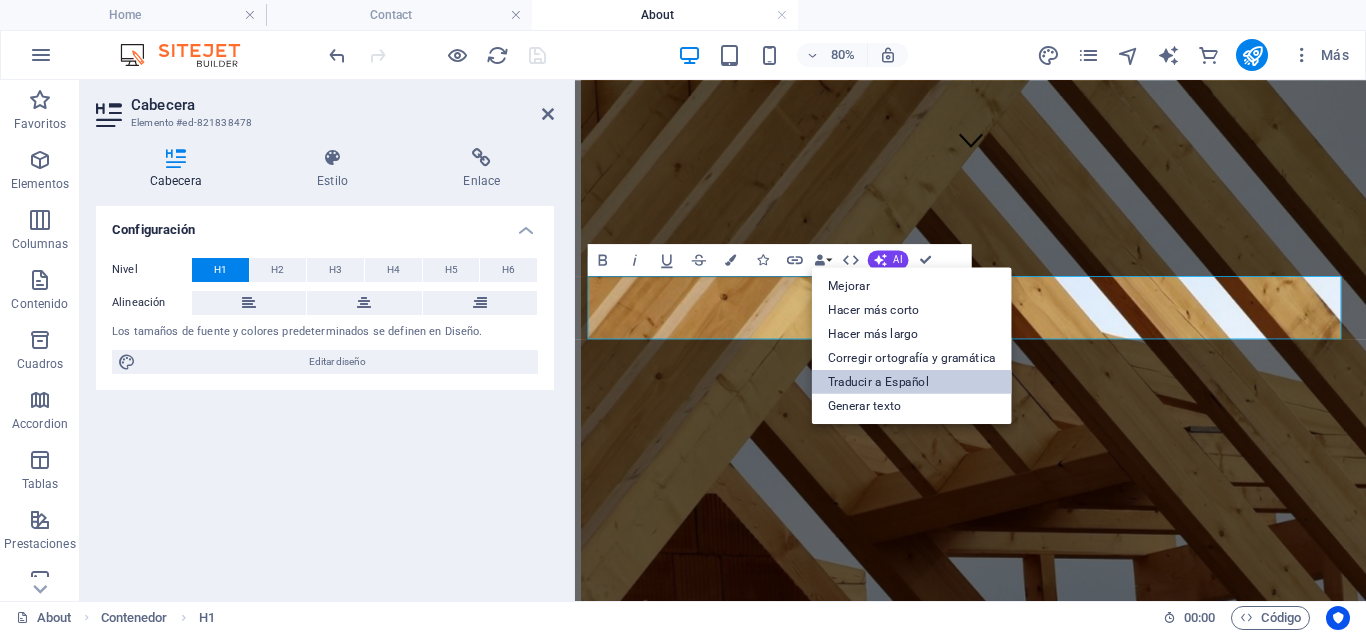 click on "Traducir a Español" at bounding box center (912, 382) 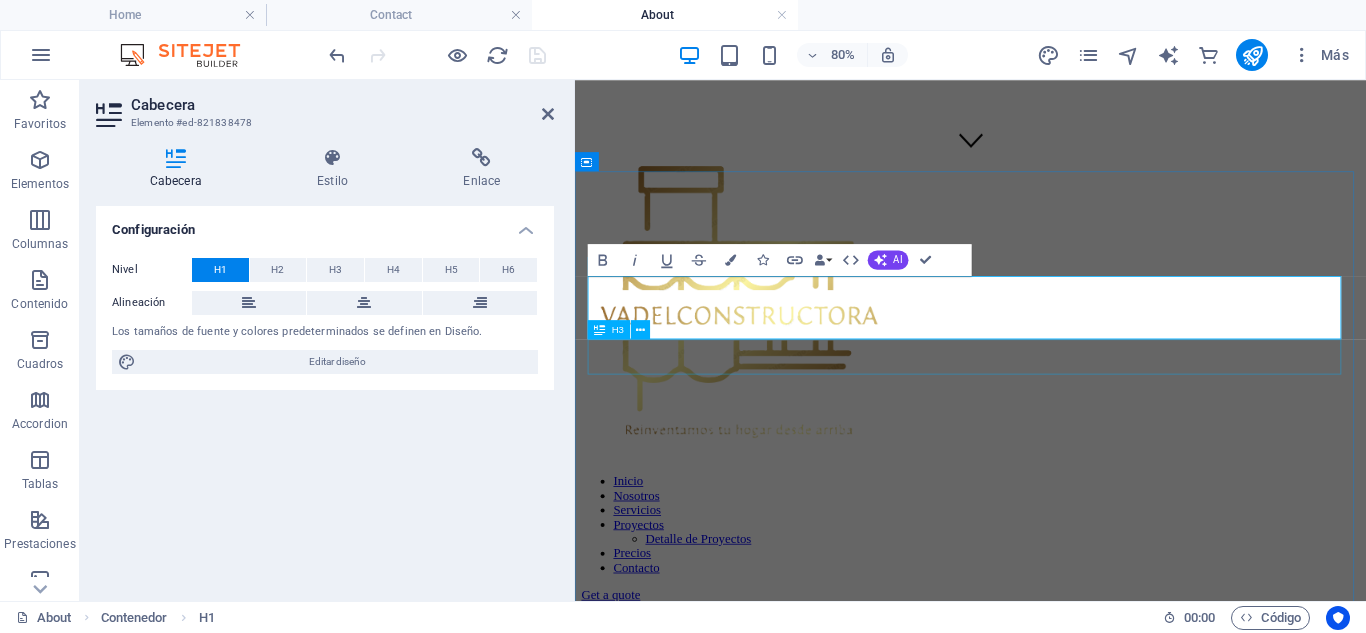 click on "We are professional roofers" at bounding box center [1069, 4082] 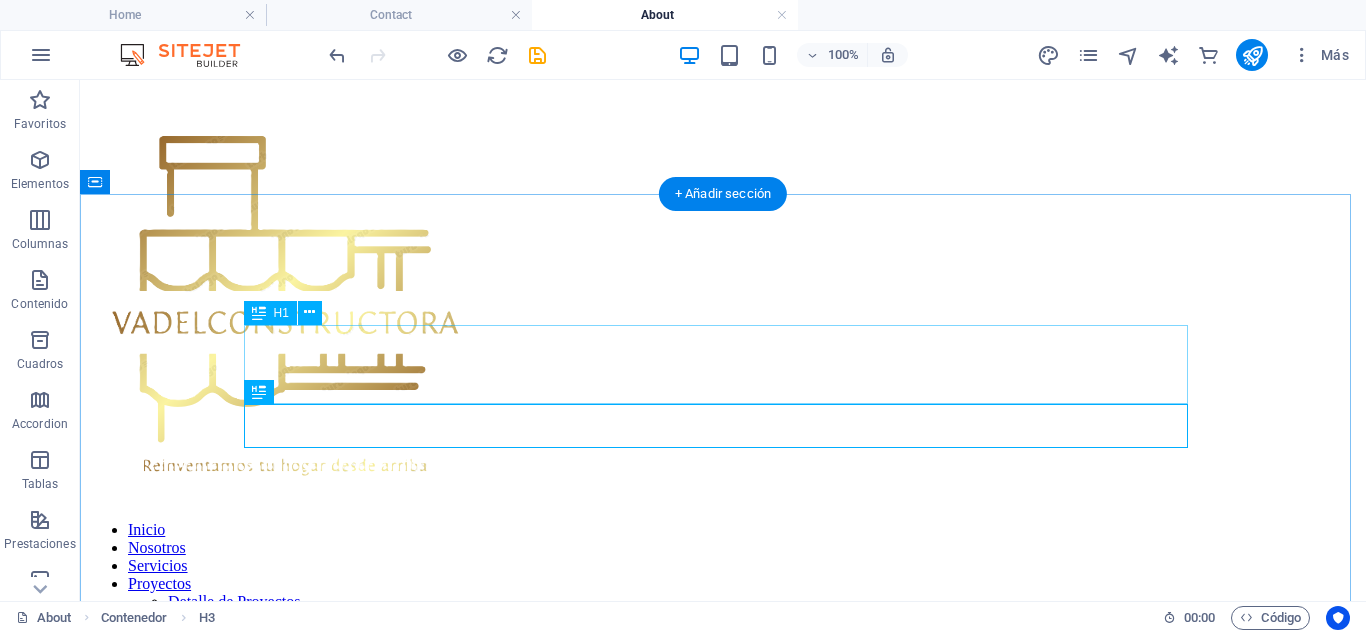 click on "SOBRE NOSOTROS" at bounding box center [723, 4976] 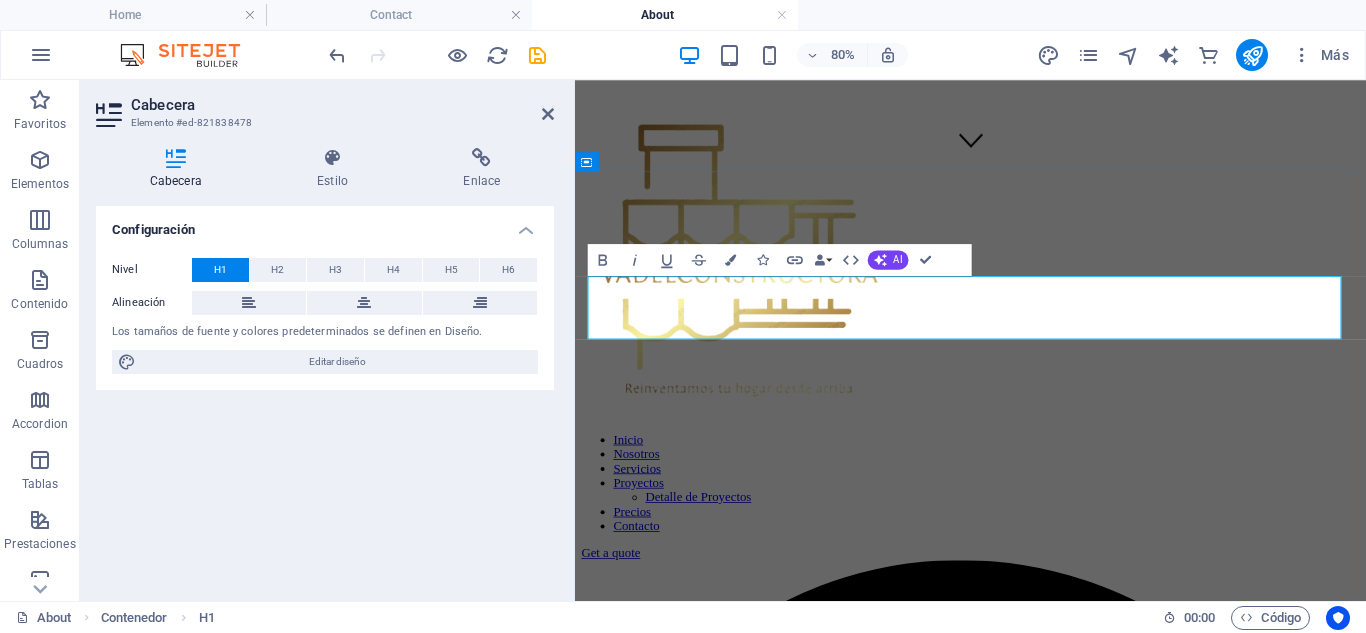 click on "SOBRE NOSOTROS" at bounding box center [1069, 3979] 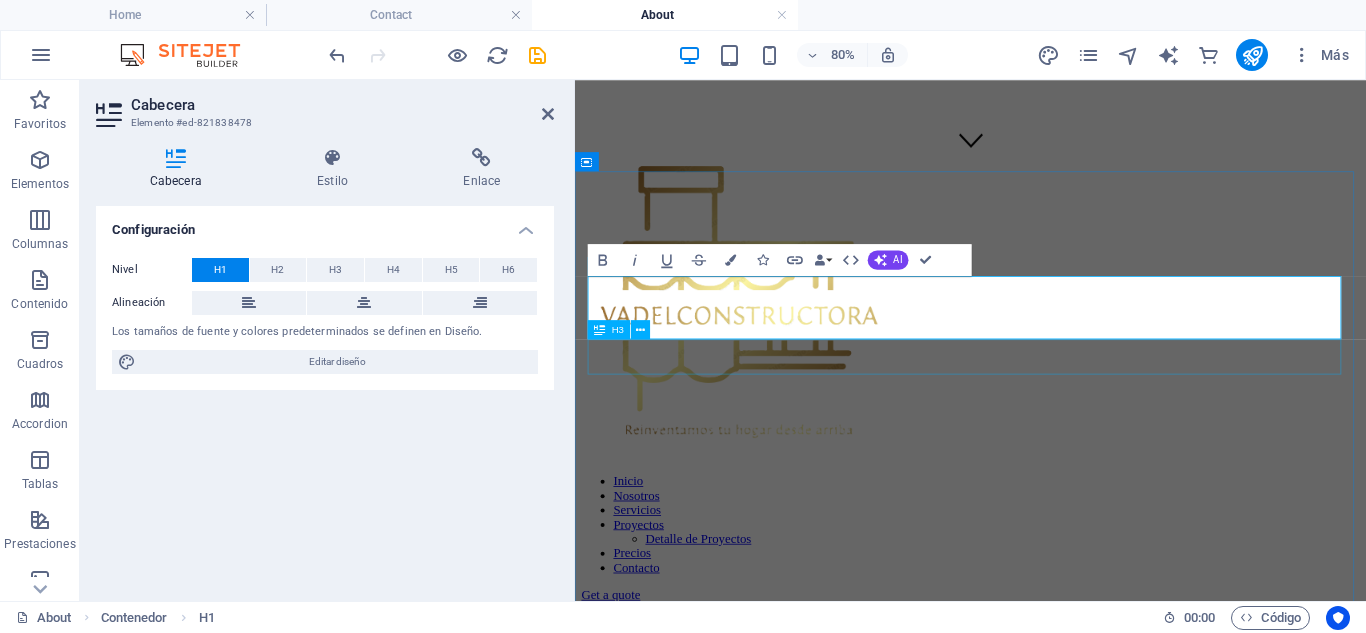 click on "We are professional roofers" at bounding box center [1069, 4082] 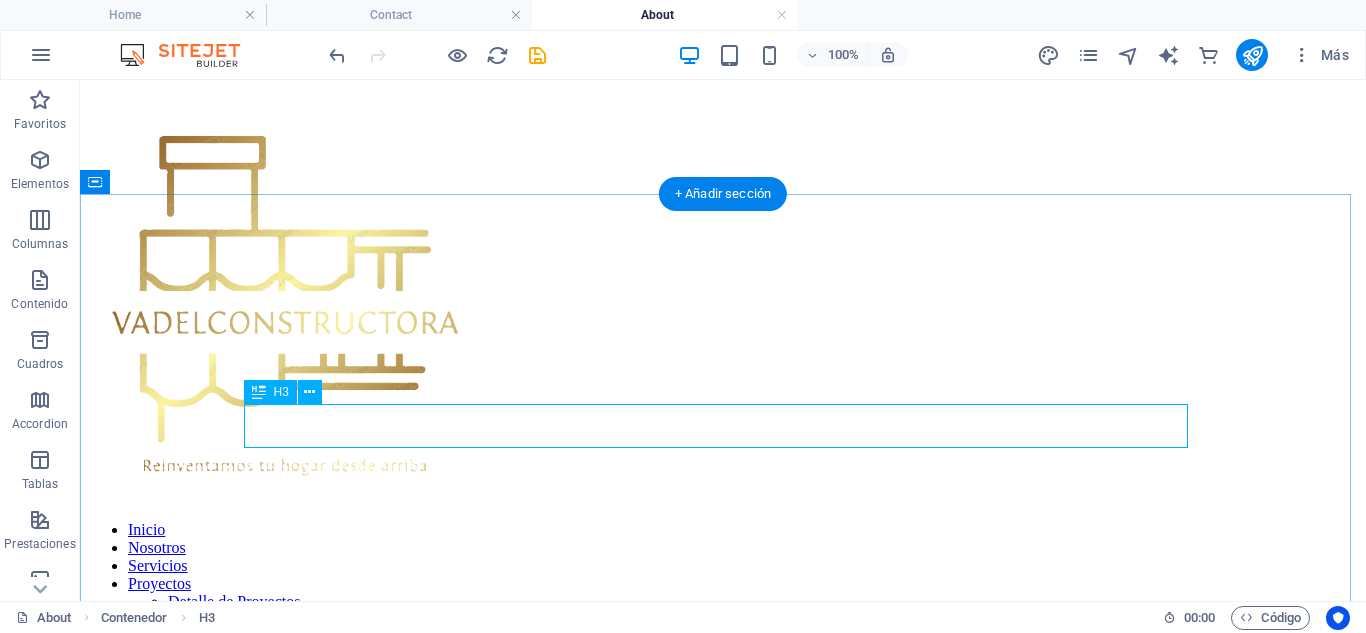 click on "We are professional roofers" at bounding box center [723, 5028] 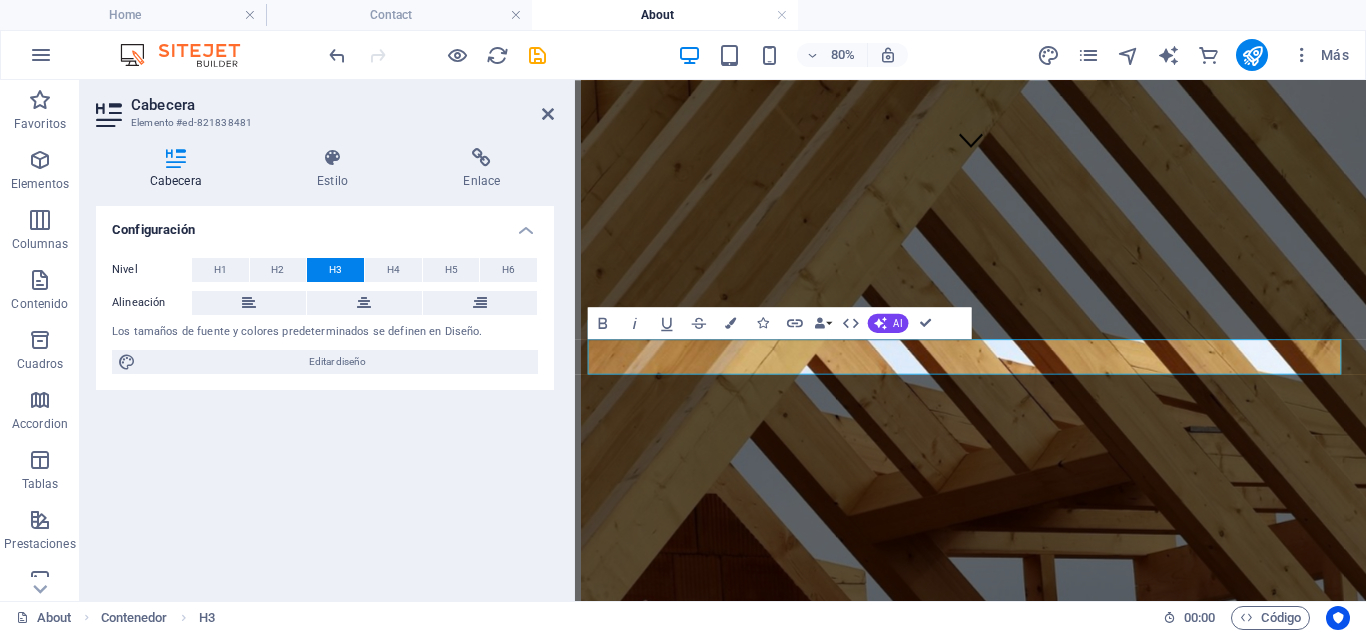 click on "Bold Italic Underline Strikethrough Colors Icons Link Data Bindings Empresa Nombre Apellidos Calle Código postal Ciudad Email Teléfono Móvil Fax Campo personalizado 1 Campo personalizado 2 Campo personalizado 3 Campo personalizado 4 Campo personalizado 5 Campo personalizado 6 HTML AI Mejorar Hacer más corto Hacer más largo Corregir ortografía y gramática Traducir a Español Generar texto Confirm (Ctrl+⏎)" at bounding box center (764, 323) 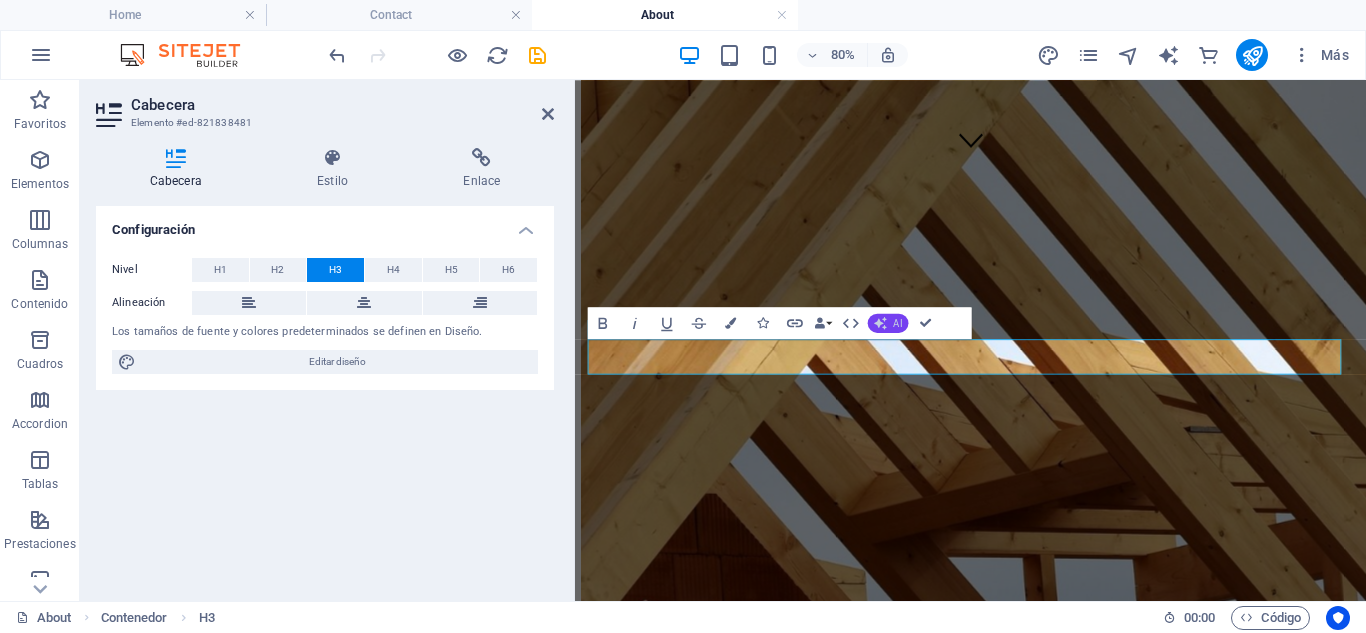 click 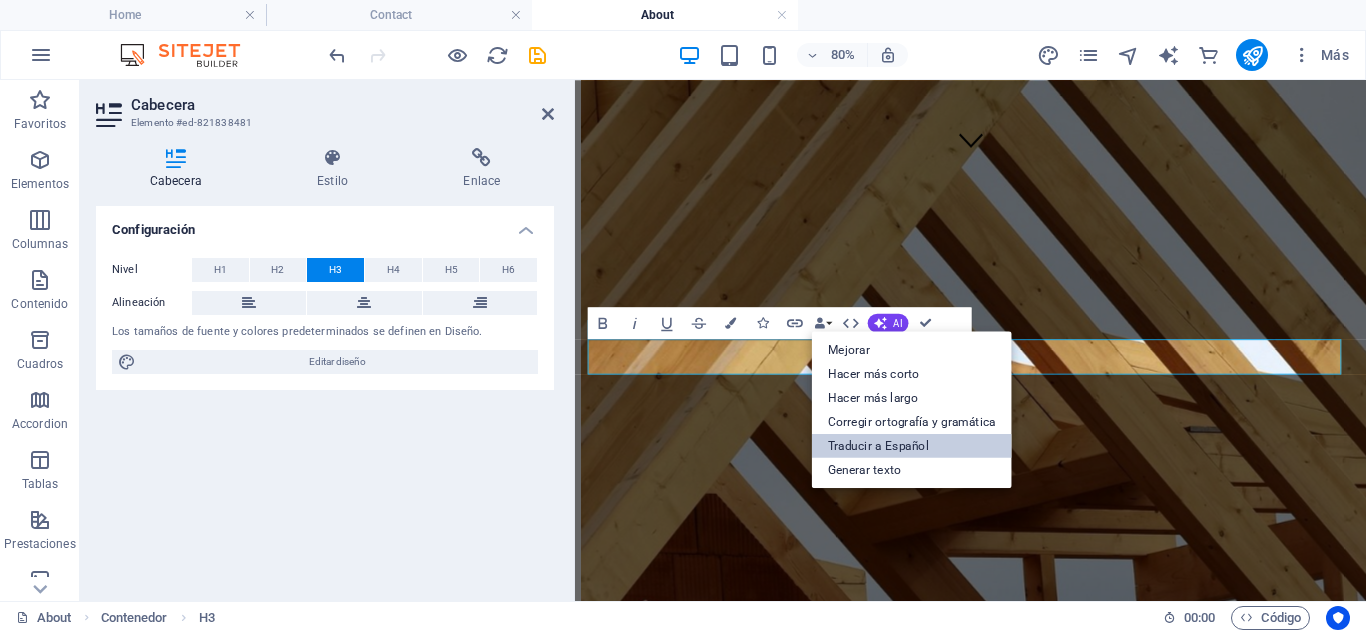 click on "Traducir a Español" at bounding box center (912, 445) 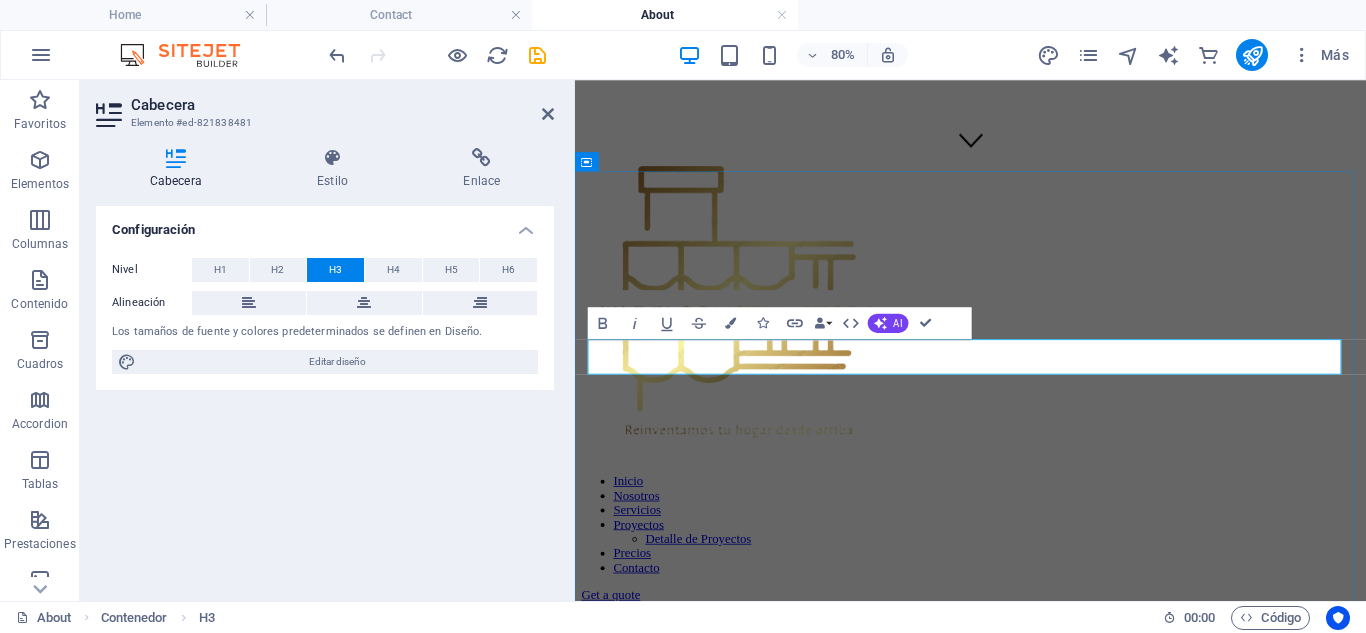 click on "Somos techadores profesionales." at bounding box center [1069, 4082] 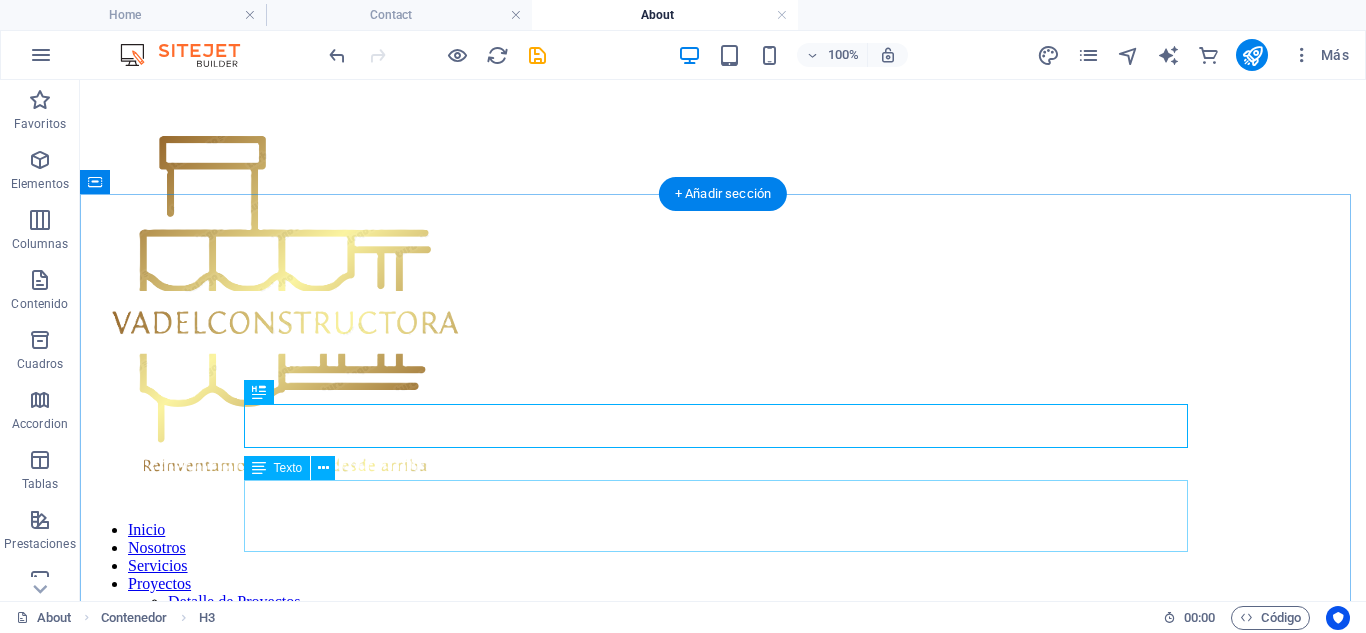 click on "Lorem ipsum dolor sit amet, consectetur adipiscing elit, sed do eiusmod tempor incididunt ut labore et dolore magna aliqua. Ut enim ad minim veniam, quis nostrud exercitation ullamco laboris nisi ut aliquip commodo consequat. Duis aute irure dolor in reprehenderit in voluptate velit esse cillum dolore." at bounding box center [723, 5124] 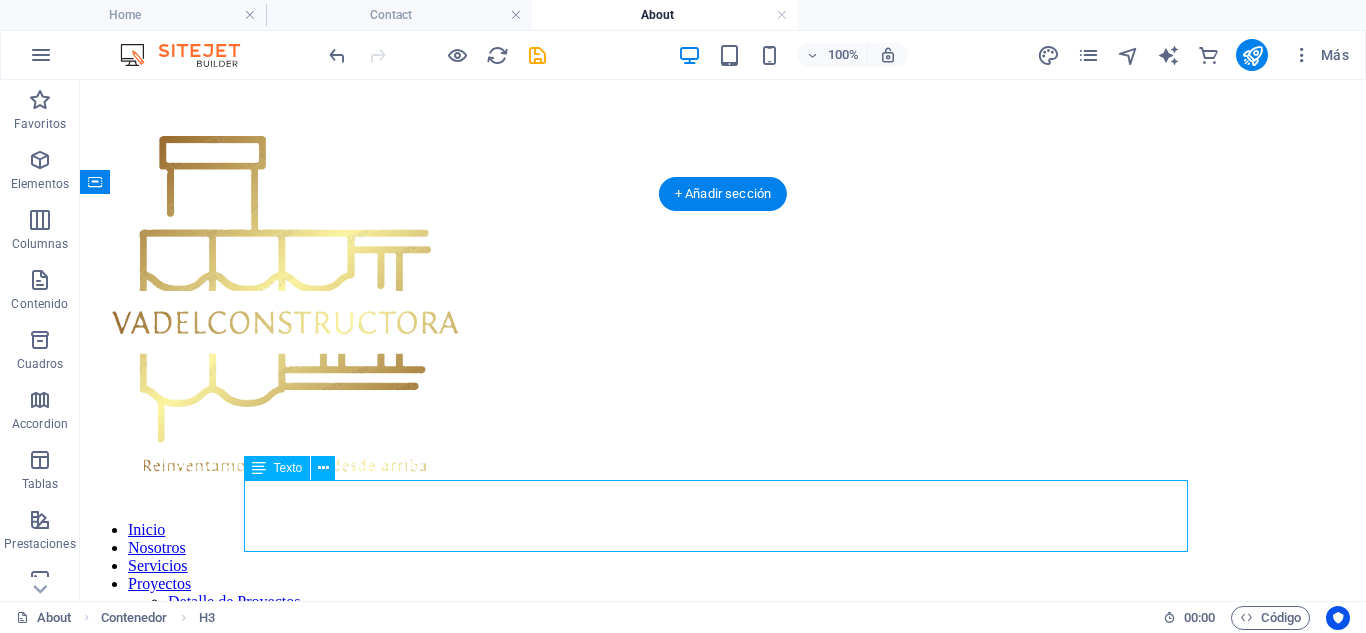 click on "Lorem ipsum dolor sit amet, consectetur adipiscing elit, sed do eiusmod tempor incididunt ut labore et dolore magna aliqua. Ut enim ad minim veniam, quis nostrud exercitation ullamco laboris nisi ut aliquip commodo consequat. Duis aute irure dolor in reprehenderit in voluptate velit esse cillum dolore." at bounding box center (723, 5124) 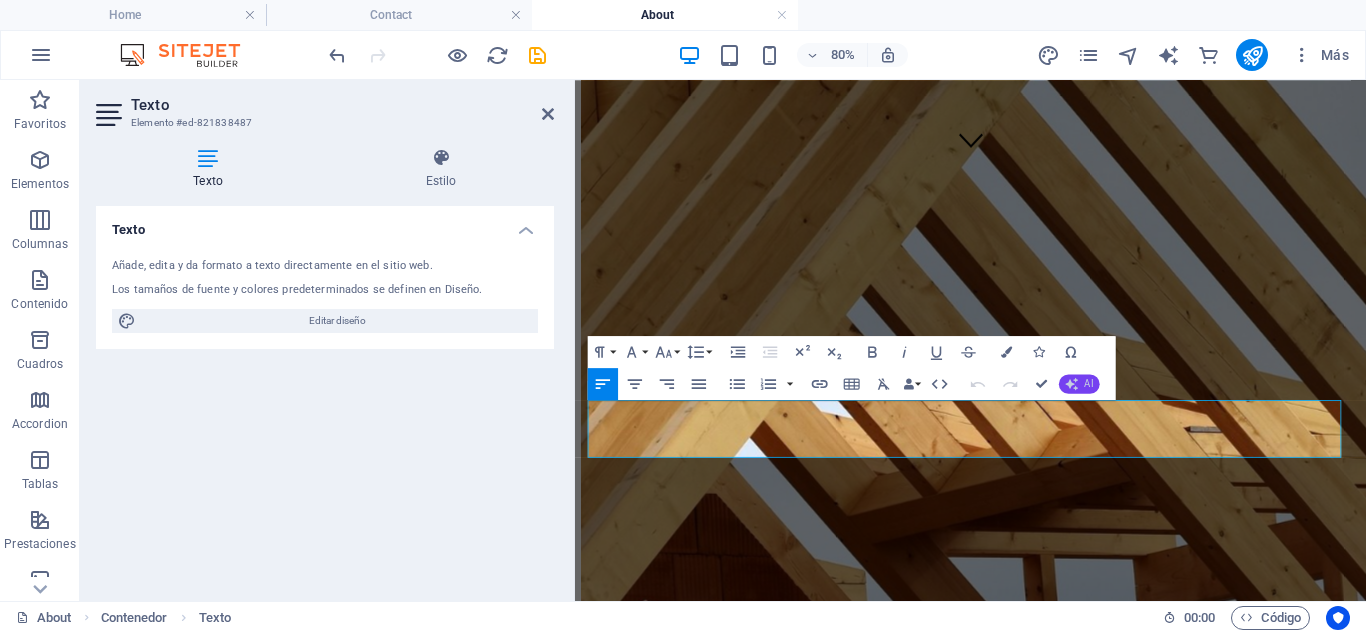click on "AI" at bounding box center [1089, 384] 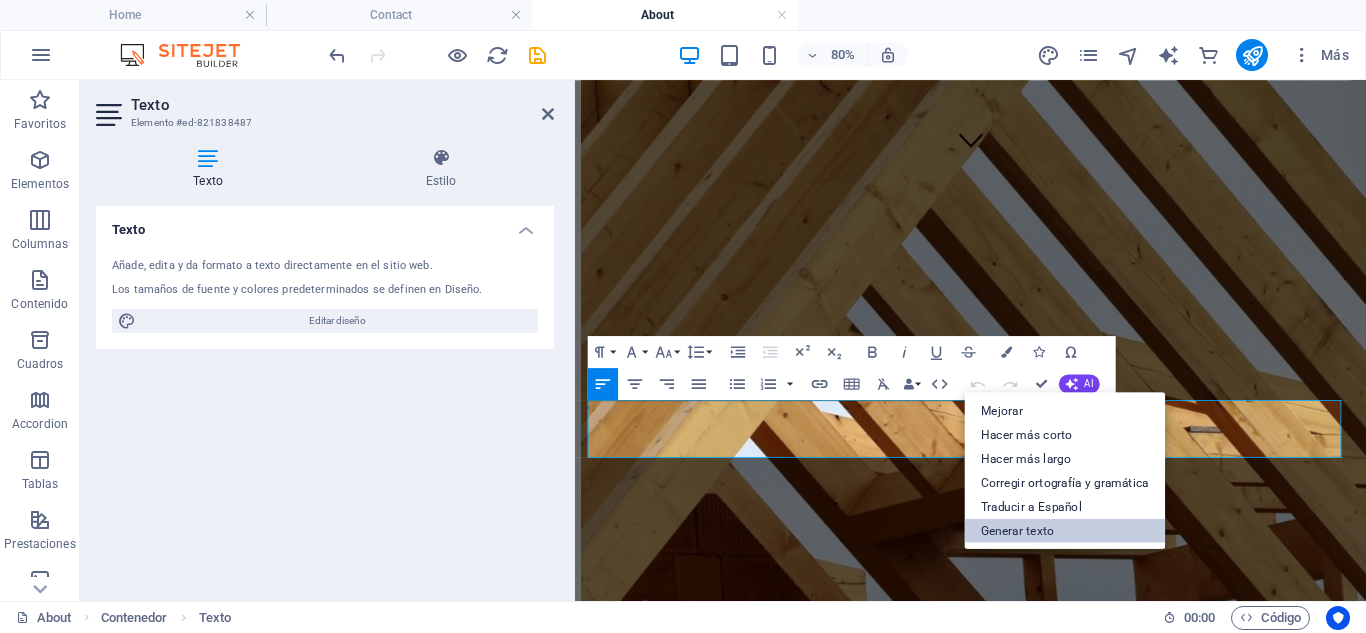 click on "Generar texto" at bounding box center (1065, 530) 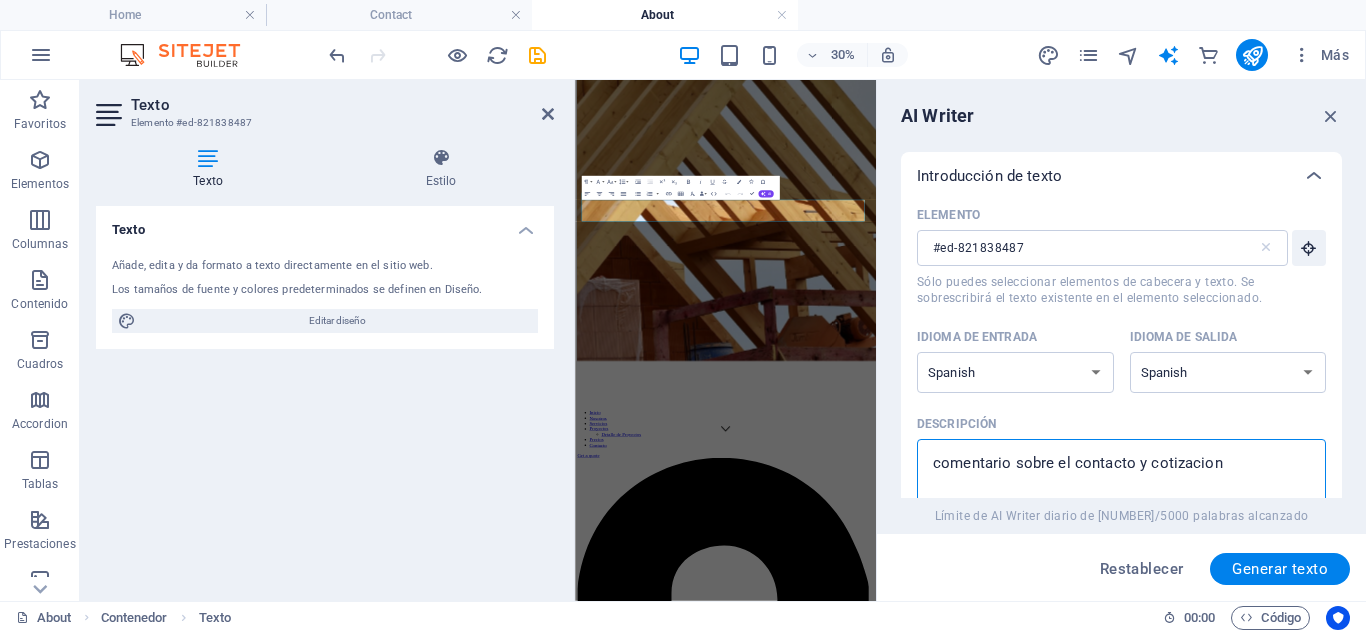 drag, startPoint x: 1244, startPoint y: 464, endPoint x: 908, endPoint y: 461, distance: 336.0134 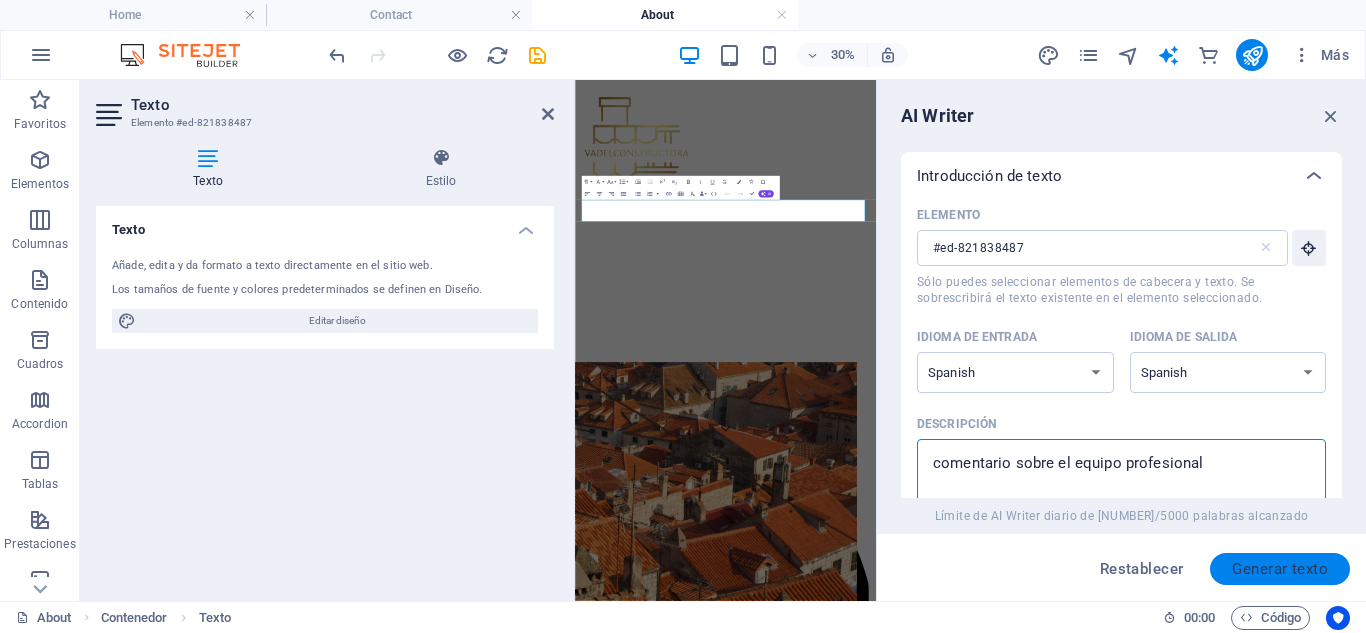 click on "Generar texto" at bounding box center (1280, 569) 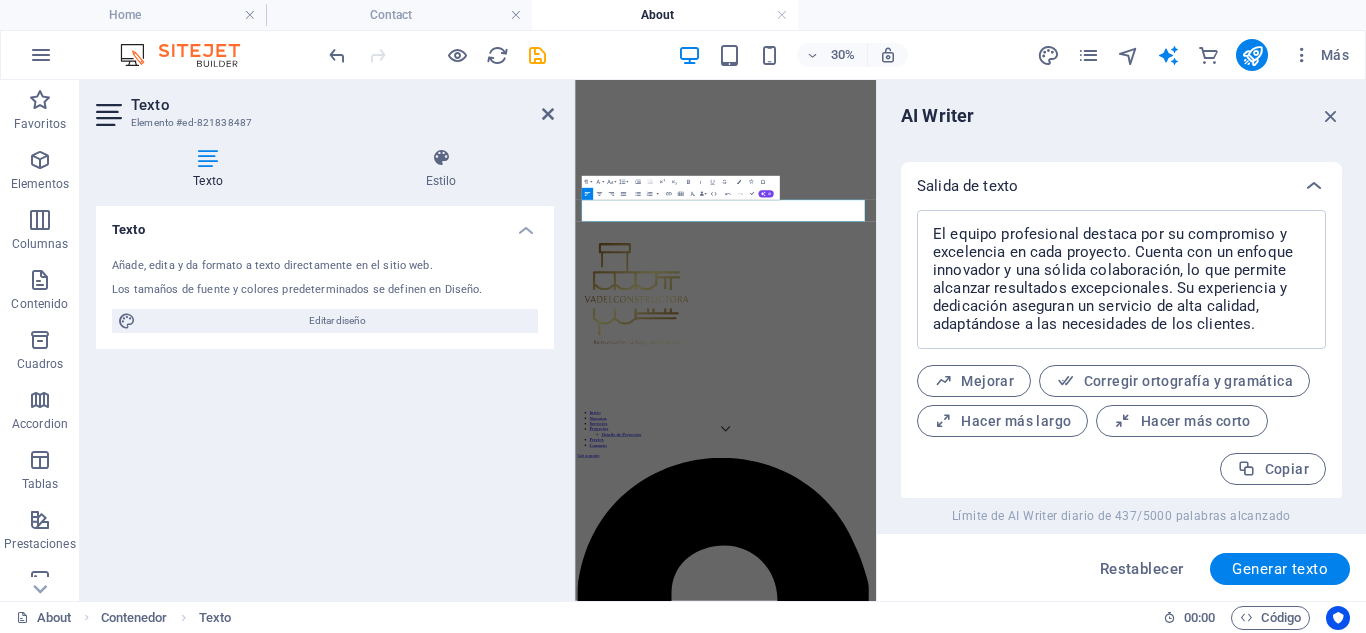 scroll, scrollTop: 746, scrollLeft: 0, axis: vertical 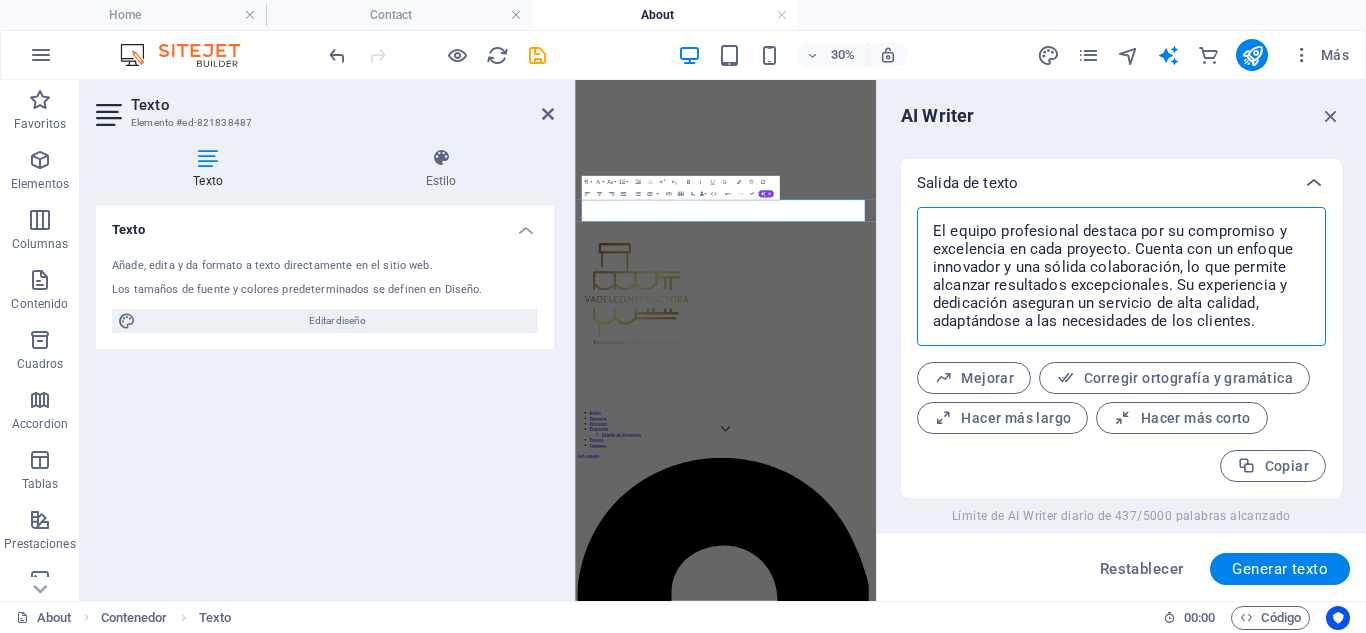 drag, startPoint x: 946, startPoint y: 237, endPoint x: 925, endPoint y: 235, distance: 21.095022 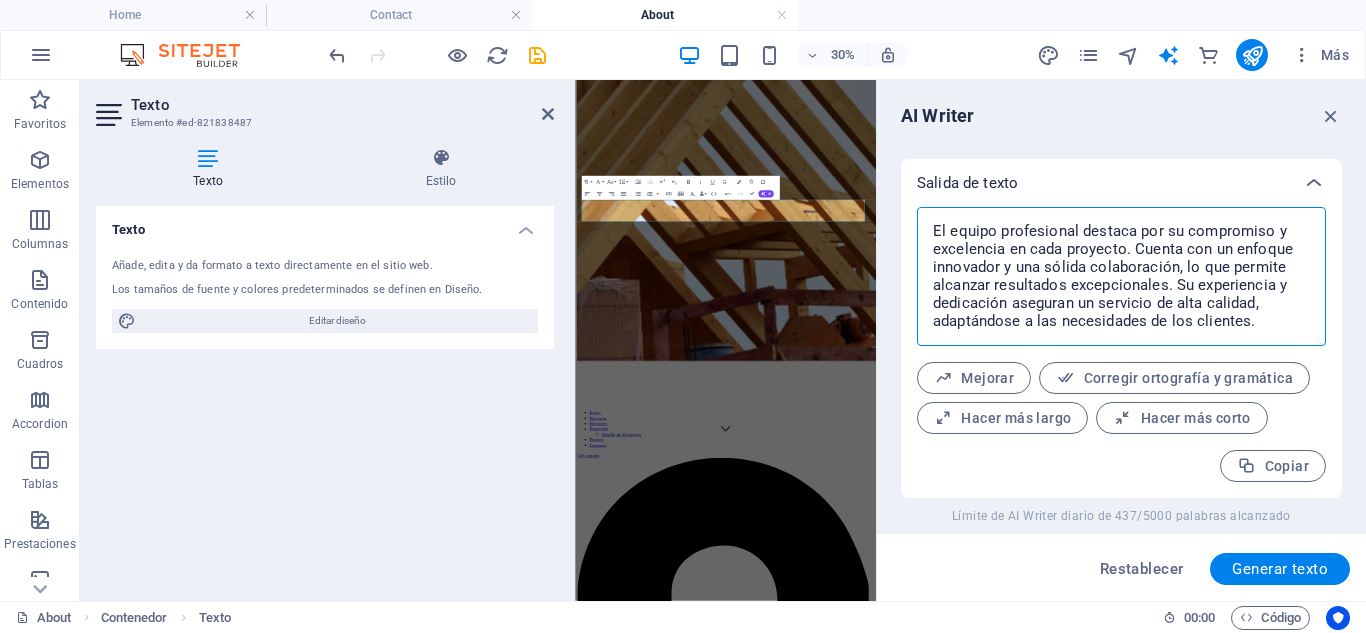 click on "El equipo profesional destaca por su compromiso y excelencia en cada proyecto. Cuenta con un enfoque innovador y una sólida colaboración, lo que permite alcanzar resultados excepcionales. Su experiencia y dedicación aseguran un servicio de alta calidad, adaptándose a las necesidades de los clientes." at bounding box center (1121, 276) 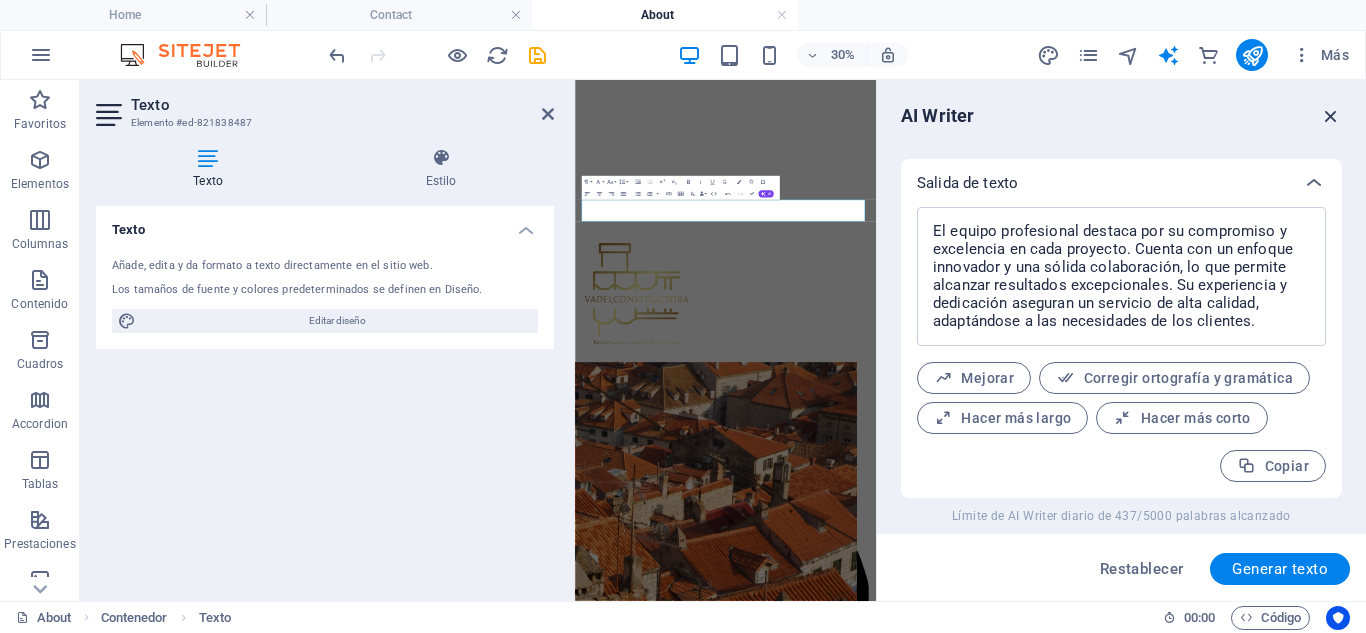 click at bounding box center (1331, 116) 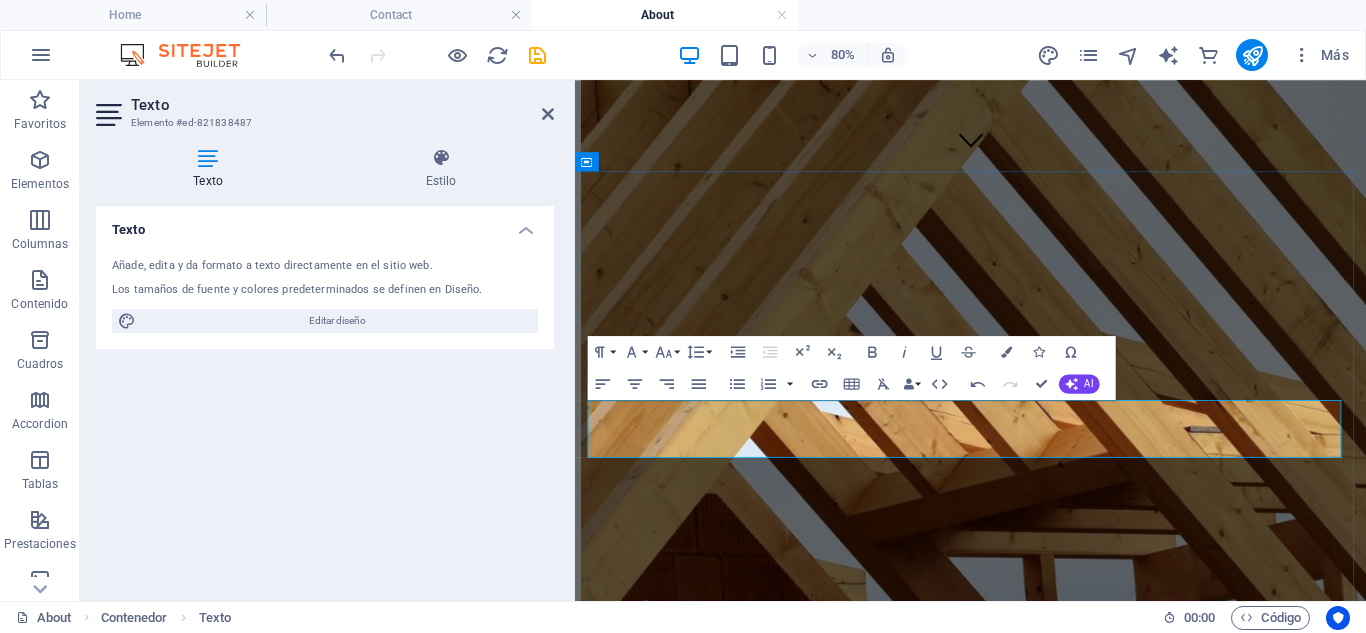 click on "El equipo profesional destaca por su compromiso y excelencia en cada proyecto. Cuenta con un enfoque innovador y una sólida colaboración, lo que permite alcanzar resultados excepcionales. Su experiencia y dedicación aseguran un servicio de alta calidad, adaptándose a las necesidades de los clientes." at bounding box center (1069, 4622) 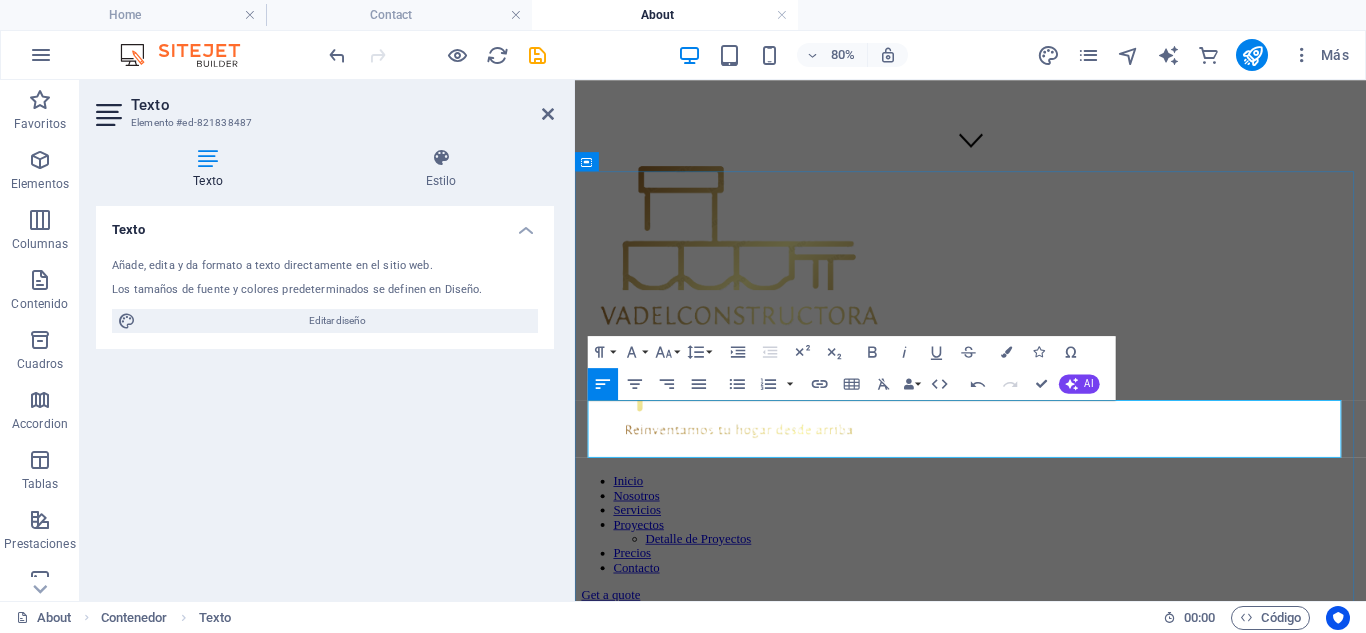 click on "Nuestro  equipo profesional destaca por su compromiso y excelencia en cada proyecto. Cuenta con un enfoque innovador y una sólida colaboración, lo que permite alcanzar resultados excepcionales. Su experiencia y dedicación aseguran un servicio de alta calidad, adaptándose a las necesidades de los clientes." at bounding box center [1069, 4187] 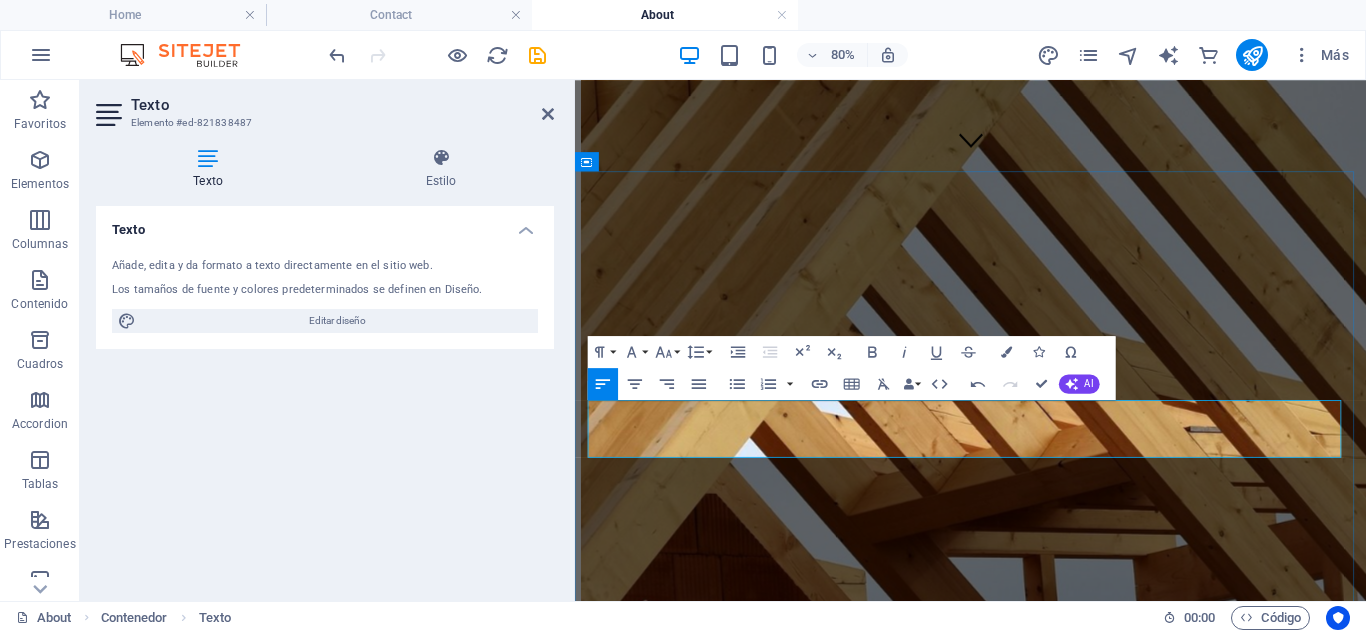 click on "Nuestro equipo profesional destaca por su compromiso y excelencia en cada proyecto. Contamos con un enfoque innovador y una sólida colaboración, lo que permite alcanzar resultados excepcionales. Nuestra experiencia y dedicación aseguran un servicio de alta calidad, adaptándose a las necesidades de los clientes." at bounding box center (1069, 4187) 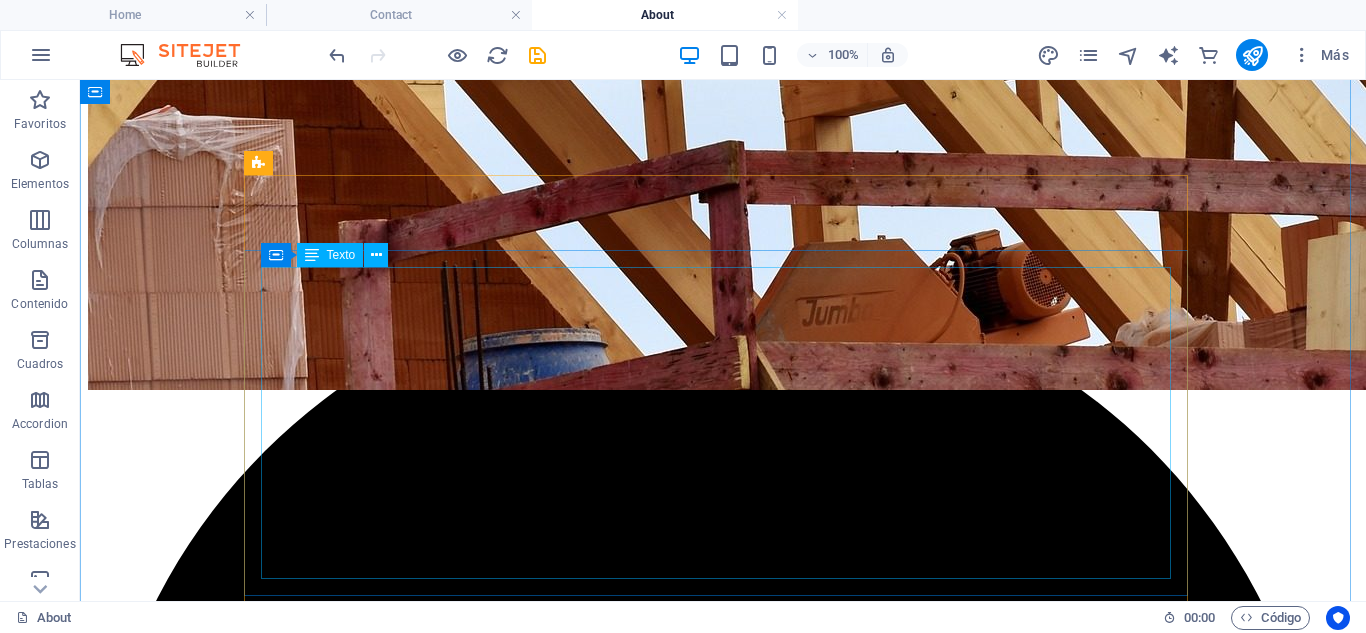 scroll, scrollTop: 951, scrollLeft: 0, axis: vertical 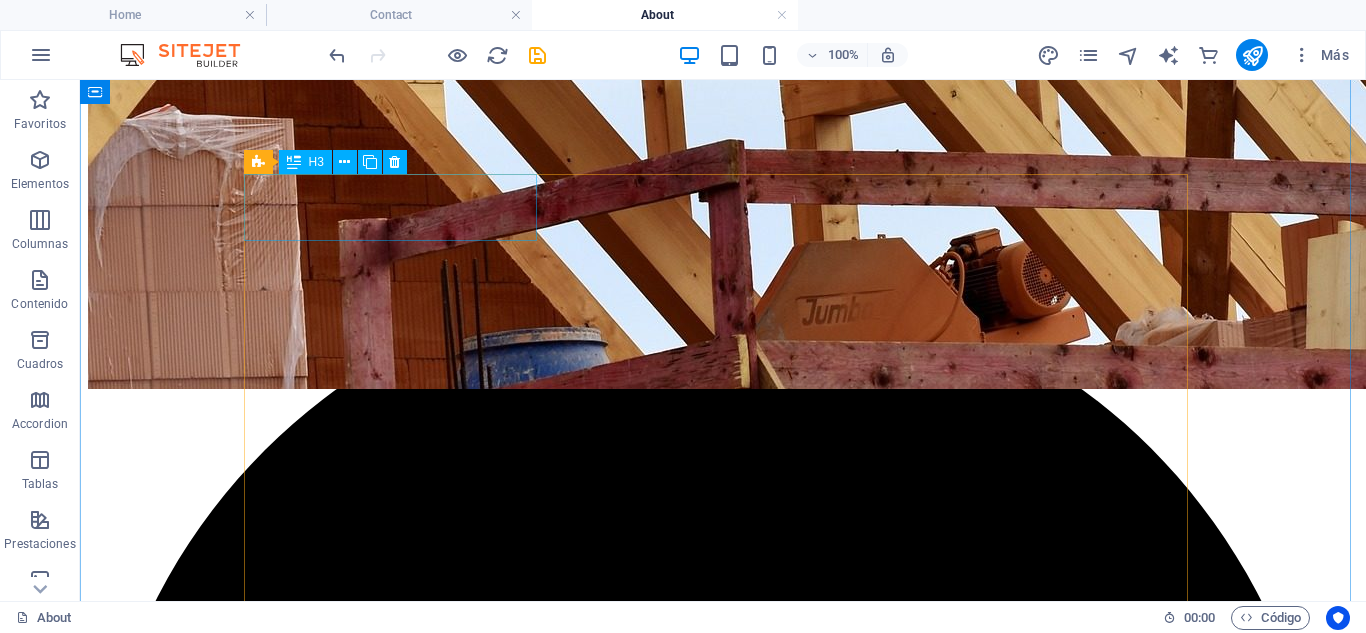 click on "About" at bounding box center [723, 4809] 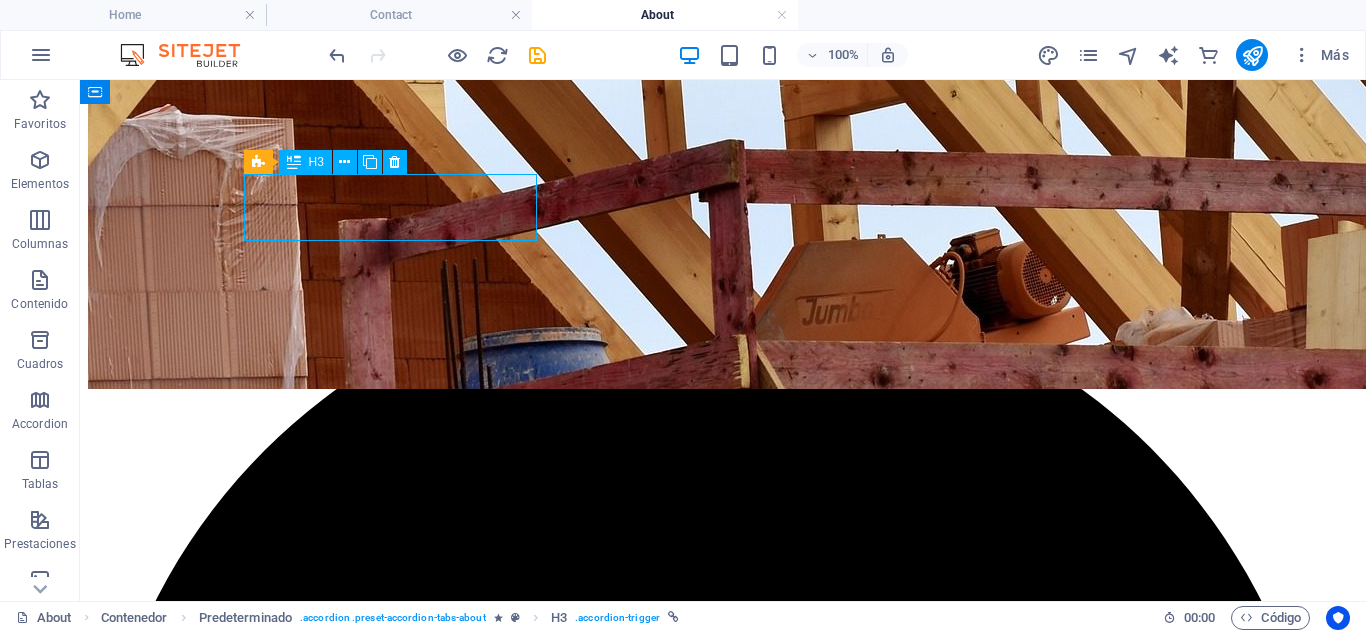 click on "About" at bounding box center (723, 4809) 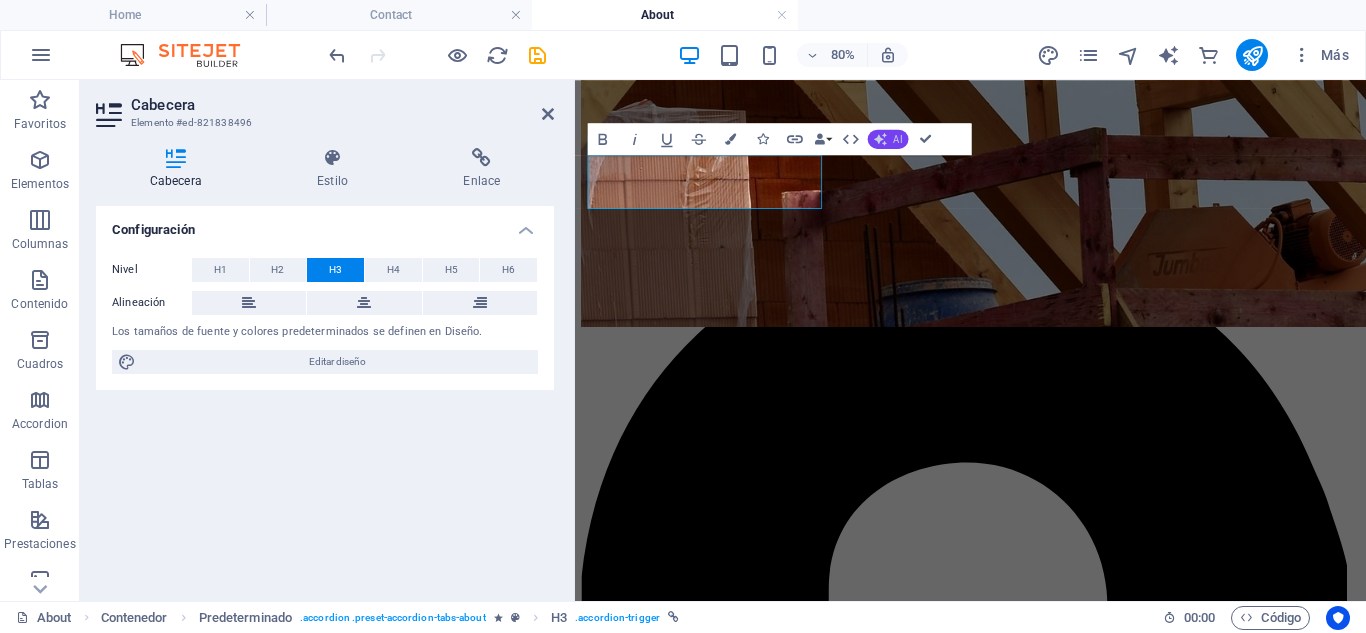 click on "AI" at bounding box center (888, 139) 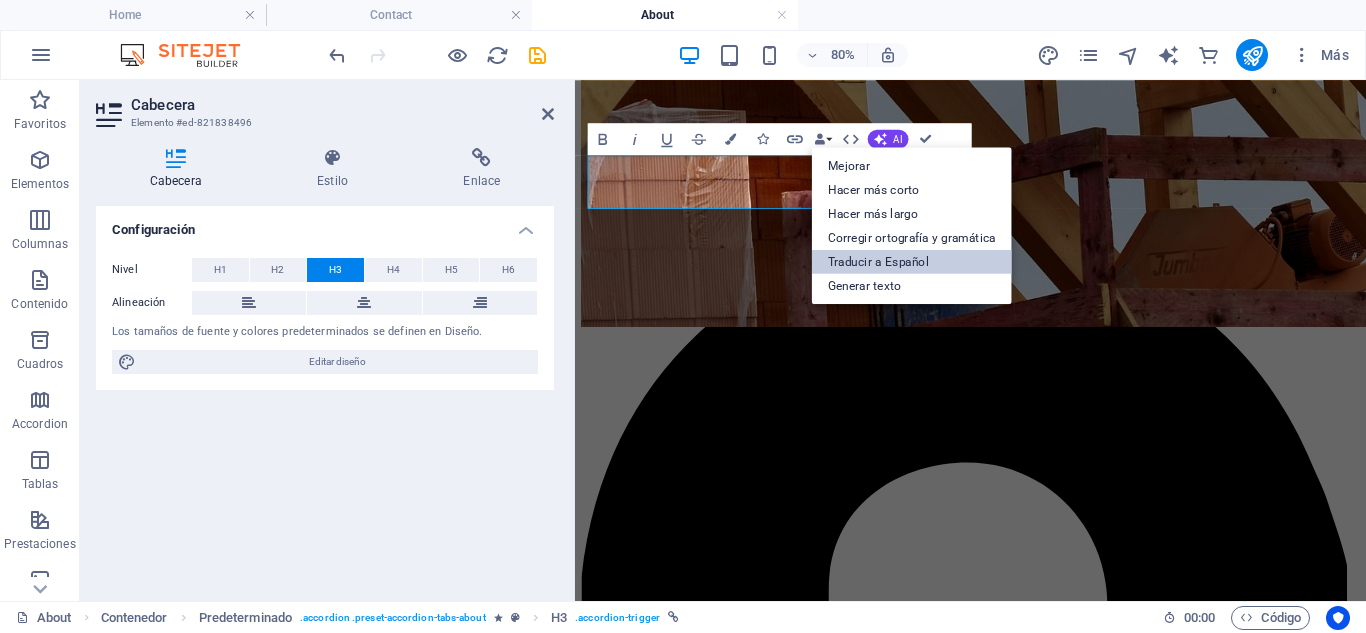click on "Traducir a Español" at bounding box center (912, 261) 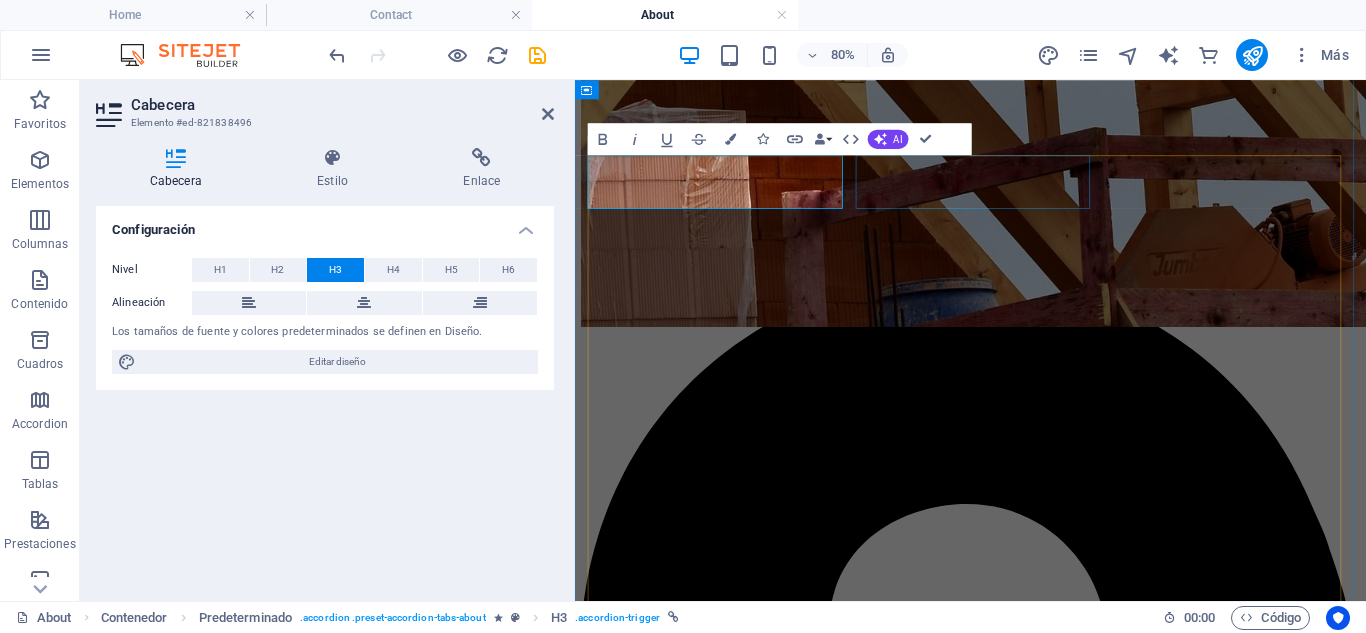 click on "History" at bounding box center (1069, 4153) 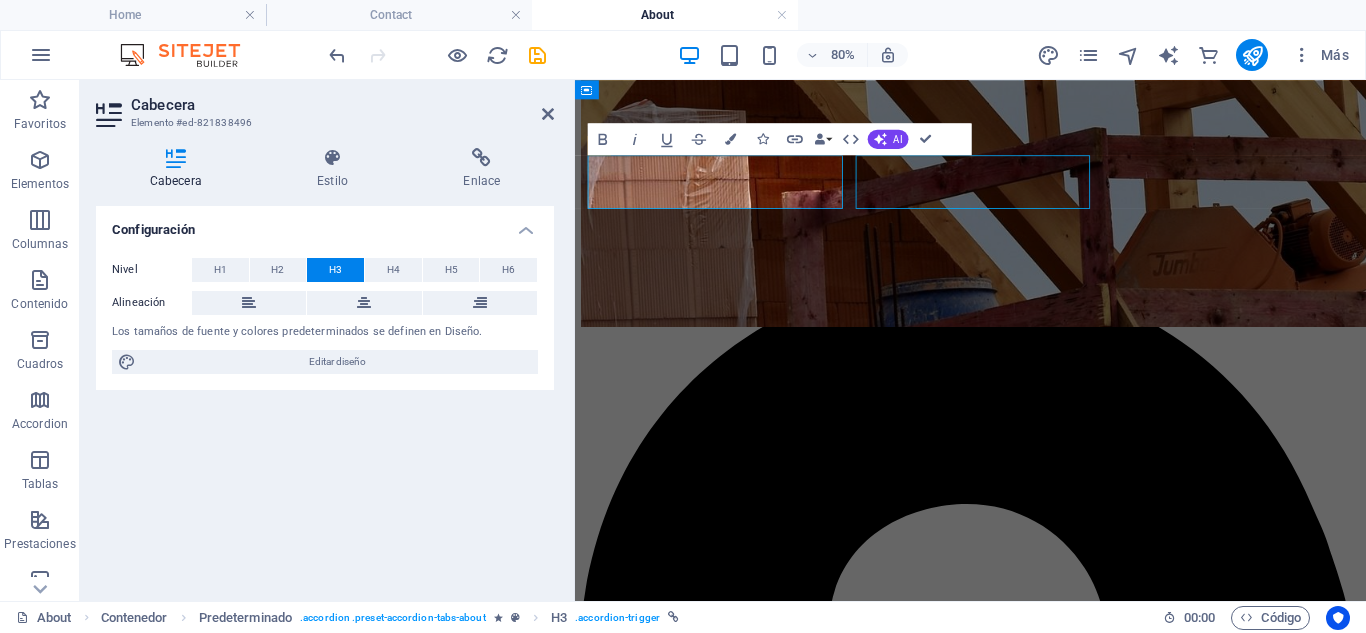 click on "History" at bounding box center (1069, 4153) 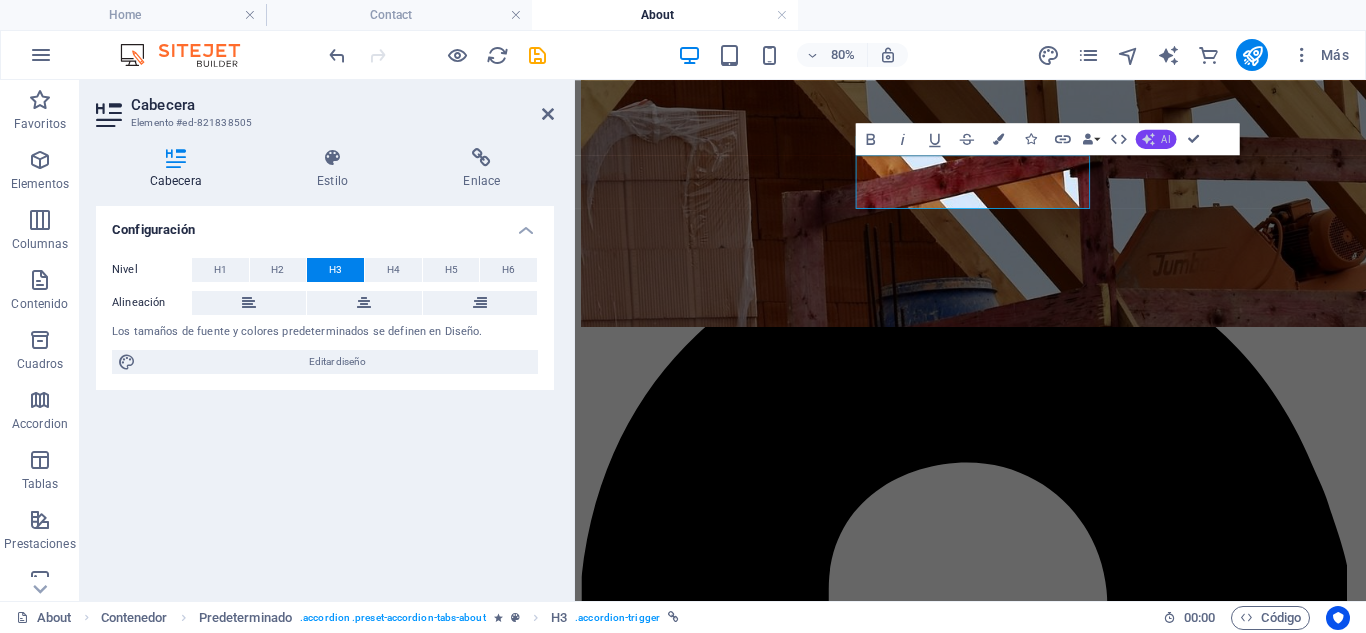 click on "AI" at bounding box center [1156, 139] 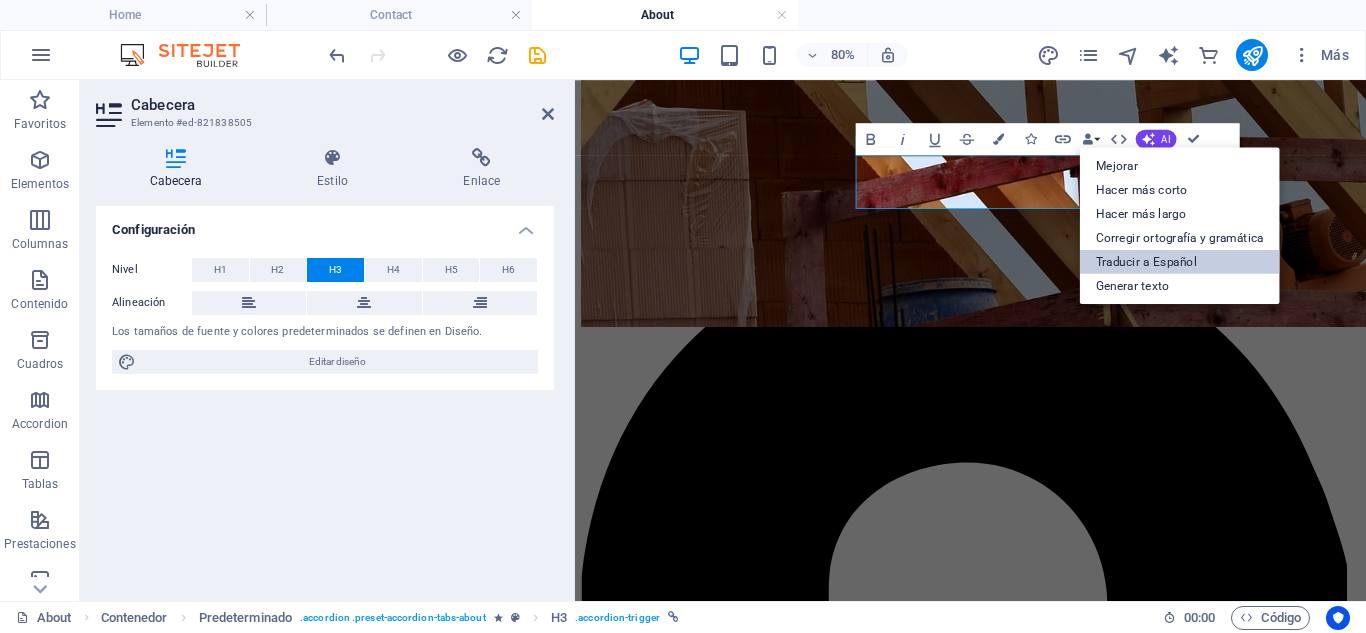 click on "Traducir a Español" at bounding box center [1180, 261] 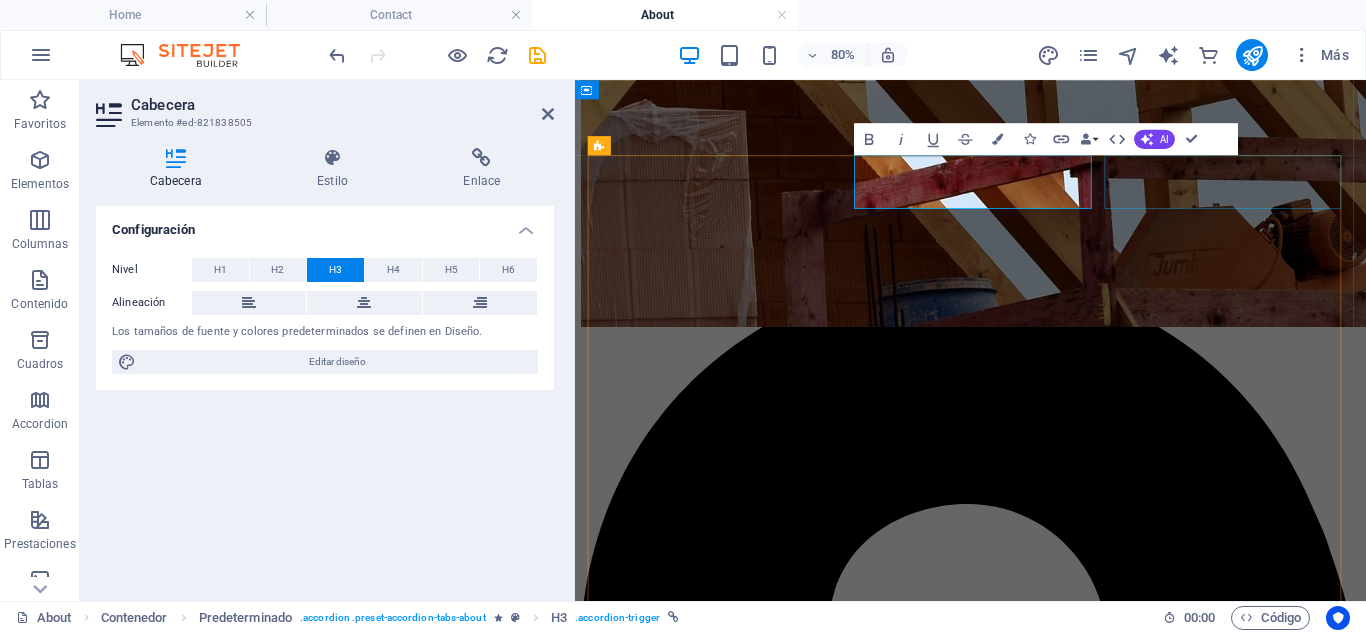 click on "Mission" at bounding box center (1069, 4871) 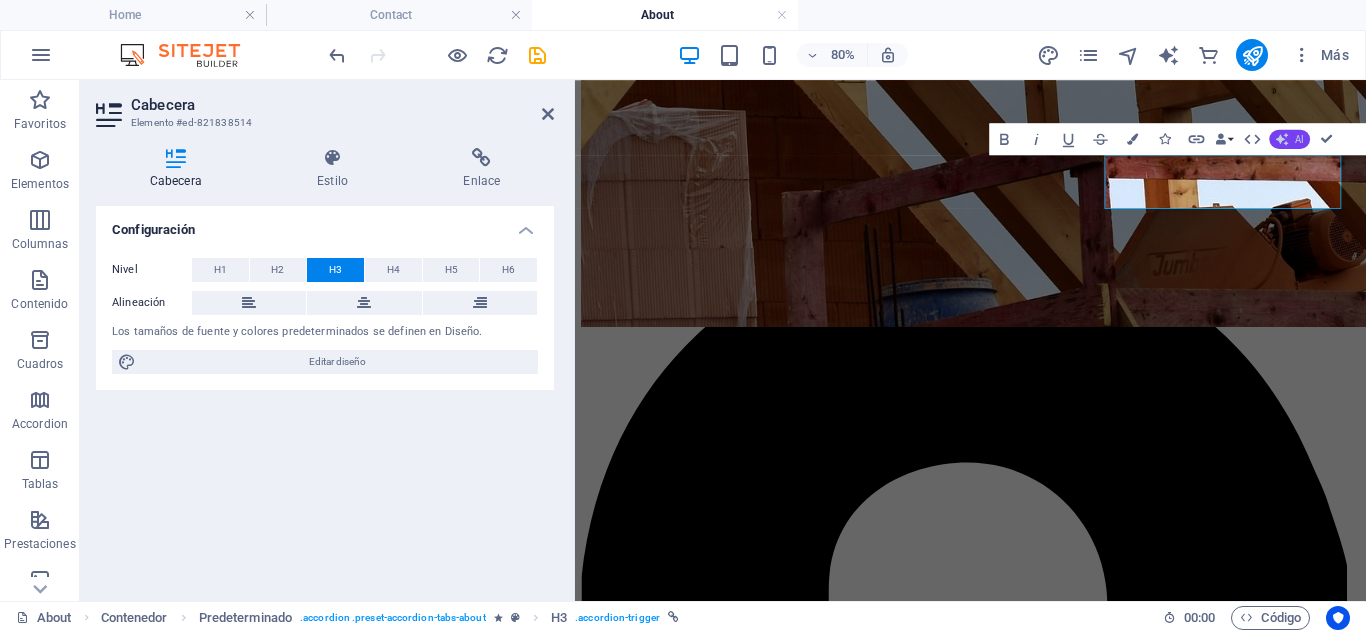 click 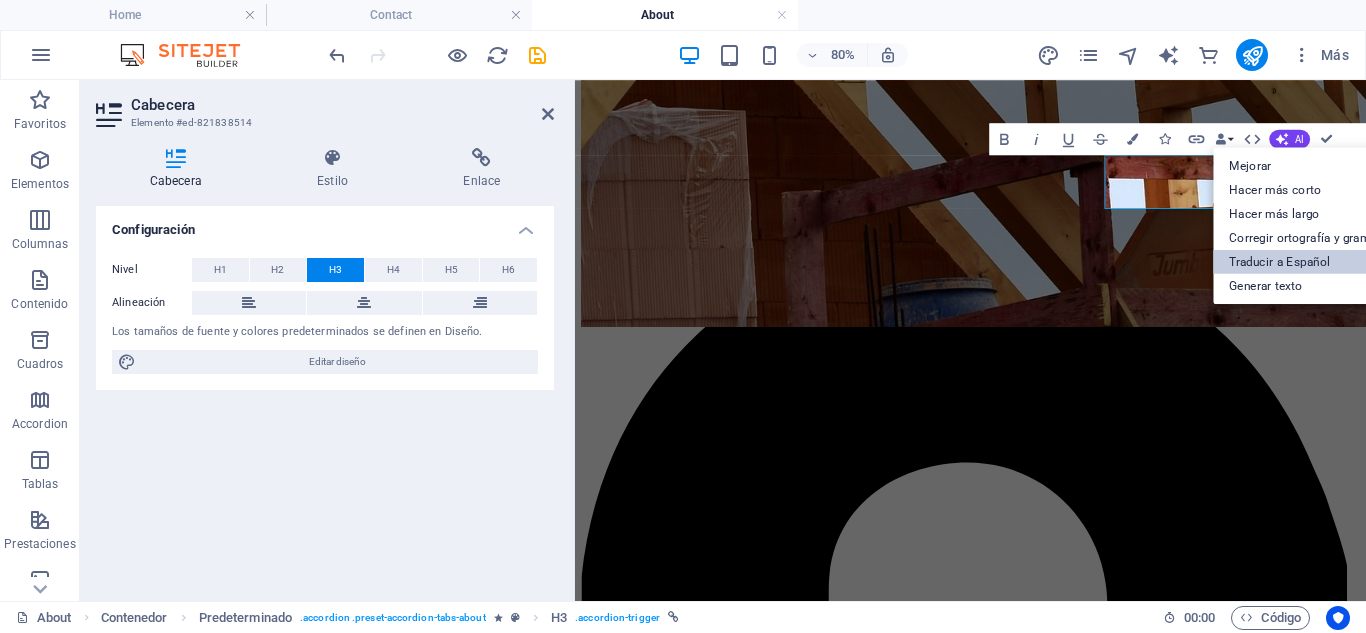 click on "Traducir a Español" at bounding box center [1313, 261] 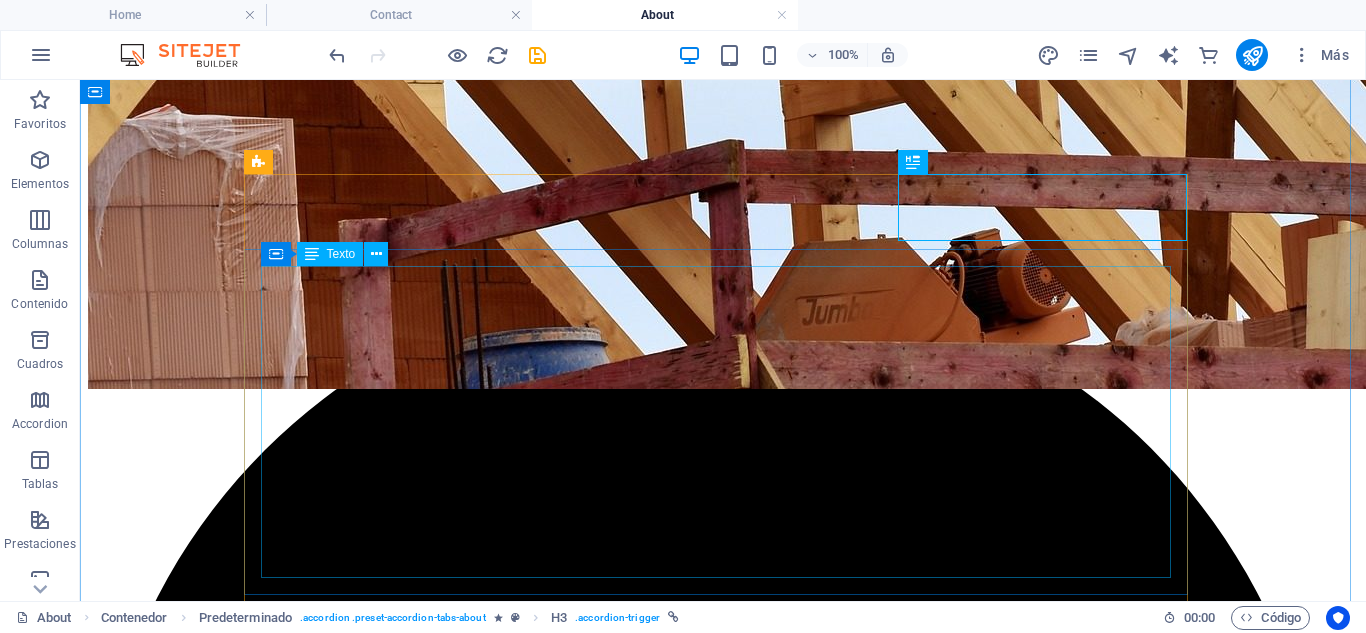 click on "Lorem ipsum dolor sit amet, consetetur sadipscing elitr, sed diam nonumy eirmod tempor invidunt ut labore et dolore magna aliquyam erat, sed diam voluptua. At vero eos et accusam et justo duo dolores et ea rebum. Stet clita kasd gubergren, no sea takimata sanctus est Lorem ipsum dolor sit amet. Lorem ipsum dolor sit amet, consetetur sadipscing elitr, sed diam nonumy eirmod tempor invidunt ut labore et dolore magna aliquyam erat, sed diam voluptua. At vero eos et accusam et justo duo dolores et ea rebum. Stet clita kasd gubergren, no sea takimata sanctus est Lorem ipsum dolor sit amet. Lorem ipsum dolor sit amet, consetetur sadipscing elitr, sed diam nonumy eirmod tempor invidunt ut labore et dolore magna aliquyam erat, sed diam voluptua. At vero eos et accusam et justo duo dolores et ea rebum. Stet clita kasd gubergren, no sea takimata sanctus est Lorem ipsum dolor sit amet." at bounding box center (723, 4936) 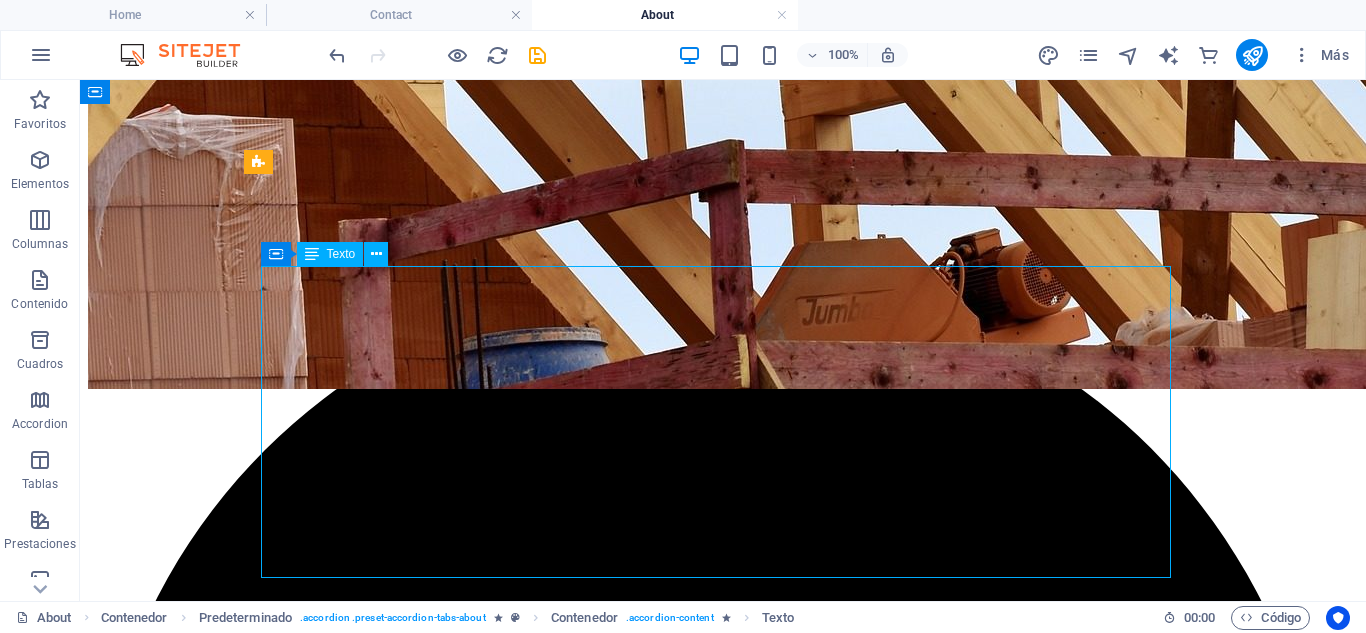 click on "Lorem ipsum dolor sit amet, consetetur sadipscing elitr, sed diam nonumy eirmod tempor invidunt ut labore et dolore magna aliquyam erat, sed diam voluptua. At vero eos et accusam et justo duo dolores et ea rebum. Stet clita kasd gubergren, no sea takimata sanctus est Lorem ipsum dolor sit amet. Lorem ipsum dolor sit amet, consetetur sadipscing elitr, sed diam nonumy eirmod tempor invidunt ut labore et dolore magna aliquyam erat, sed diam voluptua. At vero eos et accusam et justo duo dolores et ea rebum. Stet clita kasd gubergren, no sea takimata sanctus est Lorem ipsum dolor sit amet. Lorem ipsum dolor sit amet, consetetur sadipscing elitr, sed diam nonumy eirmod tempor invidunt ut labore et dolore magna aliquyam erat, sed diam voluptua. At vero eos et accusam et justo duo dolores et ea rebum. Stet clita kasd gubergren, no sea takimata sanctus est Lorem ipsum dolor sit amet." at bounding box center [723, 4936] 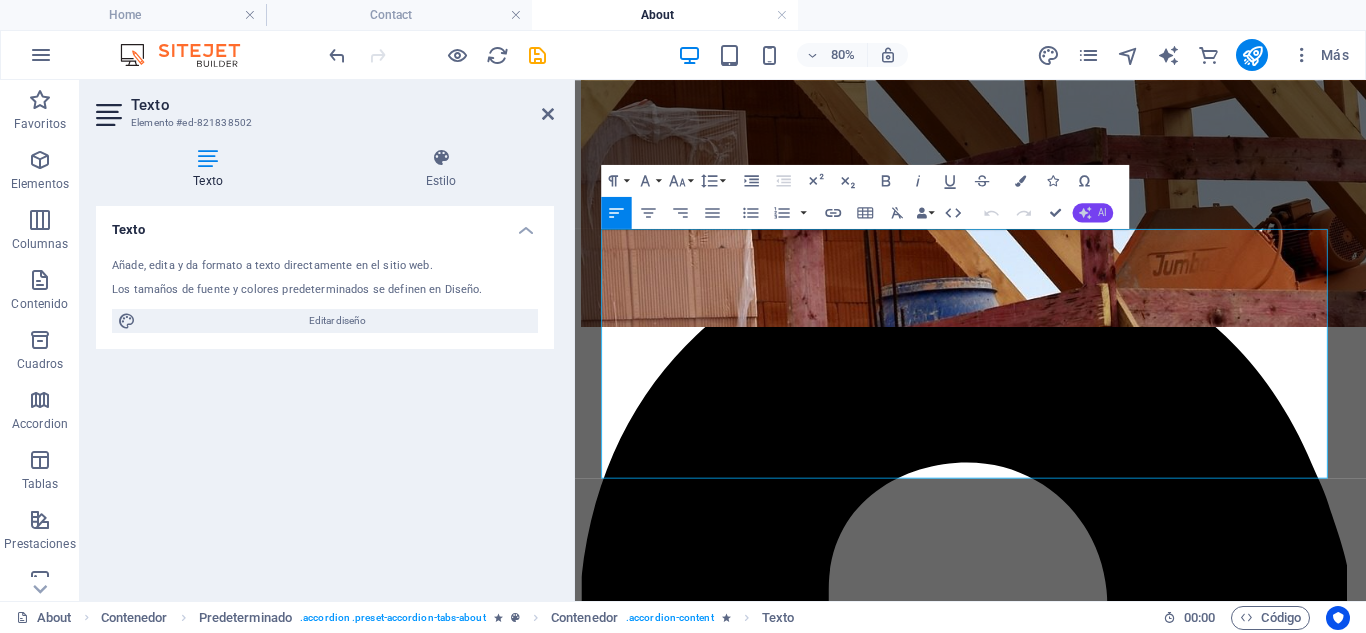 click on "AI" at bounding box center [1102, 213] 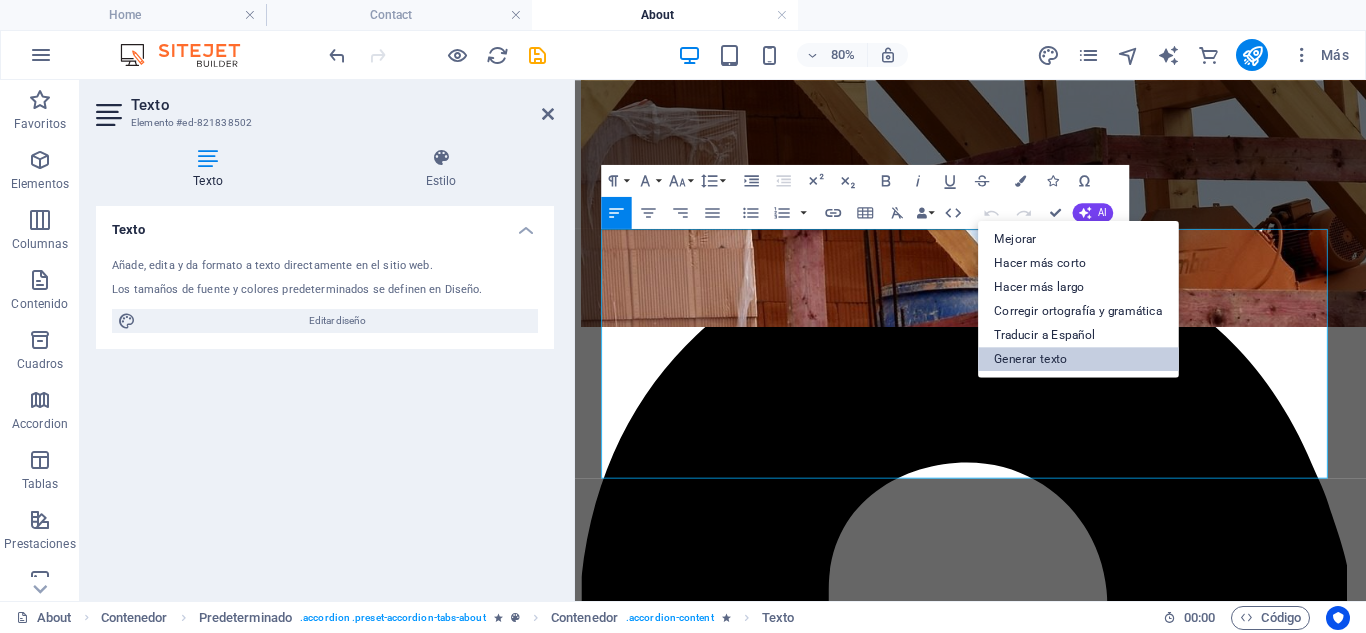 click on "Generar texto" at bounding box center [1078, 359] 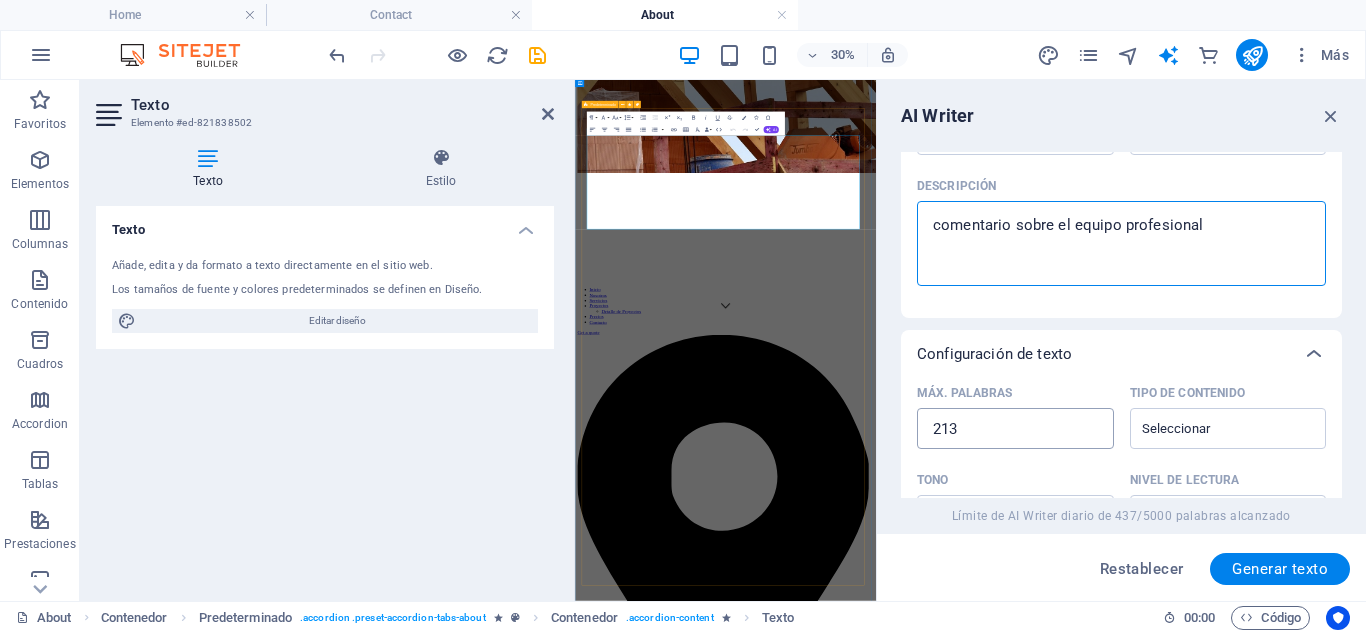 scroll, scrollTop: 293, scrollLeft: 0, axis: vertical 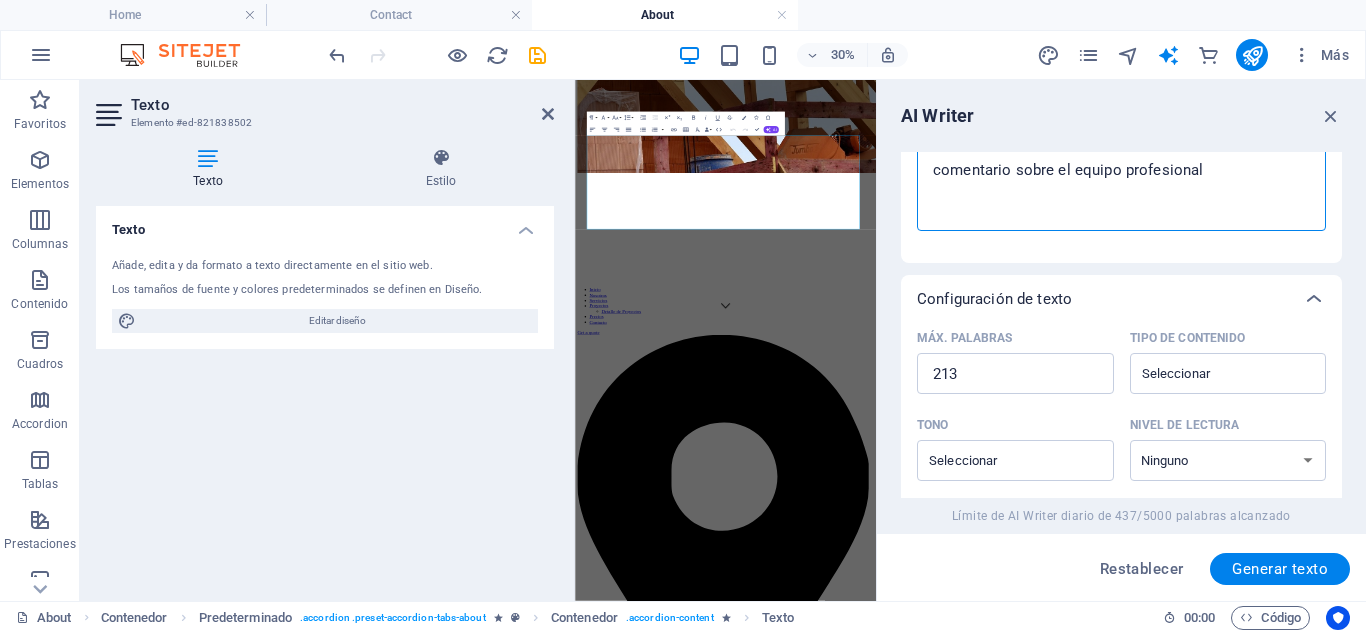 drag, startPoint x: 1246, startPoint y: 477, endPoint x: 918, endPoint y: 179, distance: 443.15686 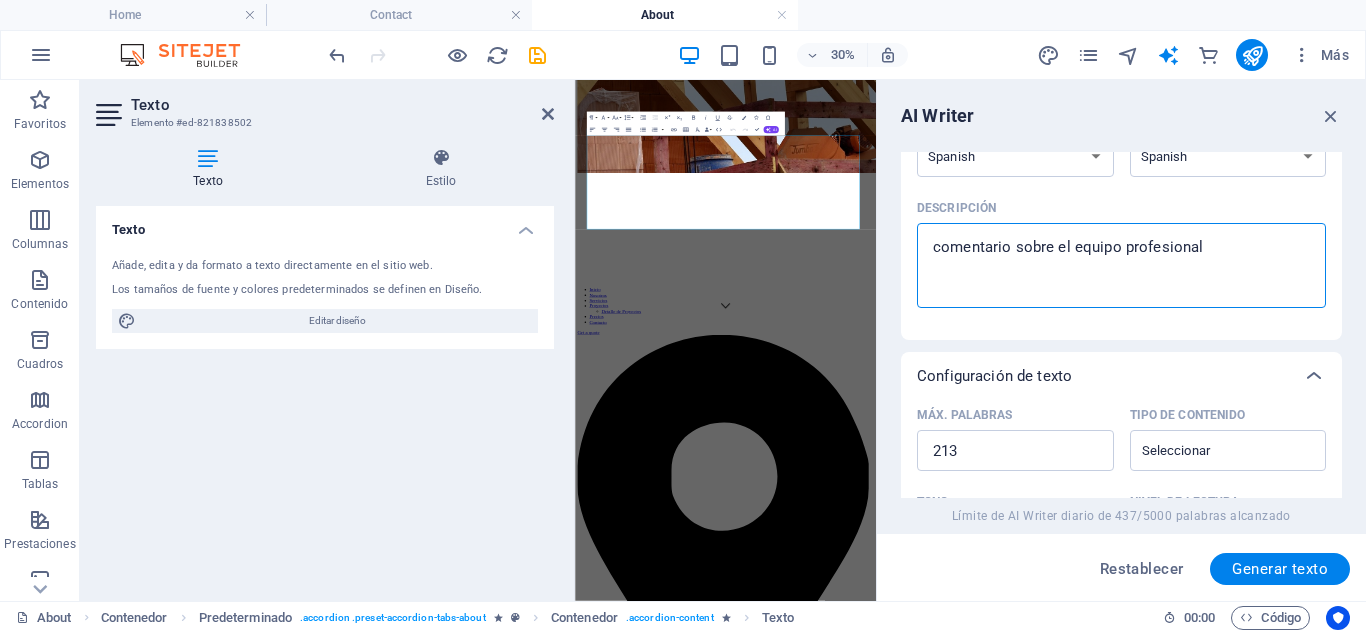 scroll, scrollTop: 215, scrollLeft: 0, axis: vertical 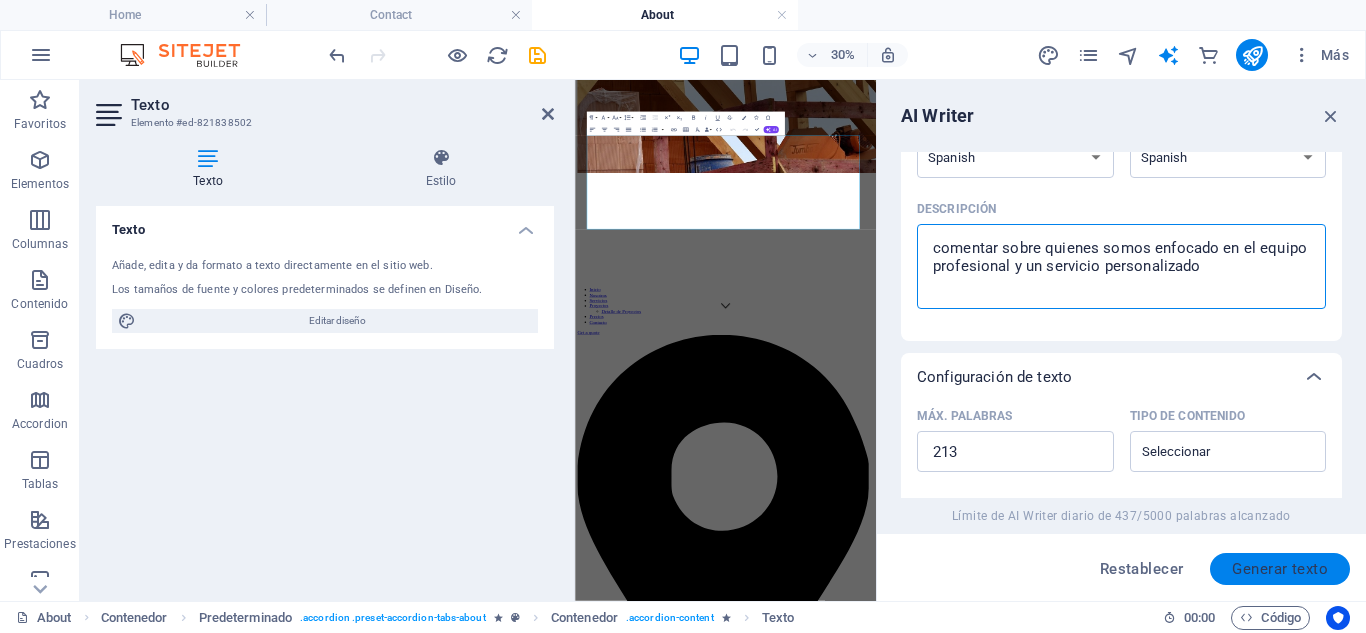 click on "Generar texto" at bounding box center [1280, 569] 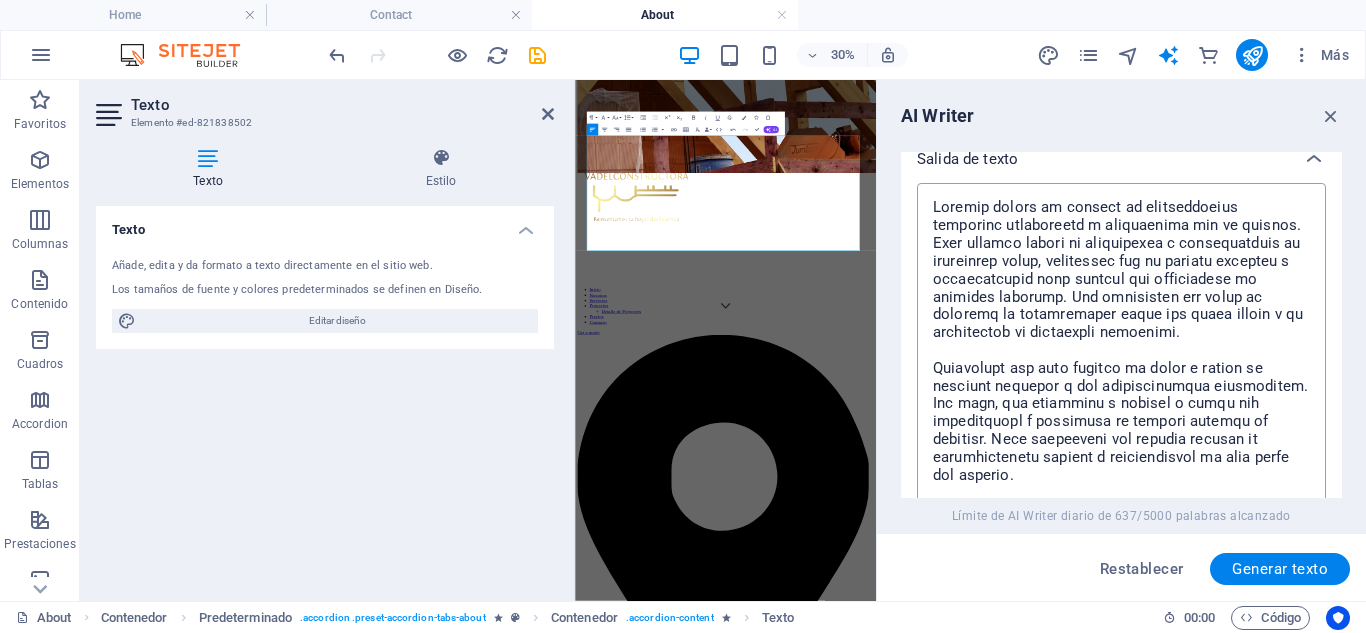 scroll, scrollTop: 763, scrollLeft: 0, axis: vertical 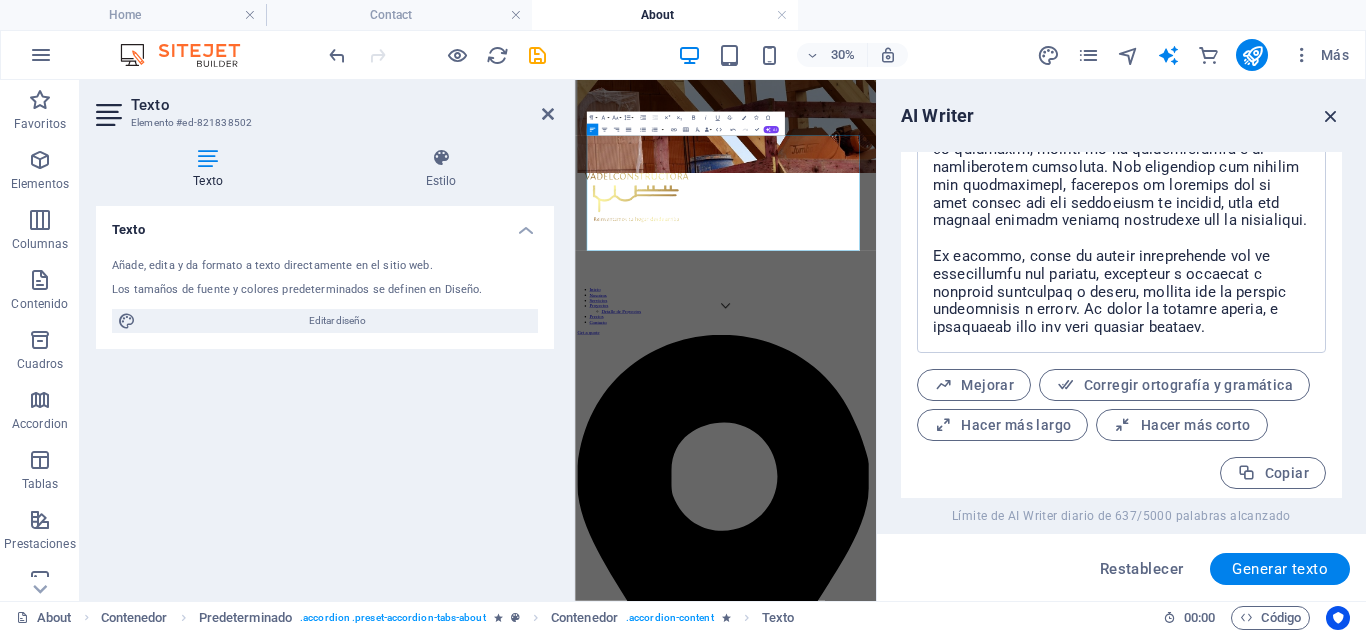 click at bounding box center [1331, 116] 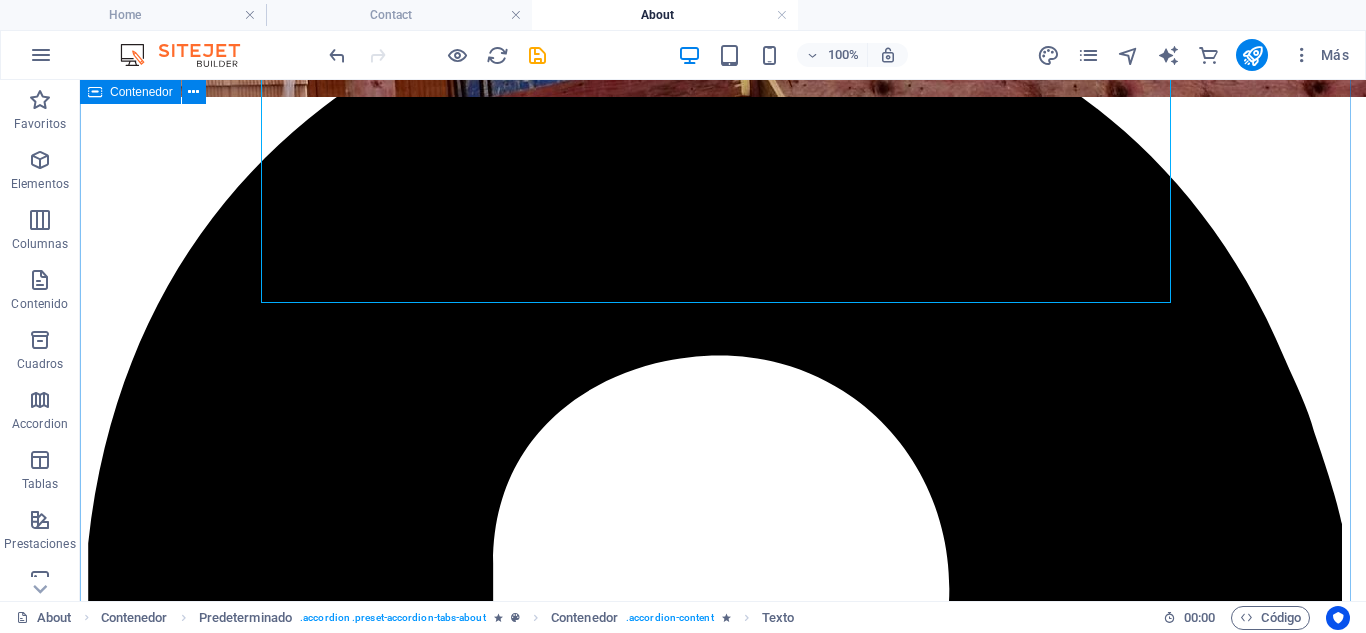 scroll, scrollTop: 1302, scrollLeft: 0, axis: vertical 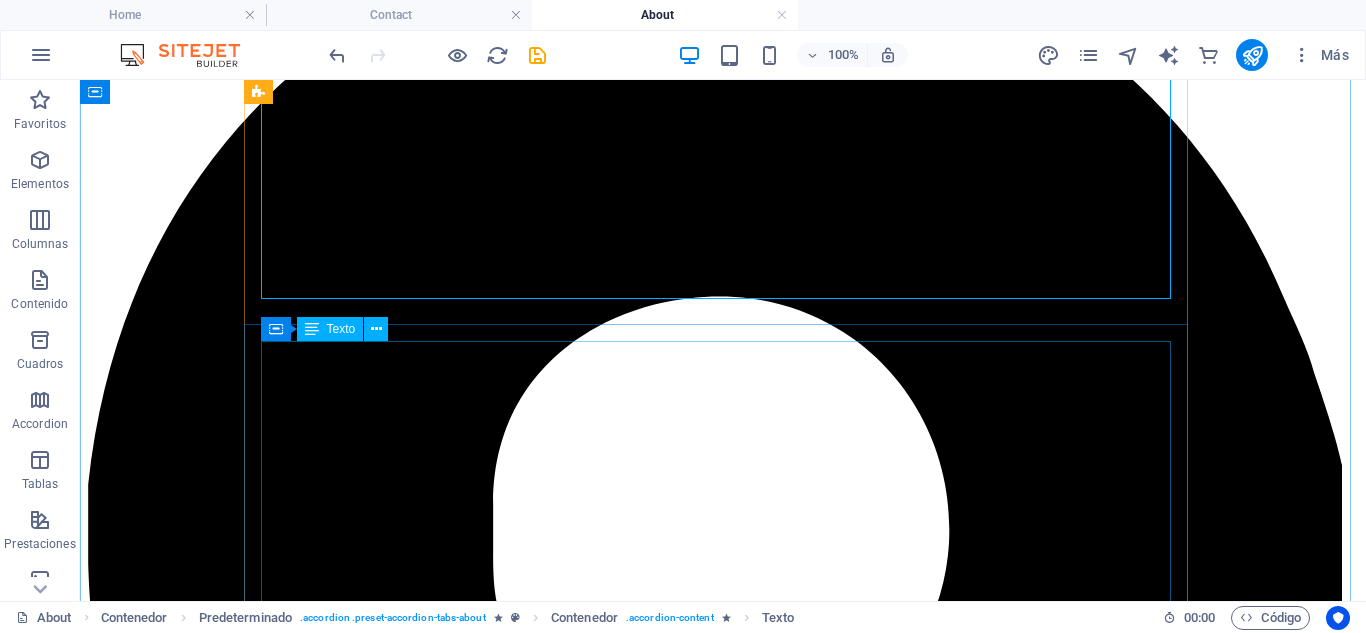 click on "[YEAR] Lorem ipsum dolor sit amet, consetetur sadipscing elitr, sed diam nonumy eirmod tempor invidunt ut labore et dolore magna aliquyam erat, sed diam voluptua. At vero eos et accusam et justo duo dolores et ea rebum. Stet clita kasd gubergren, no sea takimata sanctus est Lorem ipsum dolor sit amet. Lorem ipsum dolor sit amet, consetetur sadipscing elitr, sed diam nonumy eirmod tempor invidunt ut labore et dolore magna aliquyam erat, sed diam voluptua. At vero eos et accusam et justo duo dolores et ea rebum. Stet clita kasd gubergren, no sea takimata sanctus est Lorem ipsum dolor sit amet. Lorem ipsum dolor sit amet, consetetur sadipscing elitr, sed diam nonumy eirmod tempor invidunt ut labore et dolore magna aliquyam erat, sed diam voluptua. At vero eos et accusam et justo duo dolores et ea rebum. Stet clita kasd gubergren, no sea takimata sanctus est Lorem ipsum dolor sit amet.  [YEAR] [YEAR] [YEAR]" at bounding box center (723, 5074) 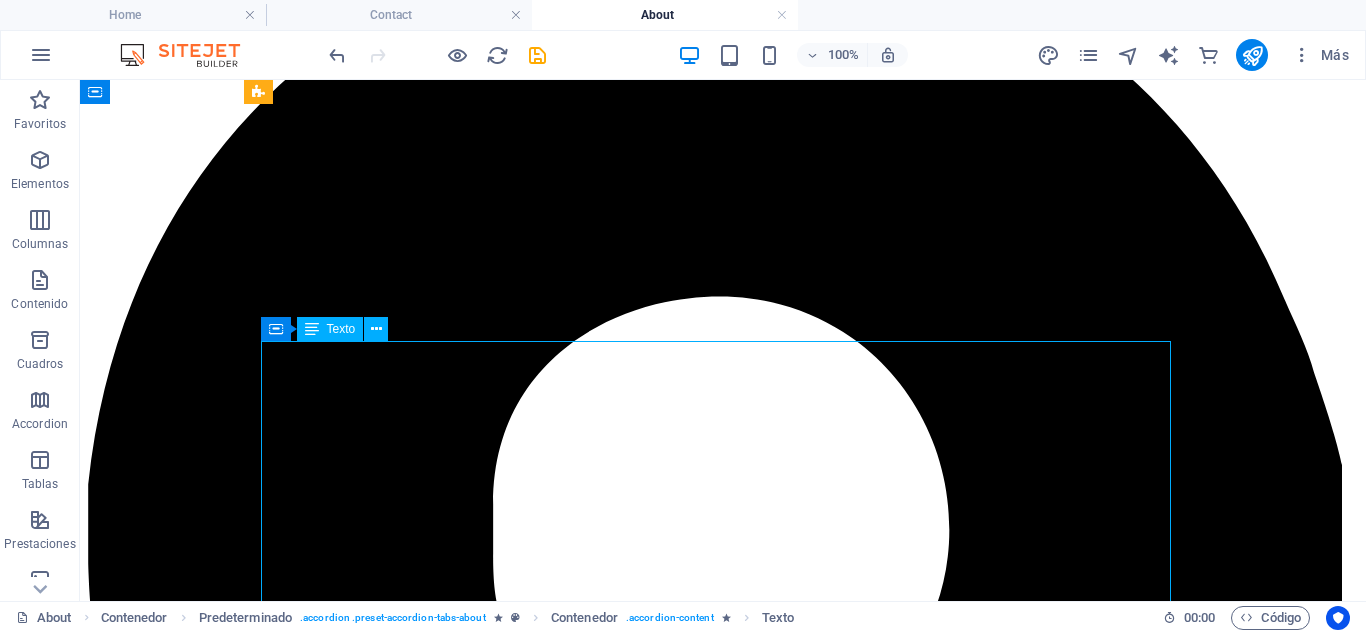 click on "[YEAR] Lorem ipsum dolor sit amet, consetetur sadipscing elitr, sed diam nonumy eirmod tempor invidunt ut labore et dolore magna aliquyam erat, sed diam voluptua. At vero eos et accusam et justo duo dolores et ea rebum. Stet clita kasd gubergren, no sea takimata sanctus est Lorem ipsum dolor sit amet. Lorem ipsum dolor sit amet, consetetur sadipscing elitr, sed diam nonumy eirmod tempor invidunt ut labore et dolore magna aliquyam erat, sed diam voluptua. At vero eos et accusam et justo duo dolores et ea rebum. Stet clita kasd gubergren, no sea takimata sanctus est Lorem ipsum dolor sit amet. Lorem ipsum dolor sit amet, consetetur sadipscing elitr, sed diam nonumy eirmod tempor invidunt ut labore et dolore magna aliquyam erat, sed diam voluptua. At vero eos et accusam et justo duo dolores et ea rebum. Stet clita kasd gubergren, no sea takimata sanctus est Lorem ipsum dolor sit amet.  [YEAR] [YEAR] [YEAR]" at bounding box center [723, 5074] 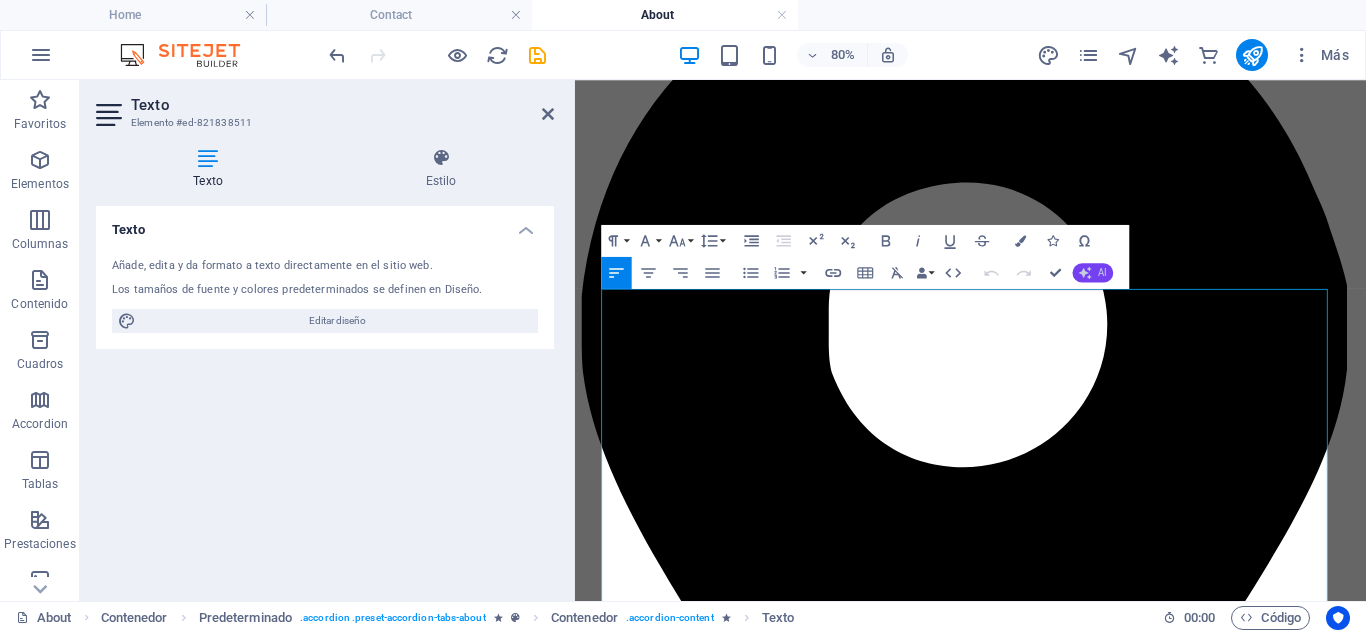 click on "AI" at bounding box center (1093, 272) 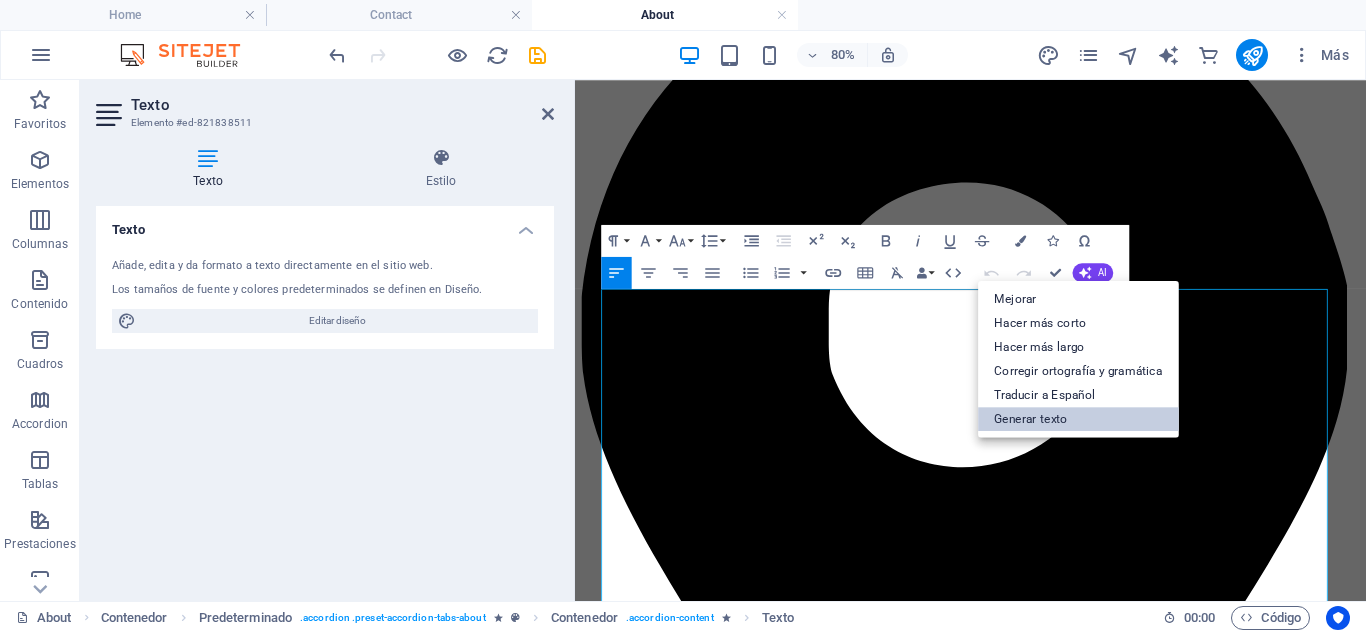 click on "Generar texto" at bounding box center [1078, 419] 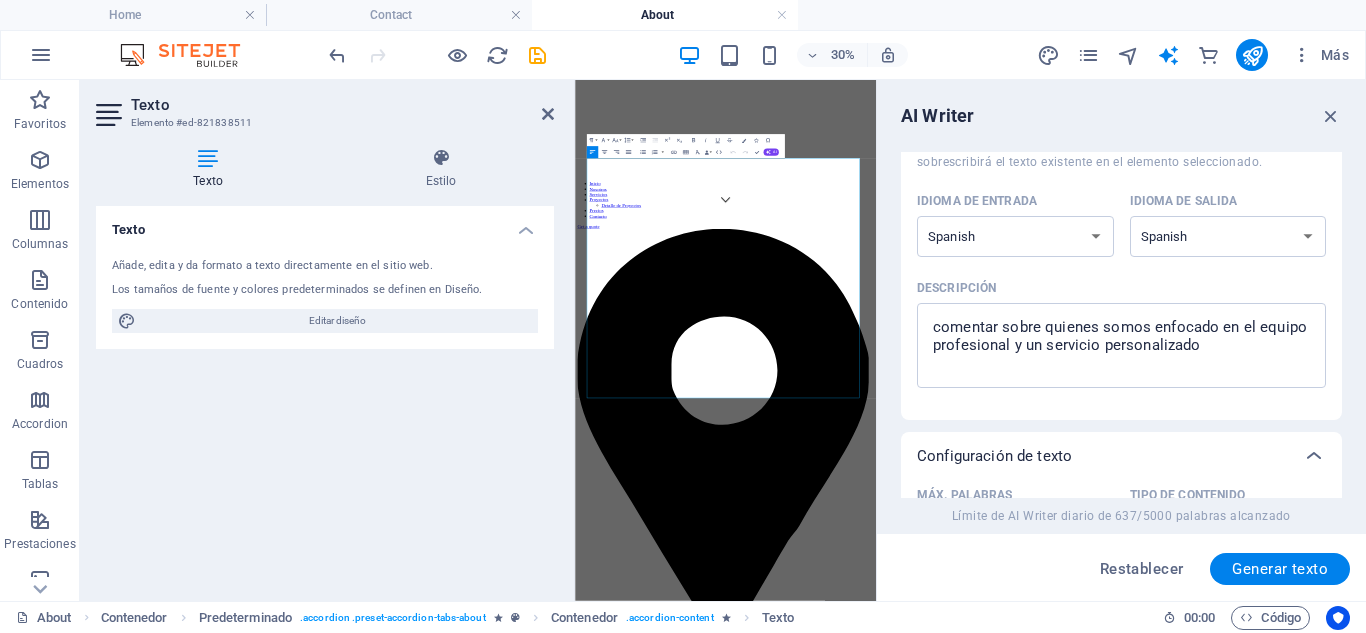 scroll, scrollTop: 138, scrollLeft: 0, axis: vertical 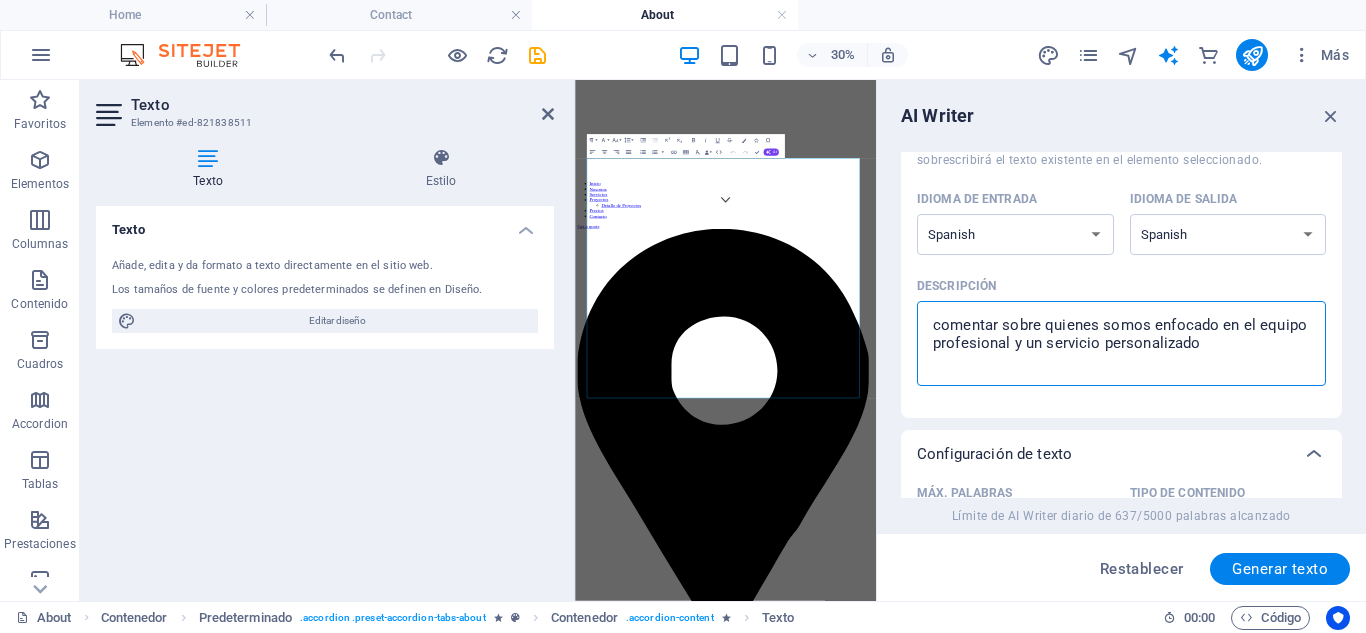 drag, startPoint x: 1214, startPoint y: 348, endPoint x: 900, endPoint y: 313, distance: 315.9446 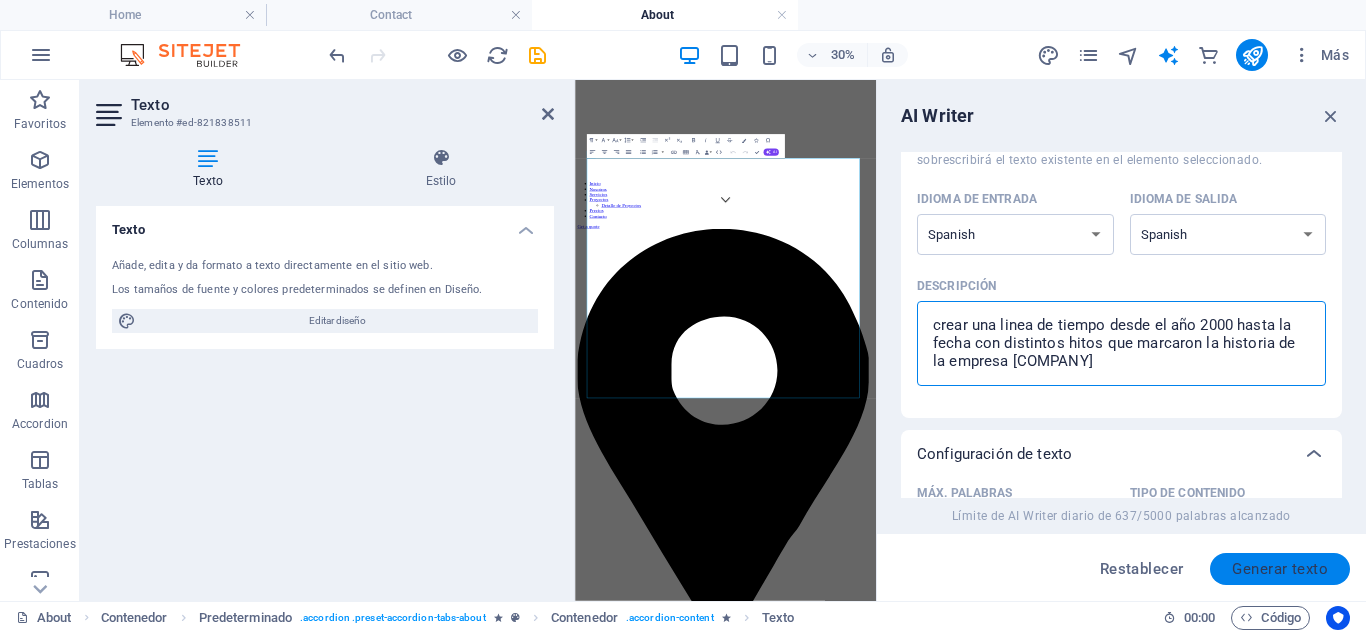 click on "Generar texto" at bounding box center [1280, 569] 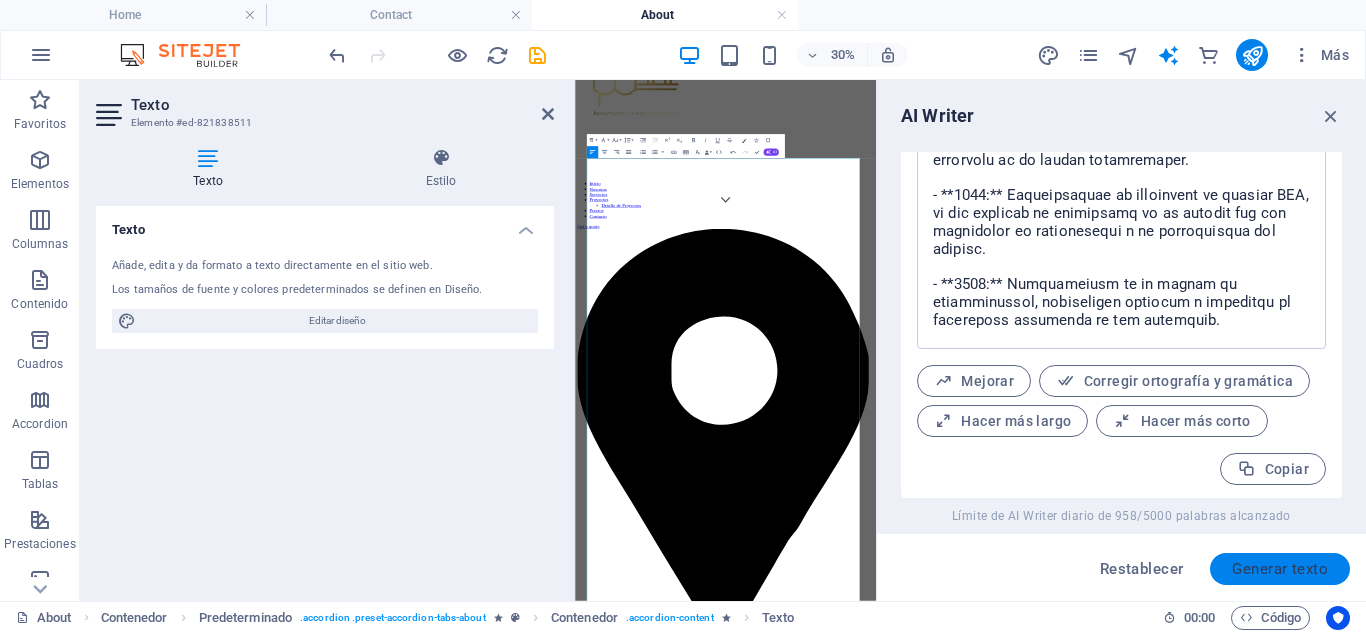 scroll, scrollTop: 999, scrollLeft: 0, axis: vertical 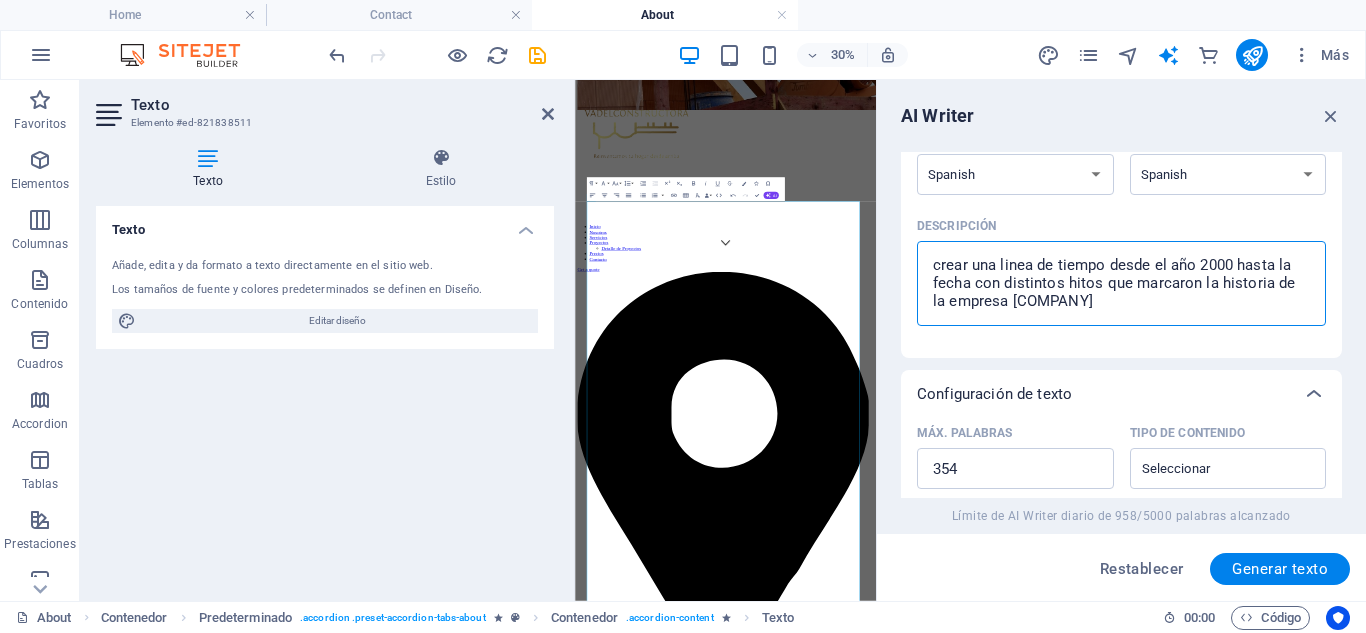 drag, startPoint x: 931, startPoint y: 262, endPoint x: 1170, endPoint y: 267, distance: 239.05229 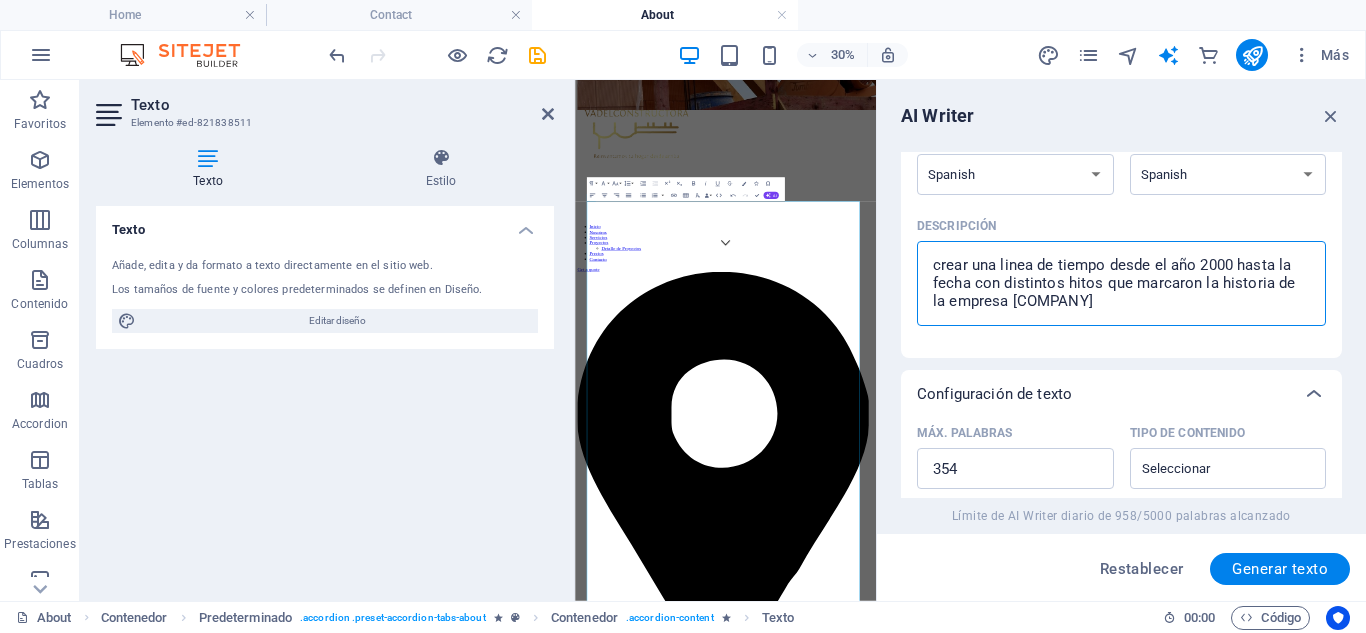 click on "crear una linea de tiempo desde el año 2000 hasta la fecha con distintos hitos que marcaron la historia de la empresa [COMPANY]" at bounding box center [1121, 283] 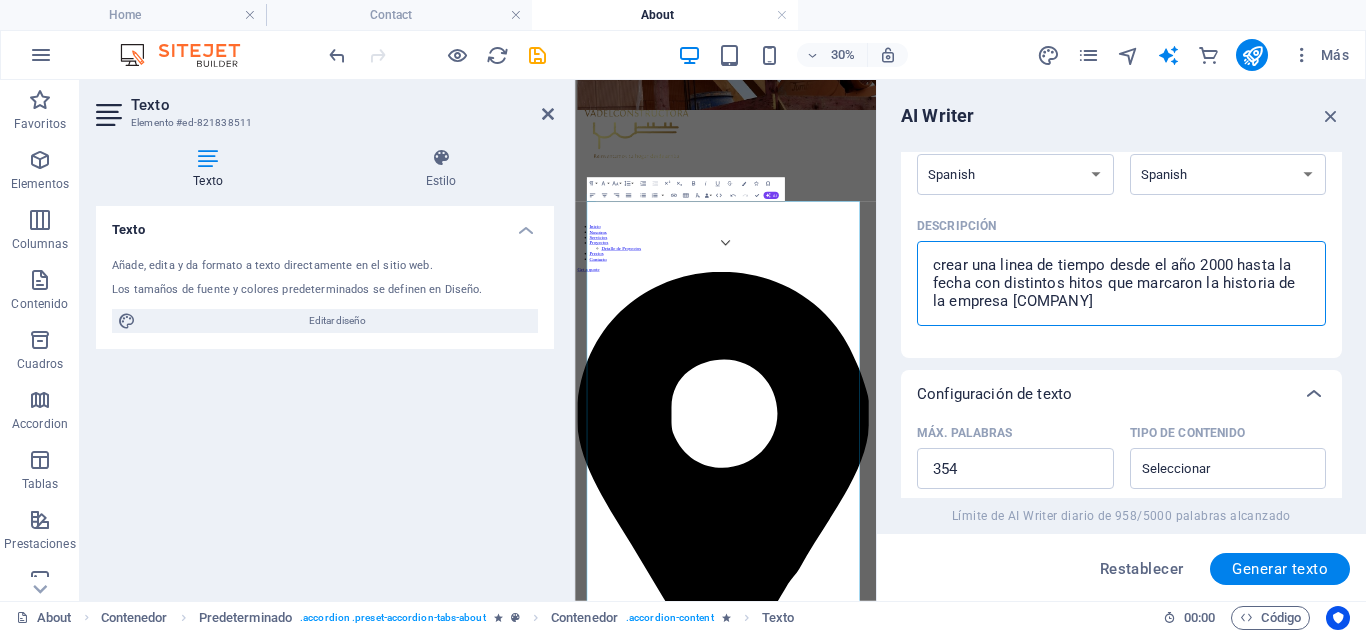 drag, startPoint x: 1191, startPoint y: 265, endPoint x: 931, endPoint y: 255, distance: 260.19223 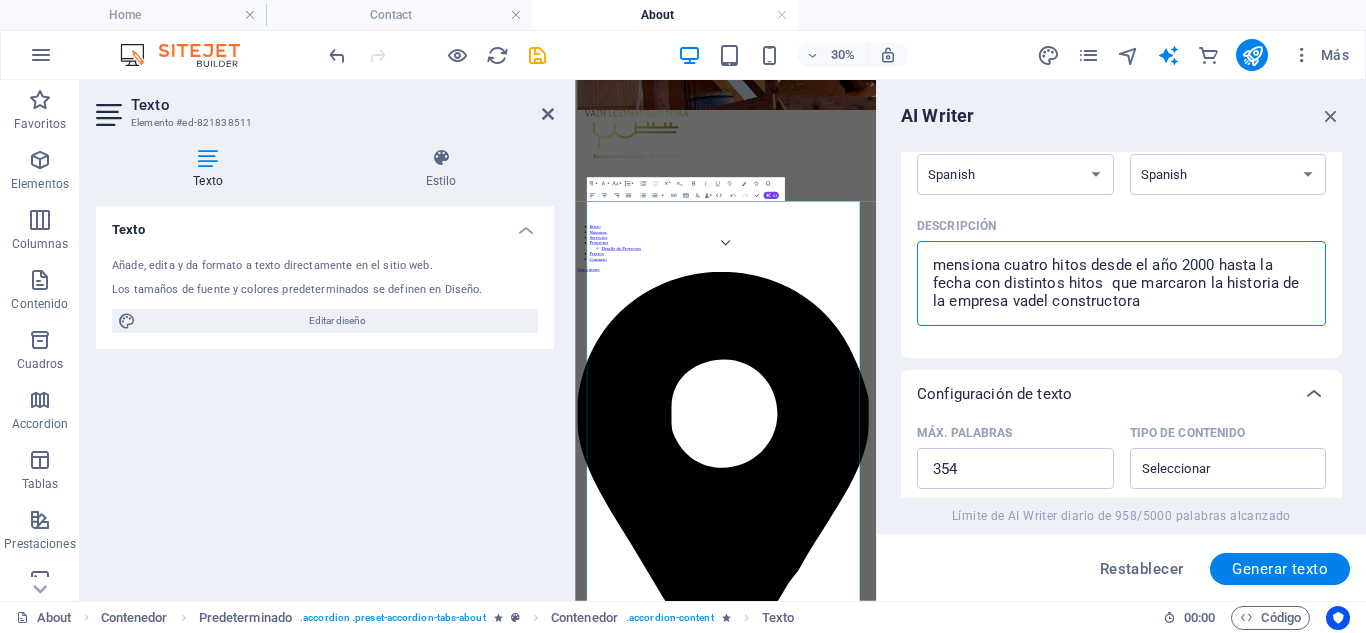 click on "mensiona cuatro hitos desde el año 2000 hasta la fecha con distintos hitos  que marcaron la historia de la empresa vadel constructora" at bounding box center (1121, 283) 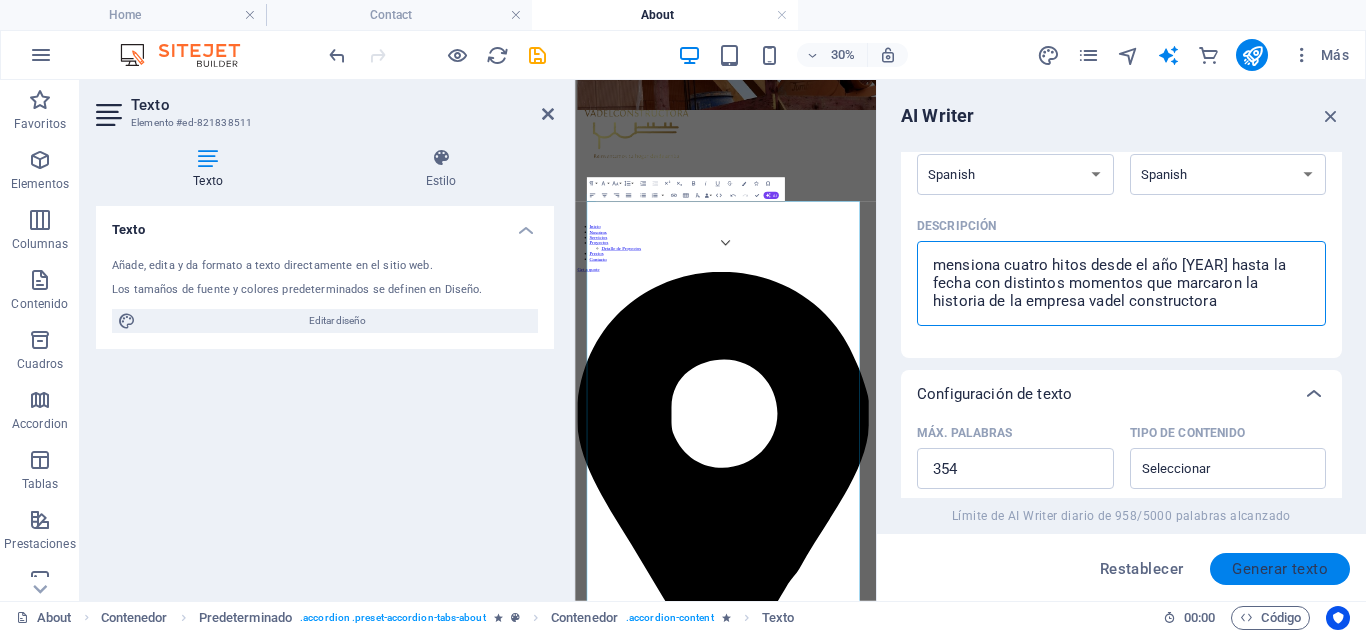 click on "Generar texto" at bounding box center (1280, 569) 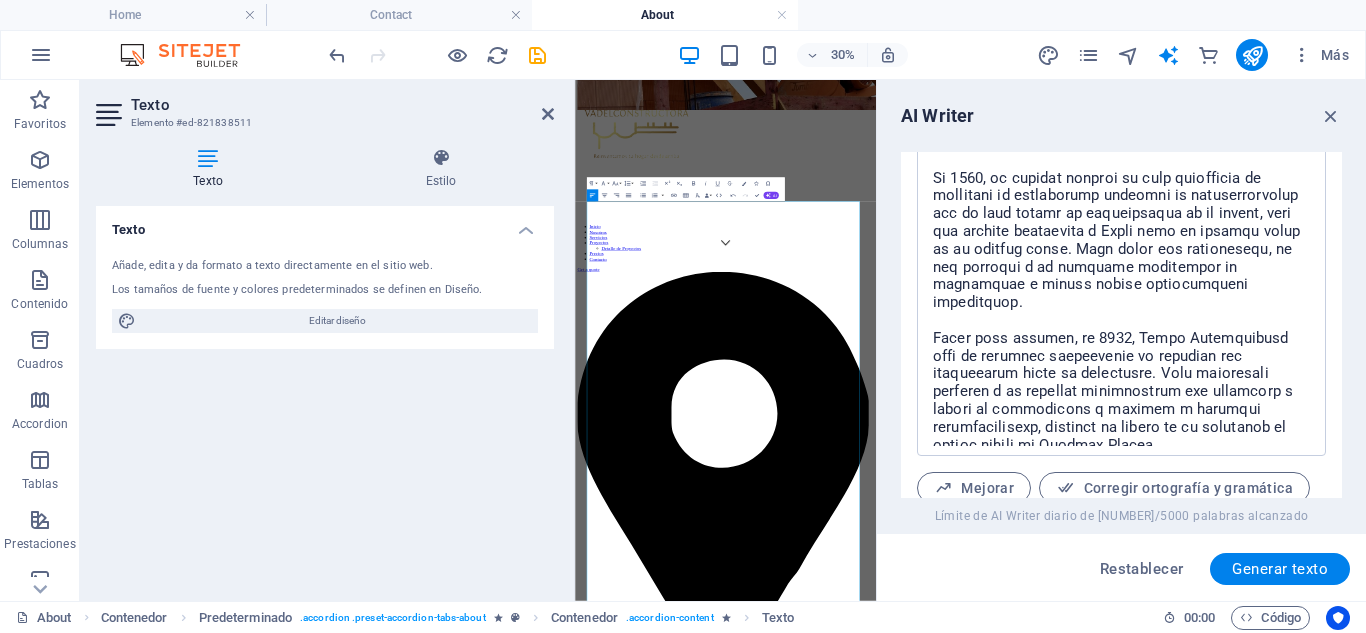 scroll, scrollTop: 999, scrollLeft: 0, axis: vertical 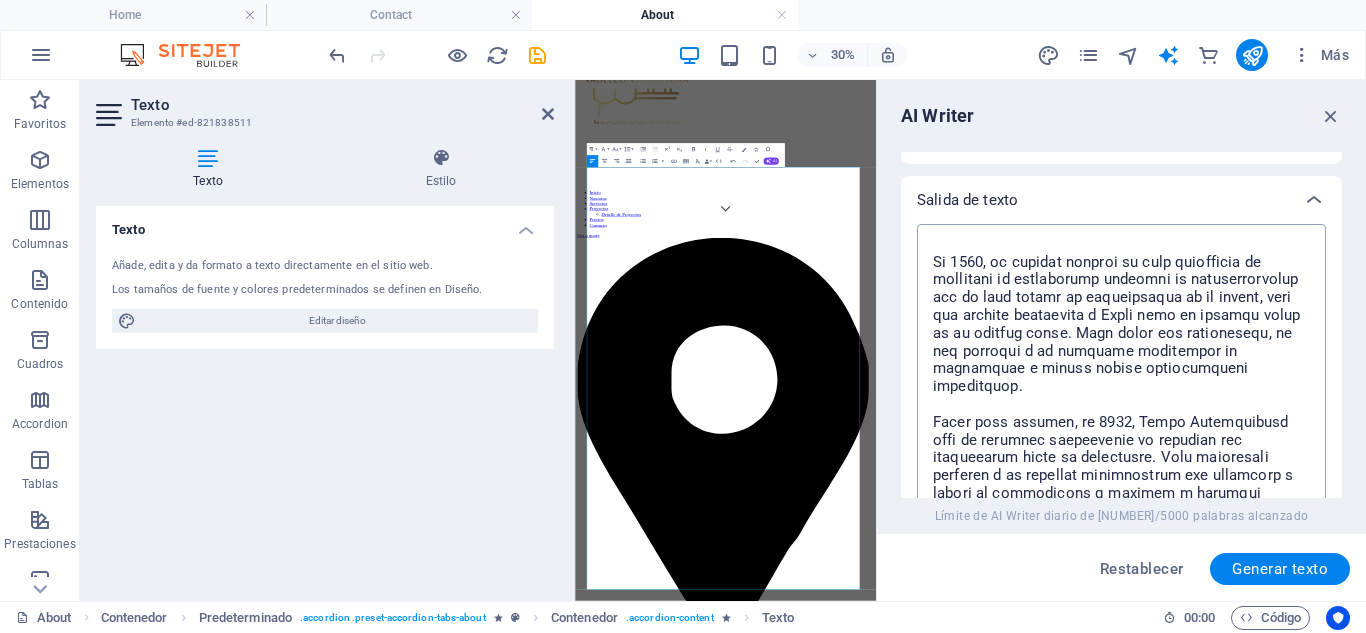 click at bounding box center [1121, 420] 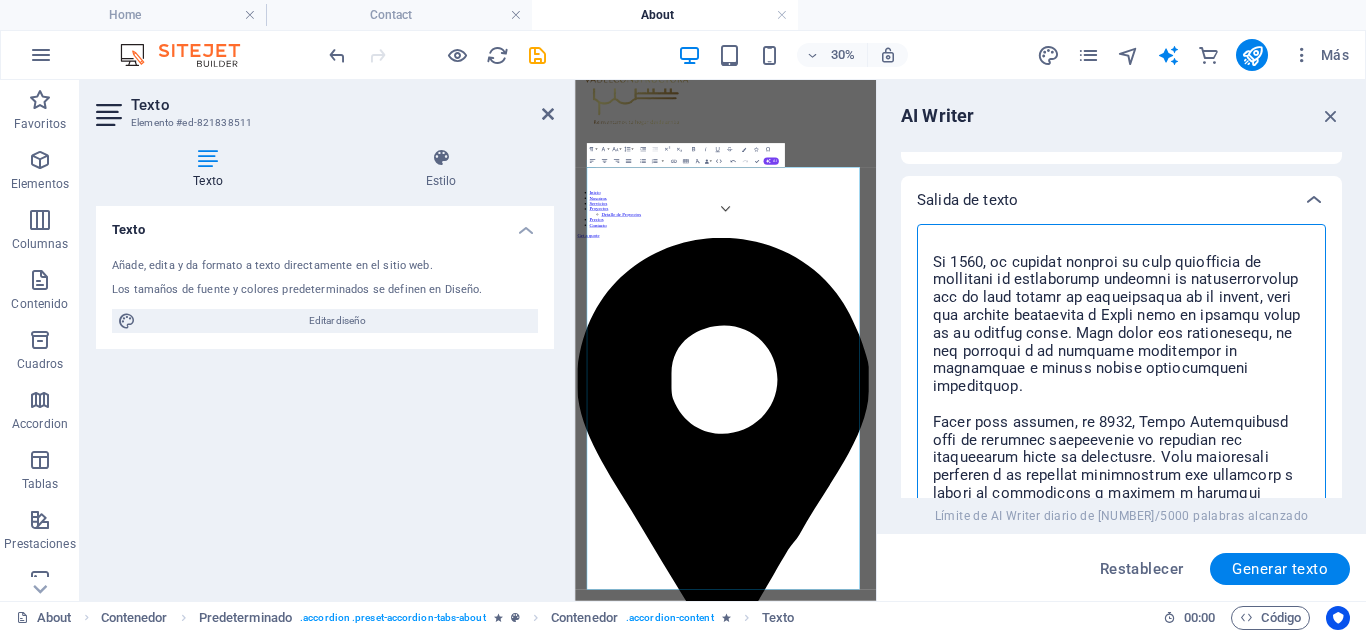 scroll, scrollTop: 400, scrollLeft: 0, axis: vertical 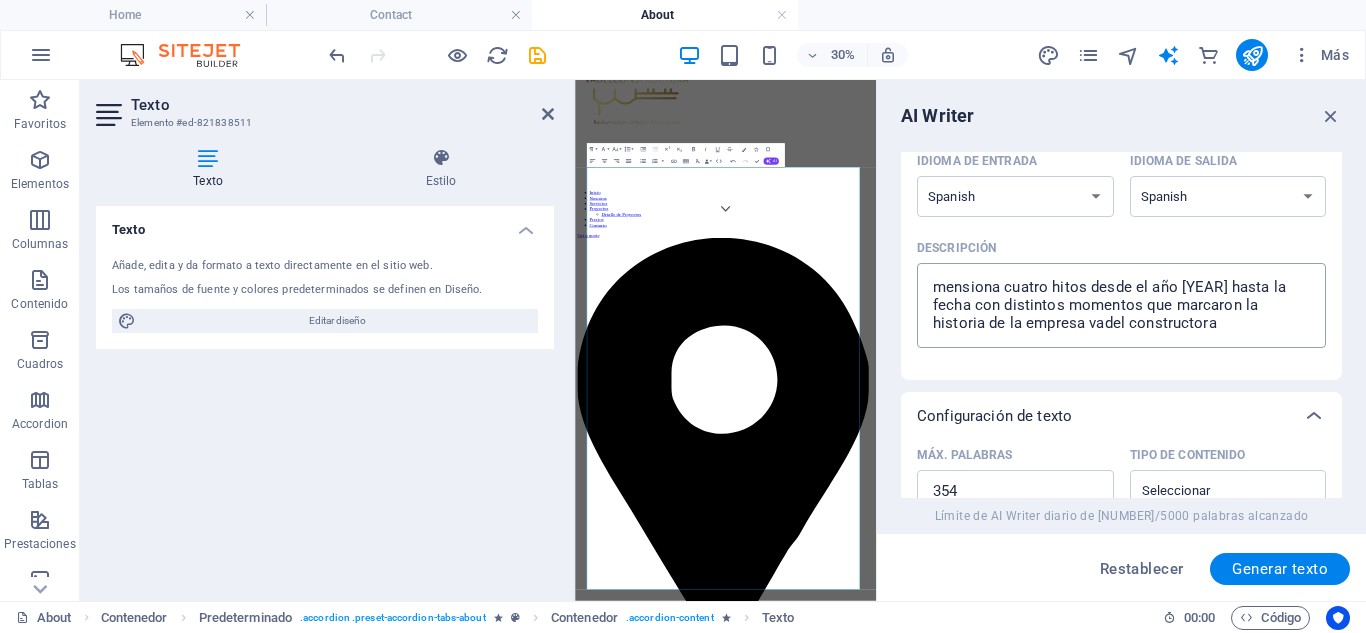 click on "mensiona cuatro hitos desde el año [YEAR] hasta la fecha con distintos momentos que marcaron la historia de la empresa vadel constructora" at bounding box center (1121, 305) 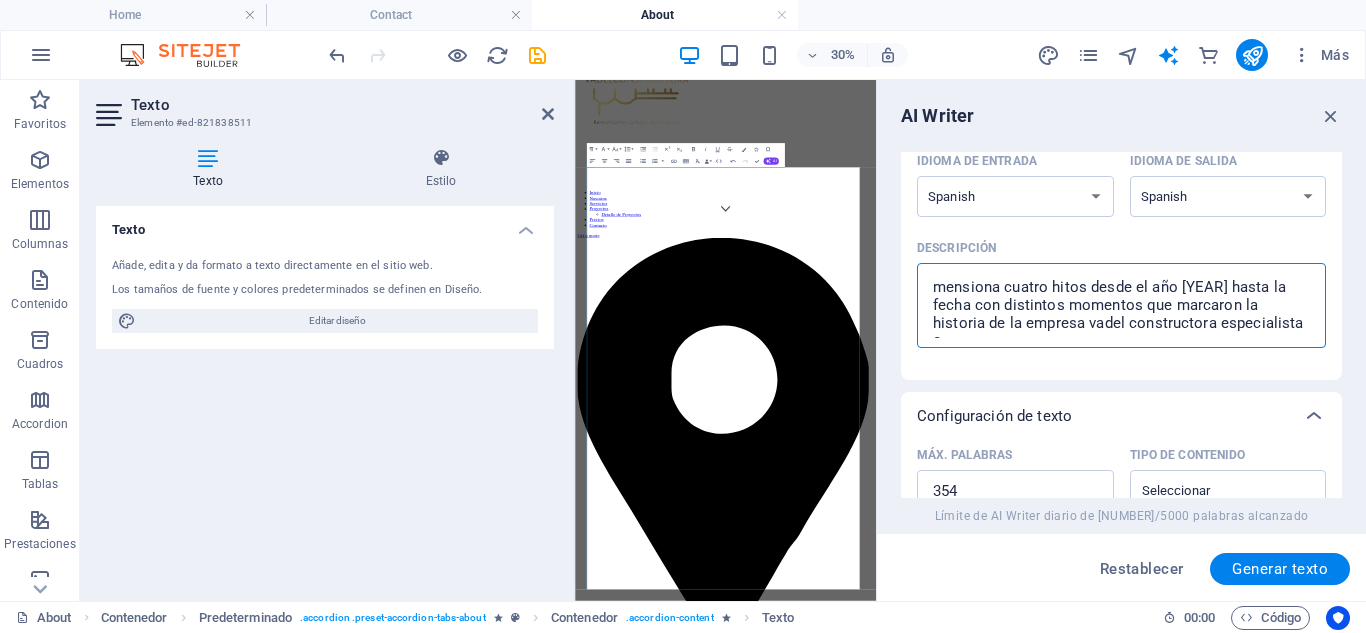 scroll, scrollTop: 12, scrollLeft: 0, axis: vertical 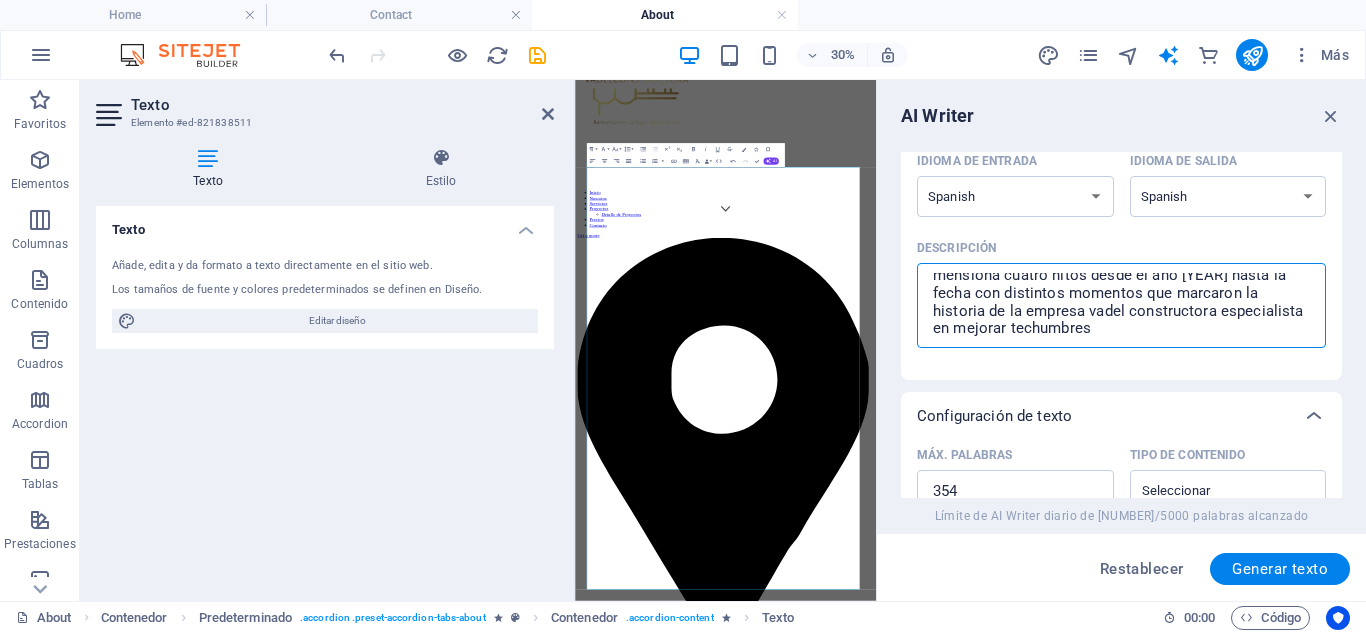 click on "mensiona cuatro hitos desde el año [YEAR] hasta la fecha con distintos momentos que marcaron la historia de la empresa vadel constructora especialista en mejorar techumbres" at bounding box center [1121, 305] 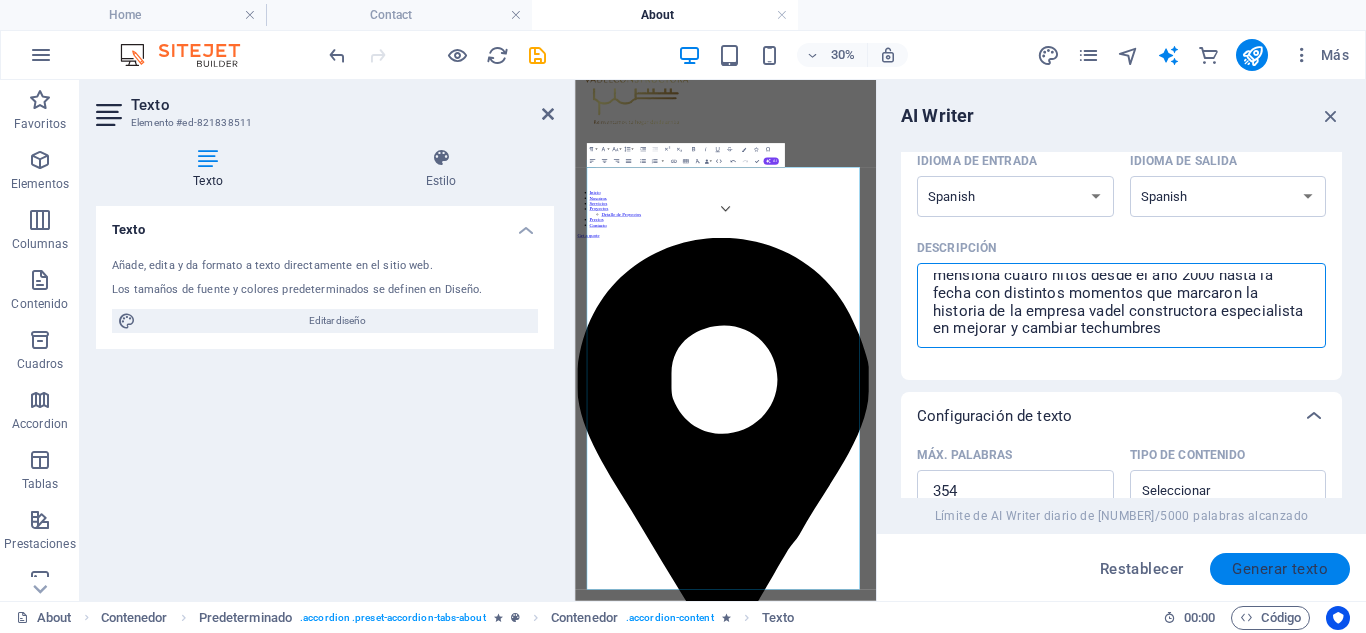 click on "Generar texto" at bounding box center (1280, 569) 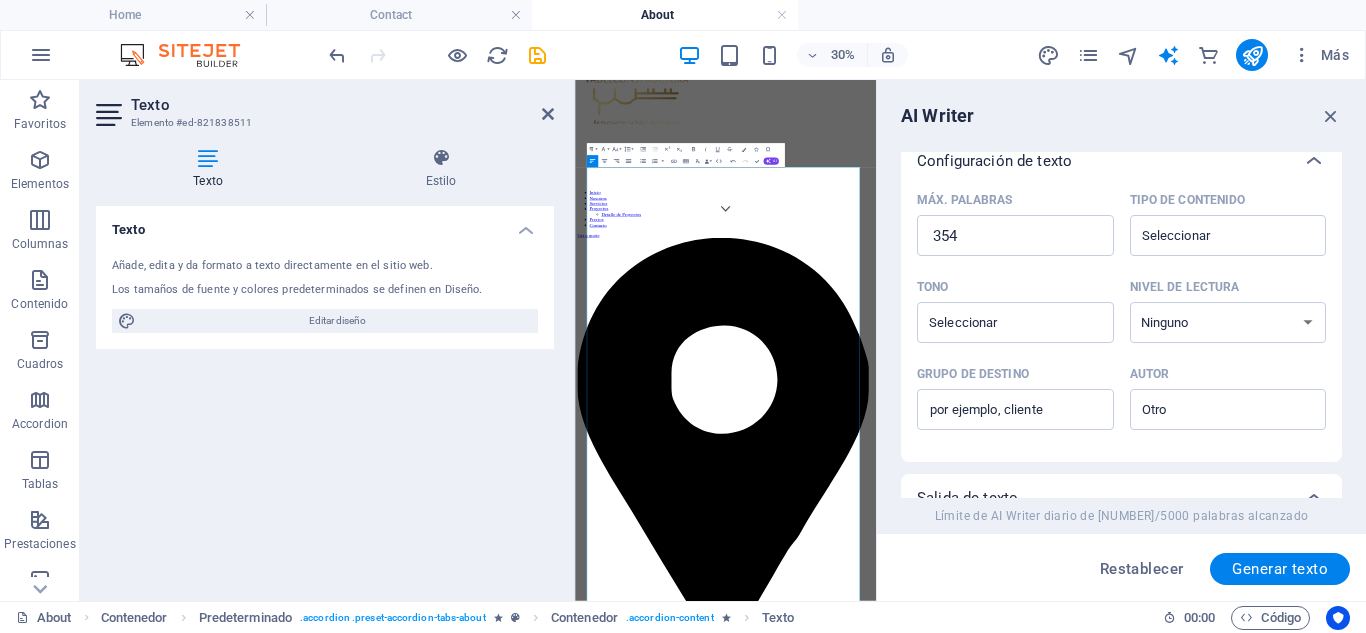 scroll, scrollTop: 741, scrollLeft: 0, axis: vertical 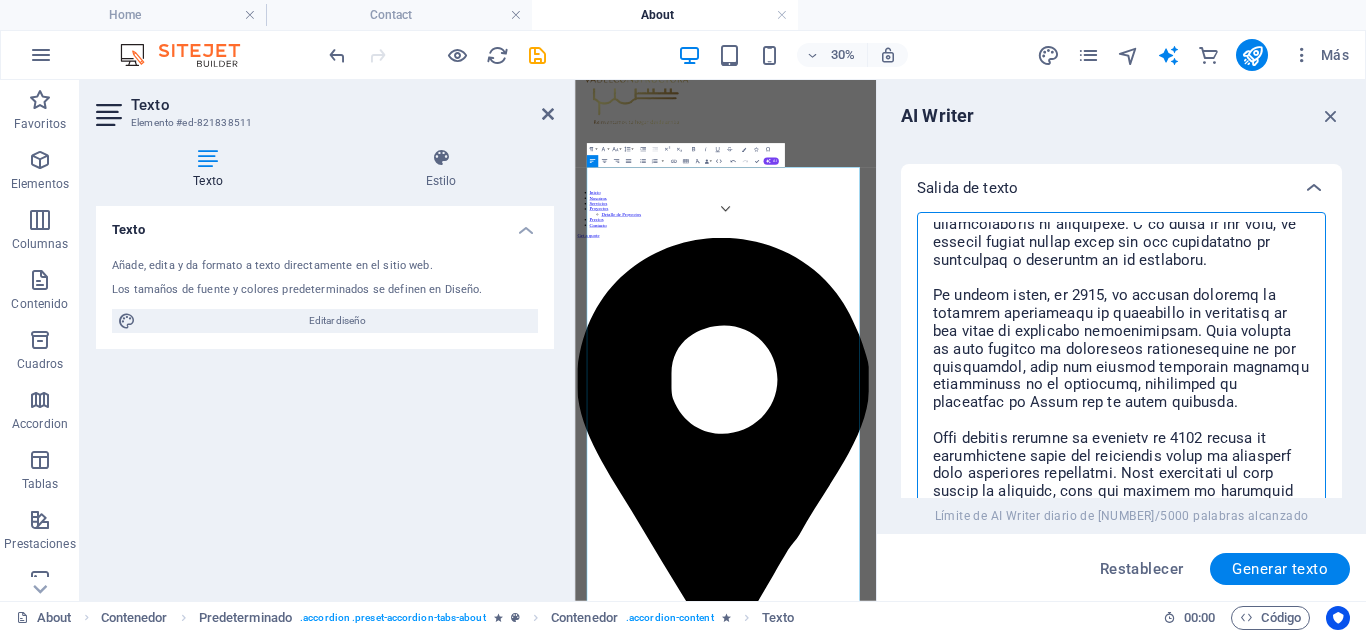 click at bounding box center (1121, 408) 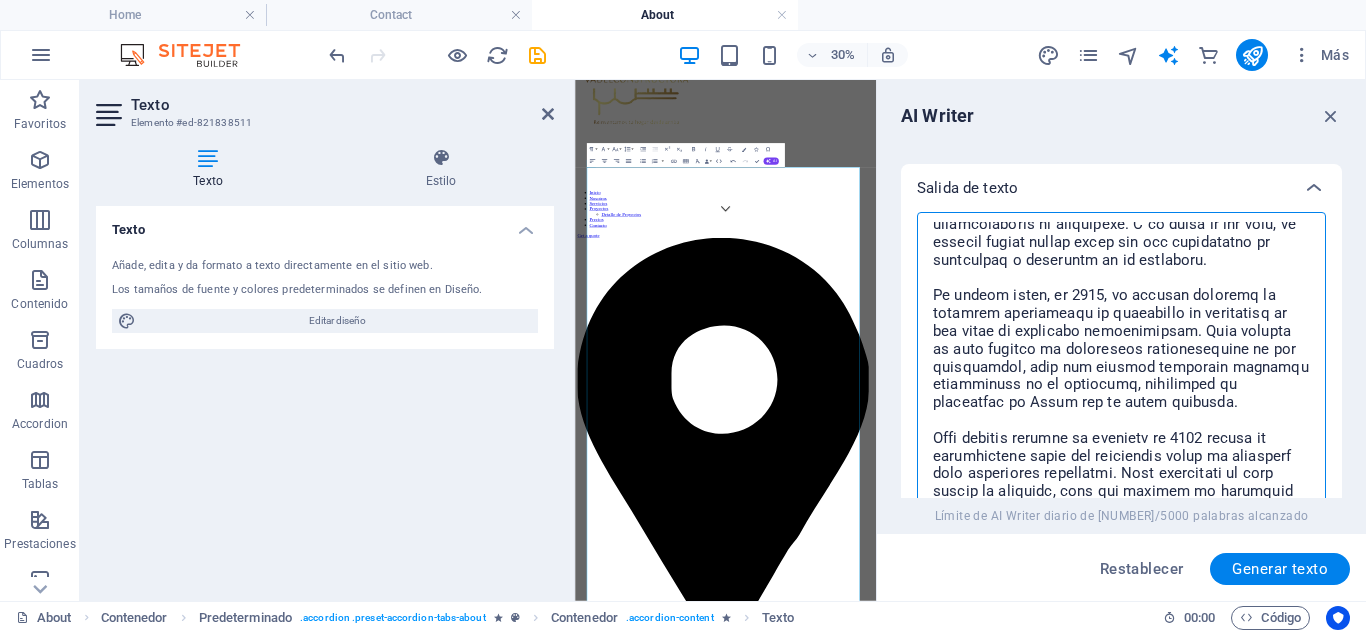 scroll, scrollTop: 418, scrollLeft: 0, axis: vertical 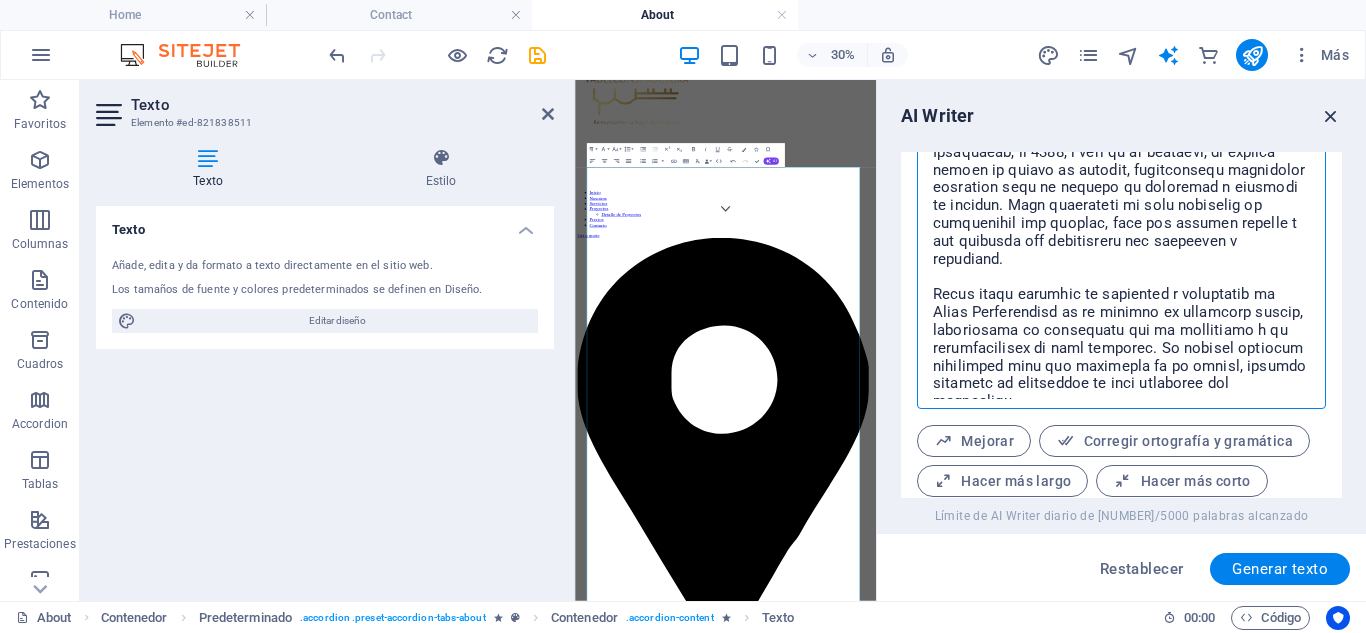 click at bounding box center [1331, 116] 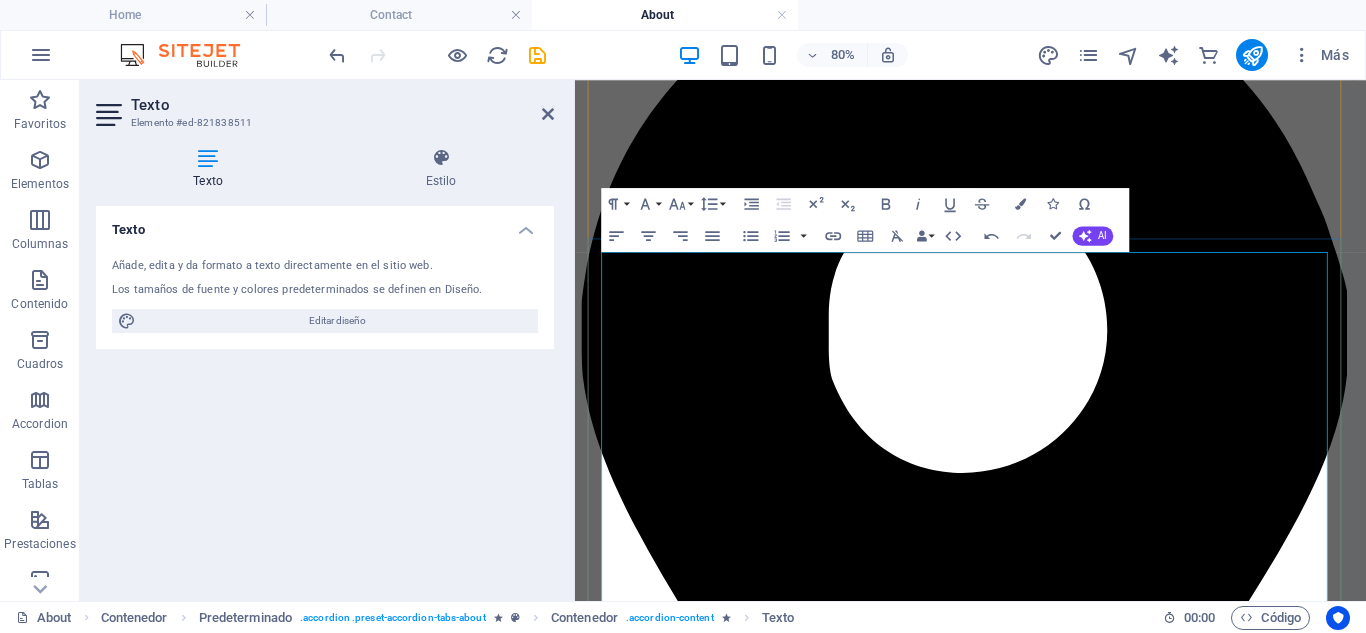 scroll, scrollTop: 1339, scrollLeft: 0, axis: vertical 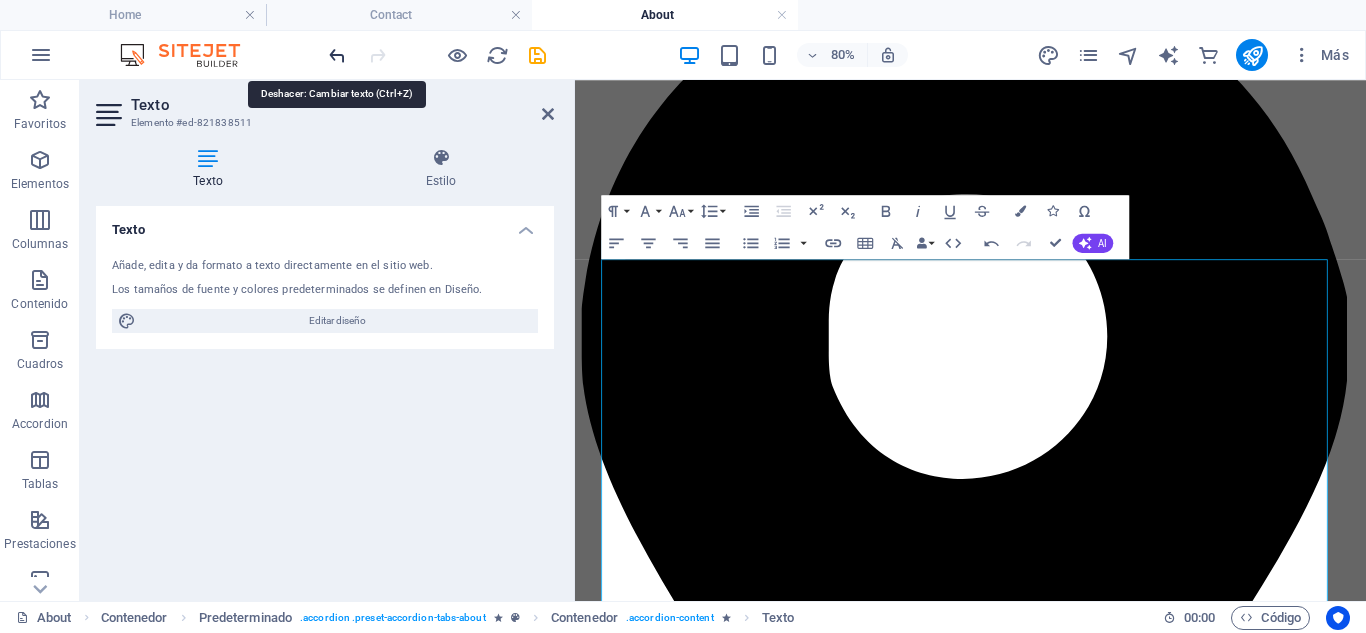 click at bounding box center [337, 55] 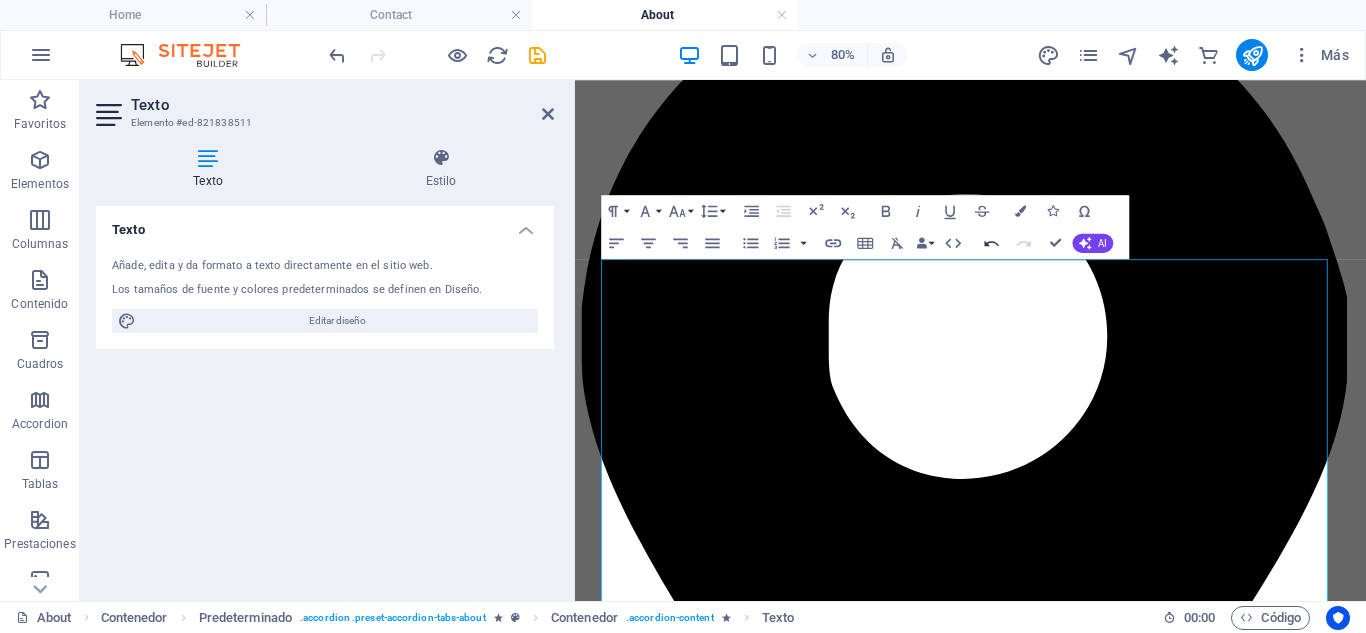 click 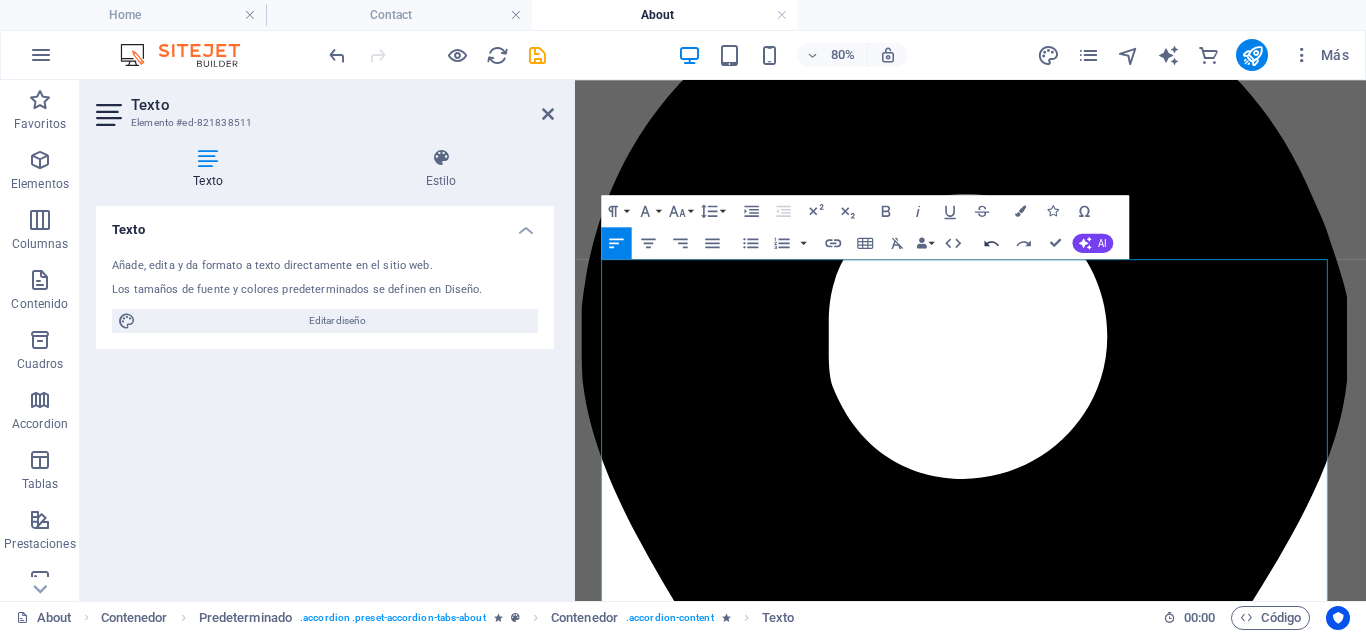click 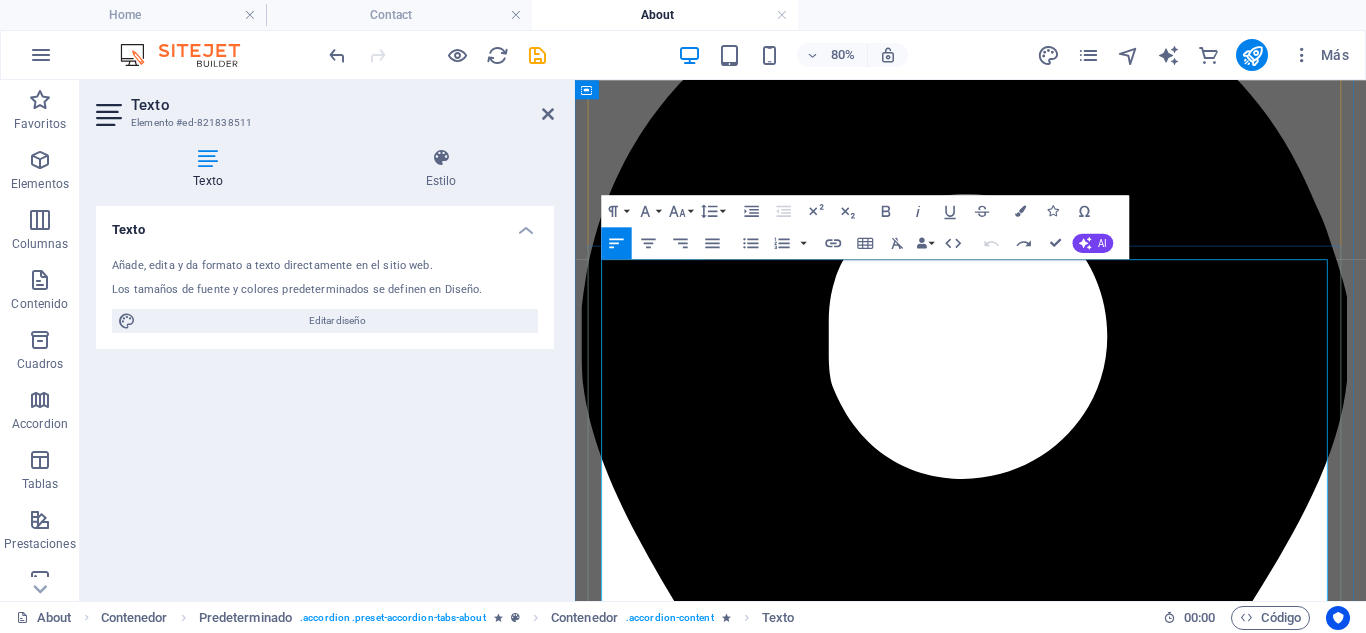 click on "Lorem ipsum dolor sit amet, consetetur sadipscing elitr, sed diam nonumy eirmod tempor invidunt ut labore et dolore magna aliquyam erat, sed diam voluptua. At vero eos et accusam et justo duo dolores et ea rebum. Stet clita kasd gubergren, no sea takimata sanctus est Lorem ipsum dolor sit amet. Lorem ipsum dolor sit amet, consetetur sadipscing elitr, sed diam nonumy eirmod tempor invidunt ut labore et dolore magna aliquyam erat, sed diam voluptua. At vero eos et accusam et justo duo dolores et ea rebum. Stet clita kasd gubergren, no sea takimata sanctus est Lorem ipsum dolor sit amet. Lorem ipsum dolor sit amet, consetetur sadipscing elitr, sed diam nonumy eirmod tempor invidunt ut labore et dolore magna aliquyam erat, sed diam voluptua. At vero eos et accusam et justo duo dolores et ea rebum. Stet clita kasd gubergren, no sea takimata sanctus est Lorem ipsum dolor sit amet." at bounding box center (1069, 3929) 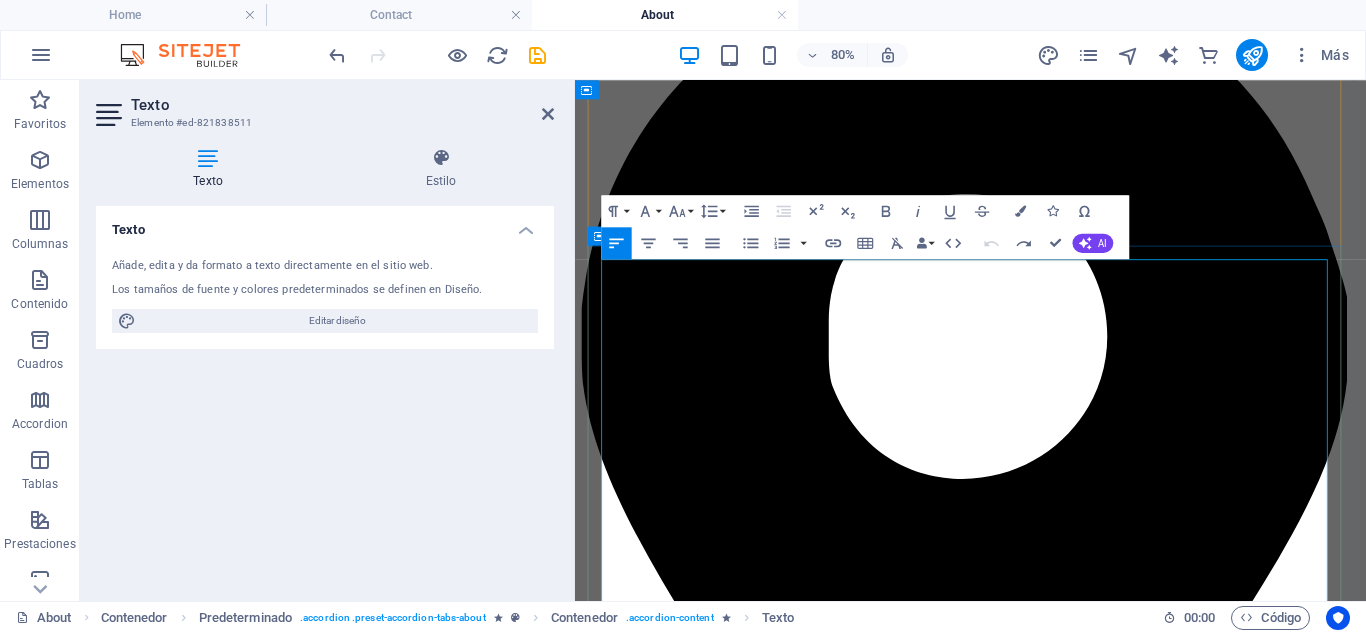 drag, startPoint x: 675, startPoint y: 322, endPoint x: 592, endPoint y: 323, distance: 83.00603 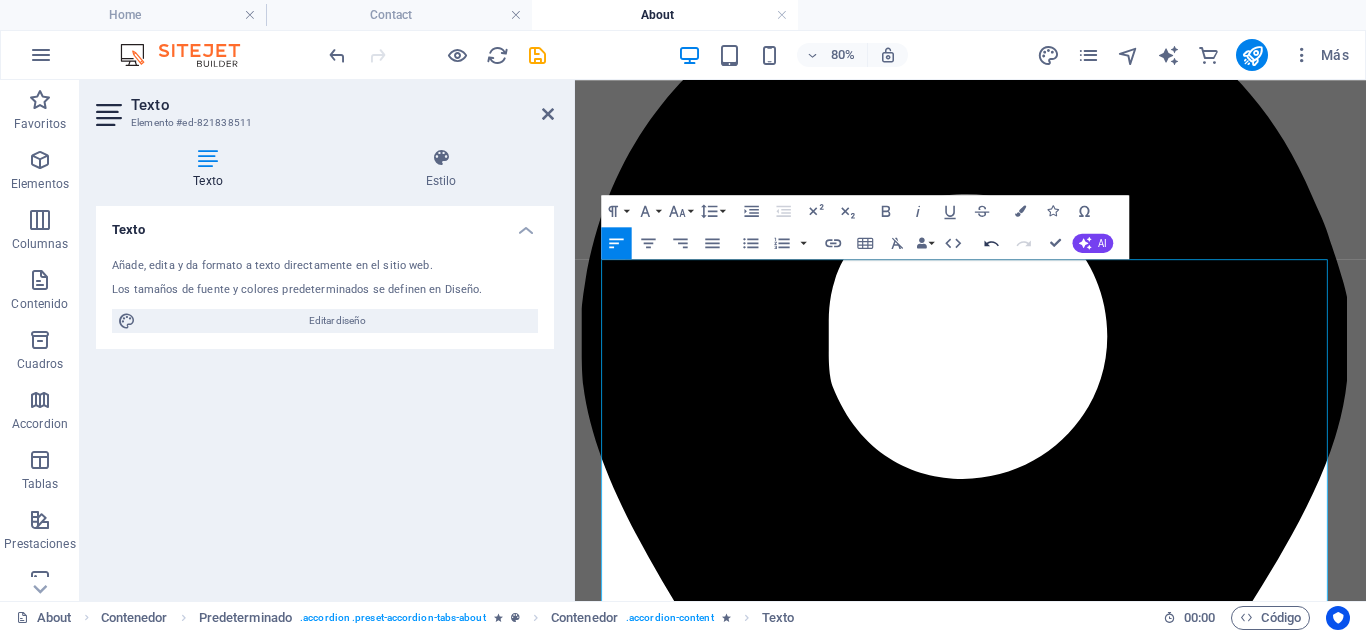 click 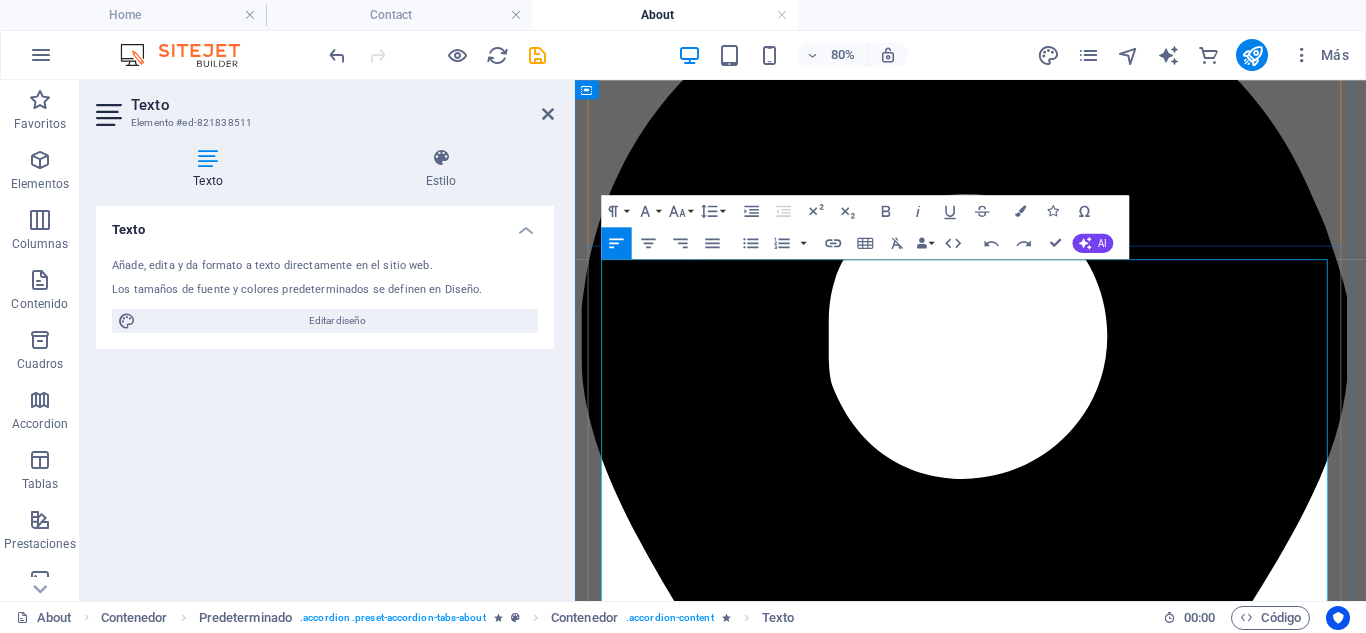 click on "Lorem ipsum dolor sit amet, consetetur sadipscing elitr, sed diam nonumy eirmod tempor invidunt ut labore et dolore magna aliquyam erat, sed diam voluptua. At vero eos et accusam et justo duo dolores et ea rebum. Stet clita kasd gubergren, no sea takimata sanctus est Lorem ipsum dolor sit amet. Lorem ipsum dolor sit amet, consetetur sadipscing elitr, sed diam nonumy eirmod tempor invidunt ut labore et dolore magna aliquyam erat, sed diam voluptua. At vero eos et accusam et justo duo dolores et ea rebum. Stet clita kasd gubergren, no sea takimata sanctus est Lorem ipsum dolor sit amet. Lorem ipsum dolor sit amet, consetetur sadipscing elitr, sed diam nonumy eirmod tempor invidunt ut labore et dolore magna aliquyam erat, sed diam voluptua. At vero eos et accusam et justo duo dolores et ea rebum. Stet clita kasd gubergren, no sea takimata sanctus est Lorem ipsum dolor sit amet." at bounding box center [1069, 3929] 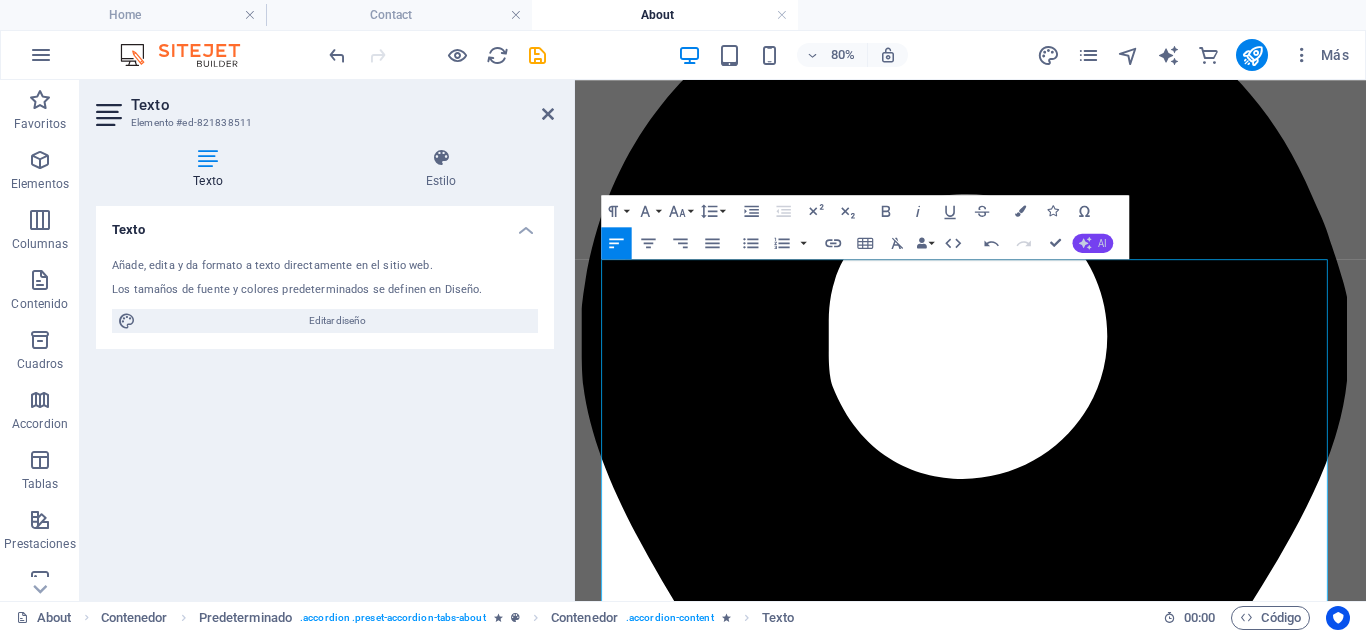 click on "AI" at bounding box center (1102, 244) 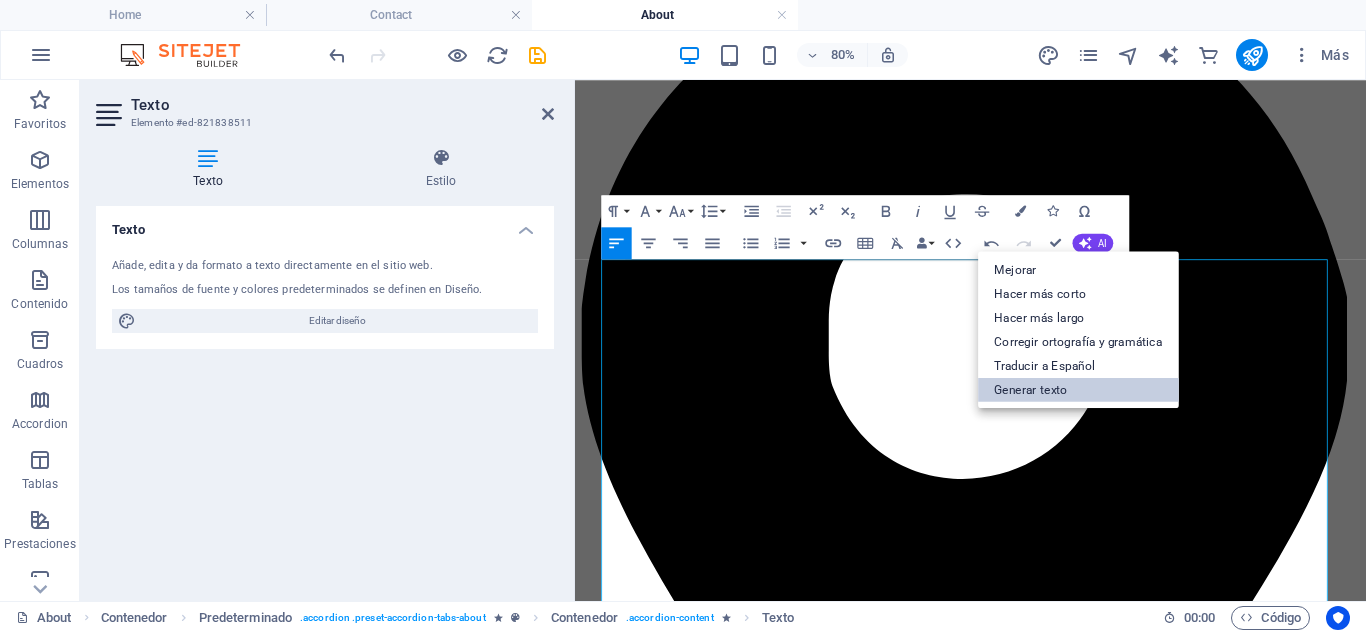 click on "Generar texto" at bounding box center (1078, 389) 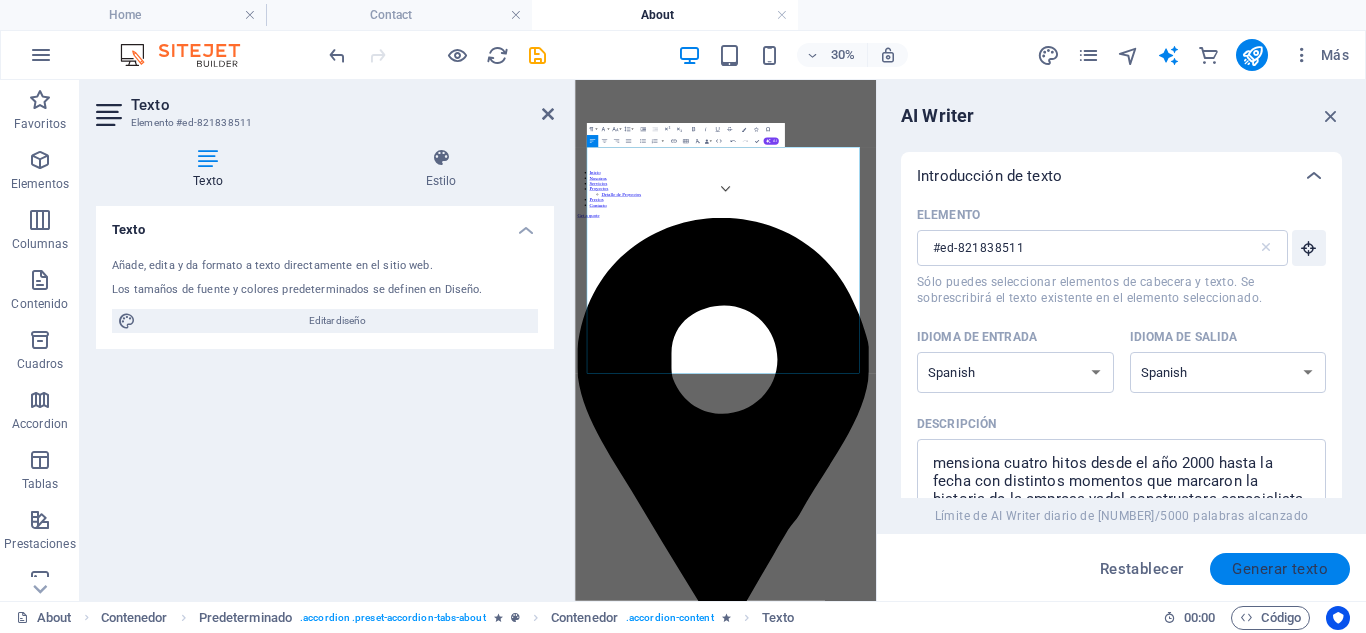 click on "Generar texto" at bounding box center (1280, 569) 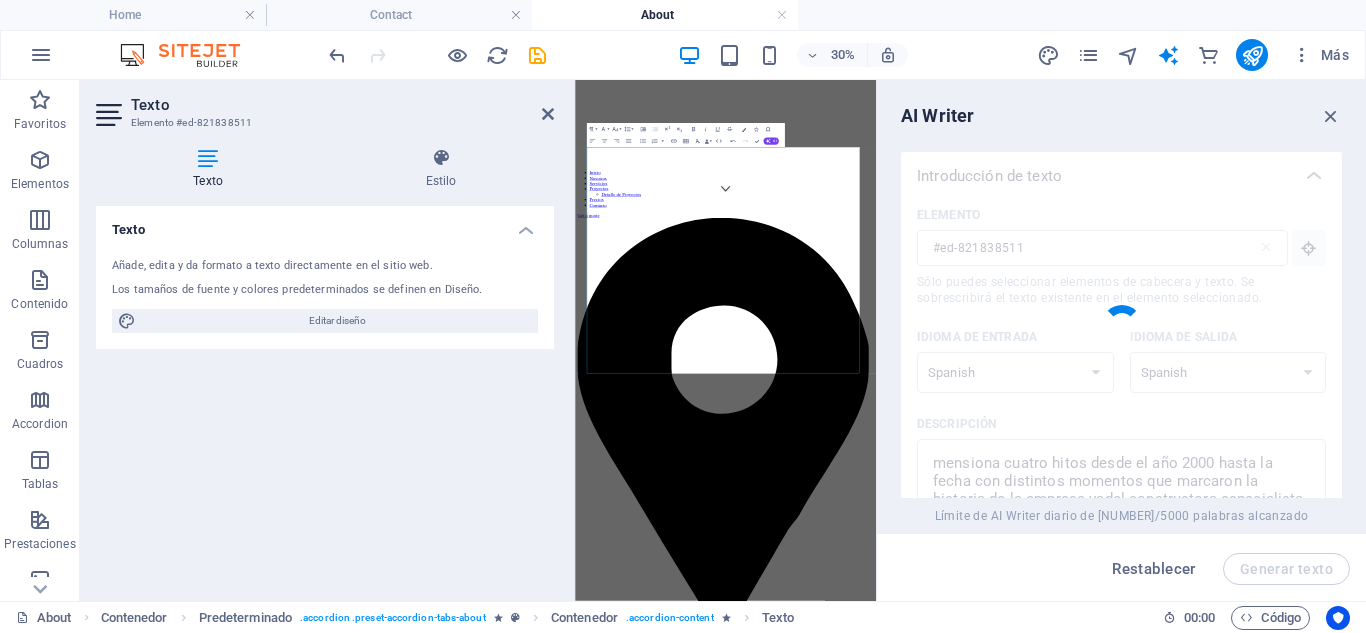 click at bounding box center (1121, 325) 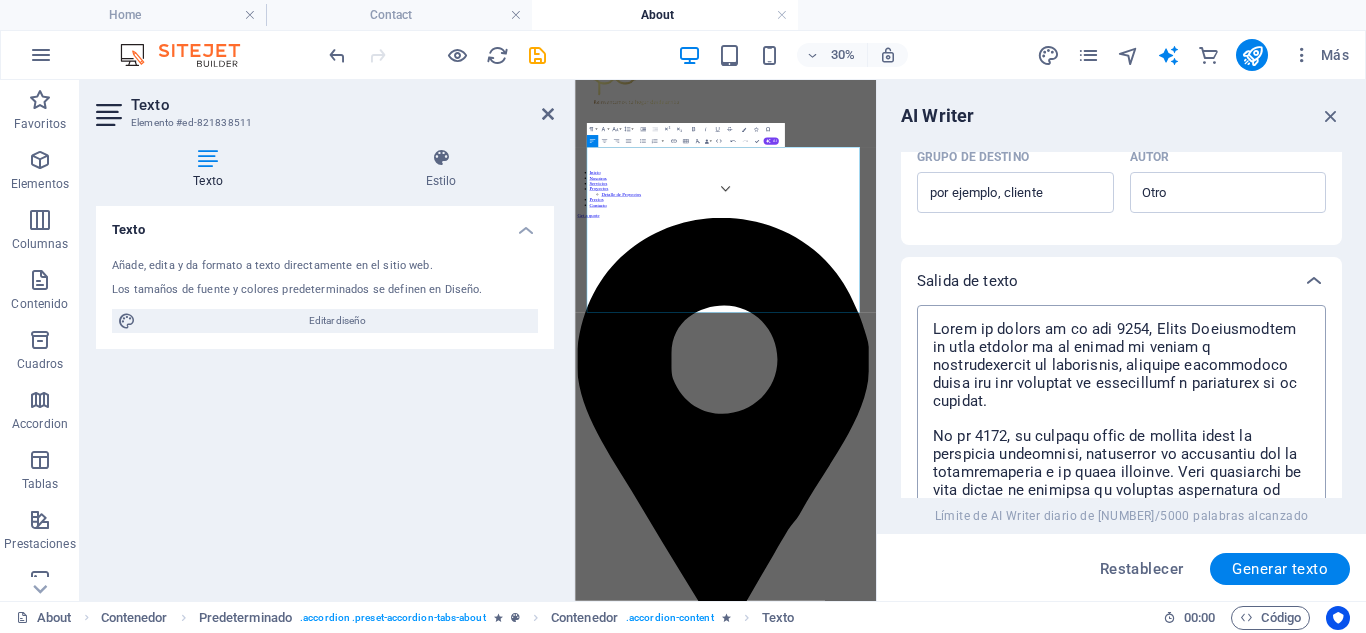 scroll, scrollTop: 742, scrollLeft: 0, axis: vertical 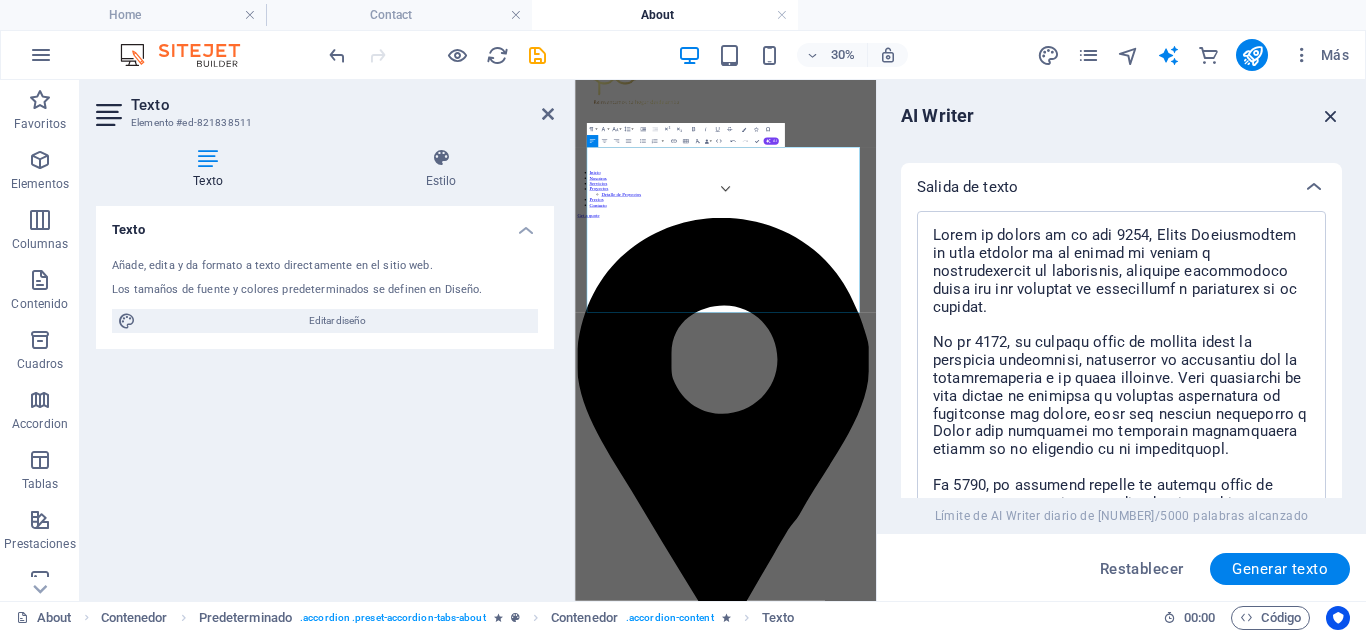 click at bounding box center (1331, 116) 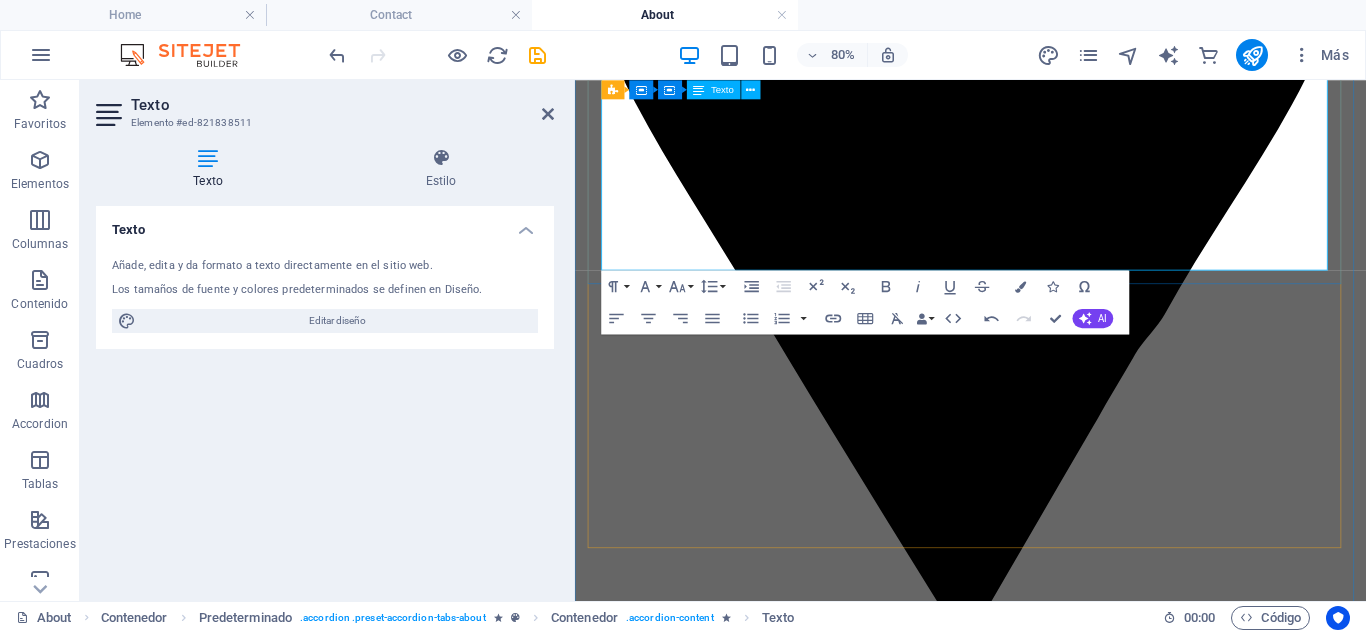 scroll, scrollTop: 1878, scrollLeft: 0, axis: vertical 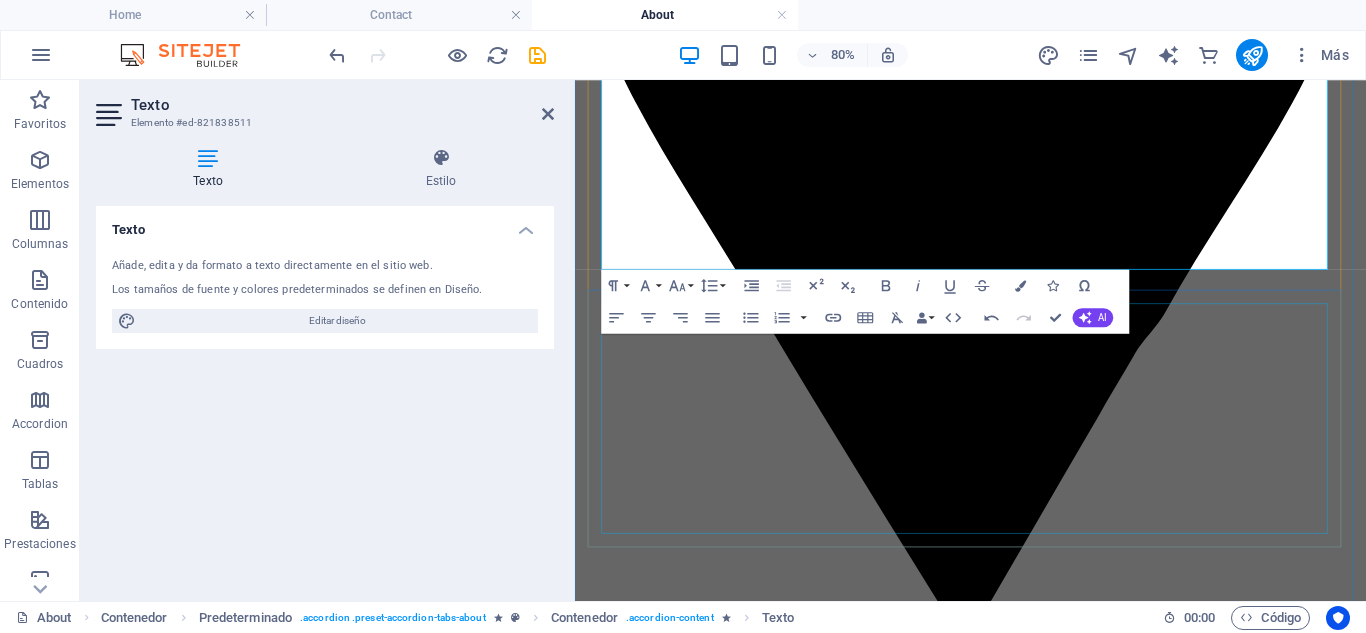 click on "Lorem ipsum dolor sit amet, consetetur sadipscing elitr, sed diam nonumy eirmod tempor invidunt ut labore et dolore magna aliquyam erat, sed diam voluptua. At vero eos et accusam et justo duo dolores et ea rebum. Stet clita kasd gubergren, no sea takimata sanctus est Lorem ipsum dolor sit amet. Lorem ipsum dolor sit amet, consetetur sadipscing elitr, sed diam nonumy eirmod tempor invidunt ut labore et dolore magna aliquyam erat, sed diam voluptua. At vero eos et accusam et justo duo dolores et ea rebum. Stet clita kasd gubergren, no sea takimata sanctus est Lorem ipsum dolor sit amet. Lorem ipsum dolor sit amet, consetetur sadipscing elitr, sed diam nonumy eirmod tempor invidunt ut labore et dolore magna aliquyam erat, sed diam voluptua. At vero eos et accusam et justo duo dolores et ea rebum. Stet clita kasd gubergren, no sea takimata sanctus est Lorem ipsum dolor sit amet." at bounding box center (1069, 3830) 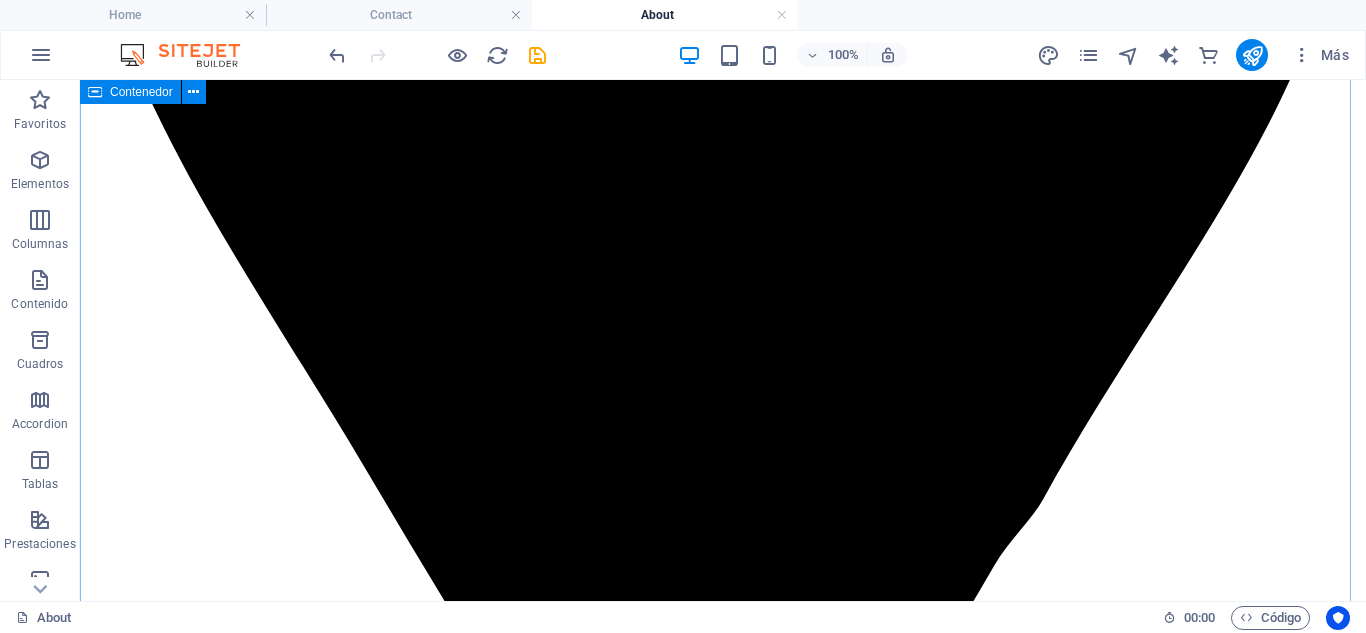 scroll, scrollTop: 1922, scrollLeft: 0, axis: vertical 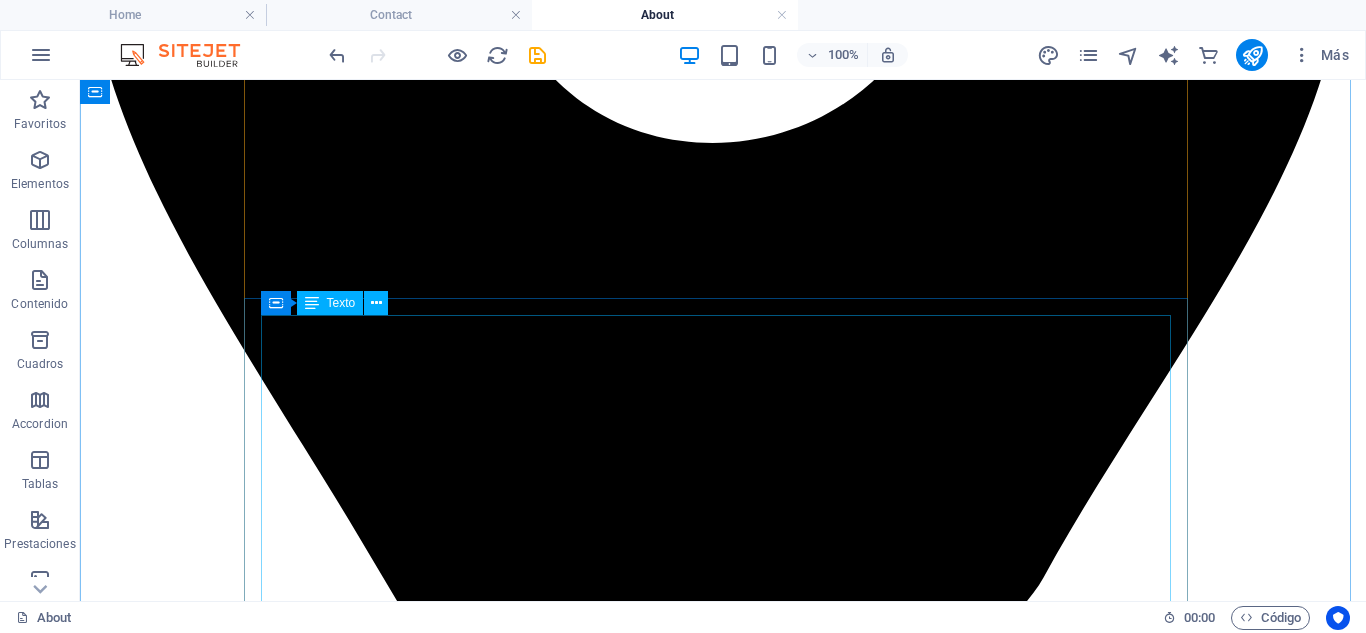 click on "Lorem ipsum dolor sit amet, consetetur sadipscing elitr, sed diam nonumy eirmod tempor invidunt ut labore et dolore magna aliquyam erat, sed diam voluptua. At vero eos et accusam et justo duo dolores et ea rebum. Stet clita kasd gubergren, no sea takimata sanctus est Lorem ipsum dolor sit amet. Lorem ipsum dolor sit amet, consetetur sadipscing elitr, sed diam nonumy eirmod tempor invidunt ut labore et dolore magna aliquyam erat, sed diam voluptua. At vero eos et accusam et justo duo dolores et ea rebum. Stet clita kasd gubergren, no sea takimata sanctus est Lorem ipsum dolor sit amet. Lorem ipsum dolor sit amet, consetetur sadipscing elitr, sed diam nonumy eirmod tempor invidunt ut labore et dolore magna aliquyam erat, sed diam voluptua. At vero eos et accusam et justo duo dolores et ea rebum. Stet clita kasd gubergren, no sea takimata sanctus est Lorem ipsum dolor sit amet." at bounding box center (723, 4597) 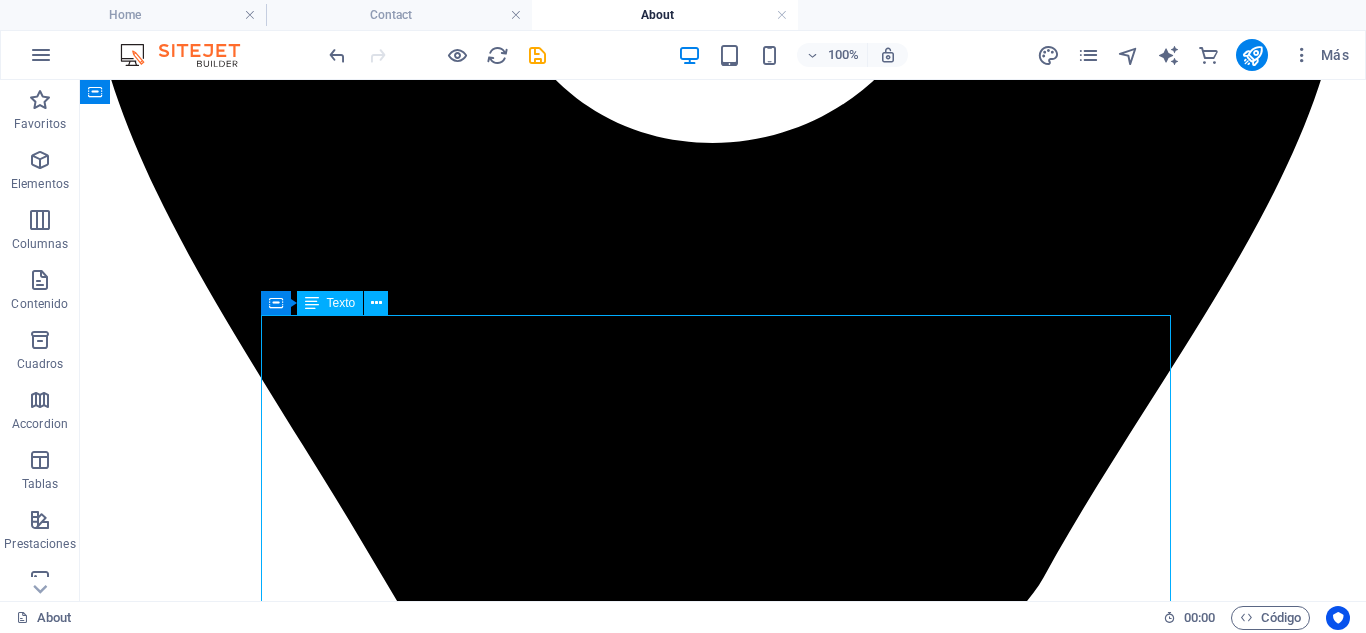 click on "Lorem ipsum dolor sit amet, consetetur sadipscing elitr, sed diam nonumy eirmod tempor invidunt ut labore et dolore magna aliquyam erat, sed diam voluptua. At vero eos et accusam et justo duo dolores et ea rebum. Stet clita kasd gubergren, no sea takimata sanctus est Lorem ipsum dolor sit amet. Lorem ipsum dolor sit amet, consetetur sadipscing elitr, sed diam nonumy eirmod tempor invidunt ut labore et dolore magna aliquyam erat, sed diam voluptua. At vero eos et accusam et justo duo dolores et ea rebum. Stet clita kasd gubergren, no sea takimata sanctus est Lorem ipsum dolor sit amet. Lorem ipsum dolor sit amet, consetetur sadipscing elitr, sed diam nonumy eirmod tempor invidunt ut labore et dolore magna aliquyam erat, sed diam voluptua. At vero eos et accusam et justo duo dolores et ea rebum. Stet clita kasd gubergren, no sea takimata sanctus est Lorem ipsum dolor sit amet." at bounding box center (723, 4597) 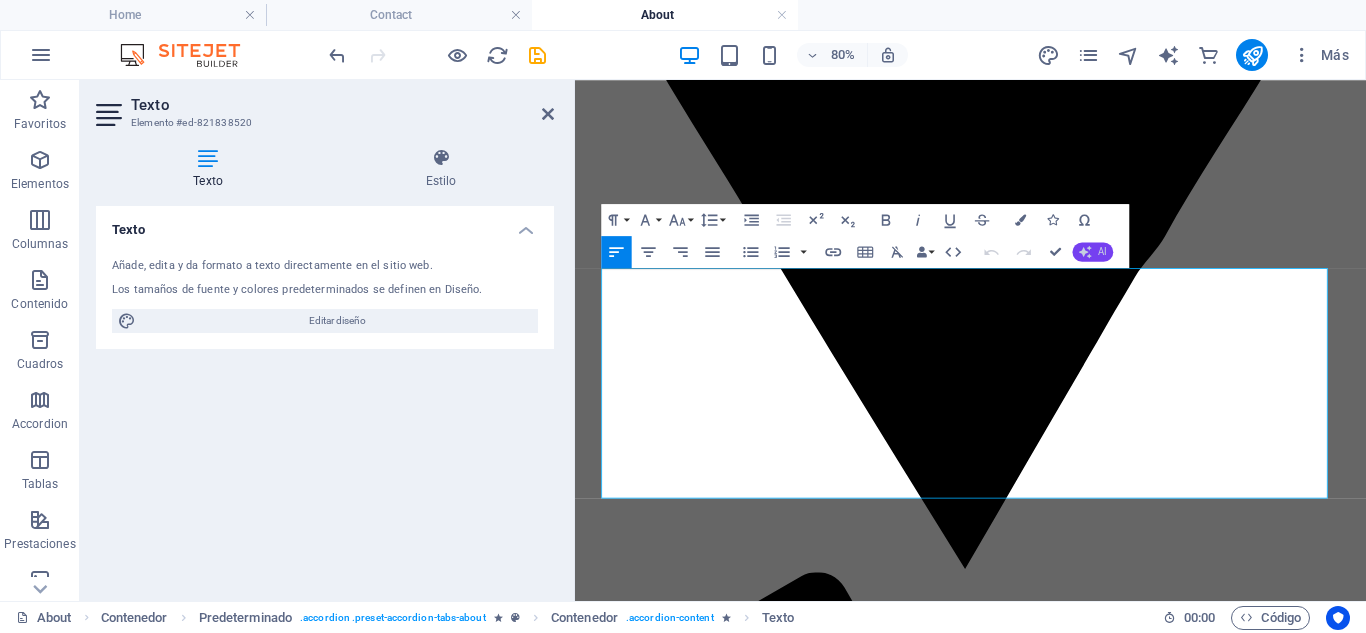 click 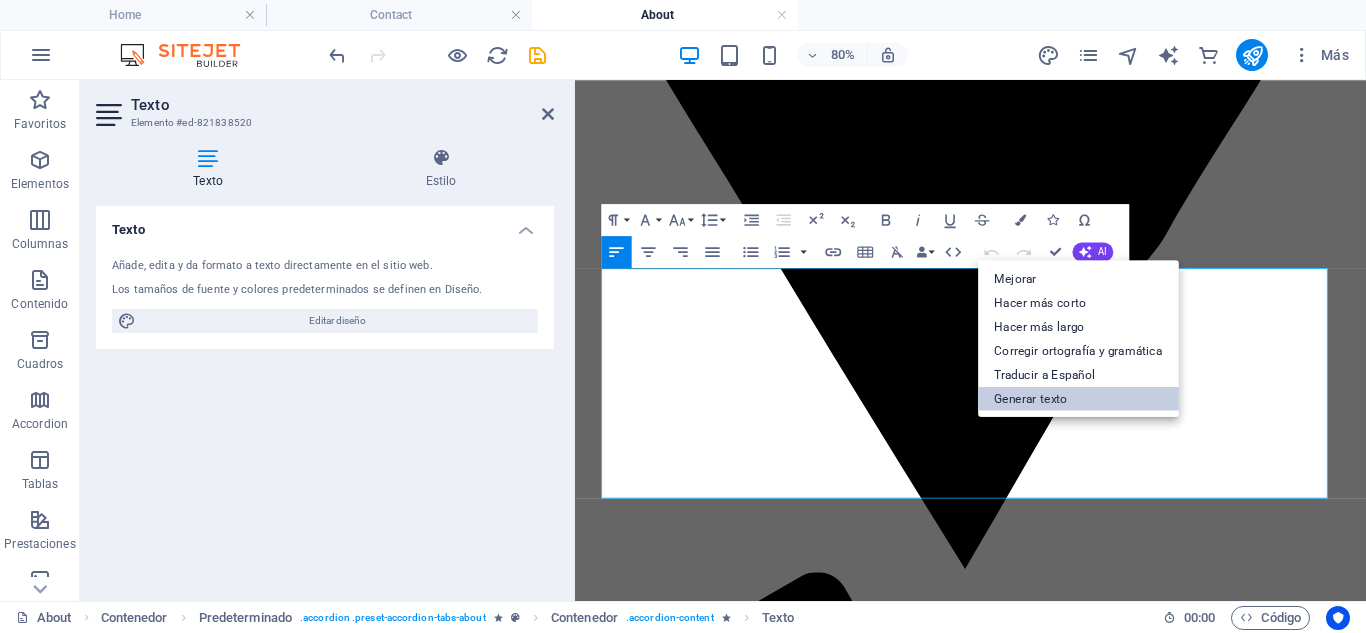 click on "Generar texto" at bounding box center [1078, 398] 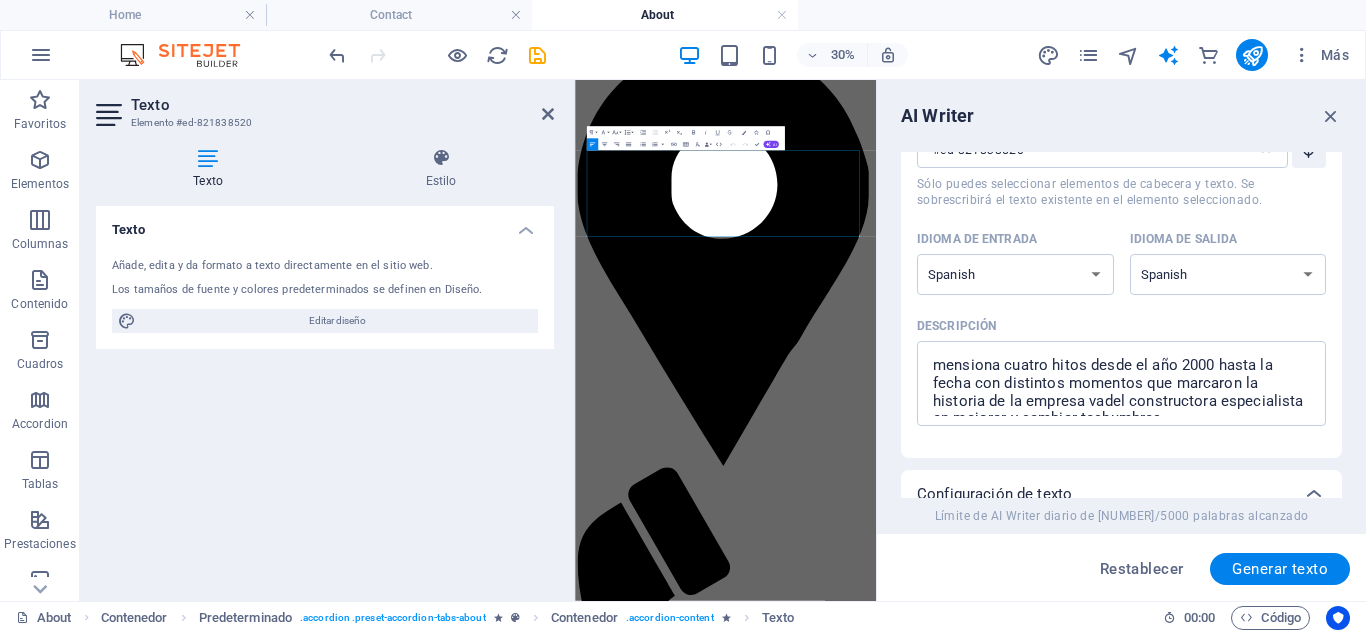 scroll, scrollTop: 101, scrollLeft: 0, axis: vertical 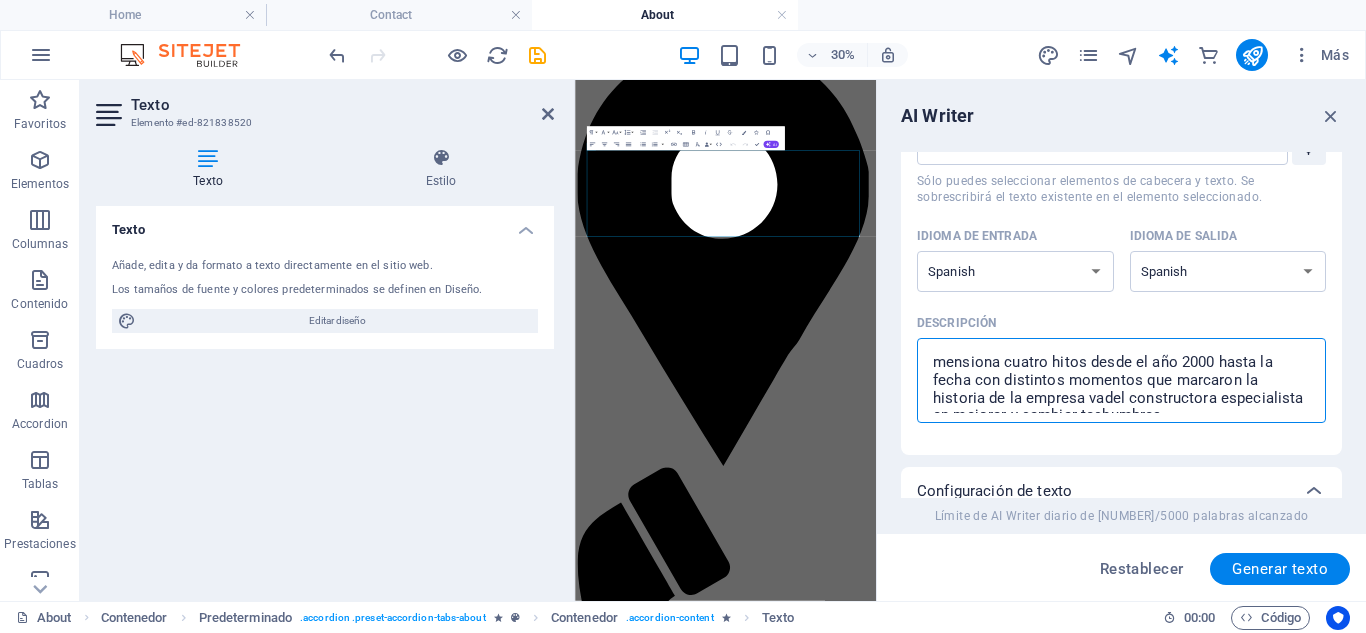 drag, startPoint x: 1140, startPoint y: 399, endPoint x: 1129, endPoint y: 346, distance: 54.129475 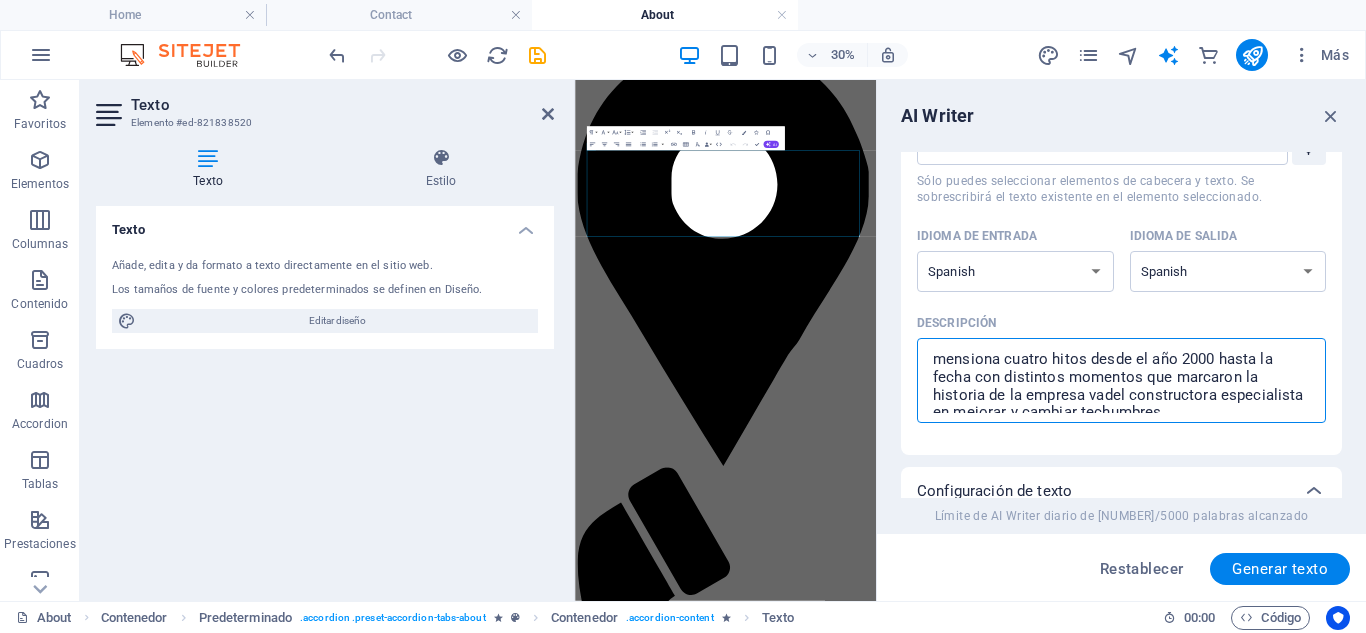 drag, startPoint x: 934, startPoint y: 363, endPoint x: 1082, endPoint y: 391, distance: 150.62537 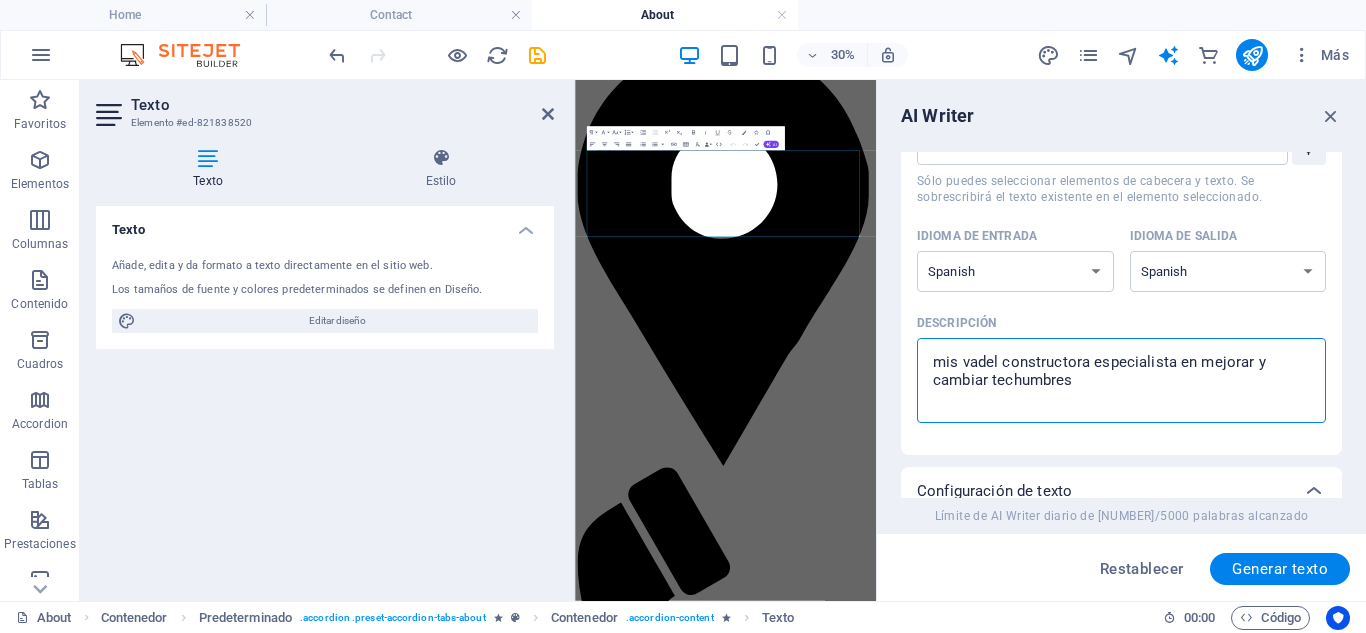 scroll, scrollTop: 0, scrollLeft: 0, axis: both 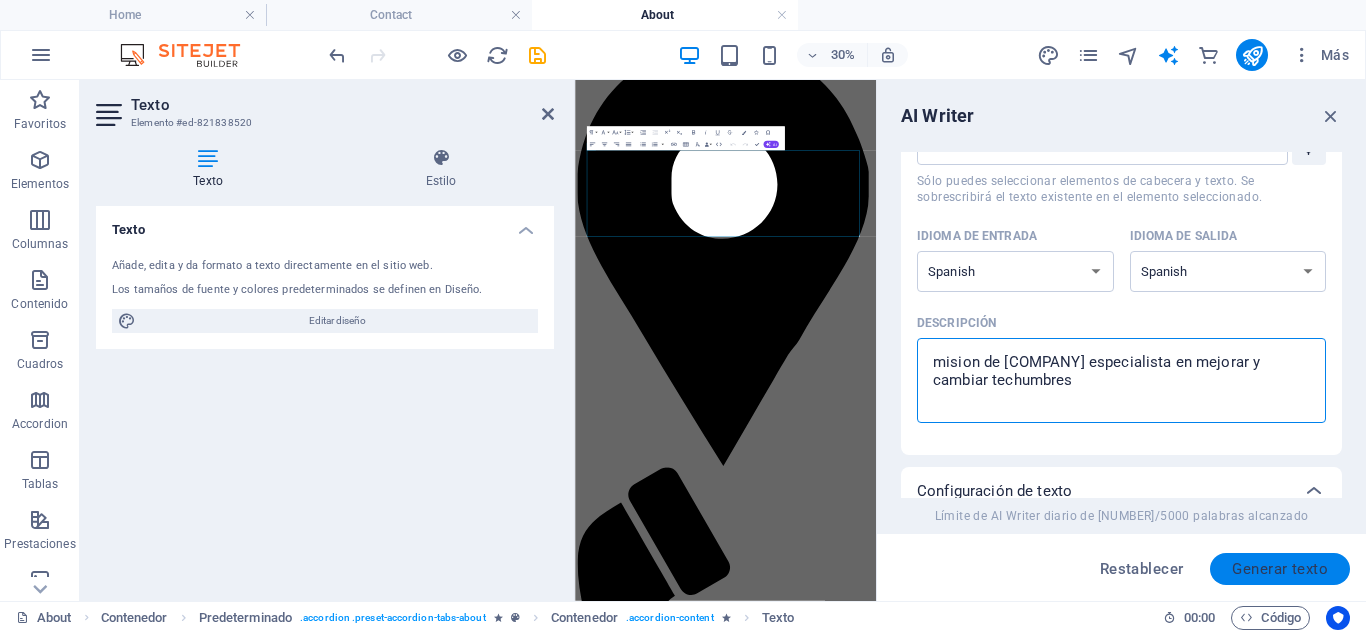 click on "Generar texto" at bounding box center [1280, 569] 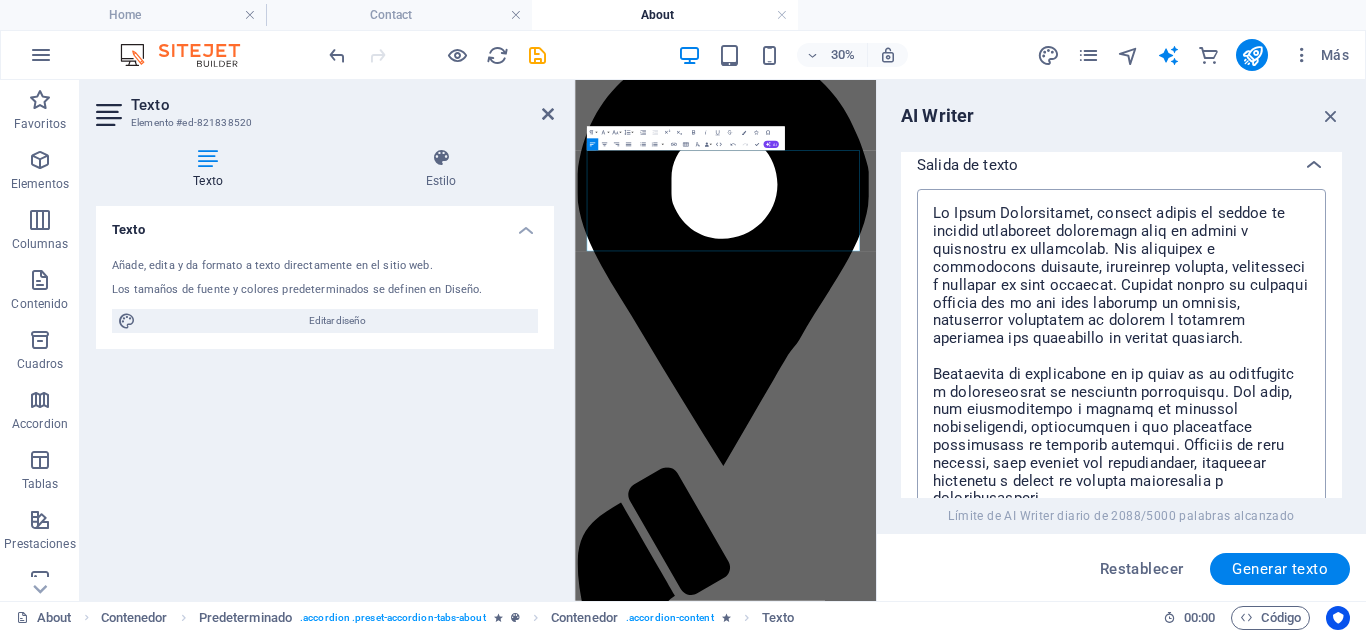 scroll, scrollTop: 763, scrollLeft: 0, axis: vertical 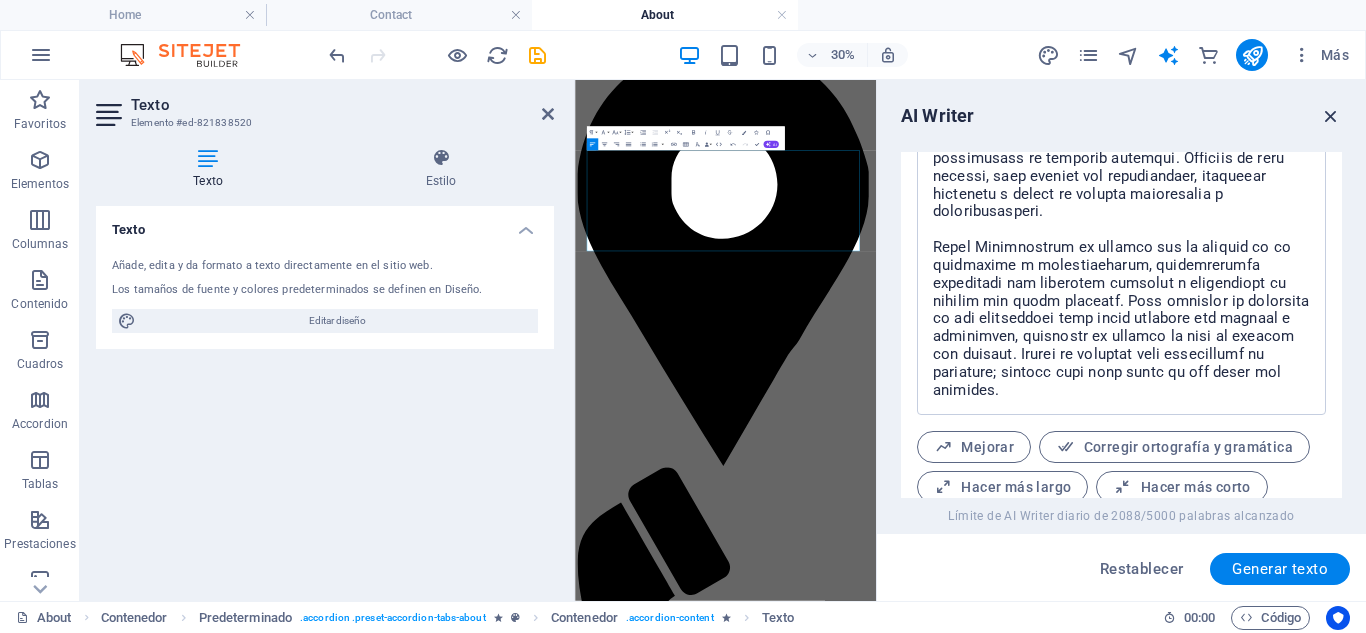 click at bounding box center [1331, 116] 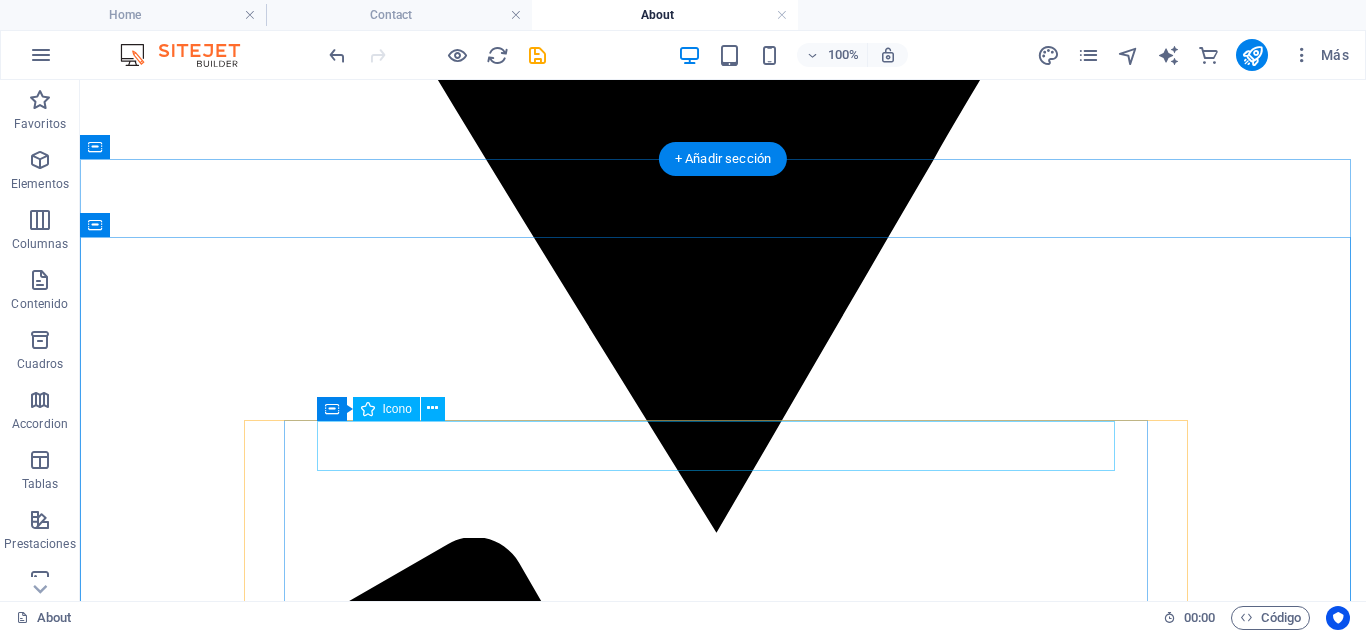 scroll, scrollTop: 2510, scrollLeft: 0, axis: vertical 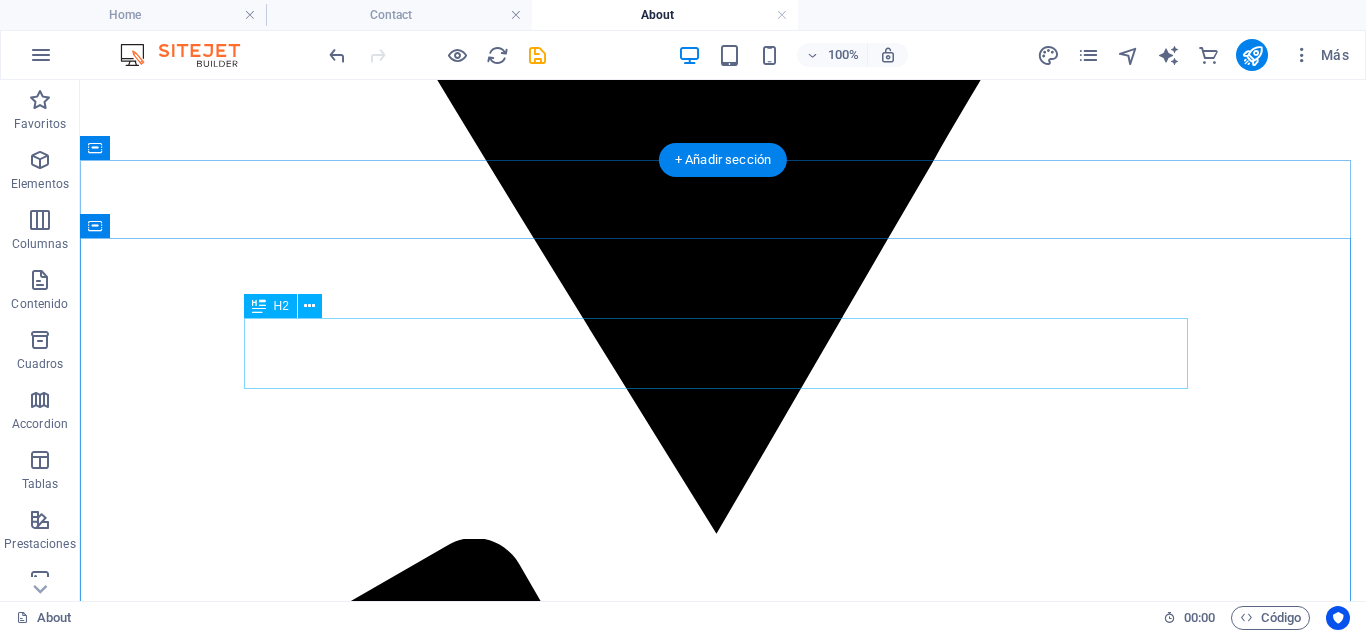 click on "What clients say" at bounding box center (723, 5648) 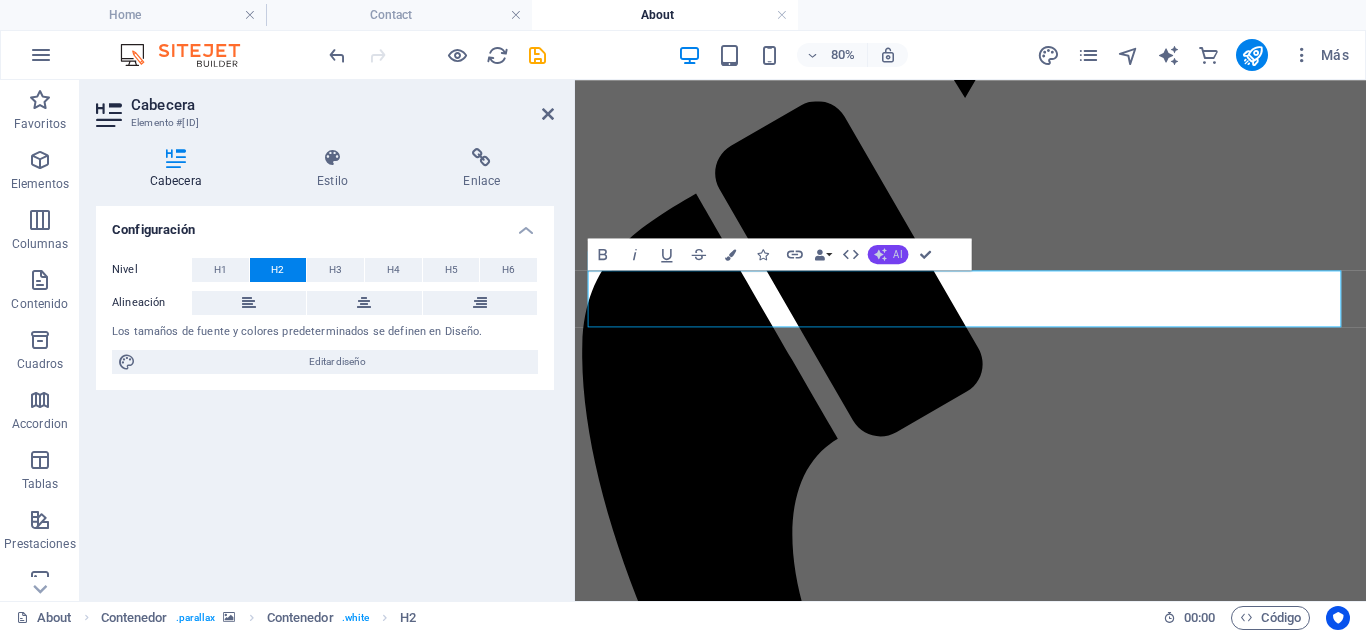 click on "AI" at bounding box center (888, 254) 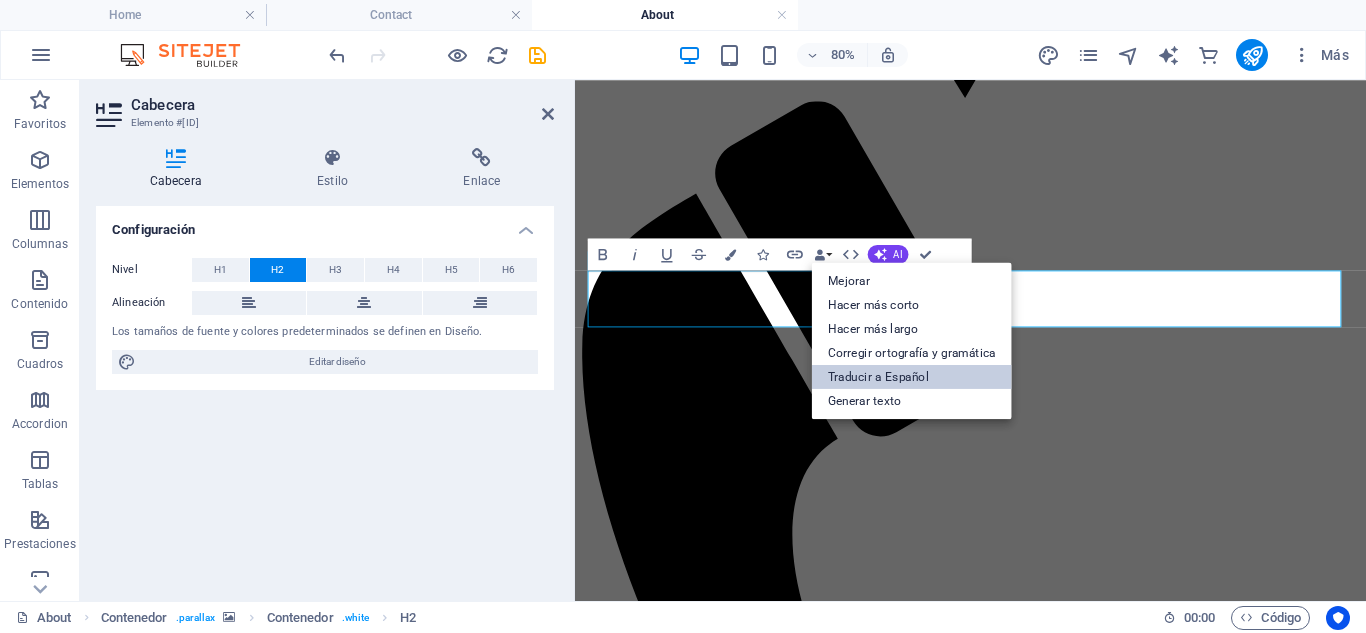 click on "Traducir a Español" at bounding box center (912, 377) 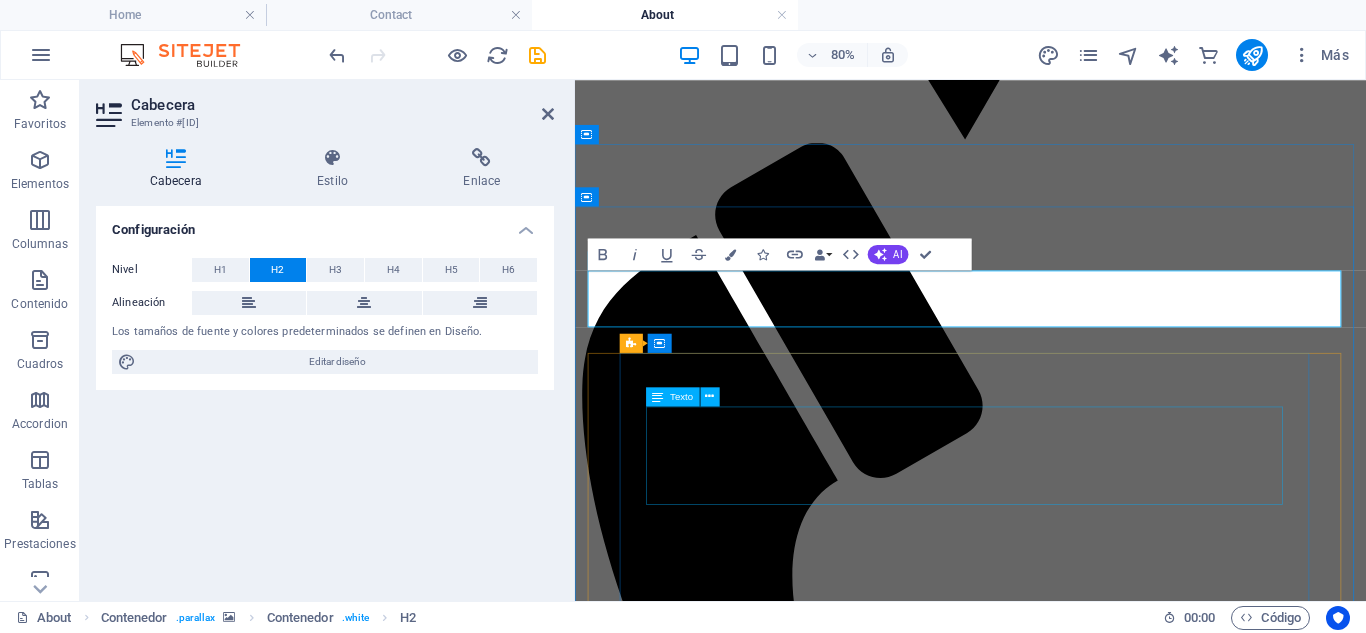 click on "Lorem Ipsum   is simply dummy text of the printing and typesetting industry. Lorem Ipsum has been the industry's standard dummy text ever since the 1500s, when an unknown printer took a galley of type and scrambled it to make a type specimen book. It has survived not only five centuries, but also the leap into electronic typesetting, remaining essentially unchanged." at bounding box center [1069, 5113] 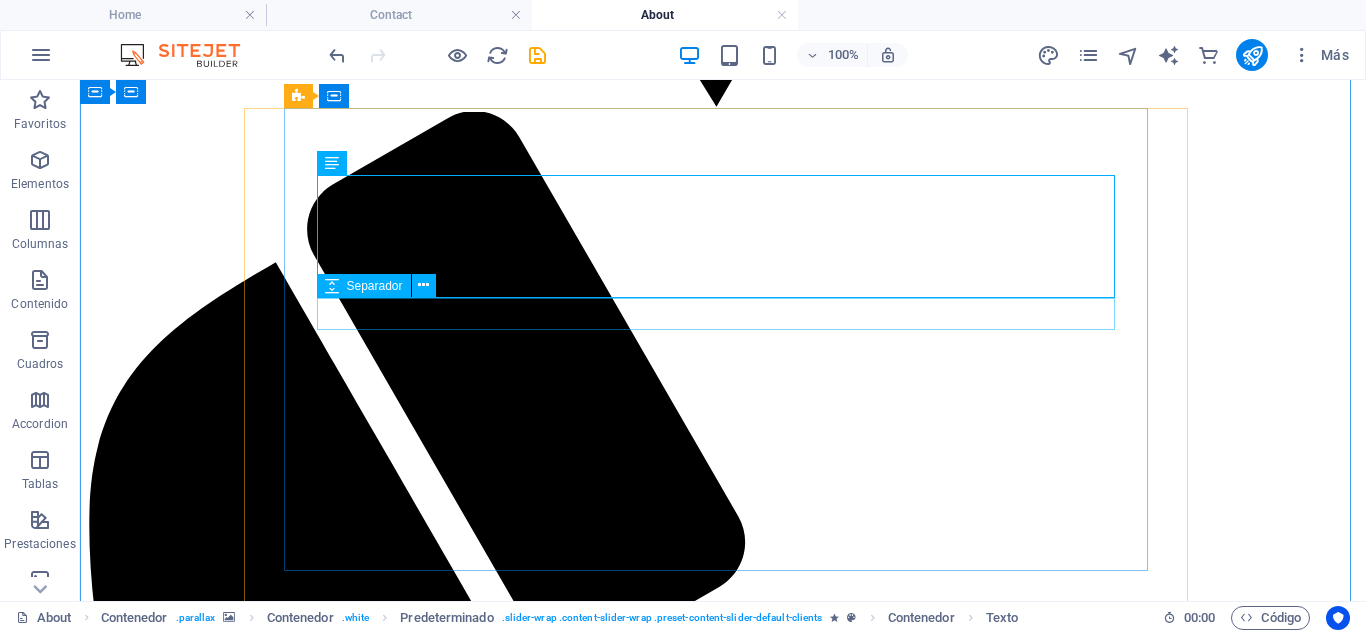 scroll, scrollTop: 2796, scrollLeft: 0, axis: vertical 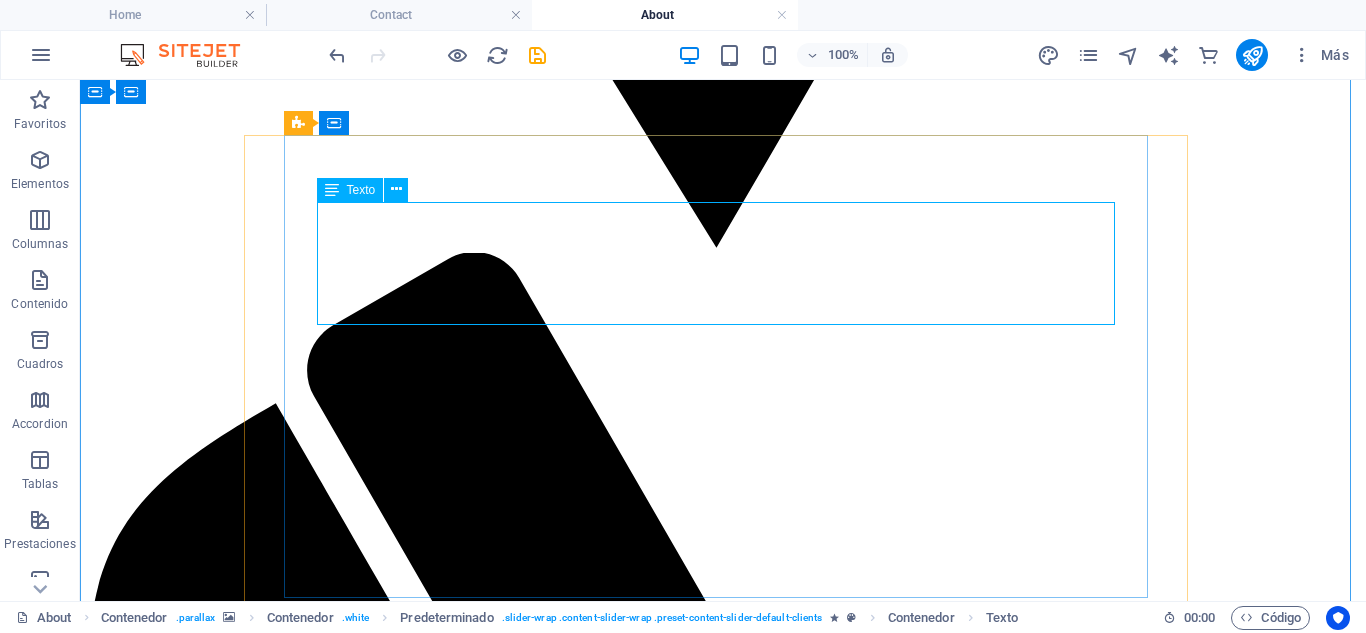 click on "Lorem Ipsum   is simply dummy text of the printing and typesetting industry. Lorem Ipsum has been the industry's standard dummy text ever since the 1500s, when an unknown printer took a galley of type and scrambled it to make a type specimen book. It has survived not only five centuries, but also the leap into electronic typesetting, remaining essentially unchanged." at bounding box center (723, 5569) 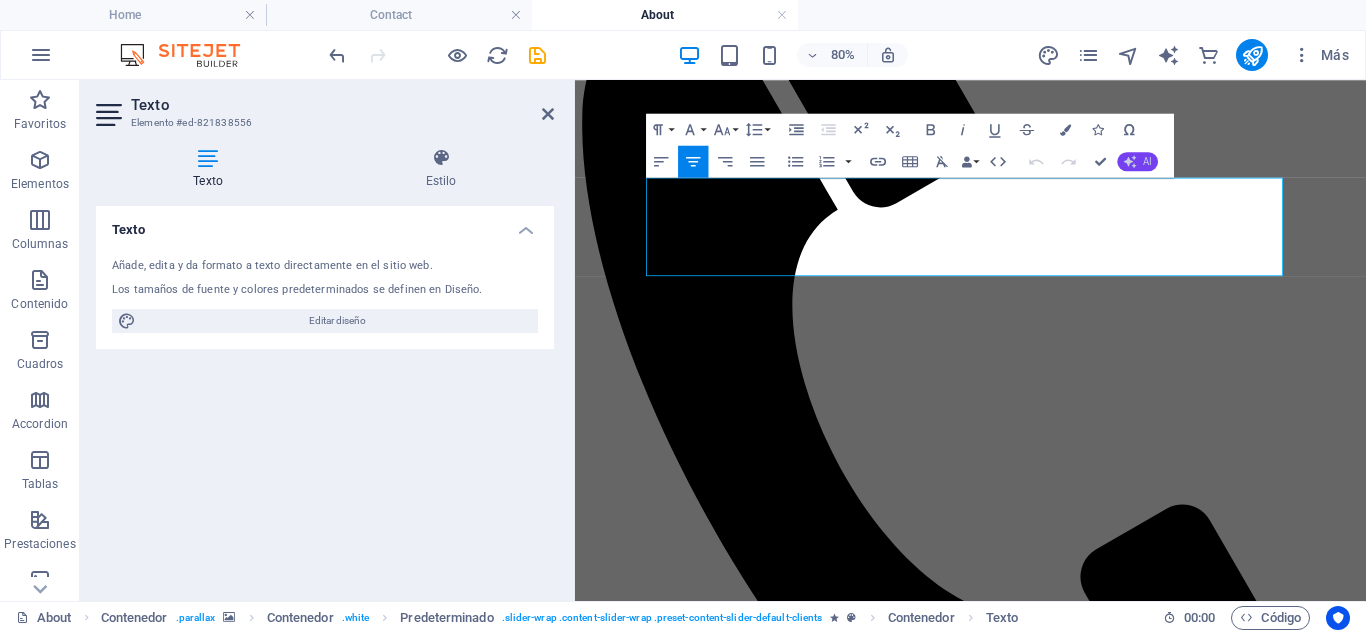 click on "AI" at bounding box center [1137, 161] 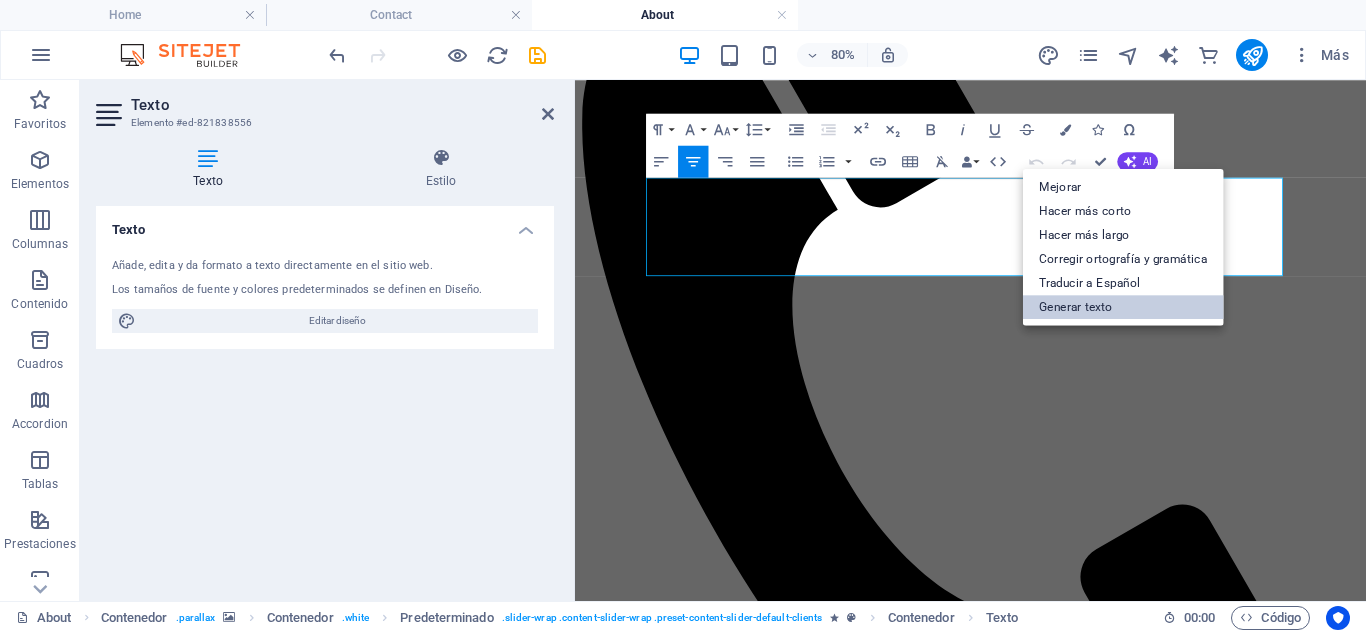 click on "Generar texto" at bounding box center [1123, 307] 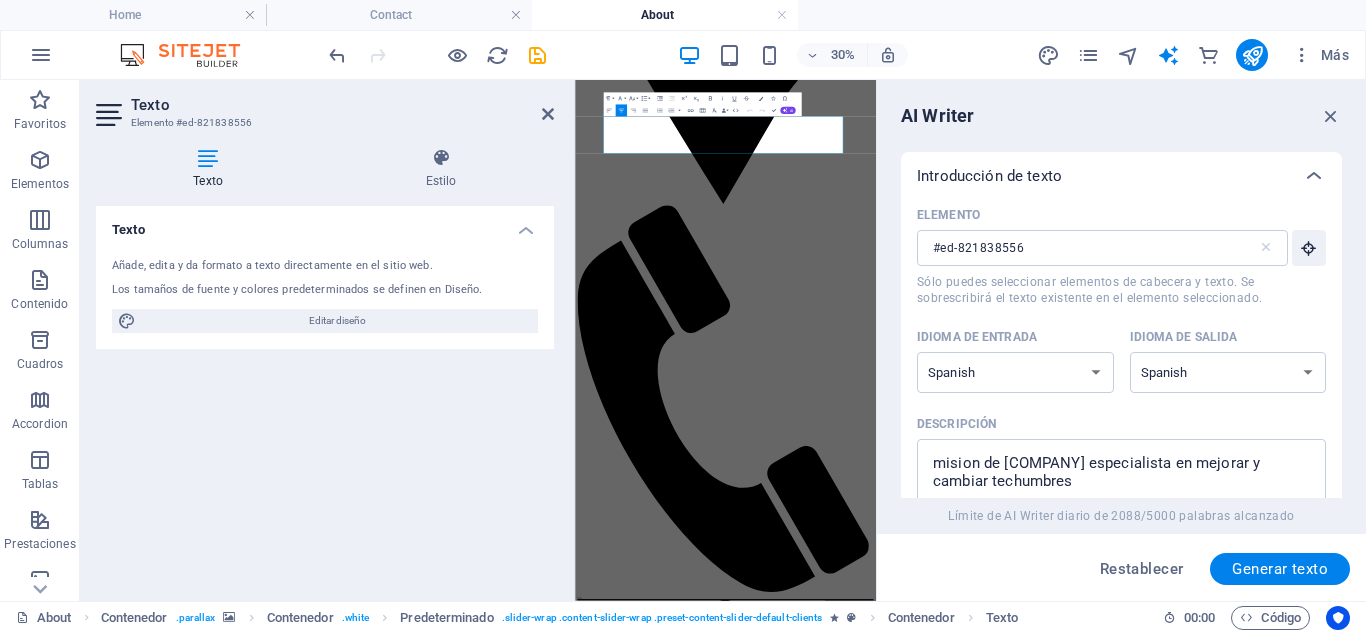 scroll, scrollTop: 35, scrollLeft: 0, axis: vertical 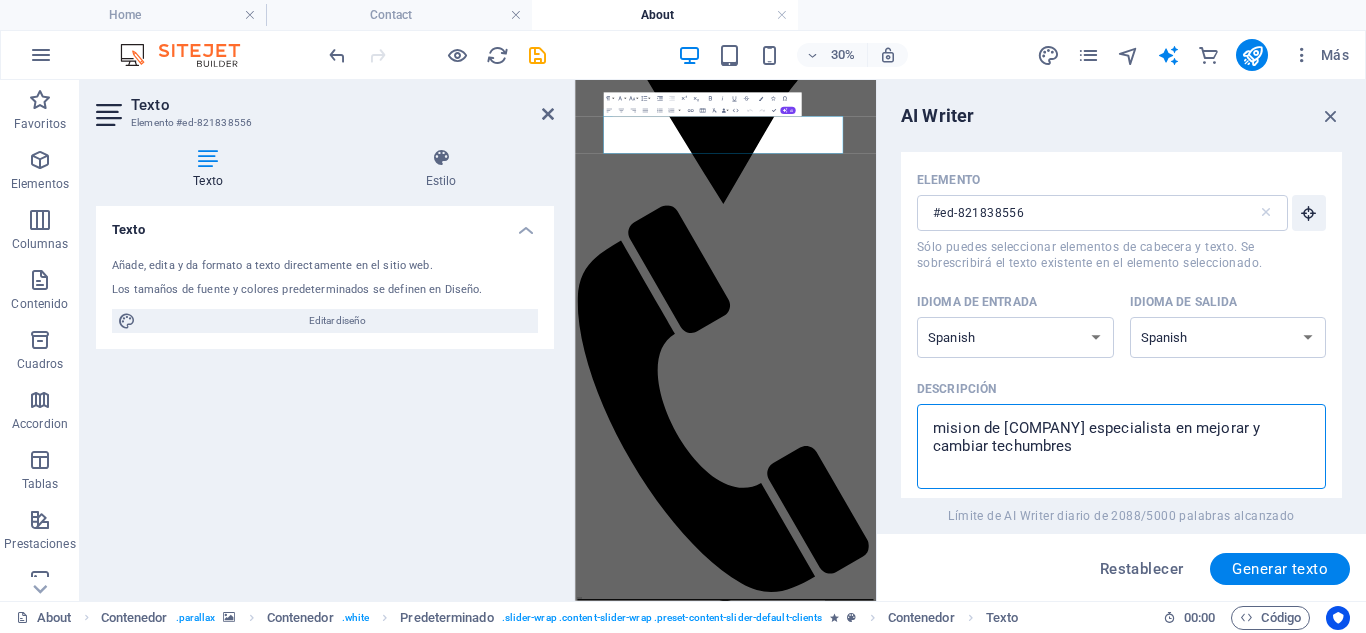 click on "mision de vadel constructora especialista en mejorar y cambiar techumbres x ​" at bounding box center (1121, 446) 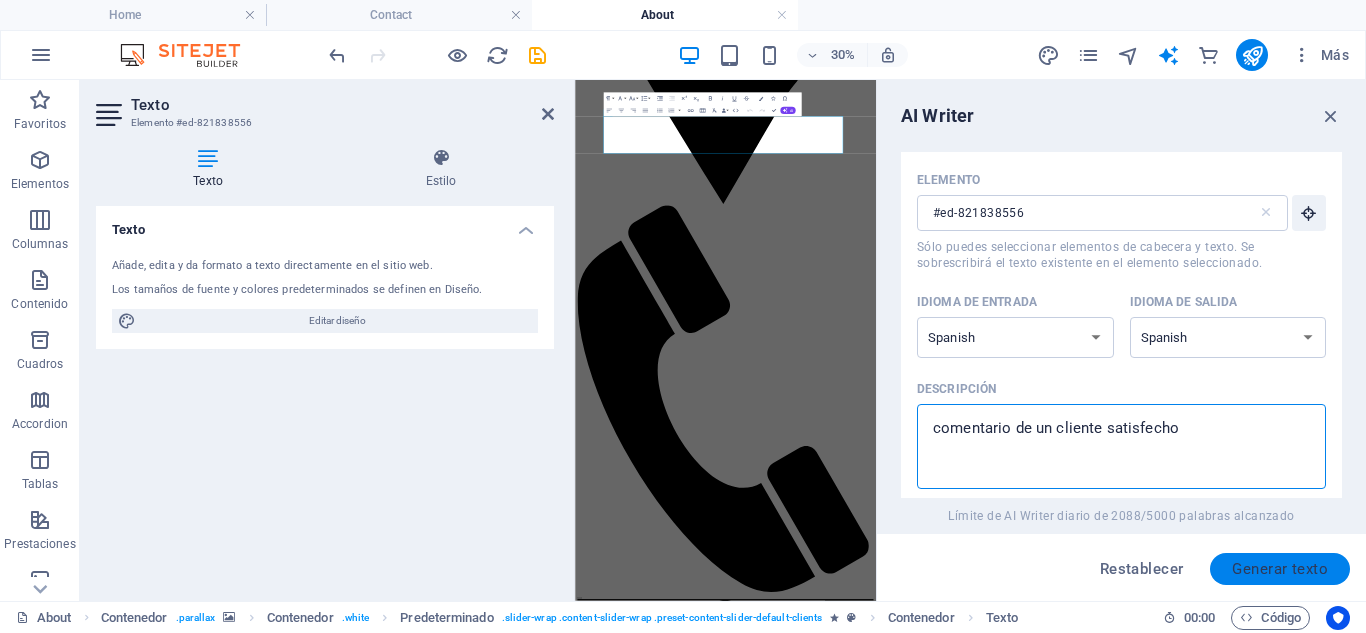 click on "Generar texto" at bounding box center [1280, 569] 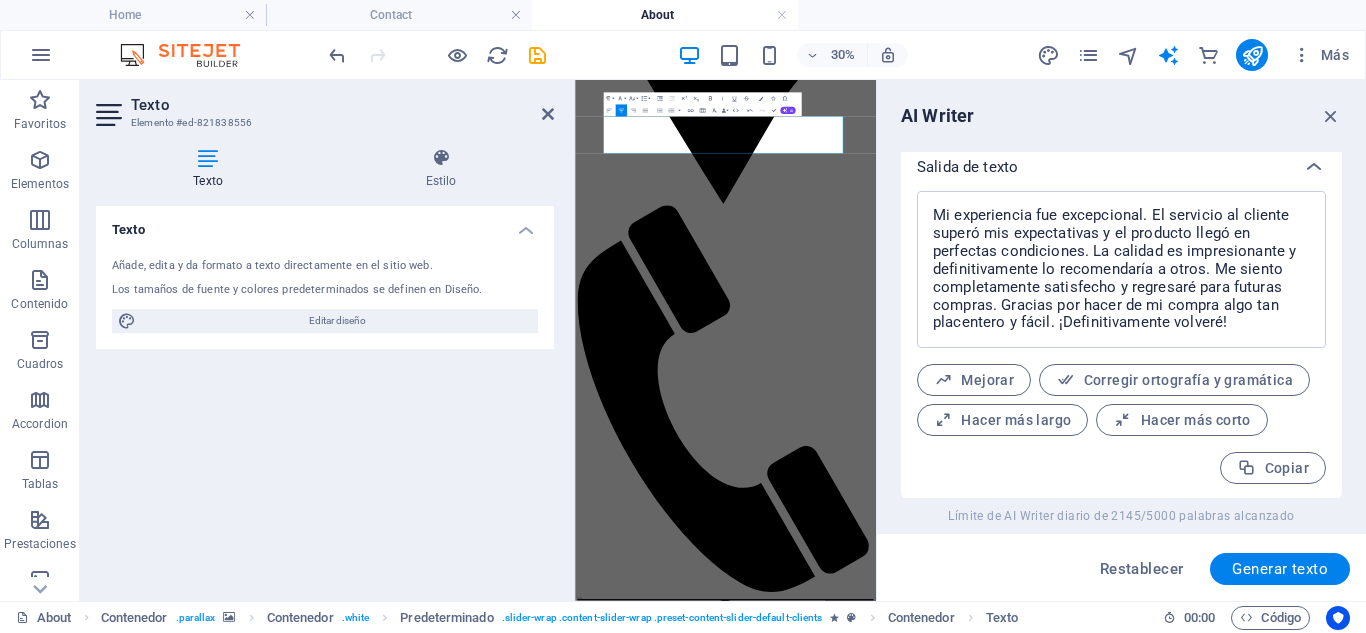 scroll, scrollTop: 764, scrollLeft: 0, axis: vertical 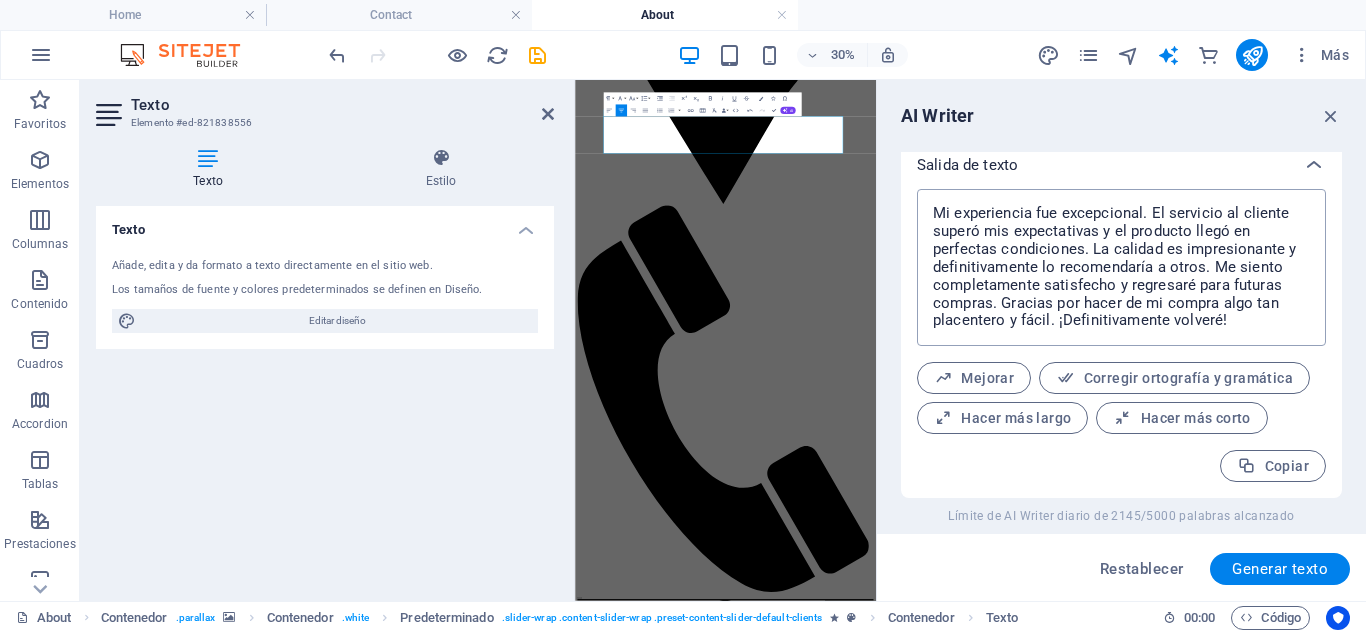 click on "Mi experiencia fue excepcional. El servicio al cliente superó mis expectativas y el producto llegó en perfectas condiciones. La calidad es impresionante y definitivamente lo recomendaría a otros. Me siento completamente satisfecho y regresaré para futuras compras. Gracias por hacer de mi compra algo tan placentero y fácil. ¡Definitivamente volveré!" at bounding box center (1121, 267) 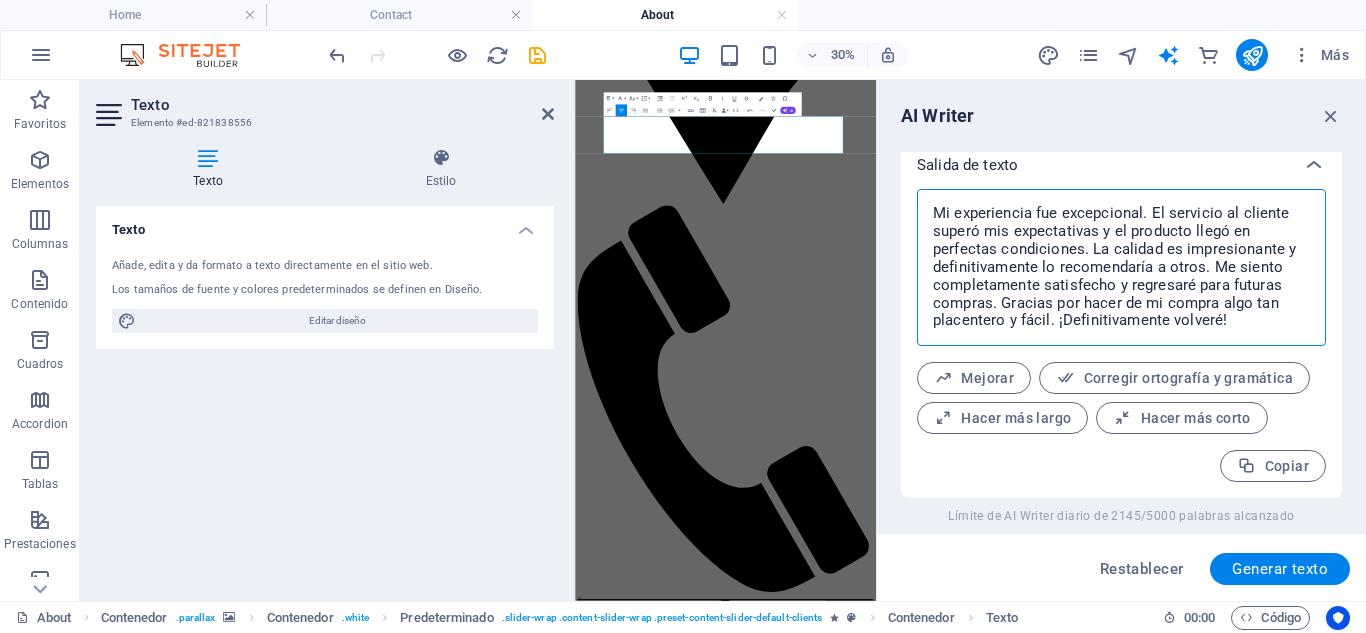 click on "Mi experiencia fue excepcional. El servicio al cliente superó mis expectativas y el producto llegó en perfectas condiciones. La calidad es impresionante y definitivamente lo recomendaría a otros. Me siento completamente satisfecho y regresaré para futuras compras. Gracias por hacer de mi compra algo tan placentero y fácil. ¡Definitivamente volveré!" at bounding box center [1121, 267] 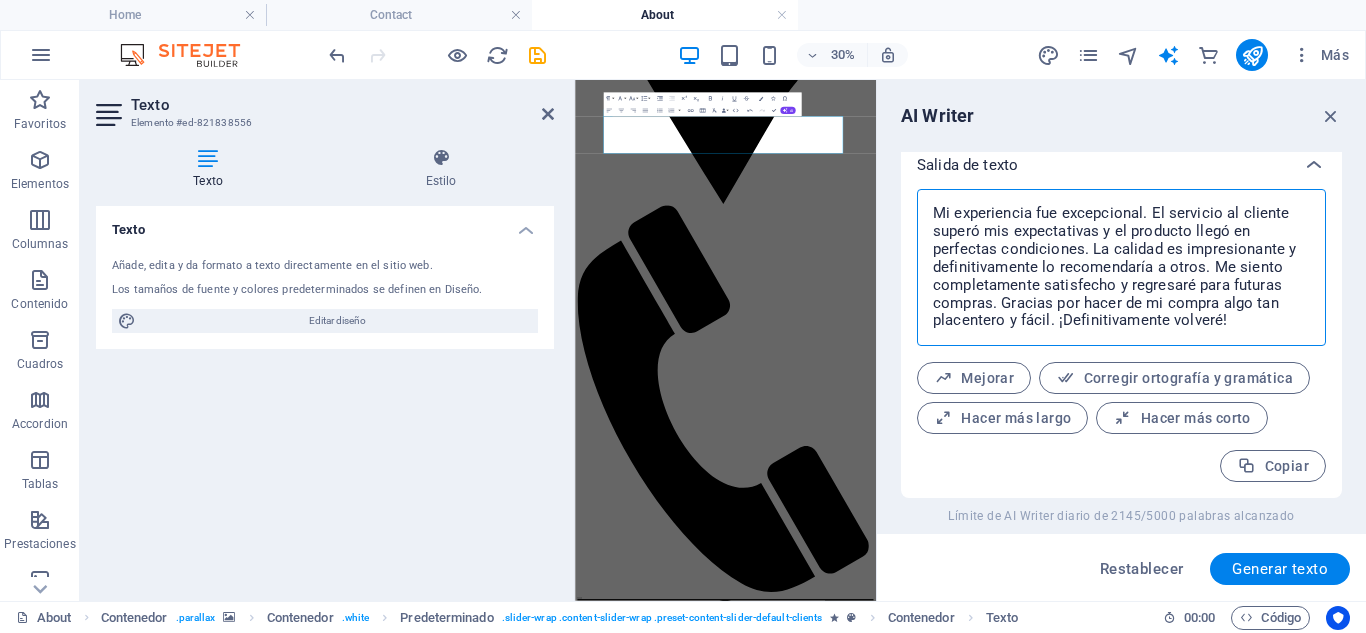 click on "Mi experiencia fue excepcional. El servicio al cliente superó mis expectativas y el producto llegó en perfectas condiciones. La calidad es impresionante y definitivamente lo recomendaría a otros. Me siento completamente satisfecho y regresaré para futuras compras. Gracias por hacer de mi compra algo tan placentero y fácil. ¡Definitivamente volveré!" at bounding box center [1121, 267] 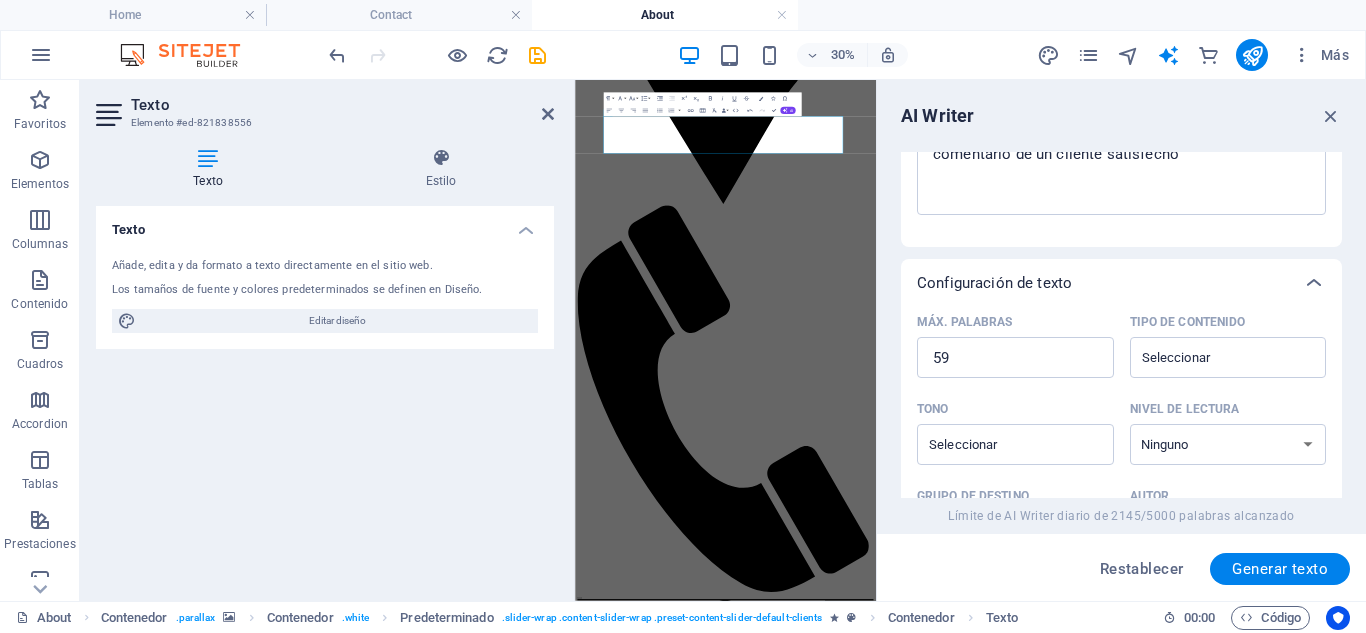 scroll, scrollTop: 255, scrollLeft: 0, axis: vertical 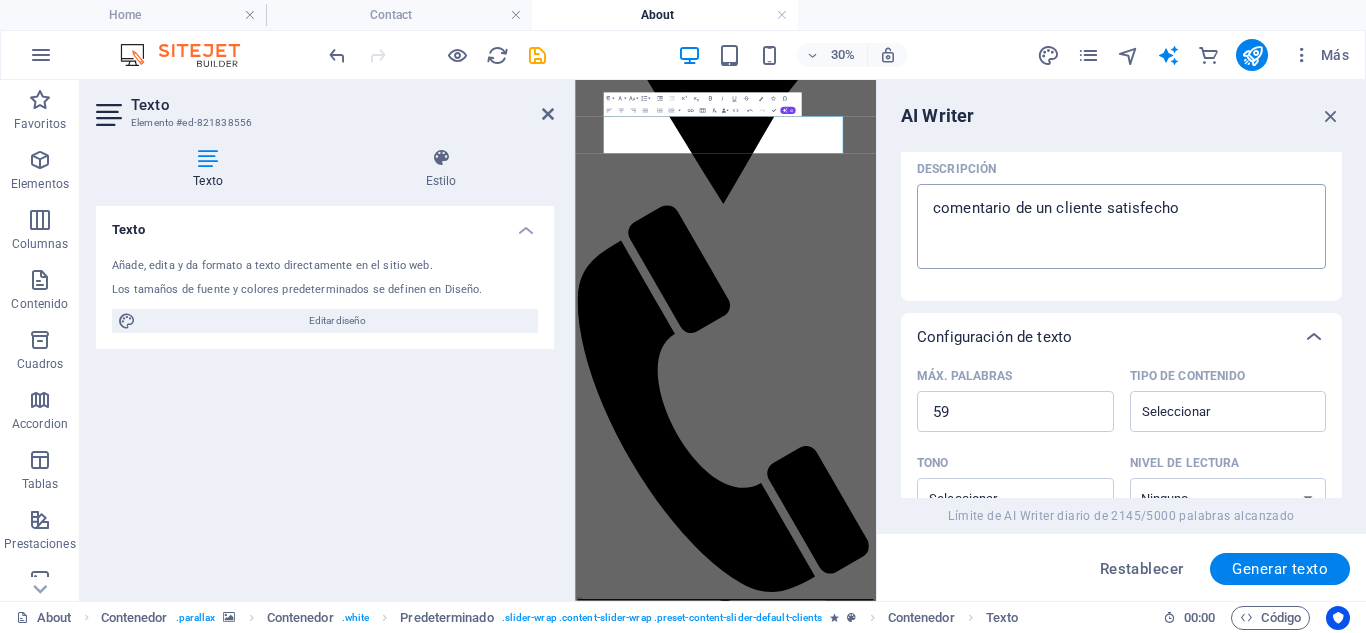 click on "comentario de un cliente satisfecho" at bounding box center (1121, 226) 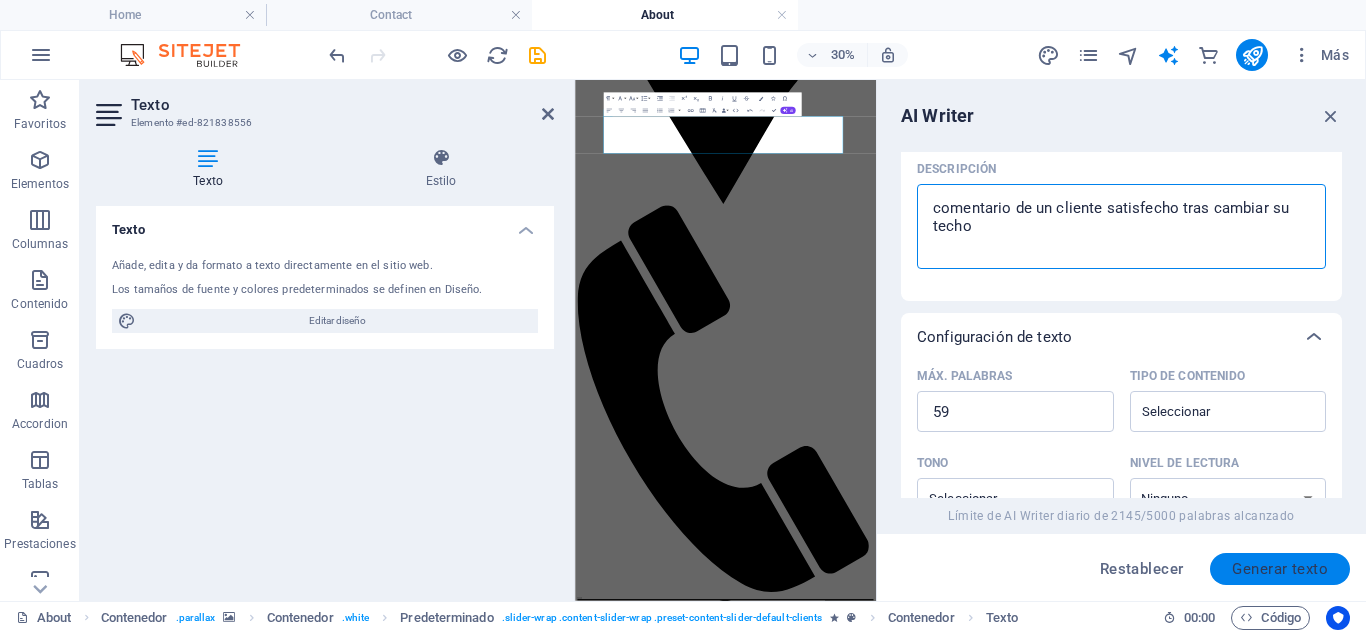 click on "Generar texto" at bounding box center [1280, 569] 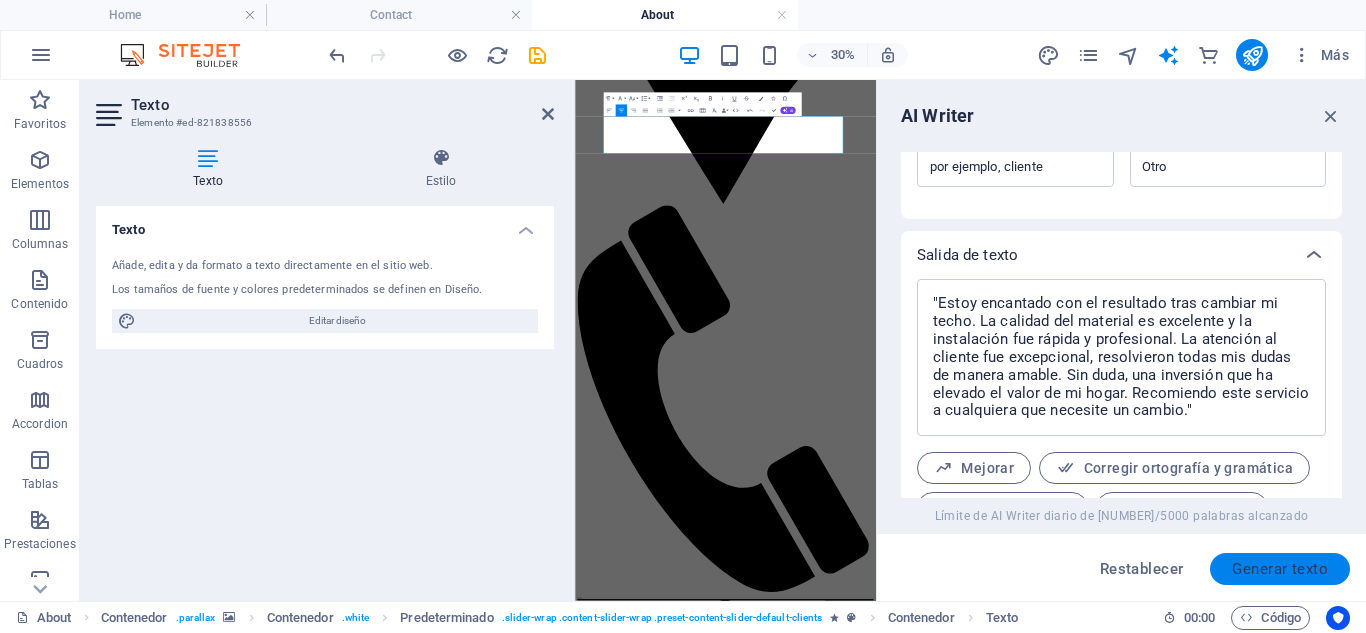 scroll, scrollTop: 764, scrollLeft: 0, axis: vertical 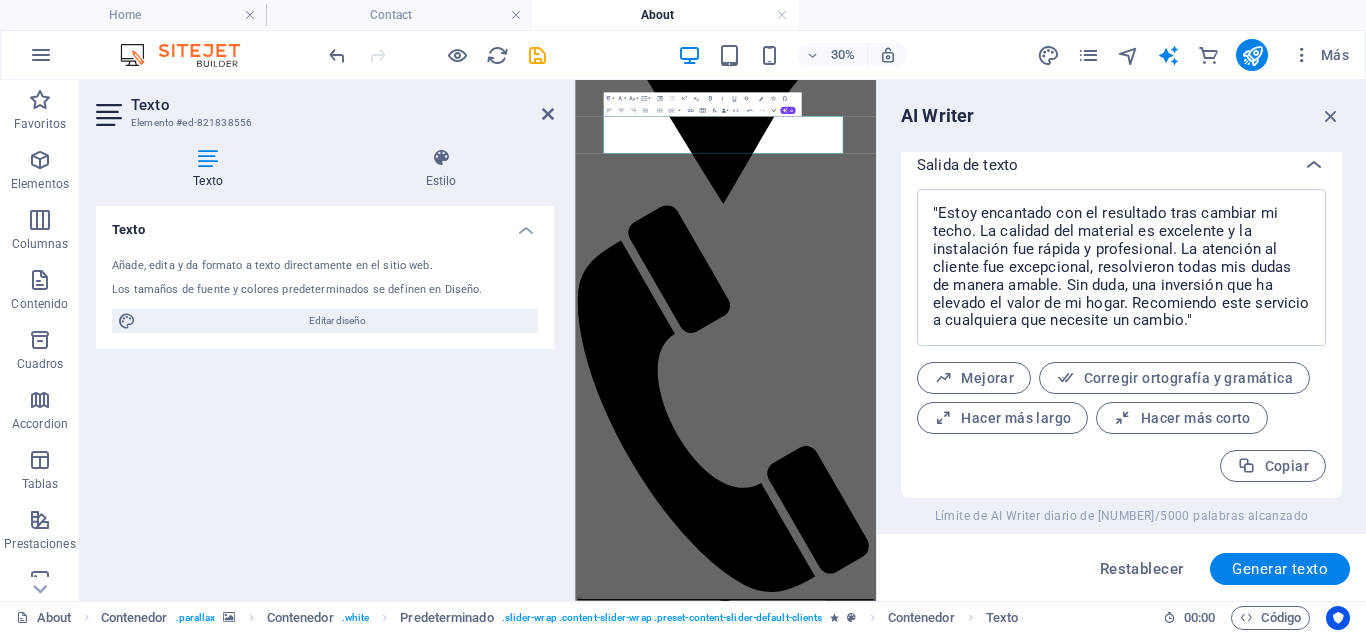 click on "AI Writer Introducción de texto Elemento #ed-821838556 ​ Sólo puedes seleccionar elementos de cabecera y texto. Se sobrescribirá el texto existente en el elemento seleccionado. Idioma de entrada Albanian Arabic Armenian Awadhi Azerbaijani Bashkir Basque Belarusian Bengali Bhojpuri Bosnian Brazilian Portuguese Bulgarian Cantonese (Yue) Catalan Chhattisgarhi Chinese Croatian Czech Danish Dogri Dutch English Estonian Faroese Finnish French Galician Georgian German Greek Gujarati Haryanvi Hindi Hungarian Indonesian Irish Italian Japanese Javanese Kannada Kashmiri Kazakh Konkani Korean Kyrgyz Latvian Lithuanian Macedonian Maithili Malay Maltese Mandarin Mandarin Chinese Marathi Marwari Min Nan Moldovan Mongolian Montenegrin Nepali Oriya Pashto Persian (Farsi) Polish Portuguese Punjabi Rajasthani Romanian Russian Sanskrit Santali Serbian Sindhi Sinhala Slovak Slovene Slovenian Spanish Ukrainian Urdu Vietnamese Welsh Wu Idioma de salida Albanian Arabic Armenian Awadhi Azerbaijani Bashkir Basque" at bounding box center [1121, 340] 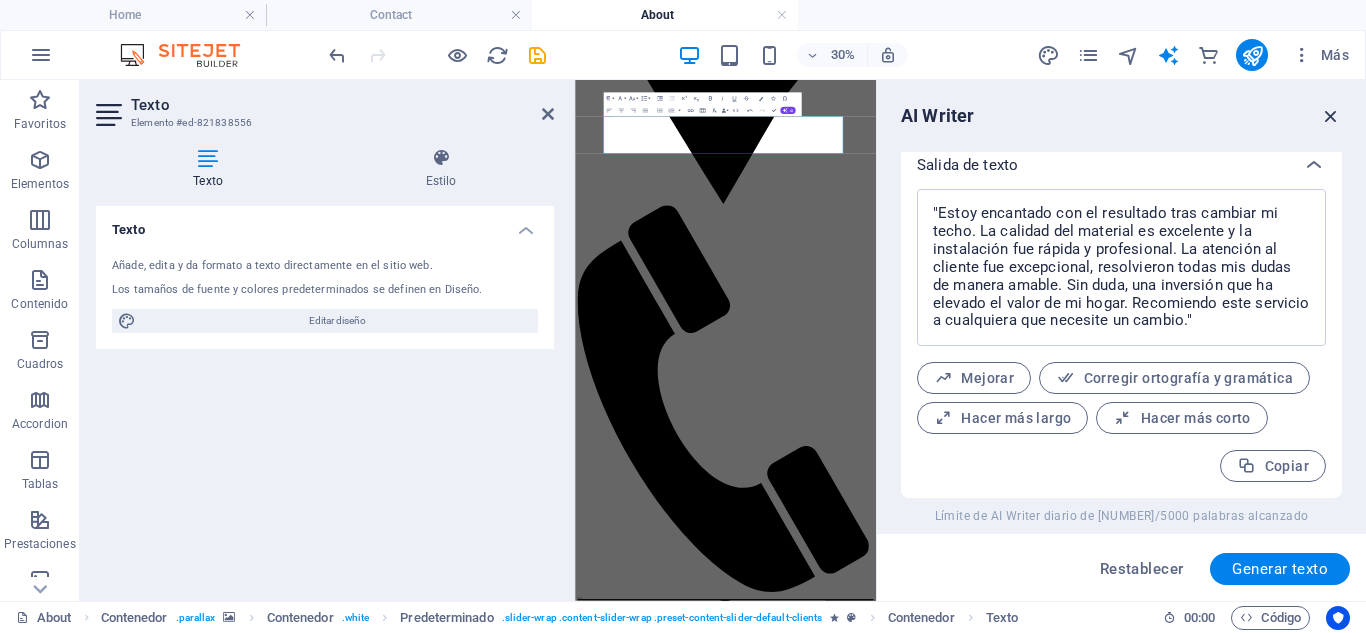 click at bounding box center (1331, 116) 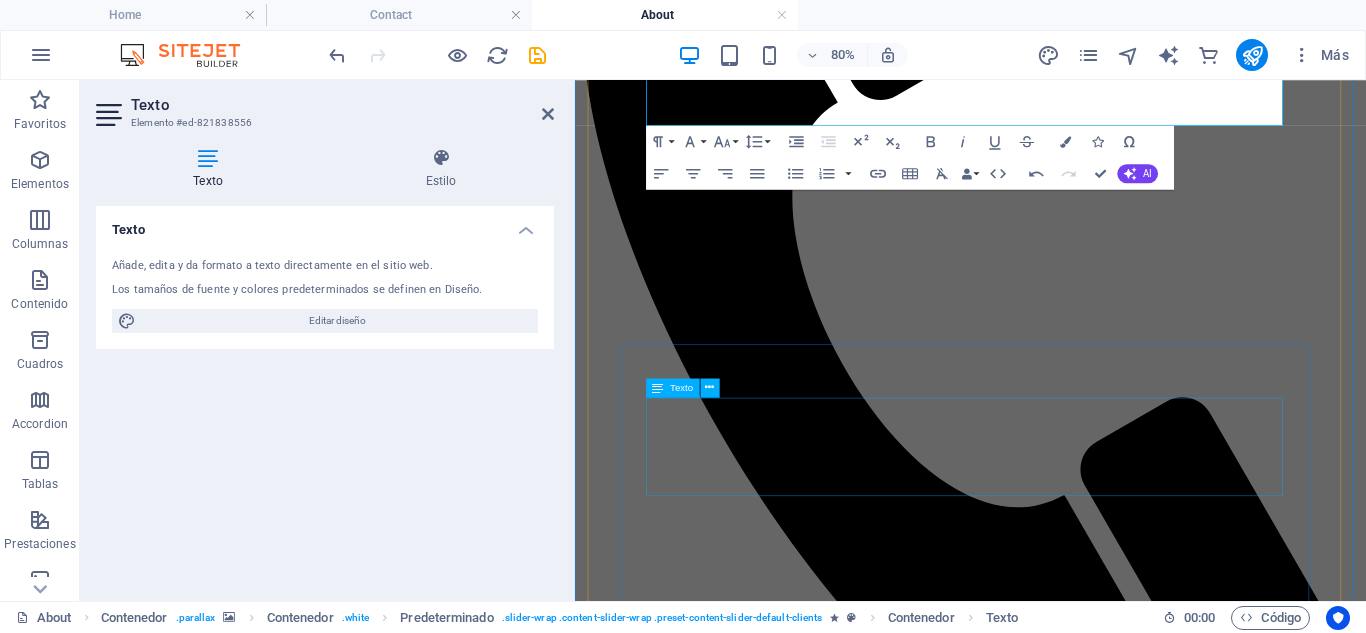 scroll, scrollTop: 2984, scrollLeft: 0, axis: vertical 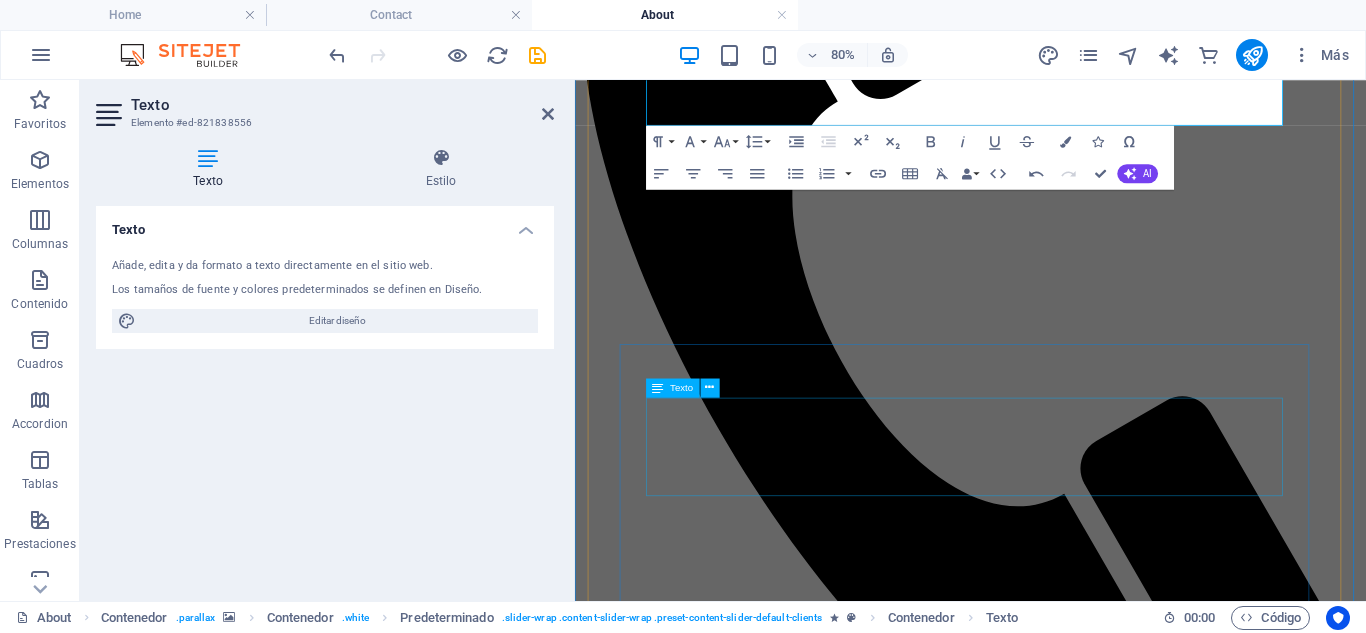 click on "Lorem Ipsum   is simply dummy text of the printing and typesetting industry. Lorem Ipsum has been the industry's standard dummy text ever since the 1500s, when an unknown printer took a galley of type and scrambled it to make a type specimen book. It has survived not only five centuries, but also the leap into electronic typesetting, remaining essentially unchanged." at bounding box center [1069, 5933] 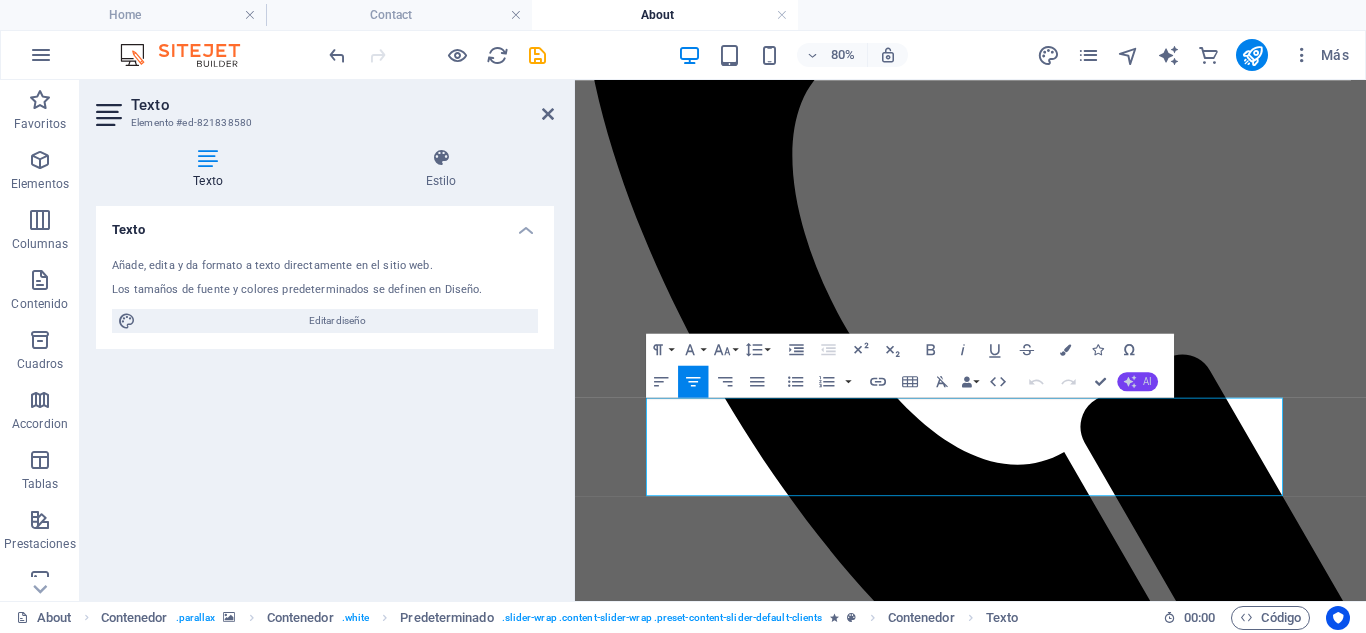 click on "AI" at bounding box center [1137, 381] 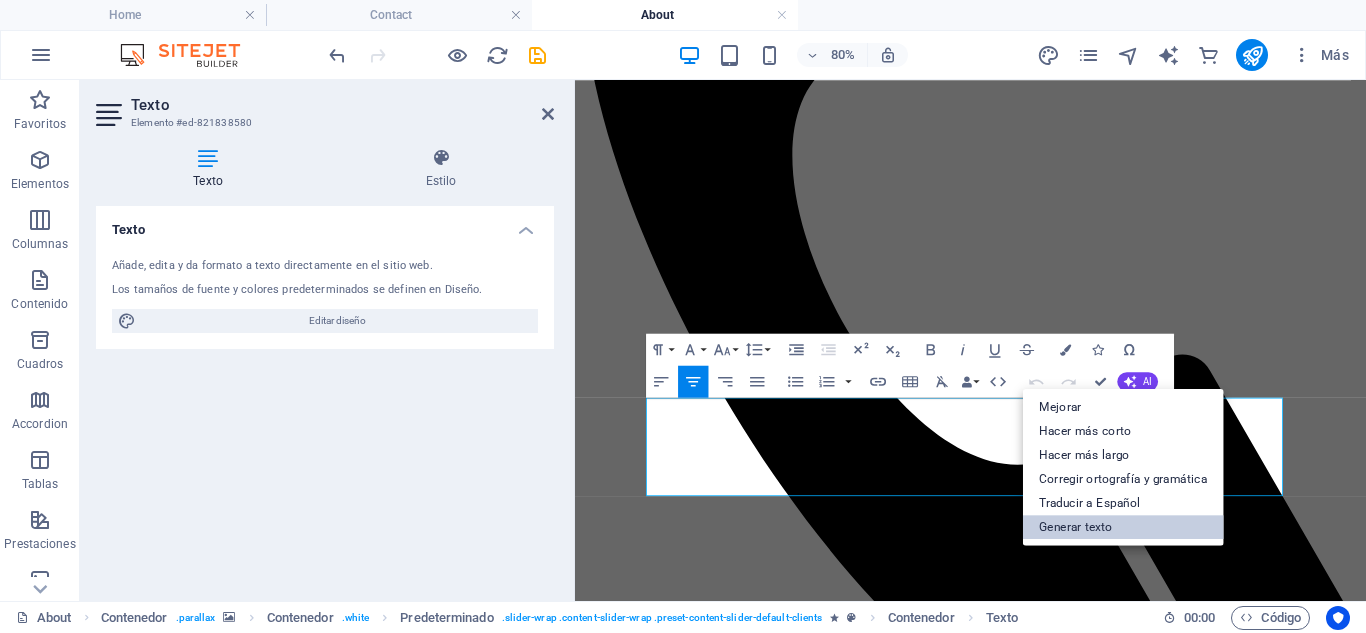 click on "Generar texto" at bounding box center [1123, 527] 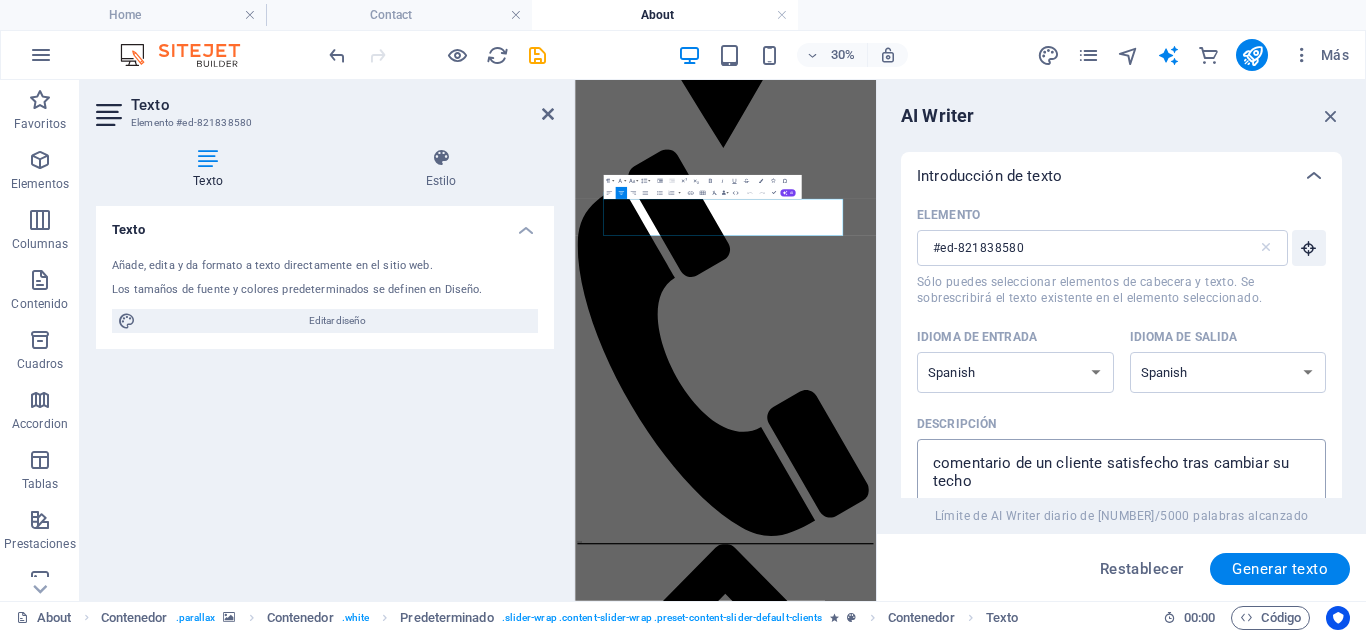 click on "comentario de un cliente satisfecho tras cambiar su techo" at bounding box center (1121, 481) 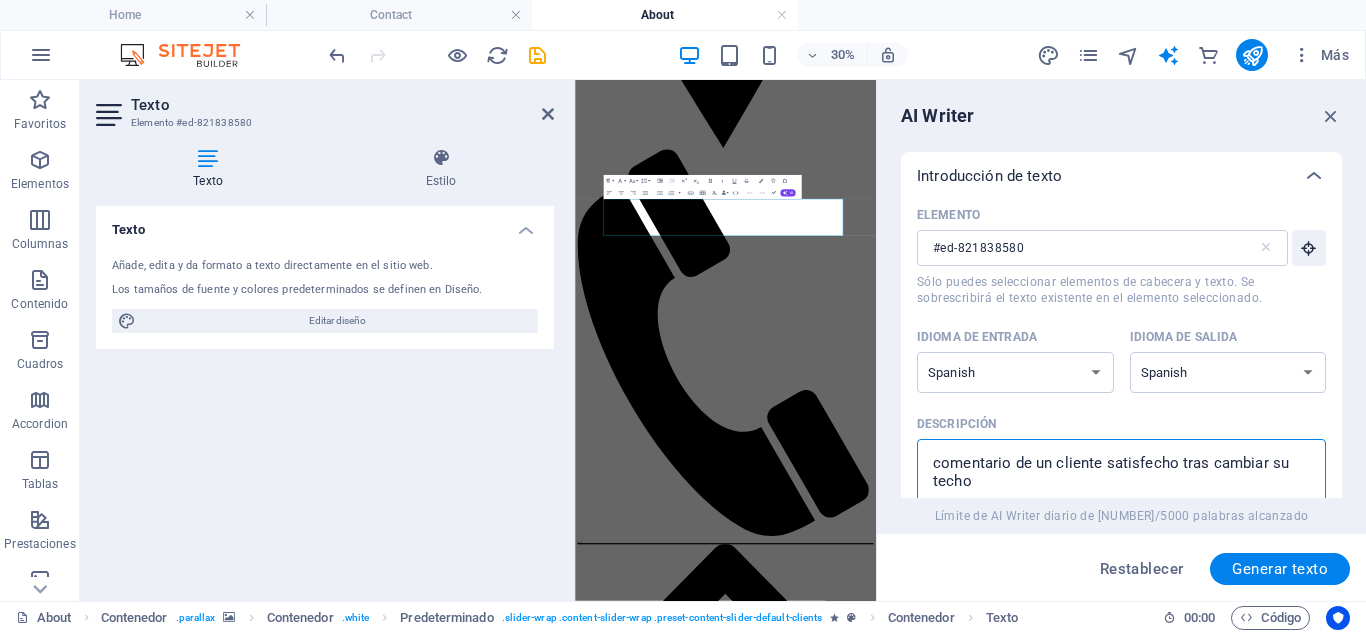 click on "comentario de un cliente satisfecho tras cambiar su techo" at bounding box center [1121, 481] 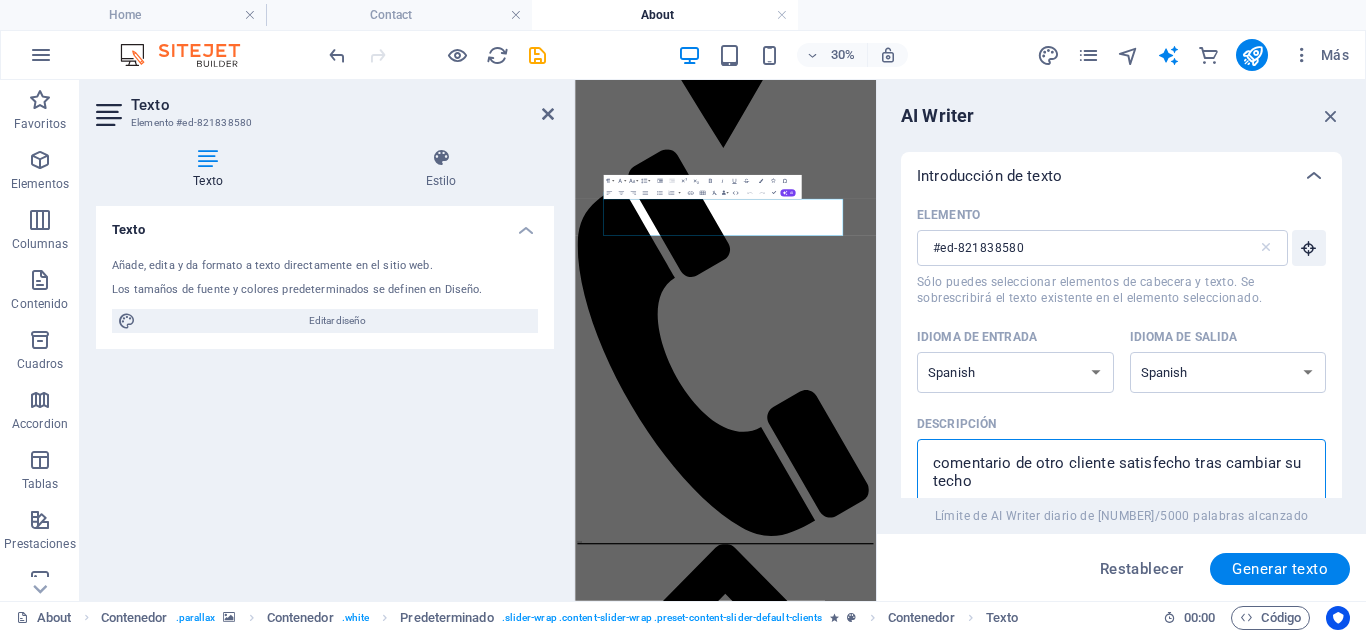 click on "comentario de otro cliente satisfecho tras cambiar su techo" at bounding box center (1121, 481) 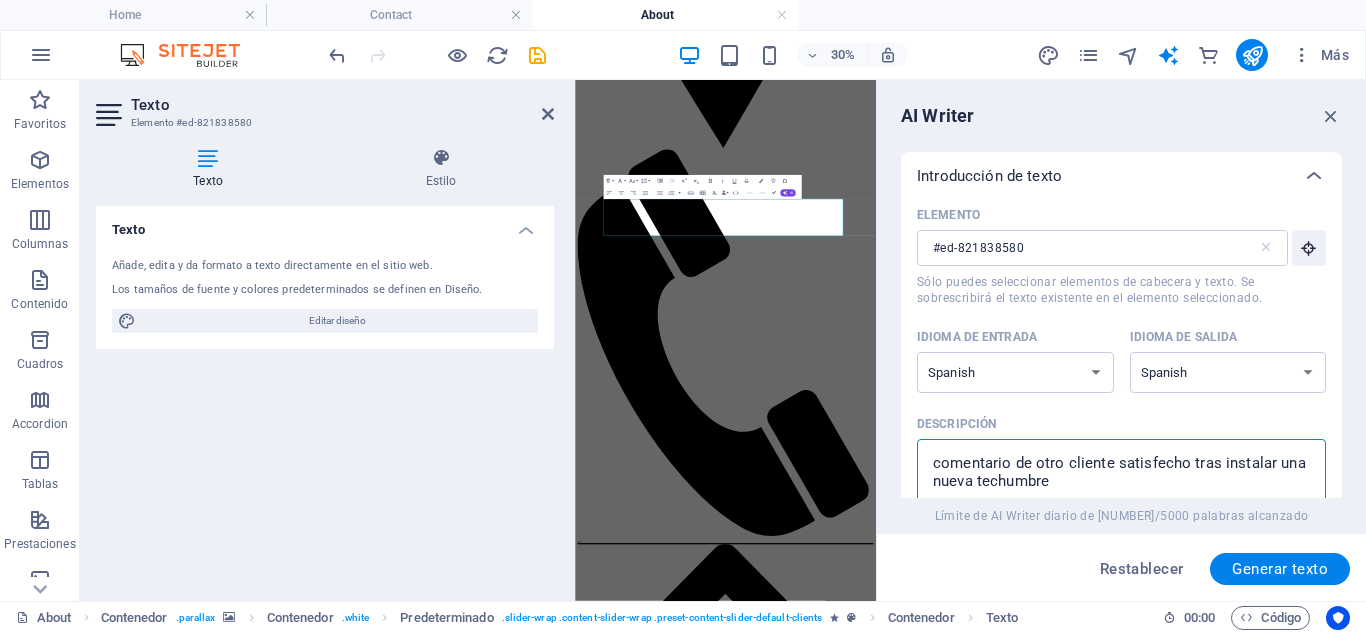 drag, startPoint x: 1070, startPoint y: 482, endPoint x: 1206, endPoint y: 474, distance: 136.23509 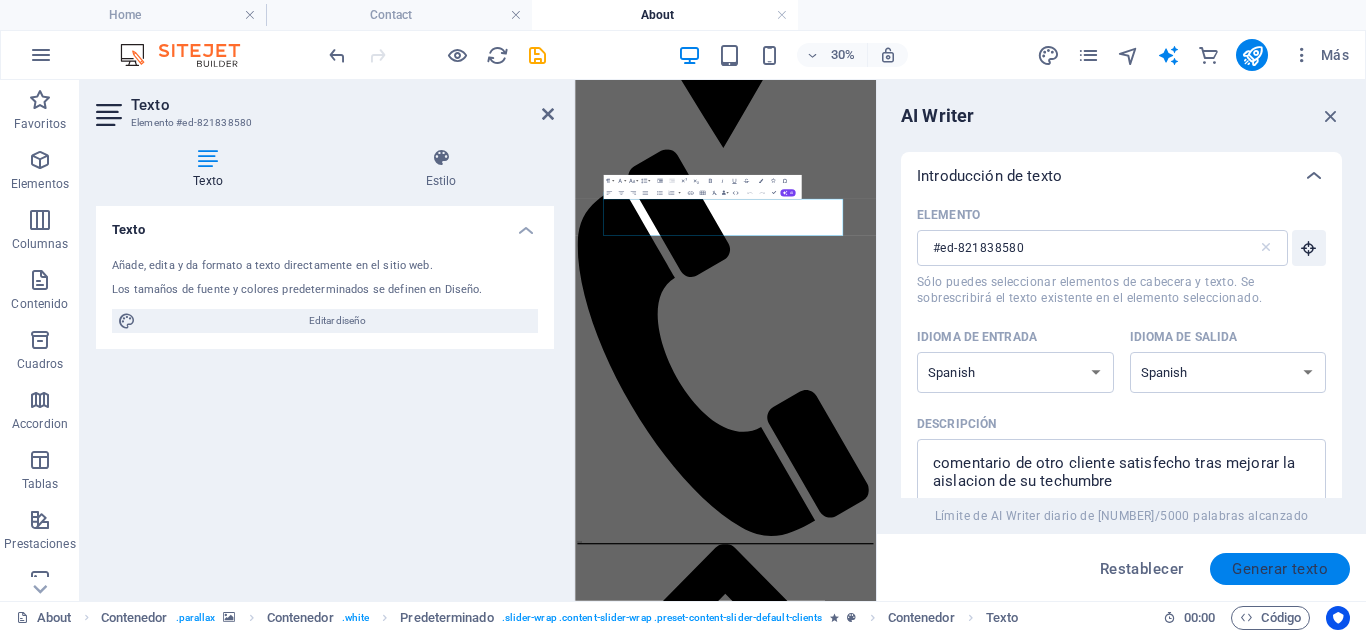 click on "Generar texto" at bounding box center (1280, 569) 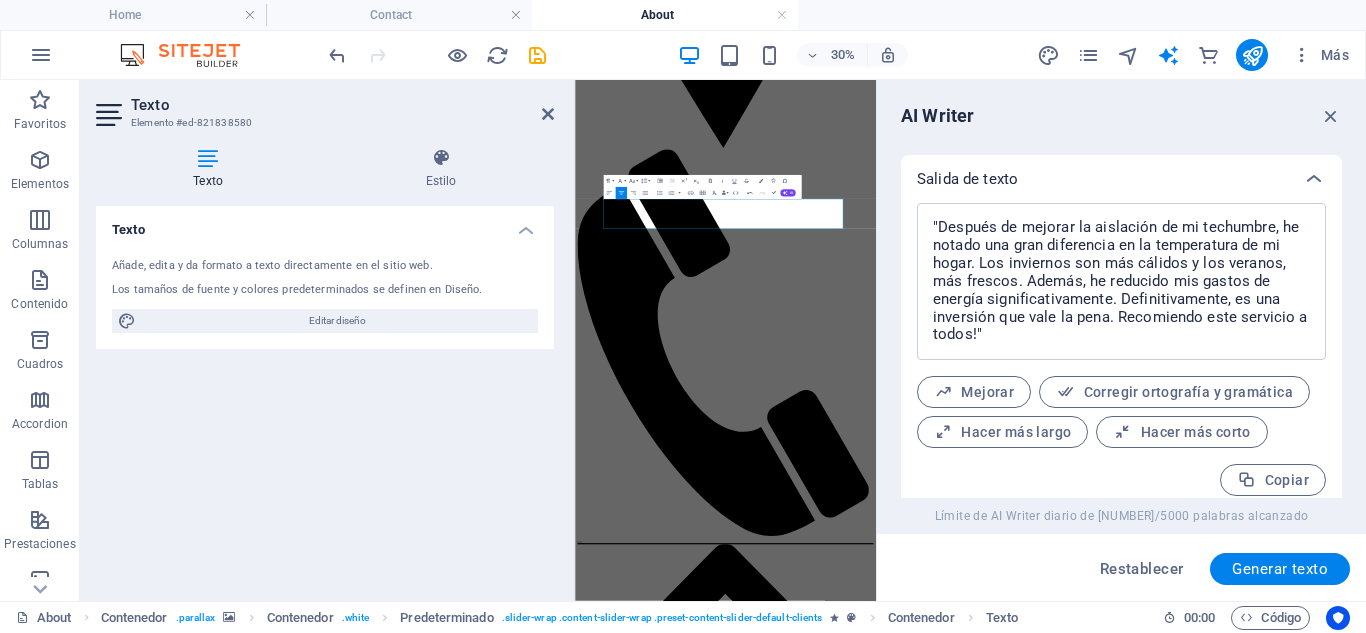 scroll, scrollTop: 764, scrollLeft: 0, axis: vertical 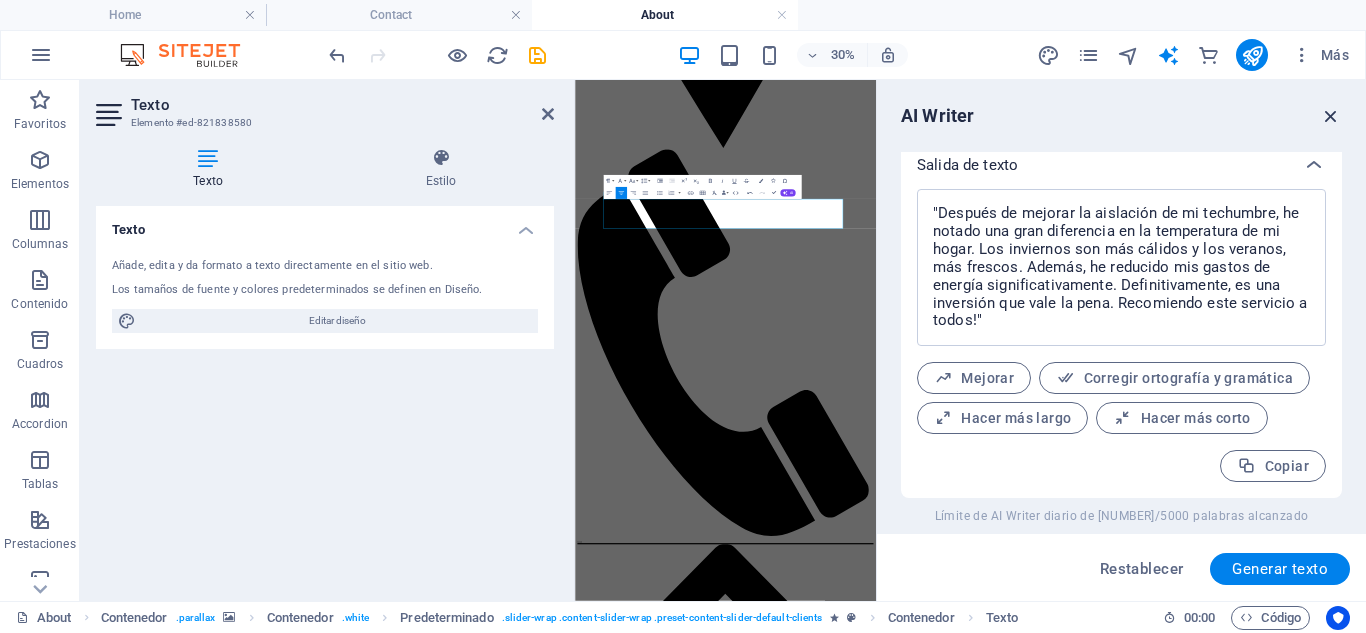 click at bounding box center (1331, 116) 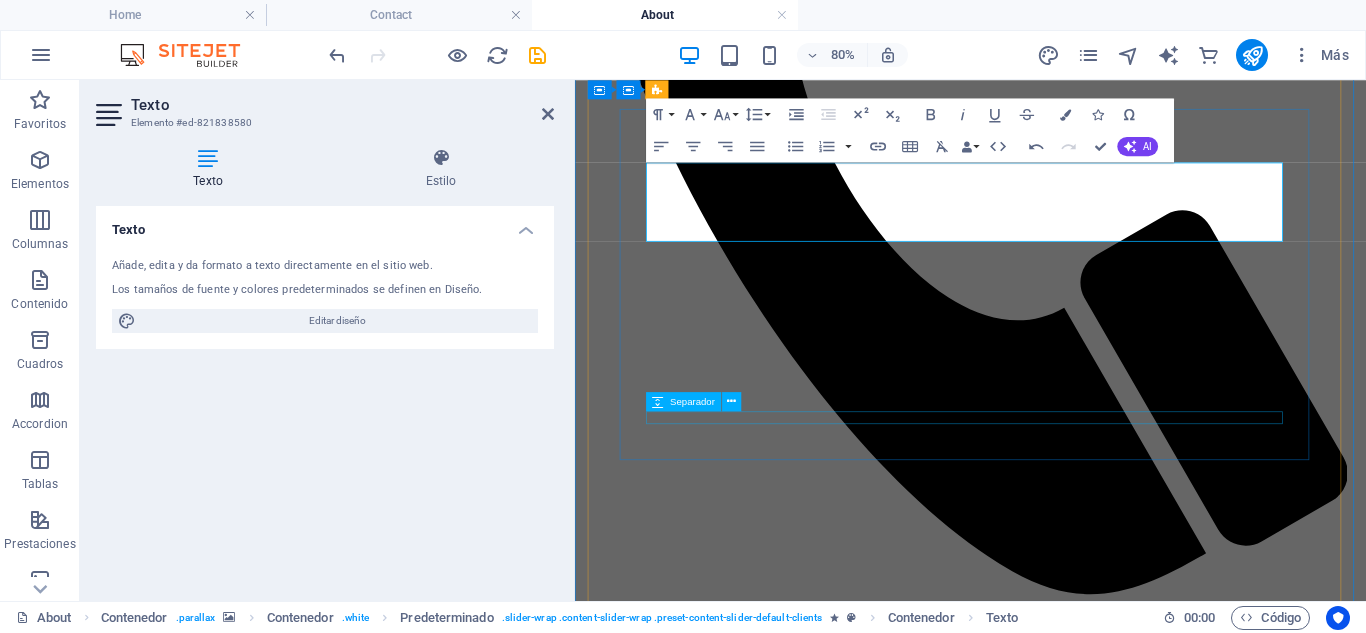 scroll, scrollTop: 3359, scrollLeft: 0, axis: vertical 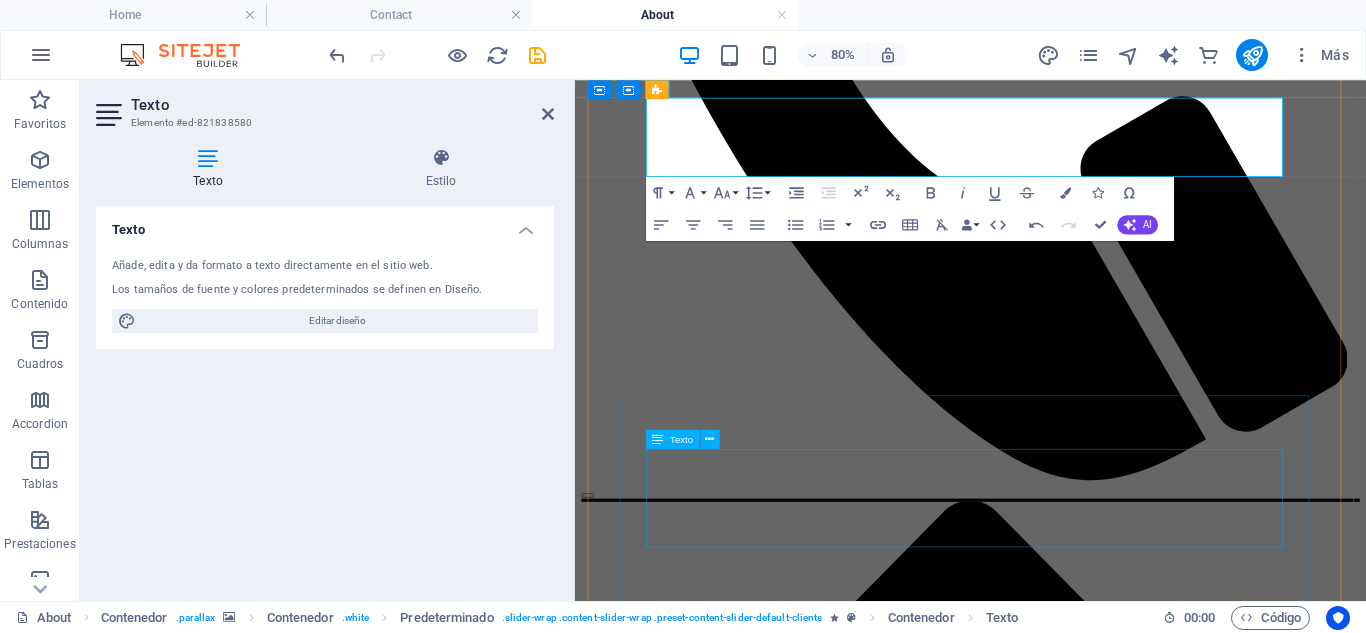 click on "Lorem Ipsum   is simply dummy text of the printing and typesetting industry. Lorem Ipsum has been the industry's standard dummy text ever since the 1500s, when an unknown printer took a galley of type and scrambled it to make a type specimen book. It has survived not only five centuries, but also the leap into electronic typesetting, remaining essentially unchanged." at bounding box center [1069, 6101] 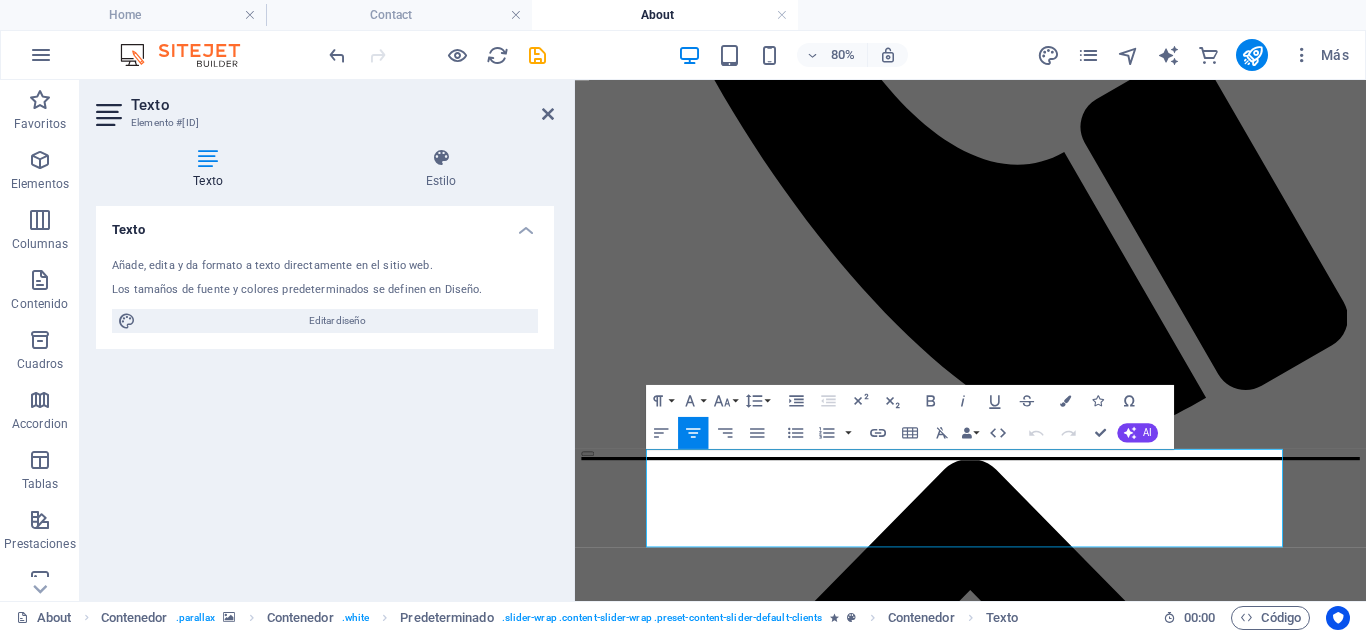 click on "Undo Redo Confirm (Ctrl+⏎) AI Mejorar Hacer más corto Hacer más largo Corregir ortografía y gramática Traducir a Español Generar texto" at bounding box center (1090, 433) 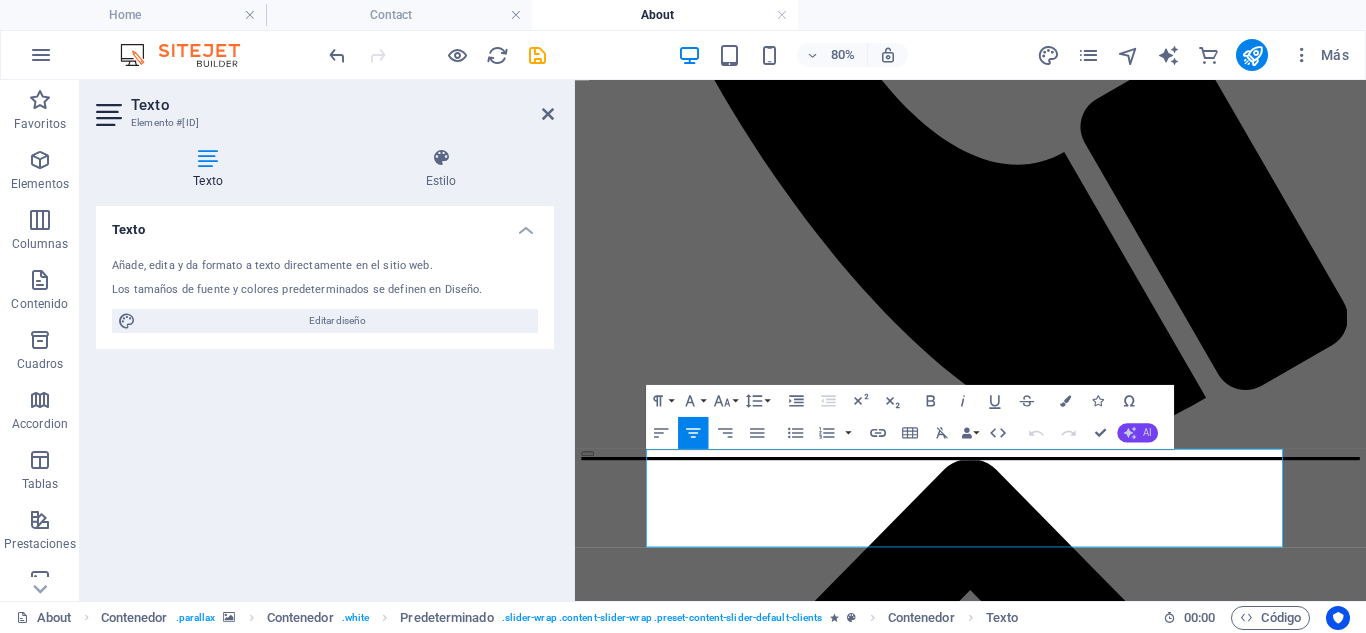 click 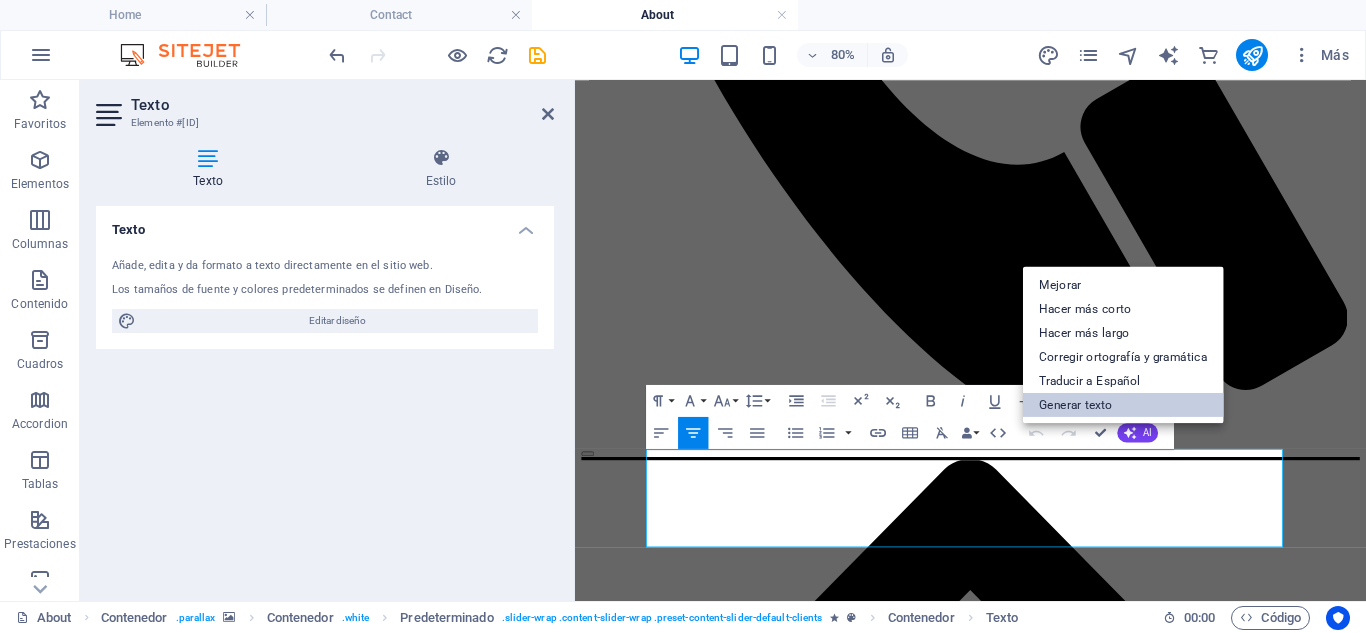 click on "Generar texto" at bounding box center [1123, 405] 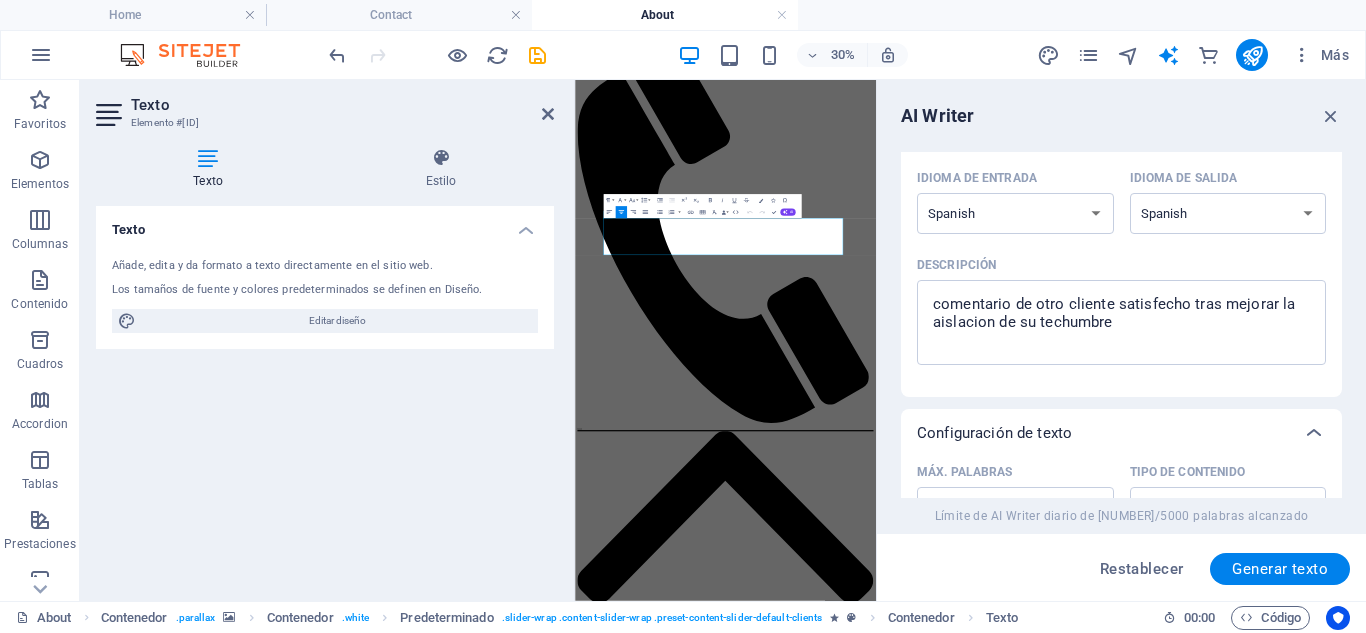 scroll, scrollTop: 160, scrollLeft: 0, axis: vertical 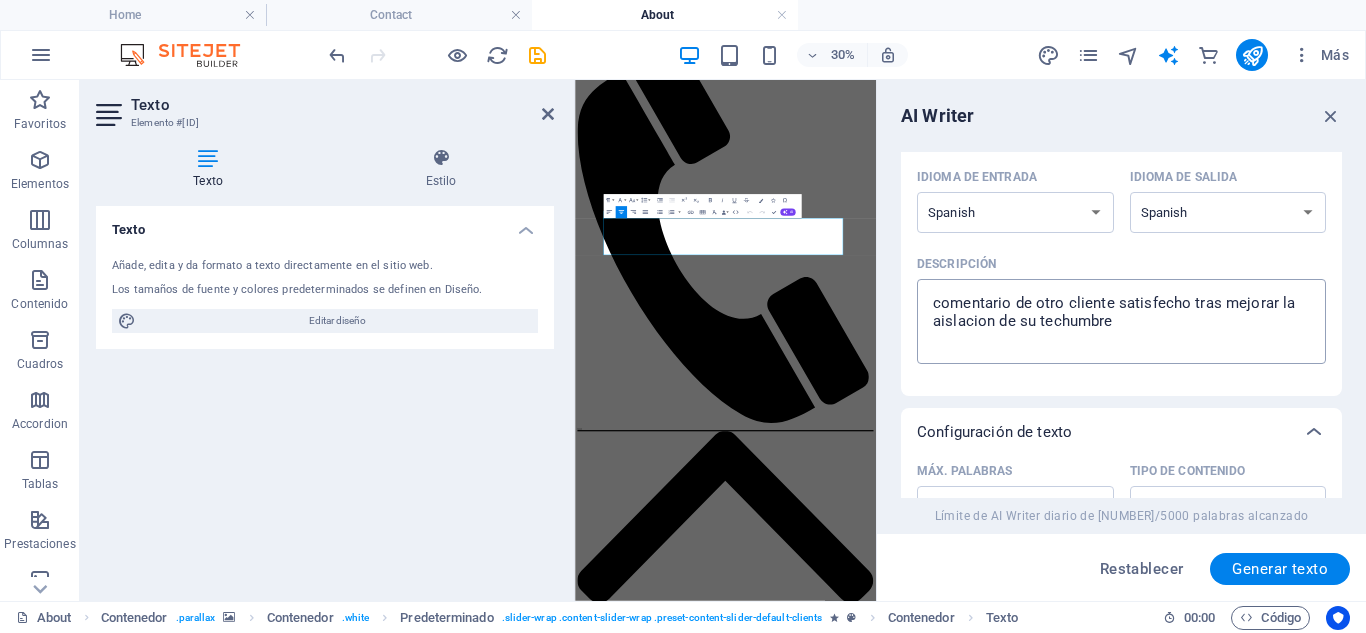 click on "comentario de otro cliente satisfecho tras mejorar la aislacion de su techumbre" at bounding box center (1121, 321) 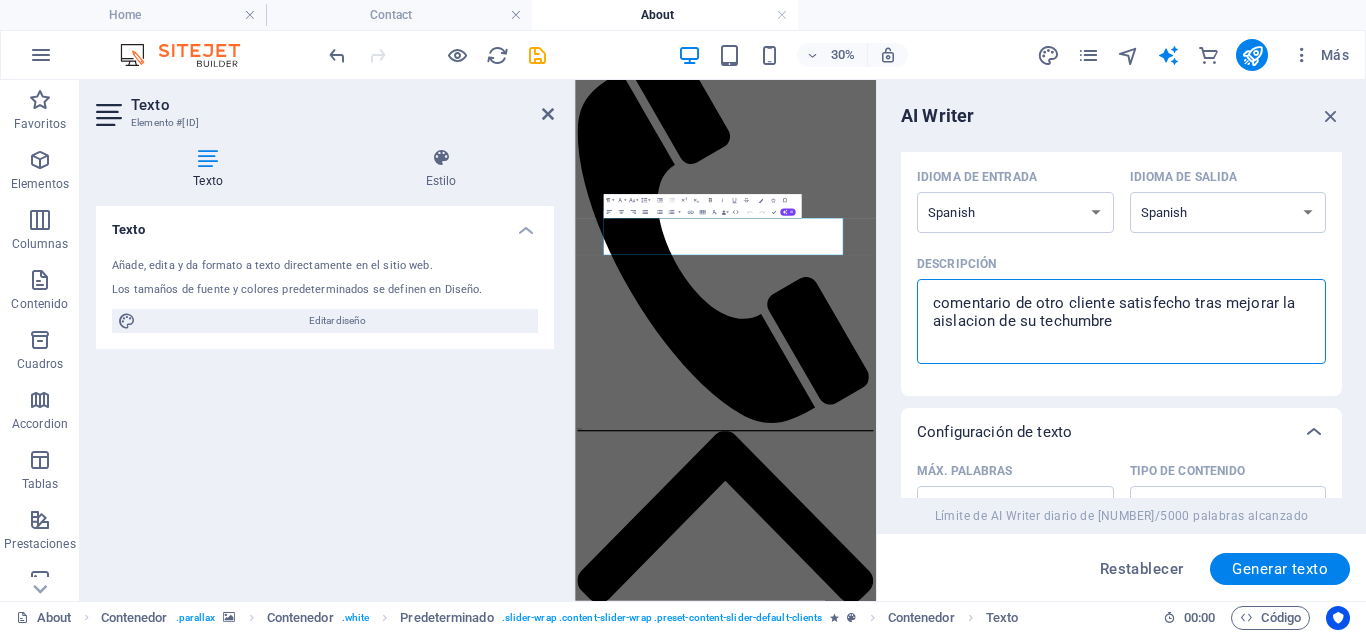 drag, startPoint x: 1132, startPoint y: 319, endPoint x: 1189, endPoint y: 305, distance: 58.694122 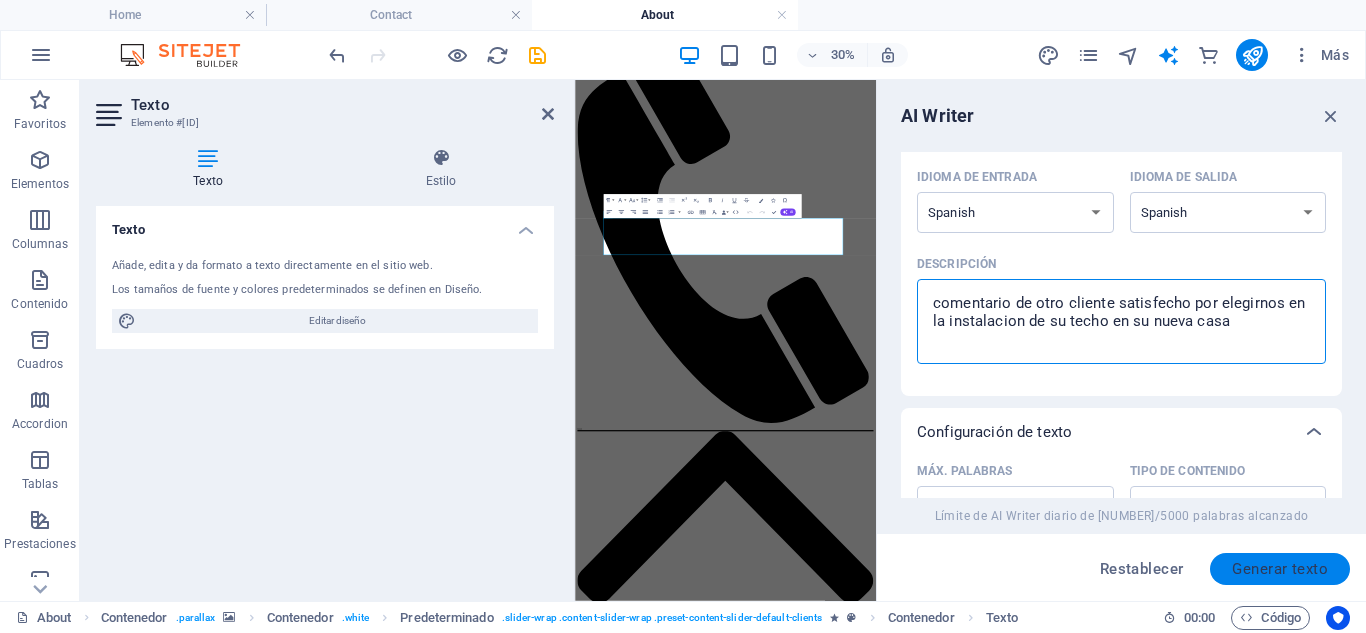 click on "Generar texto" at bounding box center (1280, 569) 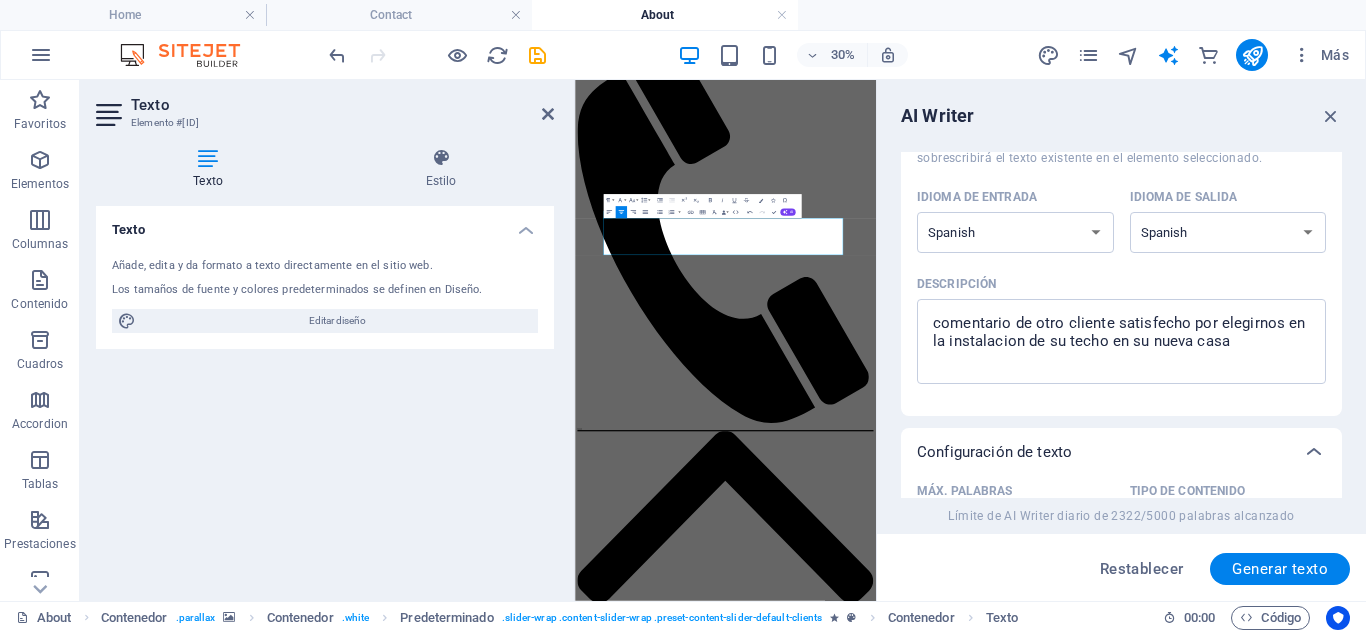 scroll, scrollTop: 124, scrollLeft: 0, axis: vertical 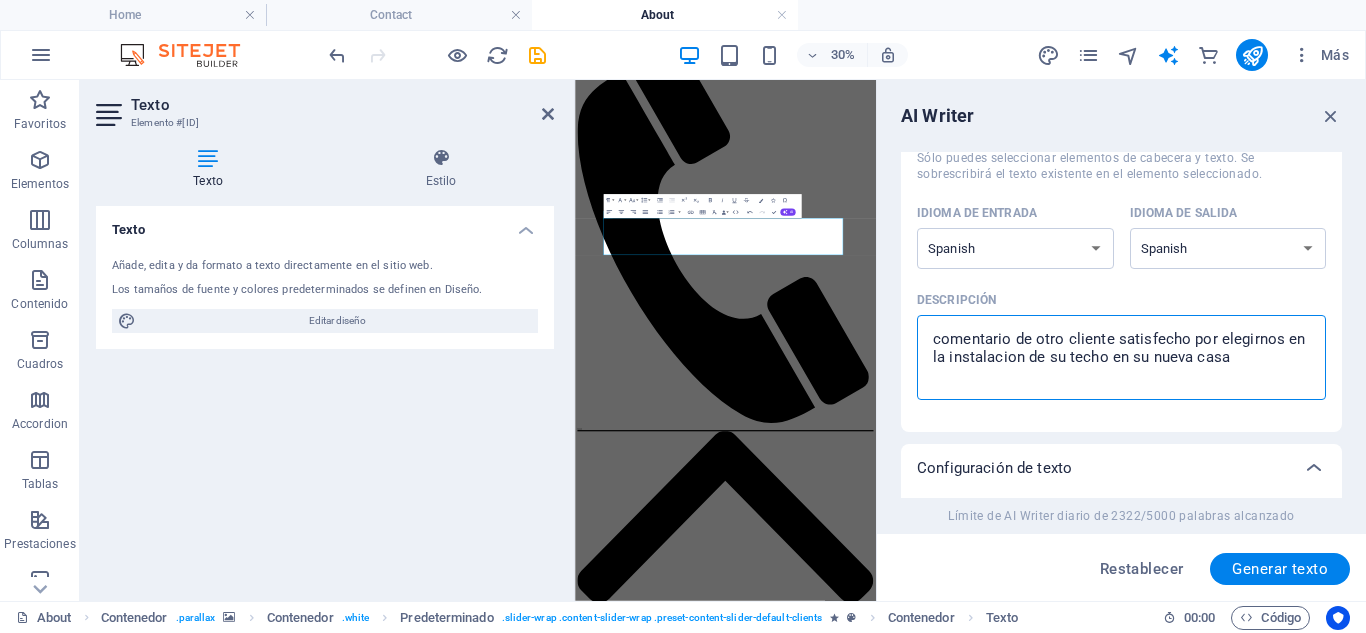 drag, startPoint x: 1068, startPoint y: 338, endPoint x: 888, endPoint y: 328, distance: 180.27756 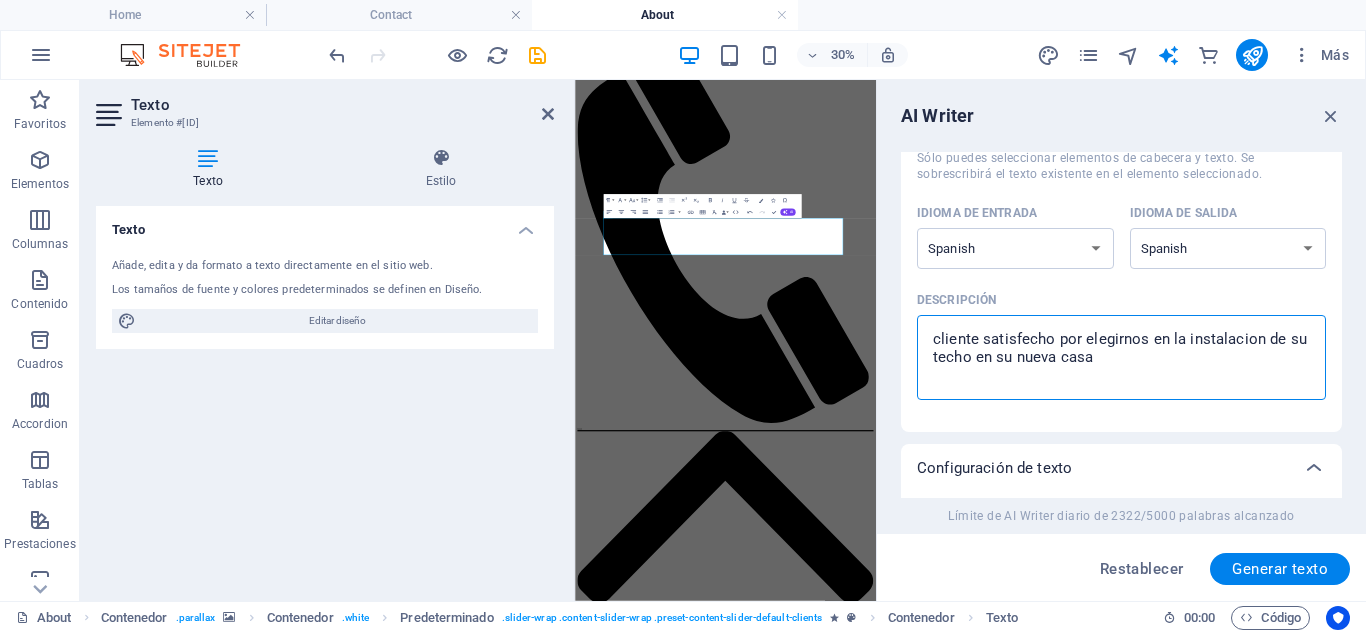 click on "cliente satisfecho por elegirnos en la instalacion de su techo en su nueva casa" at bounding box center (1121, 357) 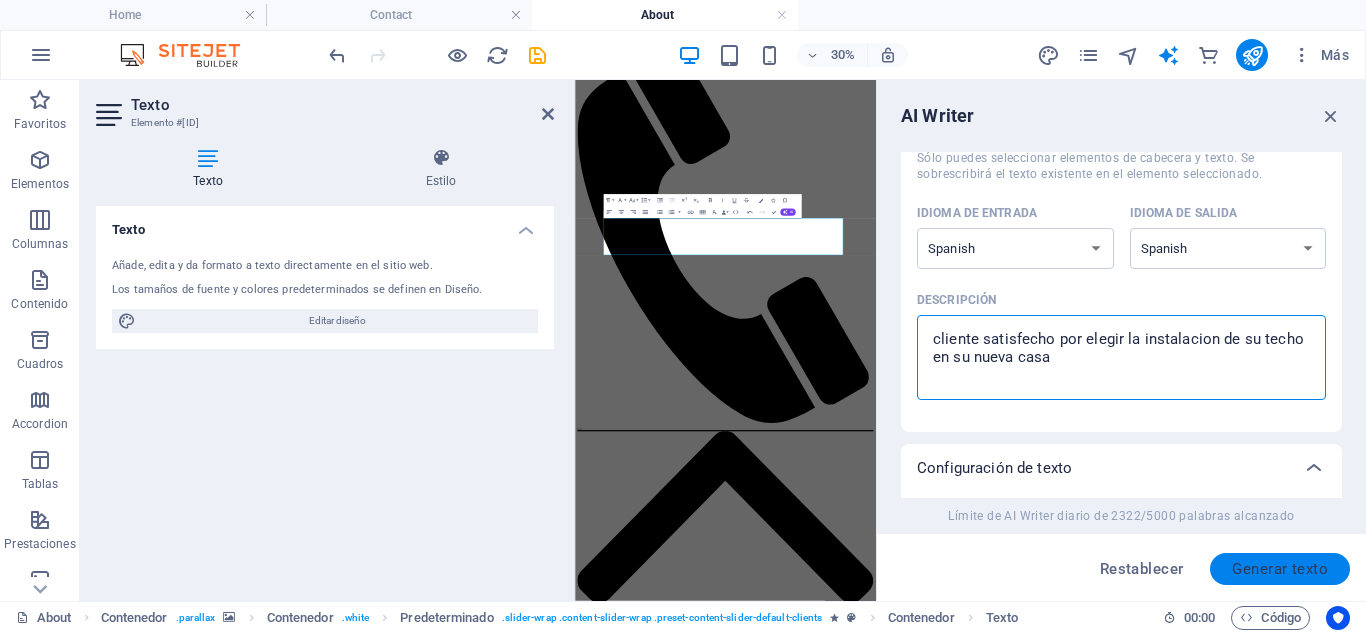 click on "Generar texto" at bounding box center [1280, 569] 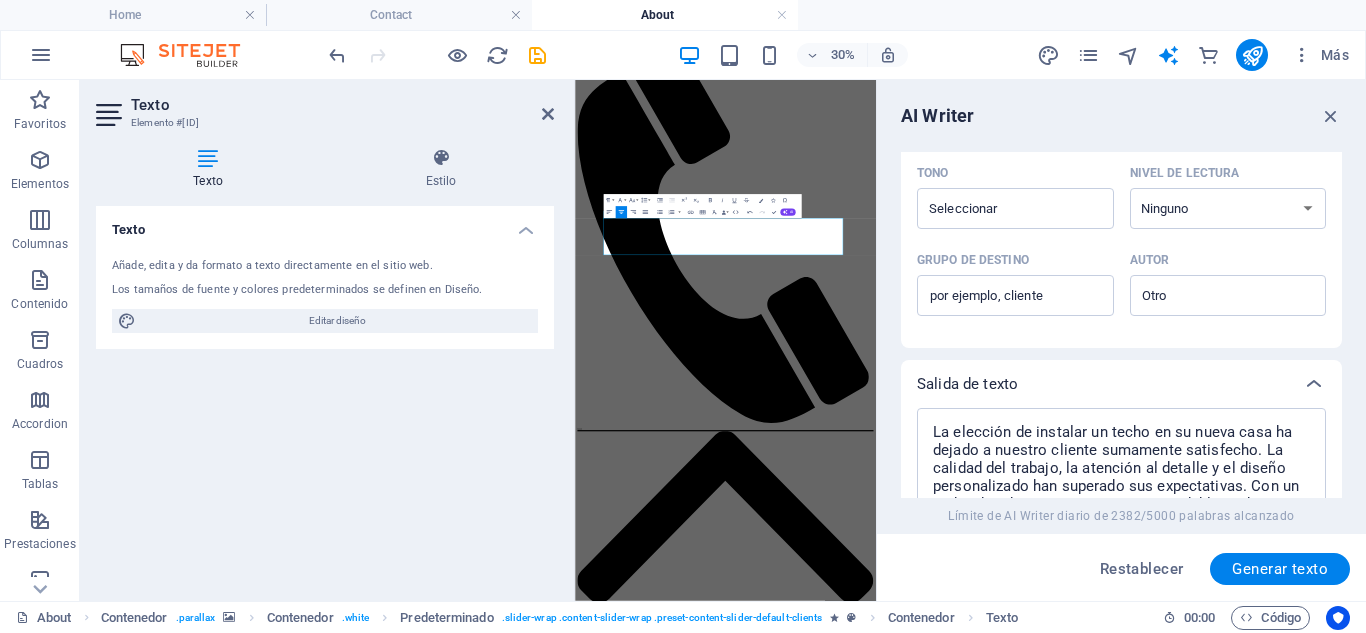 scroll, scrollTop: 764, scrollLeft: 0, axis: vertical 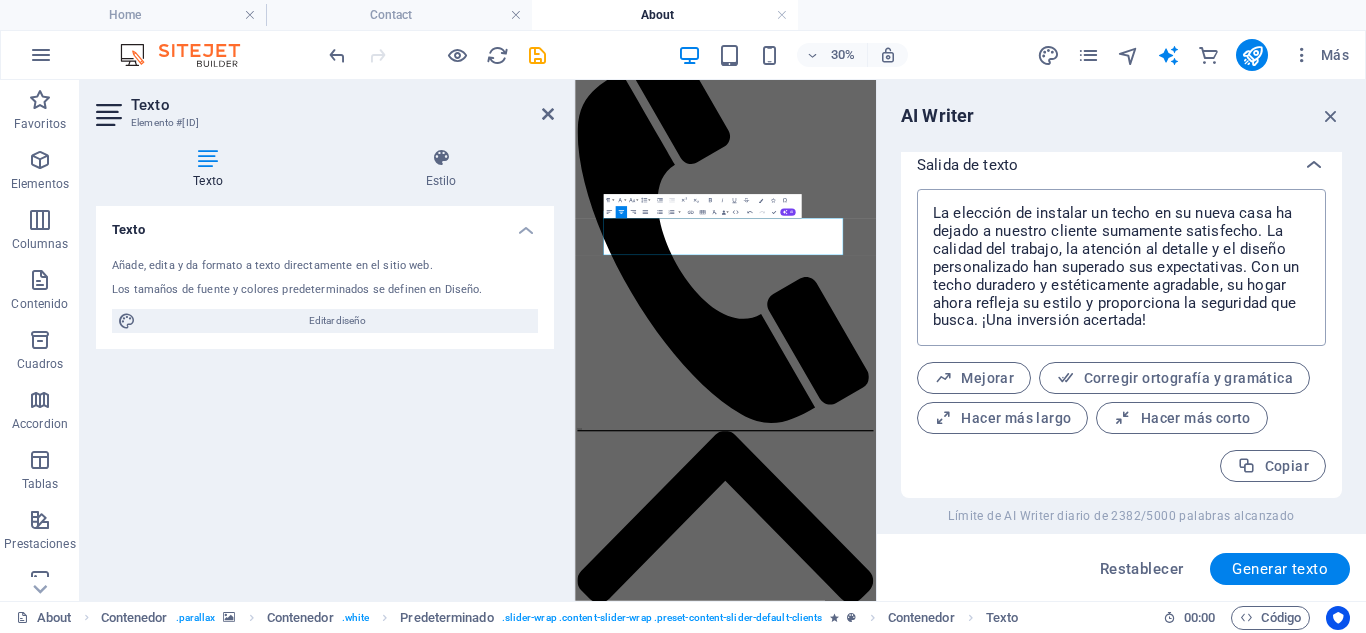 click on "La elección de instalar un techo en su nueva casa ha dejado a nuestro cliente sumamente satisfecho. La calidad del trabajo, la atención al detalle y el diseño personalizado han superado sus expectativas. Con un techo duradero y estéticamente agradable, su hogar ahora refleja su estilo y proporciona la seguridad que busca. ¡Una inversión acertada!" at bounding box center (1121, 267) 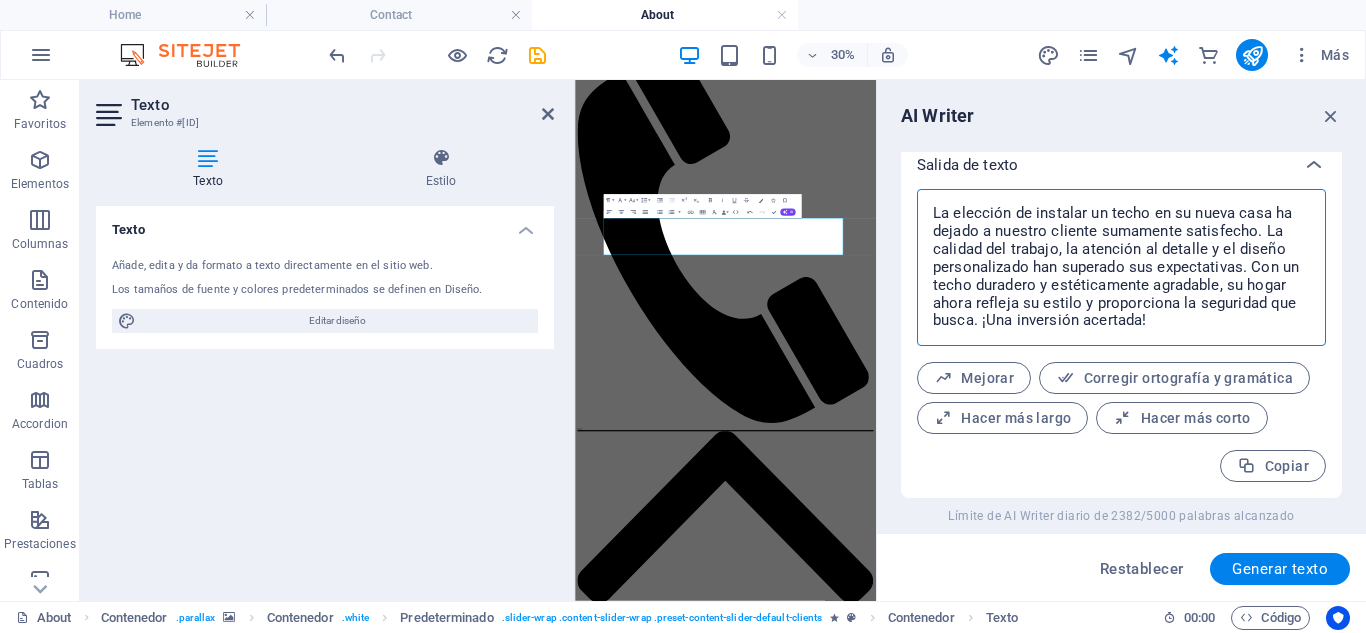 click on "La elección de instalar un techo en su nueva casa ha dejado a nuestro cliente sumamente satisfecho. La calidad del trabajo, la atención al detalle y el diseño personalizado han superado sus expectativas. Con un techo duradero y estéticamente agradable, su hogar ahora refleja su estilo y proporciona la seguridad que busca. ¡Una inversión acertada!" at bounding box center [1121, 267] 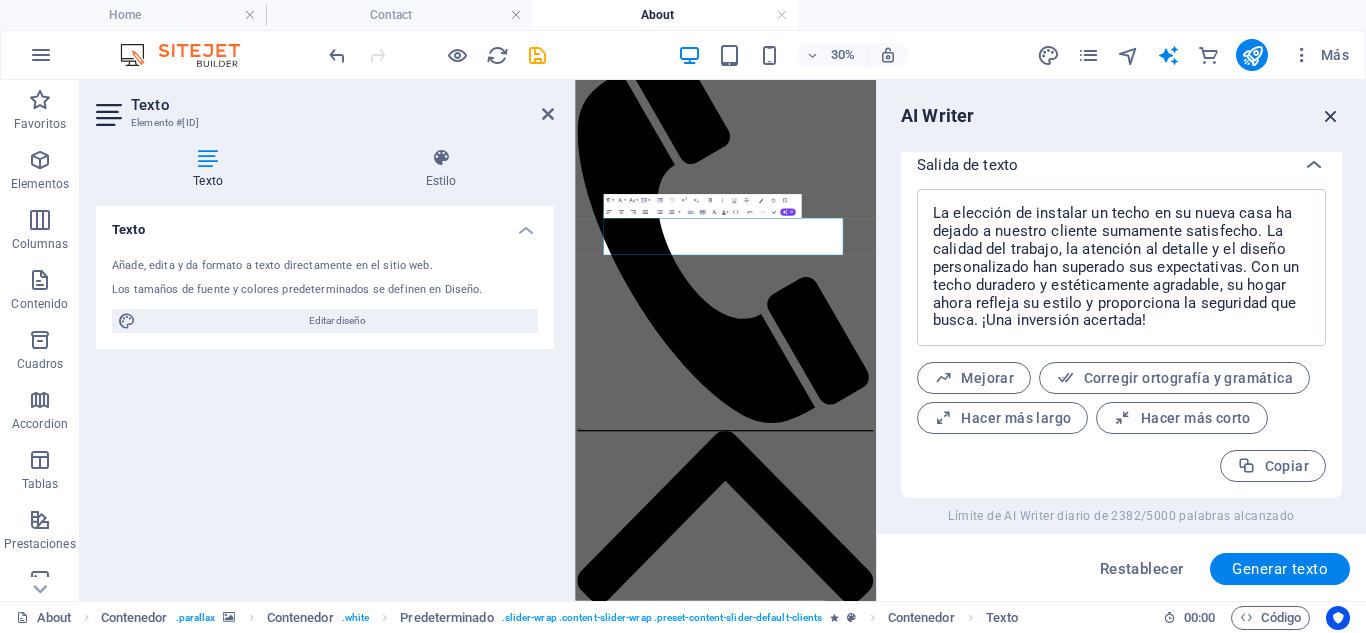 click at bounding box center [1331, 116] 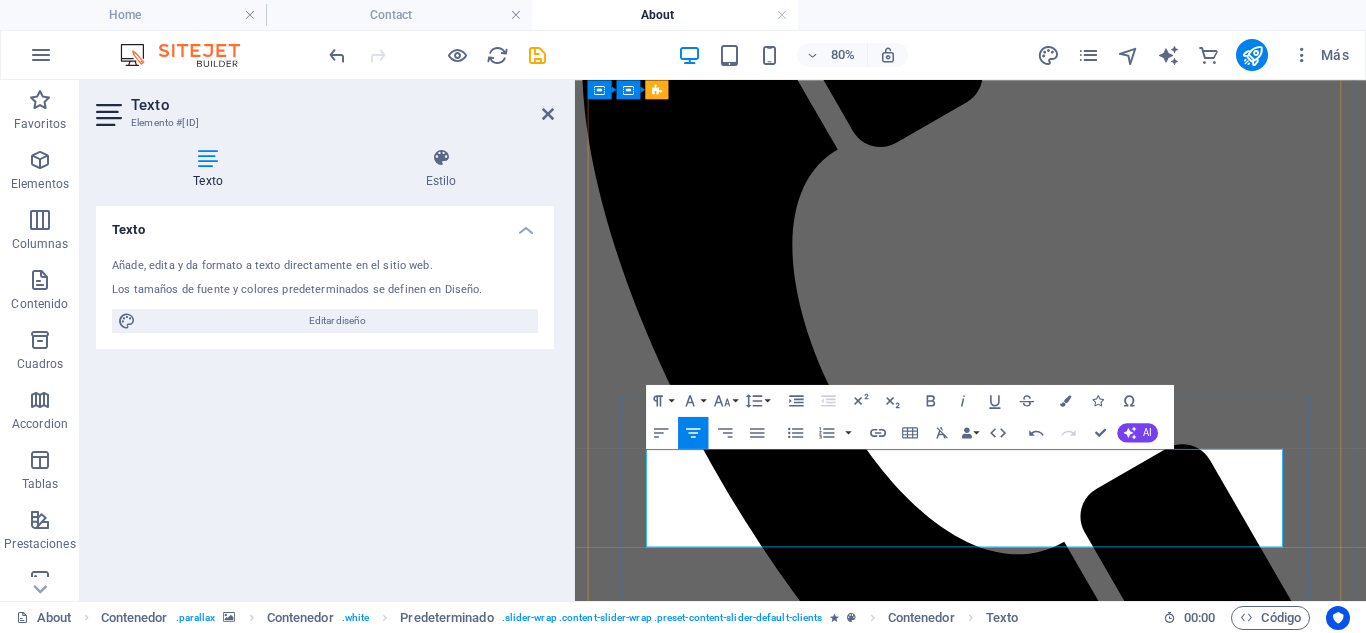 drag, startPoint x: 691, startPoint y: 558, endPoint x: 1420, endPoint y: 553, distance: 729.01715 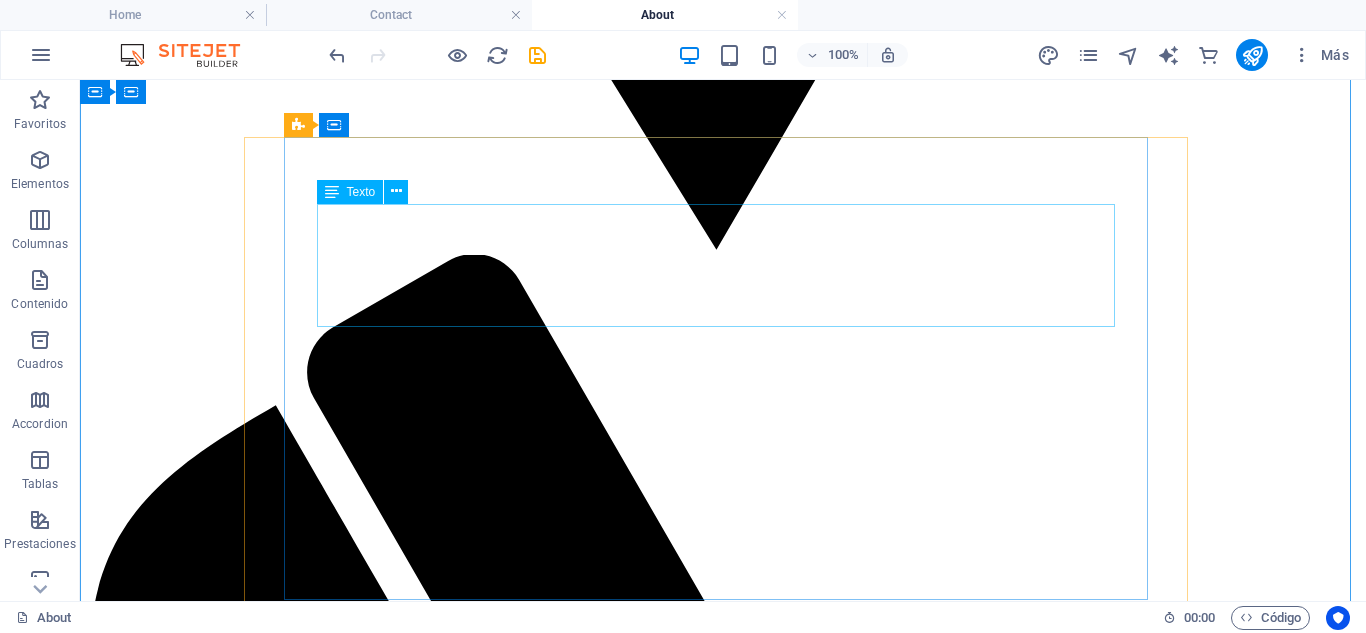 scroll, scrollTop: 2893, scrollLeft: 0, axis: vertical 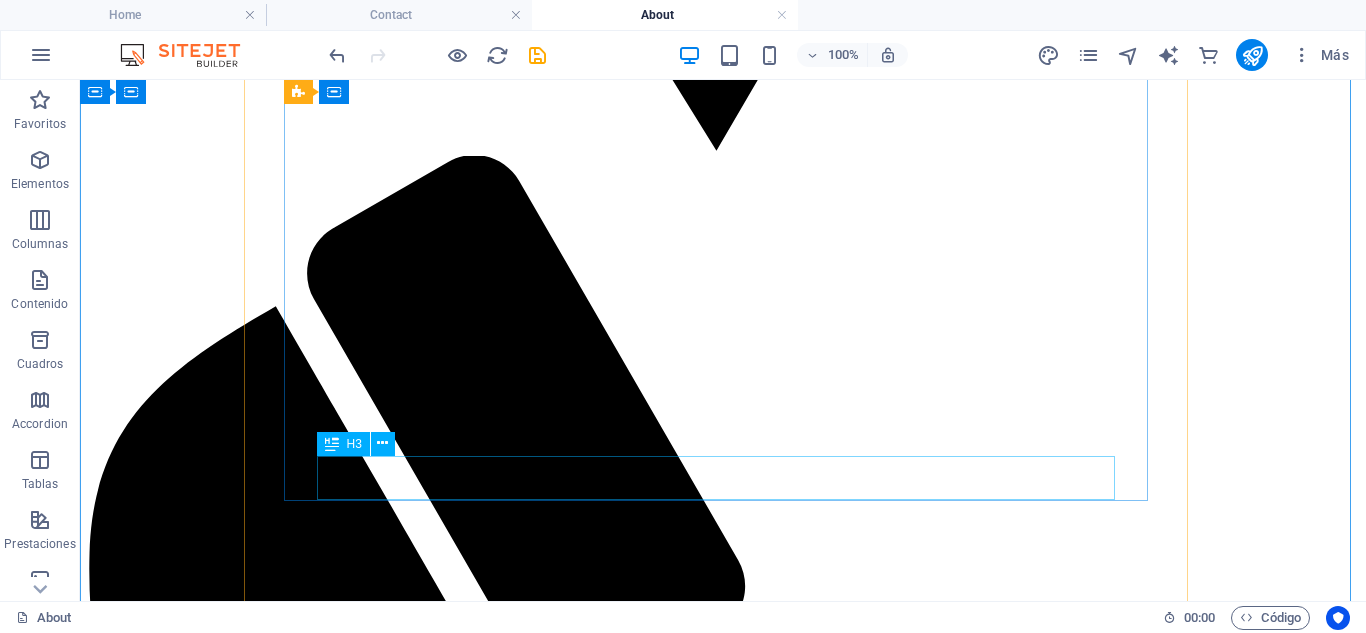 click on "John Doe" at bounding box center [723, 6850] 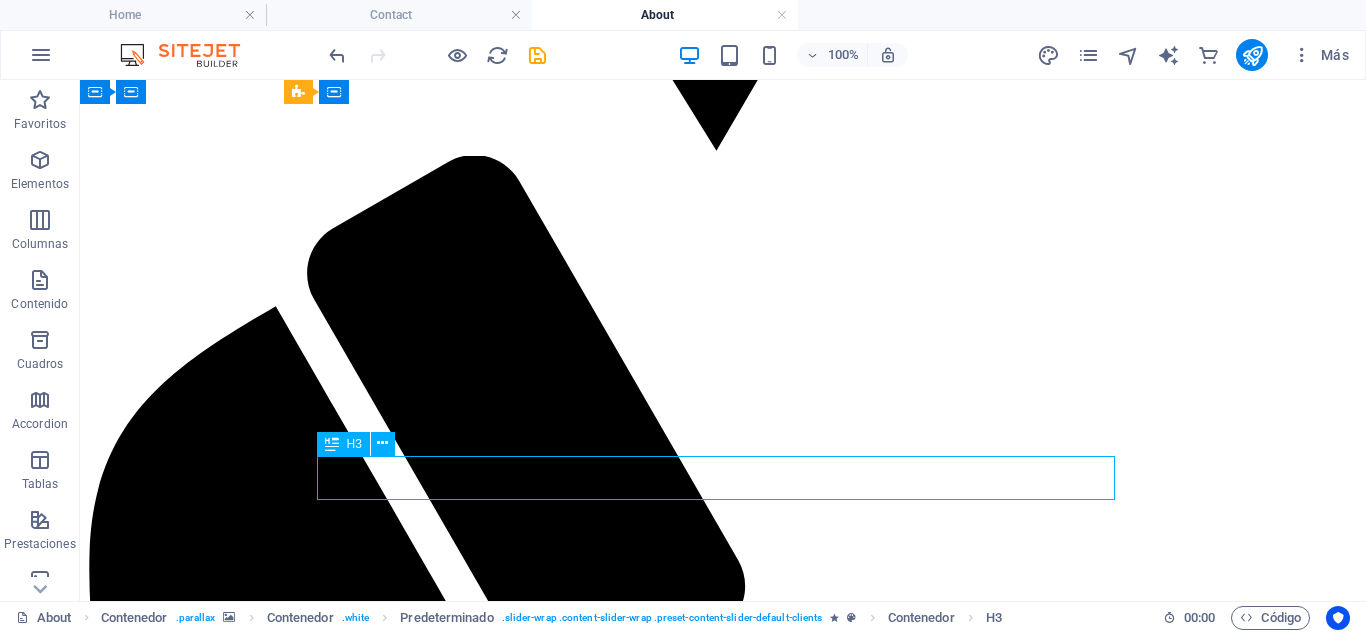 click on "John Doe" at bounding box center (723, 6850) 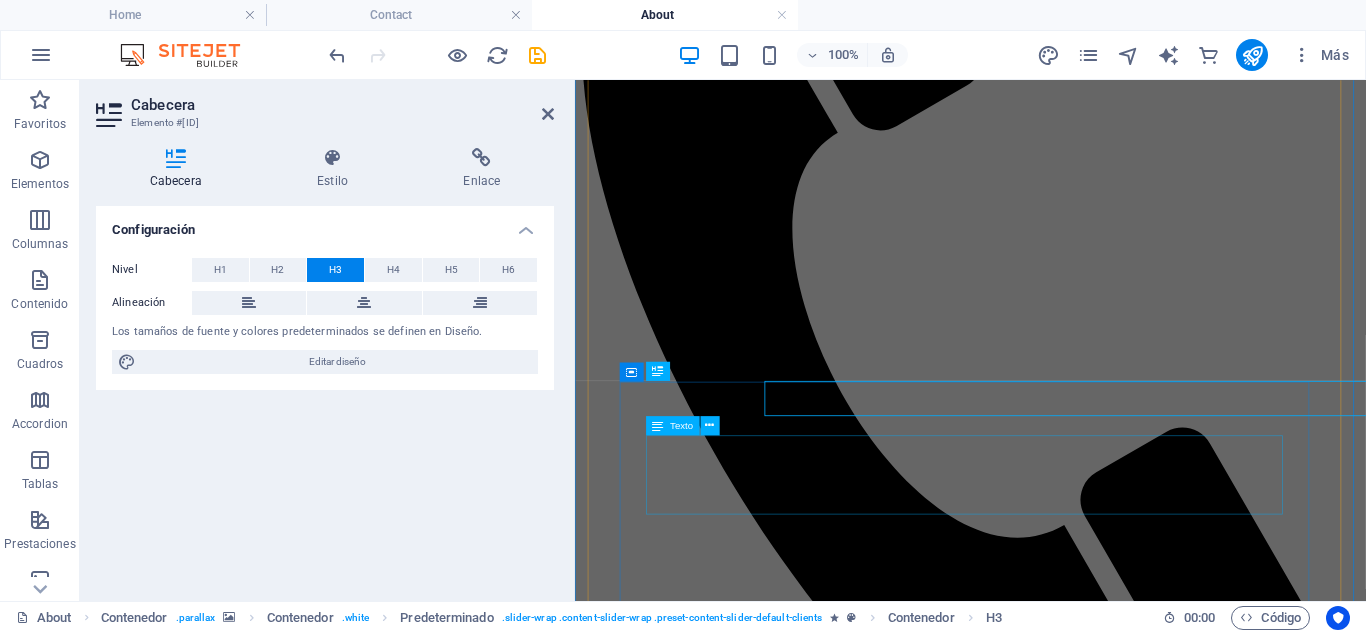 scroll, scrollTop: 6, scrollLeft: 0, axis: vertical 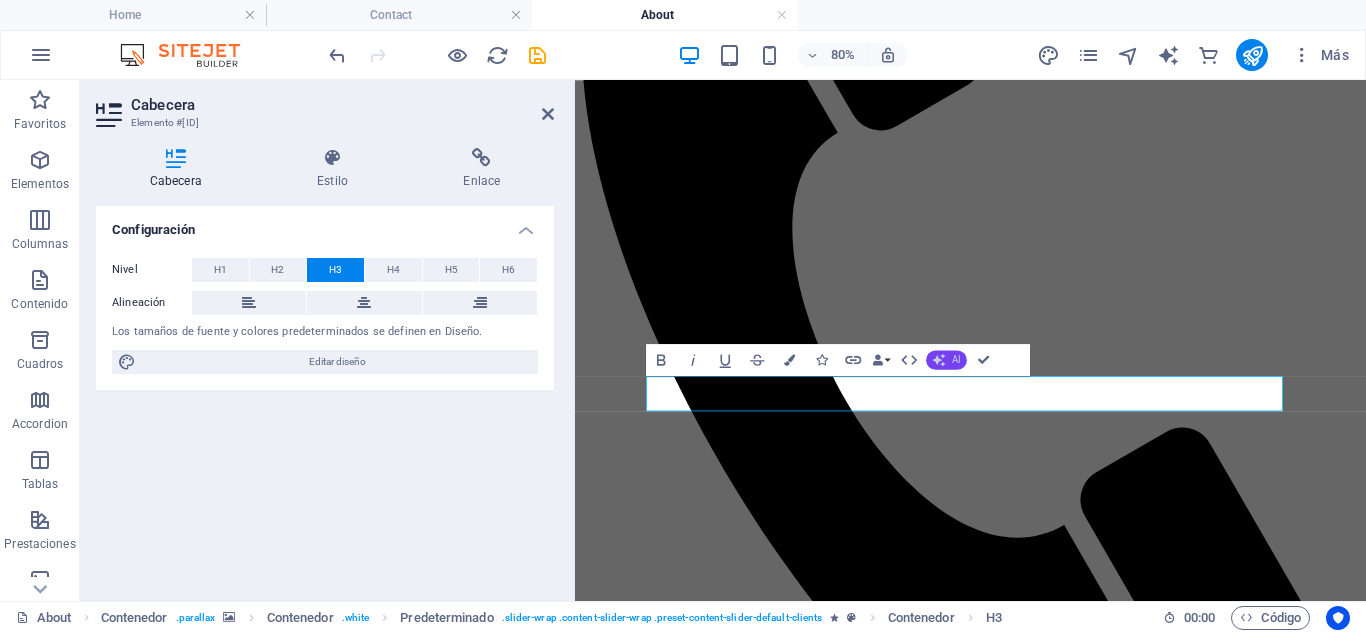 click 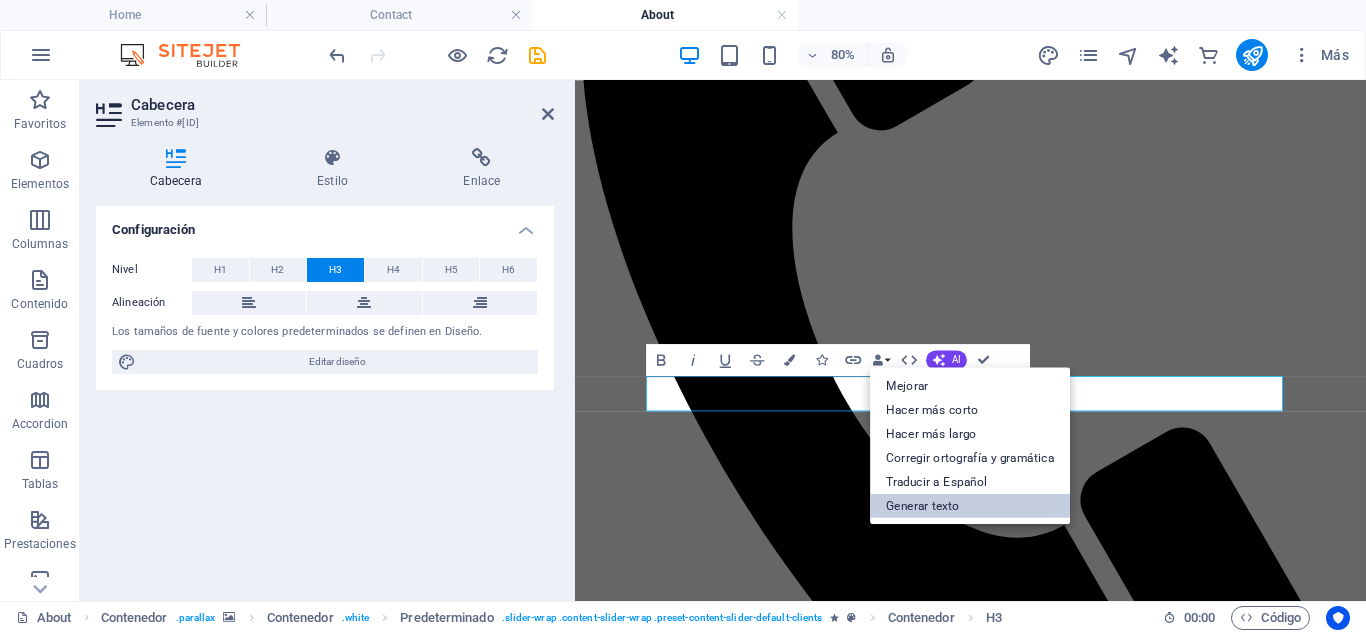click on "Generar texto" at bounding box center (970, 506) 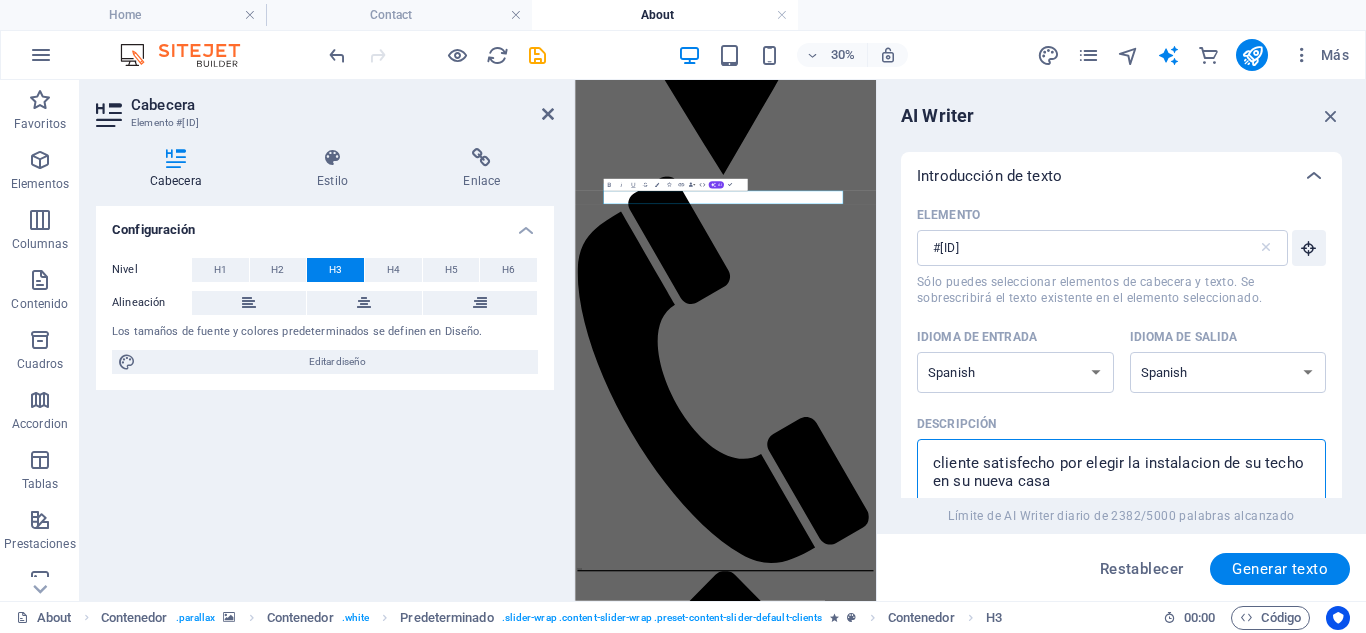 drag, startPoint x: 981, startPoint y: 452, endPoint x: 933, endPoint y: 446, distance: 48.373547 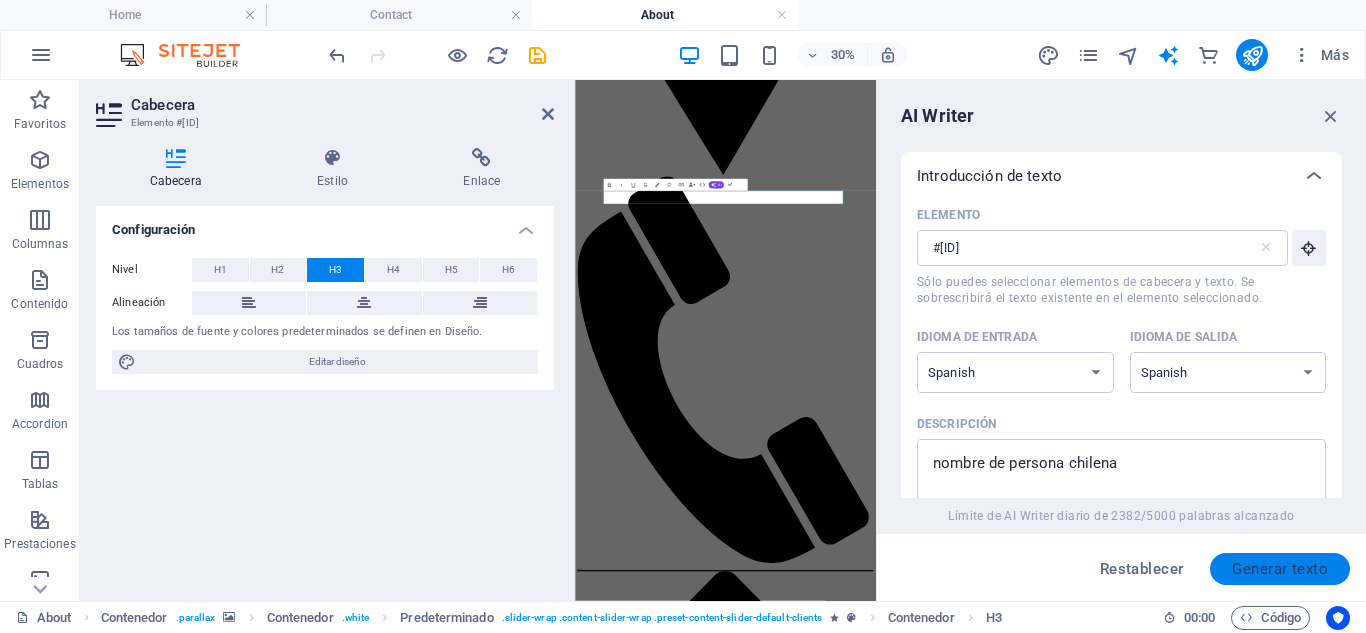 click on "Generar texto" at bounding box center [1280, 569] 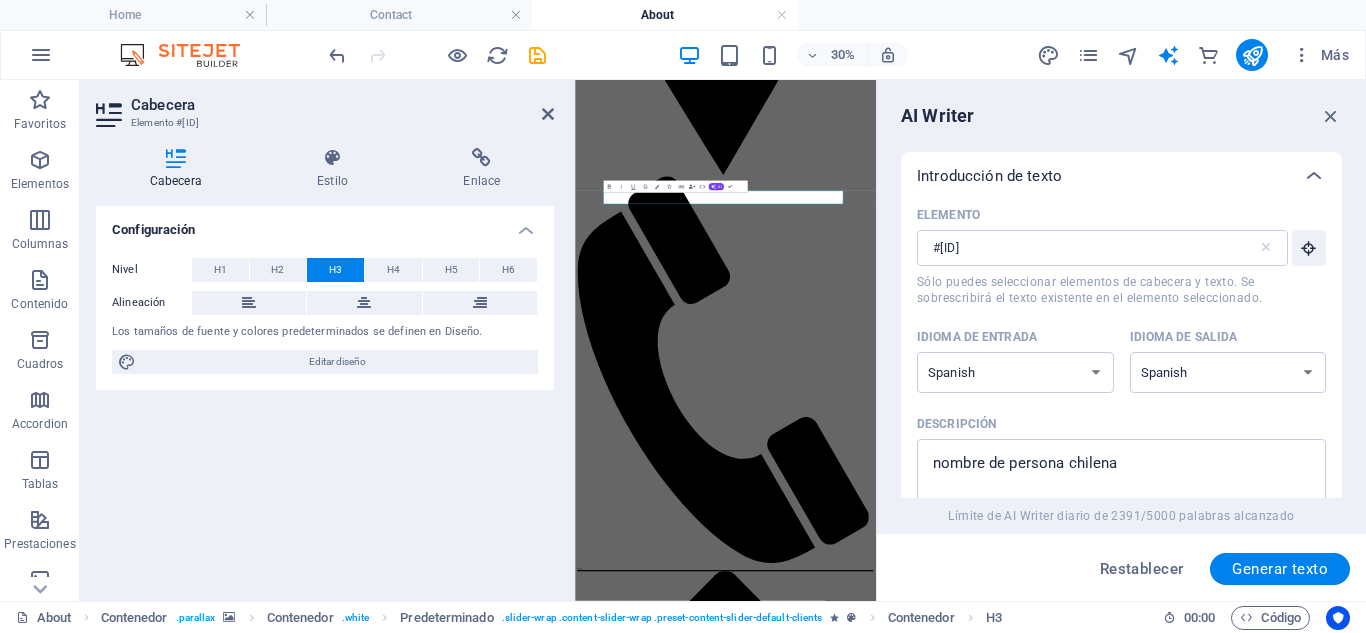 scroll, scrollTop: 0, scrollLeft: 0, axis: both 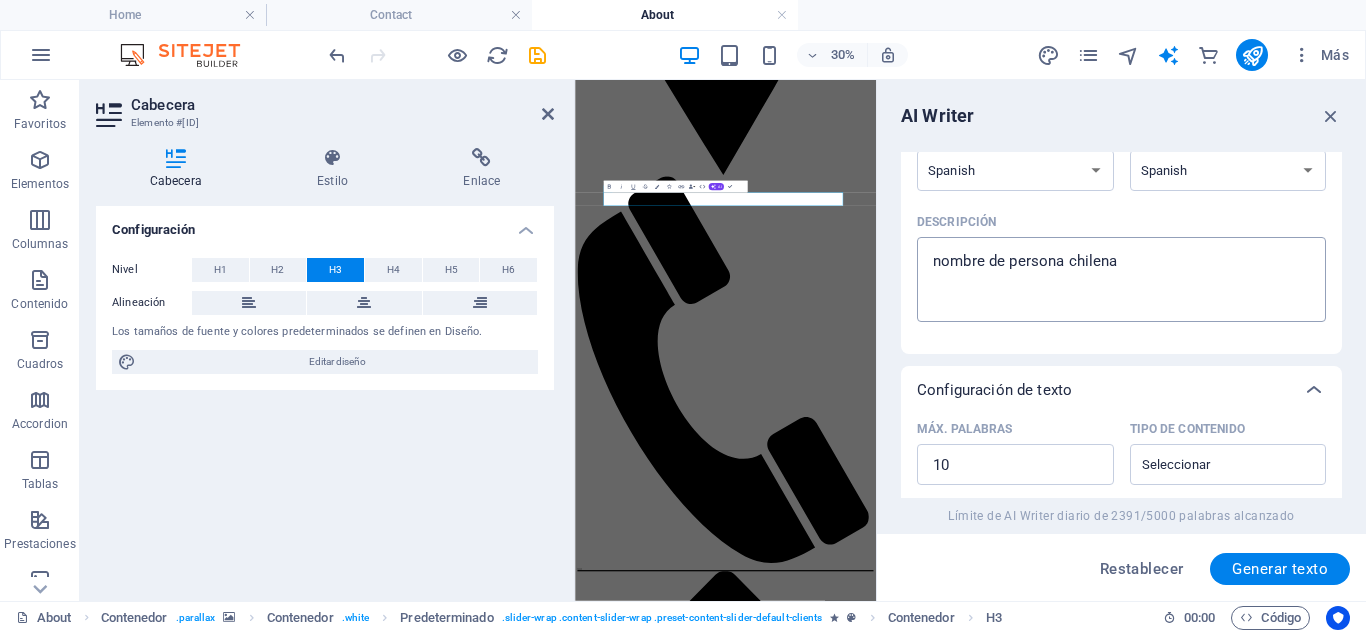 click on "nombre de persona chilena" at bounding box center (1121, 279) 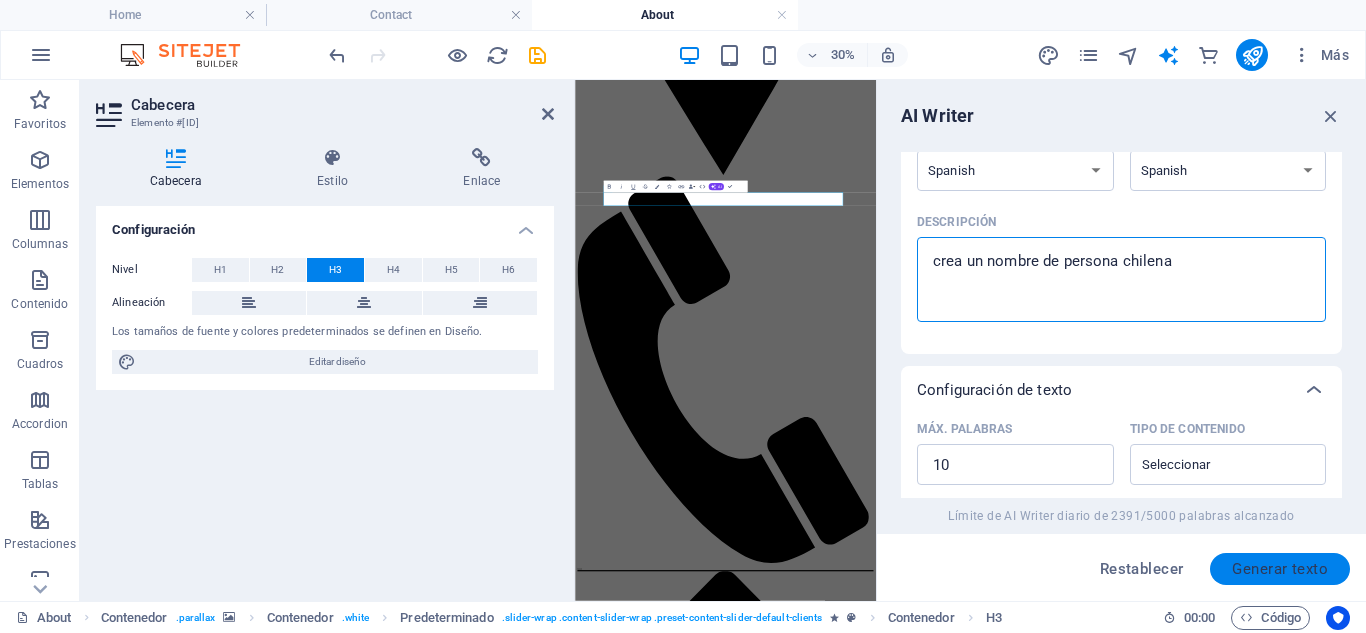 click on "Generar texto" at bounding box center (1280, 569) 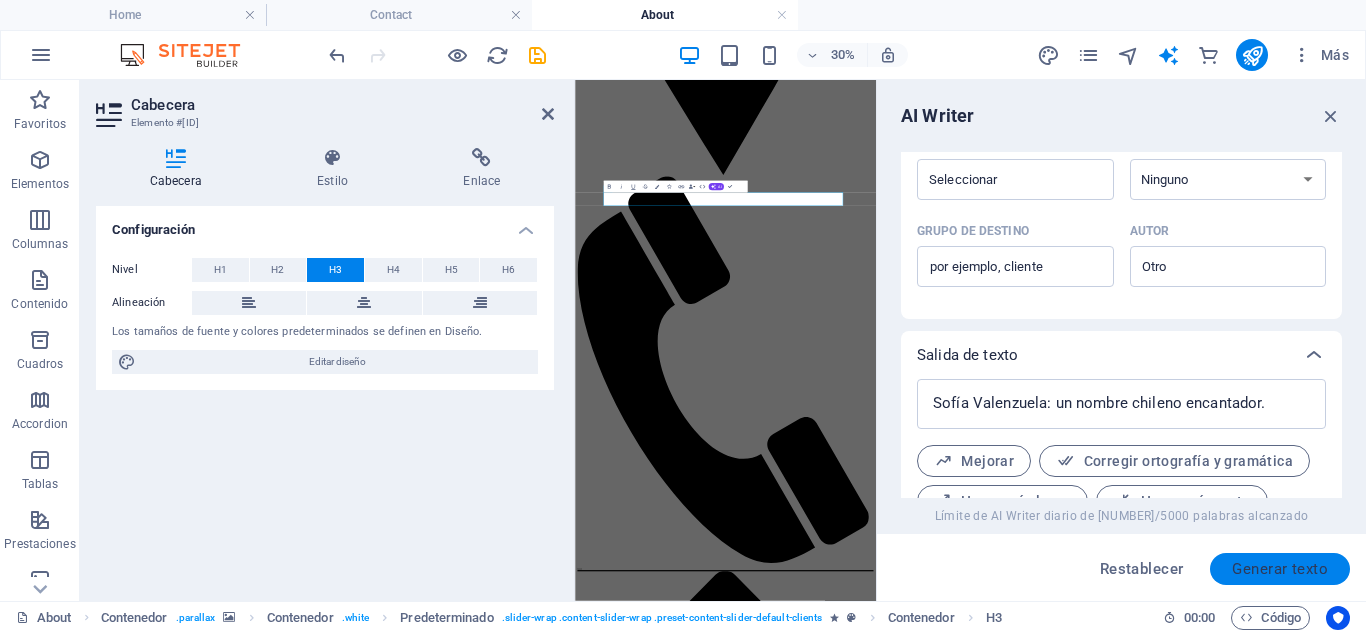 scroll, scrollTop: 657, scrollLeft: 0, axis: vertical 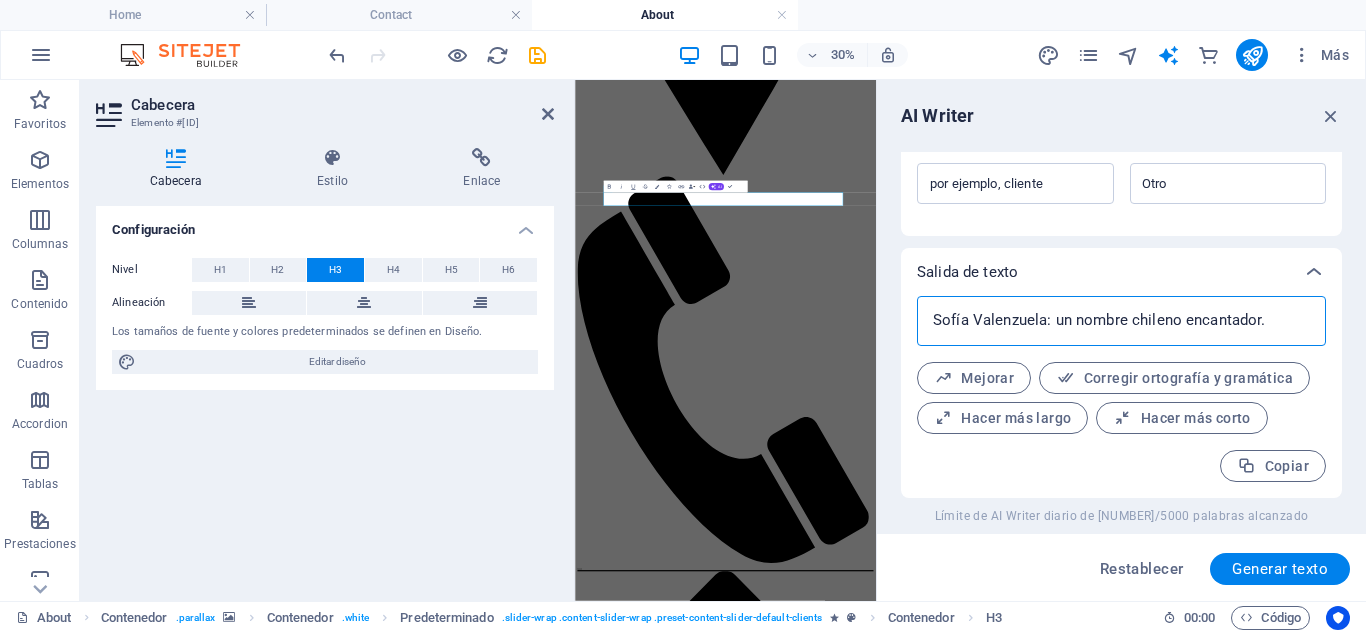 drag, startPoint x: 1044, startPoint y: 321, endPoint x: 1219, endPoint y: 311, distance: 175.28548 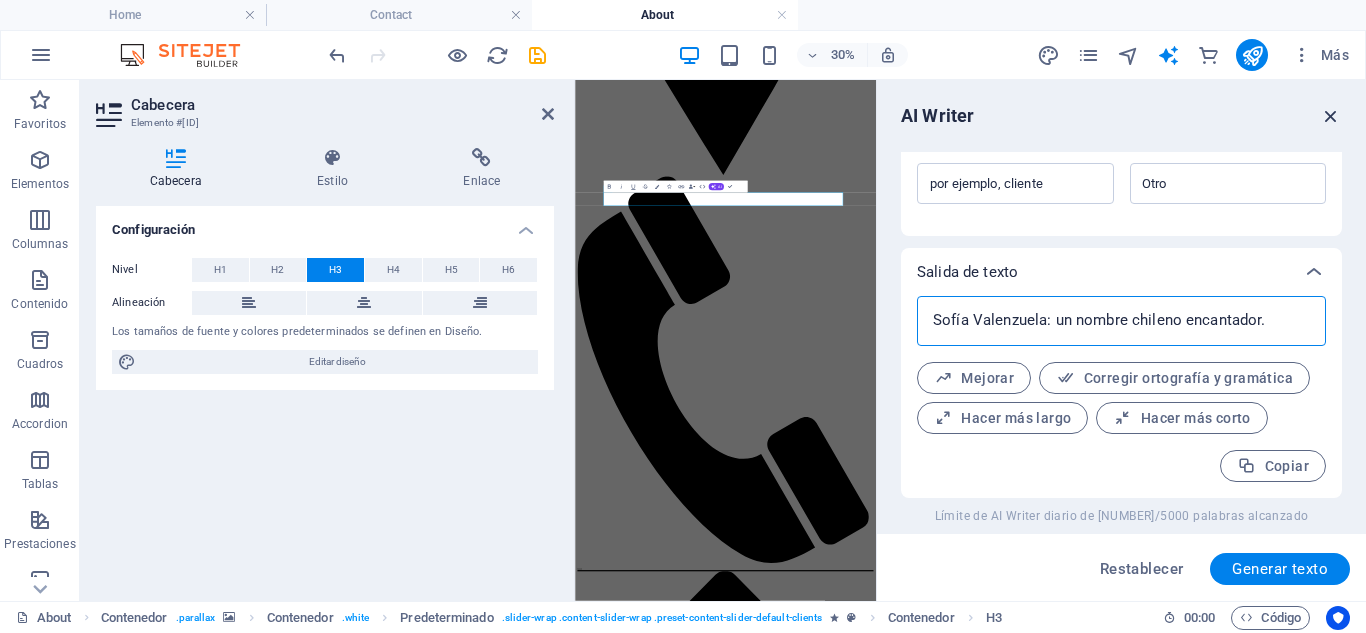 click at bounding box center (1331, 116) 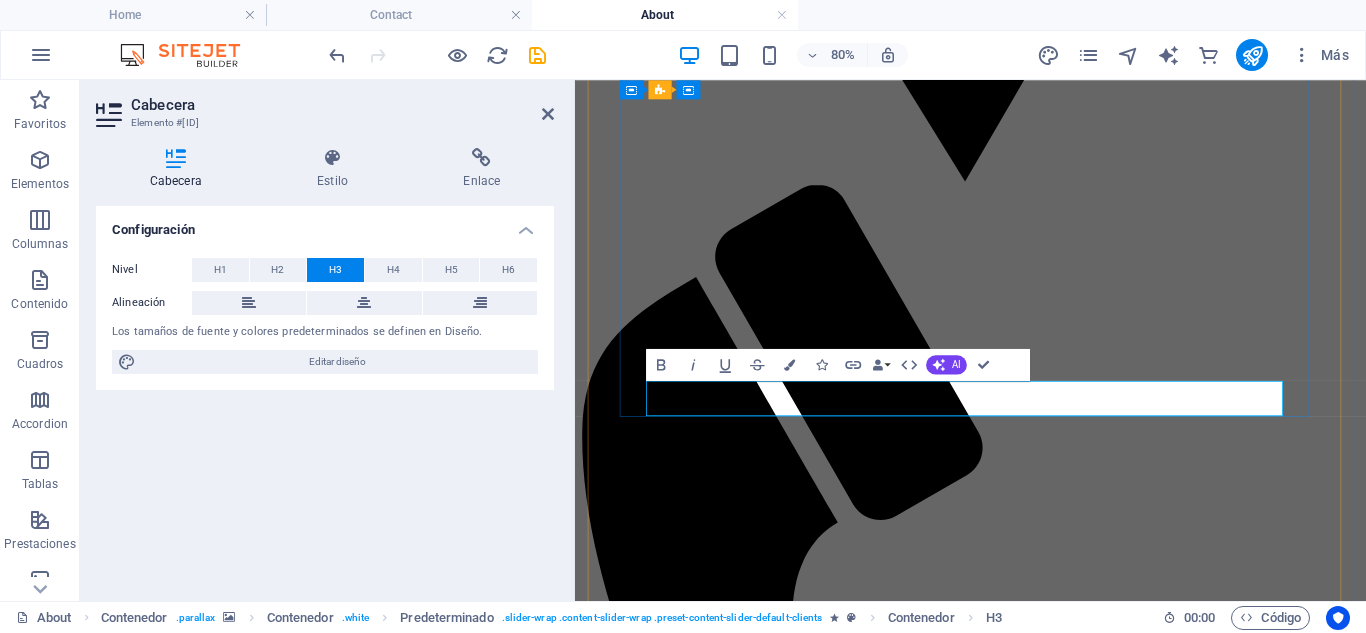 drag, startPoint x: 967, startPoint y: 477, endPoint x: 1365, endPoint y: 482, distance: 398.0314 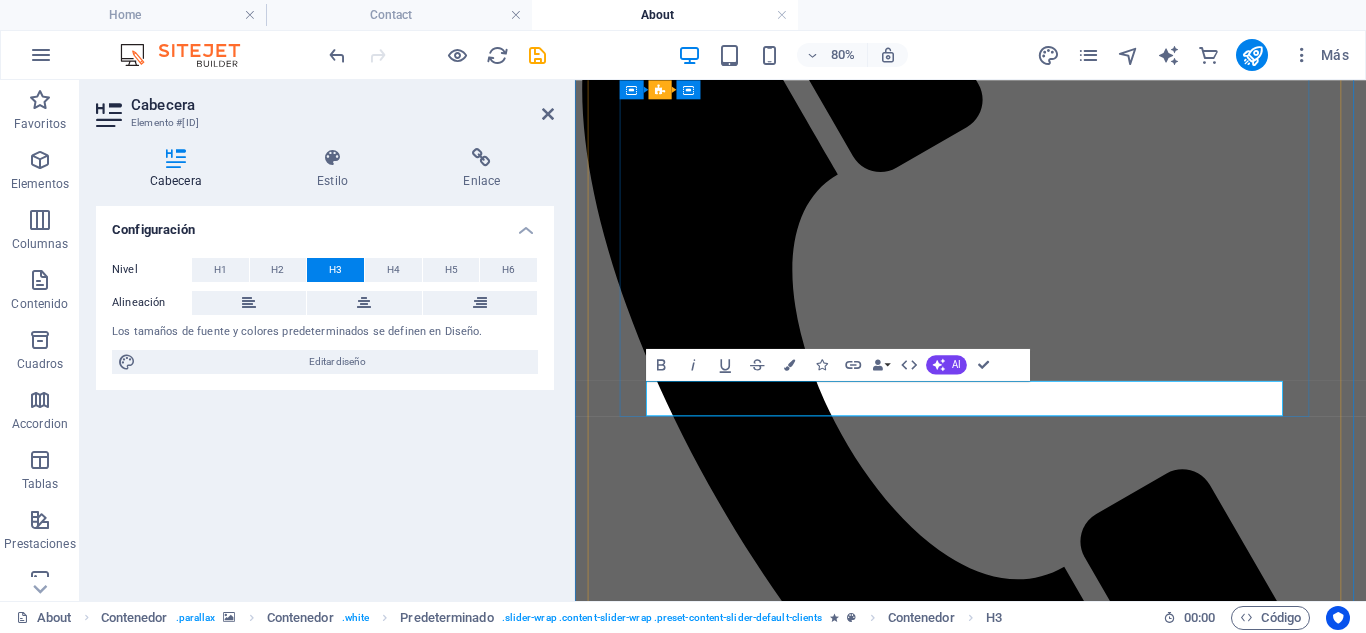 click on "Sofía [LAST]" at bounding box center (1069, 5820) 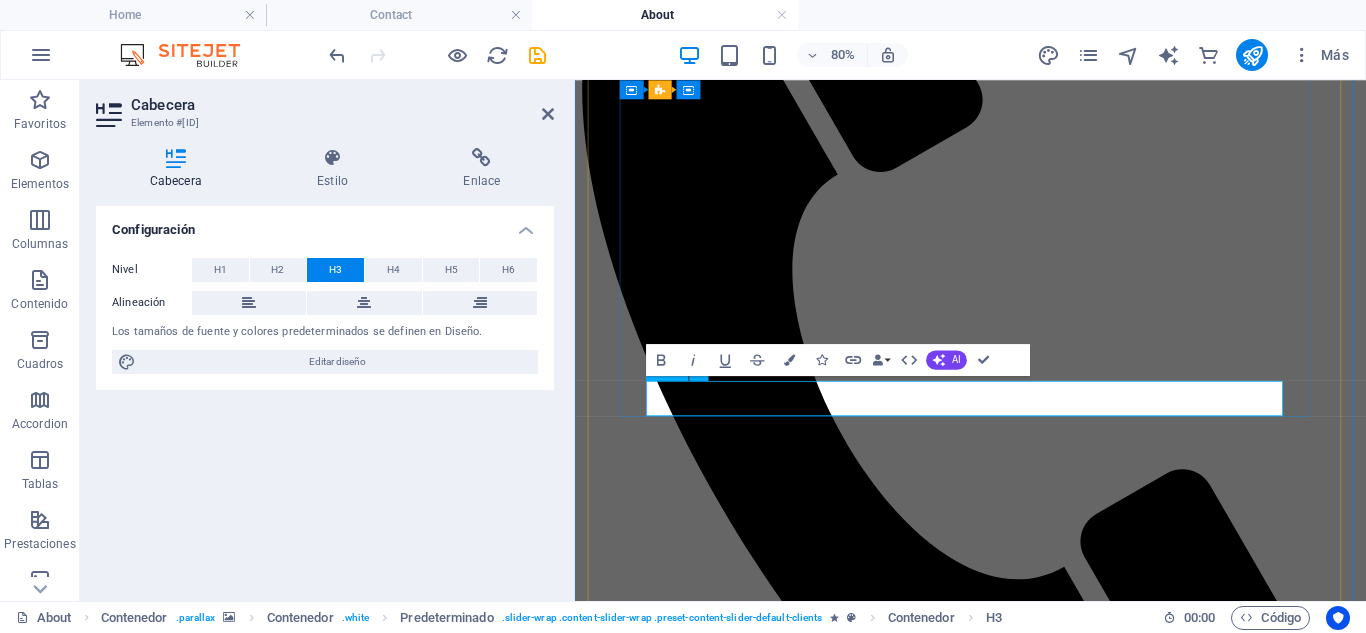 scroll, scrollTop: 6, scrollLeft: 0, axis: vertical 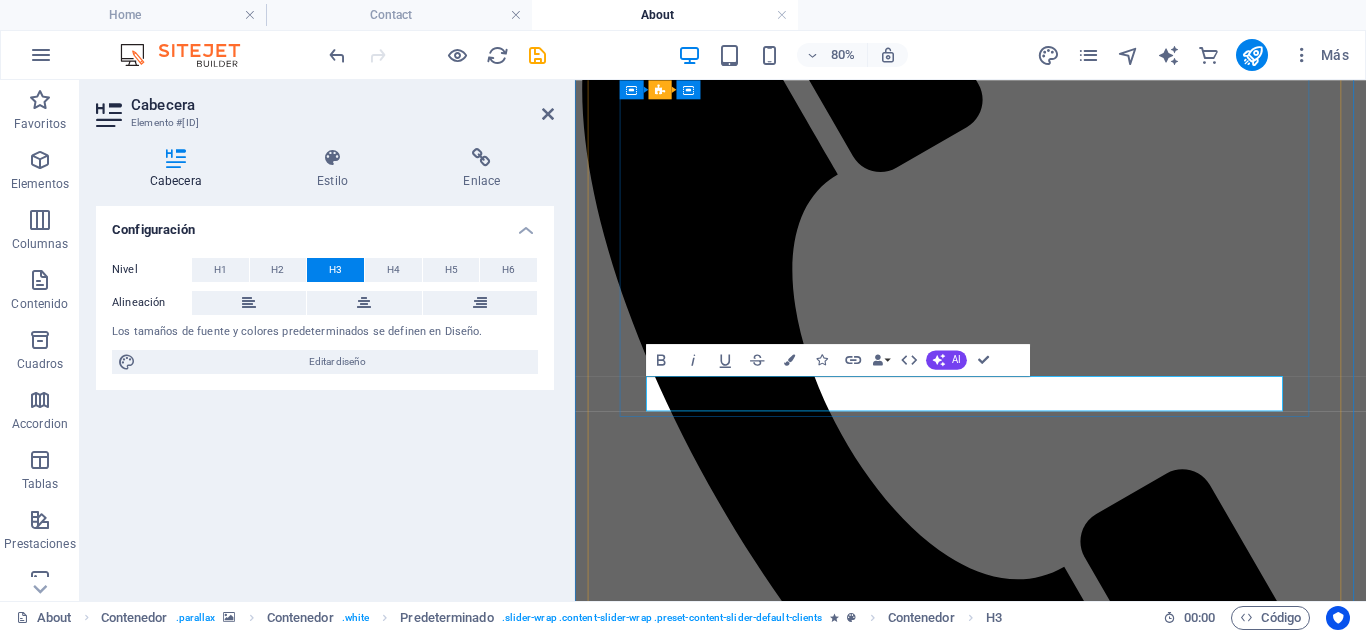 click on "[FIRST] [LAST]" at bounding box center [1069, 5820] 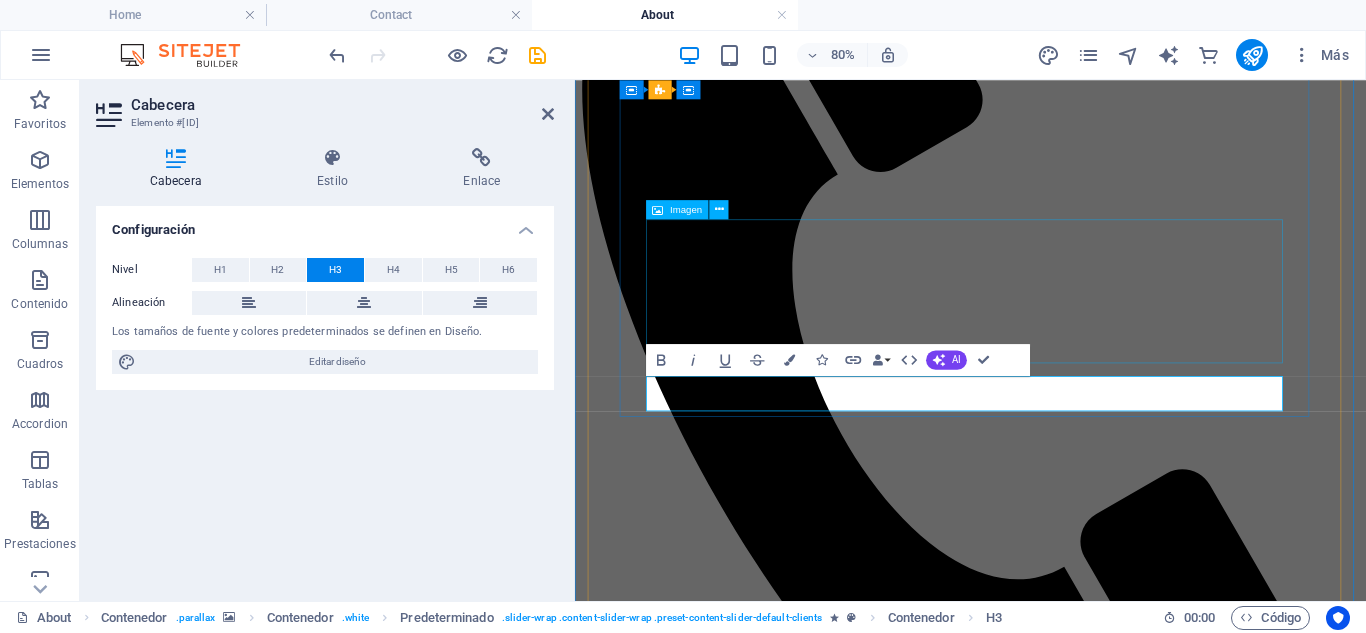 click at bounding box center (1069, 5277) 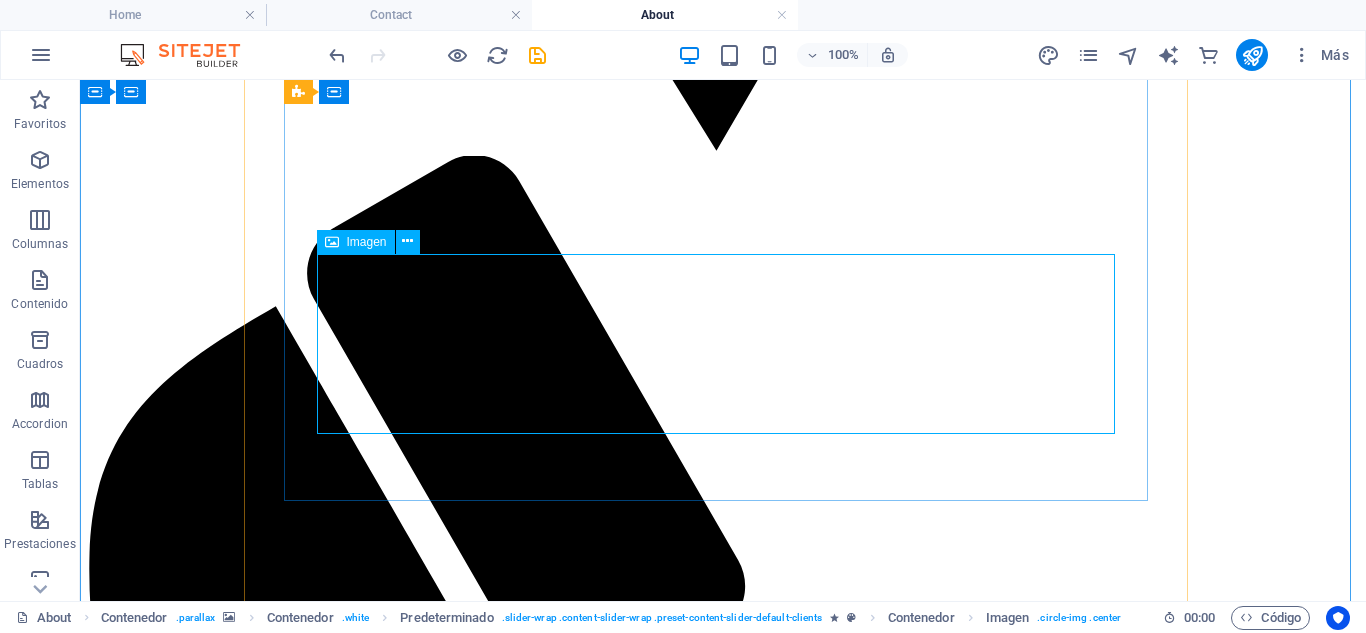 click at bounding box center (723, 6159) 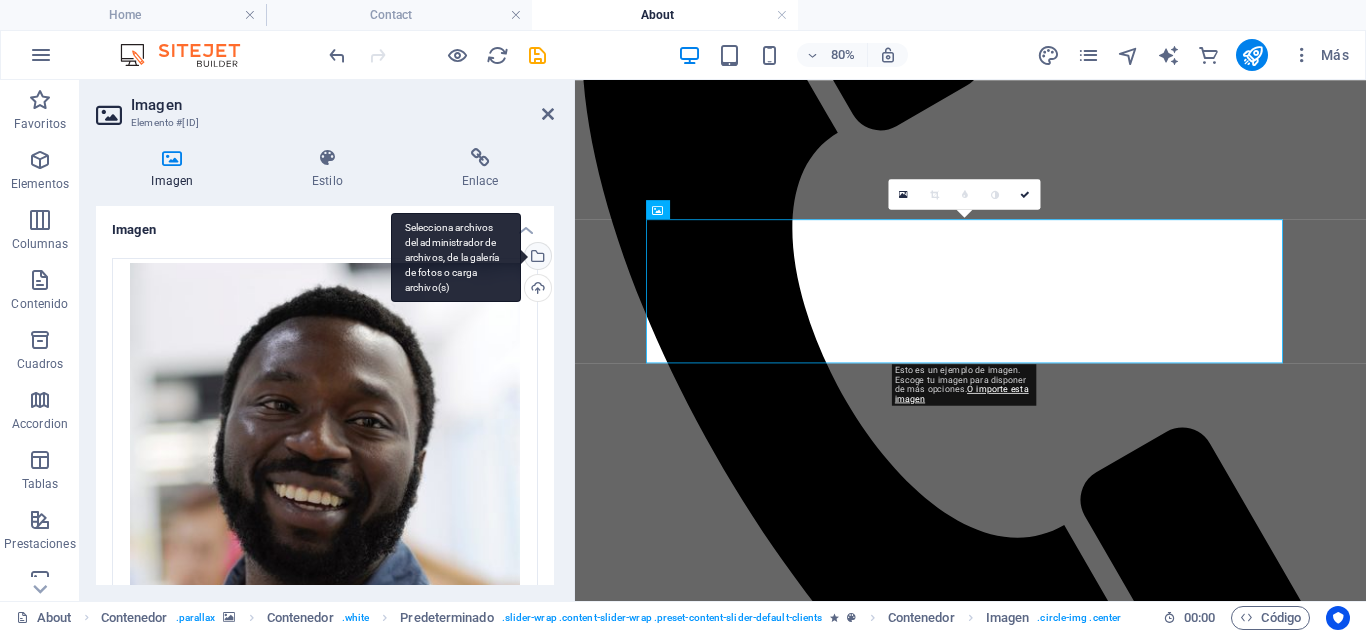 click on "Selecciona archivos del administrador de archivos, de la galería de fotos o carga archivo(s)" at bounding box center [536, 258] 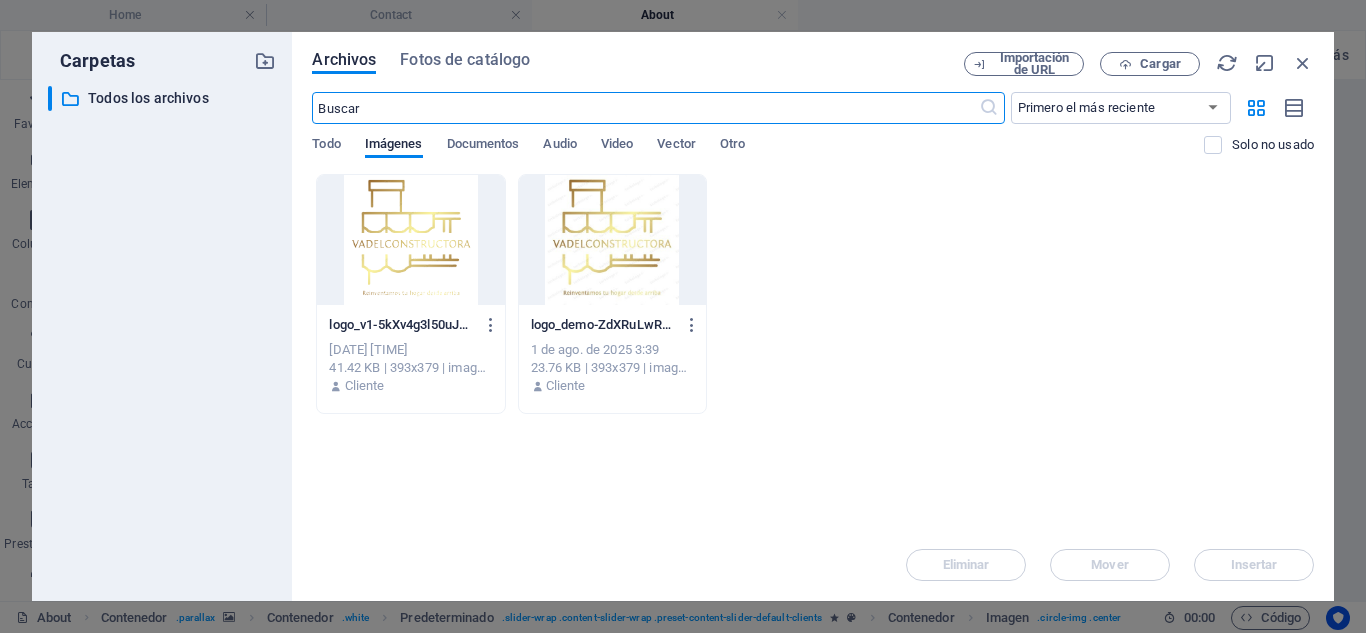 click on "Archivos Fotos de catálogo Importación de URL Cargar ​ Primero el más reciente Primero el más antiguo Nombre (A-Z) Nombre (Z-A) Tamaño (0-9) Tamaño (9-0) Resolución (0-9) Resolución (9-0) Todo Imágenes Documentos Audio Video Vector Otro Solo no usado Arrastra archivos aquí para cargarlos de inmediato logo_v1-5kXv4g3l50uJvIPJfML0rA.png logo_v1-5kXv4g3l50uJvIPJfML0rA.png 1 de ago. de [YEAR] 3:41 41.42 KB | 393x379 | image/png Cliente logo_demo-ZdXRuLwRtThQuT9zSZibcQ.jpg logo_demo-ZdXRuLwRtThQuT9zSZibcQ.jpg 1 de ago. de [YEAR] 3:39 23.76 KB | 393x379 | image/jpeg Cliente Eliminar Mover Insertar" at bounding box center (813, 316) 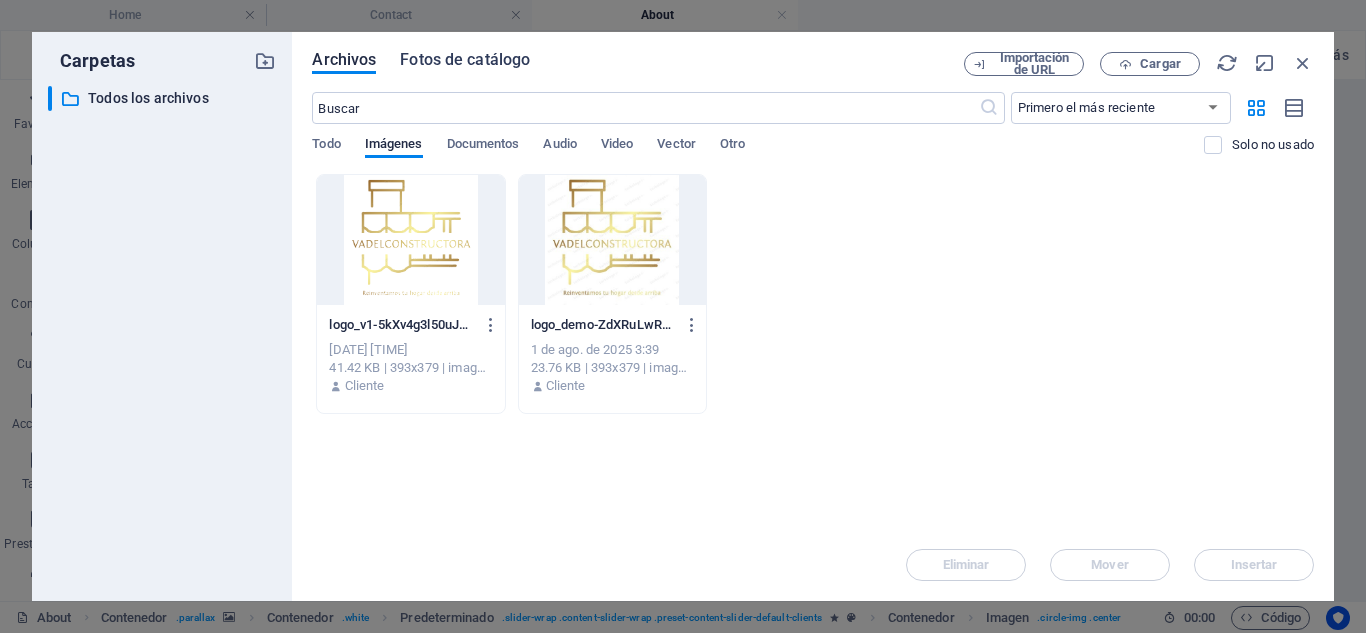 click on "Fotos de catálogo" at bounding box center [465, 60] 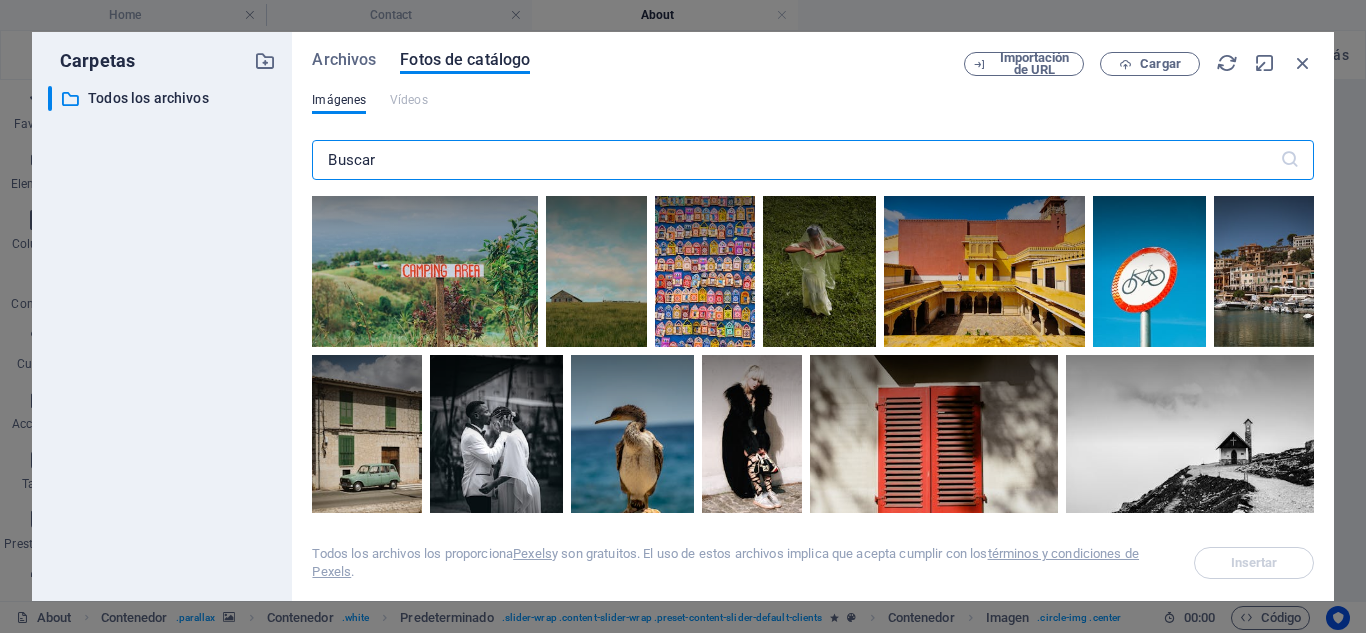 click at bounding box center (795, 160) 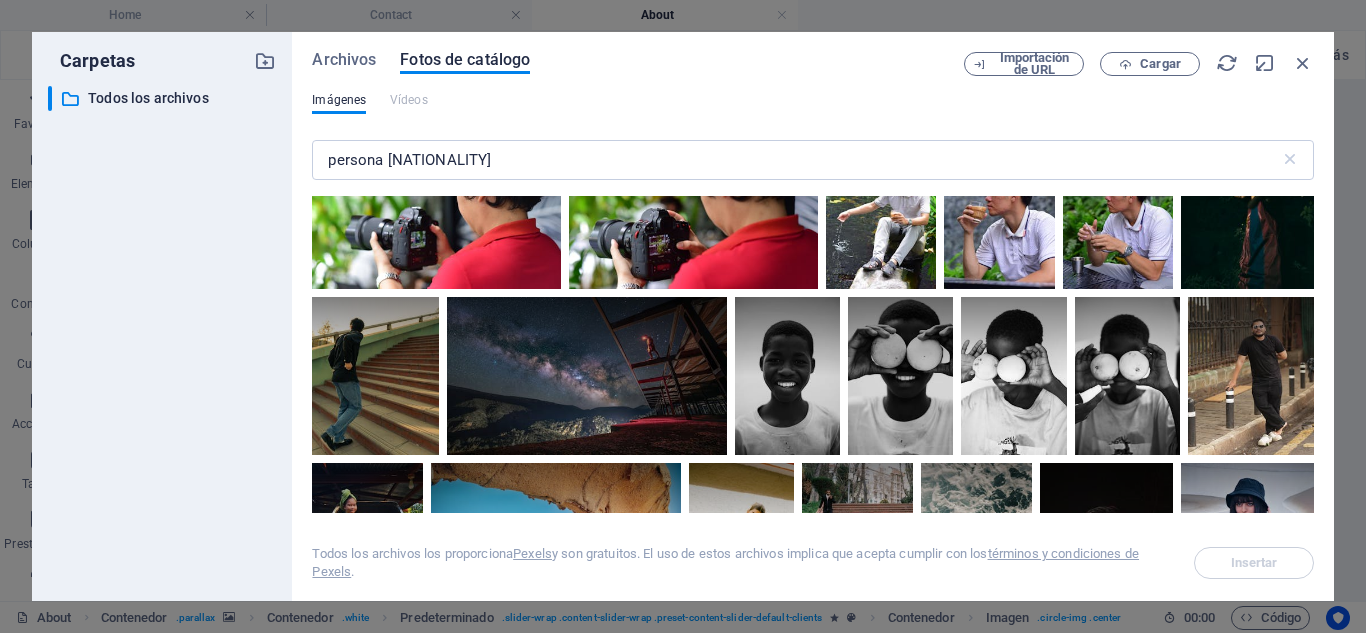 scroll, scrollTop: 2372, scrollLeft: 0, axis: vertical 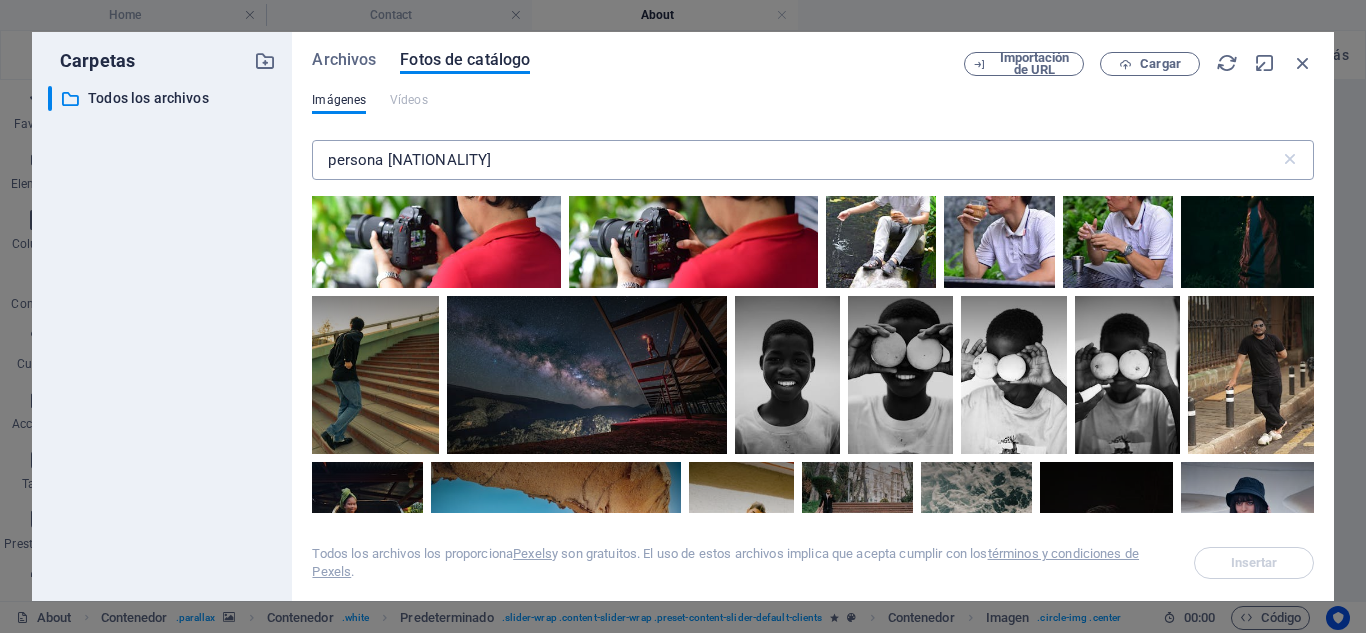click on "persona [NATIONALITY]" at bounding box center (795, 160) 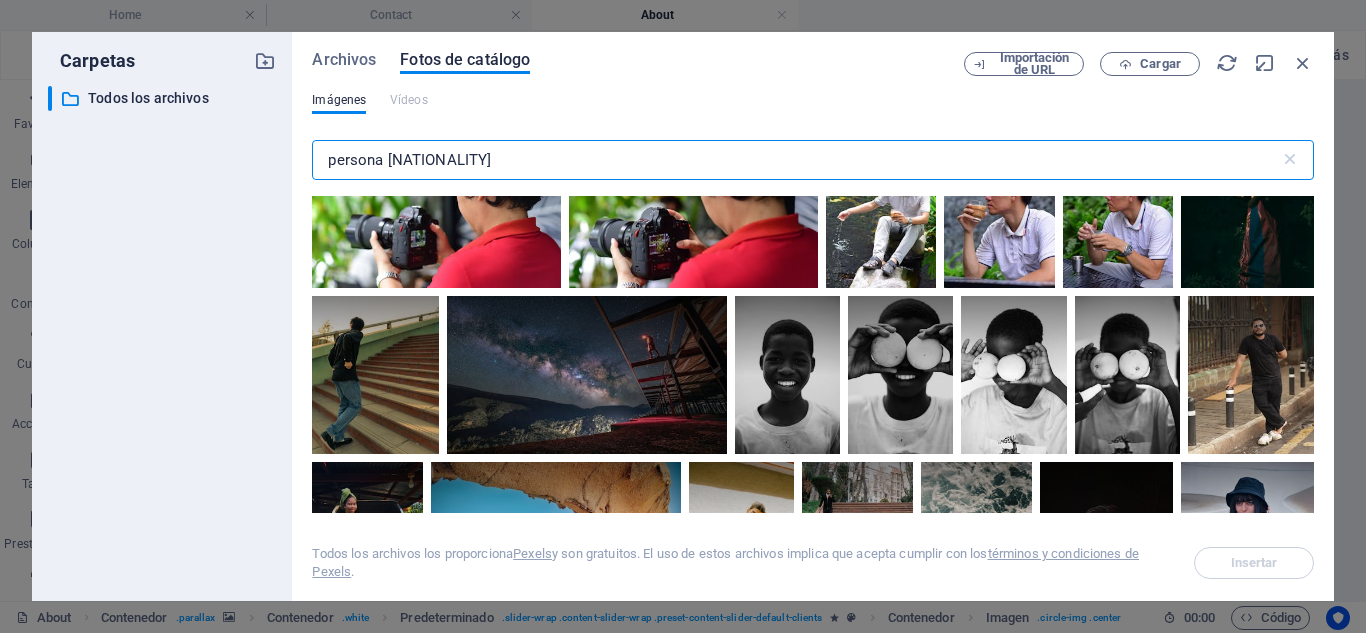 click on "persona [NATIONALITY]" at bounding box center [795, 160] 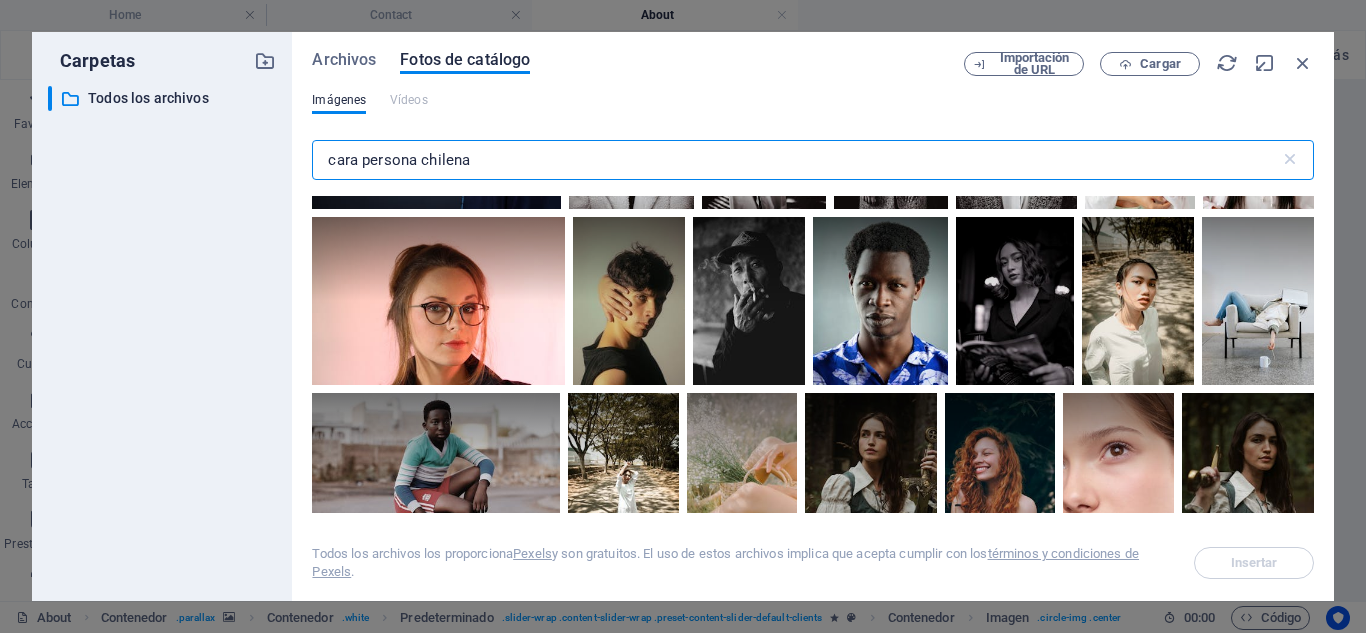 scroll, scrollTop: 1675, scrollLeft: 0, axis: vertical 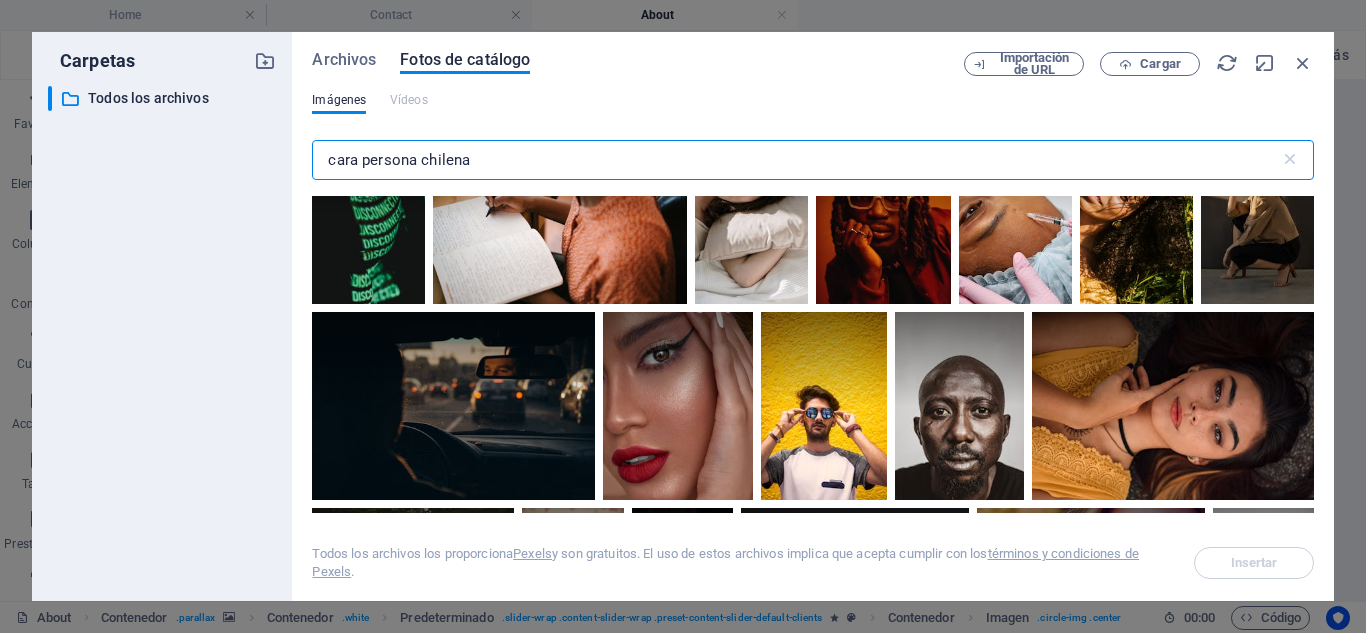 drag, startPoint x: 487, startPoint y: 155, endPoint x: 296, endPoint y: 157, distance: 191.01047 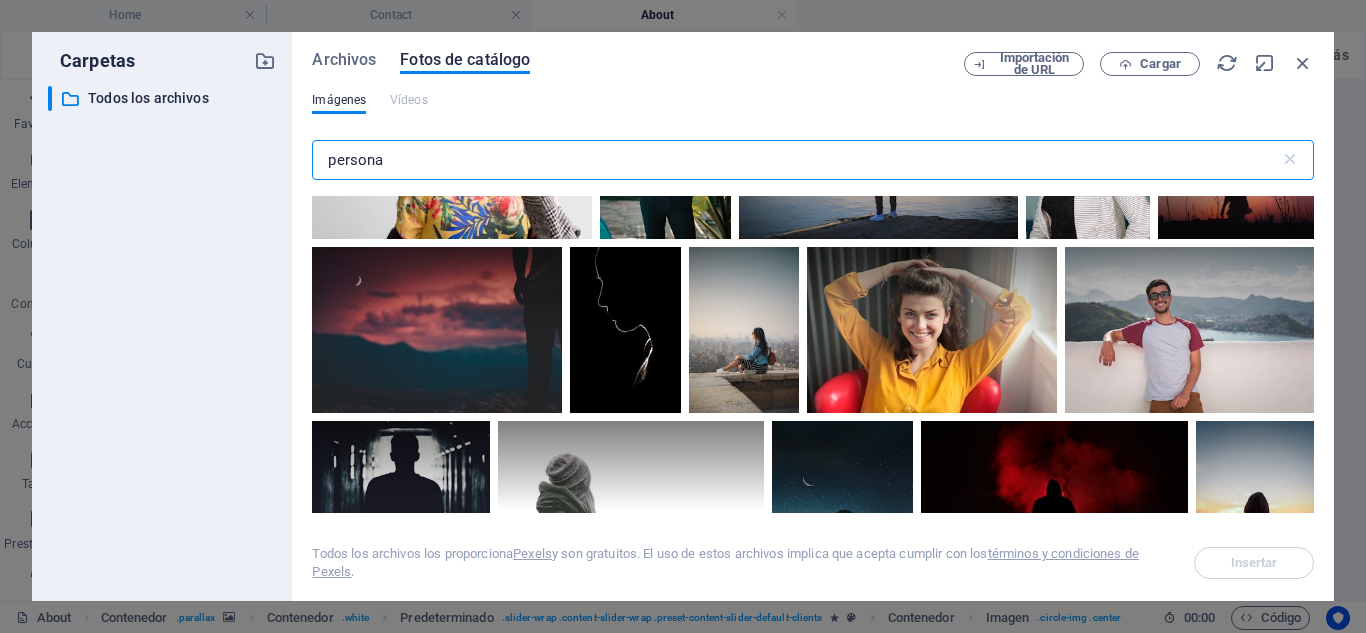 scroll, scrollTop: 861, scrollLeft: 0, axis: vertical 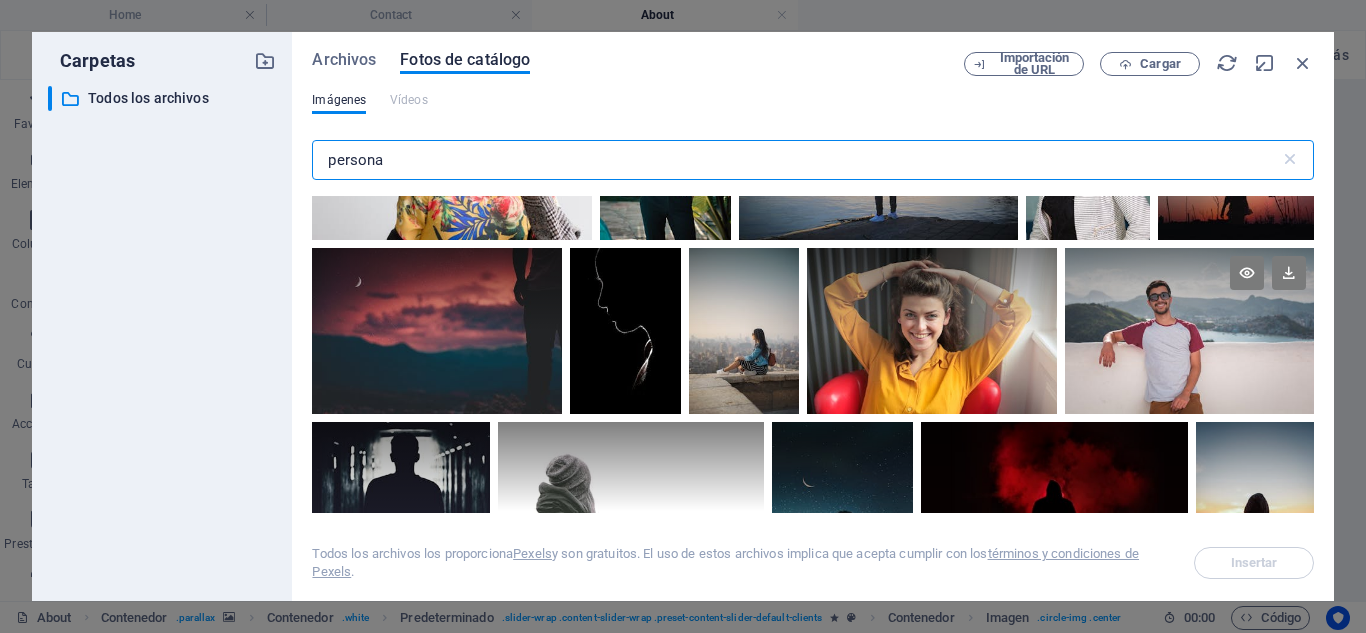 type on "persona" 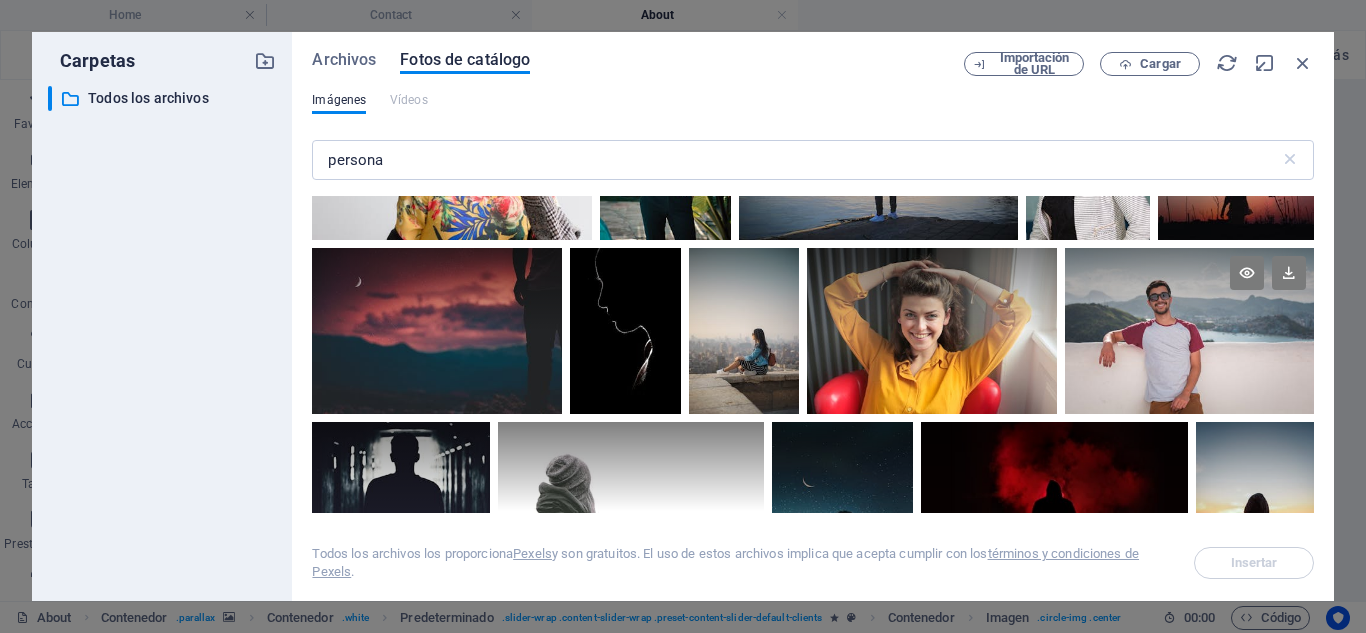 click at bounding box center (1189, 289) 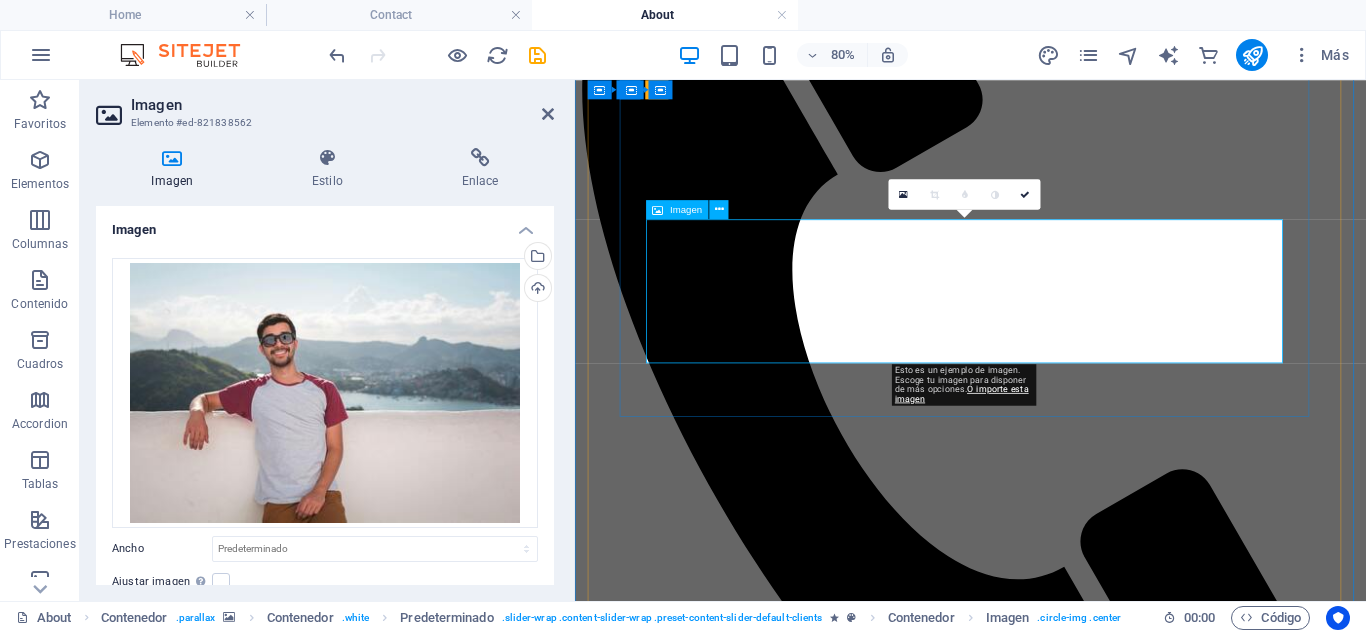 click at bounding box center (1069, 6765) 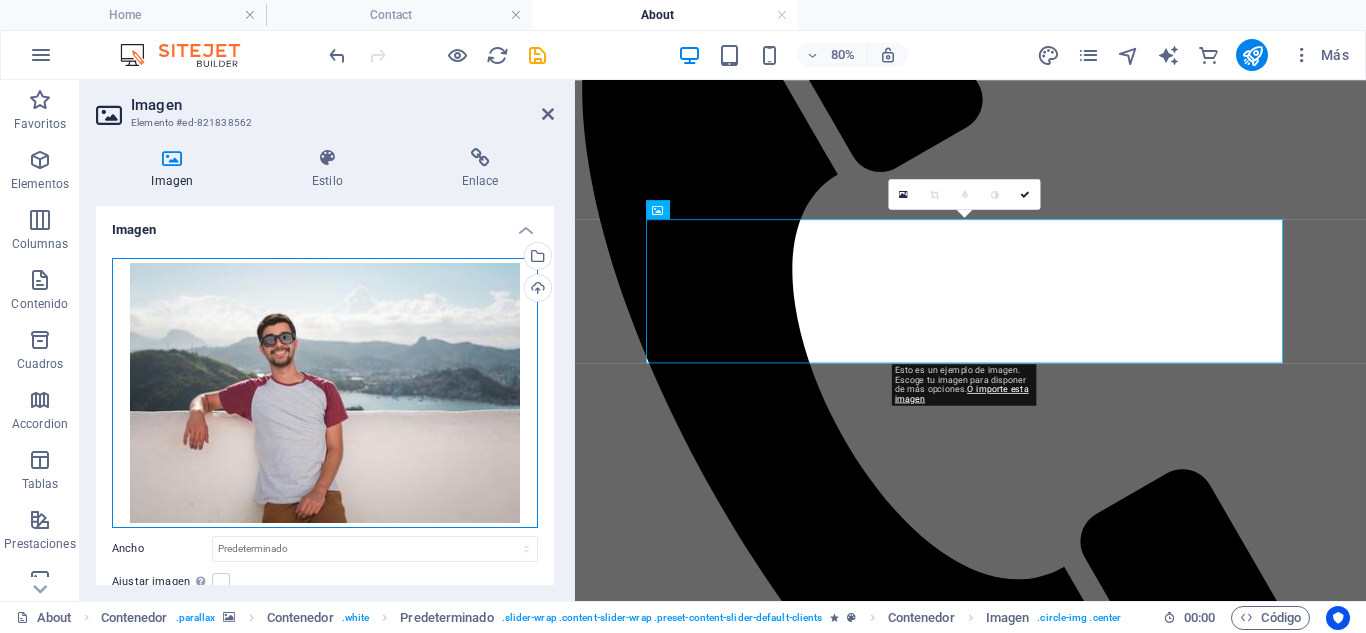 click on "Arrastra archivos aquí, haz clic para escoger archivos o  selecciona archivos de Archivos o de nuestra galería gratuita de fotos y vídeos" at bounding box center (325, 393) 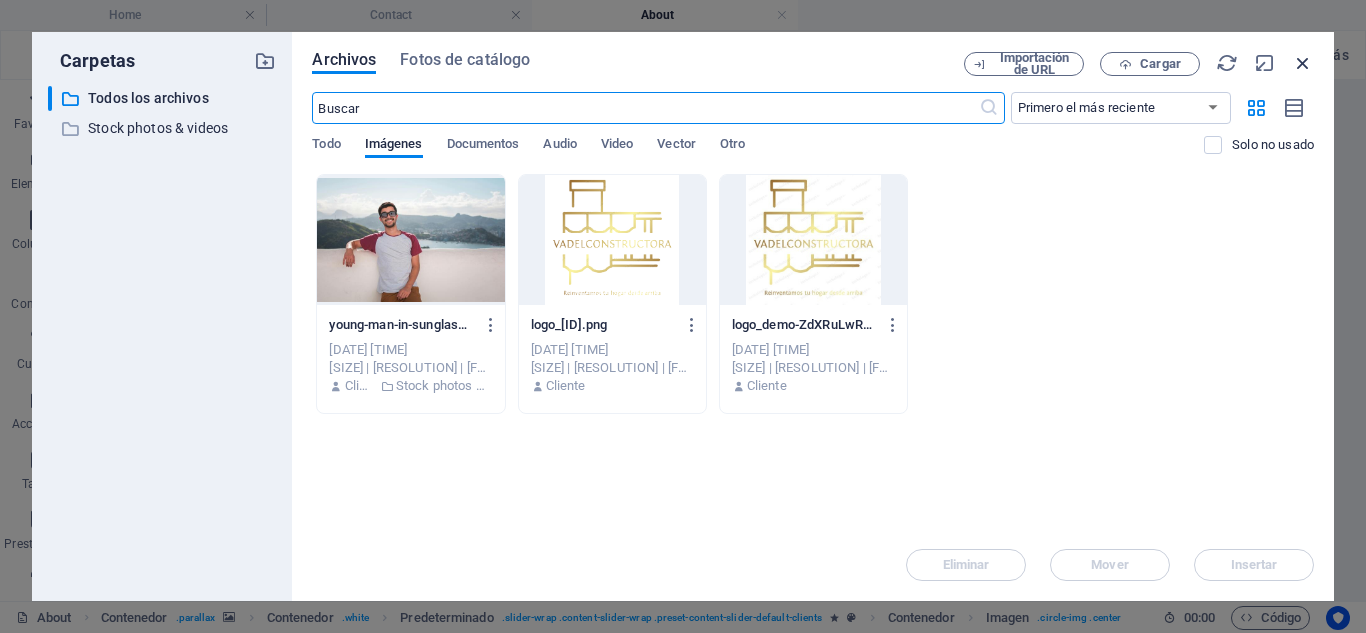 click at bounding box center [1303, 63] 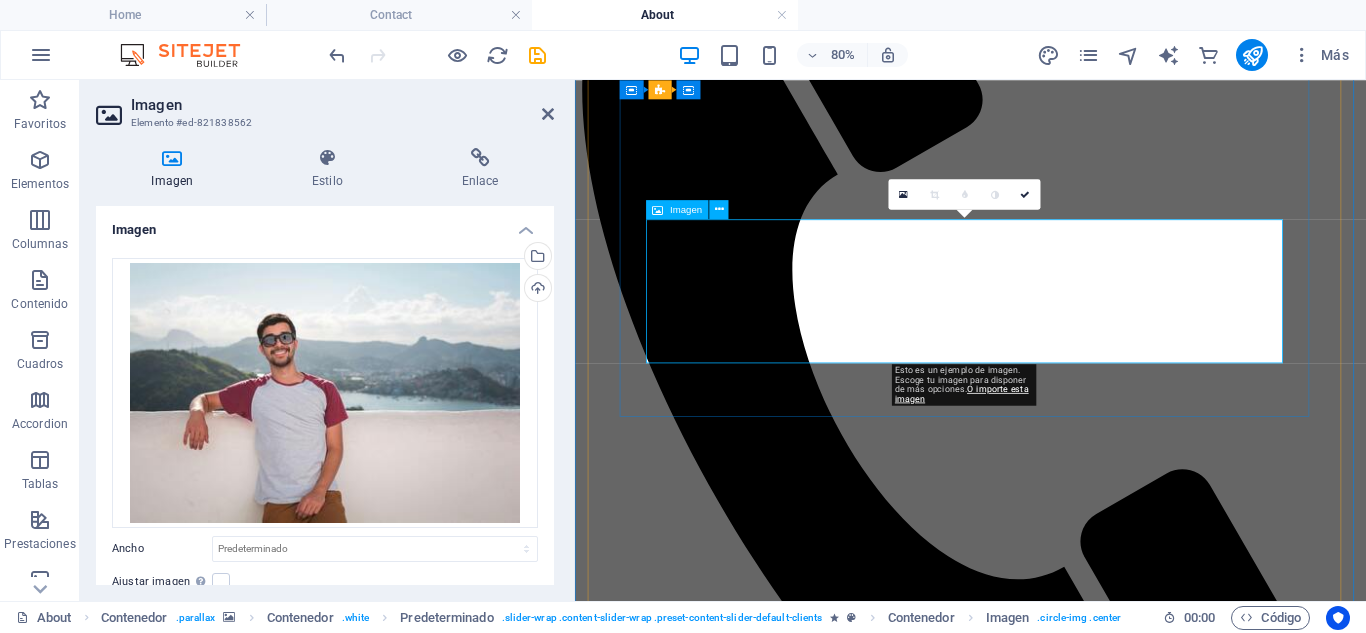 click at bounding box center [1069, 6765] 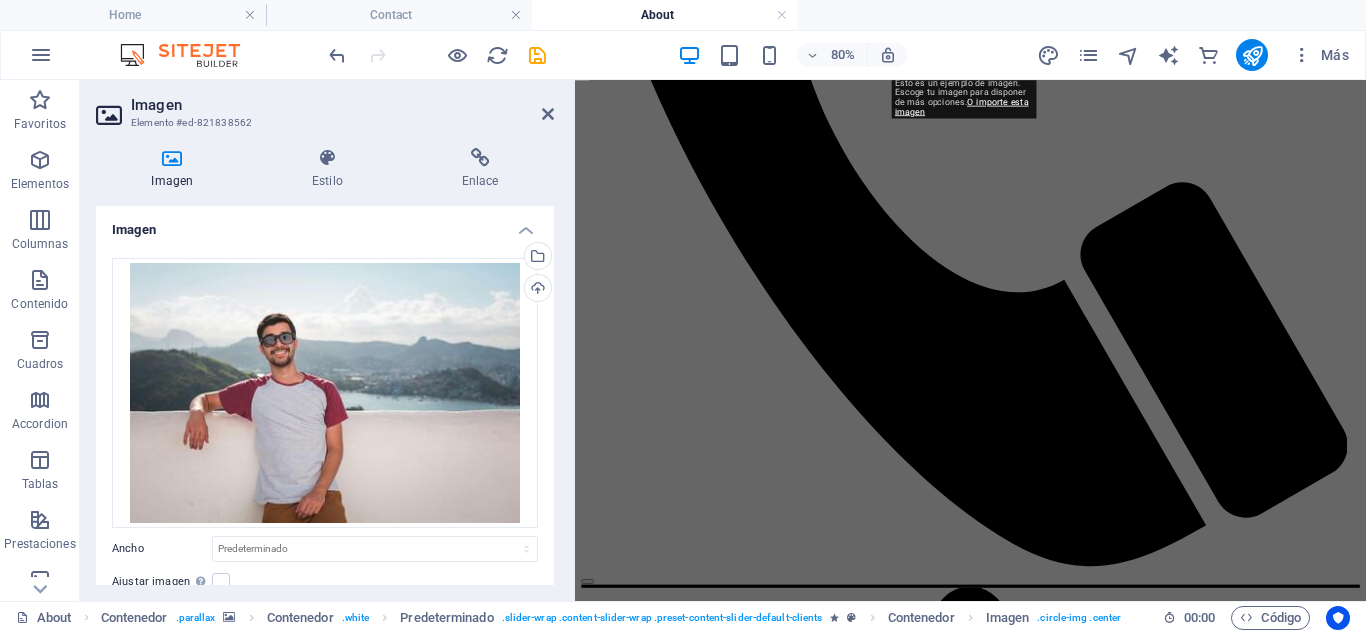 scroll, scrollTop: 3272, scrollLeft: 0, axis: vertical 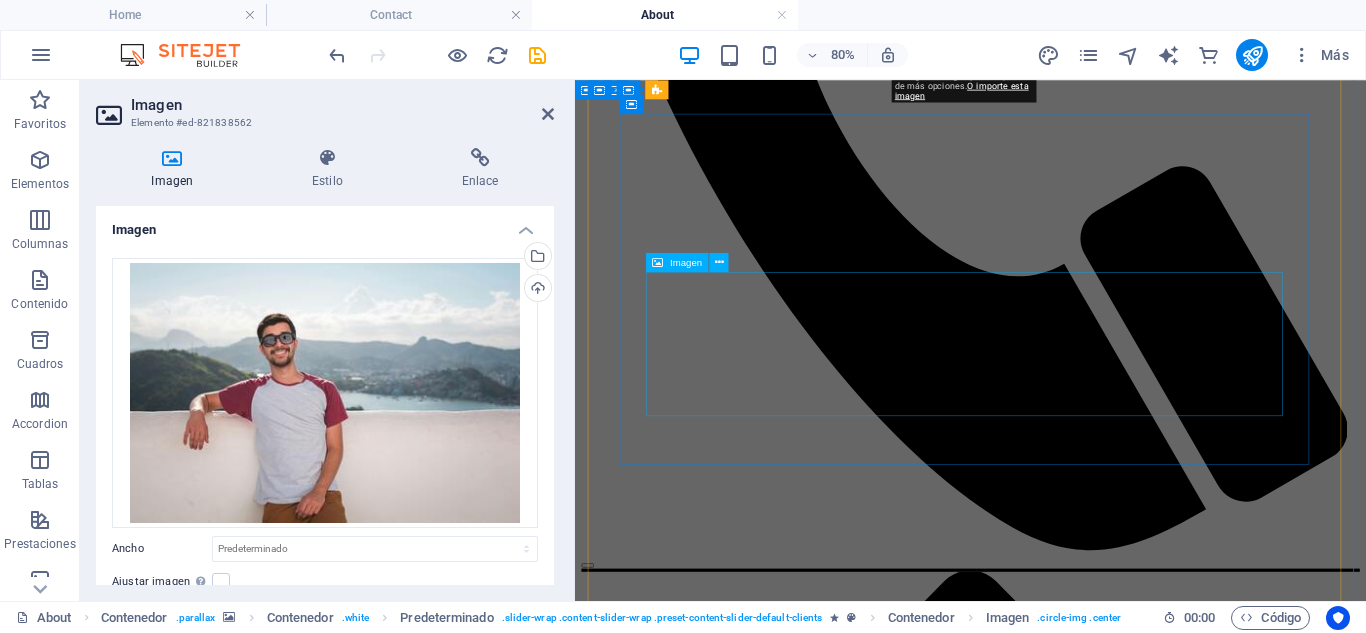 click at bounding box center (1069, 8816) 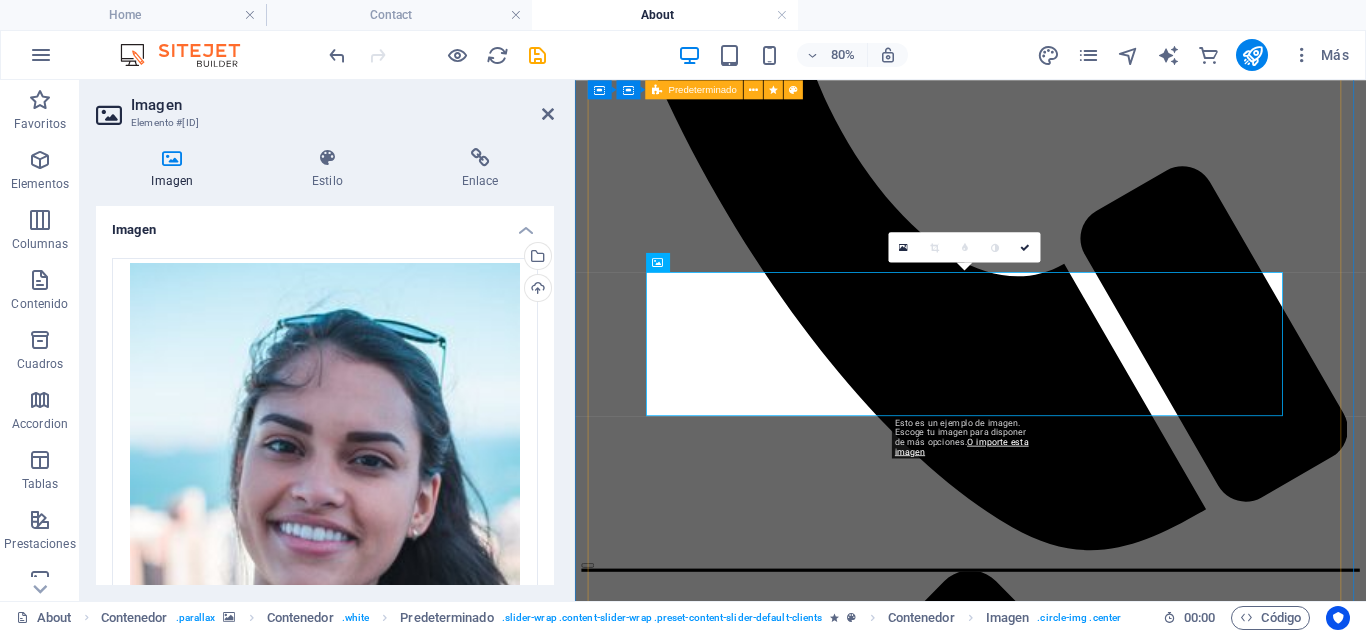 click on ""Estoy encantado con el resultado tras cambiar mi techo. La calidad del material es excelente y la instalación fue rápida y profesional. La atención al cliente fue excepcional, resolvieron todas mis dudas de manera amable. Sin duda, una inversión que ha elevado el valor de mi hogar. Recomiendo este servicio a cualquiera que necesite un cambio." Sergio Valenzuela "Después de mejorar la aislación de mi techumbre, he notado una gran diferencia en la temperatura de mi hogar. Los inviernos son más cálidos y los veranos, más frescos. Además, he reducido mis gastos de energía significativamente. Definitivamente, es una inversión que vale la pena. Recomiendo este servicio a todos!" Jane Doe "La calidad del trabajo, la atención al detalle y el diseño personalizado han superado mis expectativas. Con un techo de calidad y estéticamente agradable, mi hogar ahora refleja mi estilo y me proporciona seguridad que es lo que buscaba. ¡La mejor inversión que he realizado! Laura Poe" at bounding box center [1069, 7227] 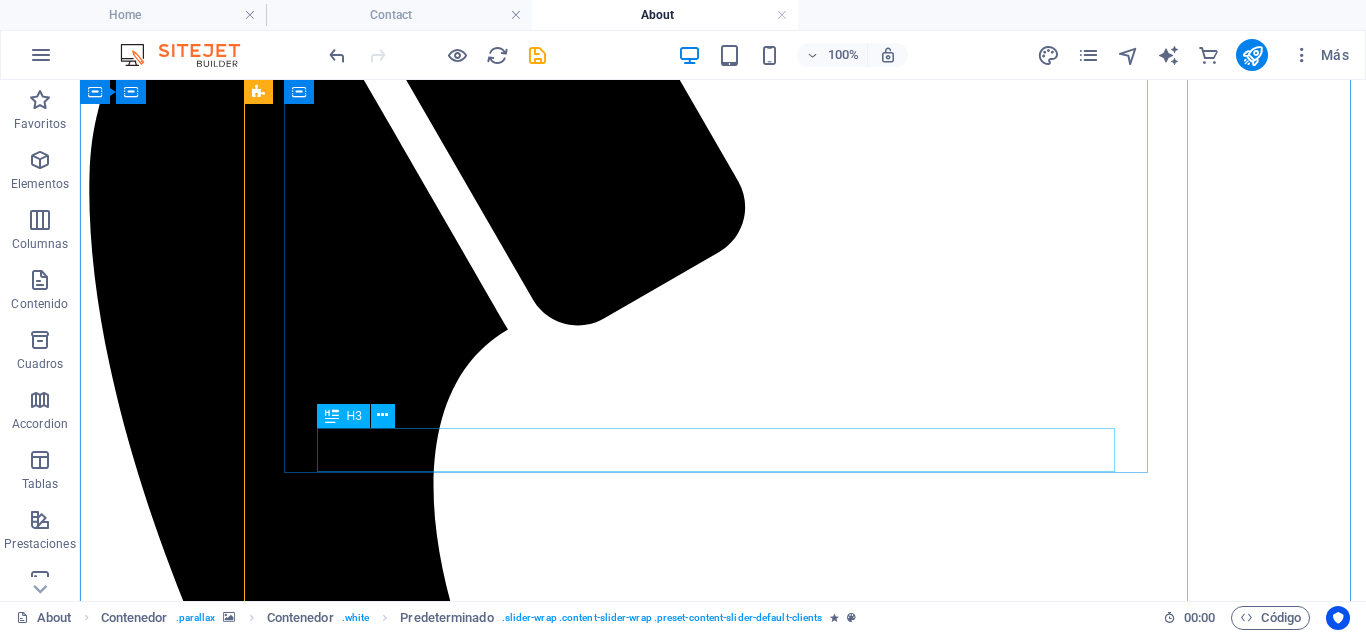 scroll, scrollTop: 3360, scrollLeft: 0, axis: vertical 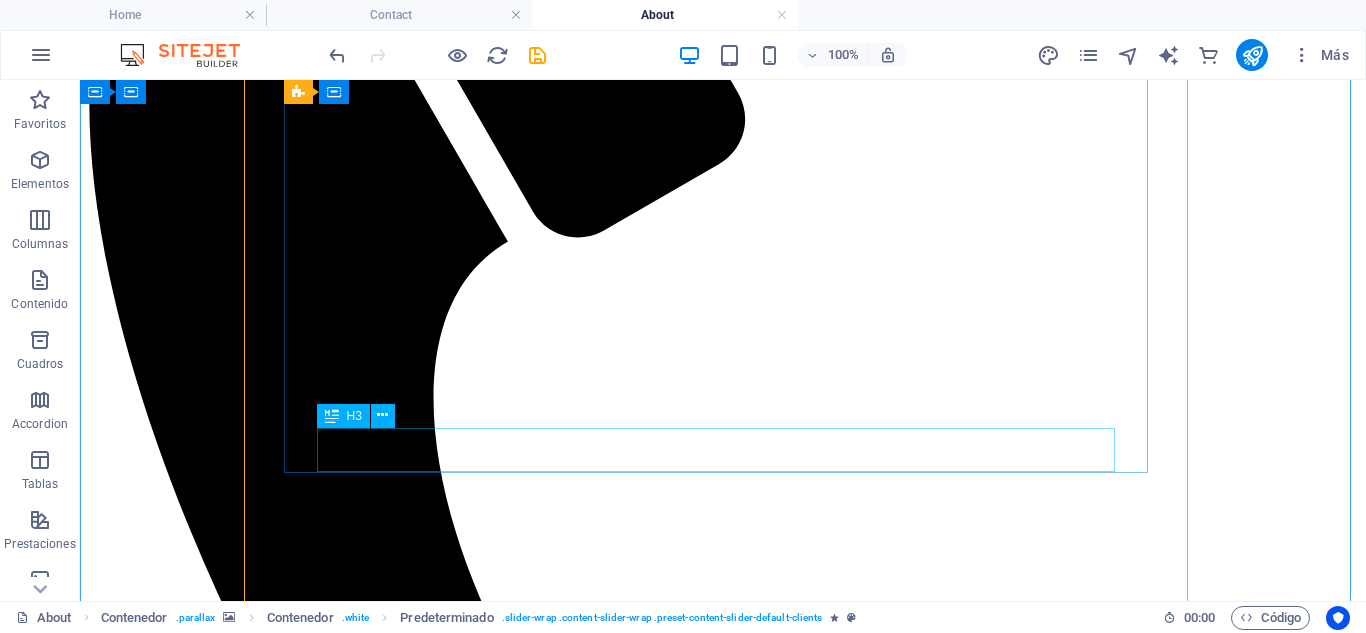 click on "Jane Doe" at bounding box center (723, 9634) 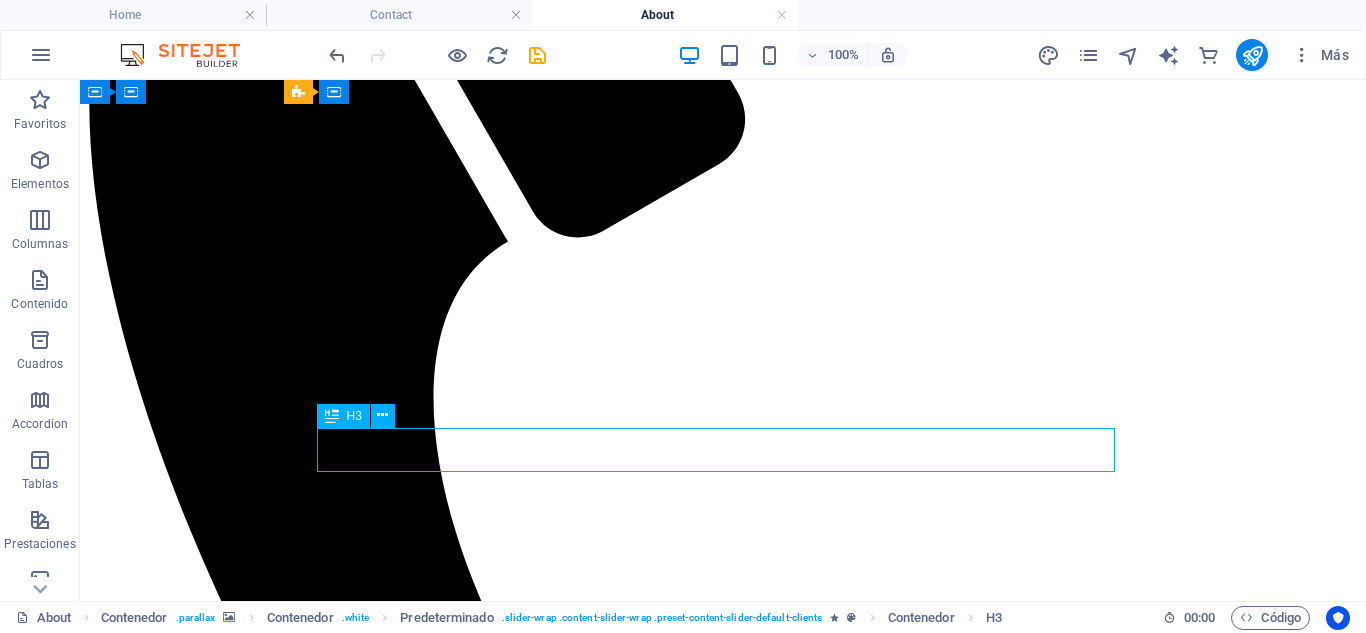 click on "Jane Doe" at bounding box center [723, 9634] 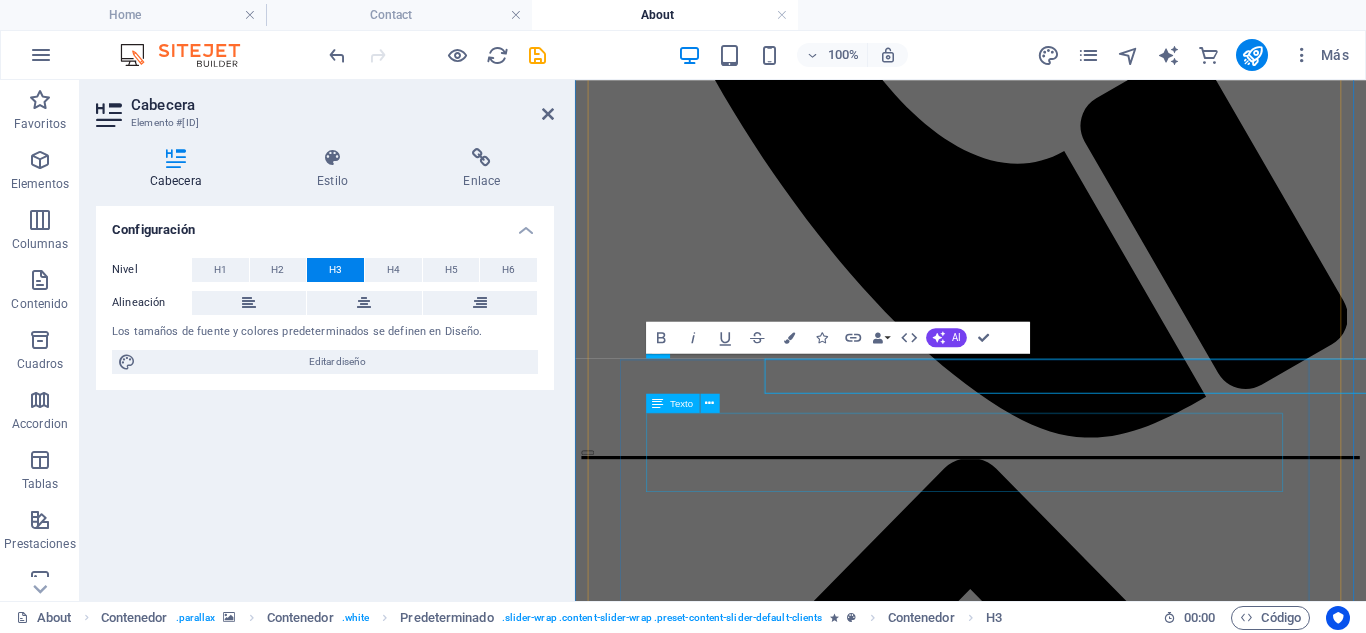 scroll, scrollTop: 6, scrollLeft: 0, axis: vertical 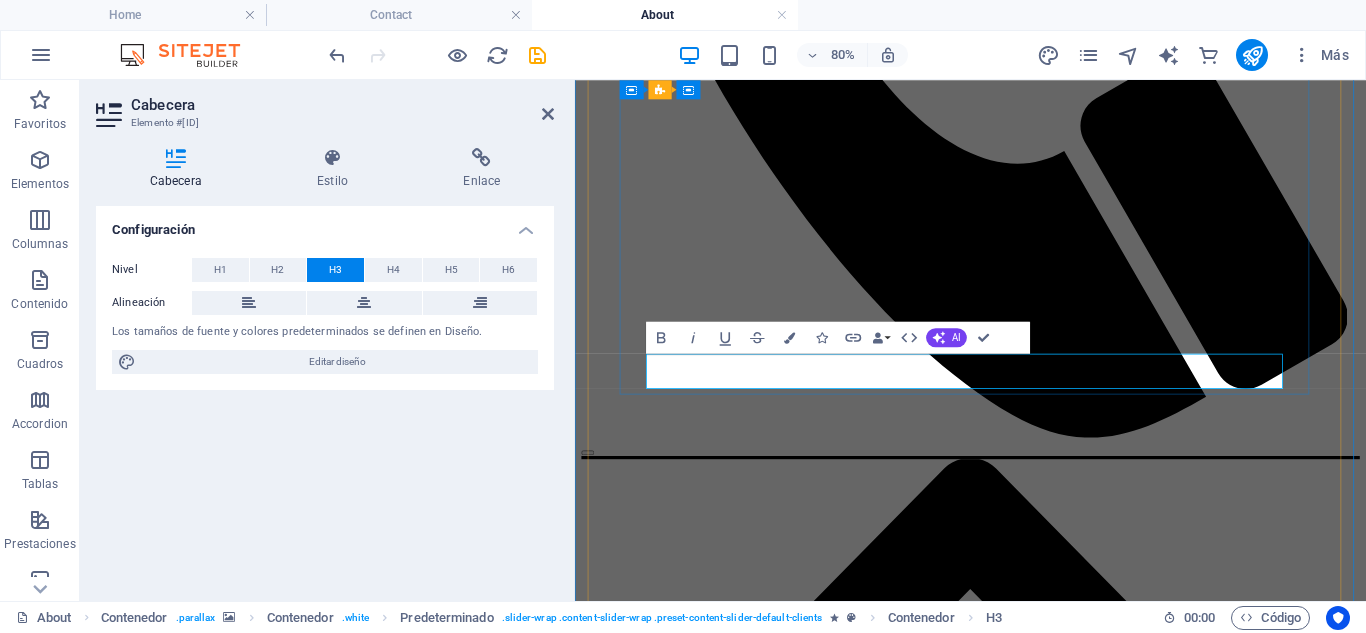 click on "Jane Doe" at bounding box center (1069, 8783) 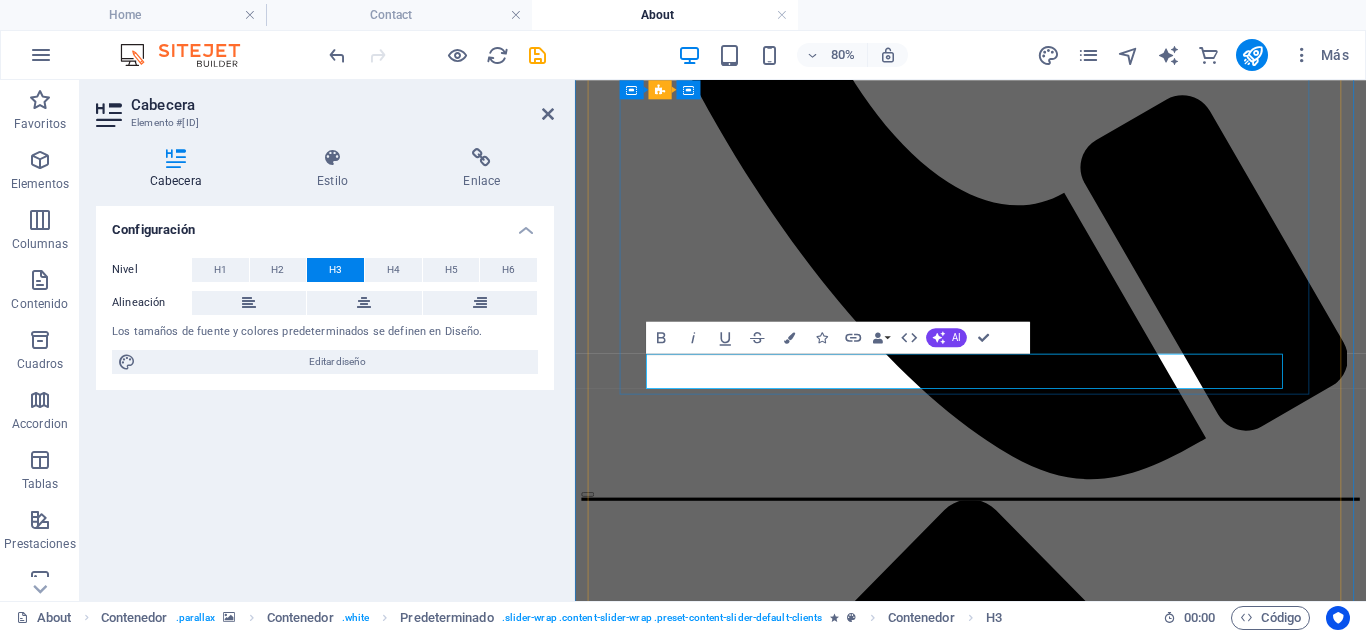 type 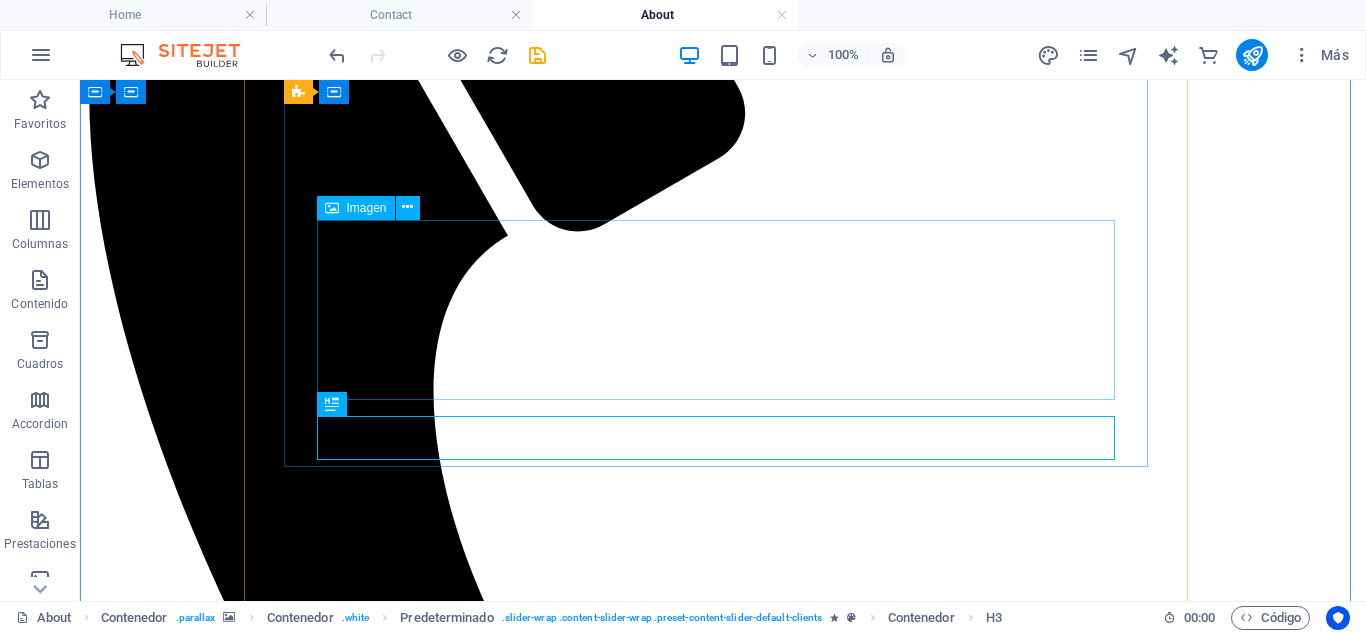 click at bounding box center [723, 9455] 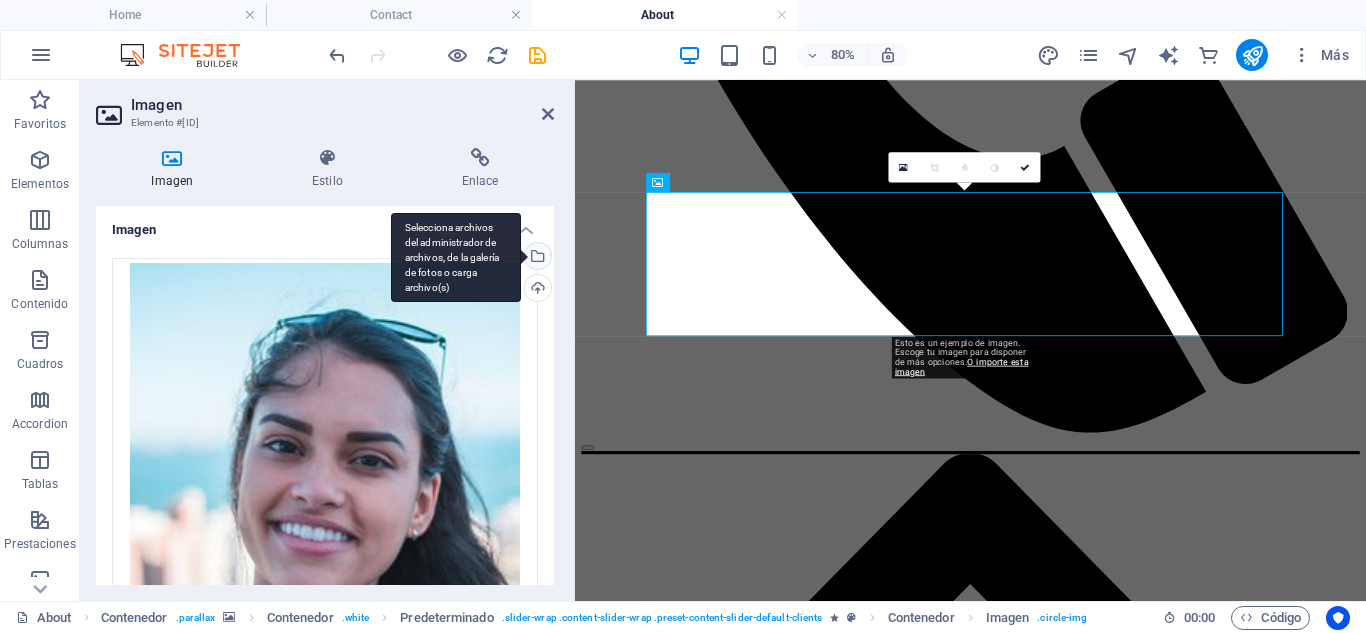 click on "Selecciona archivos del administrador de archivos, de la galería de fotos o carga archivo(s)" at bounding box center (536, 258) 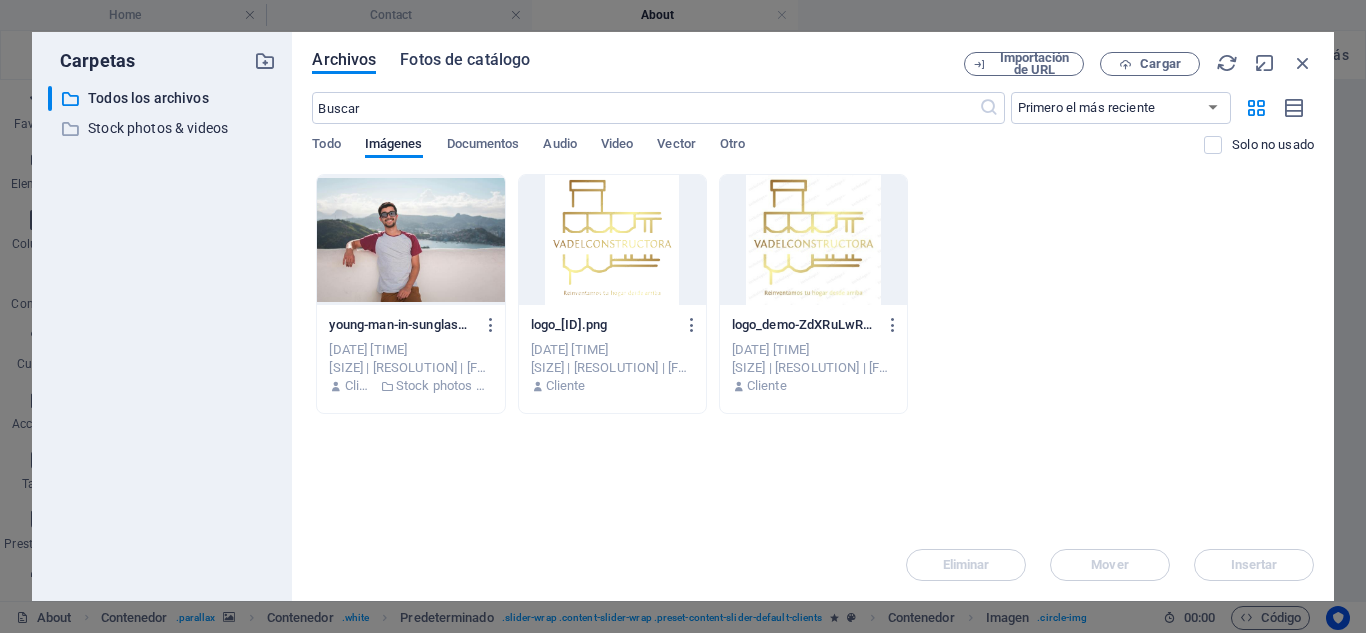click on "Fotos de catálogo" at bounding box center (465, 60) 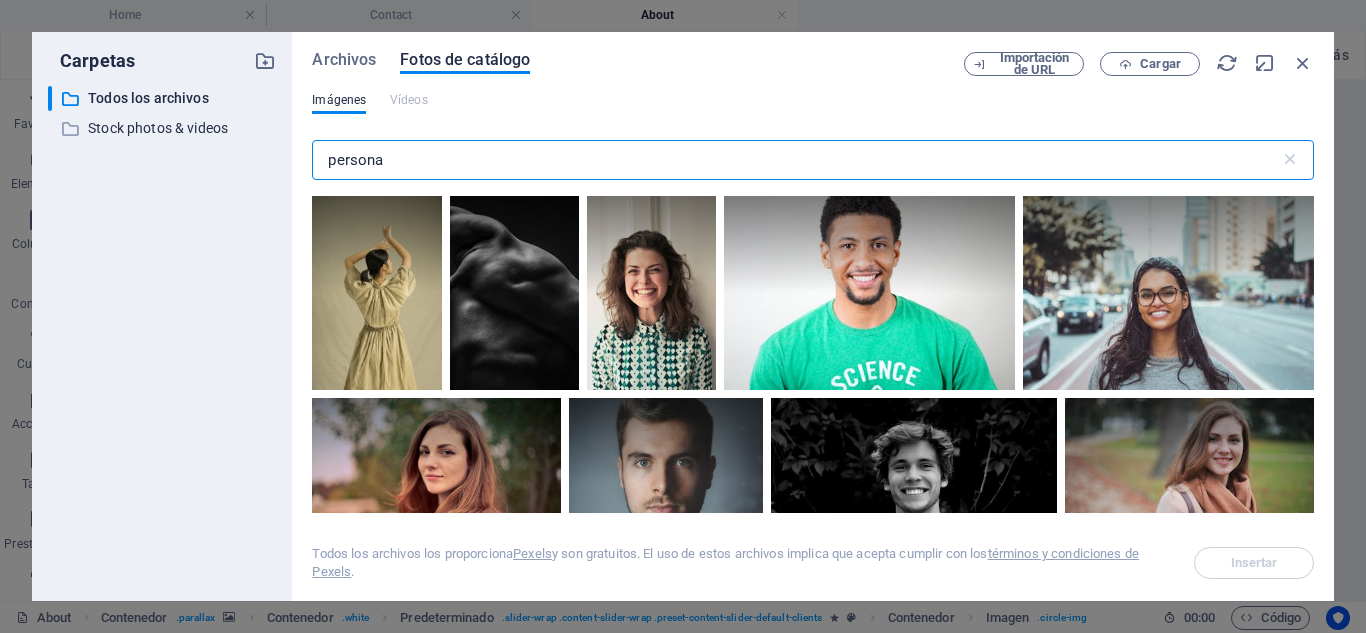 click on "persona" at bounding box center (795, 160) 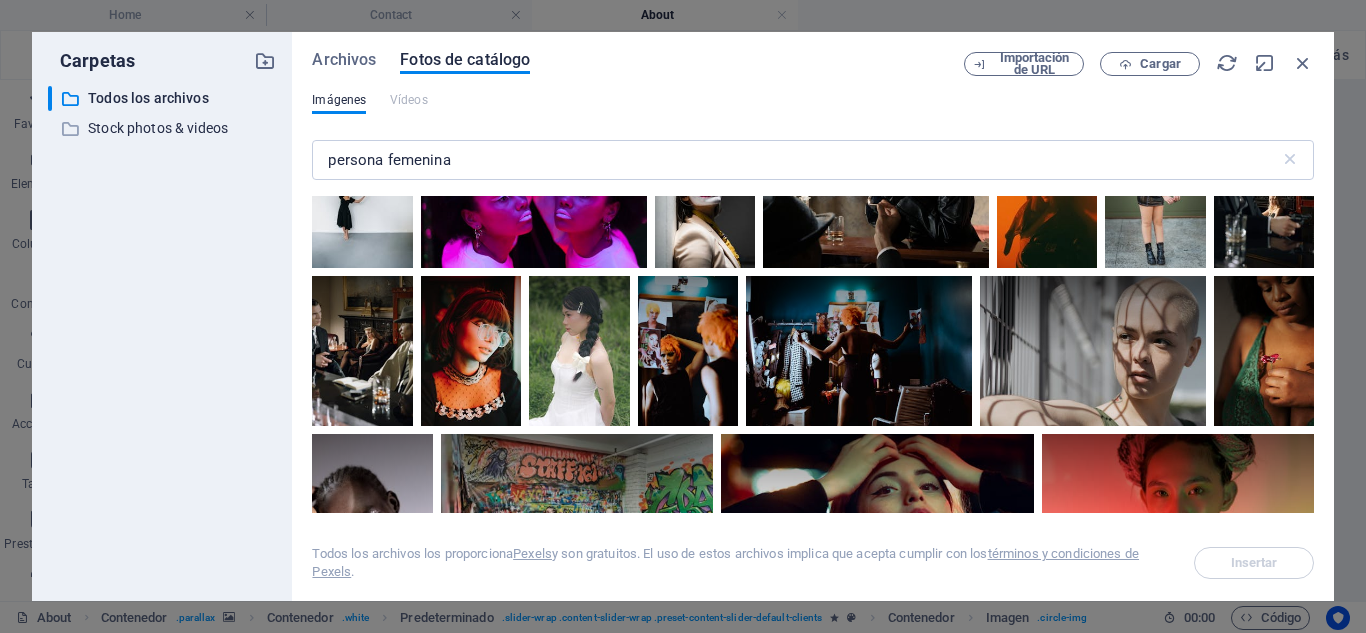 scroll, scrollTop: 2090, scrollLeft: 0, axis: vertical 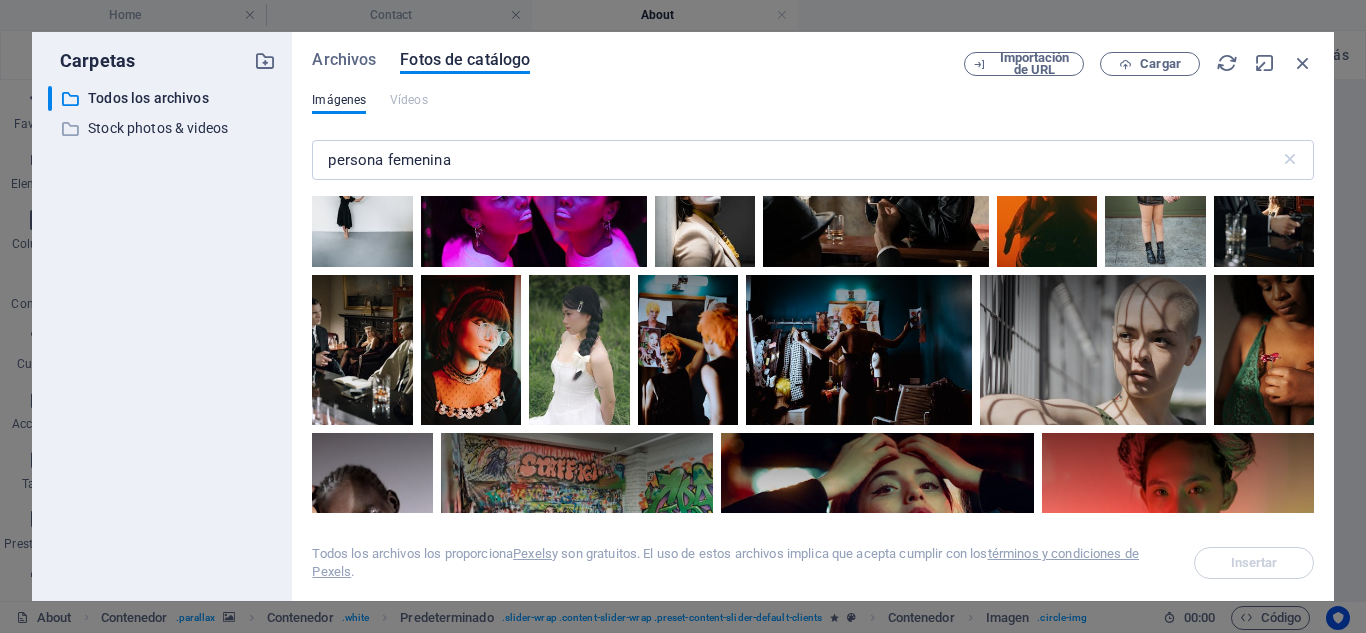 drag, startPoint x: 729, startPoint y: 265, endPoint x: 765, endPoint y: 318, distance: 64.070274 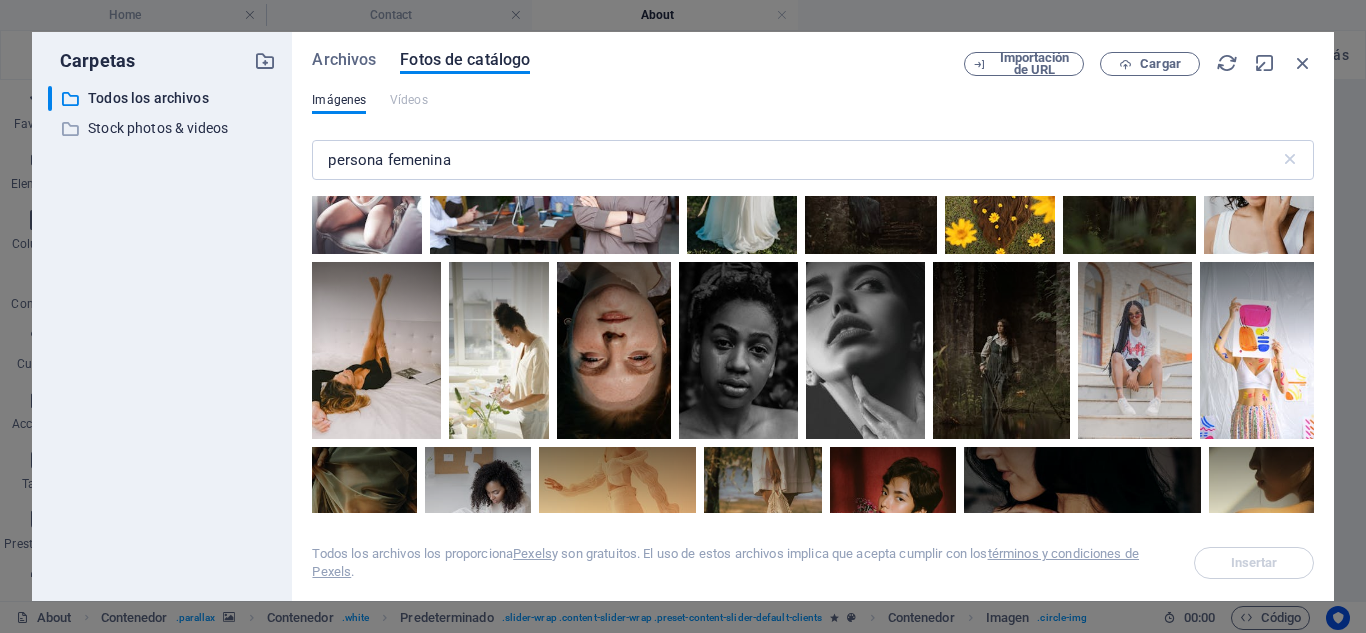 scroll, scrollTop: 5050, scrollLeft: 0, axis: vertical 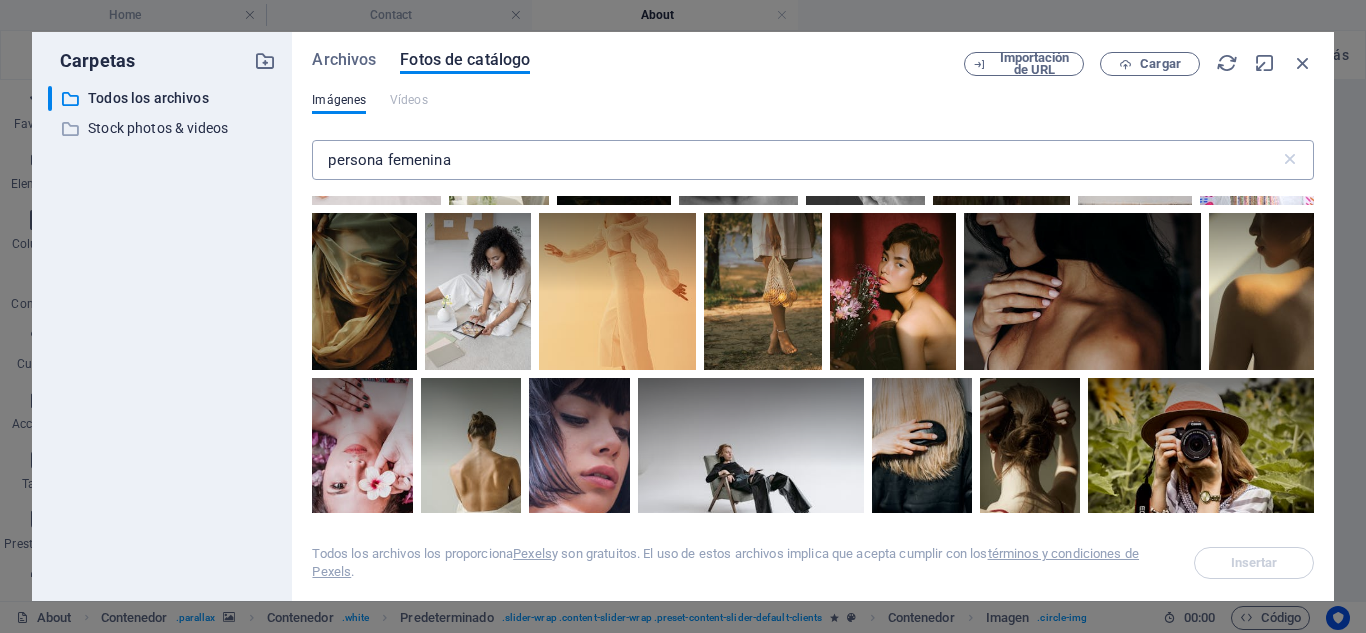 click on "persona femenina" at bounding box center (795, 160) 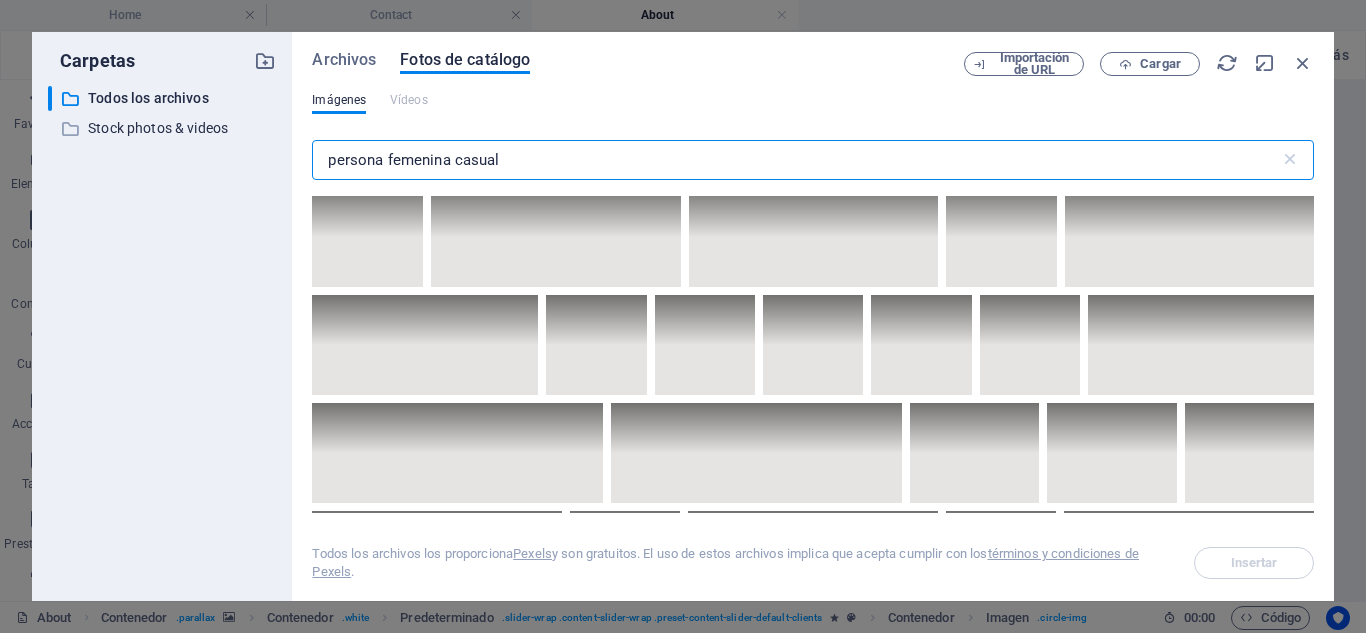 scroll, scrollTop: 7437, scrollLeft: 0, axis: vertical 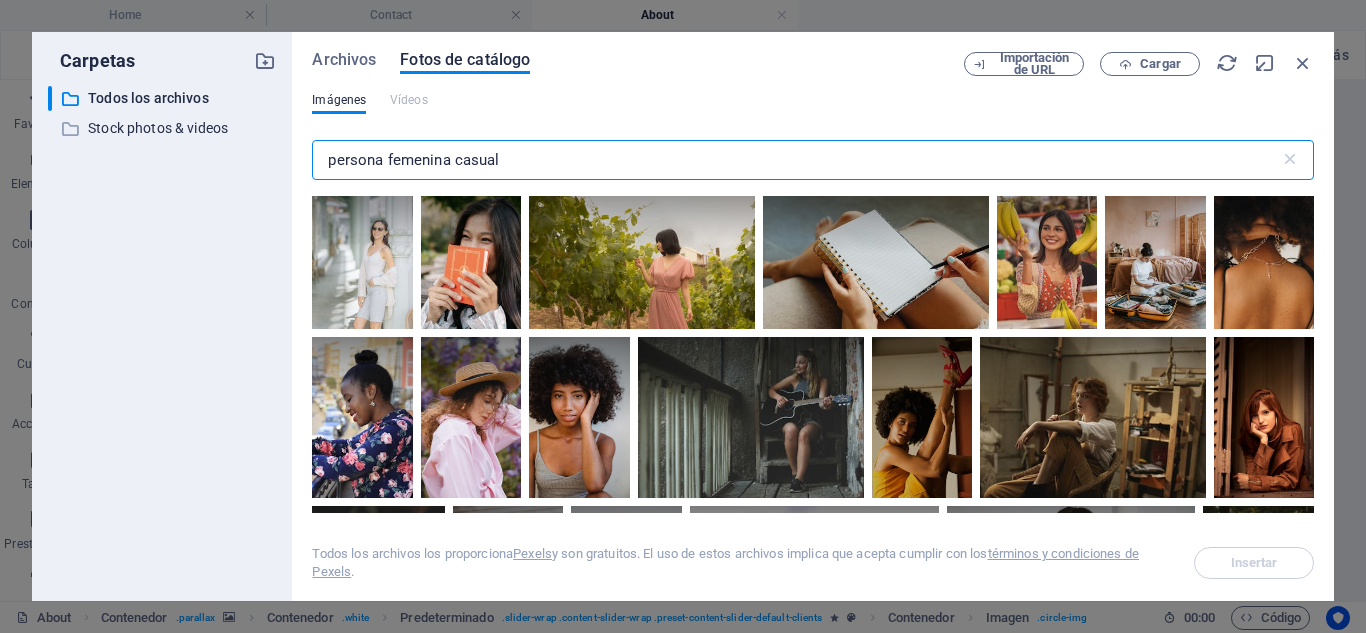 drag, startPoint x: 520, startPoint y: 160, endPoint x: 277, endPoint y: 185, distance: 244.28262 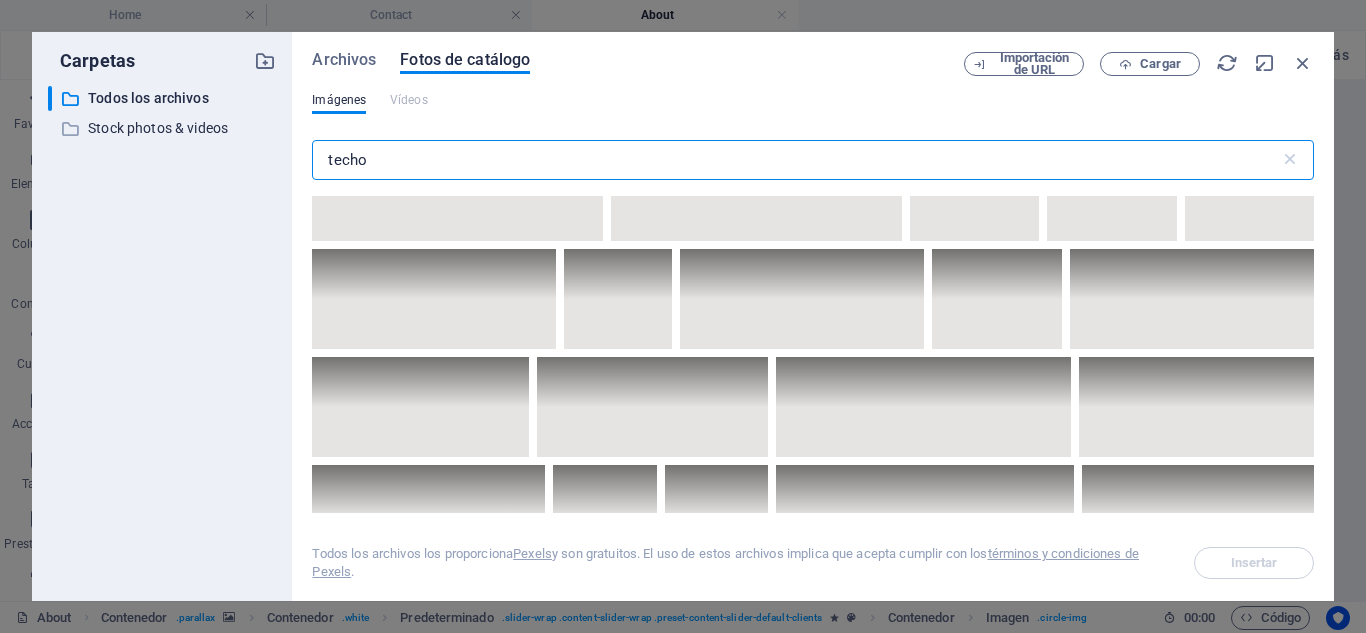 scroll, scrollTop: 6166, scrollLeft: 0, axis: vertical 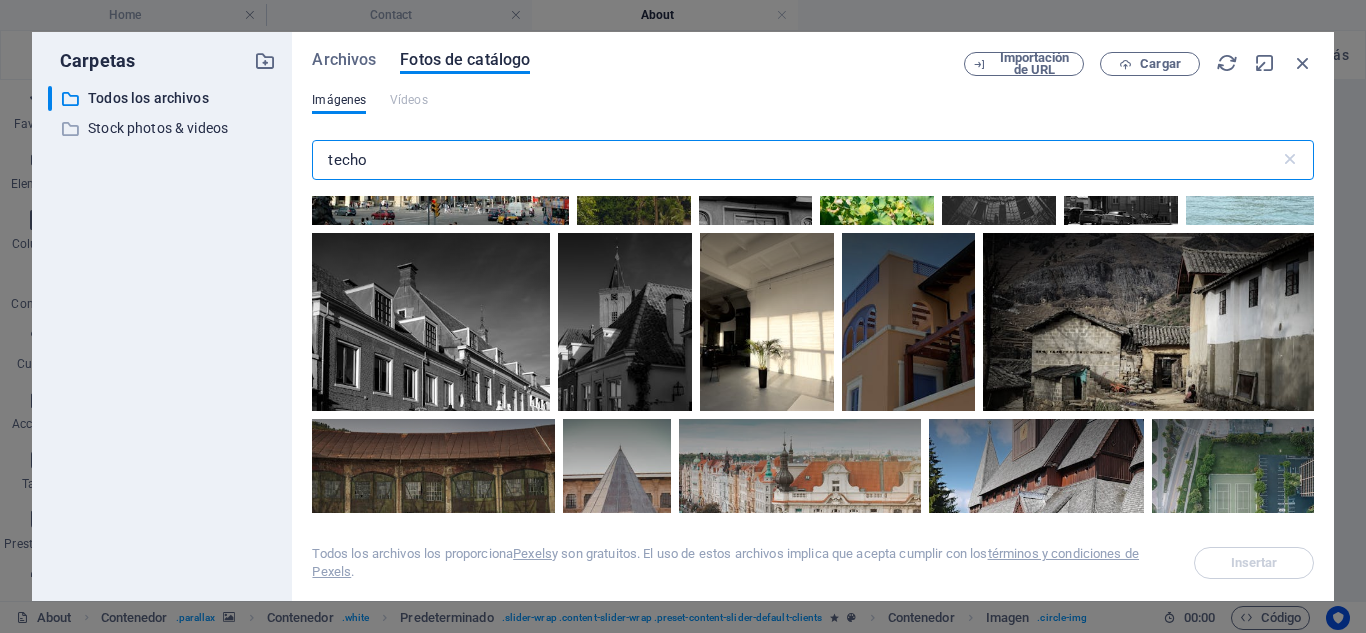 drag, startPoint x: 375, startPoint y: 164, endPoint x: 220, endPoint y: 173, distance: 155.26108 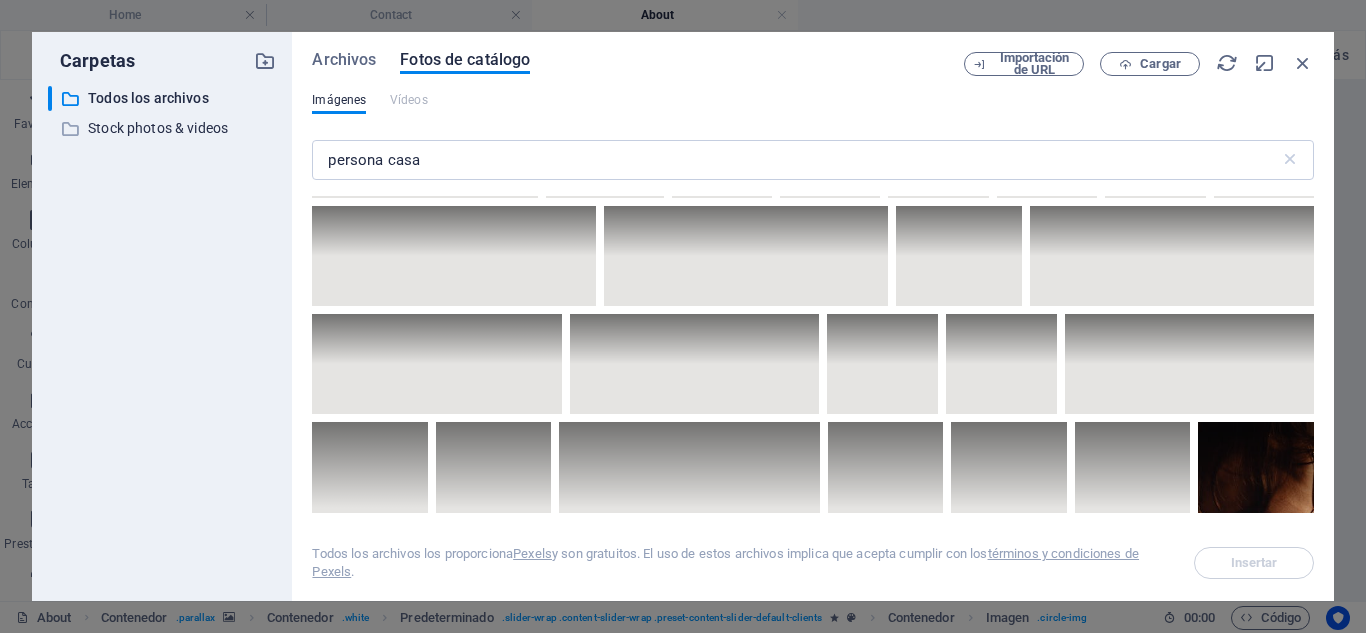 scroll, scrollTop: 4659, scrollLeft: 0, axis: vertical 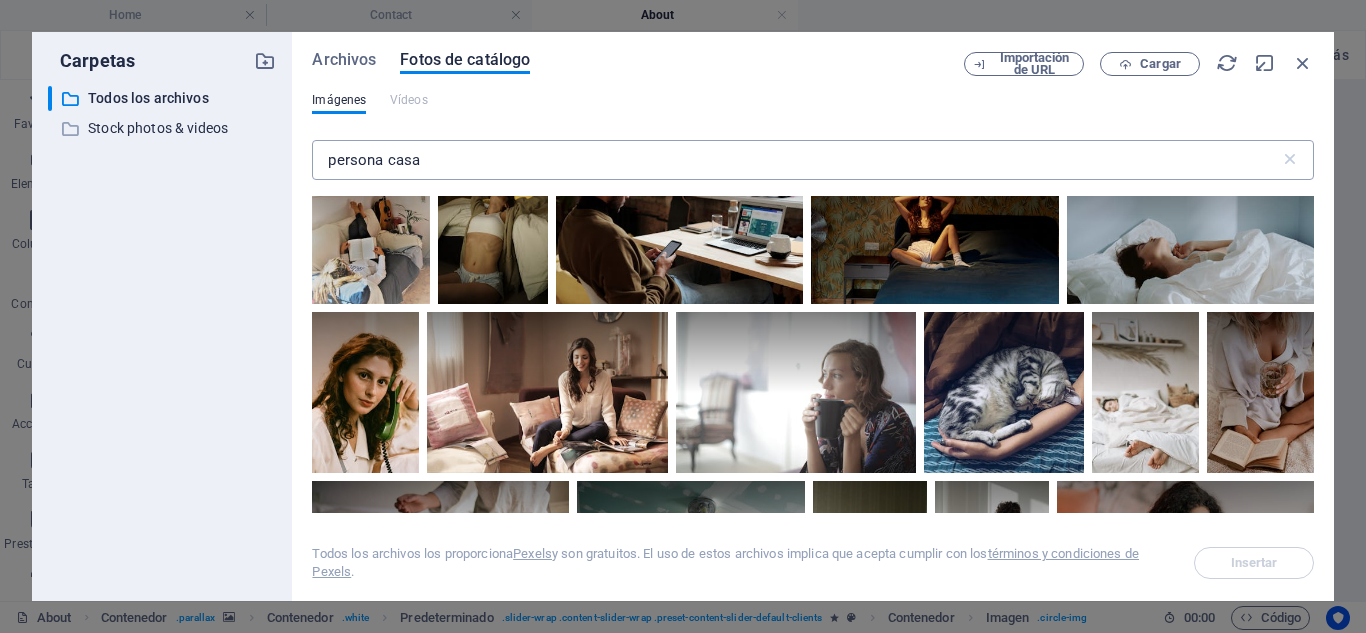 click on "persona casa" at bounding box center [795, 160] 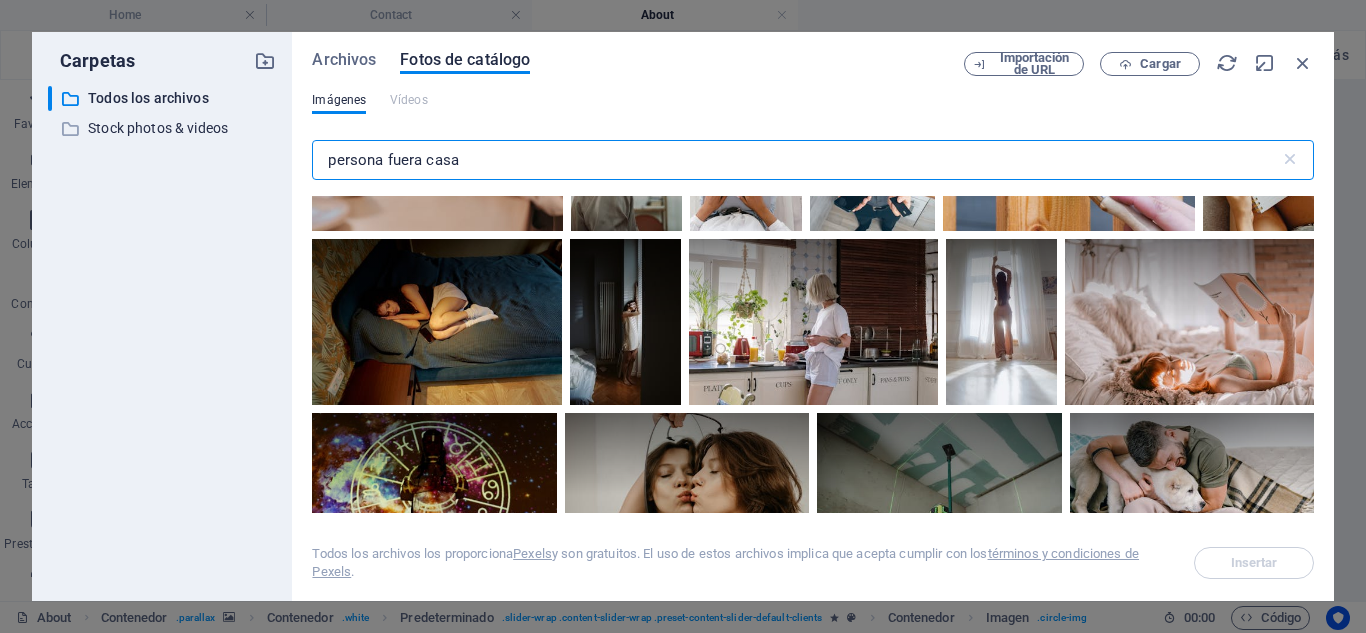 scroll, scrollTop: 6535, scrollLeft: 0, axis: vertical 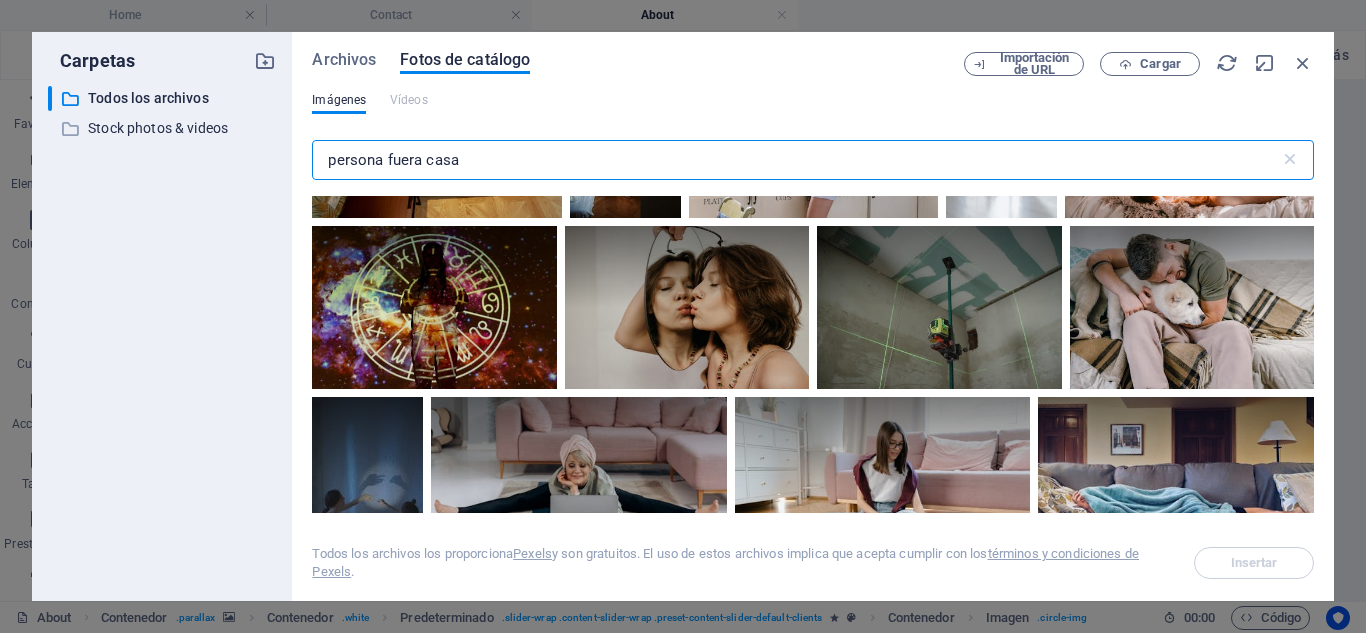 drag, startPoint x: 504, startPoint y: 144, endPoint x: 388, endPoint y: 152, distance: 116.275536 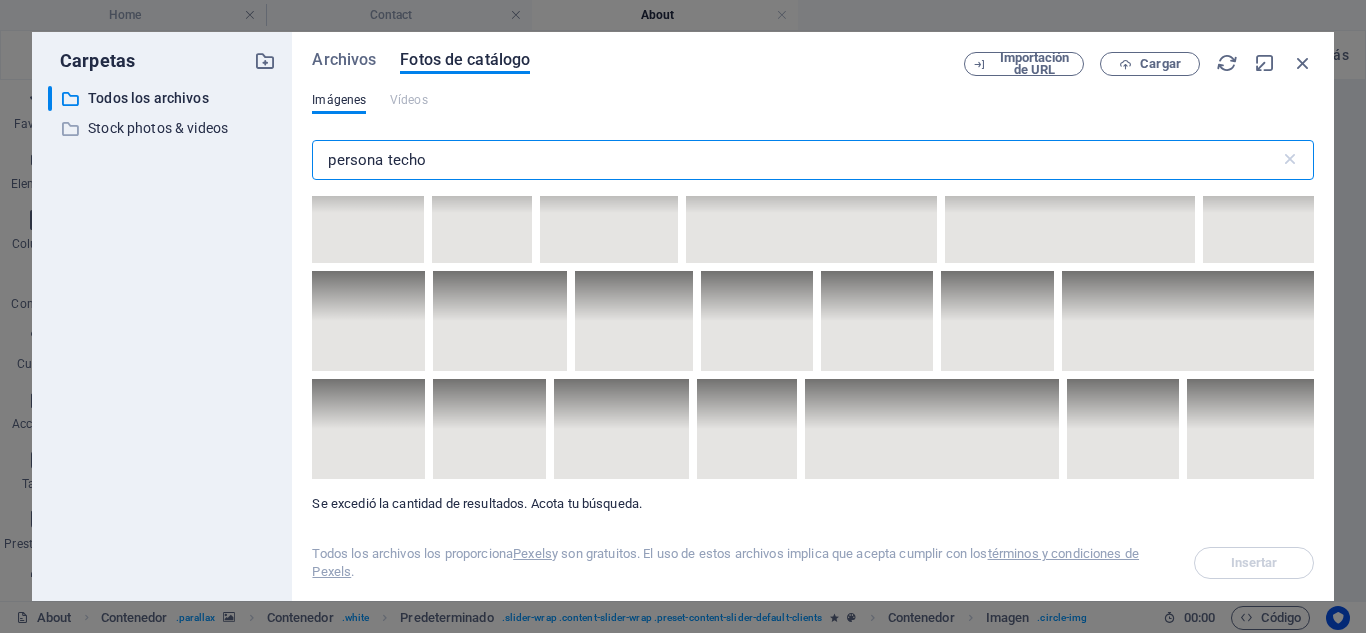scroll, scrollTop: 11696, scrollLeft: 0, axis: vertical 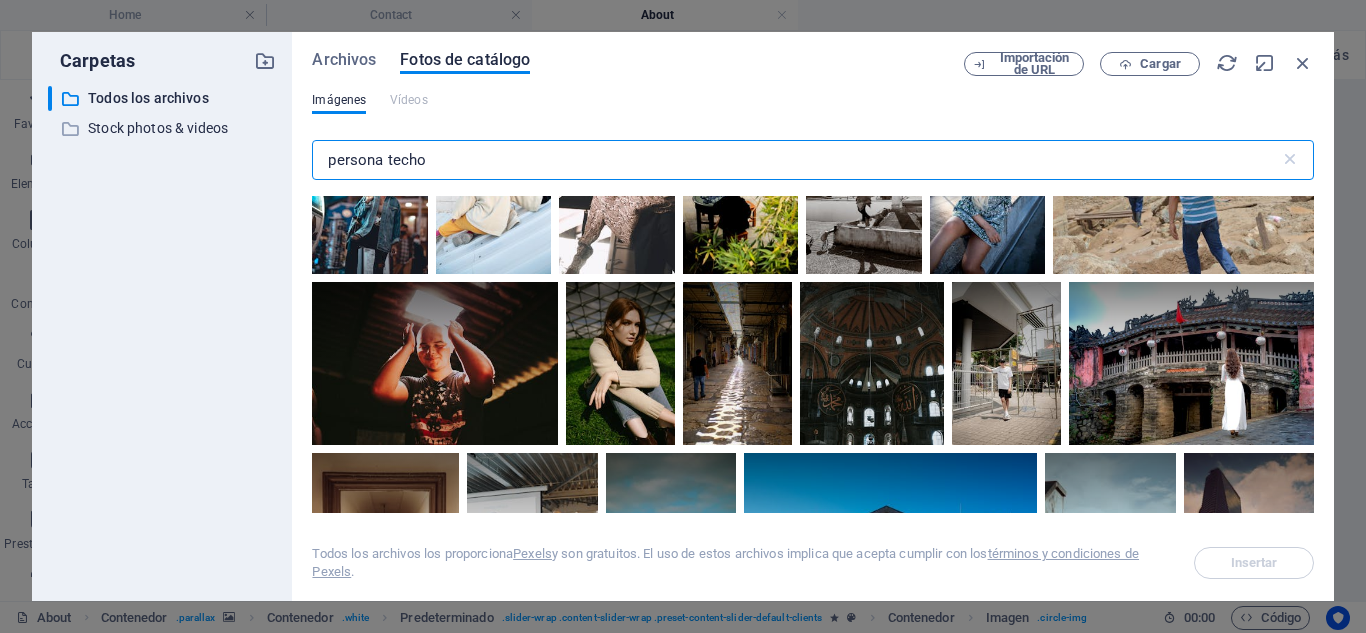drag, startPoint x: 470, startPoint y: 157, endPoint x: 211, endPoint y: 168, distance: 259.2335 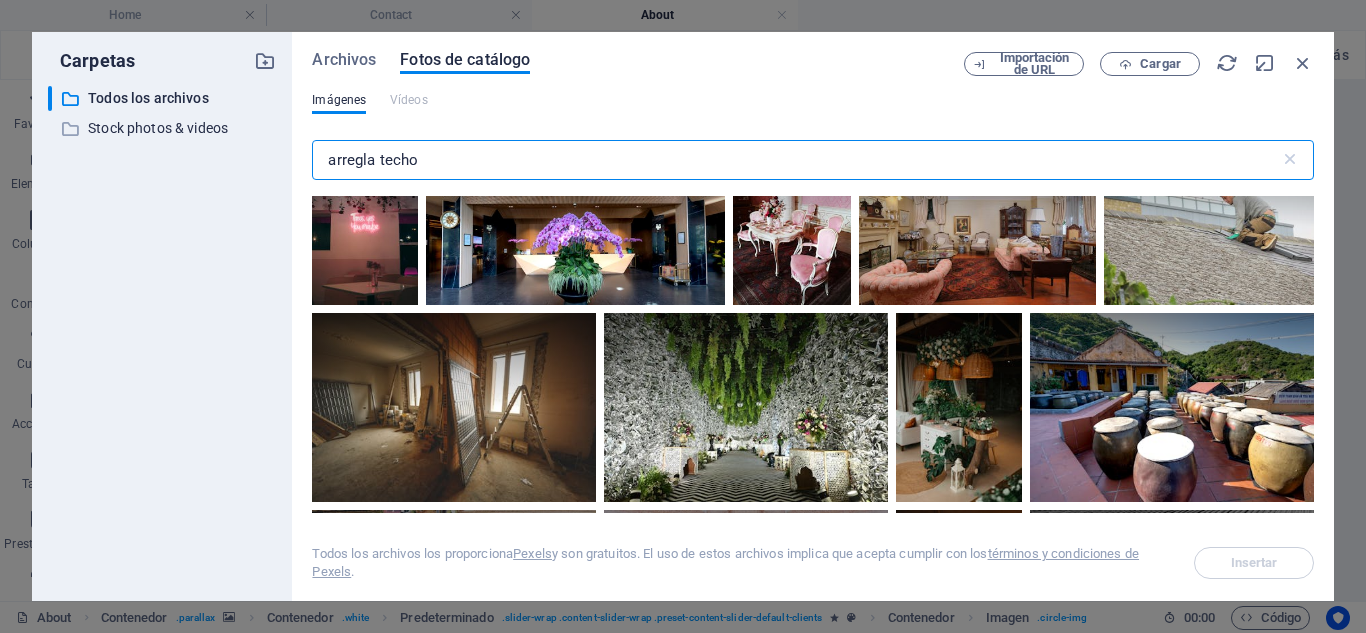 scroll, scrollTop: 5232, scrollLeft: 0, axis: vertical 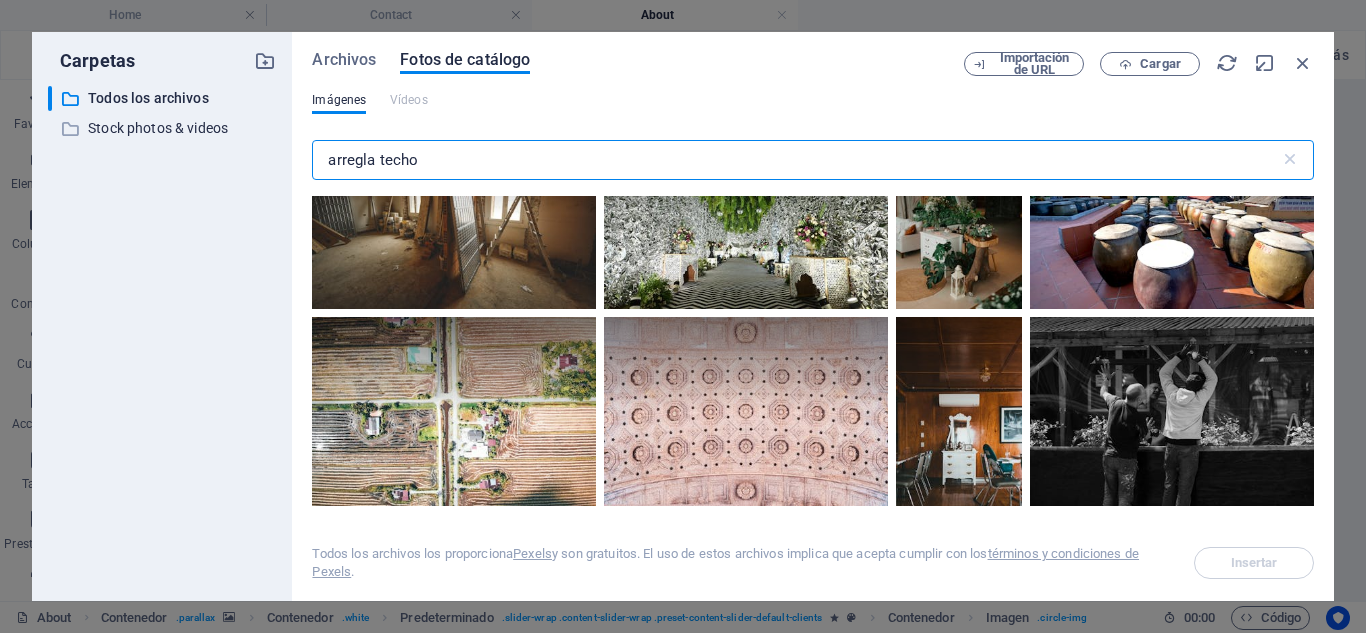 drag, startPoint x: 471, startPoint y: 163, endPoint x: 280, endPoint y: 160, distance: 191.02356 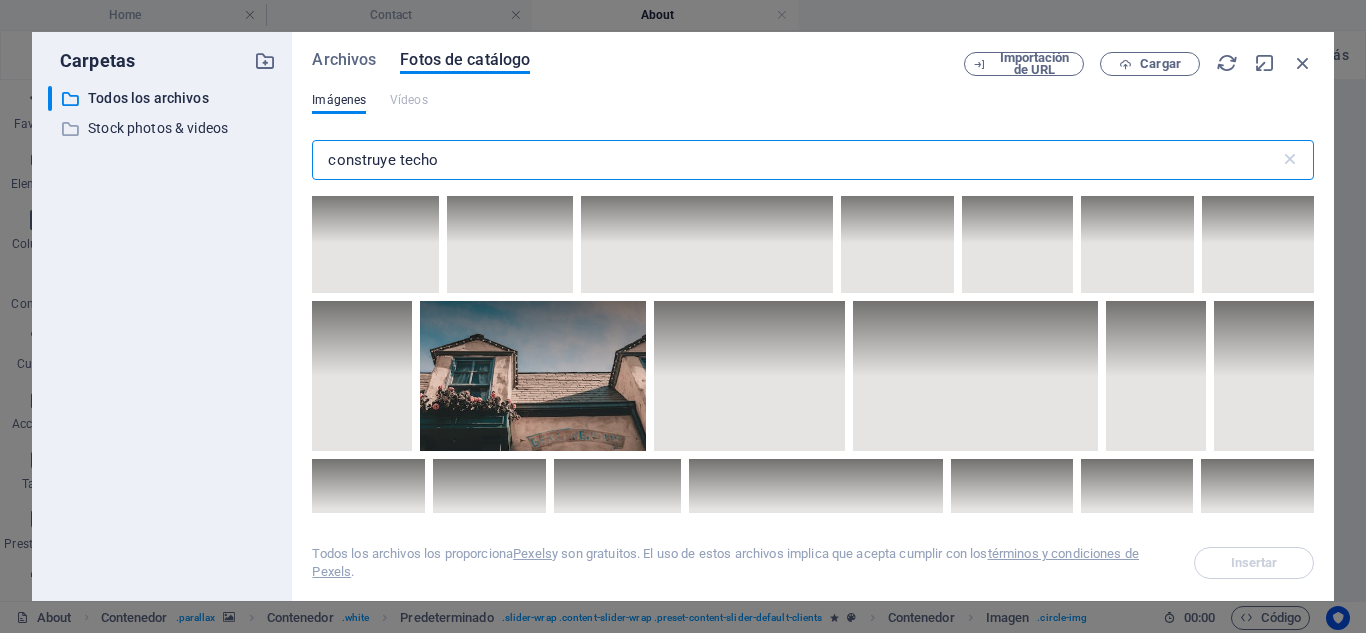 scroll, scrollTop: 6752, scrollLeft: 0, axis: vertical 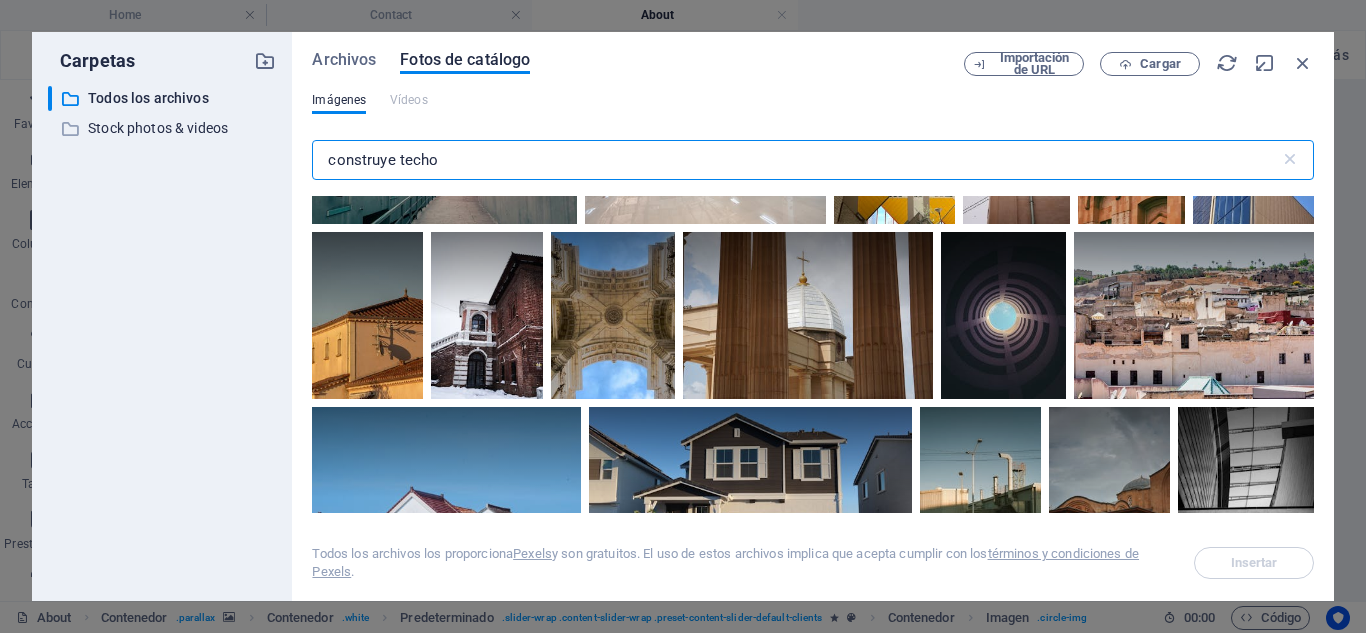 drag, startPoint x: 526, startPoint y: 171, endPoint x: 473, endPoint y: 154, distance: 55.65968 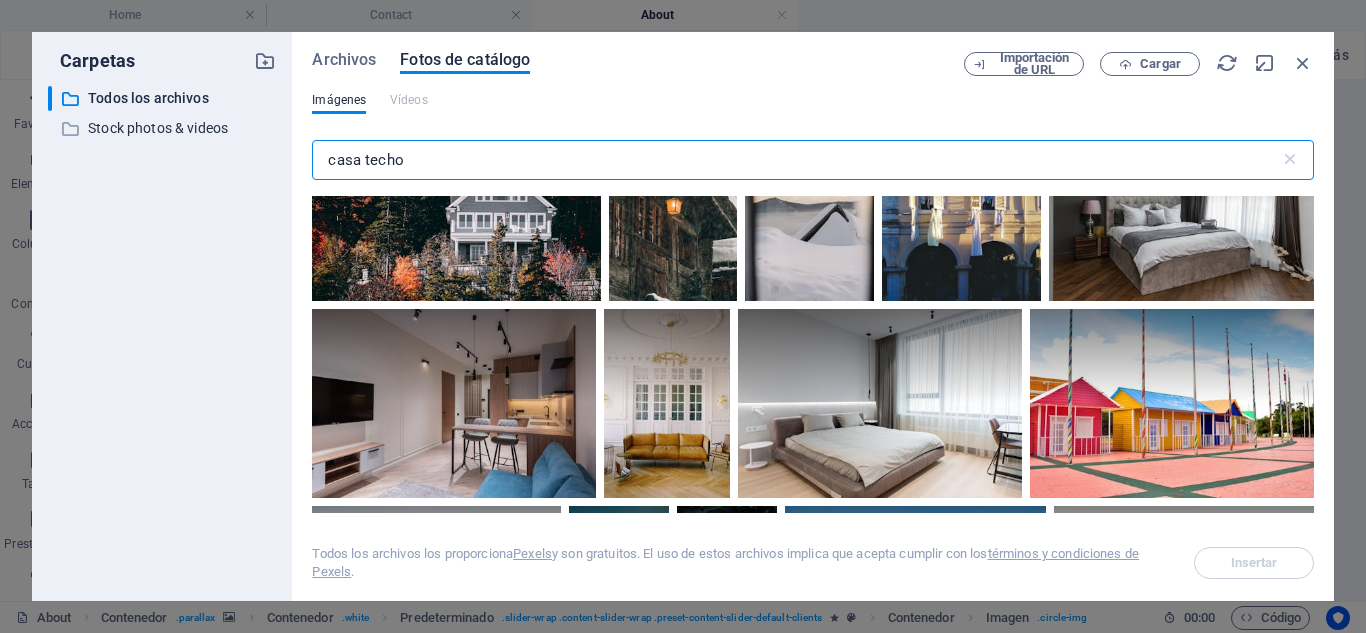 scroll, scrollTop: 4636, scrollLeft: 0, axis: vertical 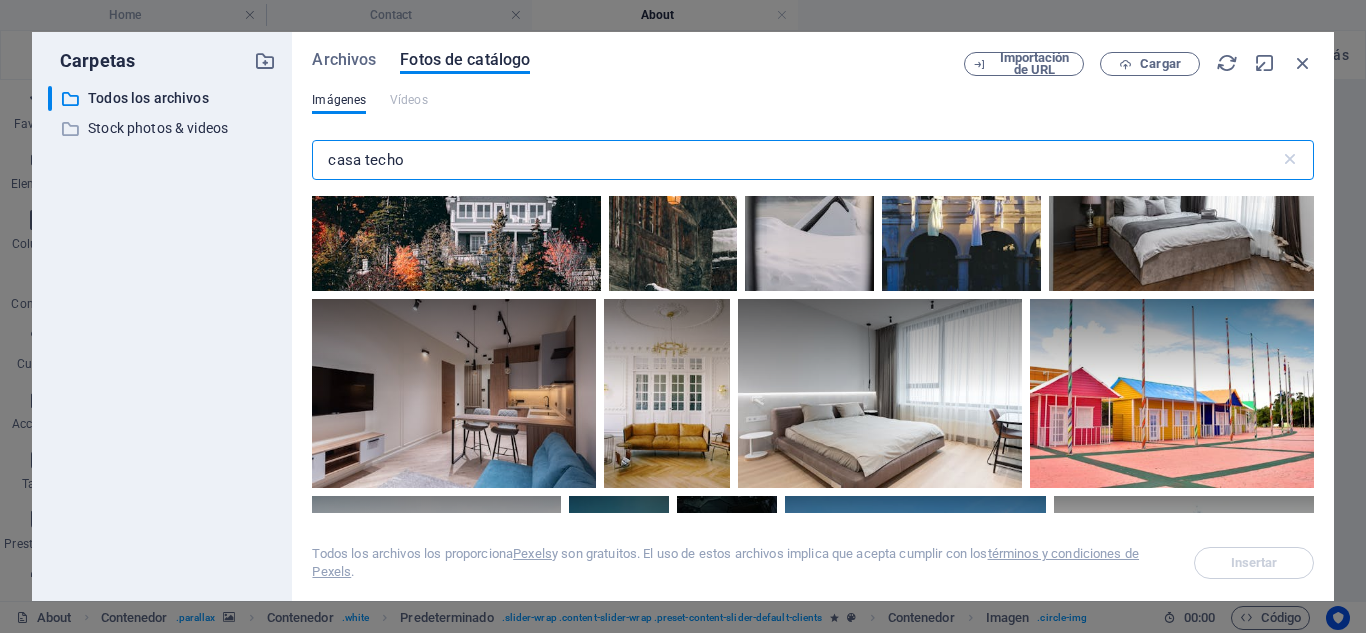 type on "casa techo" 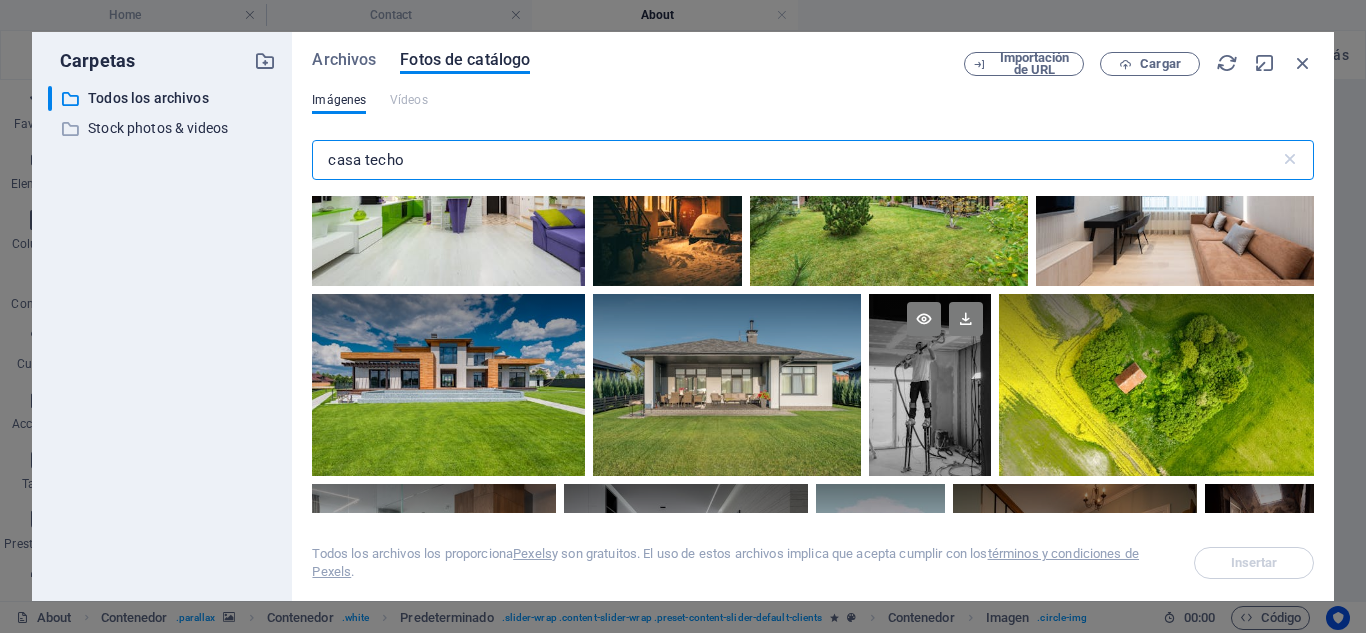 scroll, scrollTop: 5577, scrollLeft: 0, axis: vertical 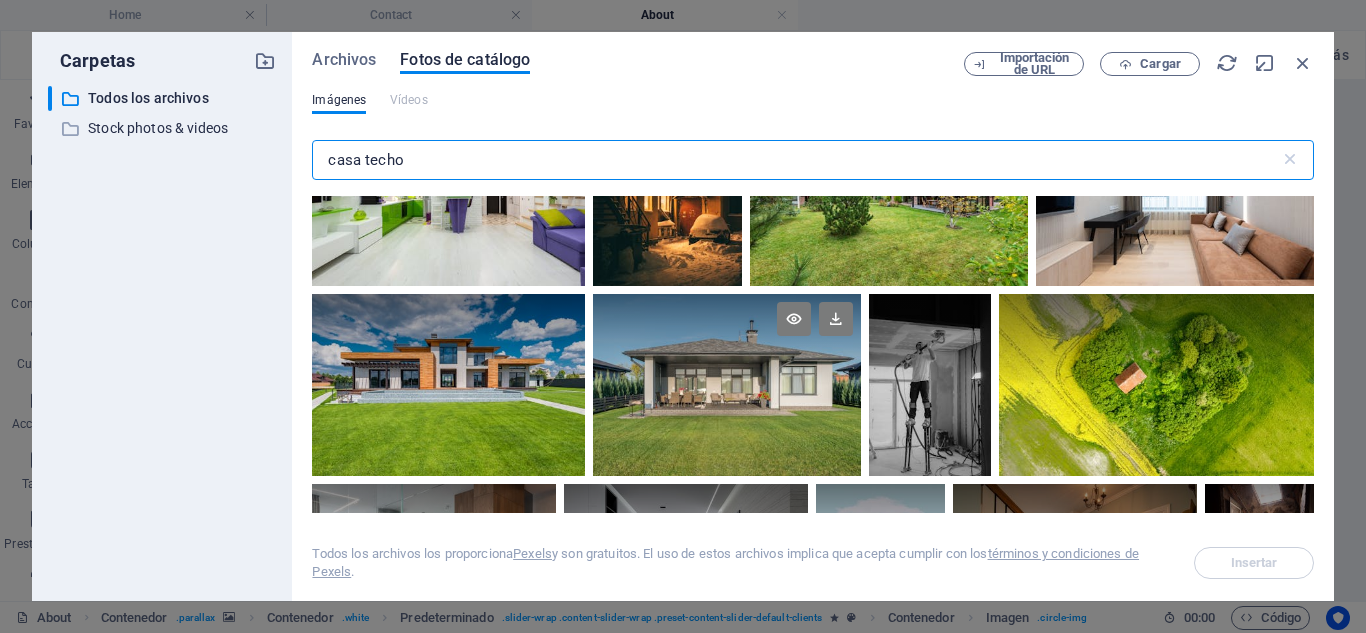 click at bounding box center (727, 339) 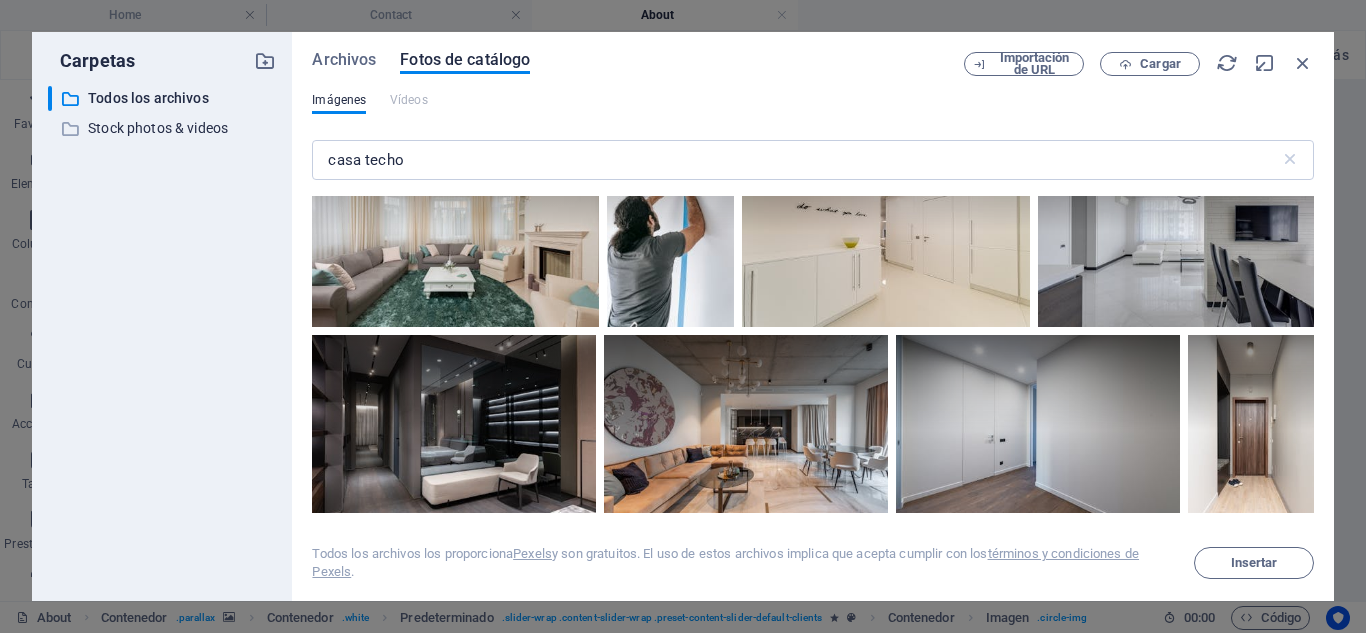 scroll, scrollTop: 6815, scrollLeft: 0, axis: vertical 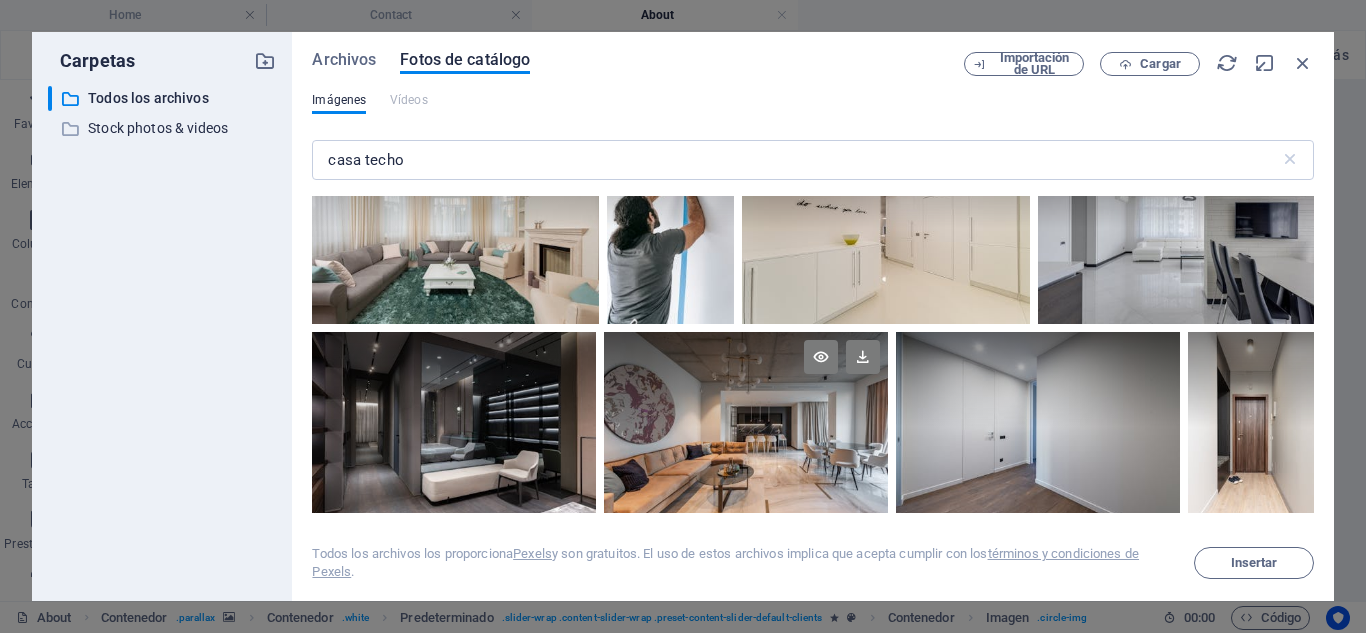 click on "Imágenes Vídeos casa techo ​ Todos los archivos los proporciona  Pexels  y son gratuitos. El uso de estos archivos implica que acepta cumplir con los  términos y condiciones de Pexels . Insertar" at bounding box center (813, 336) 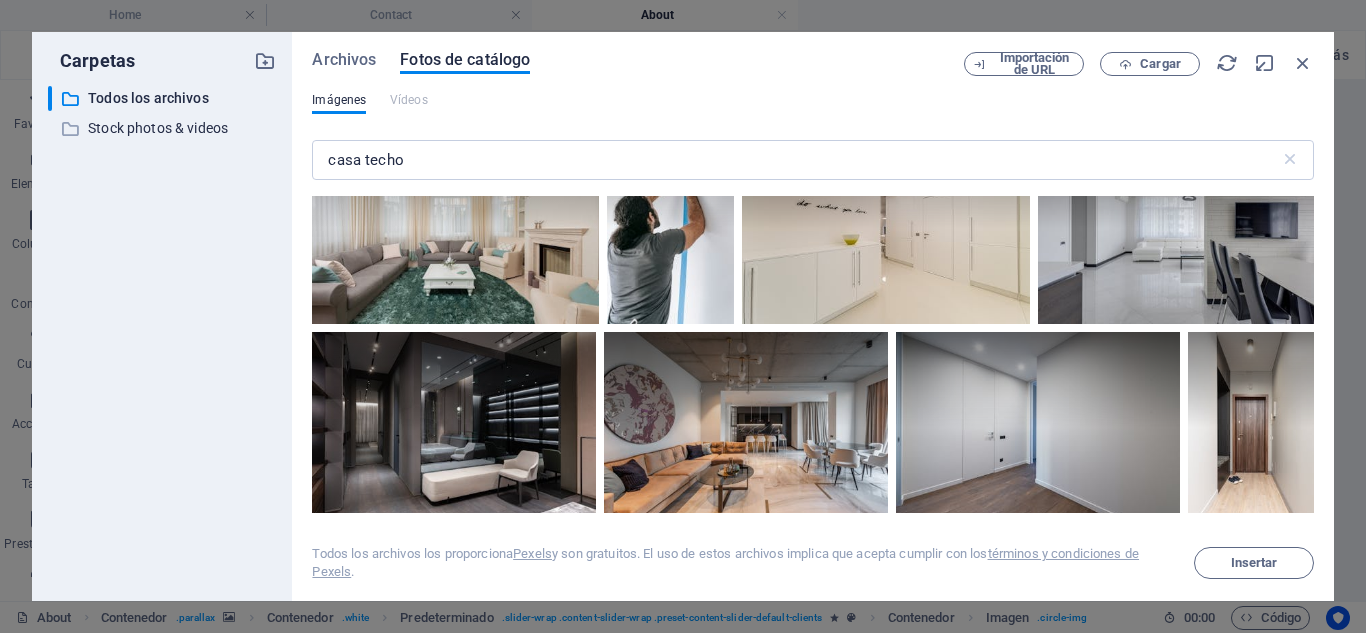 click on ""La calidad del trabajo, la atención al detalle y el diseño personalizado han superado mis expectativas. Con un techo de calidad y estéticamente agradable, mi hogar ahora refleja mi estilo y me proporciona seguridad que es lo que buscaba. ¡La mejor inversión que he realizado! Laura Poe" at bounding box center (1076, 10133) 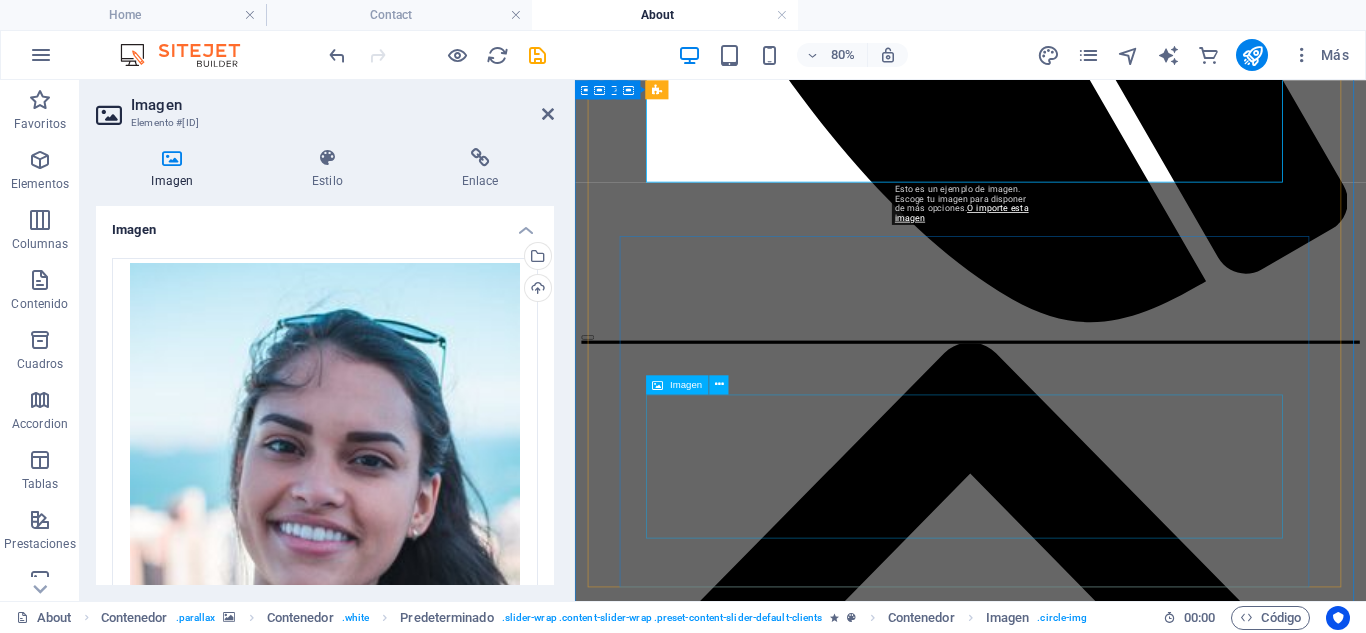 scroll, scrollTop: 3558, scrollLeft: 0, axis: vertical 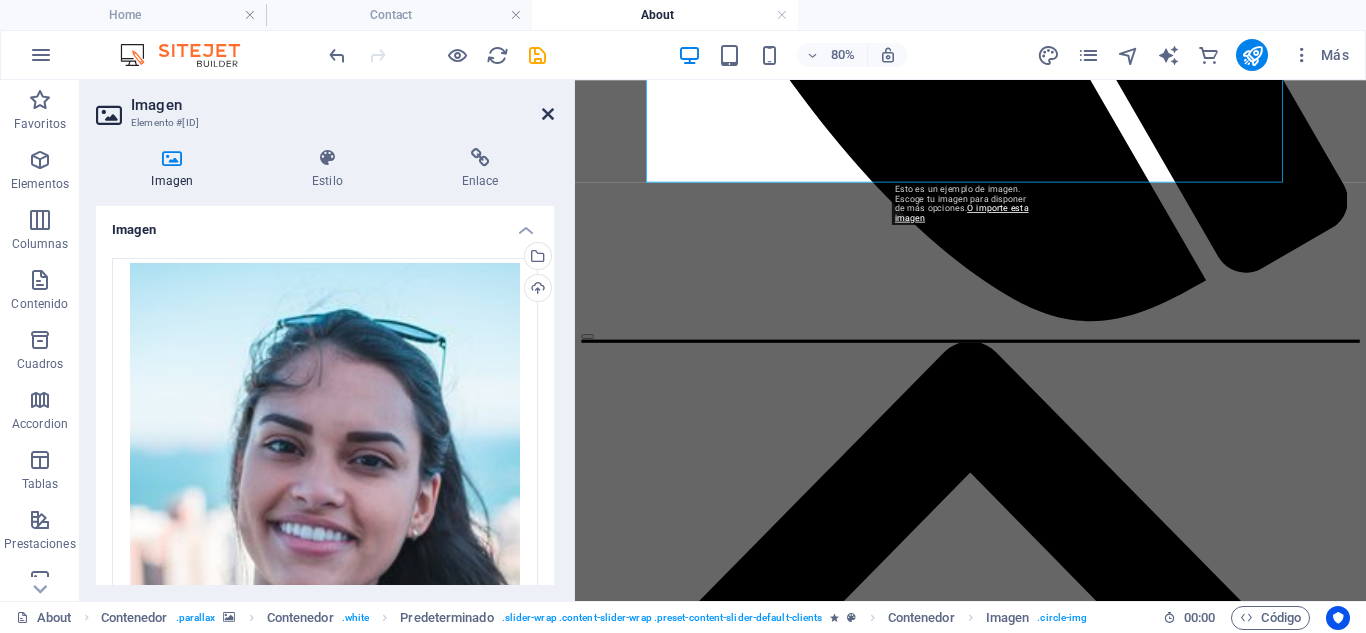 click at bounding box center [548, 114] 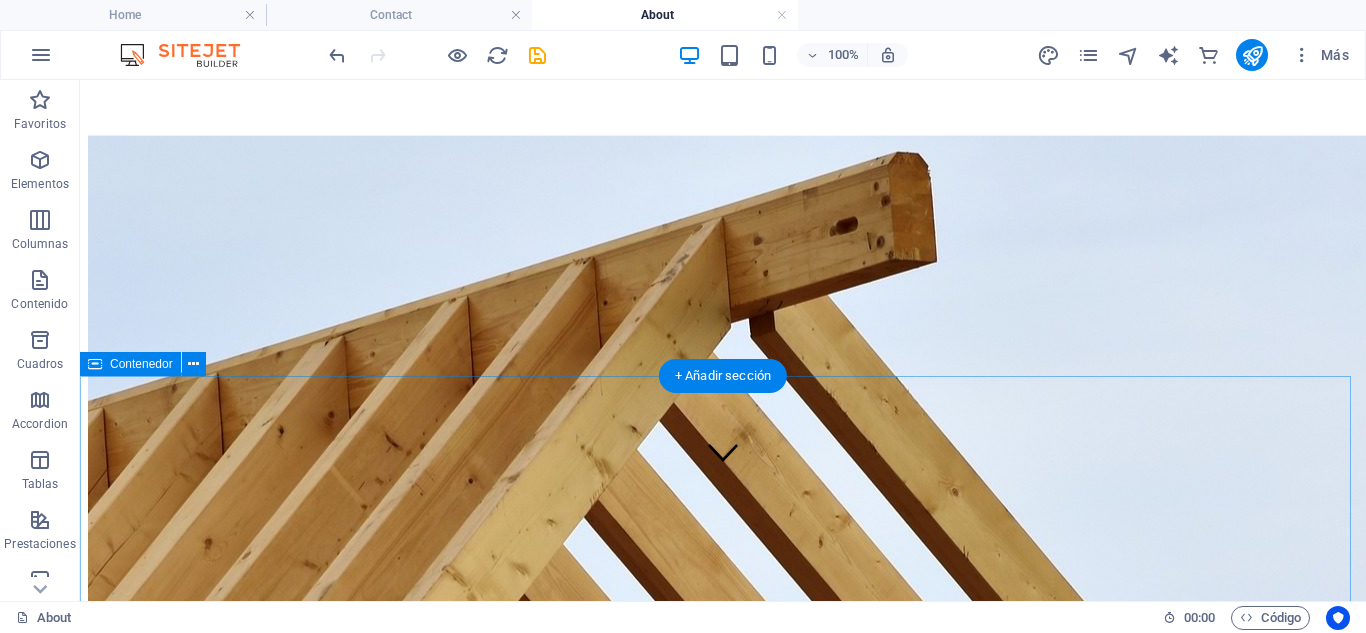 scroll, scrollTop: 360, scrollLeft: 0, axis: vertical 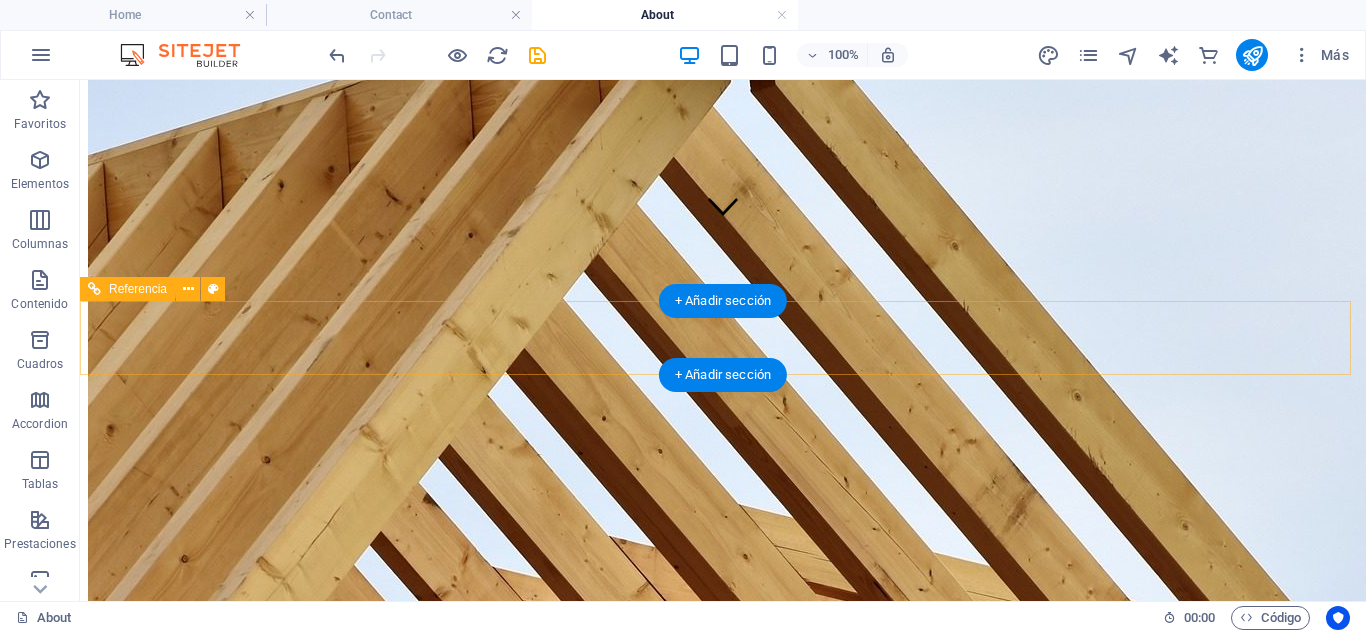 click on "Get a quote" at bounding box center [723, 853] 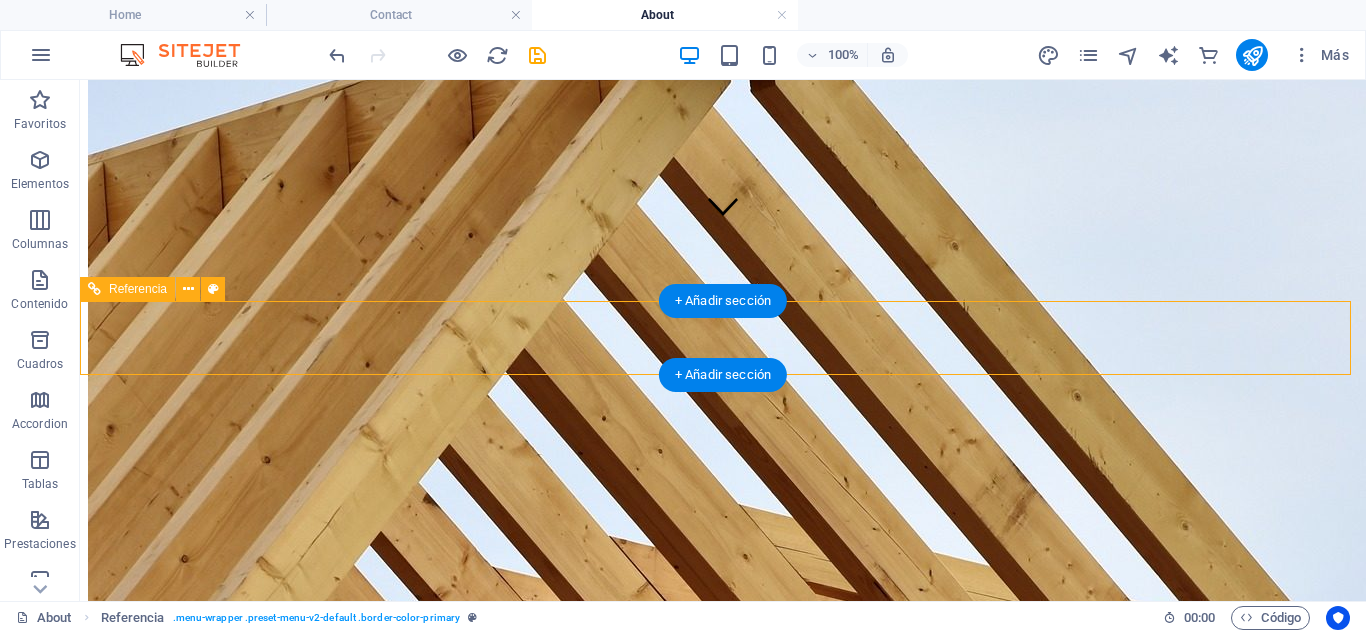 click on "Get a quote" at bounding box center [723, 853] 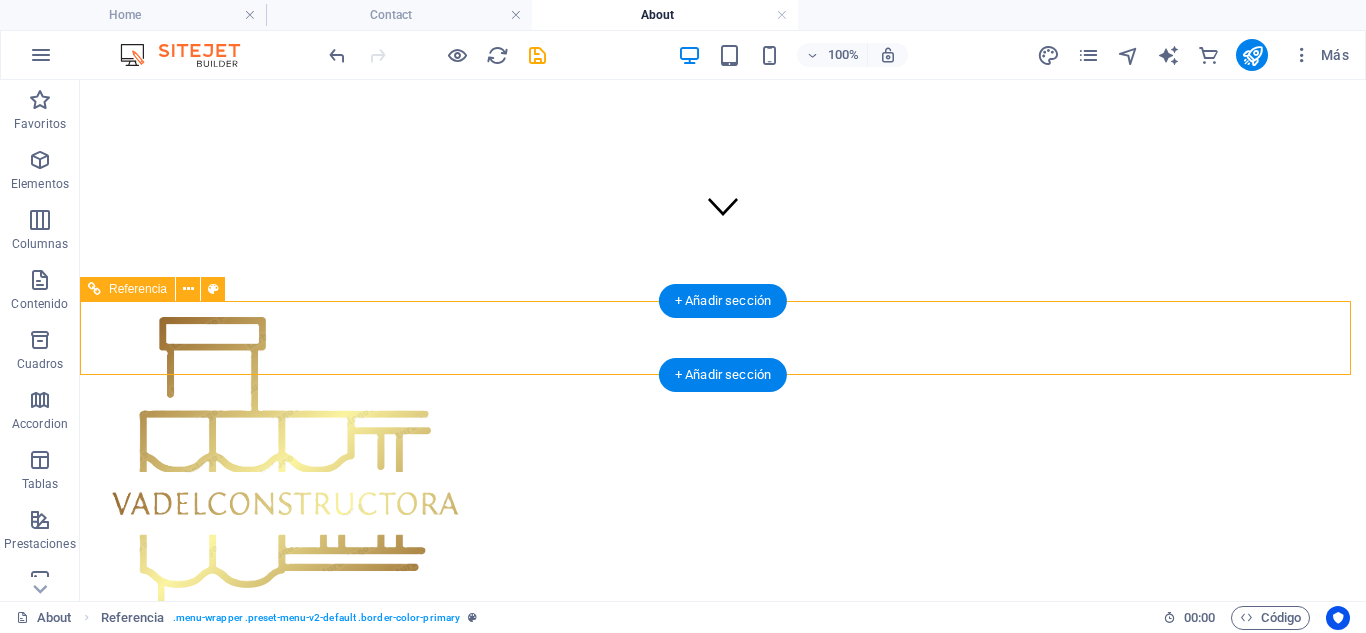 click on "Get a quote" at bounding box center (723, 853) 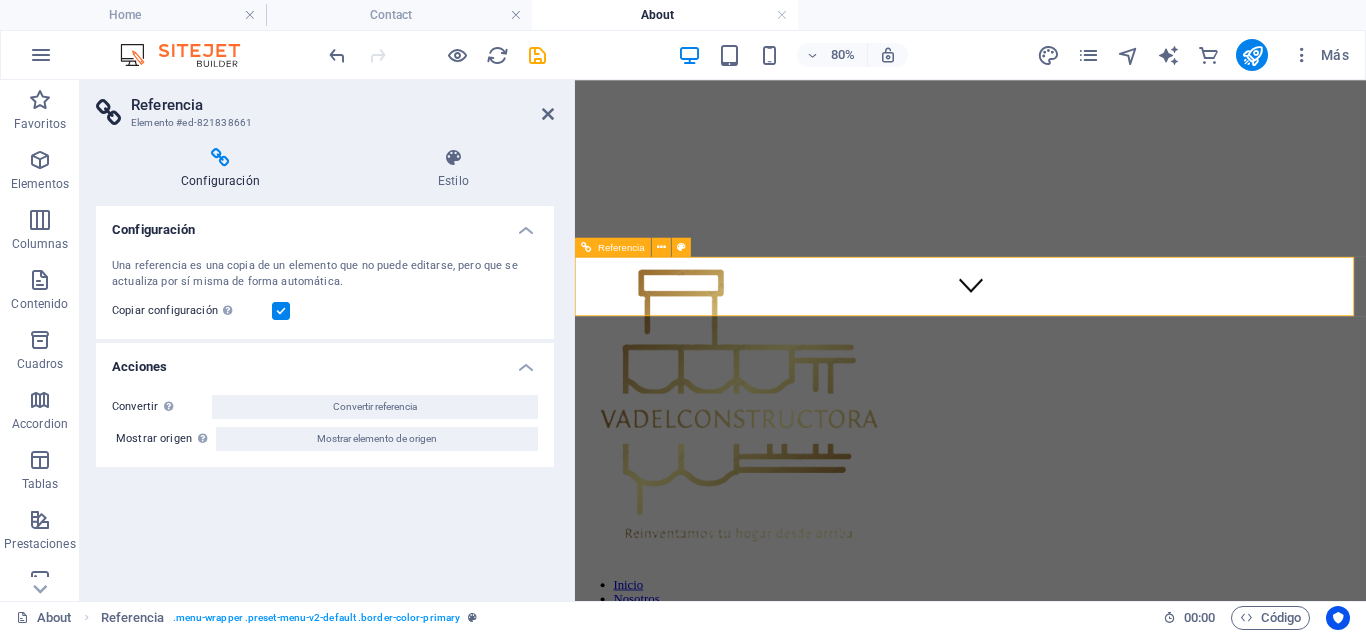 click on "Get a quote" at bounding box center [1069, 853] 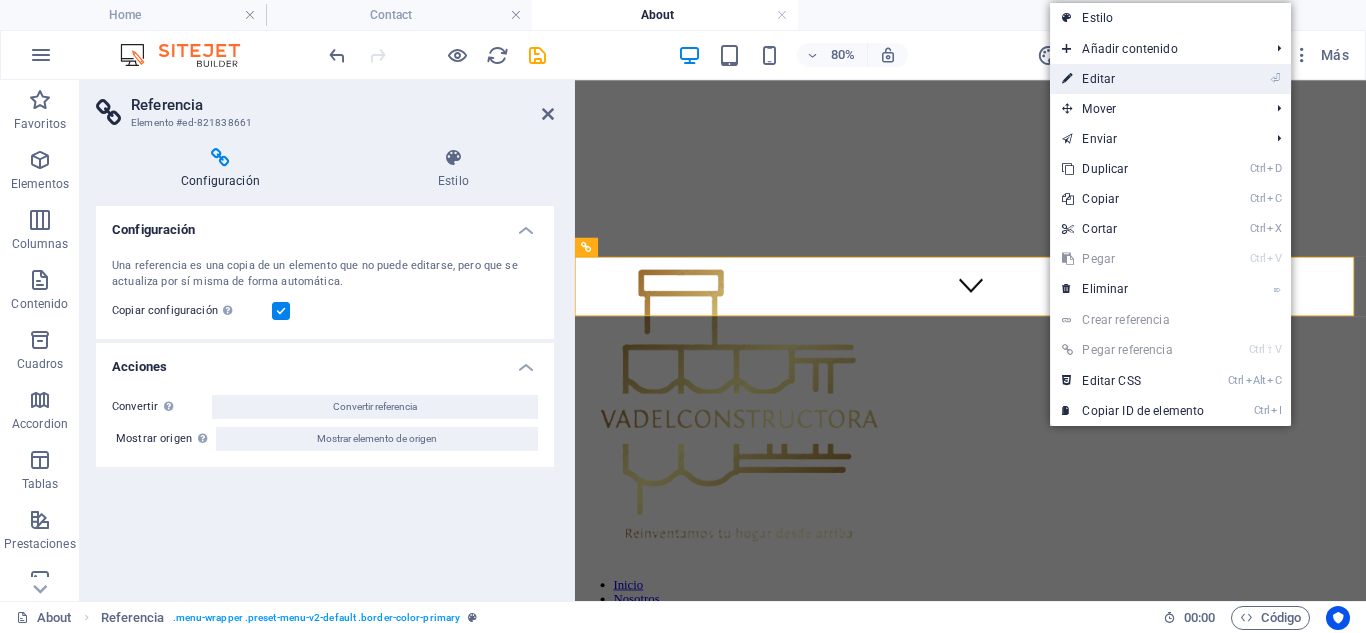 click on "⏎  Editar" at bounding box center [1133, 79] 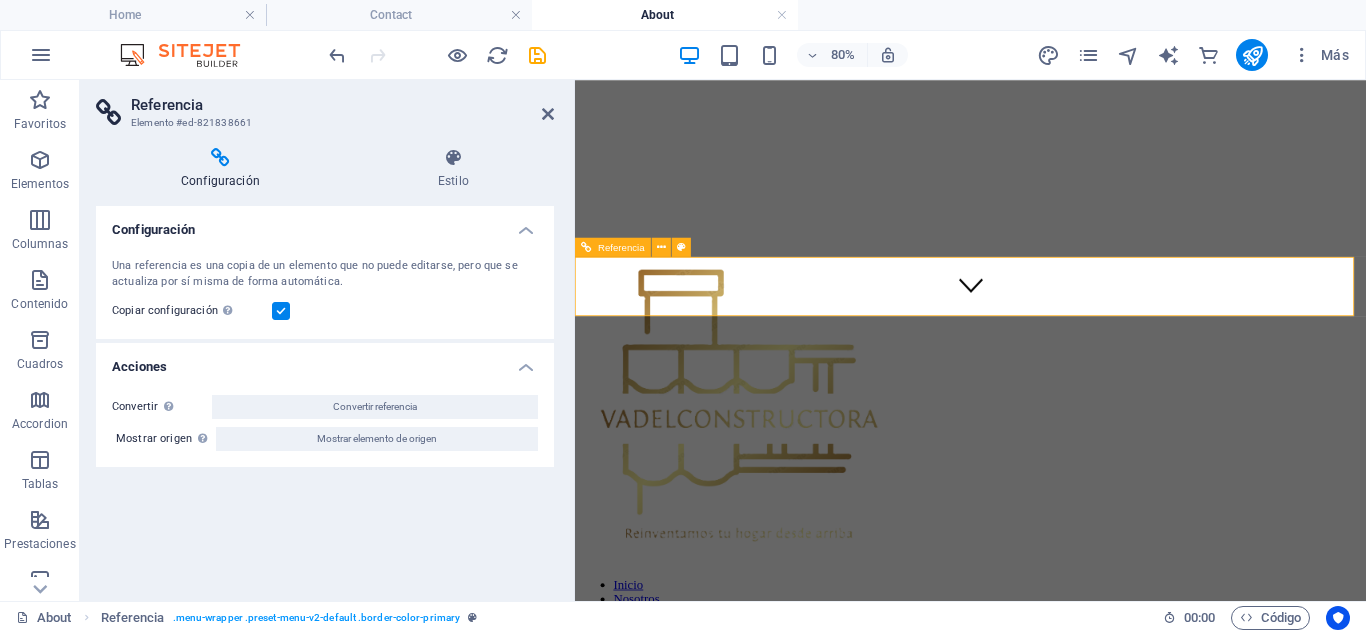 click on "Get a quote" at bounding box center (1069, 853) 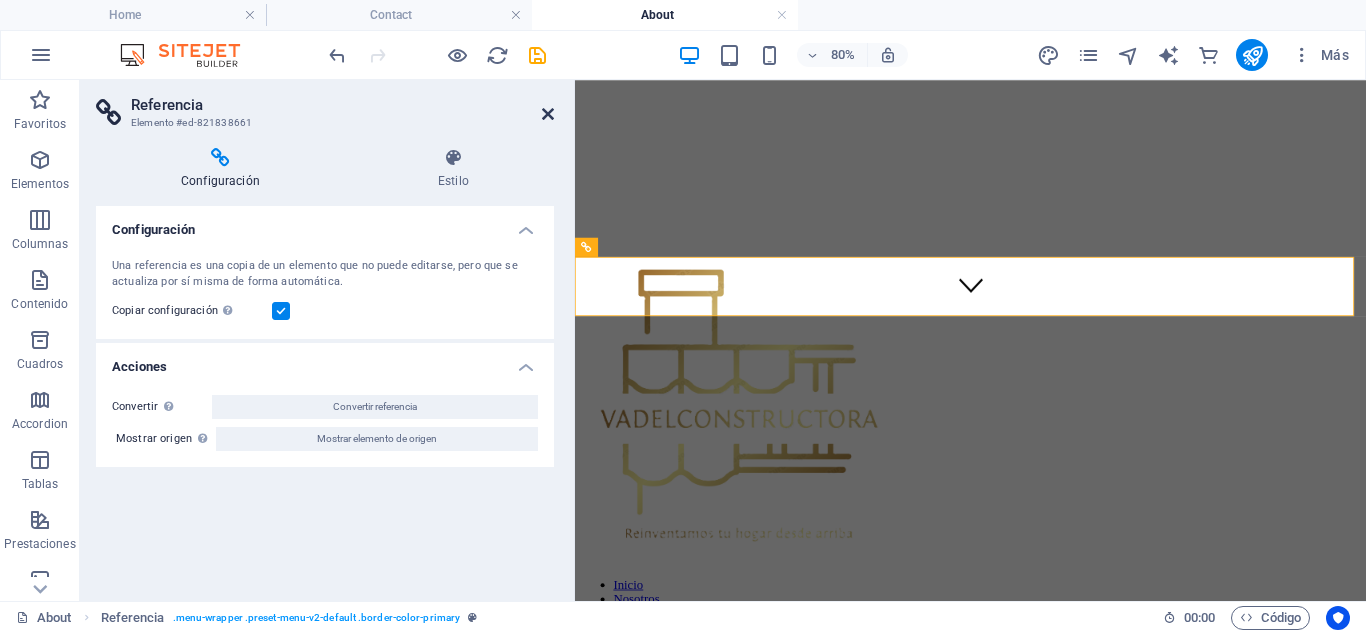 click at bounding box center (548, 114) 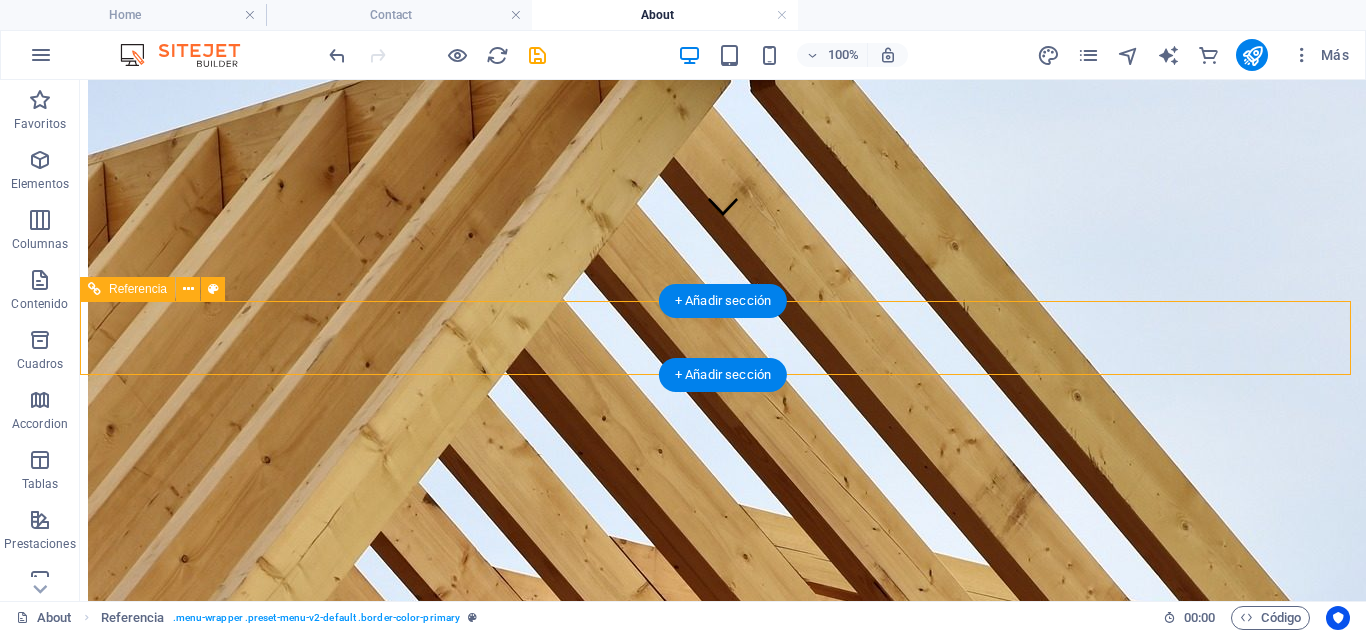 click on "Inicio Nosotros Servicios Proyectos Detalle de Proyectos Precios Contacto" at bounding box center (723, 765) 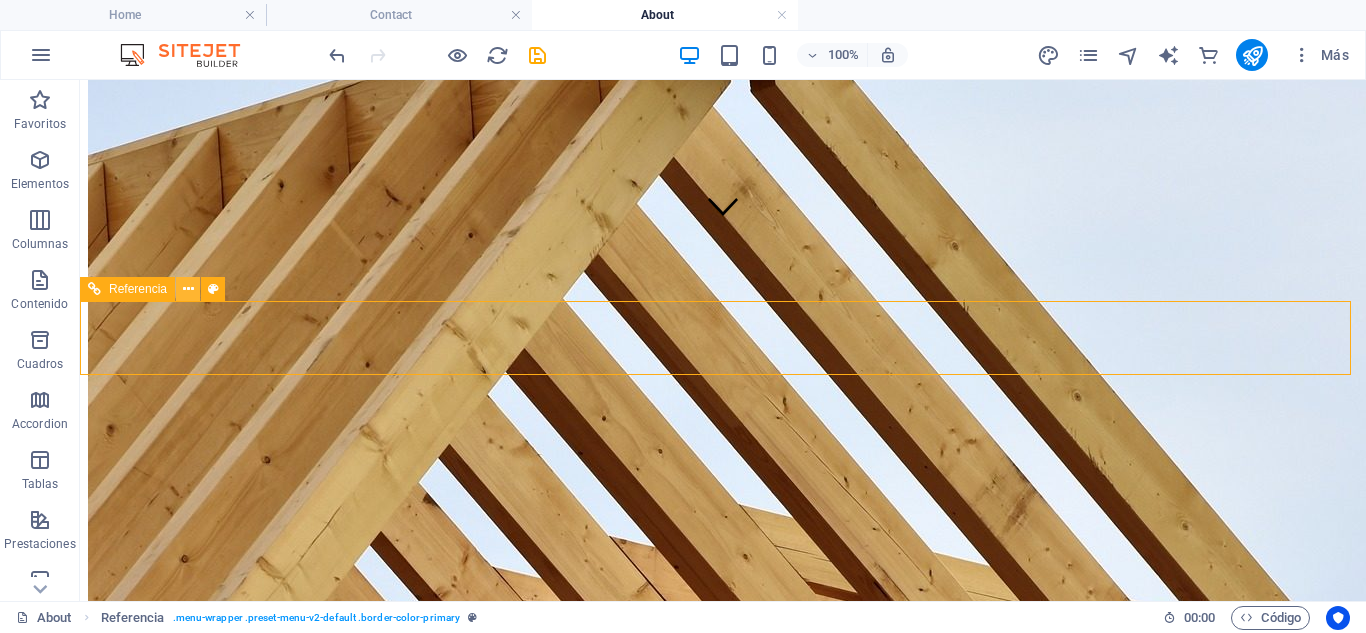 click at bounding box center (188, 289) 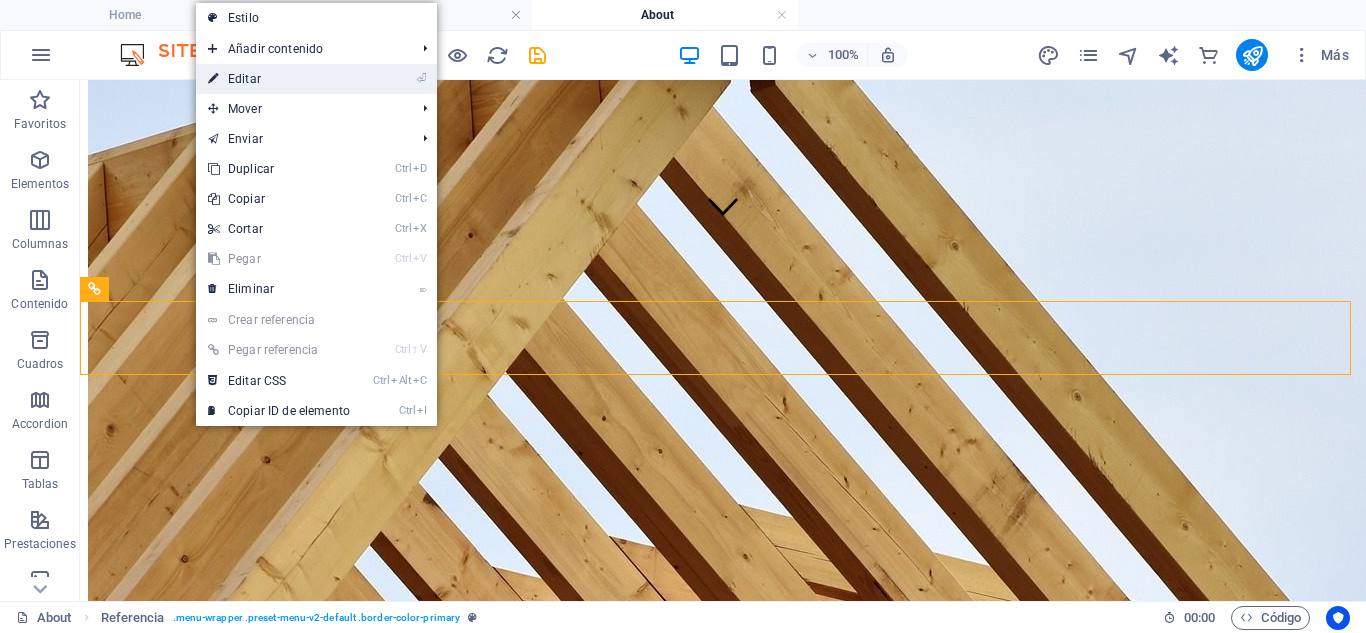 click on "⏎  Editar" at bounding box center (279, 79) 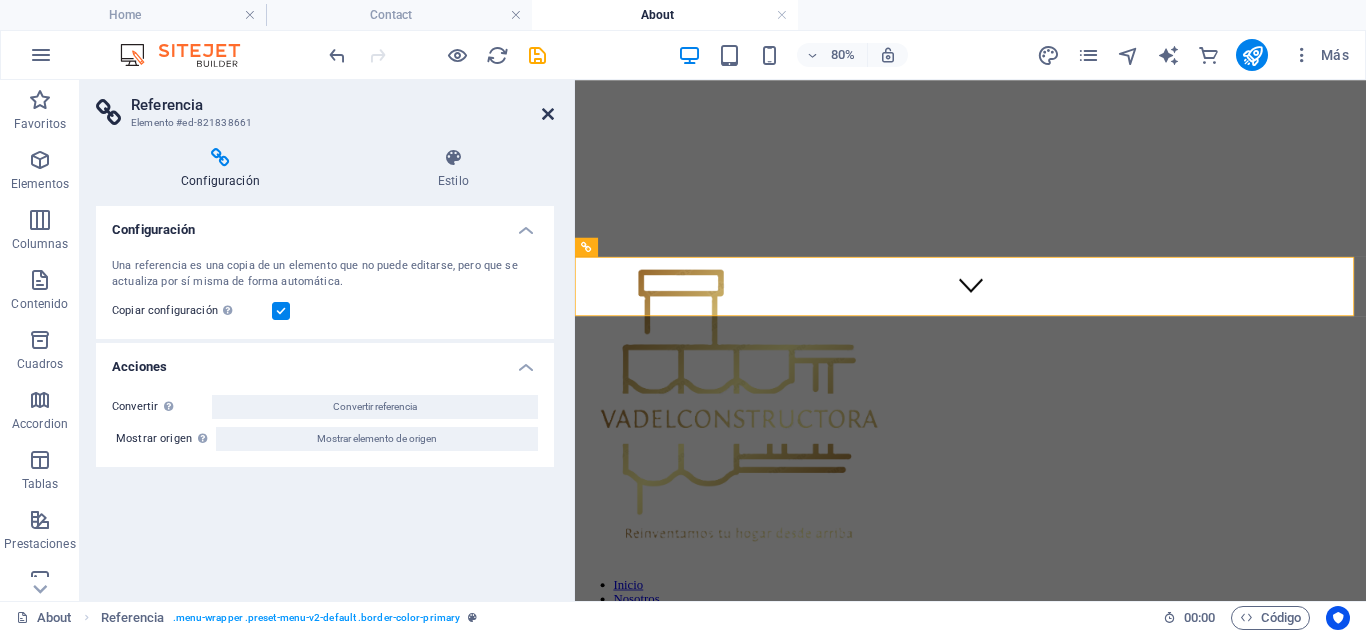 click at bounding box center [548, 114] 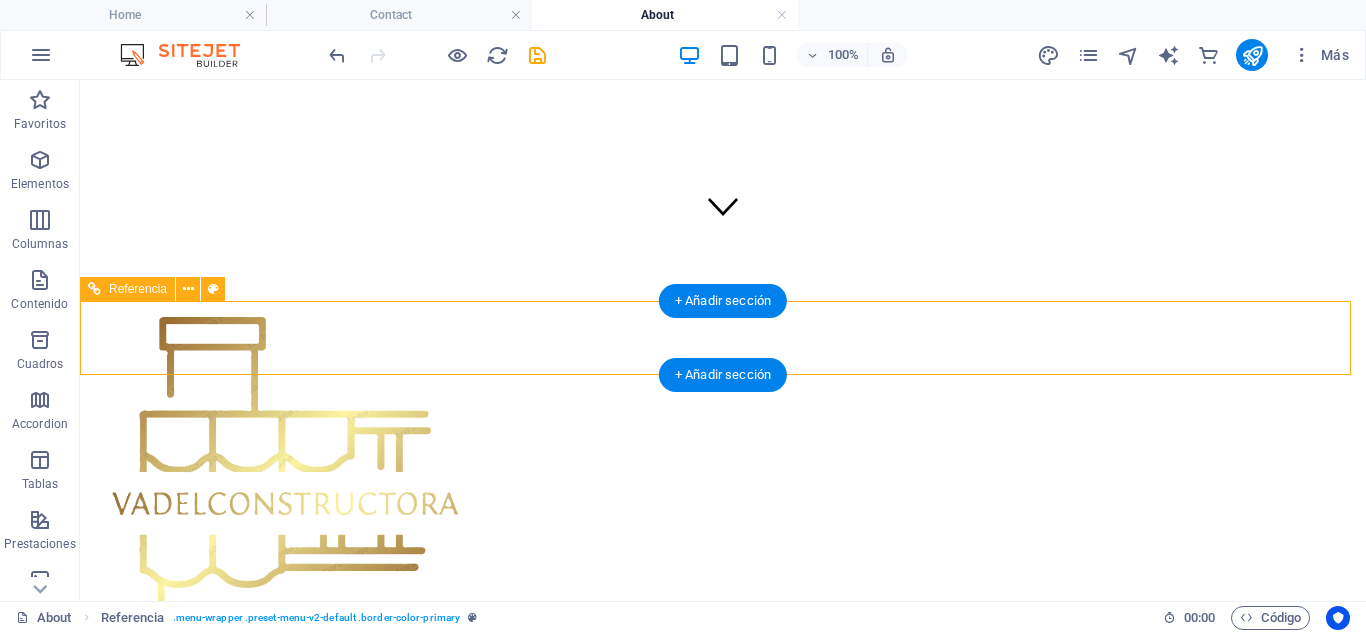 click on "Get a quote" at bounding box center (723, 853) 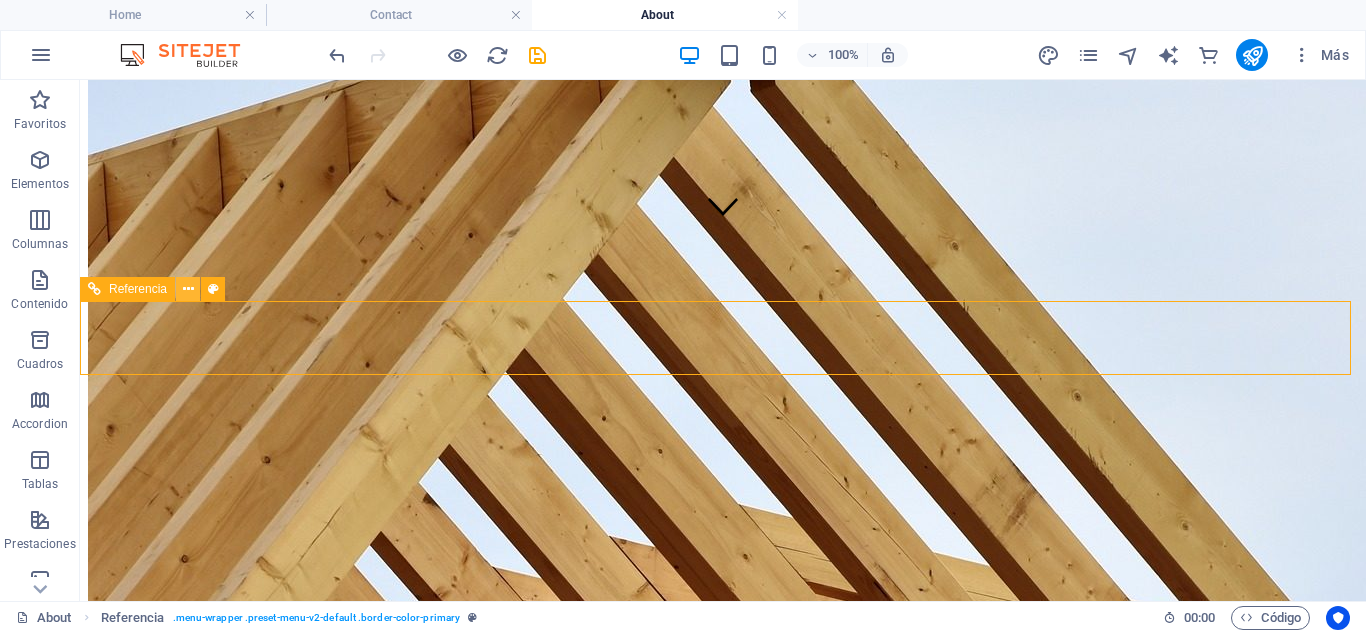 click at bounding box center [188, 289] 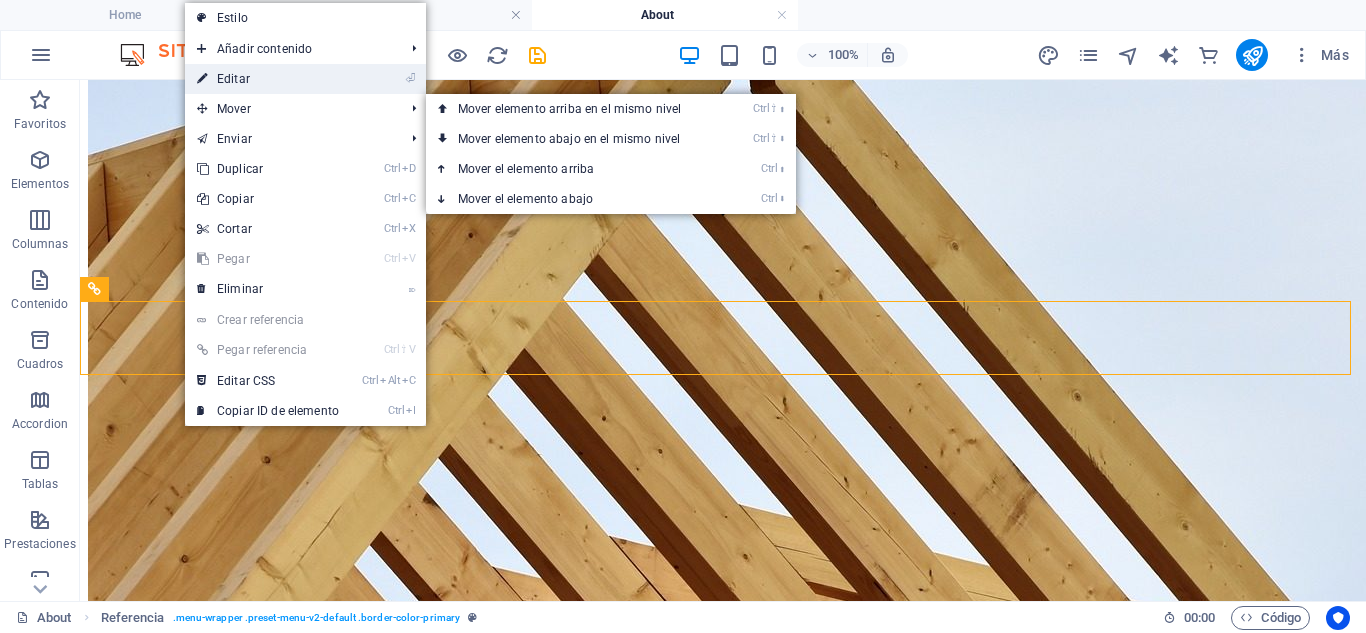click on "⏎  Editar" at bounding box center (268, 79) 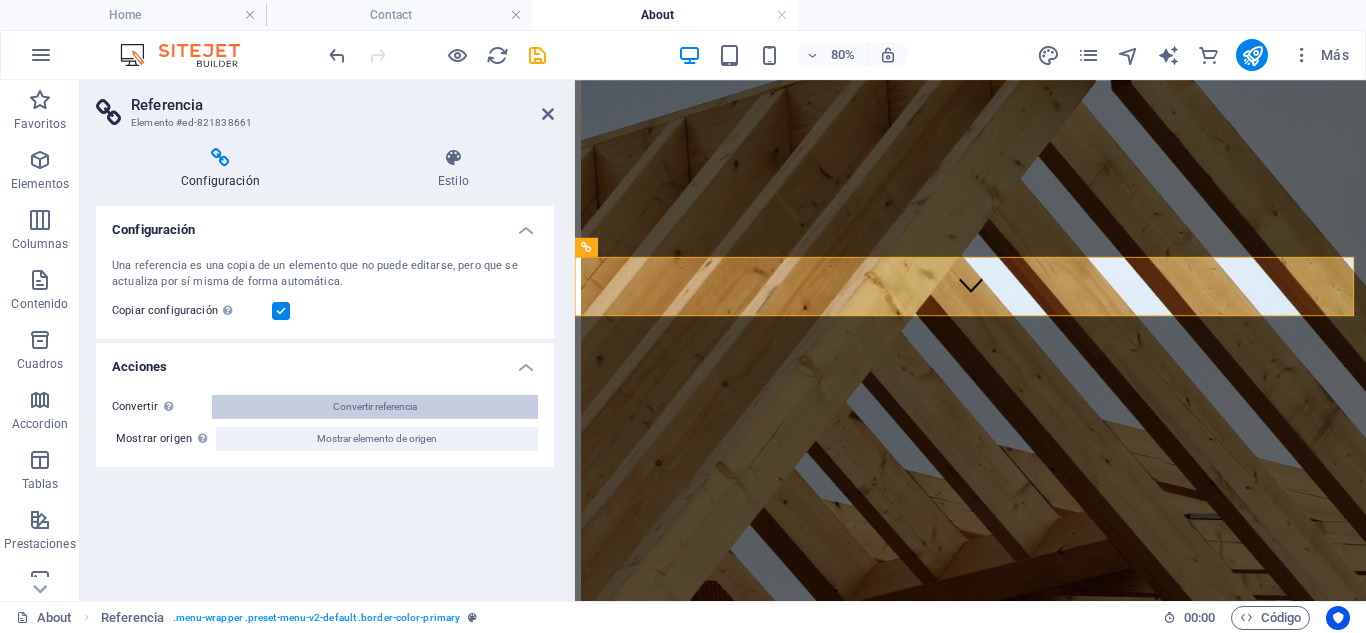 click on "Convertir referencia" at bounding box center (375, 407) 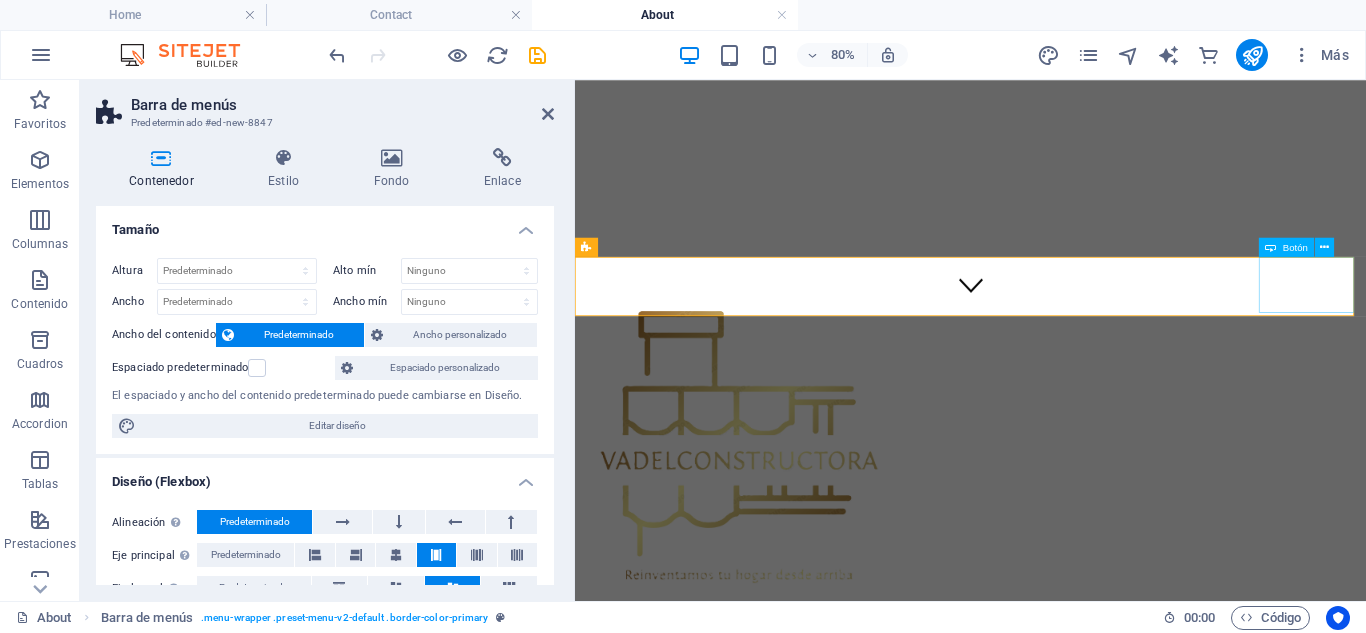 click on "Get a quote" at bounding box center [1069, 905] 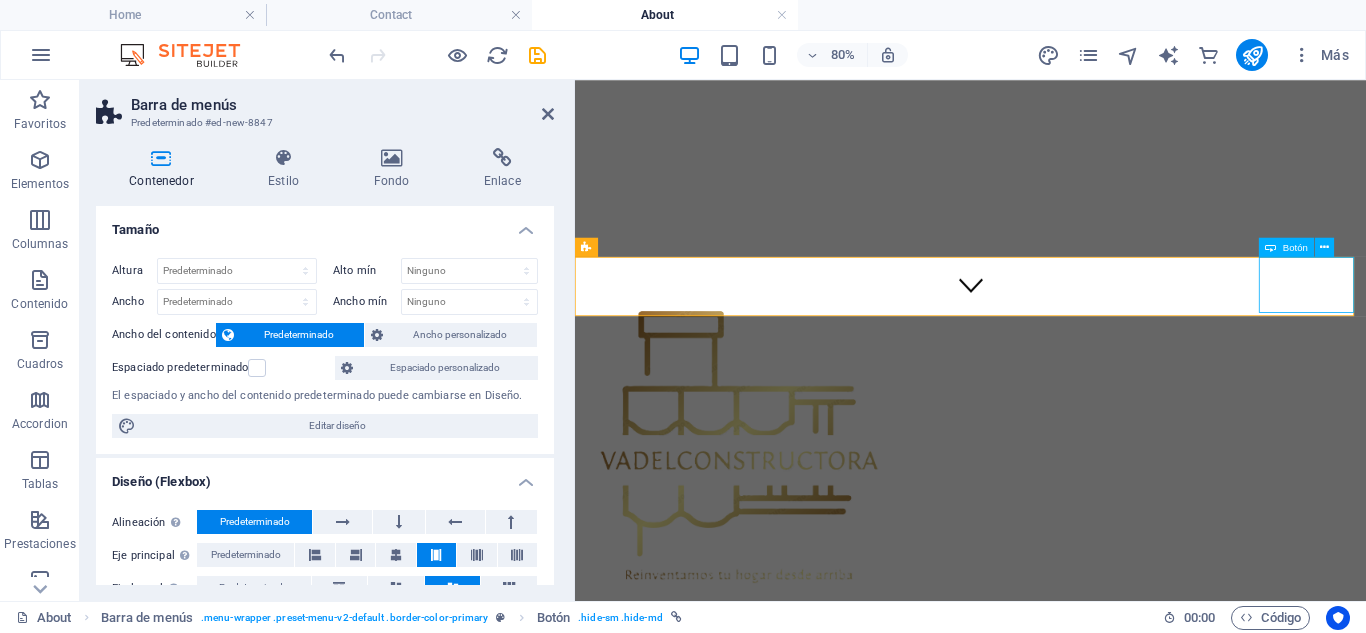 click on "Get a quote" at bounding box center (1069, 905) 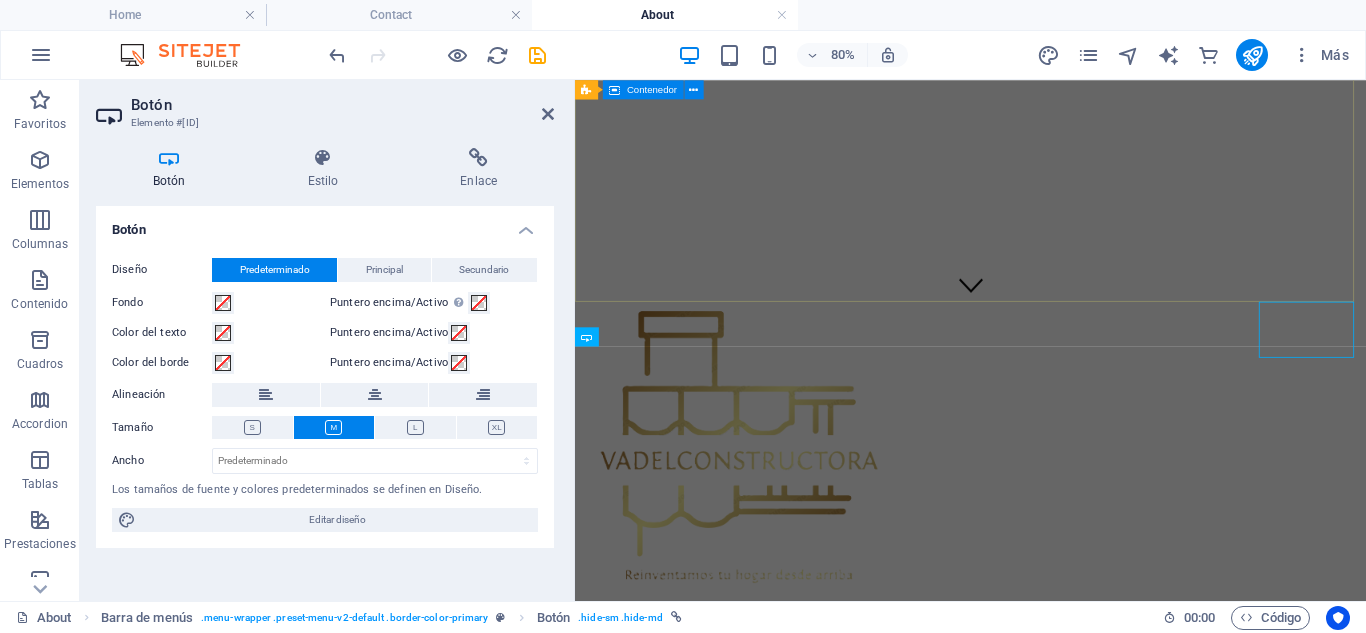 scroll, scrollTop: 304, scrollLeft: 0, axis: vertical 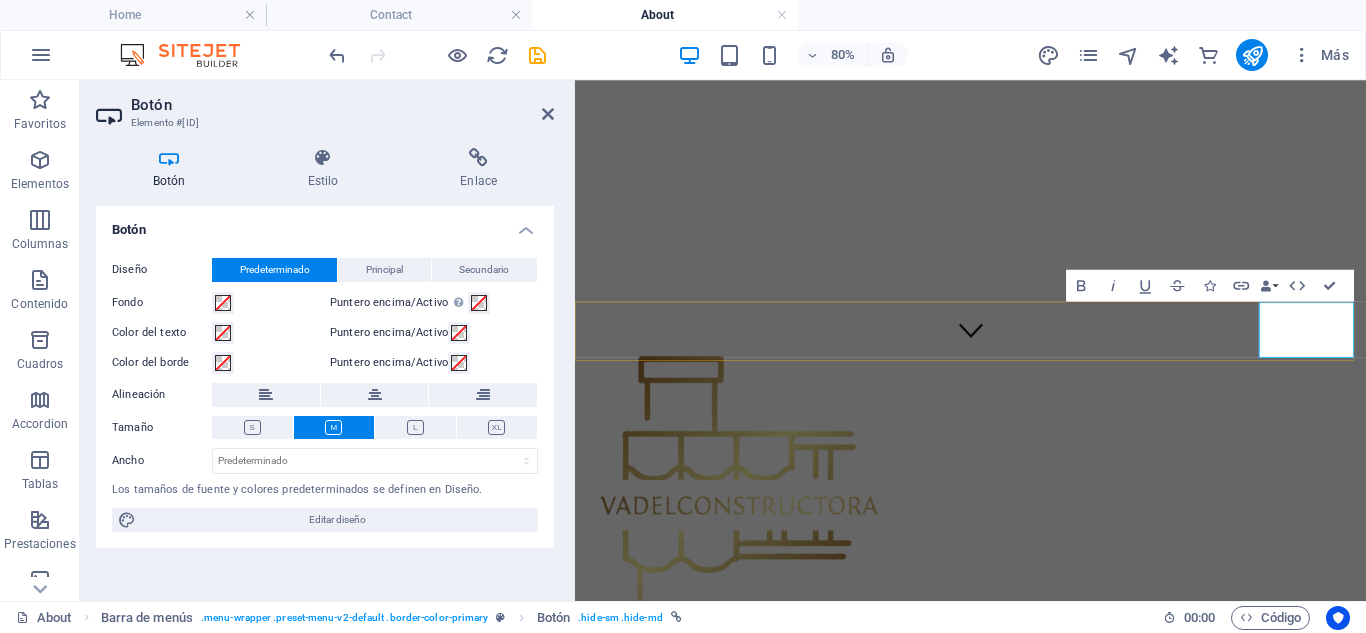 type 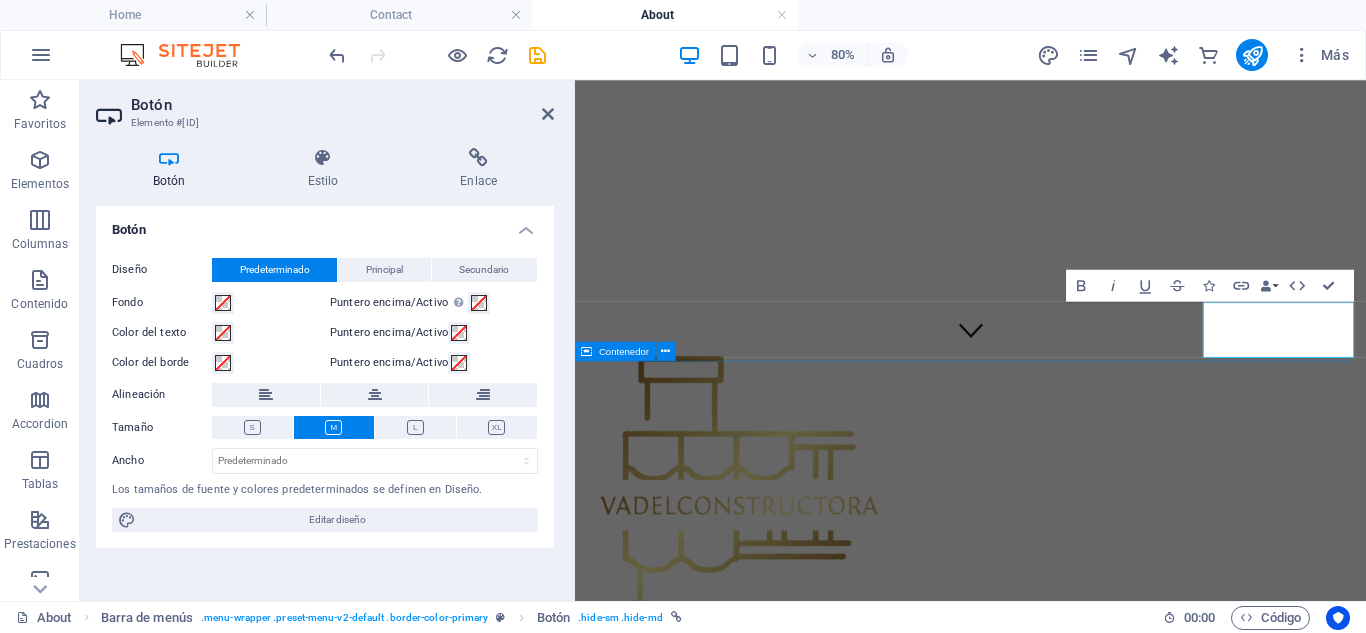 click on "NOSOTROS Somos un equipo de profesionales Nuestro equipo profesional destaca por su compromiso y excelencia en cada proyecto. Contamos con un enfoque innovador y una sólida colaboración, lo que permite alcanzar resultados excepcionales. Nuestra experiencia y dedicación aseguran un servicio de alta calidad, adaptándose a las necesidades de los clientes. Acerca de Nuestro equipo se compone de profesionales altamente capacitados y apasionados por su trabajo. Cada miembro aporta su experiencia y conocimientos en diferentes áreas, asegurando así un enfoque integral y especializado para atender las necesidades de nuestros clientes. Nos destacamos por crear un ambiente de colaboración donde las ideas fluyen y se transforman en soluciones efectivas. En resumen, somos un equipo comprometido con la satisfacción del cliente, dispuesto a escuchar y proponer soluciones a medida, siempre con un enfoque profesional y humano. Su éxito es nuestra misión, y trabajamos cada día para hacerlo posible. Historia Misión" at bounding box center [1069, 4583] 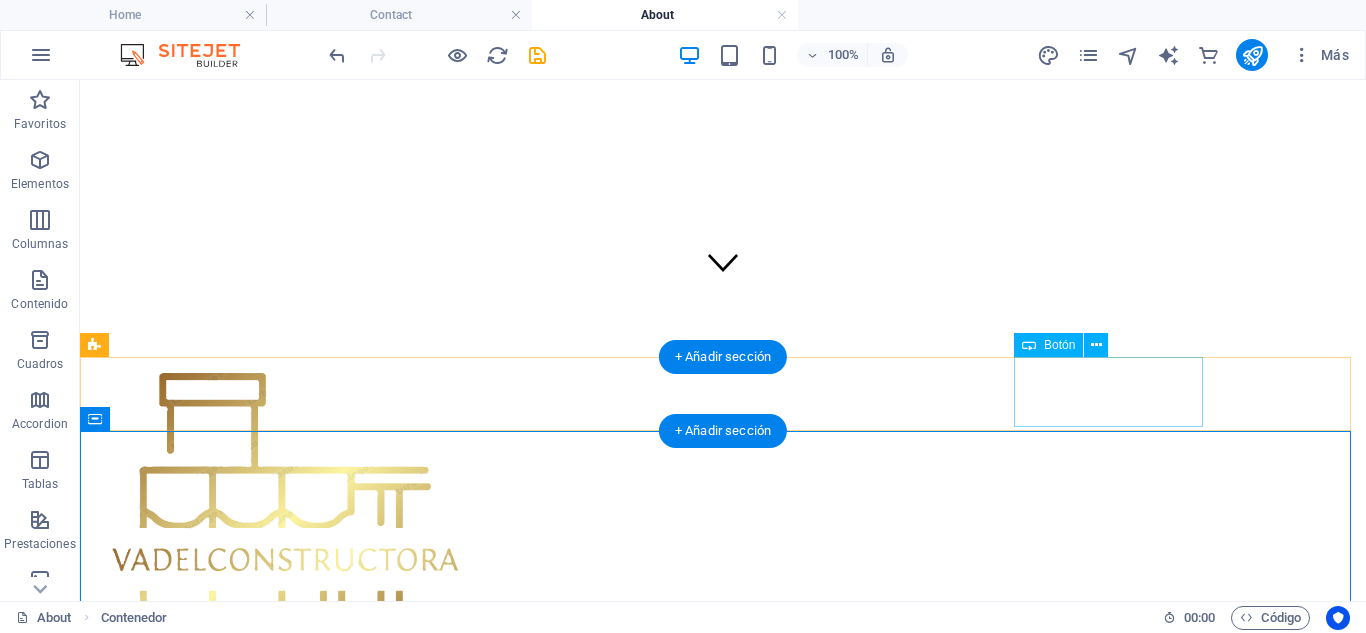 click on "cotiza con noostros" at bounding box center (723, 909) 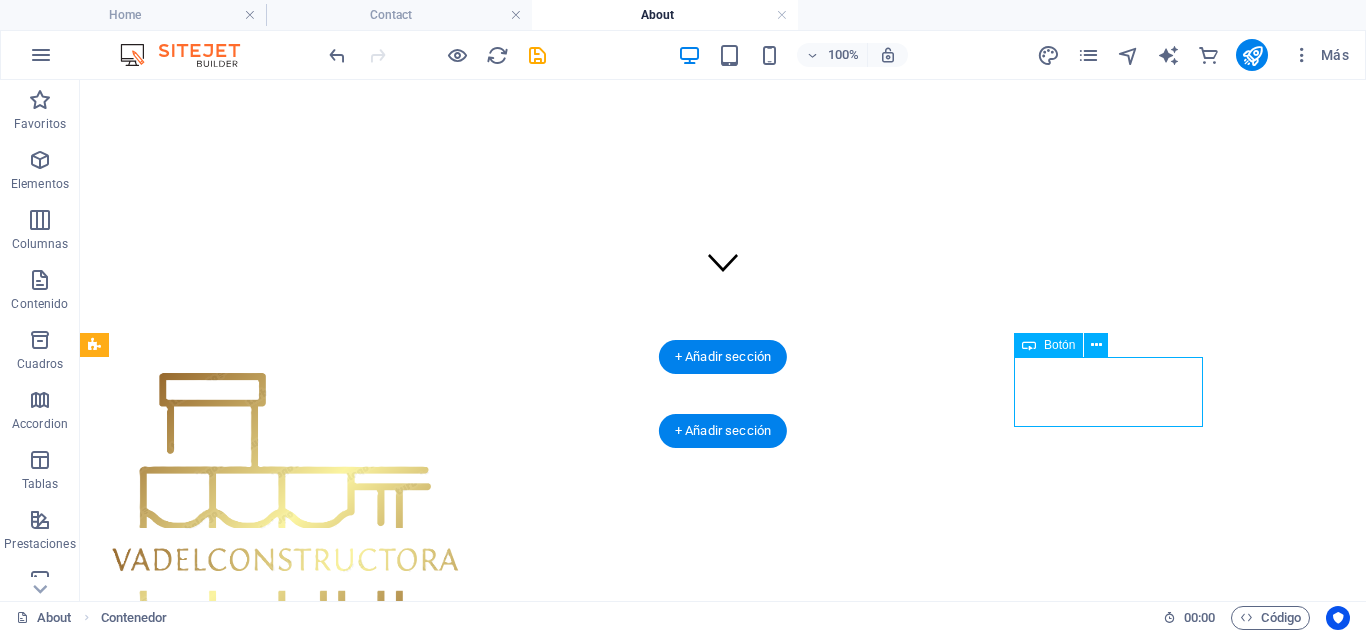 click on "cotiza con noostros" at bounding box center (723, 909) 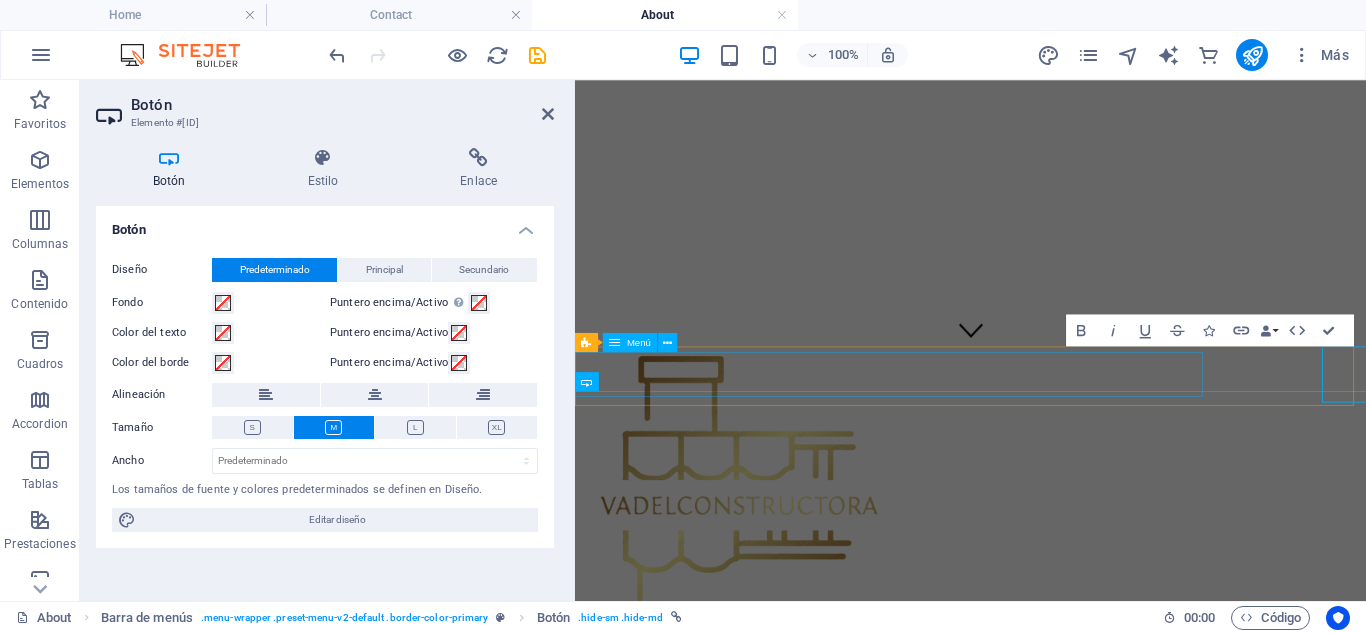 scroll, scrollTop: 248, scrollLeft: 0, axis: vertical 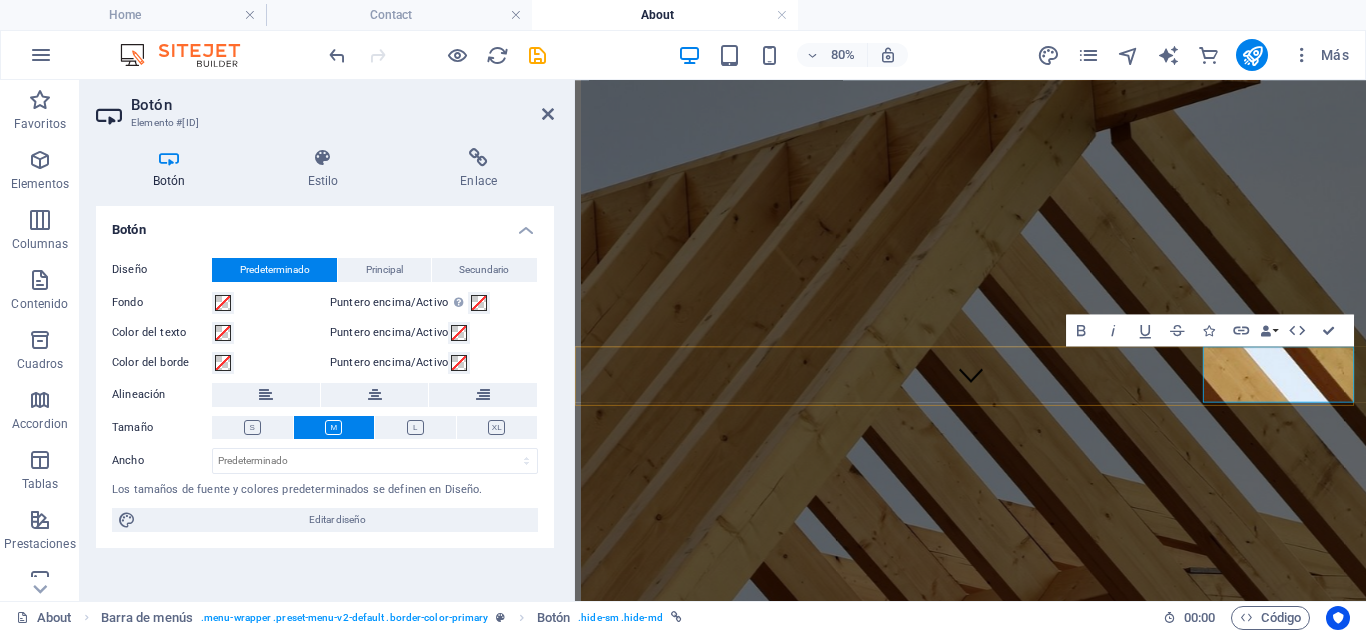 click on "cotiza con noostros" at bounding box center [645, 1016] 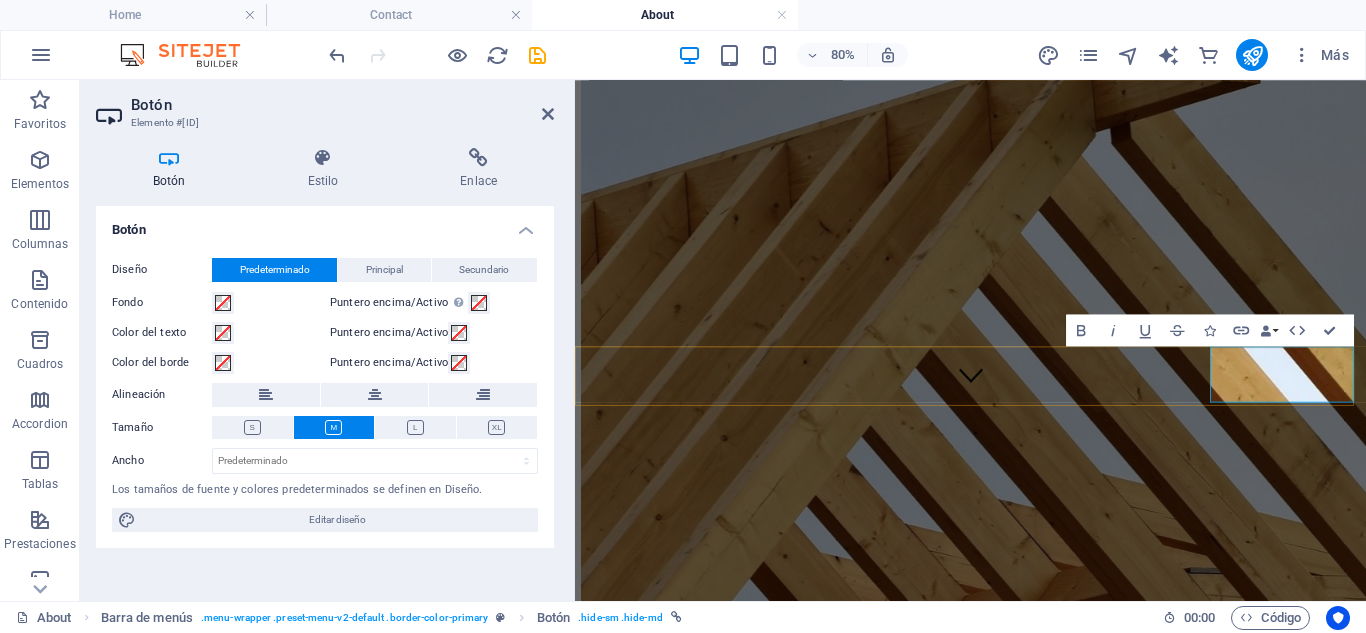 type 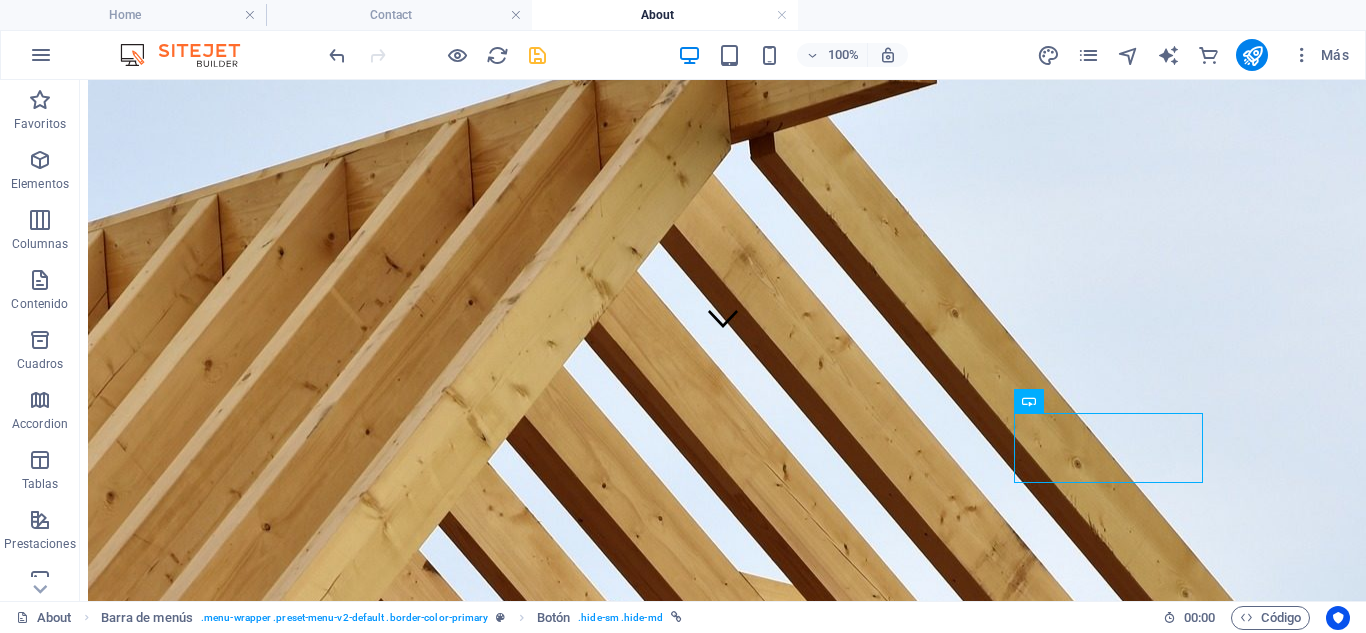 click at bounding box center [537, 55] 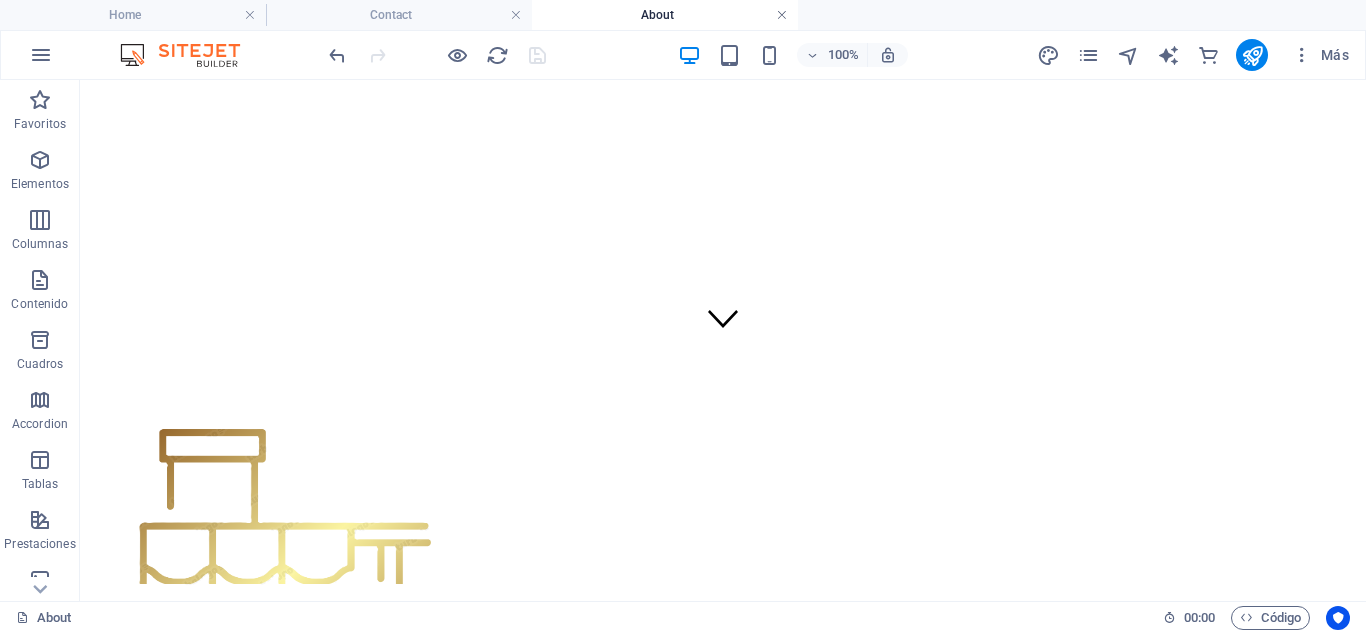 click at bounding box center [782, 15] 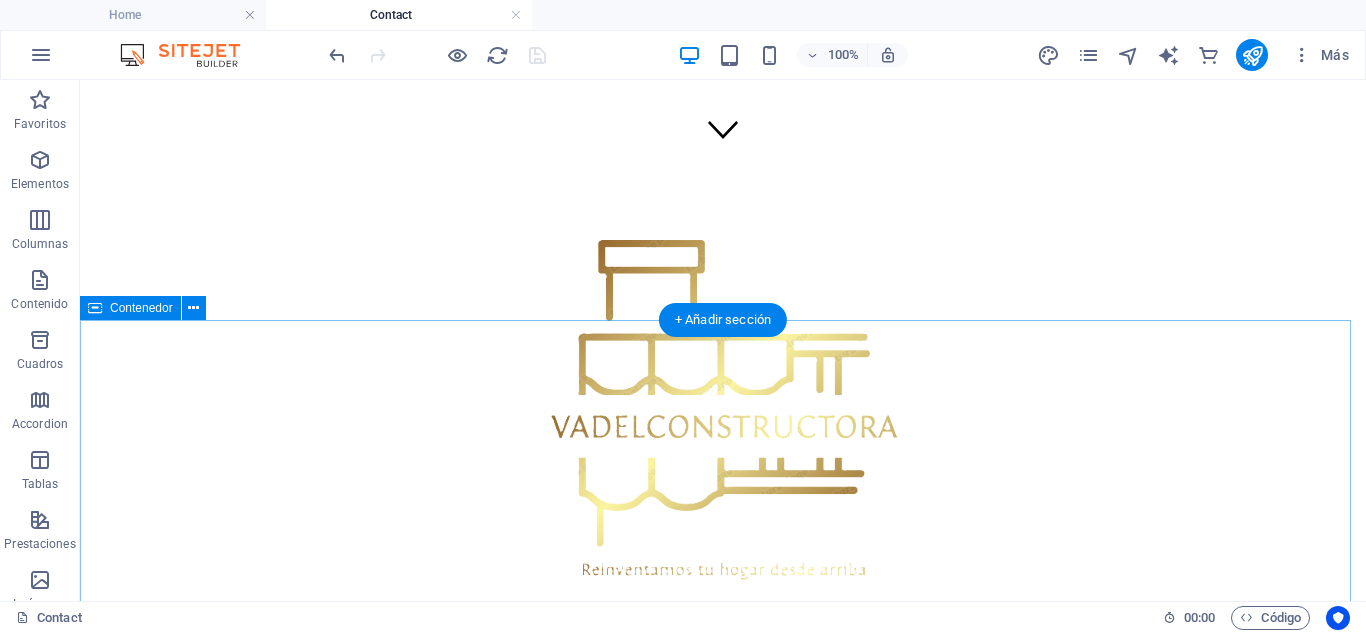 scroll, scrollTop: 169, scrollLeft: 0, axis: vertical 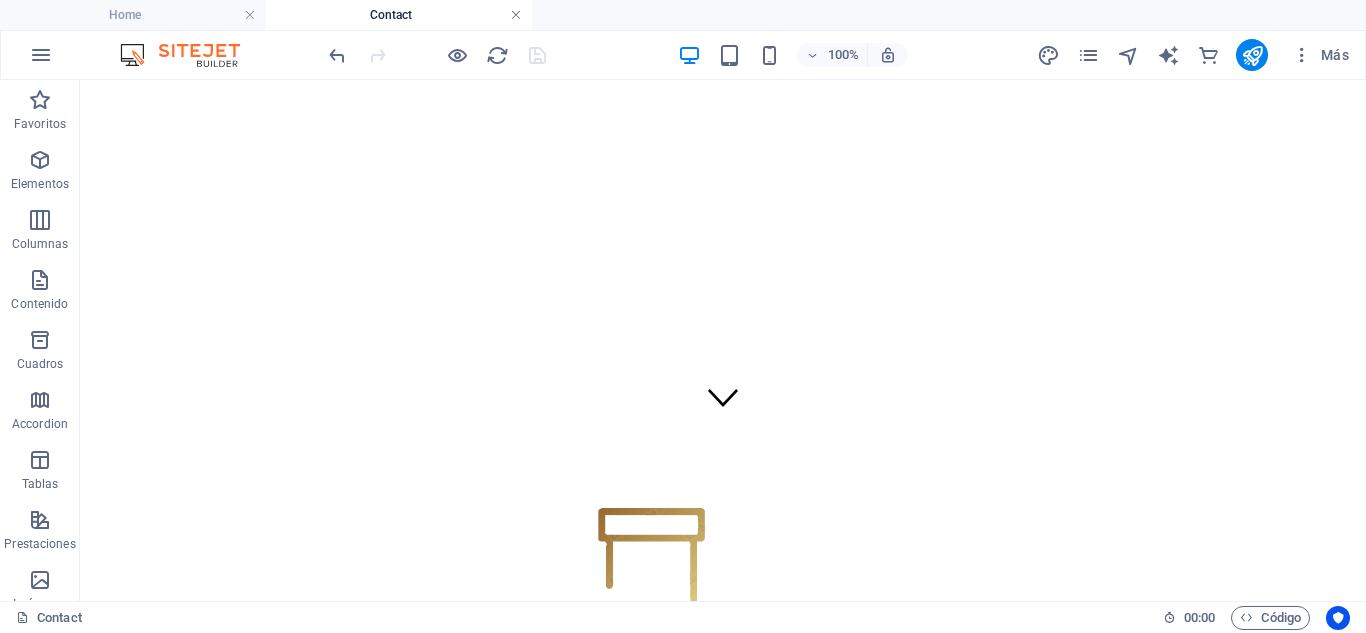 click at bounding box center (516, 15) 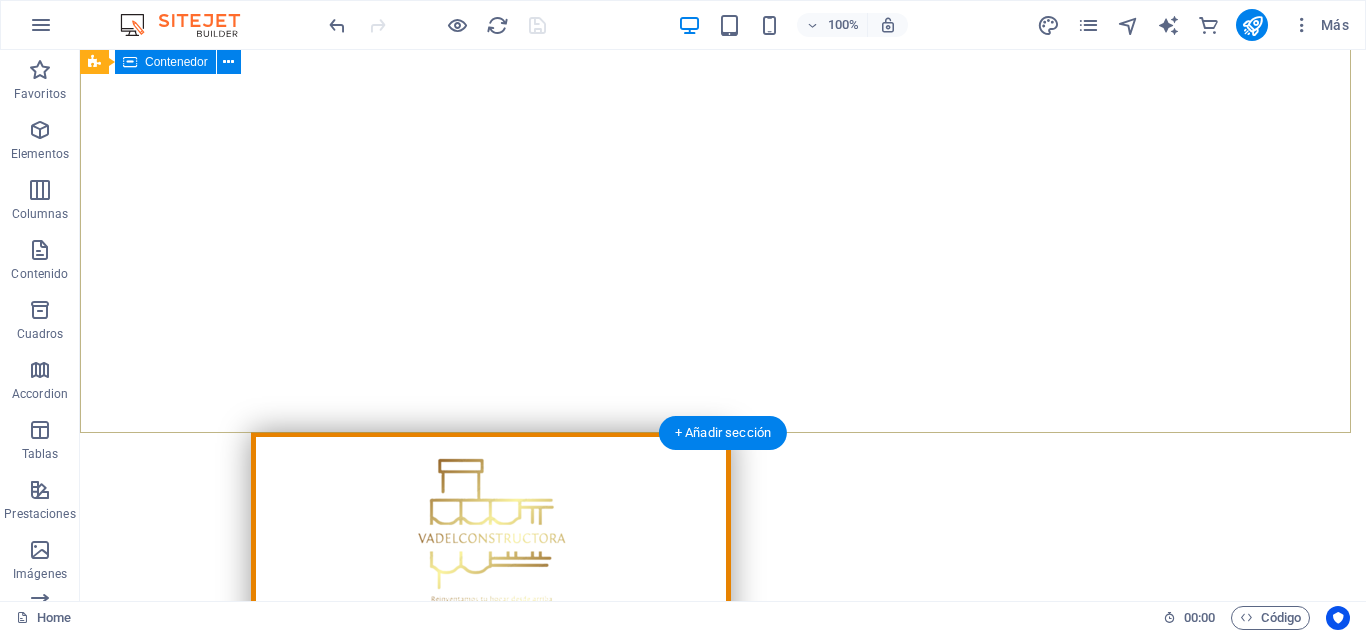 scroll, scrollTop: 347, scrollLeft: 0, axis: vertical 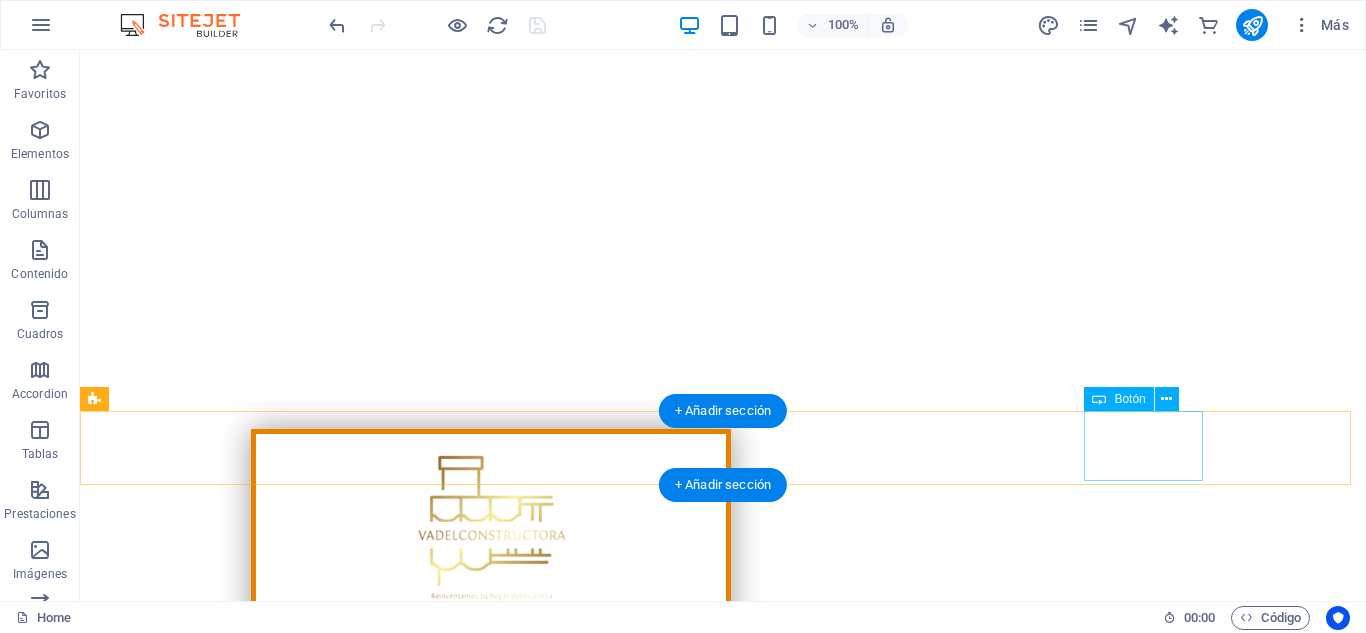 click on "Get a quote" at bounding box center [723, 1148] 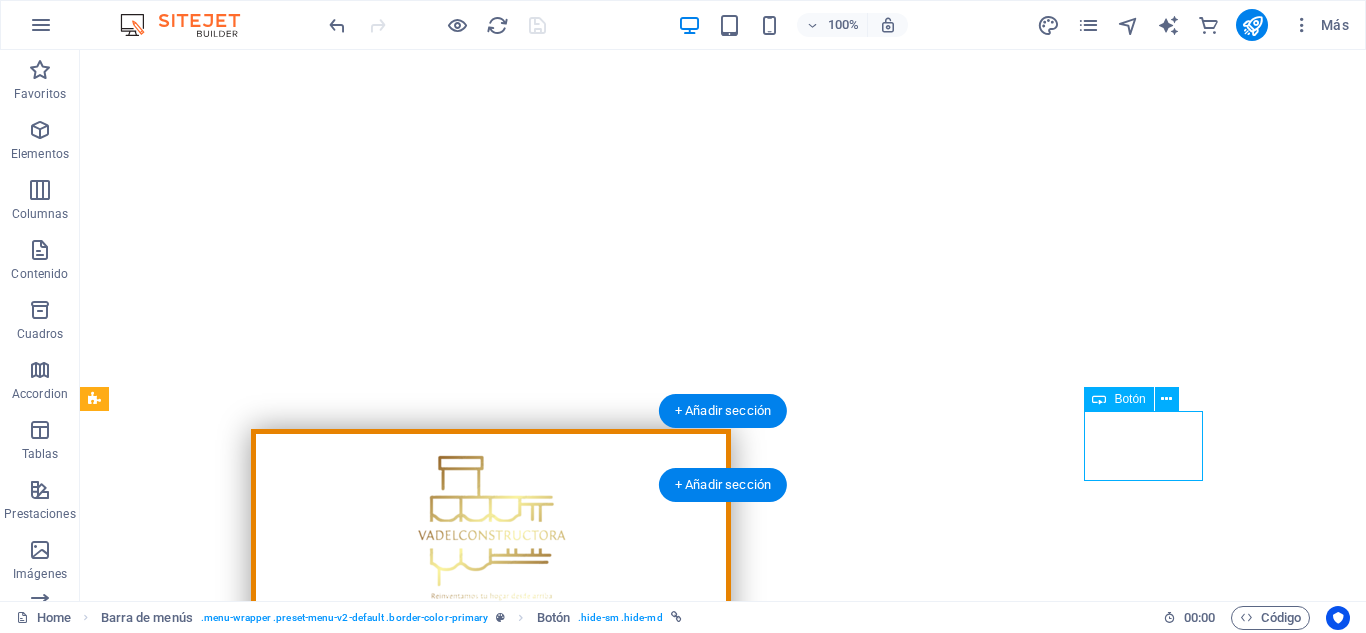 click on "Get a quote" at bounding box center (723, 1148) 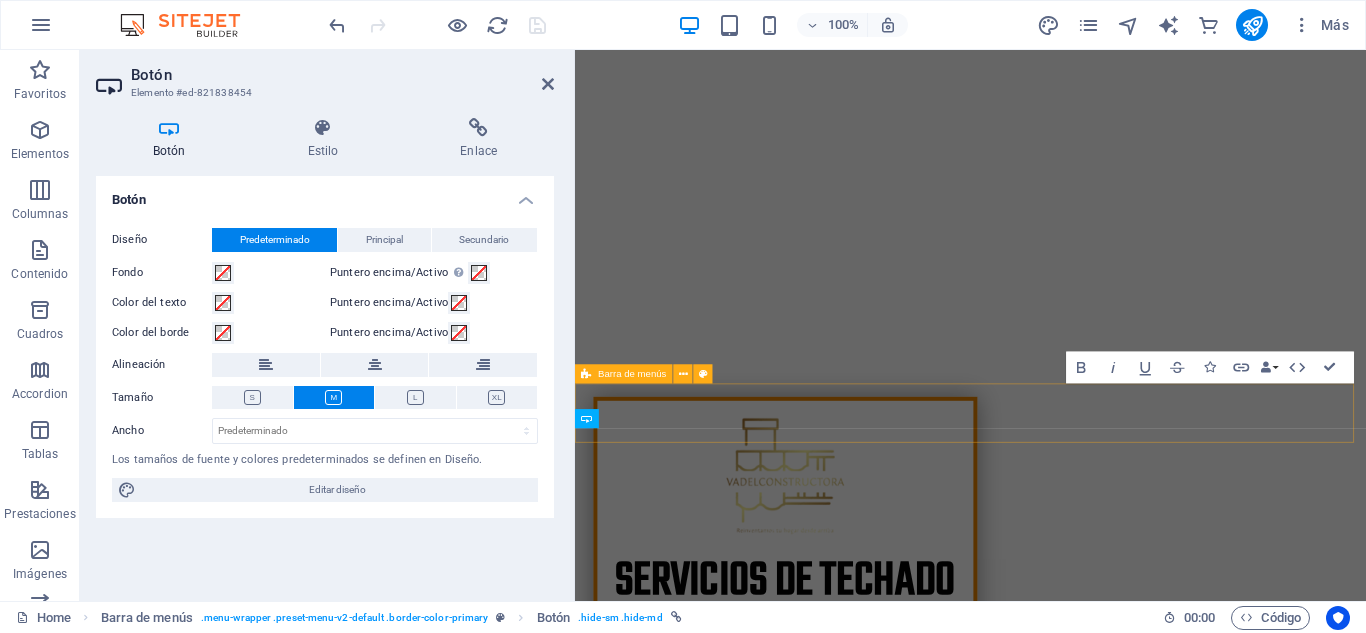 scroll, scrollTop: 291, scrollLeft: 0, axis: vertical 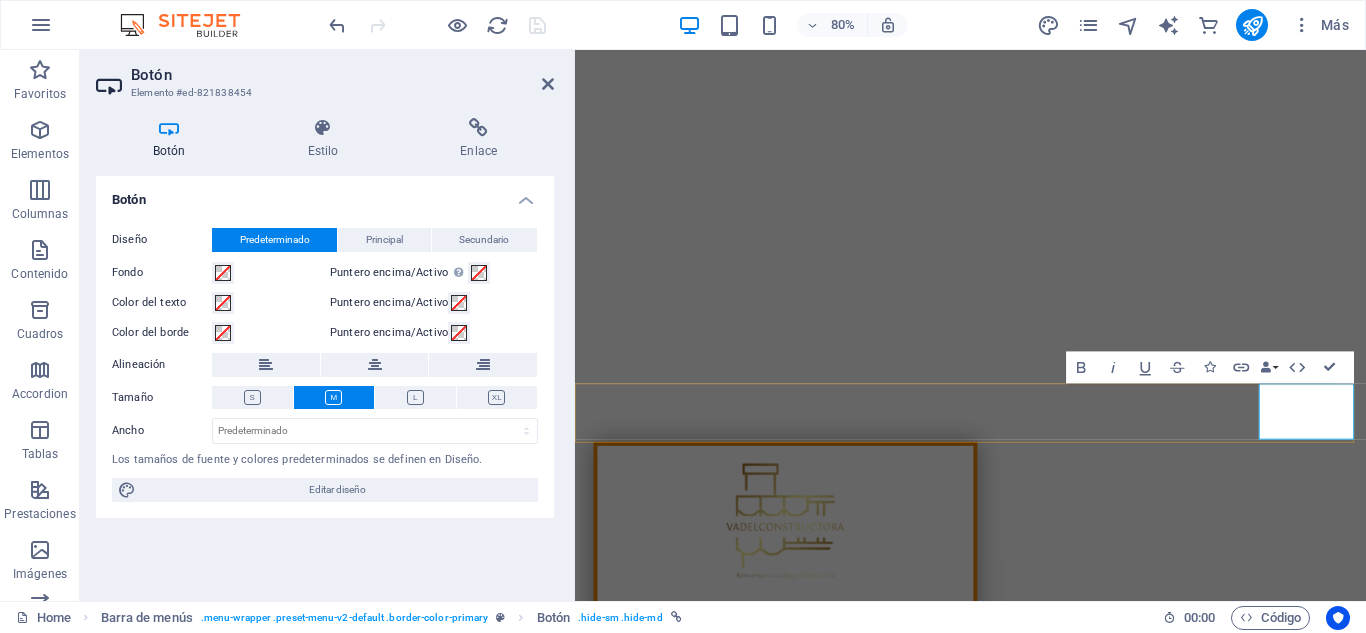 type 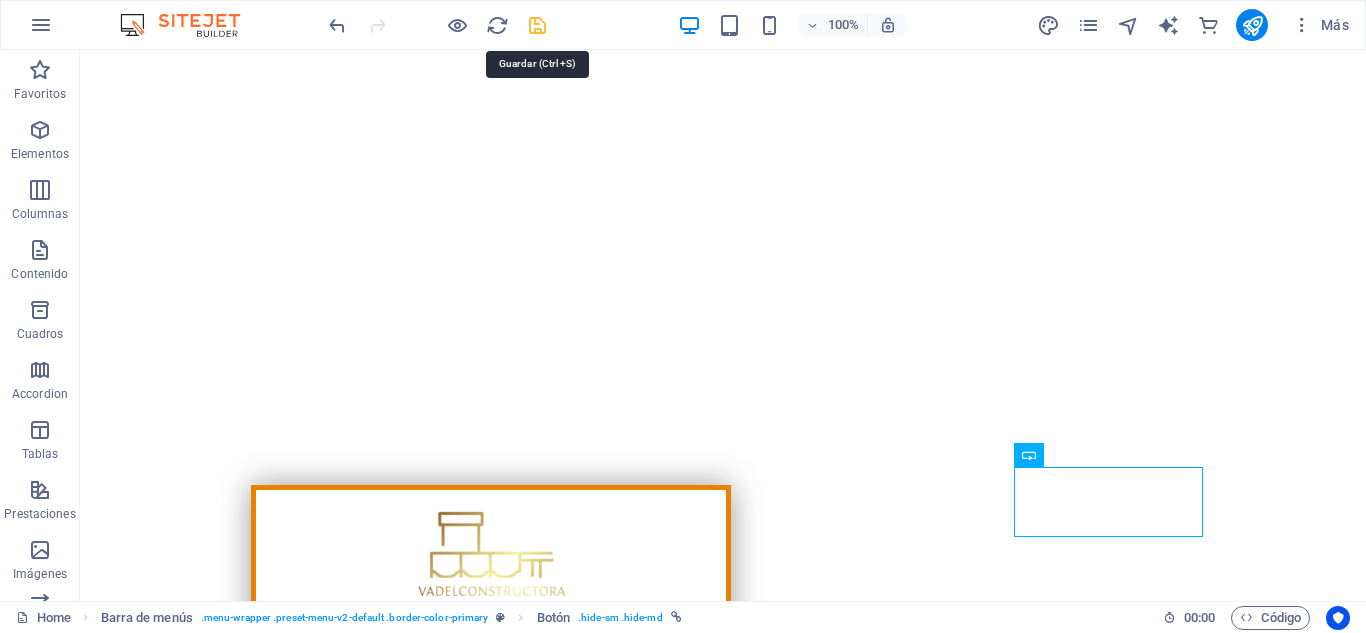 click at bounding box center [537, 25] 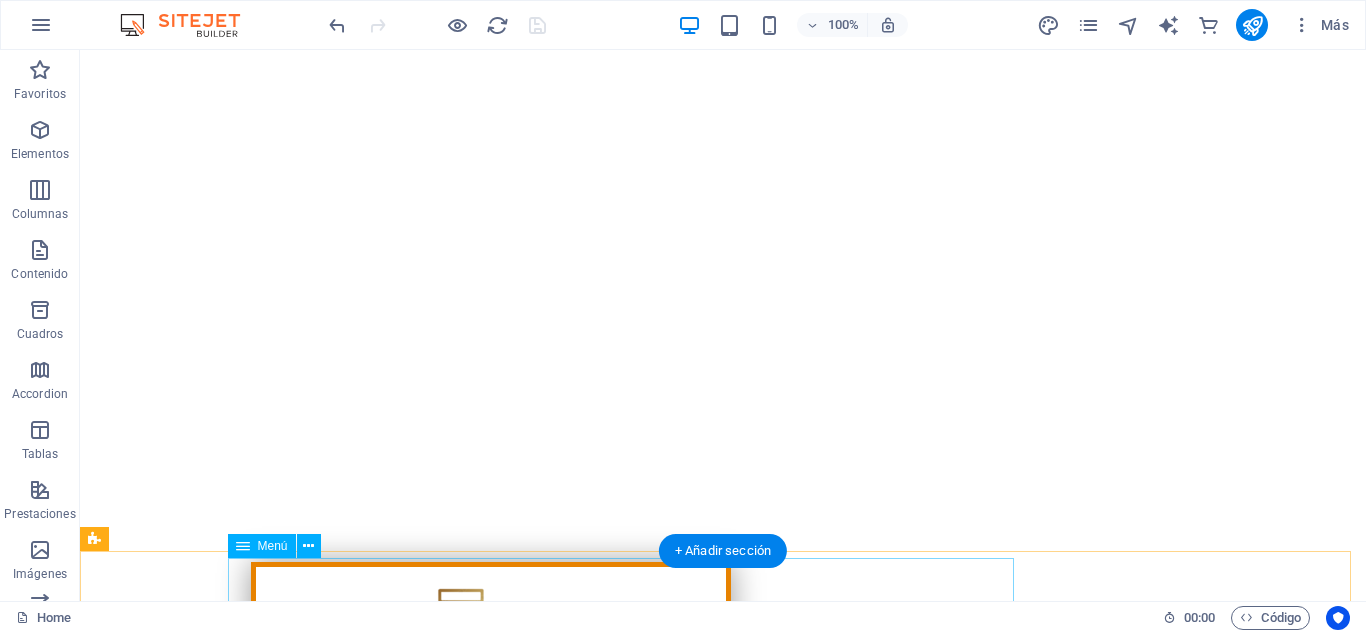scroll, scrollTop: 0, scrollLeft: 0, axis: both 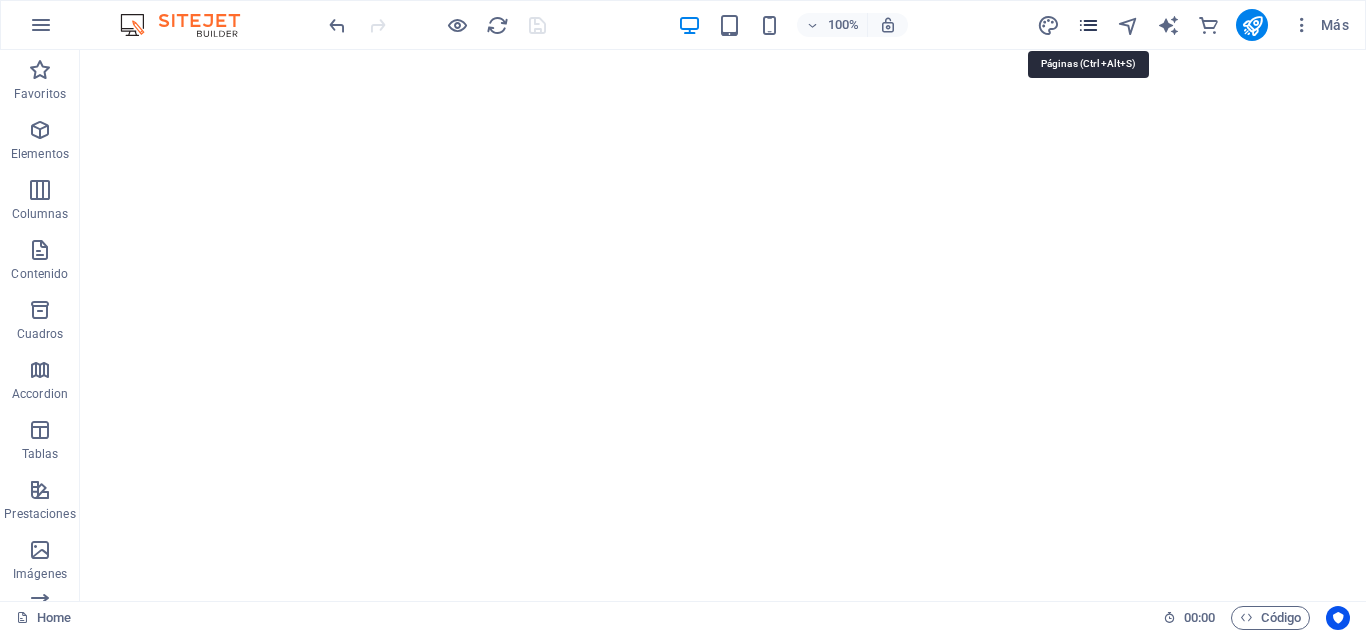 click at bounding box center (1088, 25) 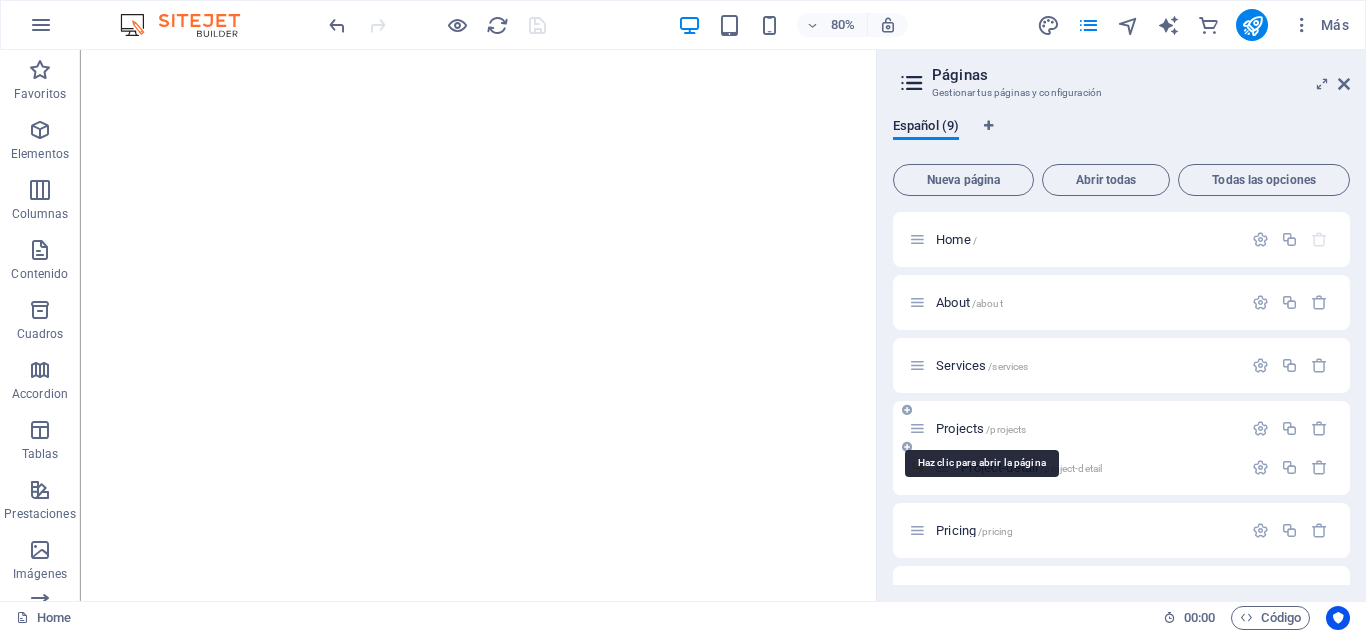 click on "Projects /projects" at bounding box center [981, 428] 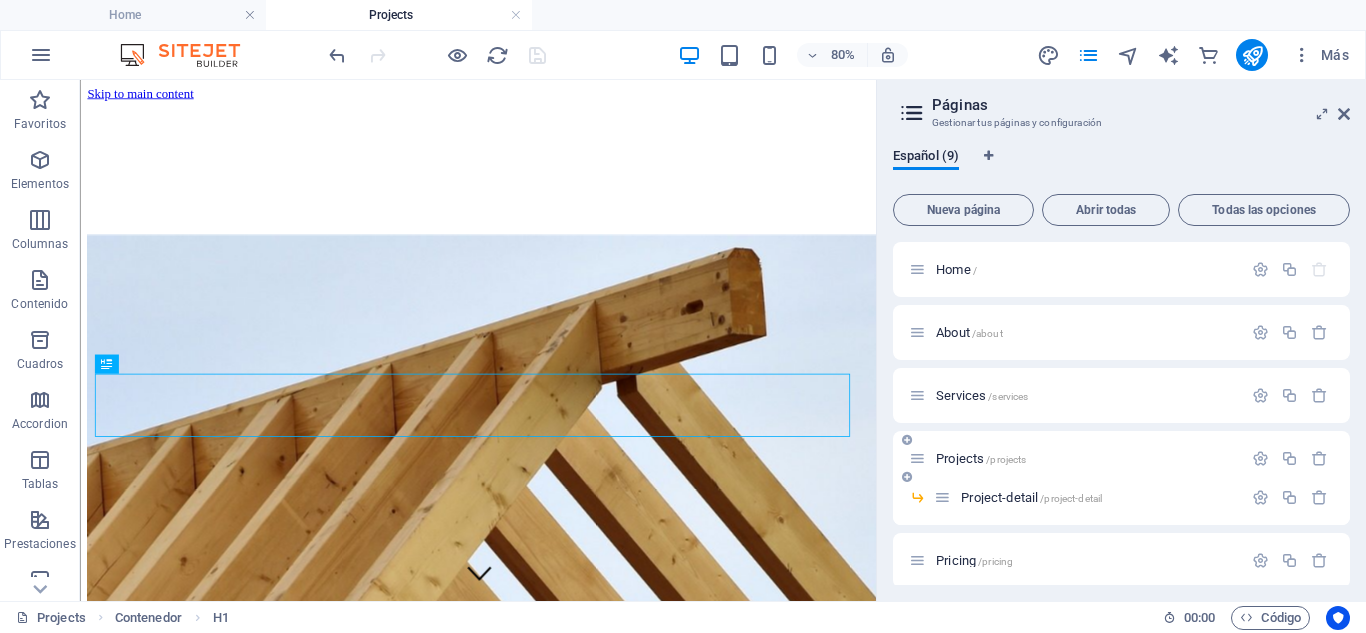 scroll, scrollTop: 419, scrollLeft: 0, axis: vertical 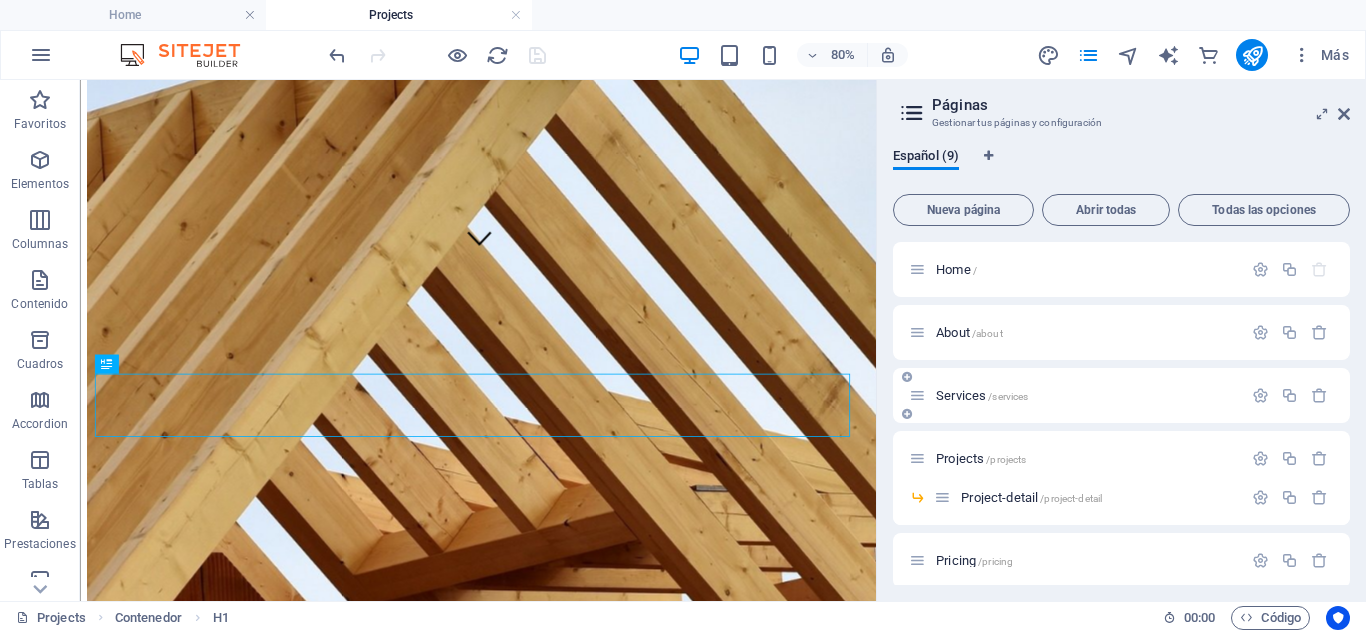 click on "Services /services" at bounding box center (982, 395) 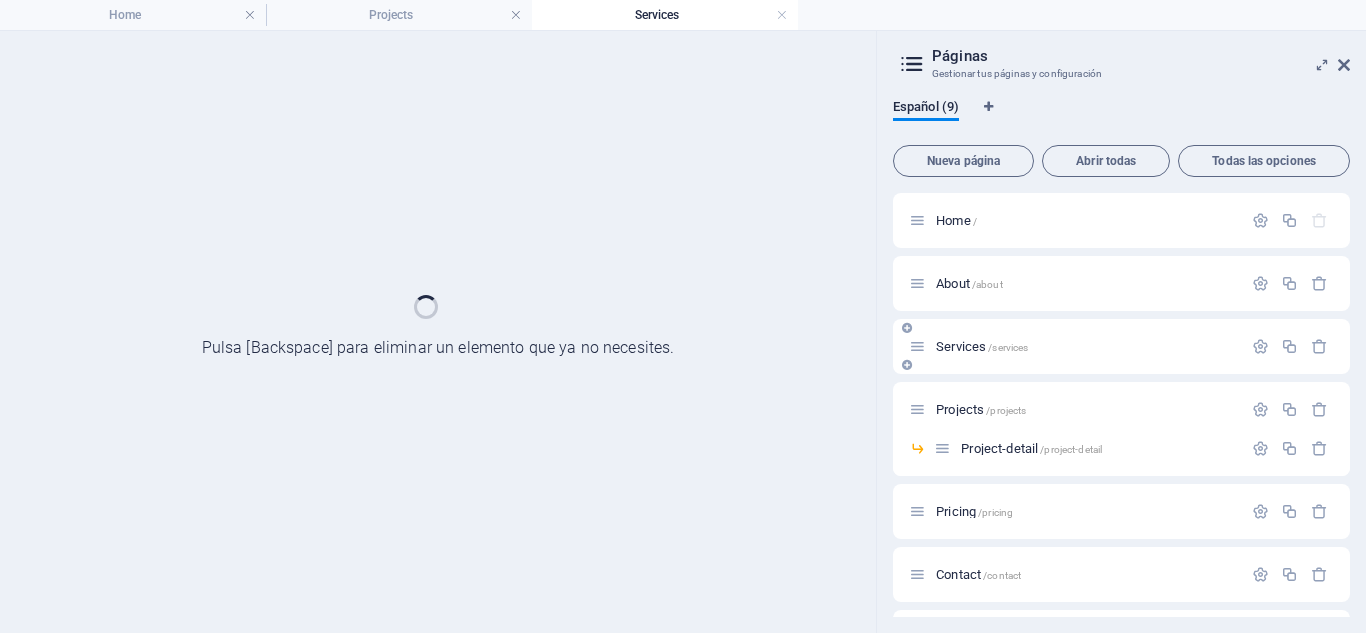 scroll, scrollTop: 0, scrollLeft: 0, axis: both 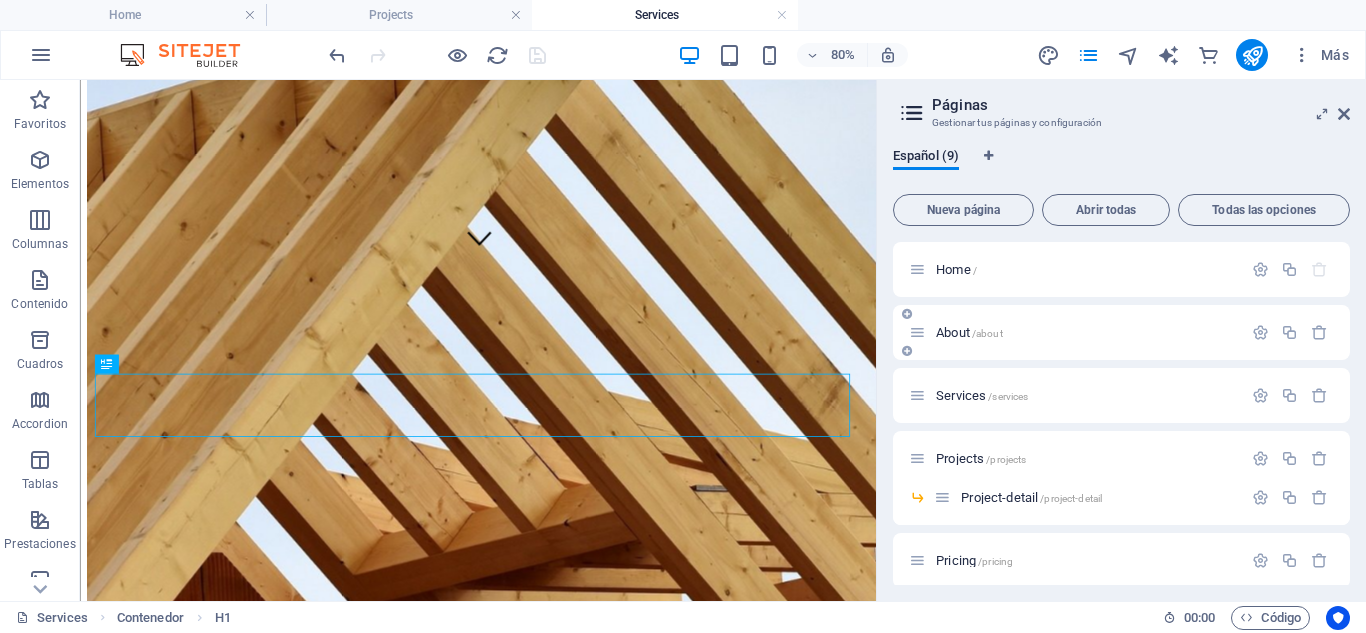 click on "About /about" at bounding box center (1075, 332) 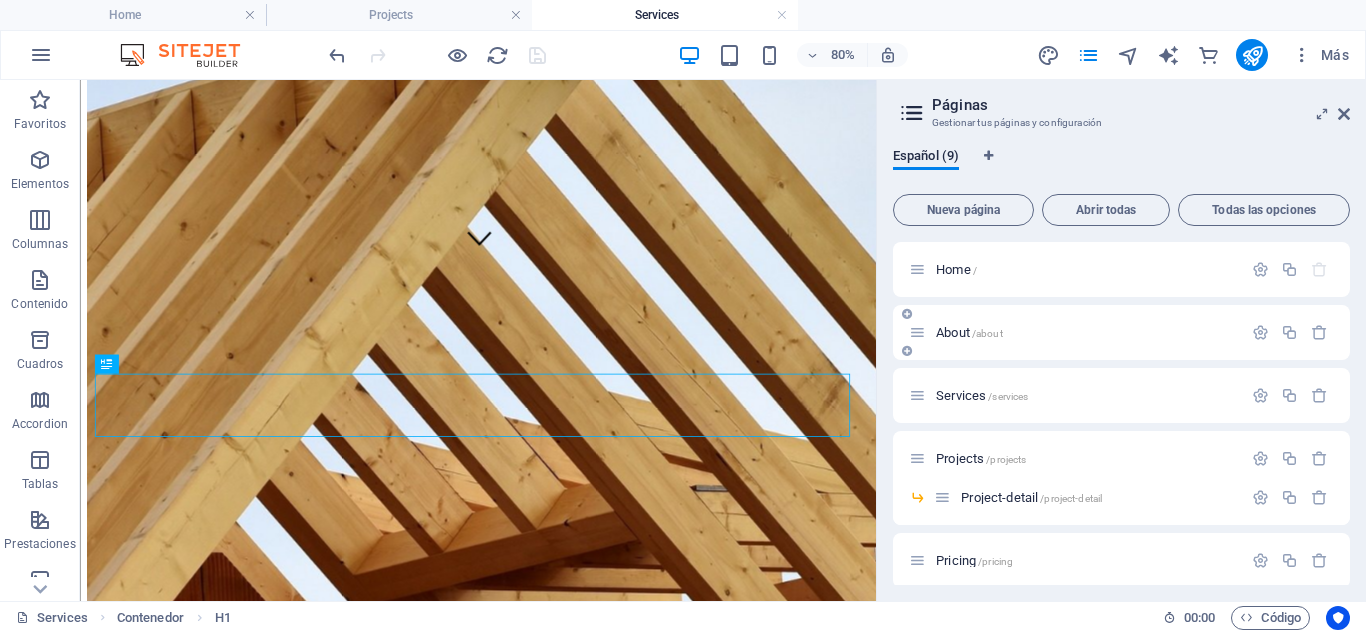 click on "About /about" at bounding box center (969, 332) 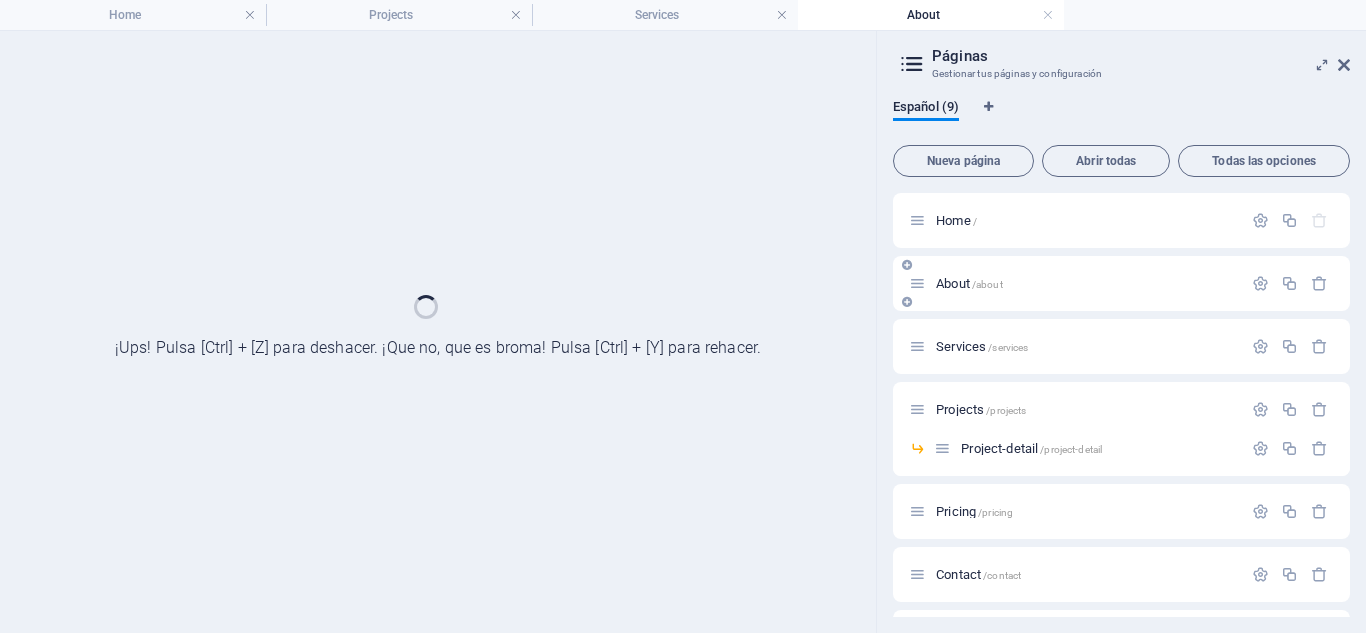 scroll, scrollTop: 0, scrollLeft: 0, axis: both 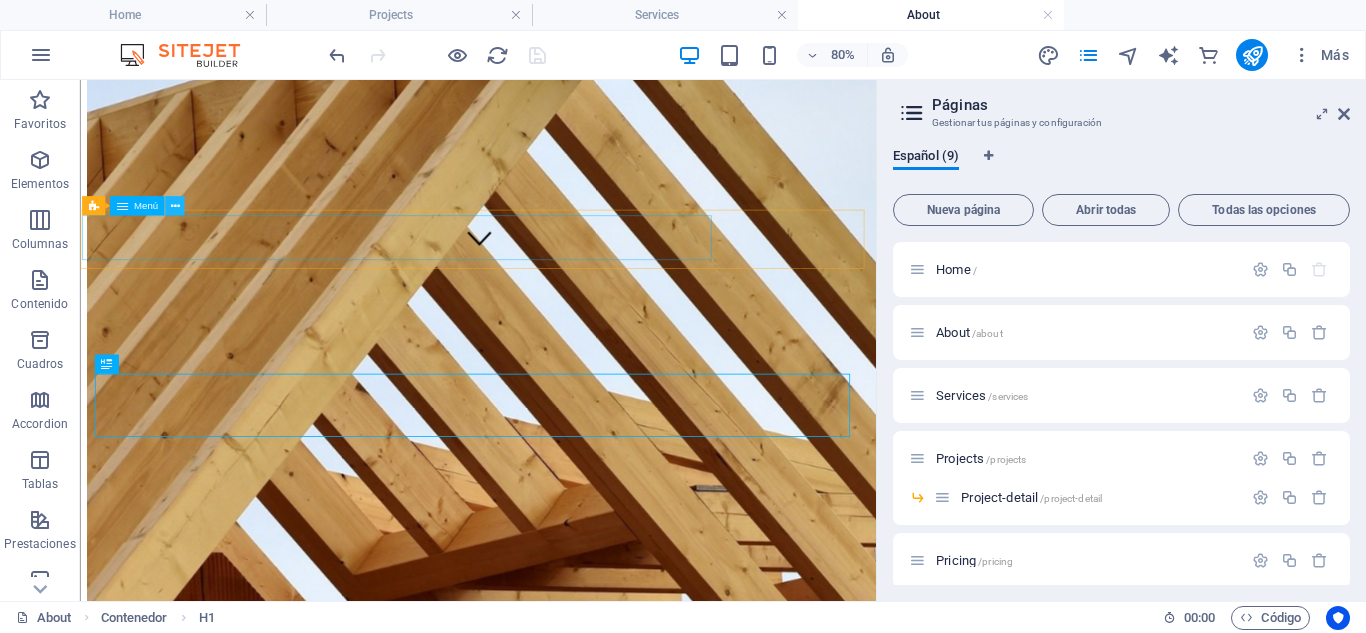 click at bounding box center (174, 205) 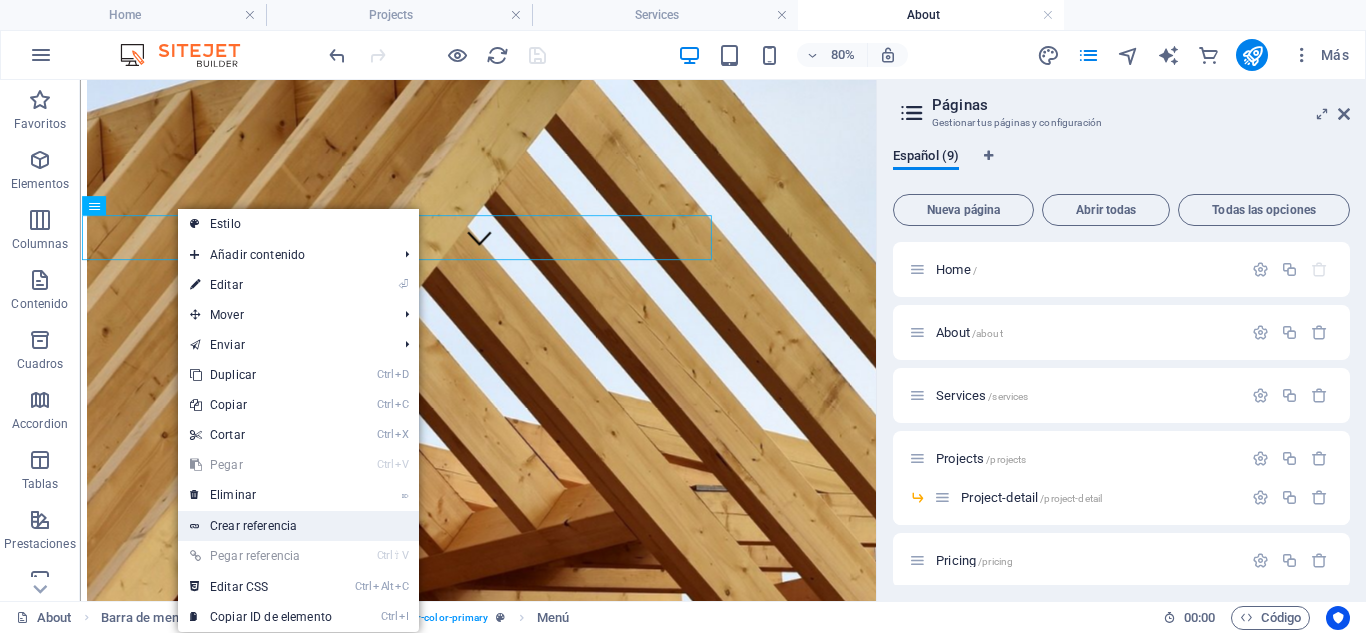 click on "Crear referencia" at bounding box center (298, 526) 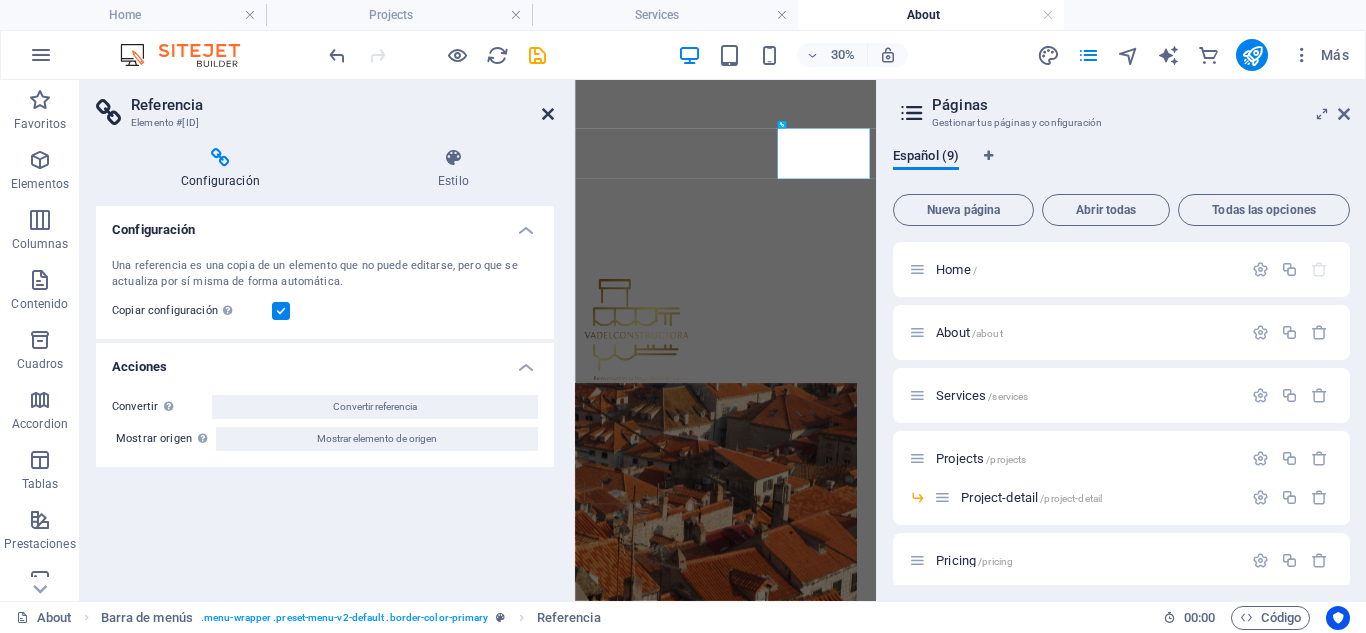 click at bounding box center (548, 114) 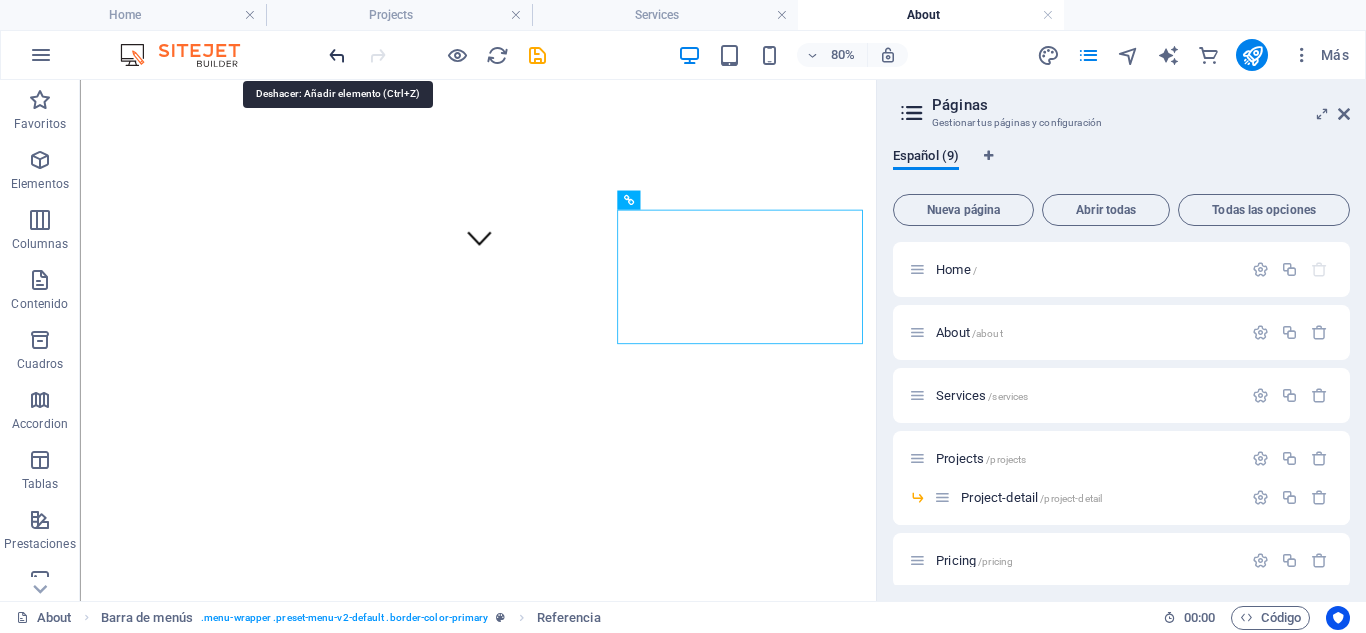 click at bounding box center [337, 55] 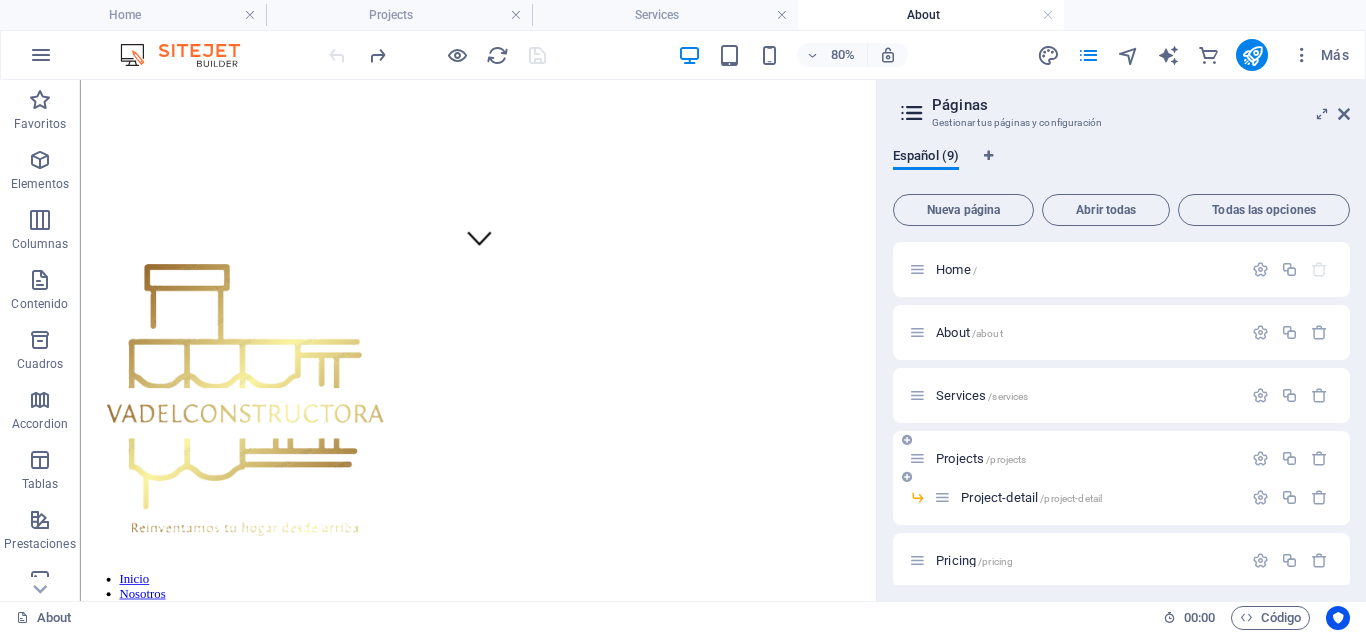 click on "Projects /projects" at bounding box center (981, 458) 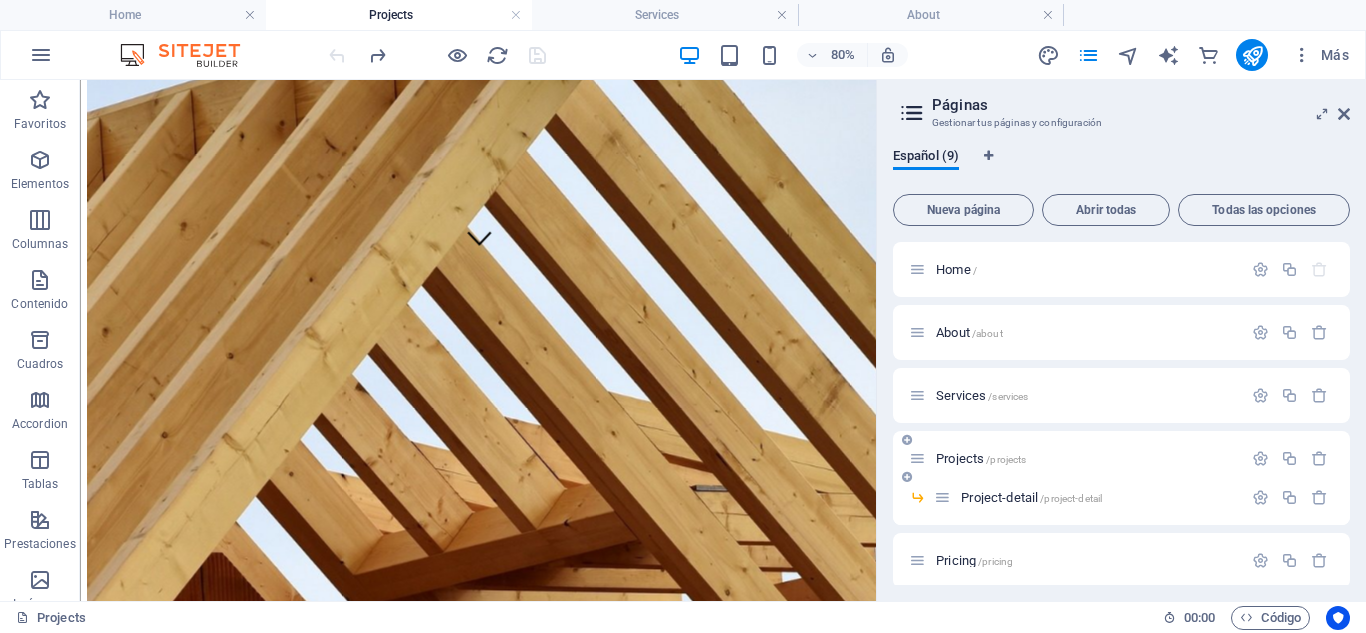 scroll, scrollTop: 0, scrollLeft: 0, axis: both 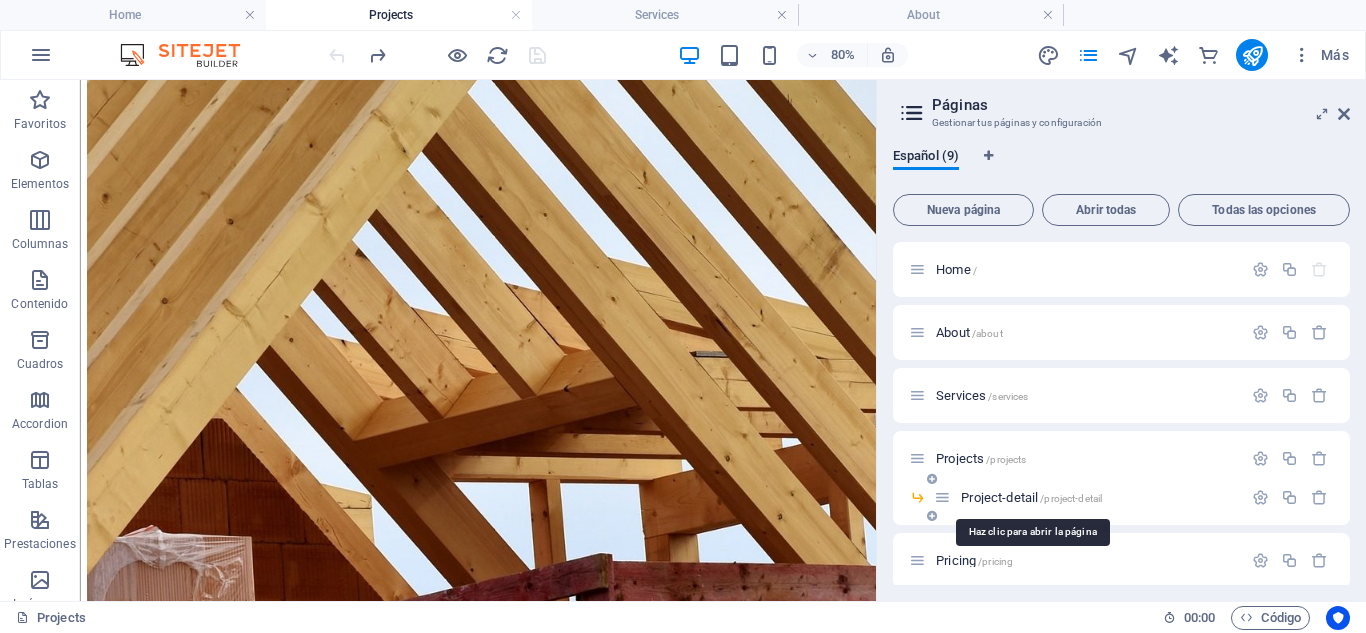 click on "Project-detail /project-detail" at bounding box center (1031, 497) 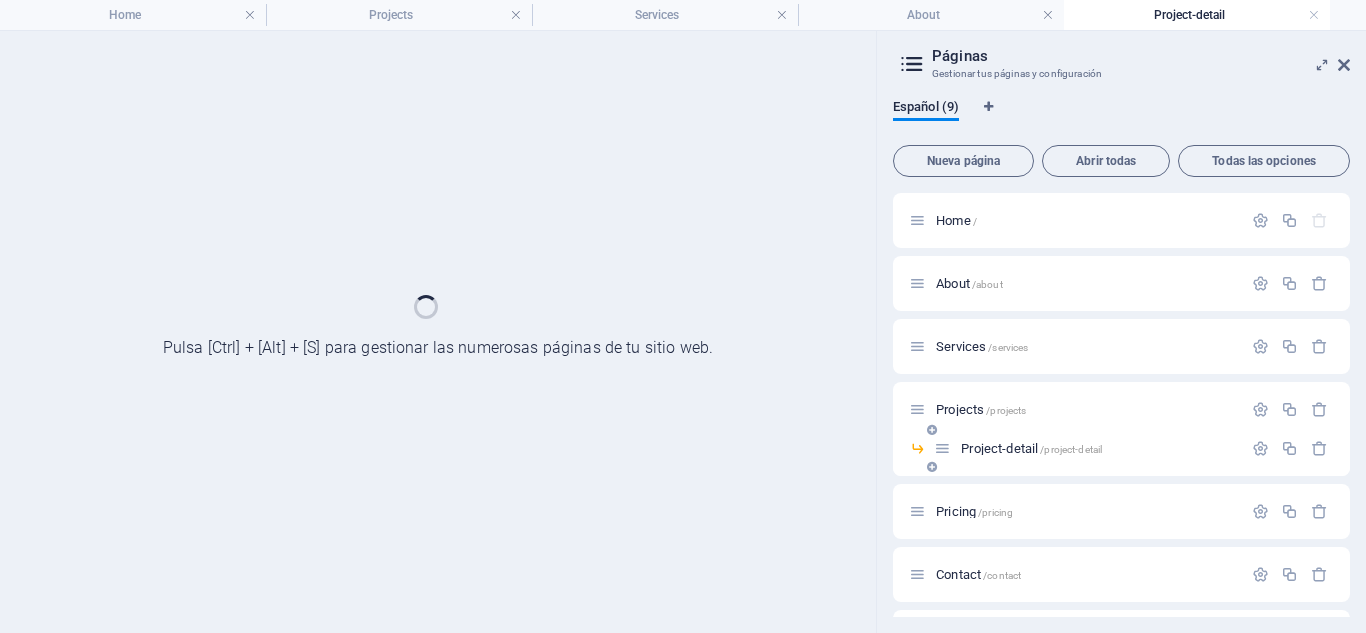 scroll, scrollTop: 0, scrollLeft: 0, axis: both 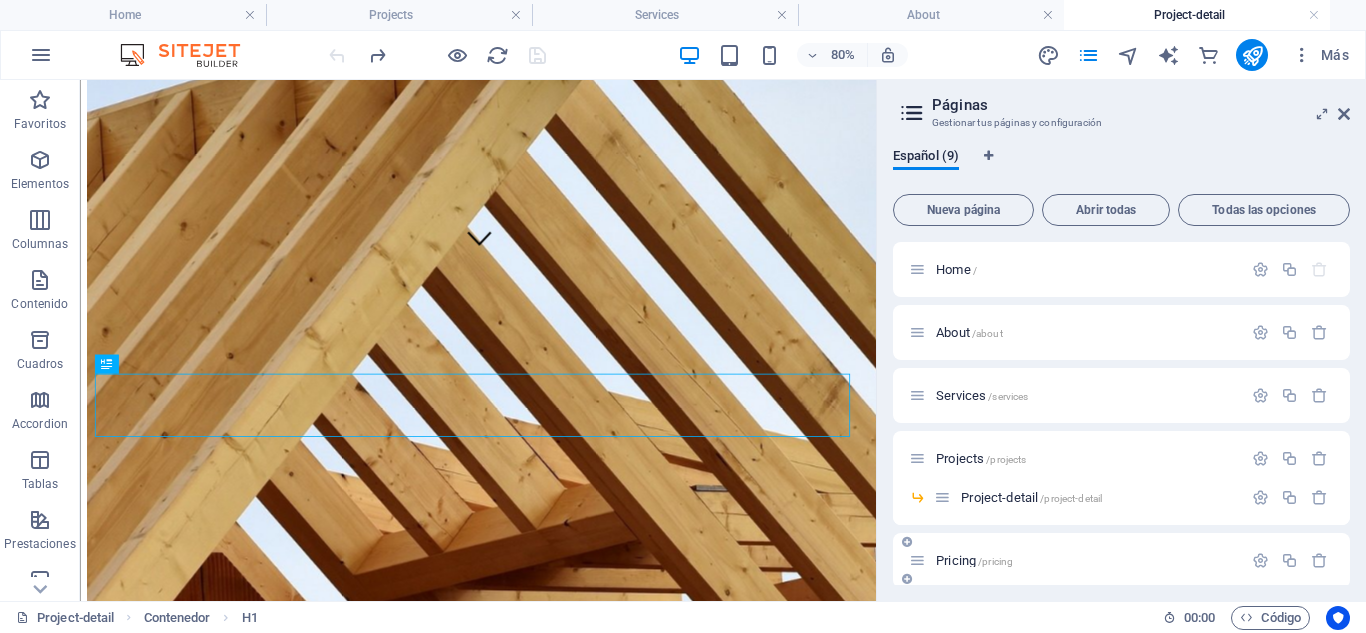 click on "Project-detail /project-detail" at bounding box center [1121, 505] 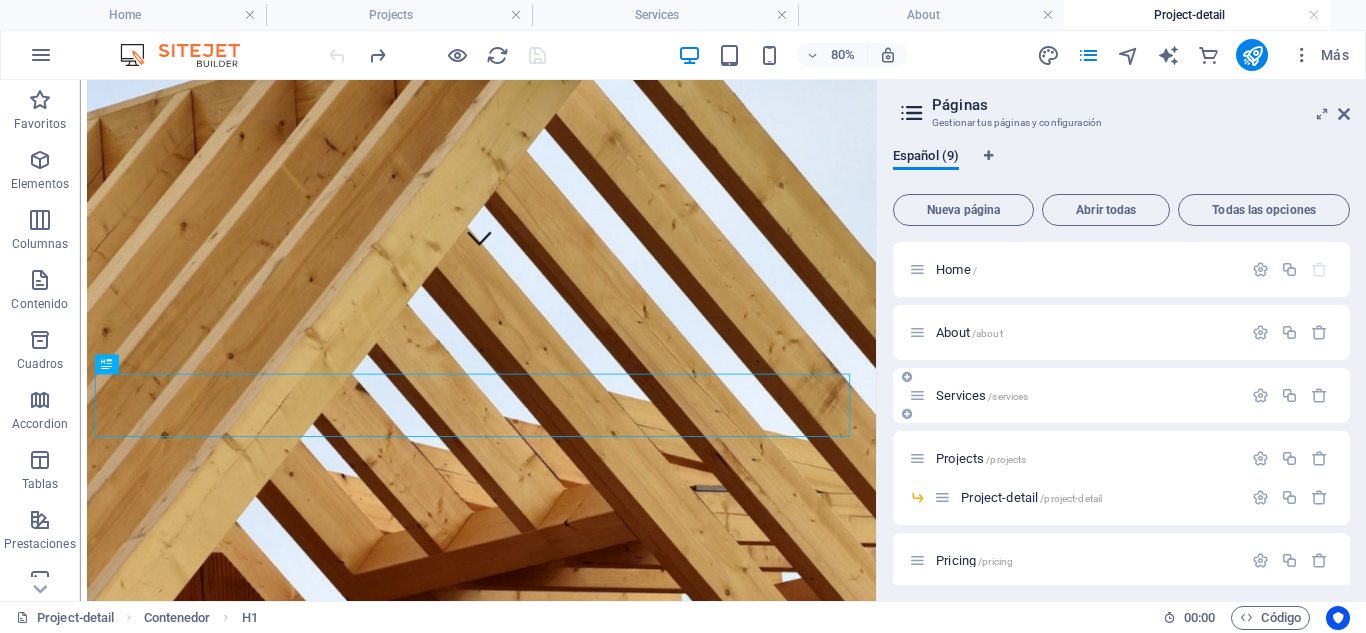 click on "Services /services" at bounding box center (982, 395) 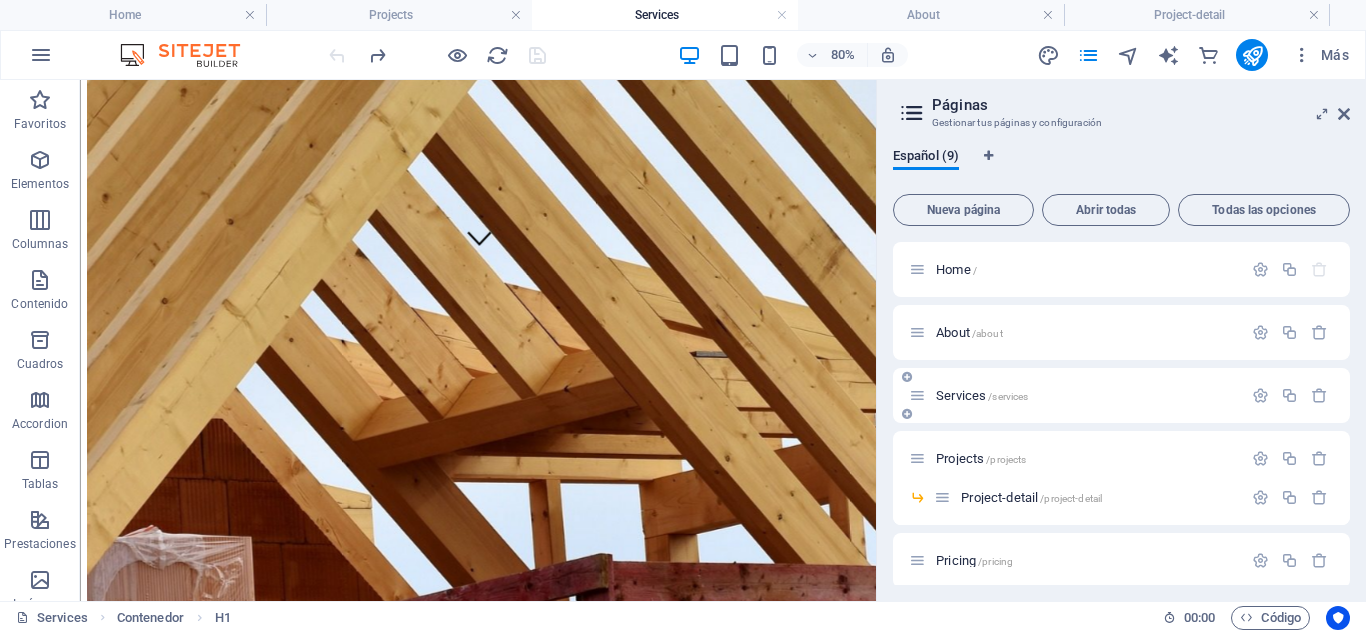 scroll, scrollTop: 0, scrollLeft: 0, axis: both 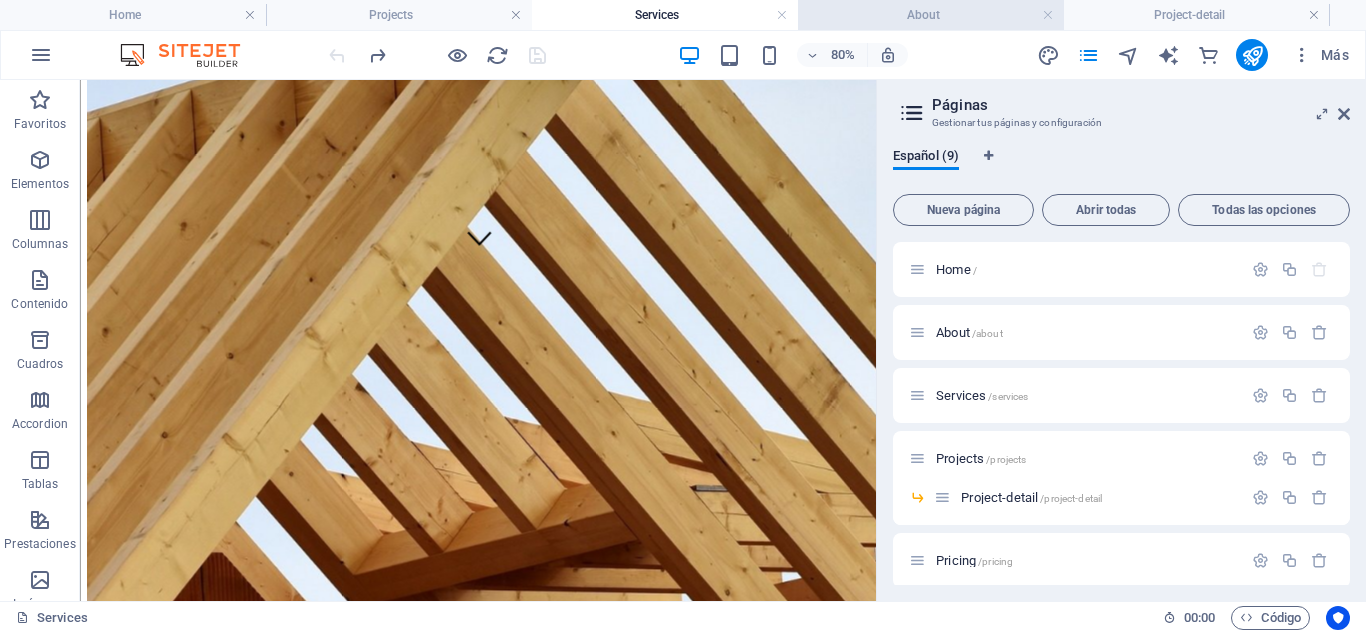 click on "About" at bounding box center (931, 15) 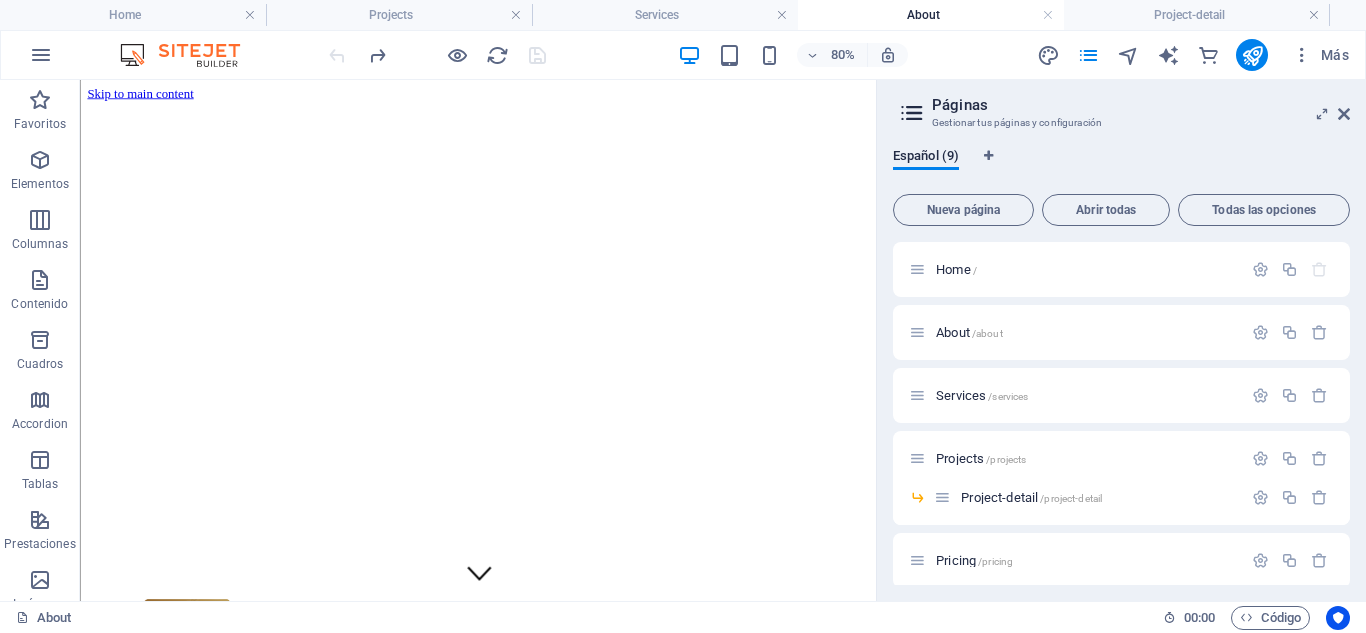 scroll, scrollTop: 419, scrollLeft: 0, axis: vertical 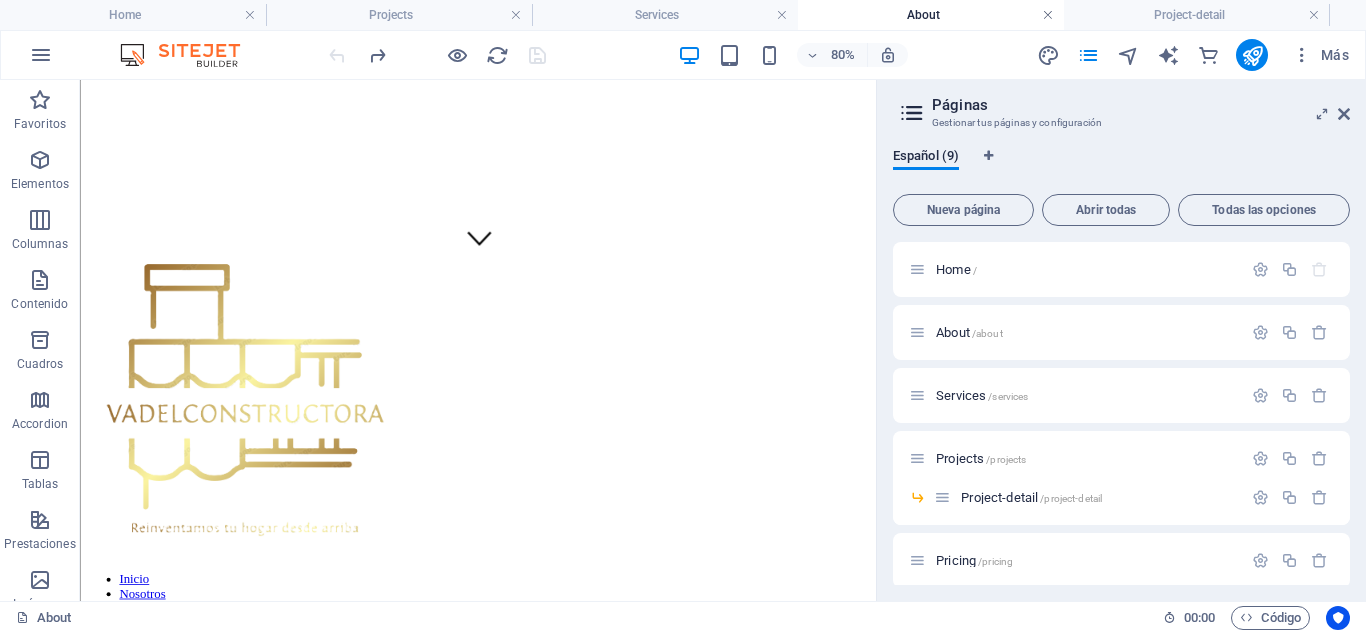 click at bounding box center [1048, 15] 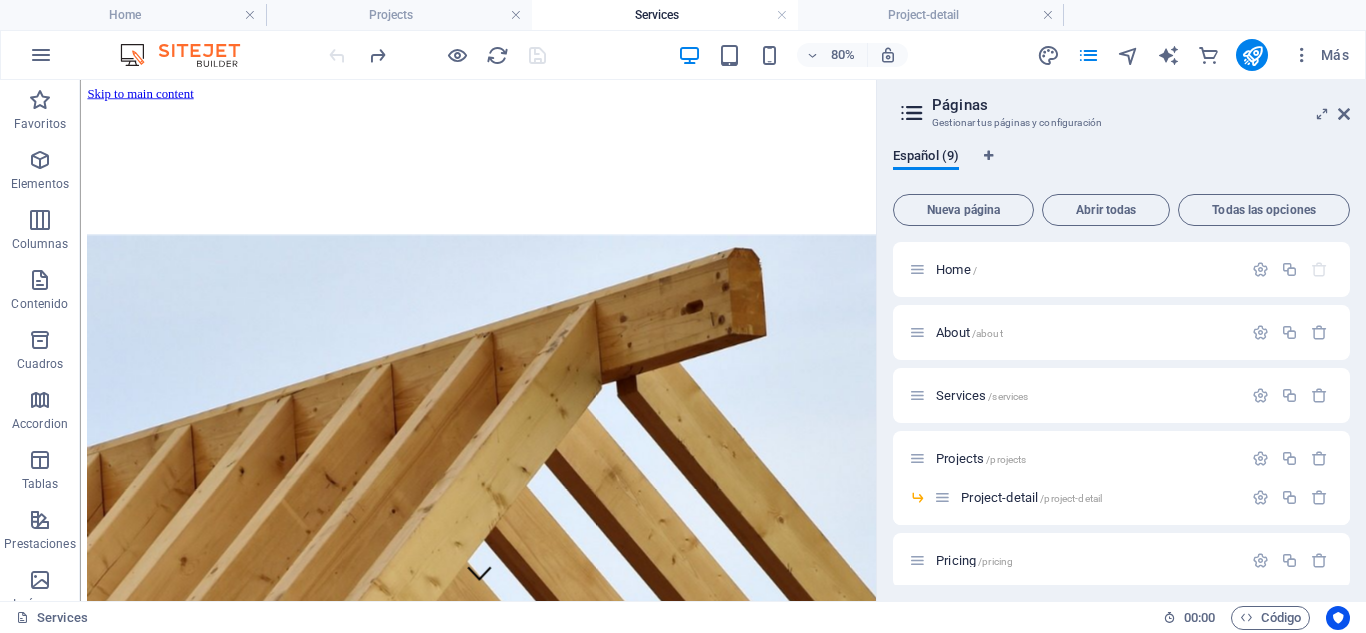 scroll, scrollTop: 419, scrollLeft: 0, axis: vertical 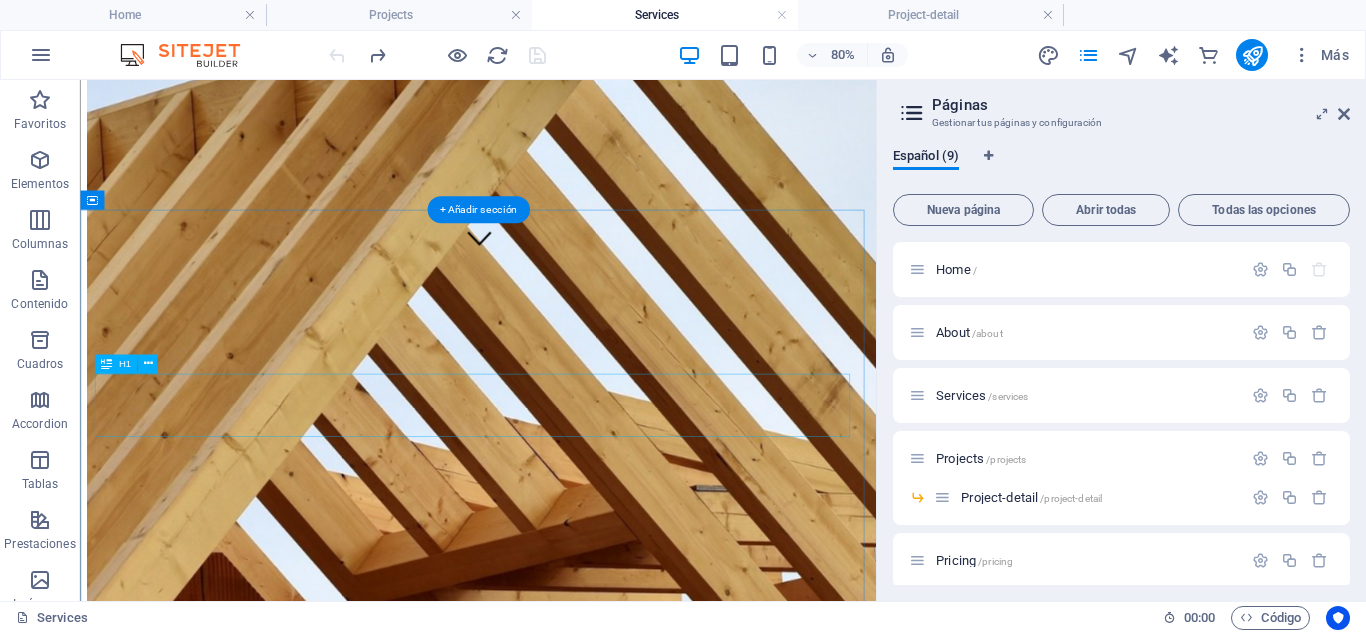 click on "Our Services" at bounding box center (577, 4173) 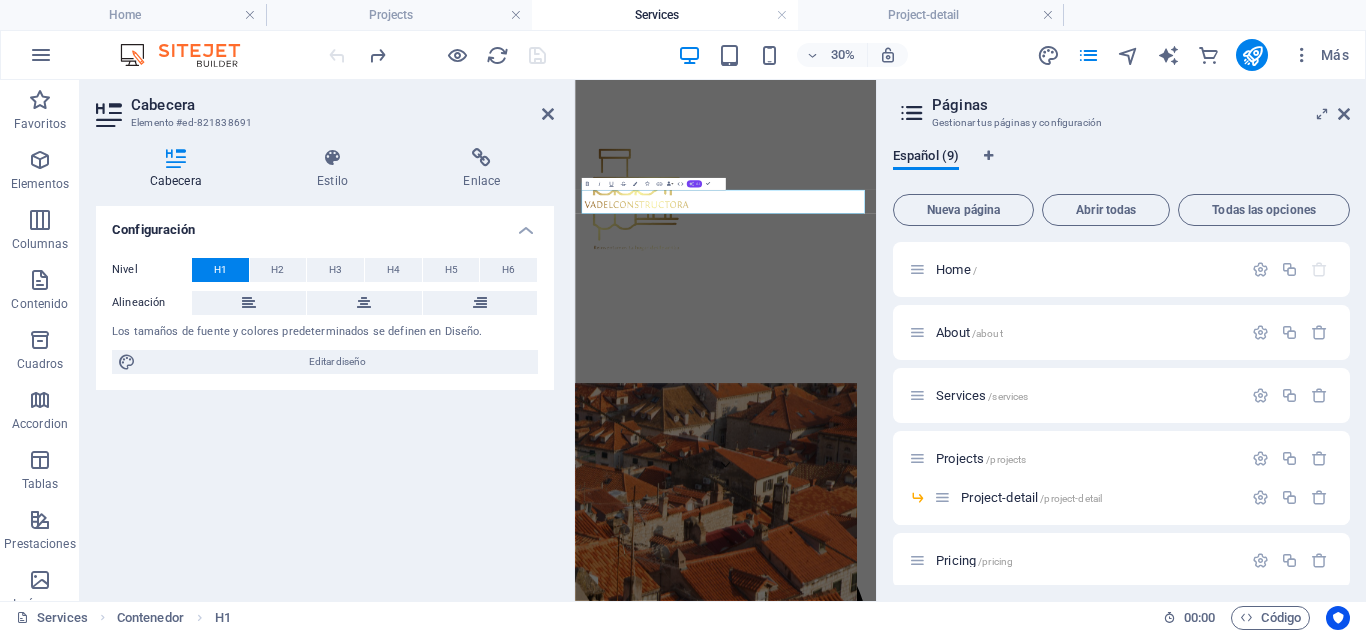 click 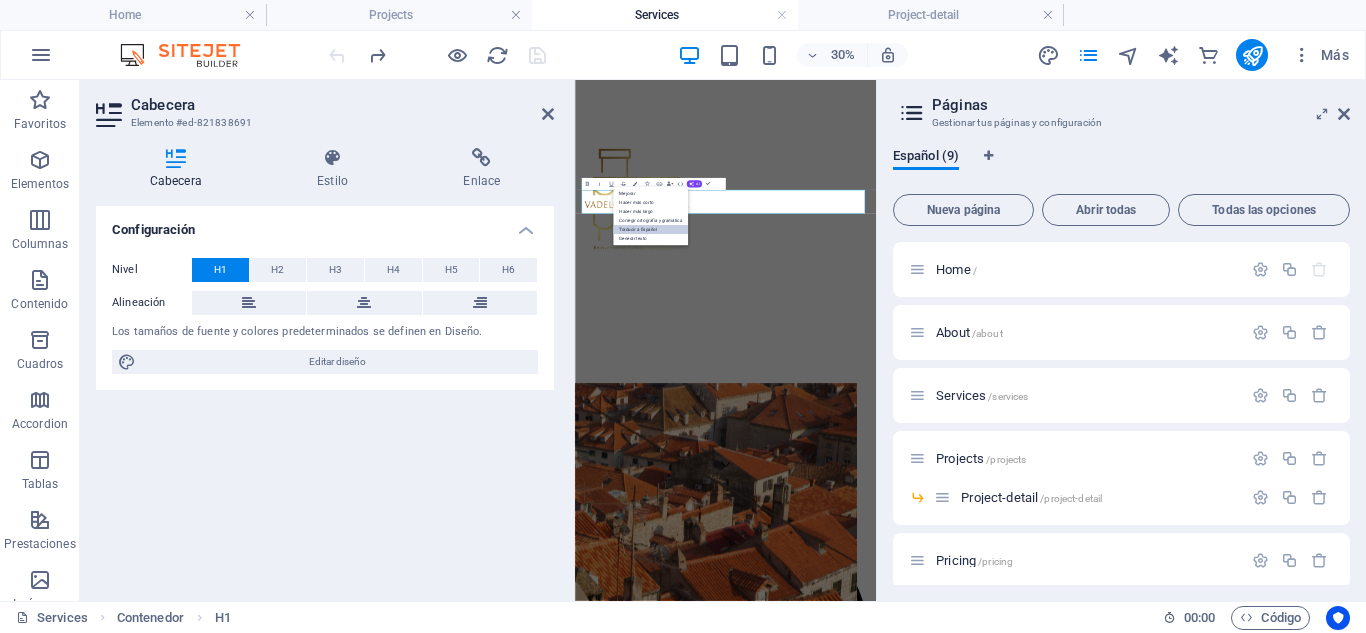 click on "Traducir a Español" at bounding box center [650, 229] 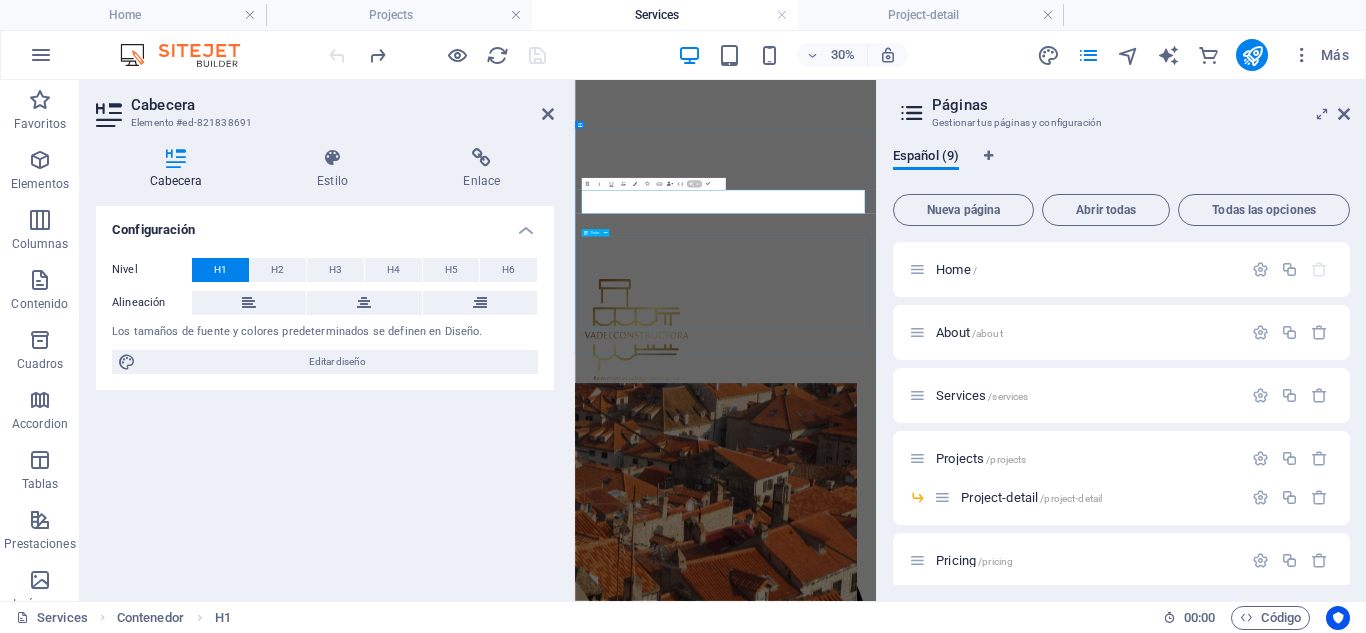 type 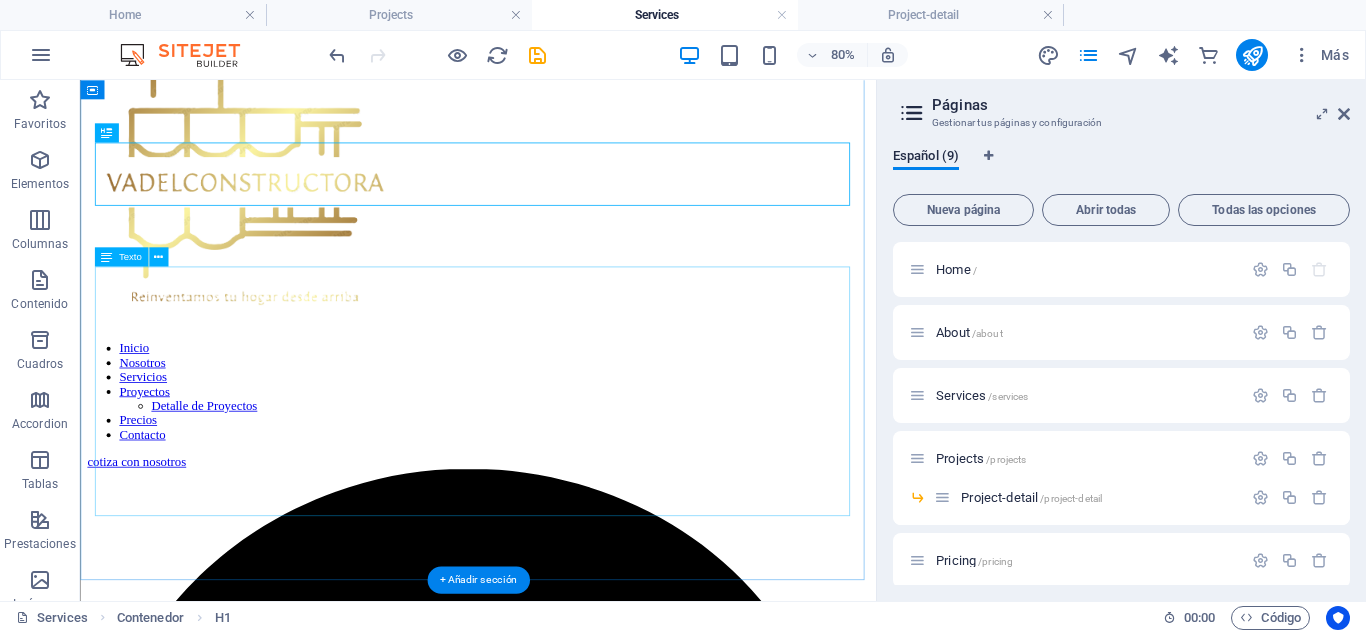 scroll, scrollTop: 709, scrollLeft: 0, axis: vertical 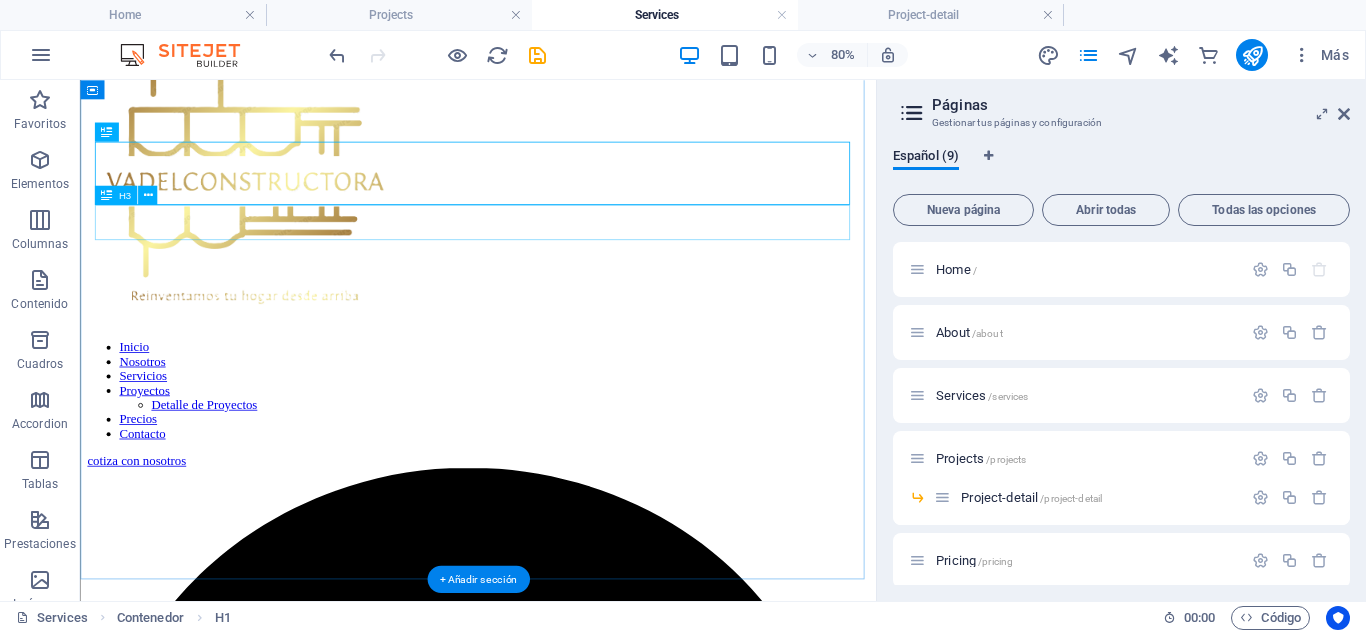 click on "30 years experience" at bounding box center [577, 3934] 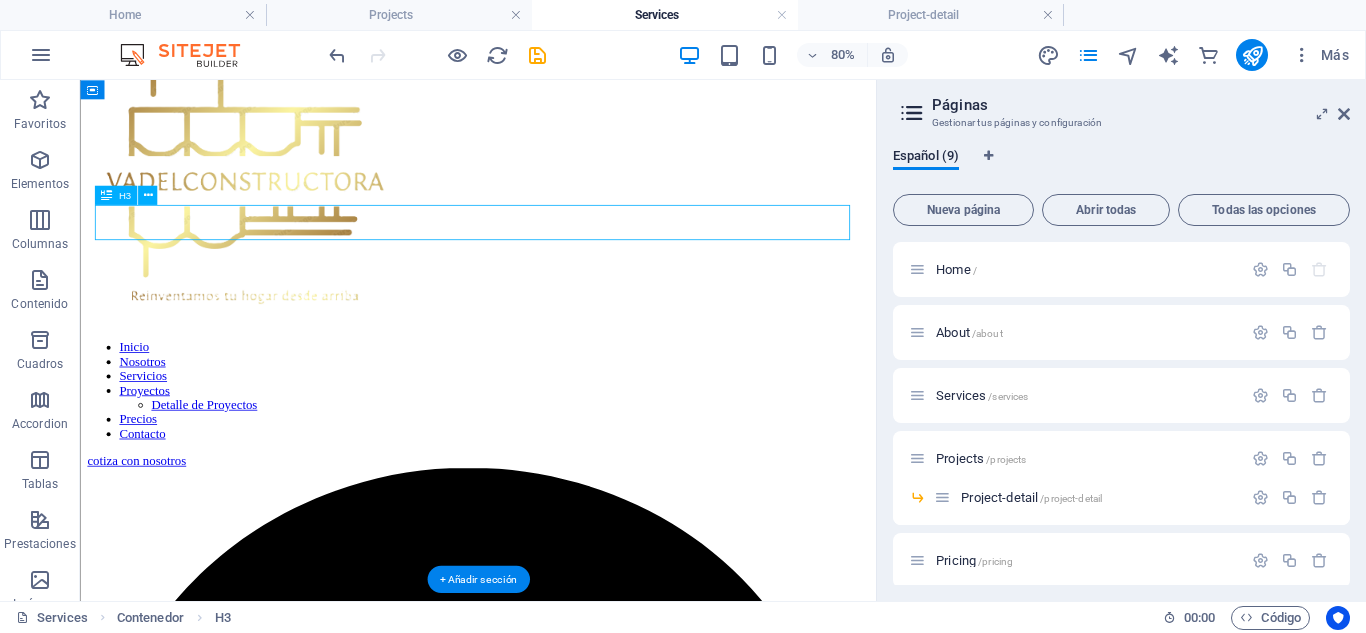 click on "30 years experience" at bounding box center [577, 3934] 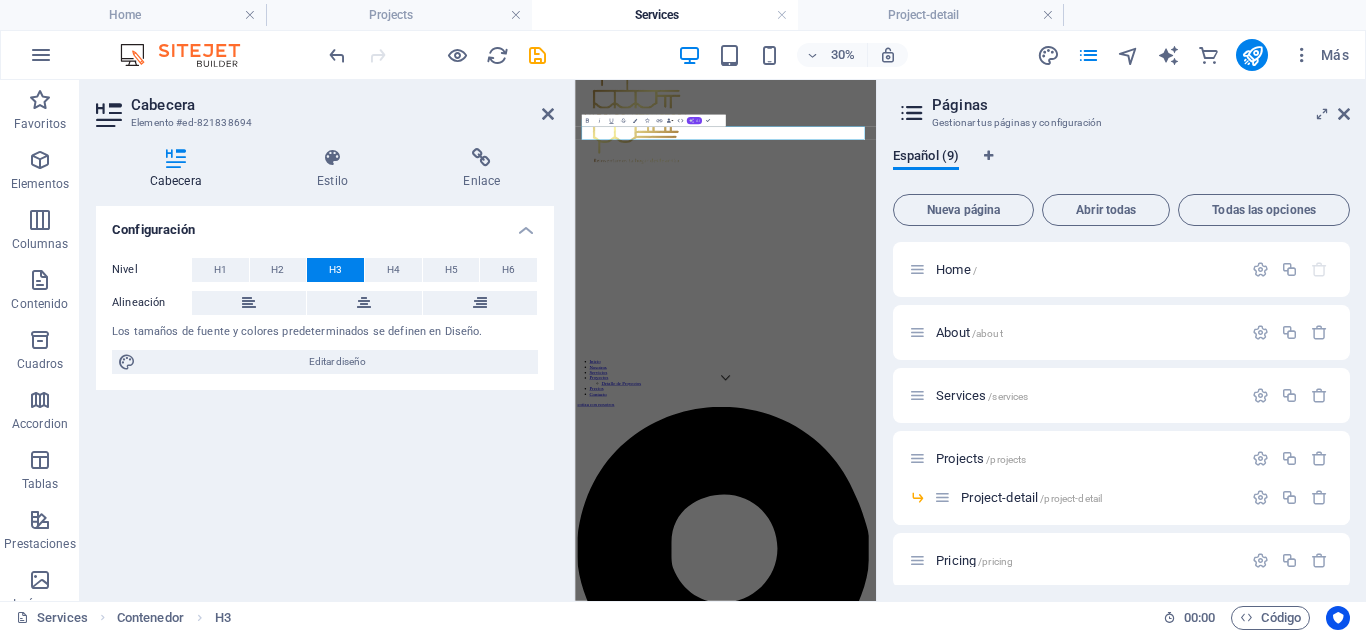 click on "AI" at bounding box center [694, 120] 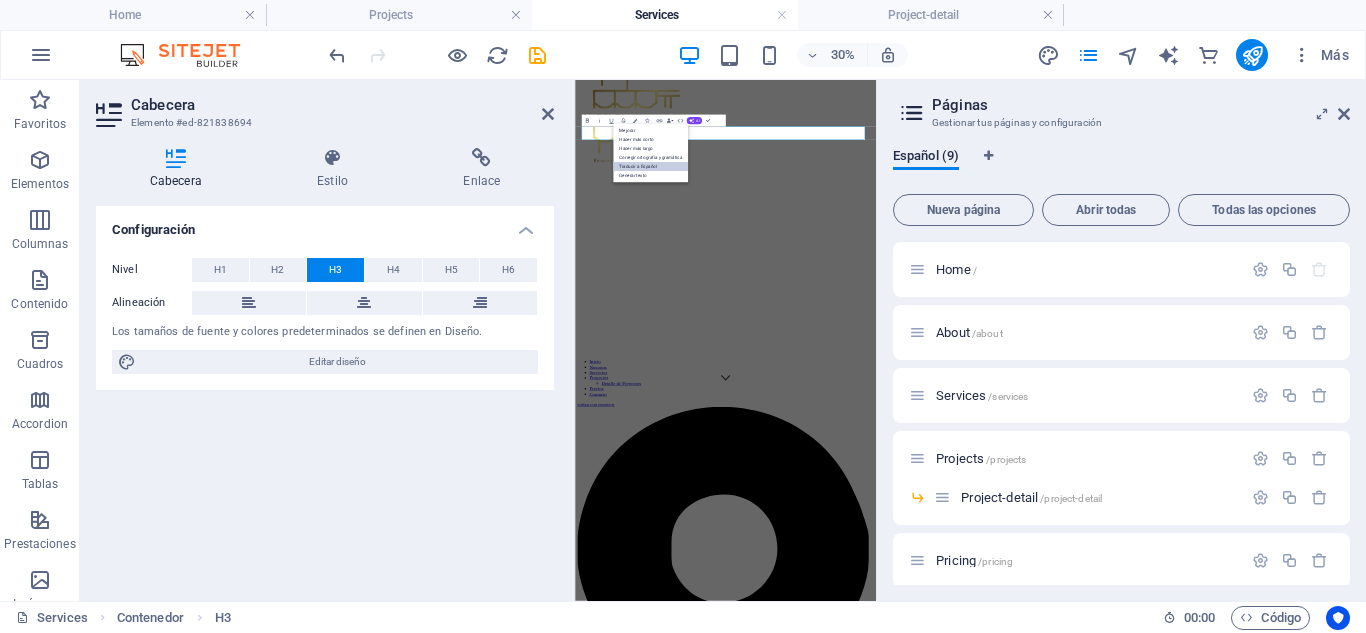 click on "Traducir a Español" at bounding box center (650, 166) 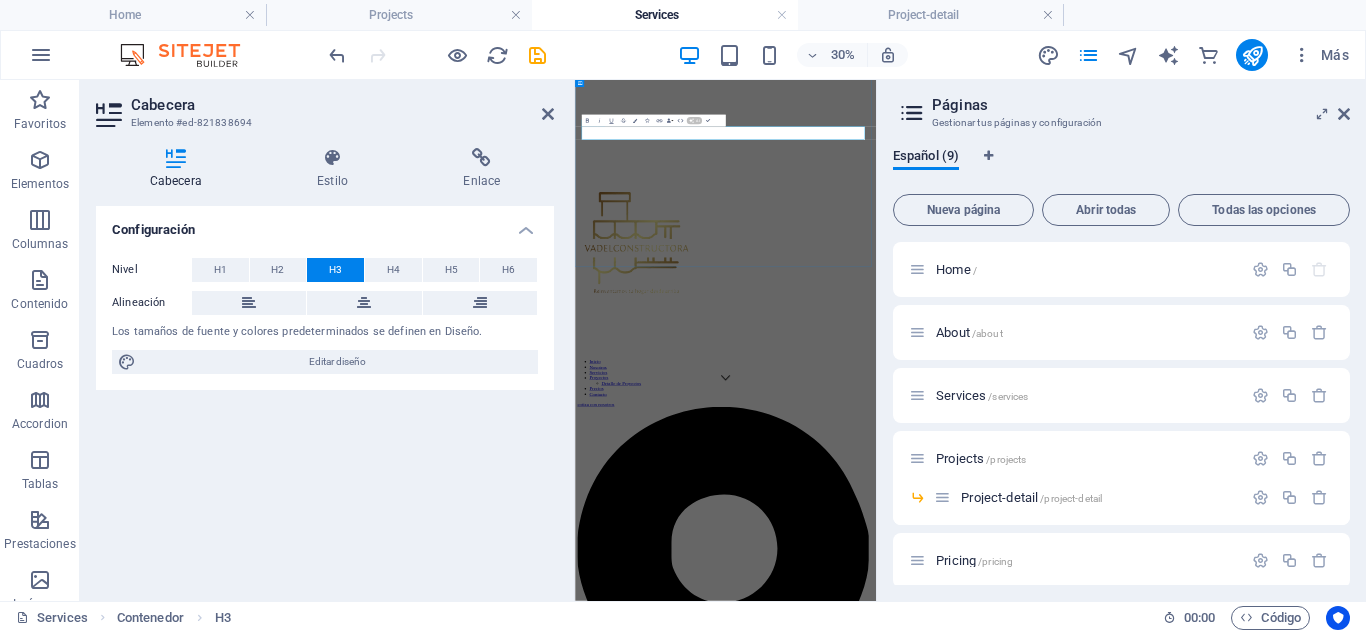 type 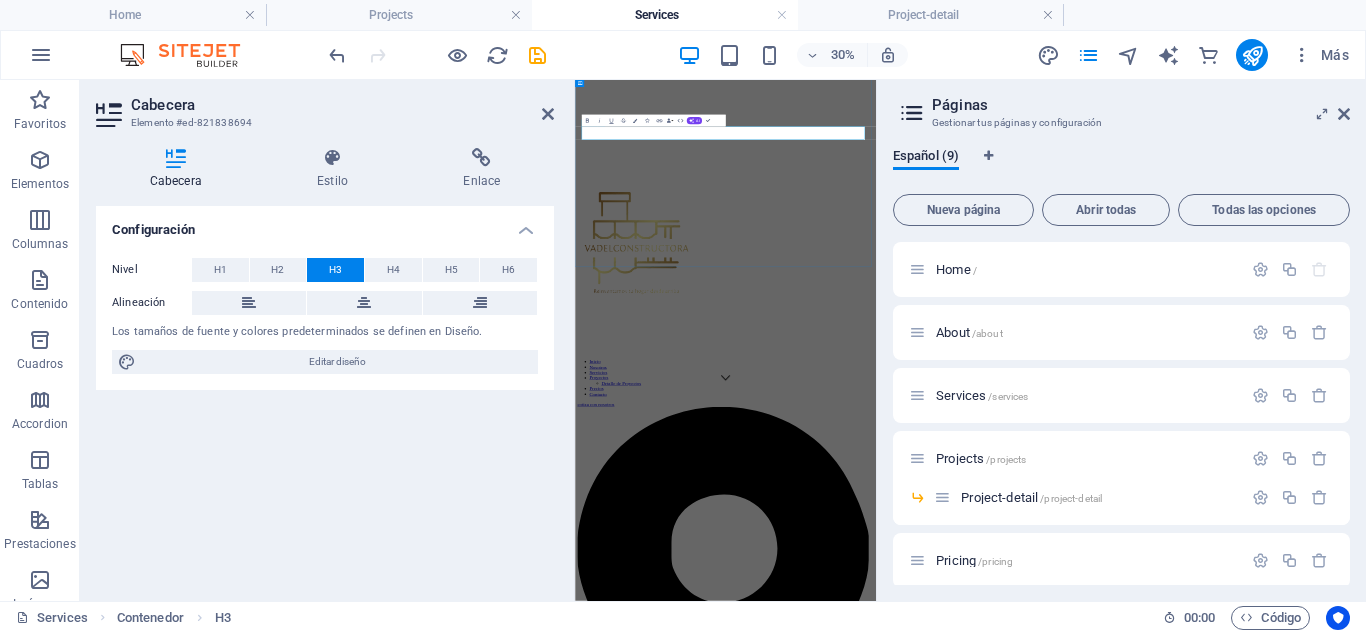 click on "30 años de experiencia" at bounding box center (1076, 4567) 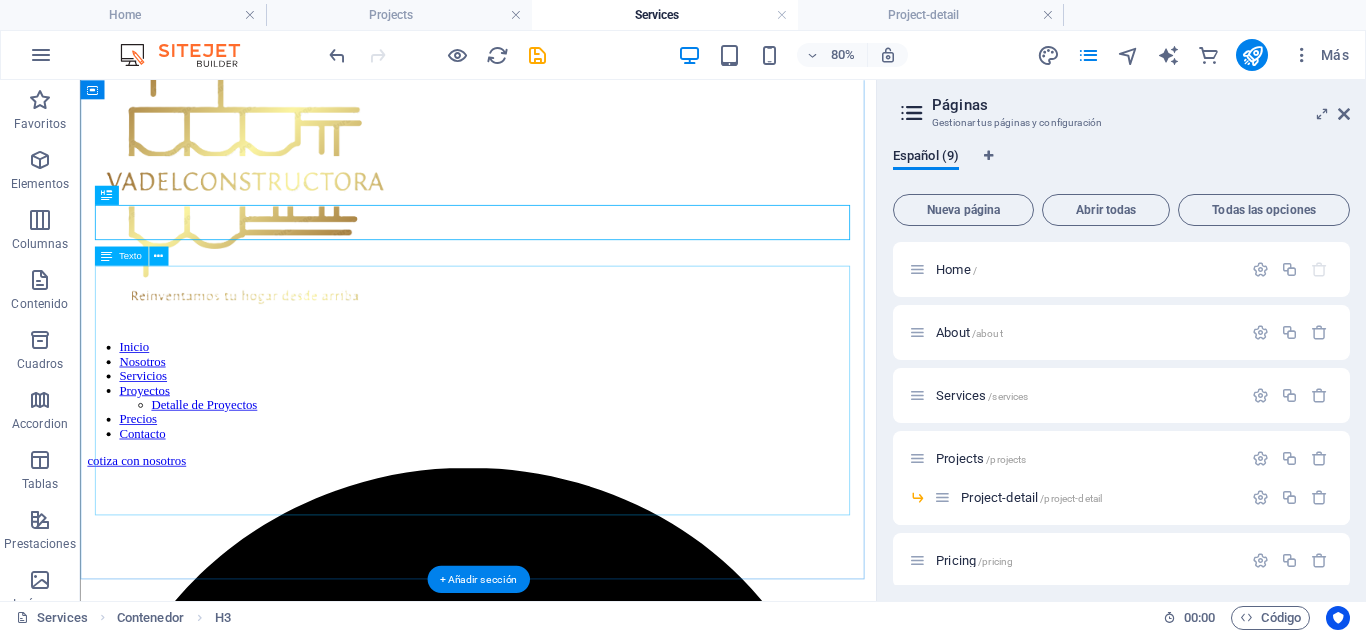 click on "Lorem ipsum dolor sit amet, consetetur sadipscing elitr, sed diam nonumy eirmod tempor invidunt ut labore et dolore magna aliquyam erat, sed diam voluptua. At vero eos et accusam et justo duo dolores et ea rebum. Stet clita kasd gubergren, no sea takimata sanctus est Lorem ipsum dolor sit amet. Lorem ipsum dolor sit amet, consetetur sadipscing elitr, sed diam nonumy eirmod tempor invidunt ut labore et dolore magna aliquyam erat, sed diam voluptua. At vero eos et accusam et justo duo dolores et ea rebum. Stet clita kasd gubergren, no sea takimata sanctus est Lorem ipsum dolor sit amet. Lorem ipsum dolor sit amet, consetetur sadipscing elitr, sed diam nonumy eirmod tempor invidunt ut labore et dolore magna aliquyam erat, sed diam voluptua. At vero eos et accusam et justo duo dolores et ea rebum. Stet clita kasd gubergren, no sea takimata sanctus est Lorem ipsum dolor sit amet." at bounding box center [577, 4118] 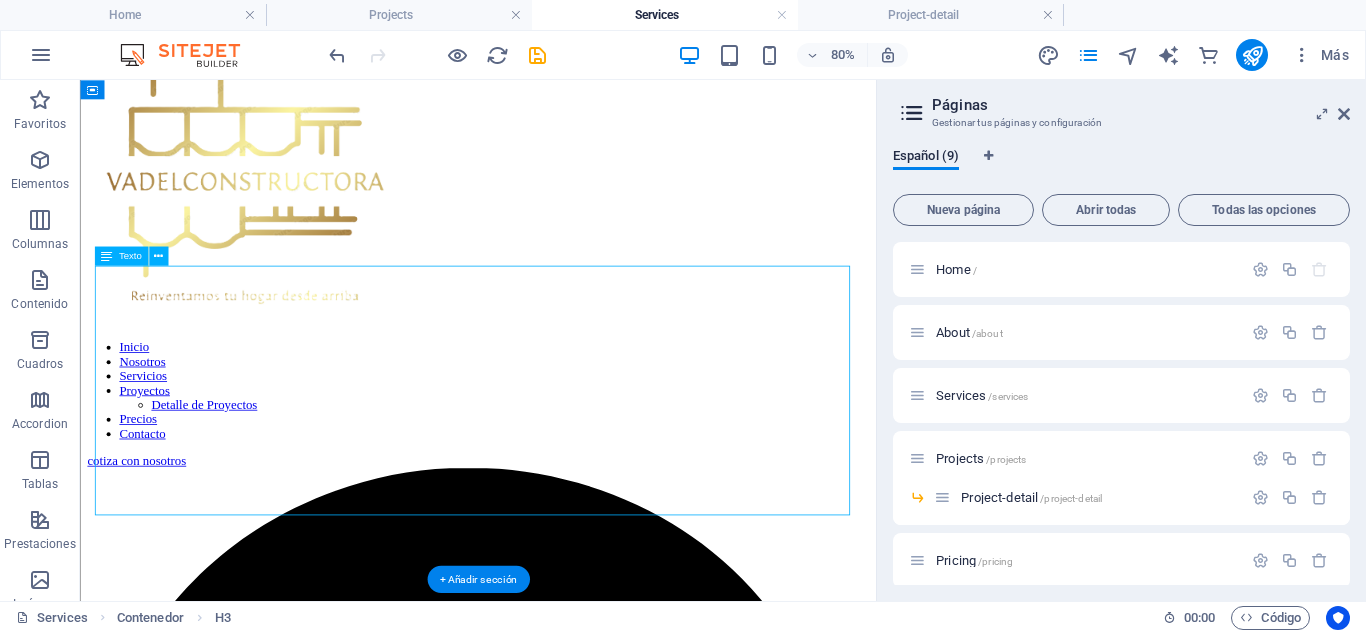 click on "Lorem ipsum dolor sit amet, consetetur sadipscing elitr, sed diam nonumy eirmod tempor invidunt ut labore et dolore magna aliquyam erat, sed diam voluptua. At vero eos et accusam et justo duo dolores et ea rebum. Stet clita kasd gubergren, no sea takimata sanctus est Lorem ipsum dolor sit amet. Lorem ipsum dolor sit amet, consetetur sadipscing elitr, sed diam nonumy eirmod tempor invidunt ut labore et dolore magna aliquyam erat, sed diam voluptua. At vero eos et accusam et justo duo dolores et ea rebum. Stet clita kasd gubergren, no sea takimata sanctus est Lorem ipsum dolor sit amet. Lorem ipsum dolor sit amet, consetetur sadipscing elitr, sed diam nonumy eirmod tempor invidunt ut labore et dolore magna aliquyam erat, sed diam voluptua. At vero eos et accusam et justo duo dolores et ea rebum. Stet clita kasd gubergren, no sea takimata sanctus est Lorem ipsum dolor sit amet." at bounding box center (577, 4118) 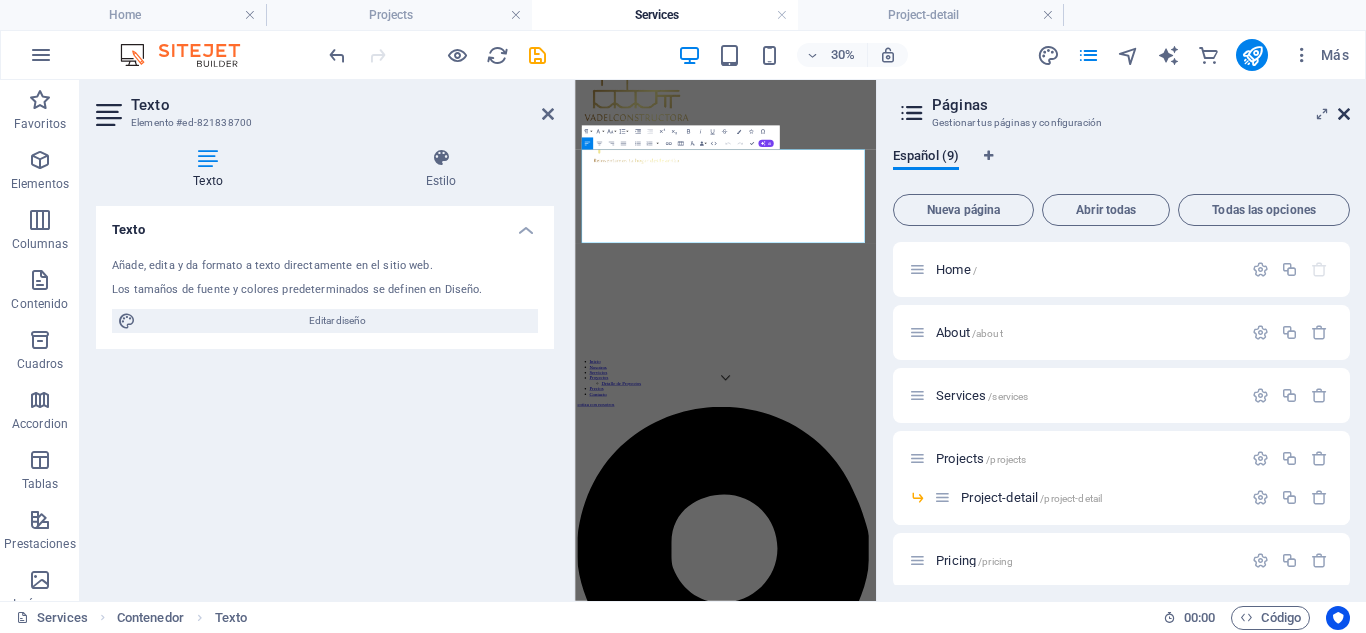 click at bounding box center (1344, 114) 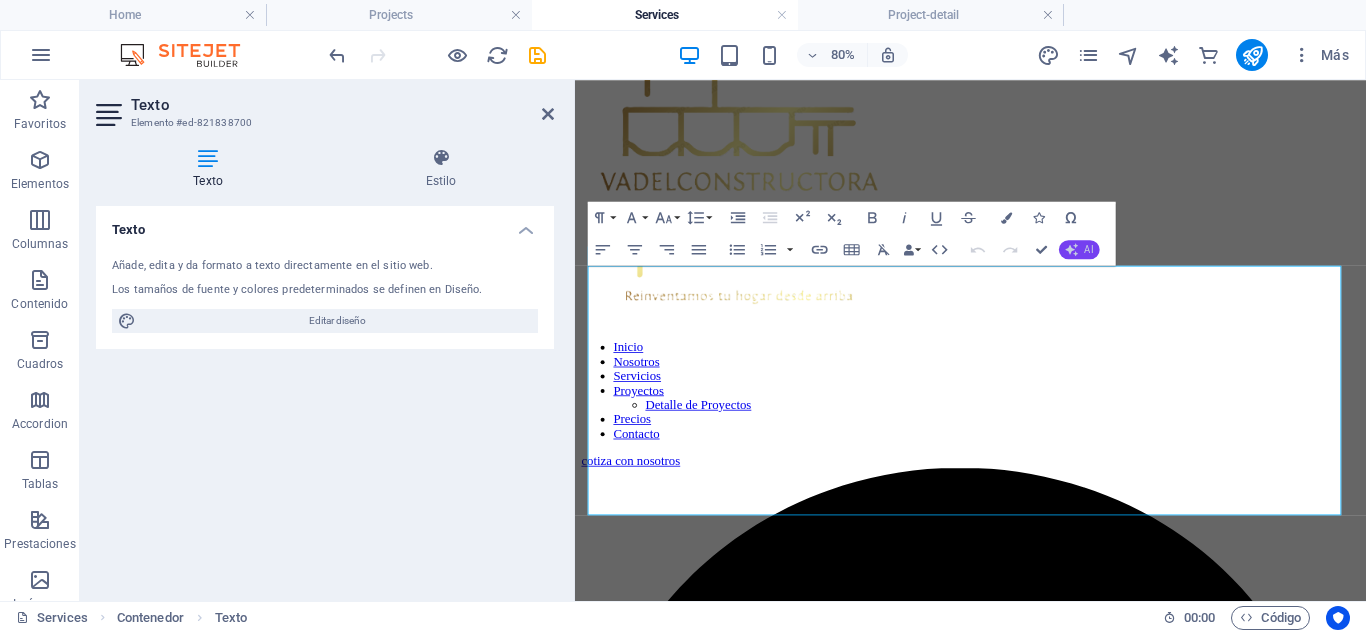click on "AI" at bounding box center [1089, 250] 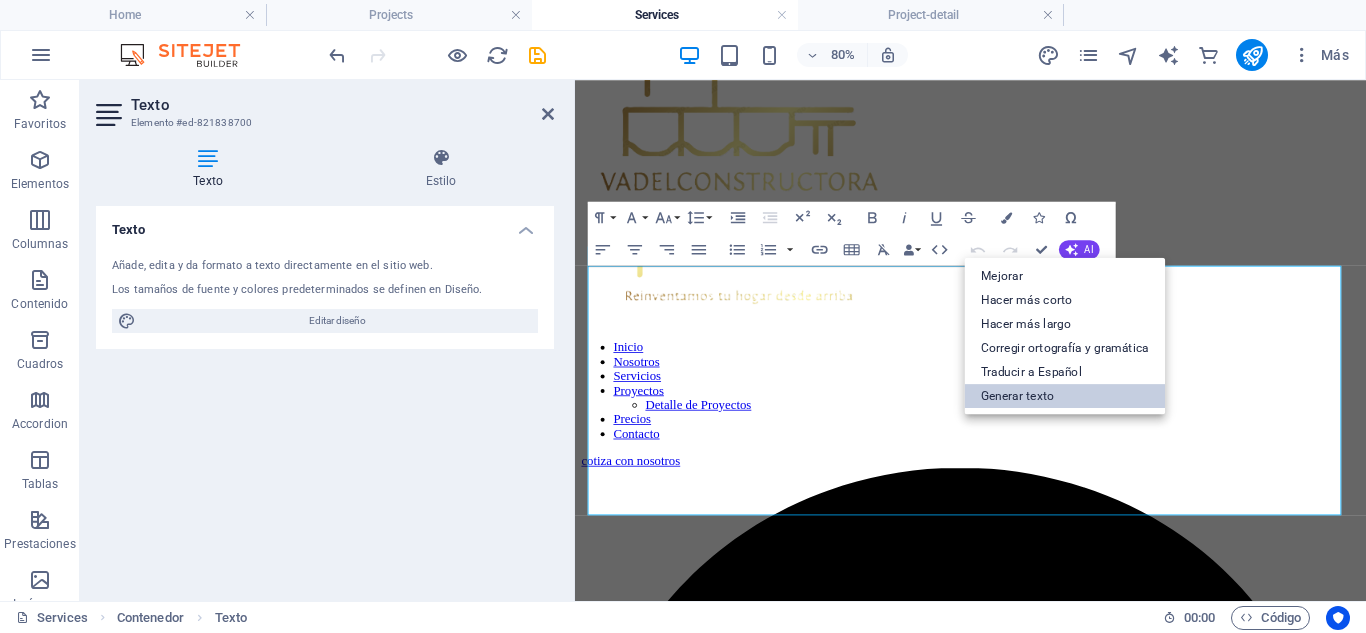 click on "Generar texto" at bounding box center [1065, 396] 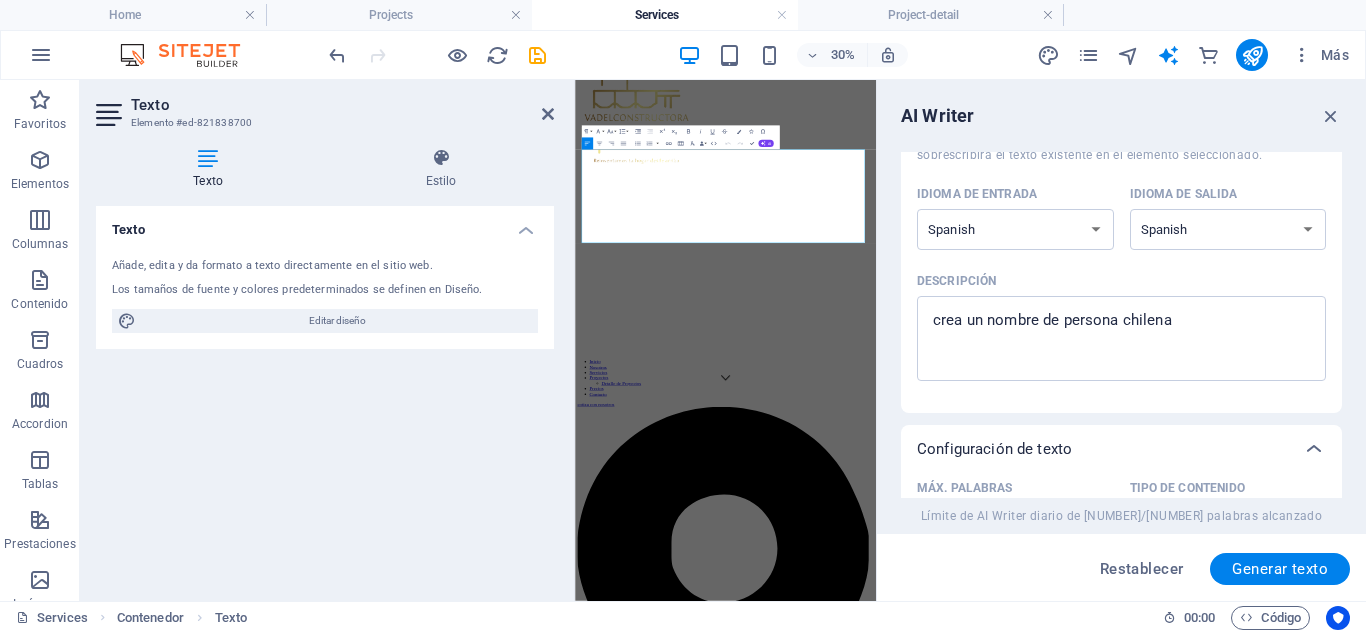 scroll, scrollTop: 144, scrollLeft: 0, axis: vertical 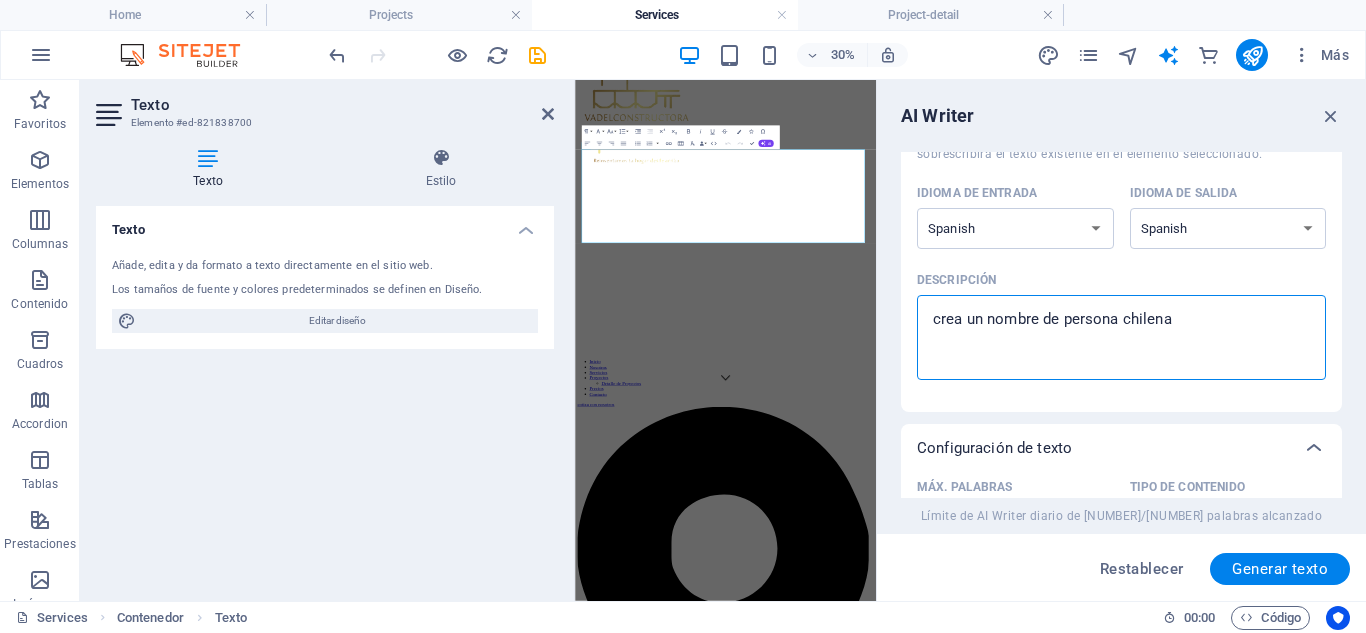 drag, startPoint x: 1139, startPoint y: 306, endPoint x: 897, endPoint y: 303, distance: 242.0186 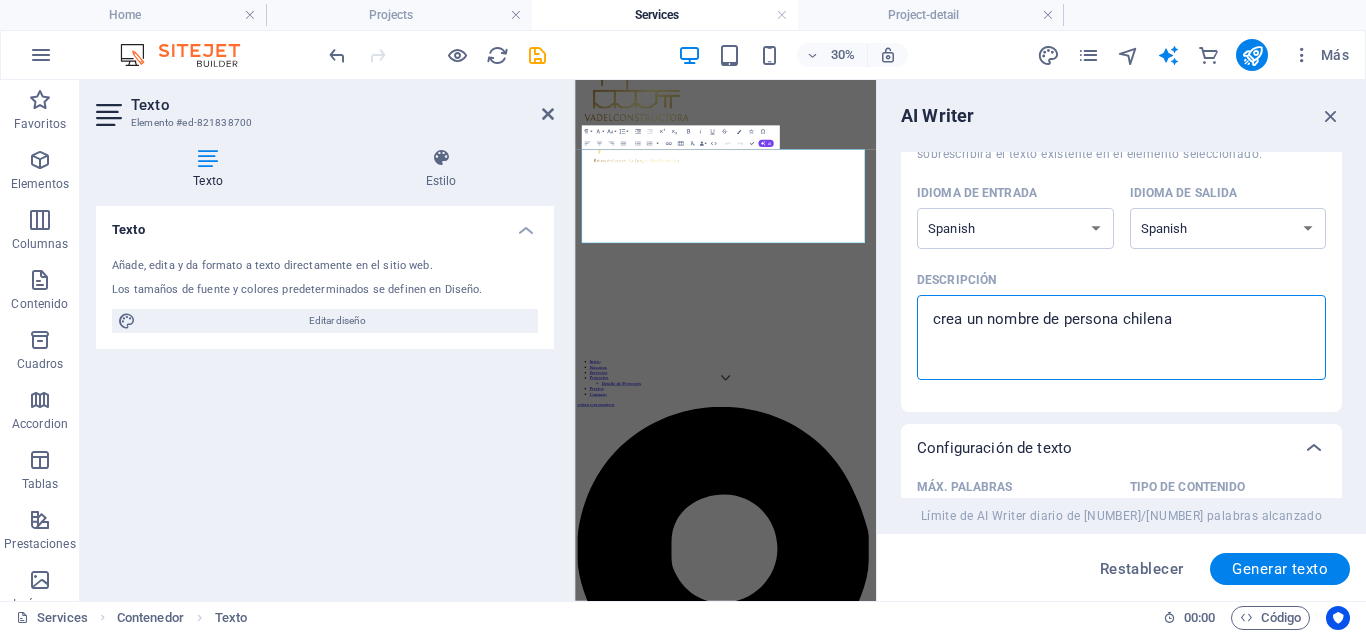 click on "AI Writer Introducción de texto Elemento #ed-821838700 ​ Sólo puedes seleccionar elementos de cabecera y texto. Se sobrescribirá el texto existente en el elemento seleccionado. Idioma de entrada Albanian Arabic Armenian Awadhi Azerbaijani Bashkir Basque Belarusian Bengali Bhojpuri Bosnian Brazilian Portuguese Bulgarian Cantonese (Yue) Catalan Chhattisgarhi Chinese Croatian Czech Danish Dogri Dutch English Estonian Faroese Finnish French Galician Georgian German Greek Gujarati Haryanvi Hindi Hungarian Indonesian Irish Italian Japanese Javanese Kannada Kashmiri Kazakh Konkani Korean Kyrgyz Latvian Lithuanian Macedonian Maithili Malay Maltese Mandarin Mandarin Chinese Marathi Marwari Min Nan Moldovan Mongolian Montenegrin Nepali Norwegian Oriya Pashto Persian (Farsi) Polish Portuguese Punjabi Rajasthani Romanian Russian Sanskrit Santali Serbian Sindhi Sinhala Slovak Slovene Slovenian Spanish Ukrainian Urdu Uzbek Vietnamese Welsh Wu Idioma de salida Albanian Arabic Armenian Awadhi Azerbaijani Bashkir Basque" at bounding box center [1121, 340] 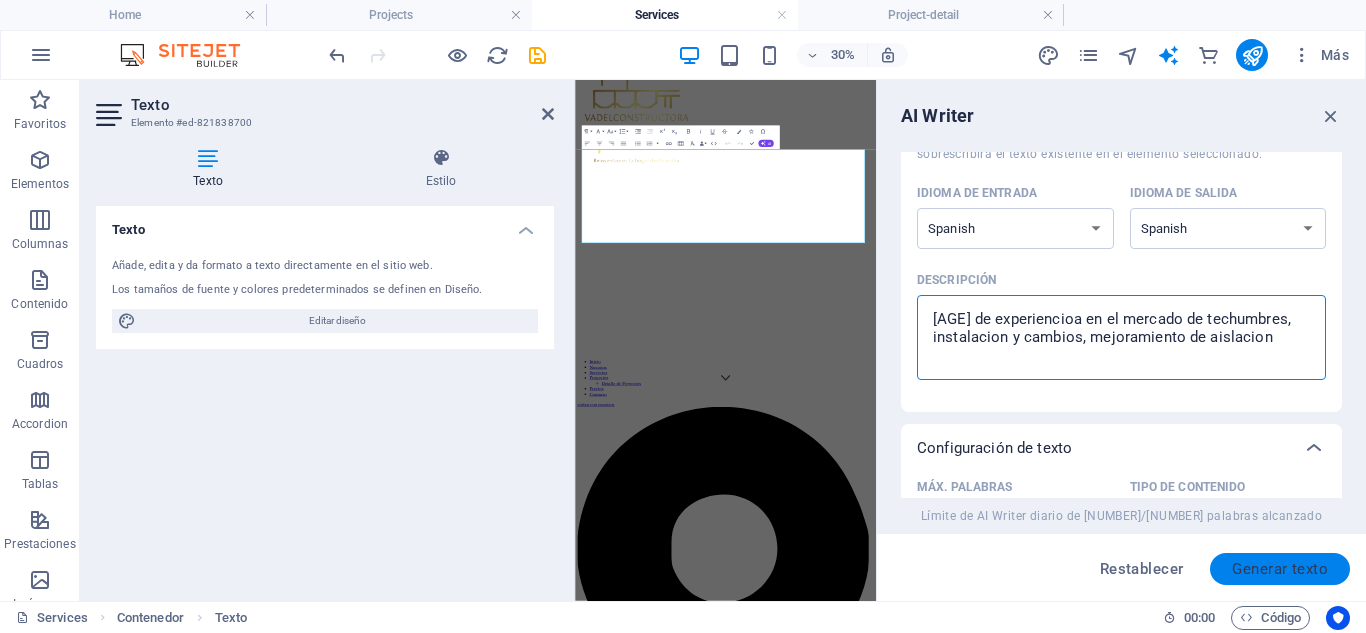 type on "25 años de experiencioa en el mercado de techumbres, instalacion y cambios, mejoramiento de aislacion" 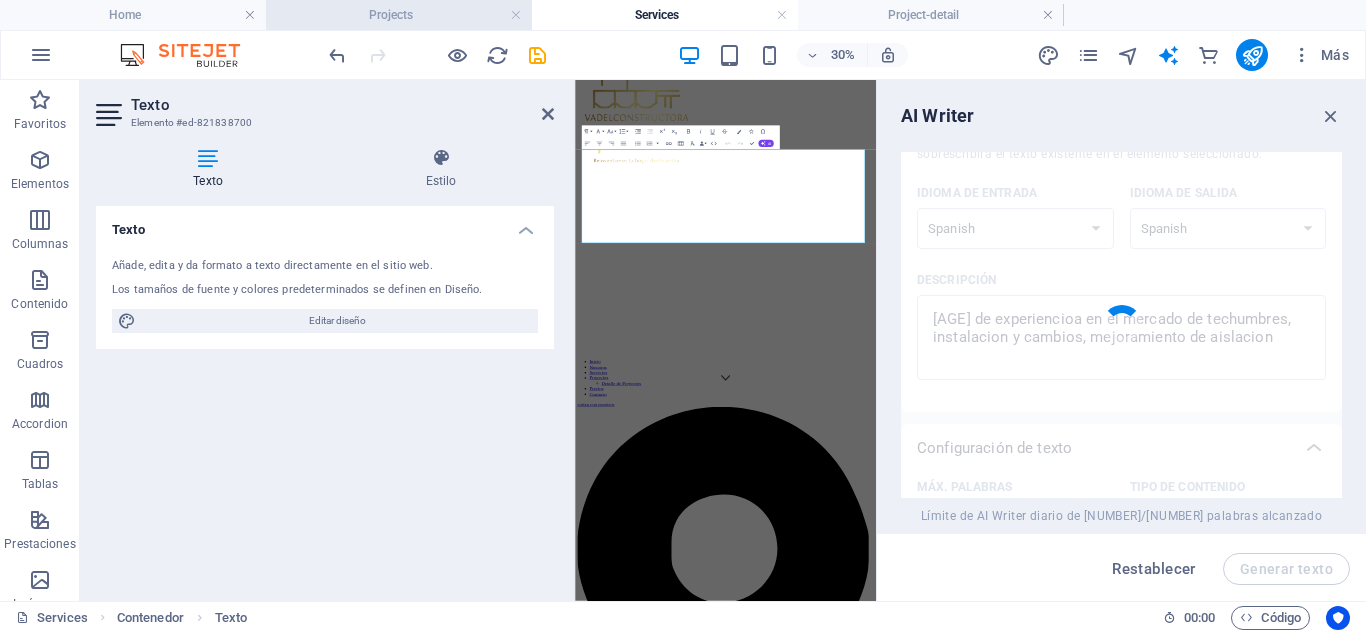 type 